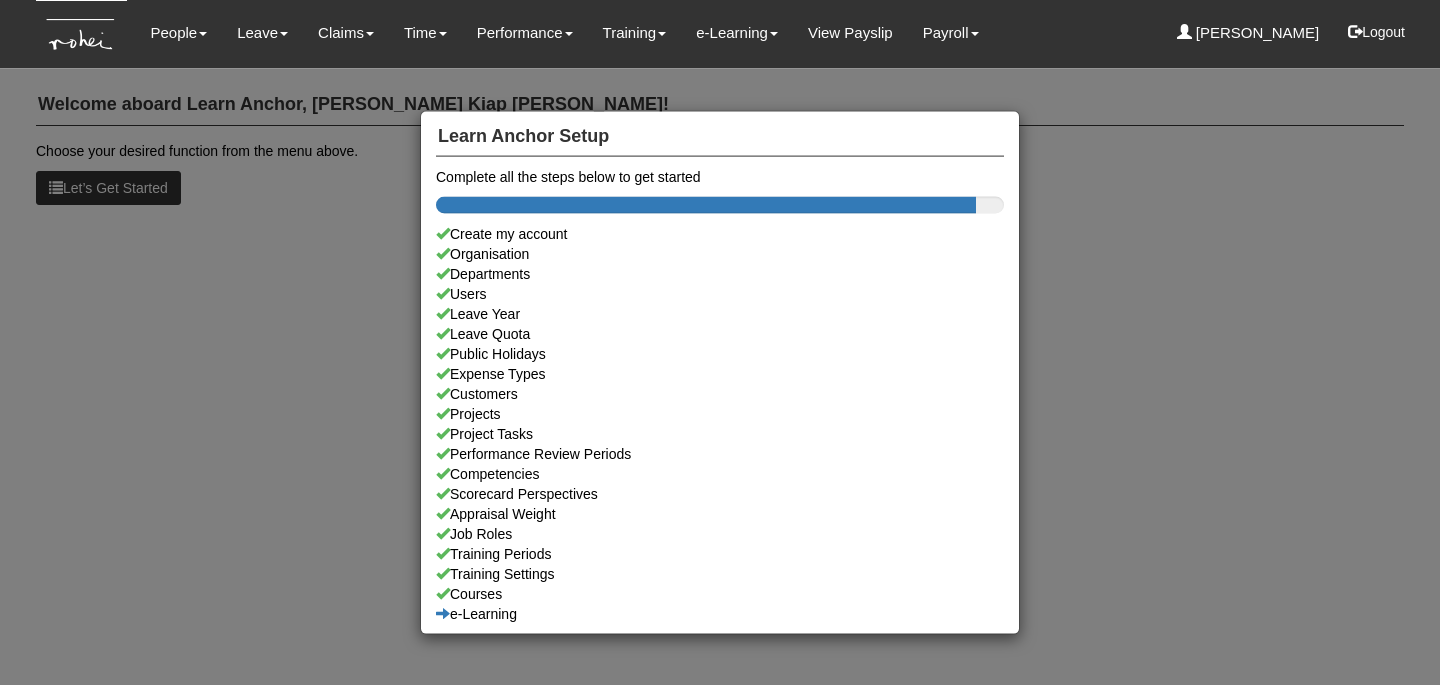 scroll, scrollTop: 0, scrollLeft: 0, axis: both 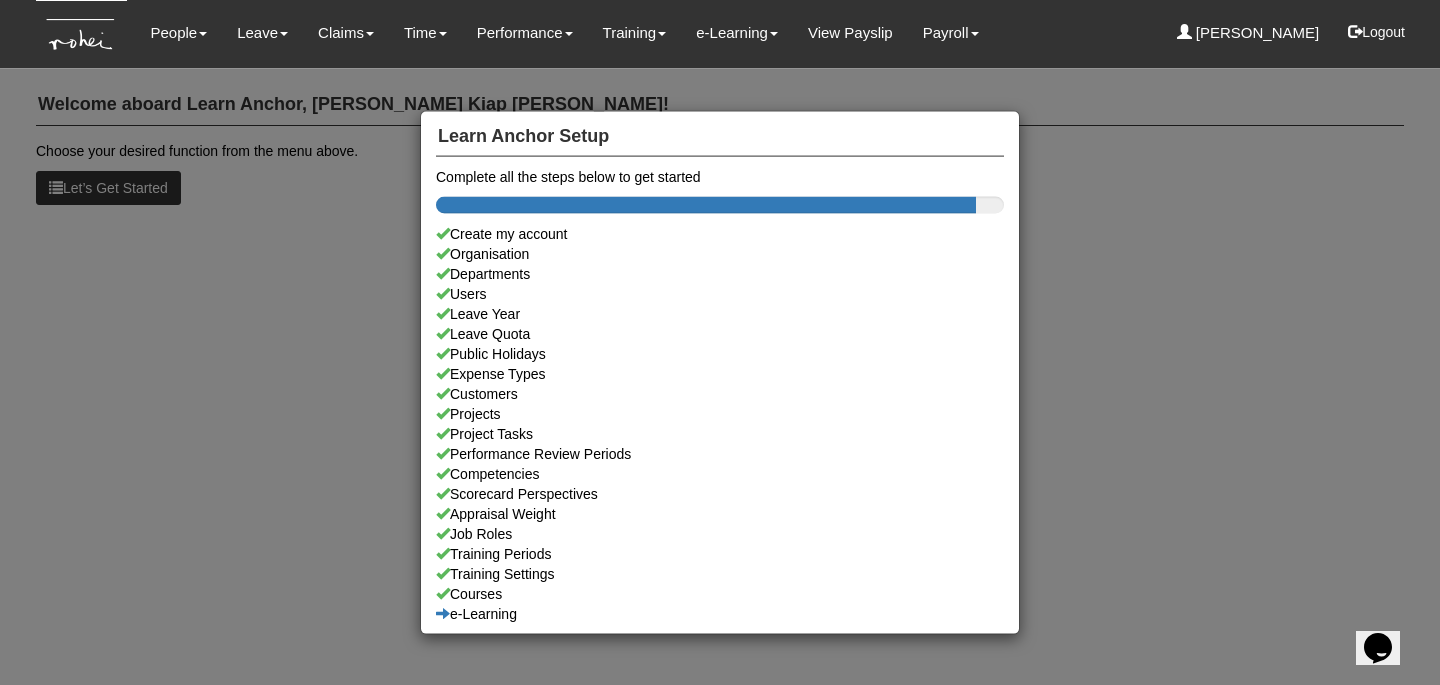 click on "Learn Anchor Setup
Complete all the steps below to get started
Create my account
Organisation
Departments
Users
Leave Year
Leave Quota
Public Holidays
Expense Types
Customers
Projects
Project Tasks
Performance Review Periods
Competencies
Scorecard Perspectives
Appraisal Weight
Job Roles
Training Periods
Training Settings
Courses
e-Learning" at bounding box center [720, 342] 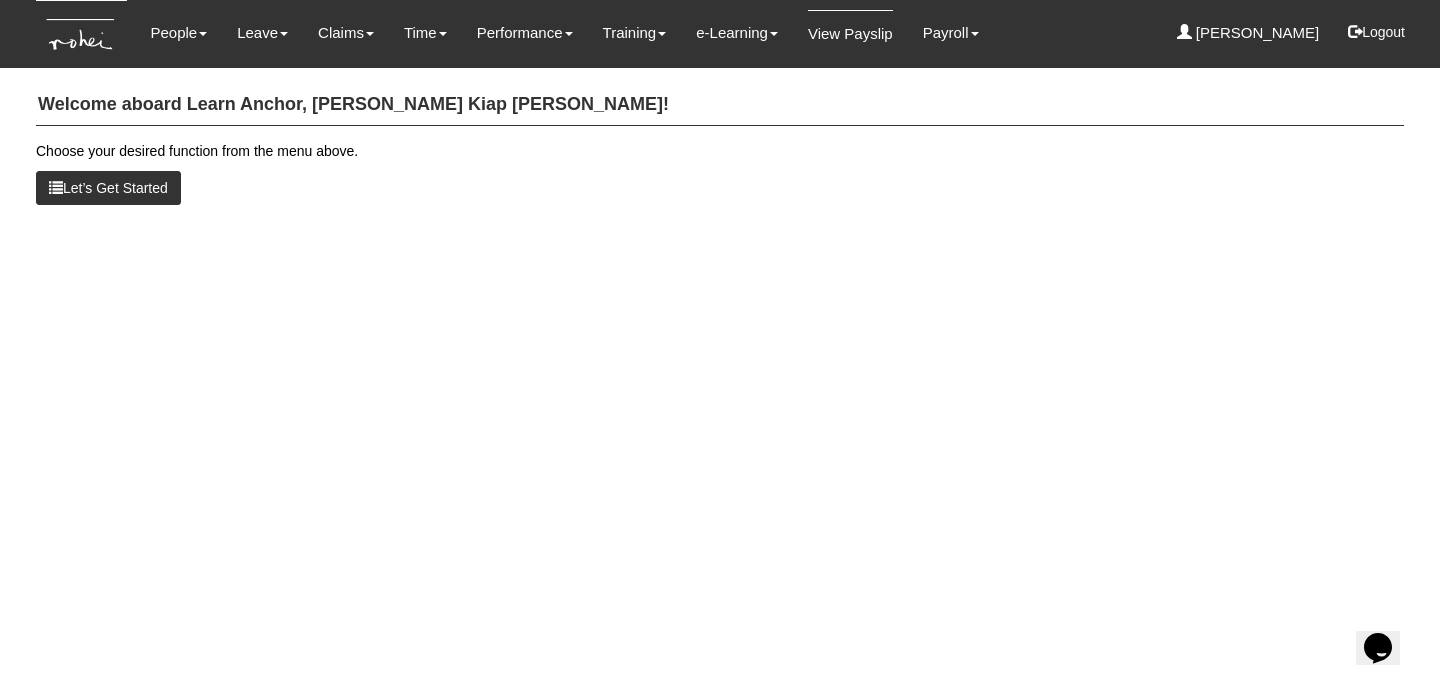 click on "View Payslip" at bounding box center (850, 33) 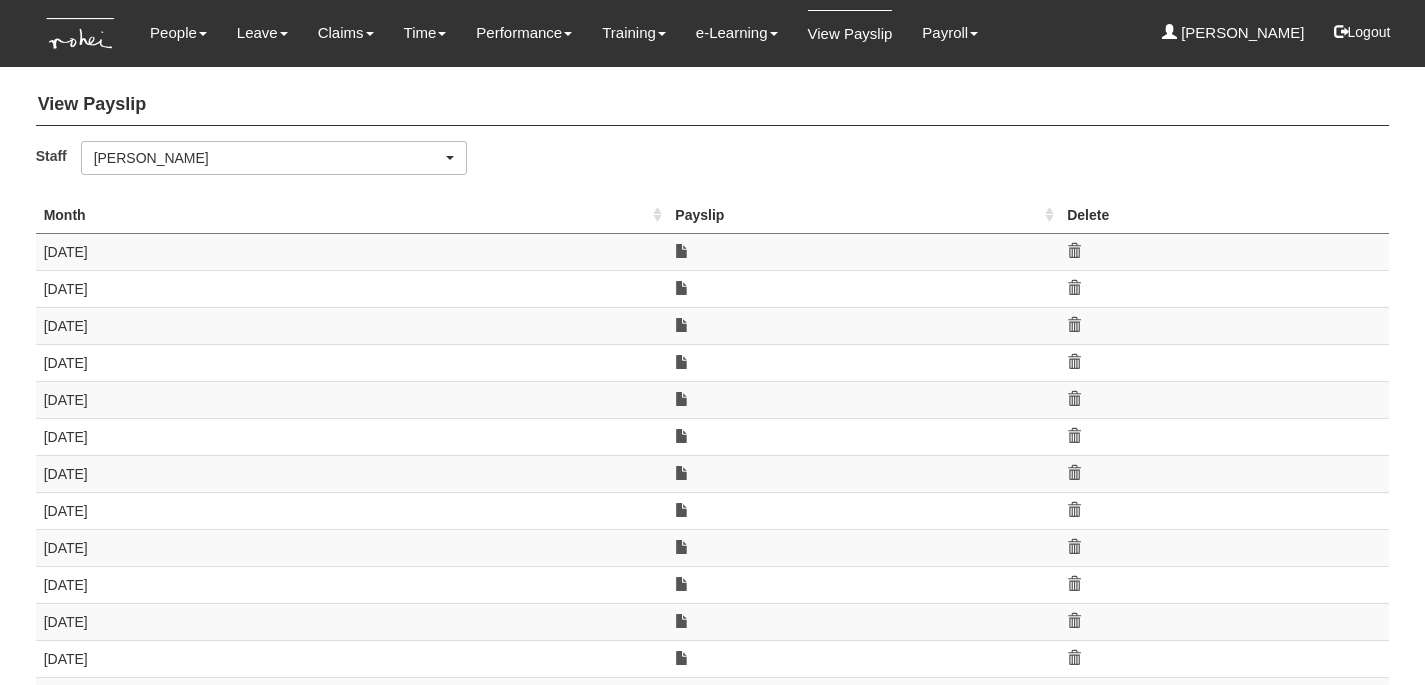 scroll, scrollTop: 0, scrollLeft: 0, axis: both 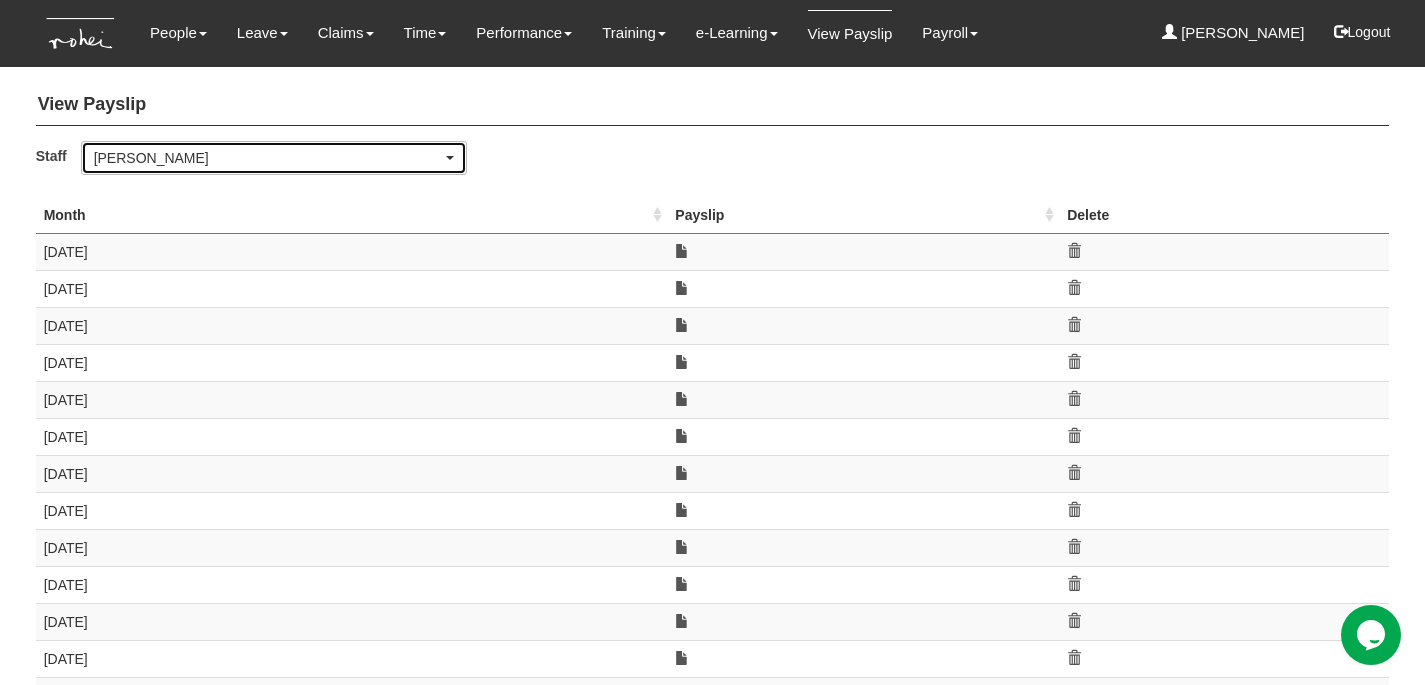 click on "[PERSON_NAME]" at bounding box center (268, 158) 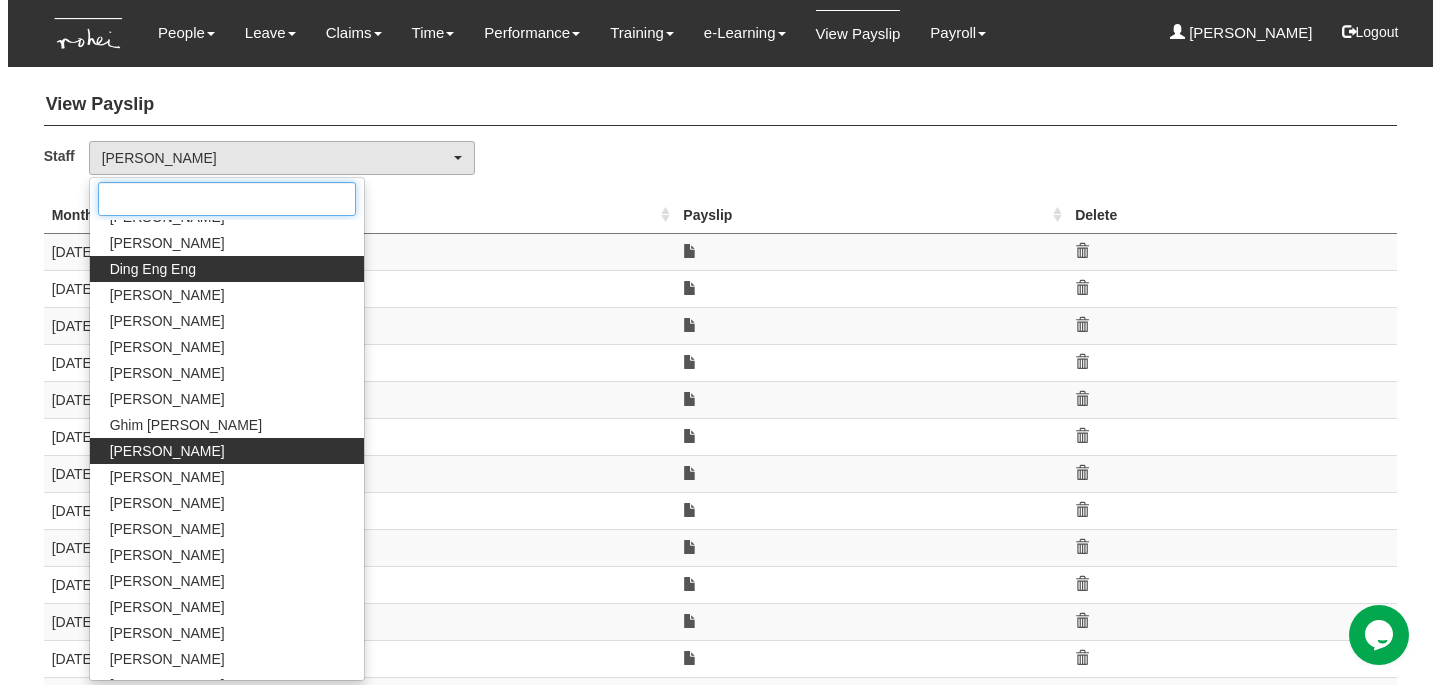 scroll, scrollTop: 0, scrollLeft: 0, axis: both 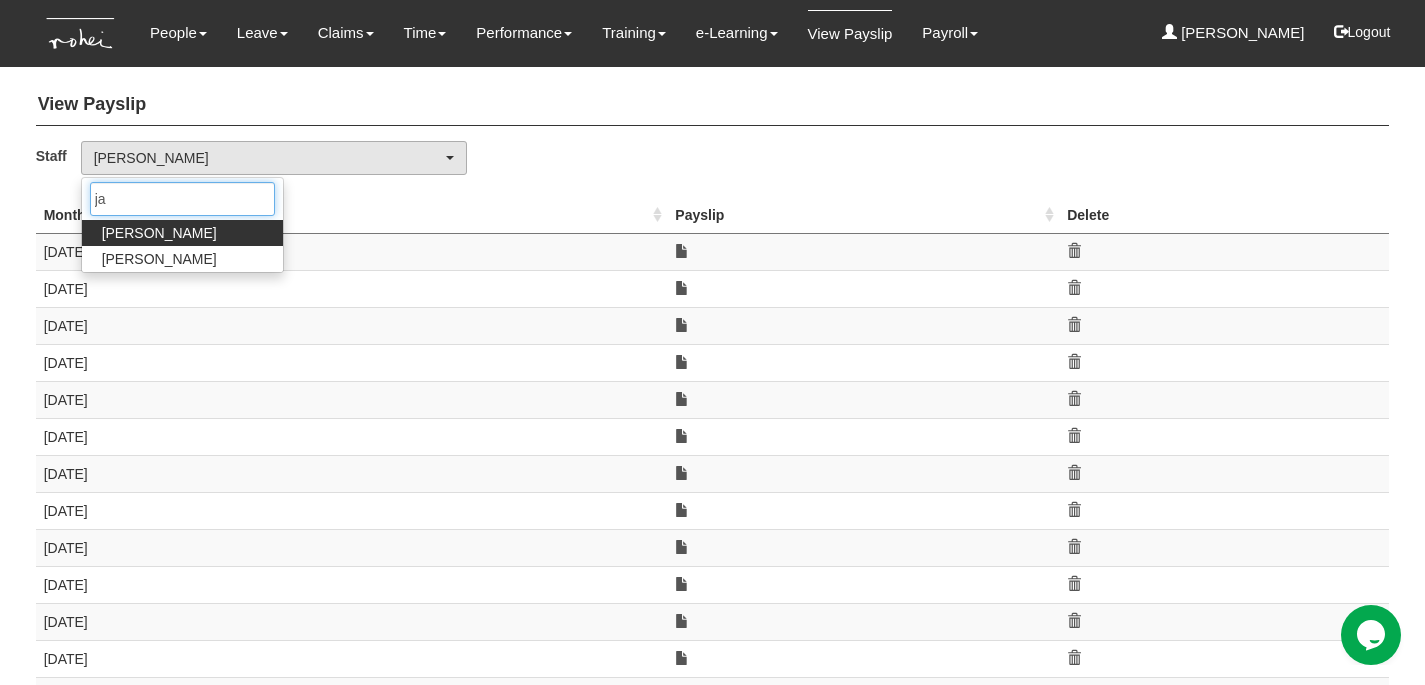 type on "jac" 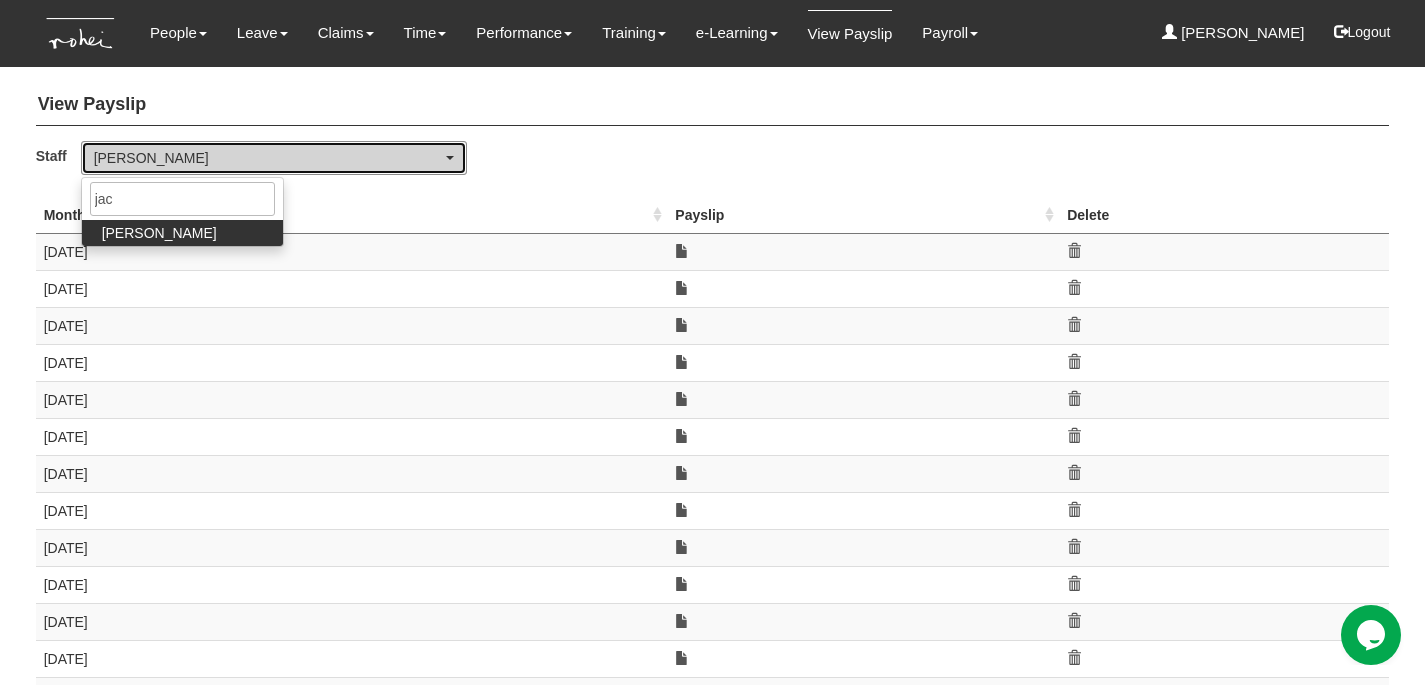 select on "626785c4-8276-4e82-8ee0-d7e2ecff44af" 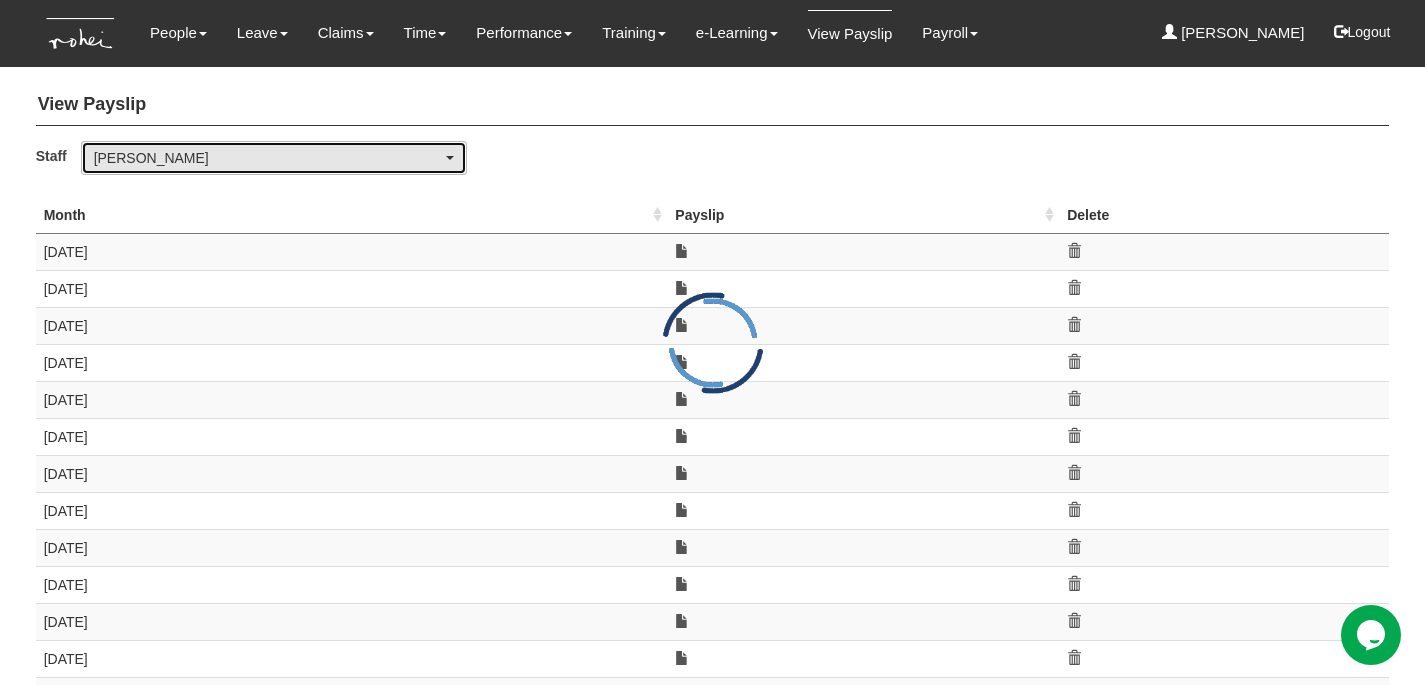type 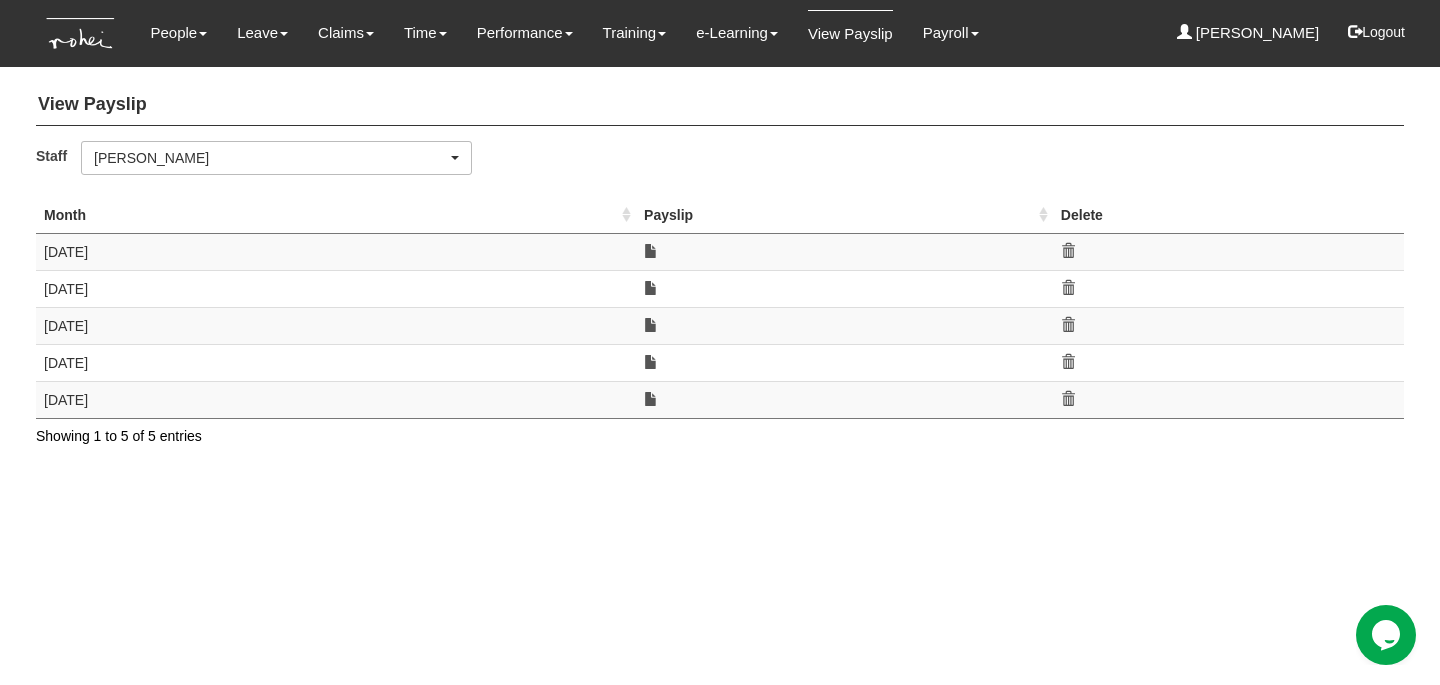 click at bounding box center (844, 251) 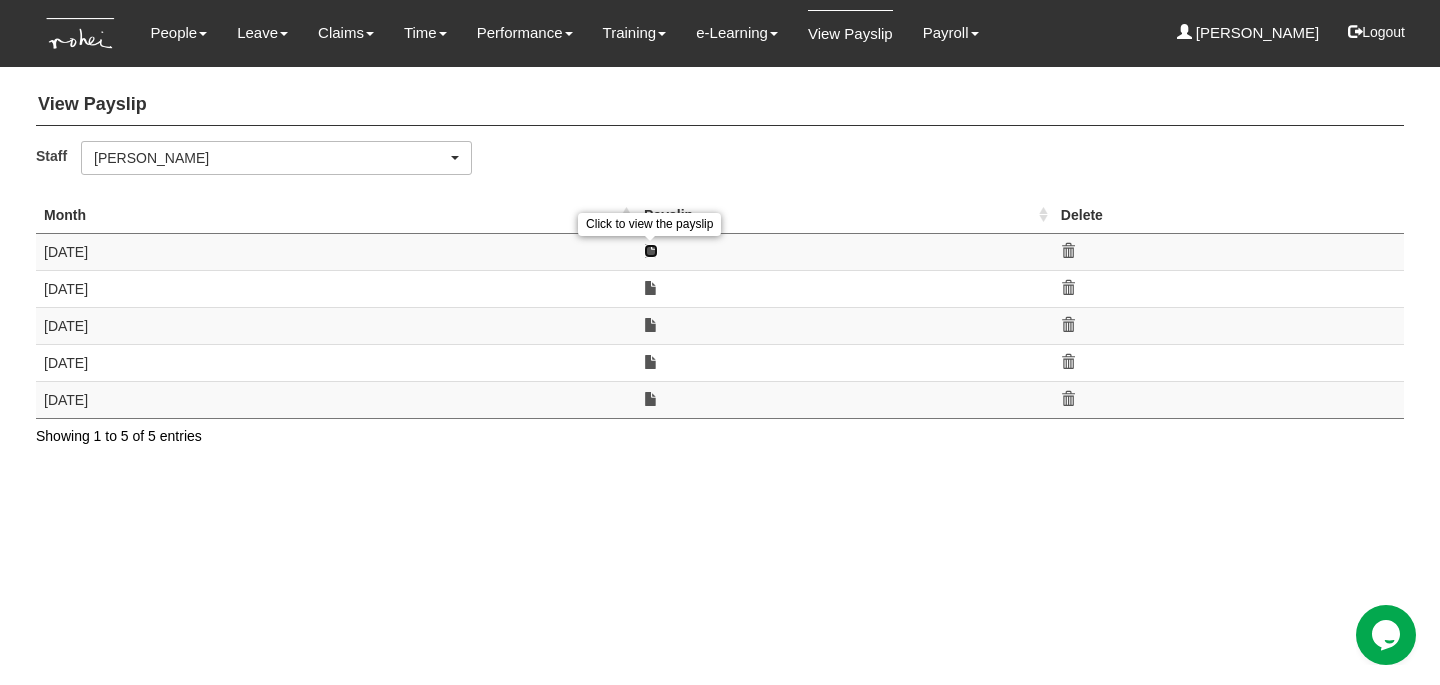 click at bounding box center [651, 251] 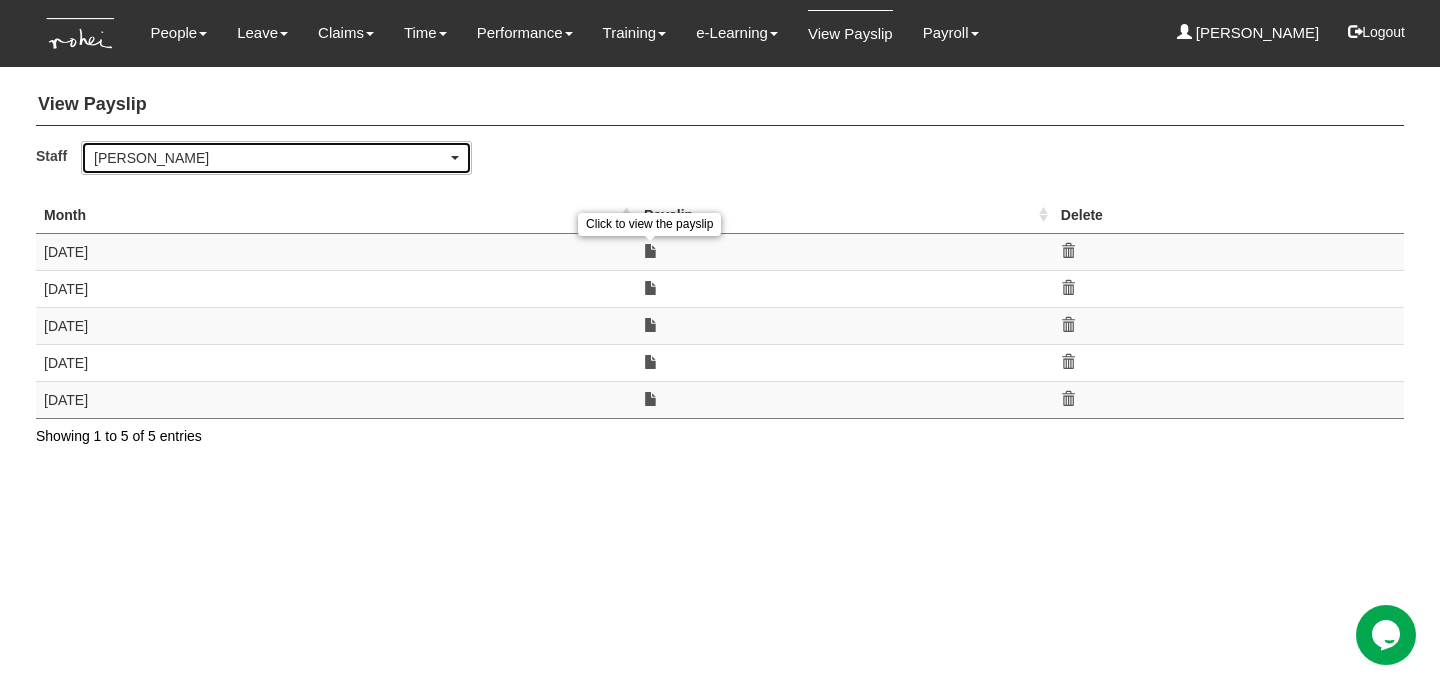 click on "Jacqueline Pang" at bounding box center (276, 158) 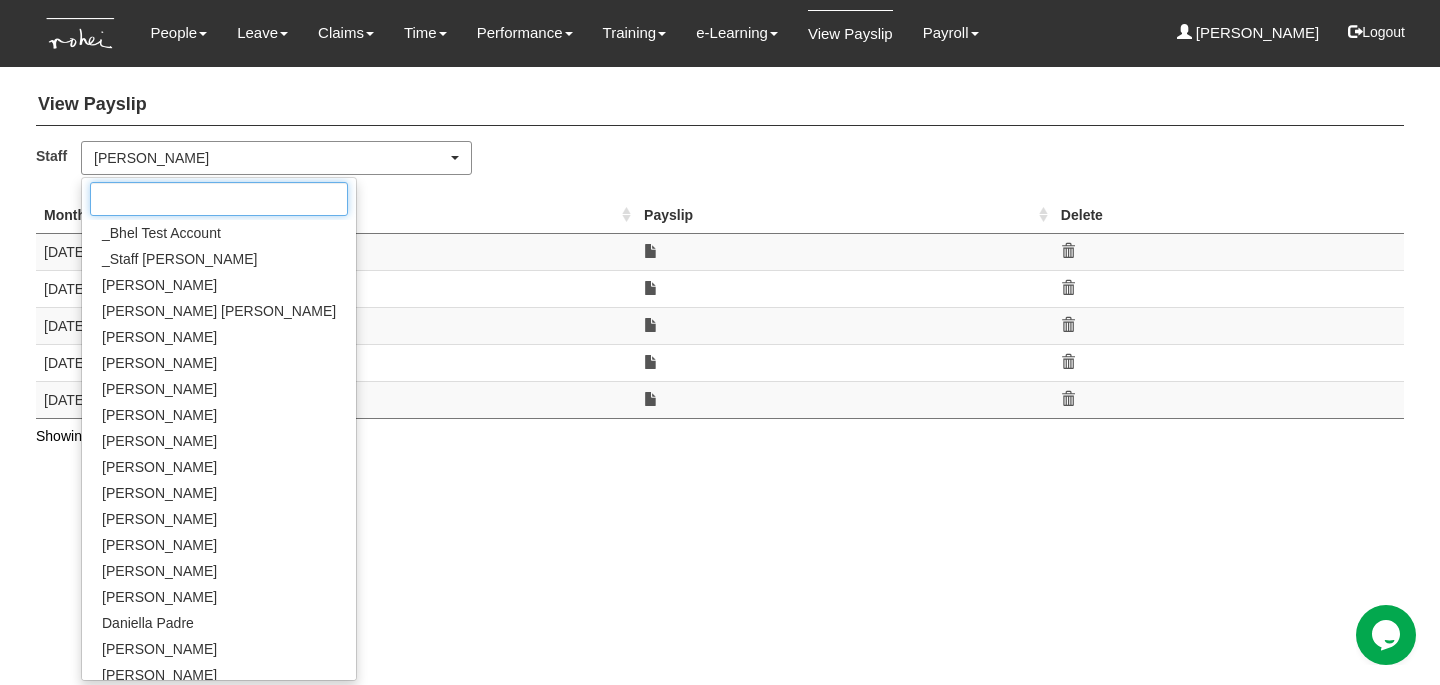 scroll, scrollTop: 536, scrollLeft: 0, axis: vertical 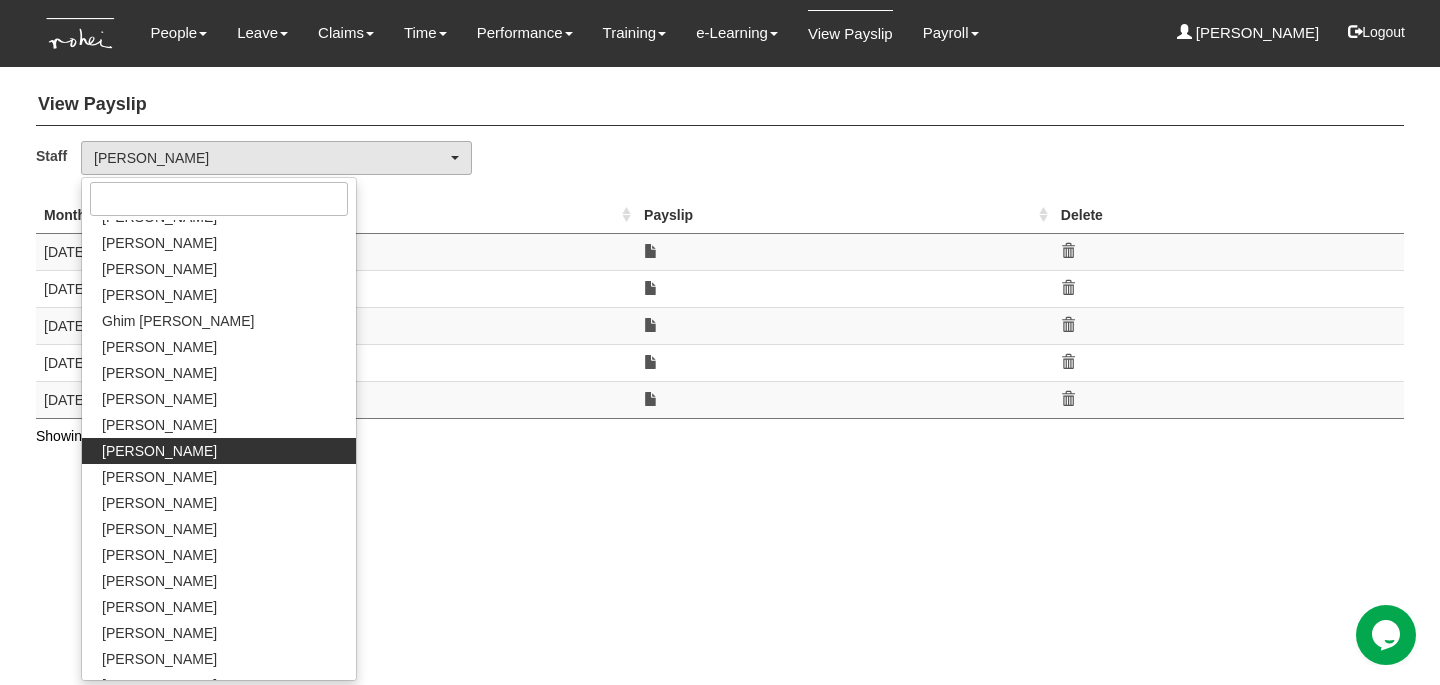 click on "View Payslip
Staff
_Bhel Test Account
_Staff Gracie
Abel Tan
Abigail Shantini K.
Aline Eustaquio Low
Alvin Ang
Amanda Ho
Barney Lau
Breyl Yeo
Carolin Leong
Cerlin Teo
Christine Wang
Claribel Abadilla
Czarina Marifosque
Daniel Low
Daniella Padre
Denise Aragon
Denise Tan
Ding Eng Eng
Doris De Souza
Eric Tan
Erika Mok
Evelyn Lim
Franchette Briones
Ghim Siew Ho
Grace Lim
Hannah Ang
Helen Lua
Iñaki Zuñiga
Jacqueline Pang
Jane Chang
Jean Yap
Jill Doromal
Joel Mok
John Lim
Joshua Tan
Karen Lim
Linda Leong
Louisse Lucenara
Maily Yeo
Maoi De Leon
Matthew Foo
Miguel Velasquez
Nick Yeo
Pem Zimik
Praise Mok
Rachel Khoo
Rachel Ong
Rayza Gardon
Royston Choo
Sanjiv Ashley
Sharon Mah
Shuhui Lee
Sophia Koh
Timothy Khoo
Valerie Chui
Wen-Wei Chiang
Wilson Foong
Yan Xuan Goh
Zafirah Zambari
Jacqueline Pang   _Bhel Test Account Abel Tan" at bounding box center [720, 260] 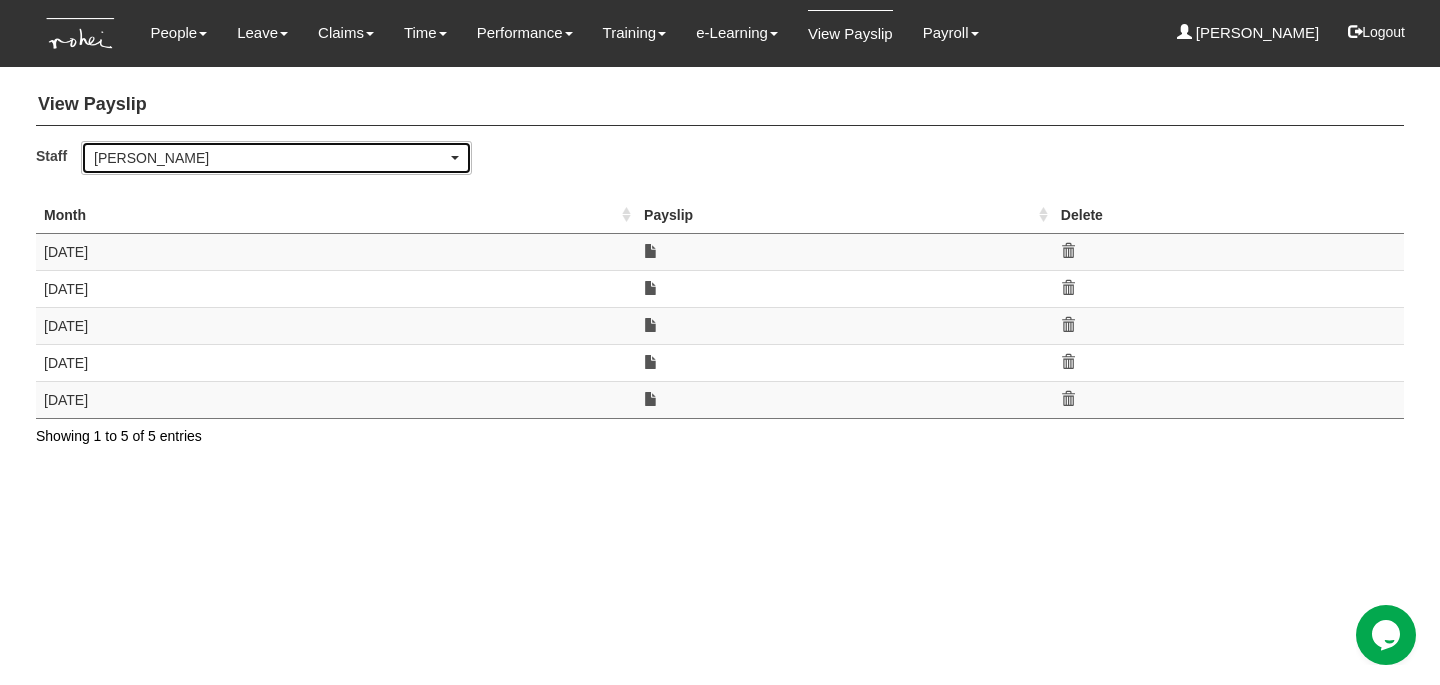 click on "[PERSON_NAME]" at bounding box center (276, 158) 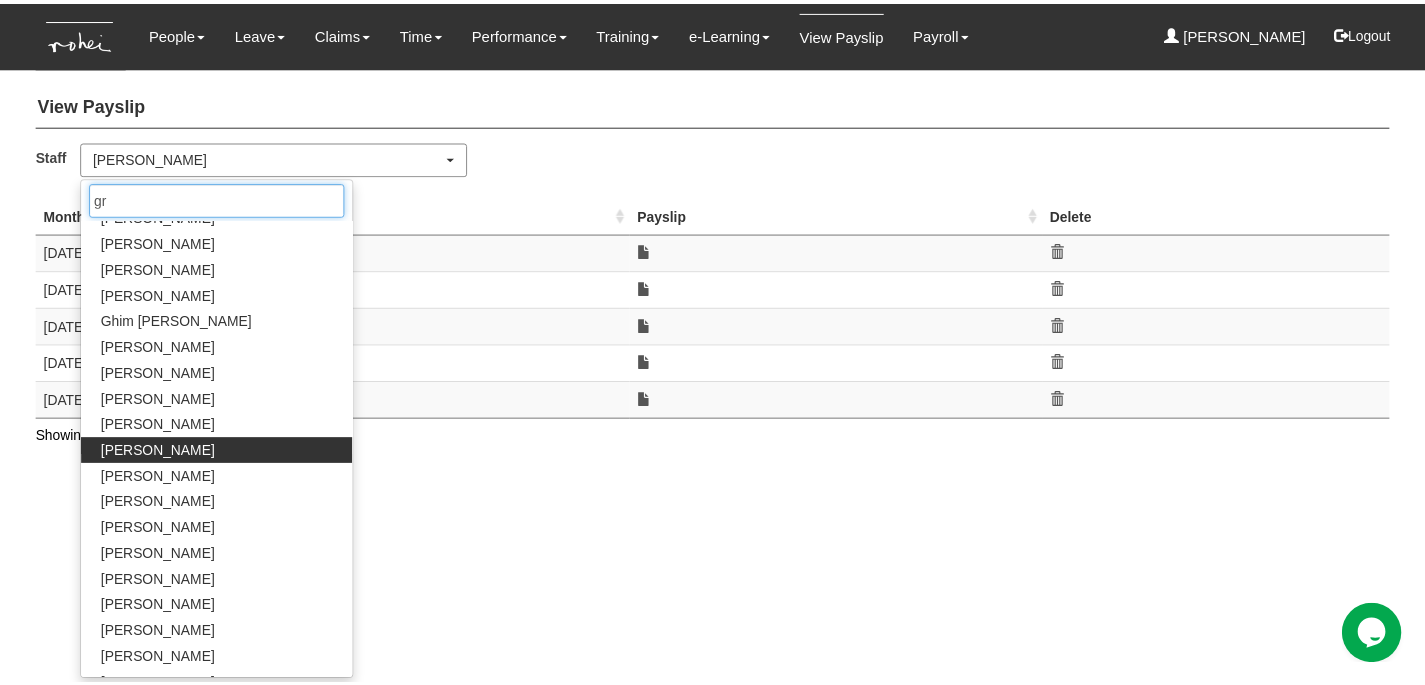 scroll, scrollTop: 0, scrollLeft: 0, axis: both 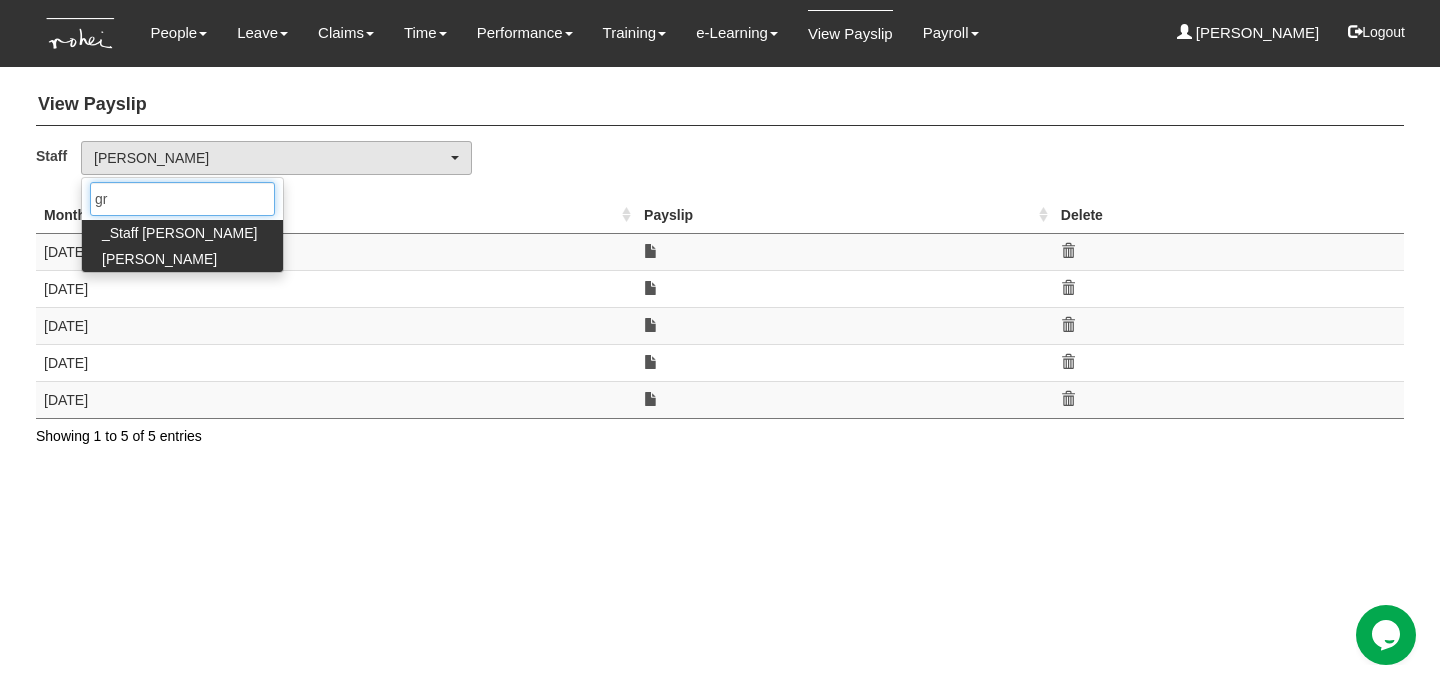 type on "gr" 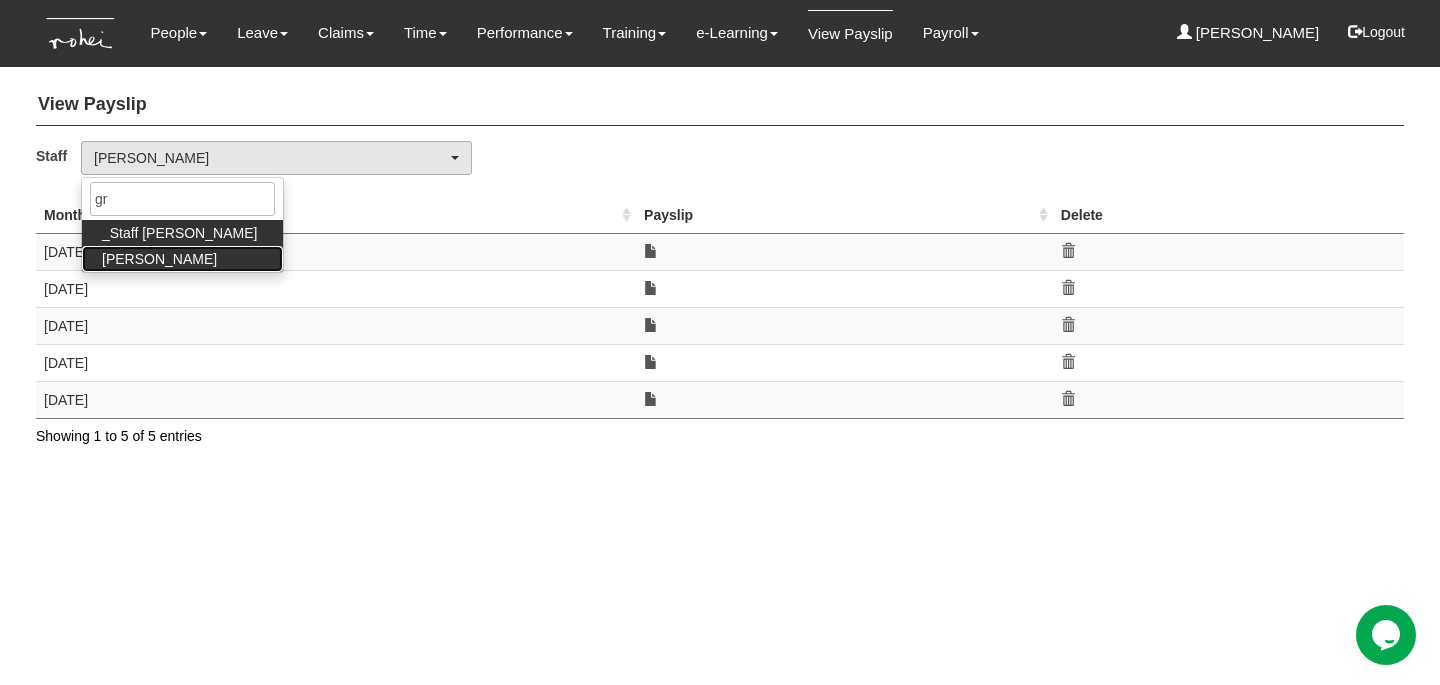 click on "[PERSON_NAME]" at bounding box center (182, 259) 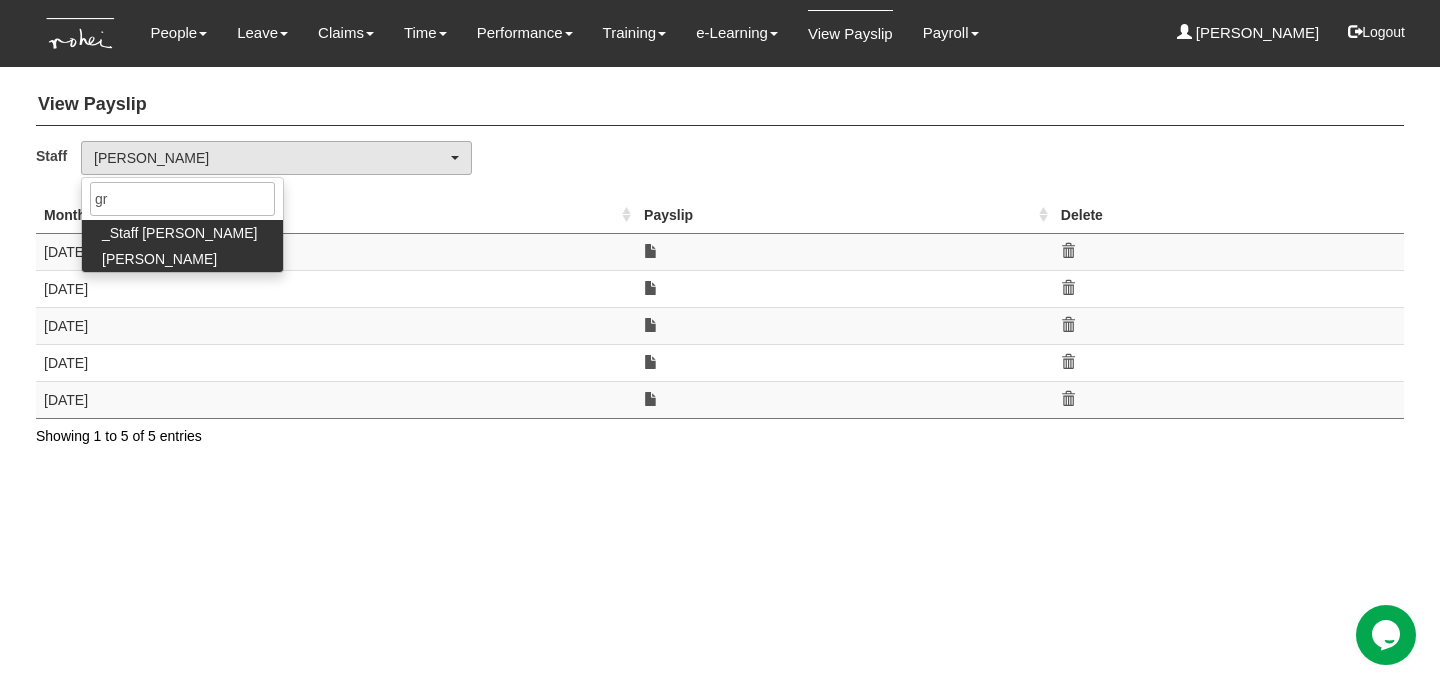 select on "8e3fb8a9-5938-438b-acea-6a2815a34576" 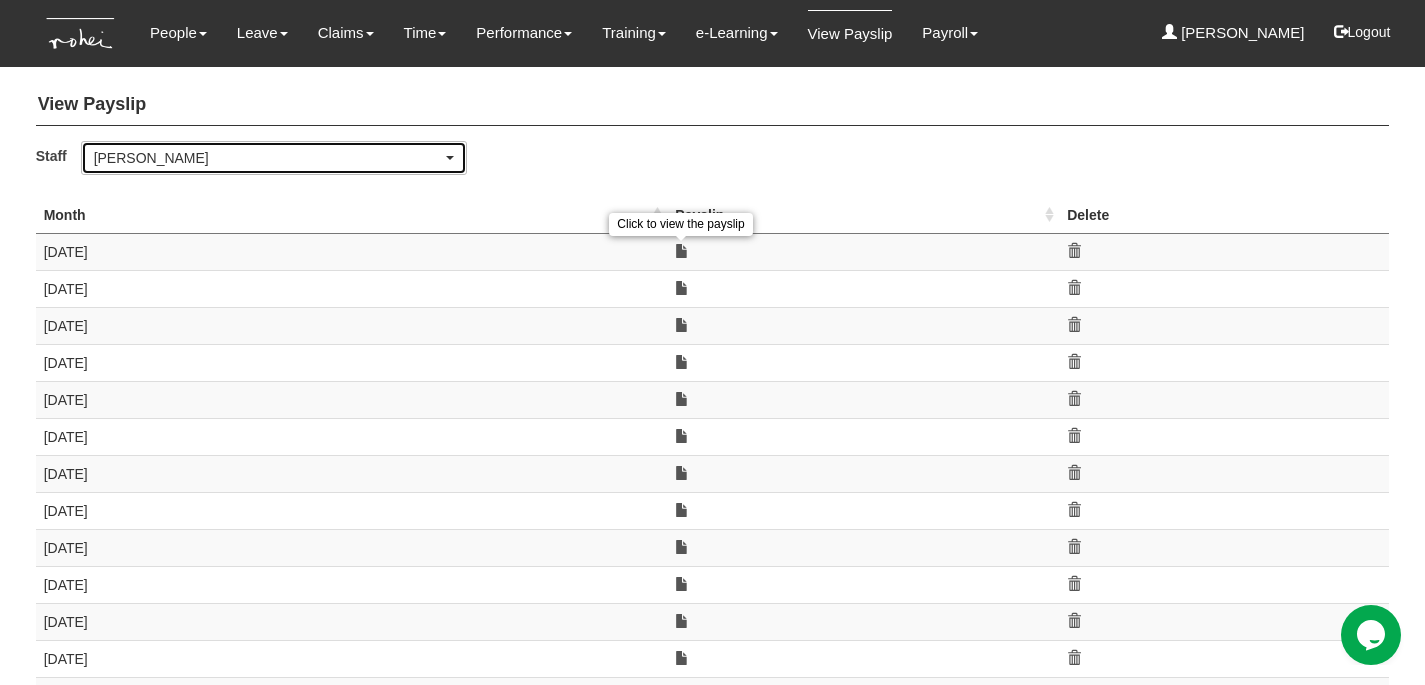 click on "[PERSON_NAME]" at bounding box center (268, 158) 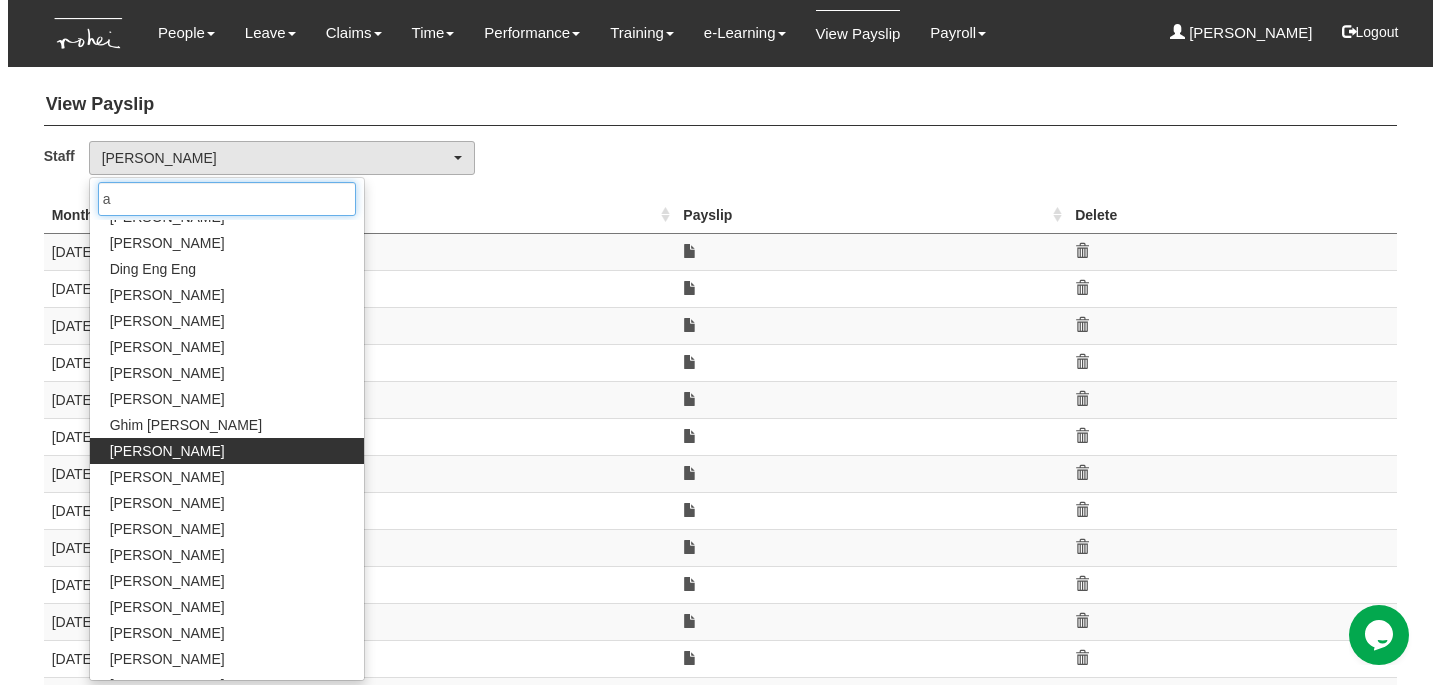 scroll, scrollTop: 0, scrollLeft: 0, axis: both 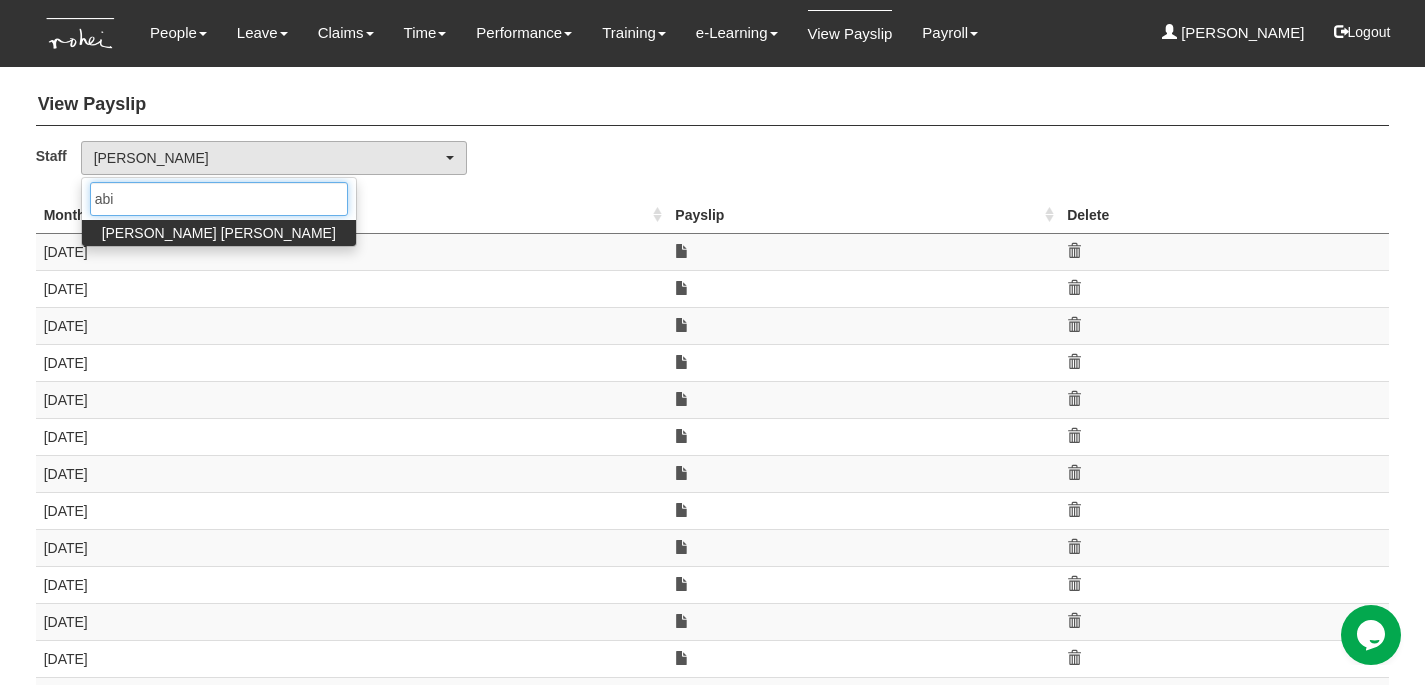 type on "abig" 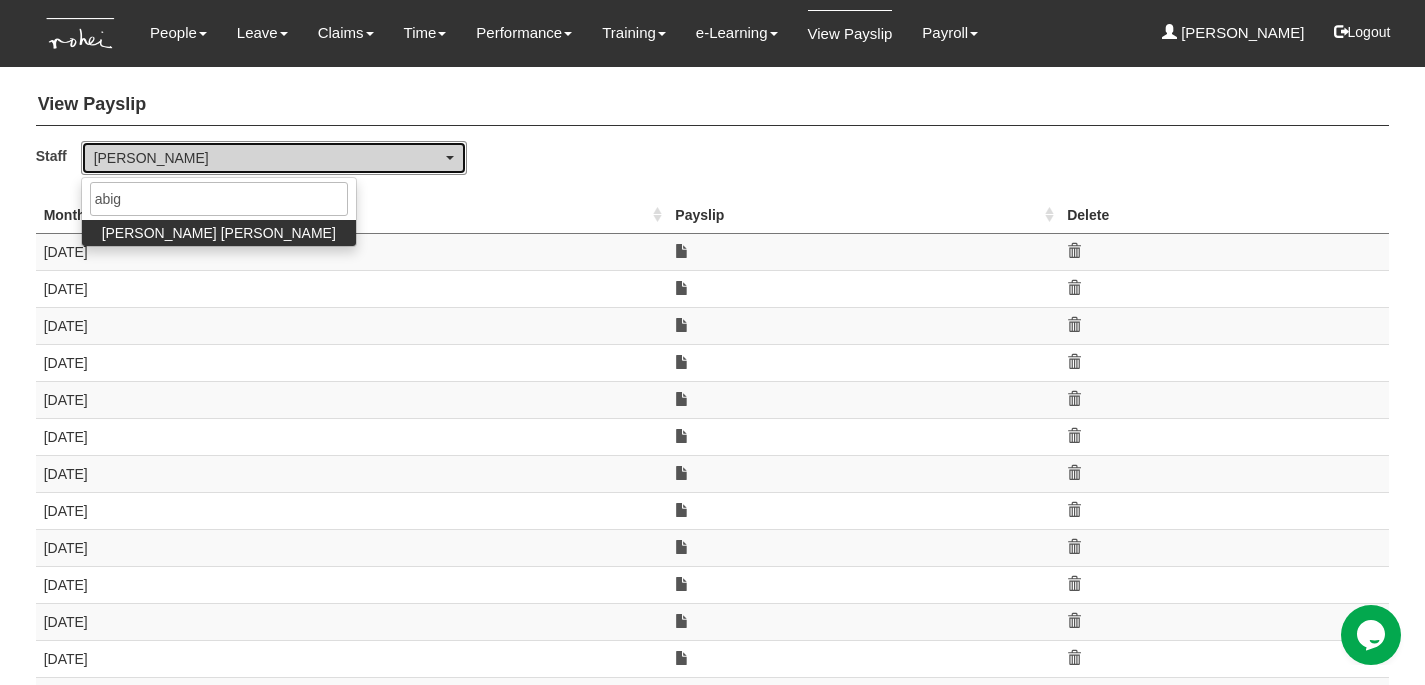 select on "b4a7269d-b071-43ec-b7b0-c31072540979" 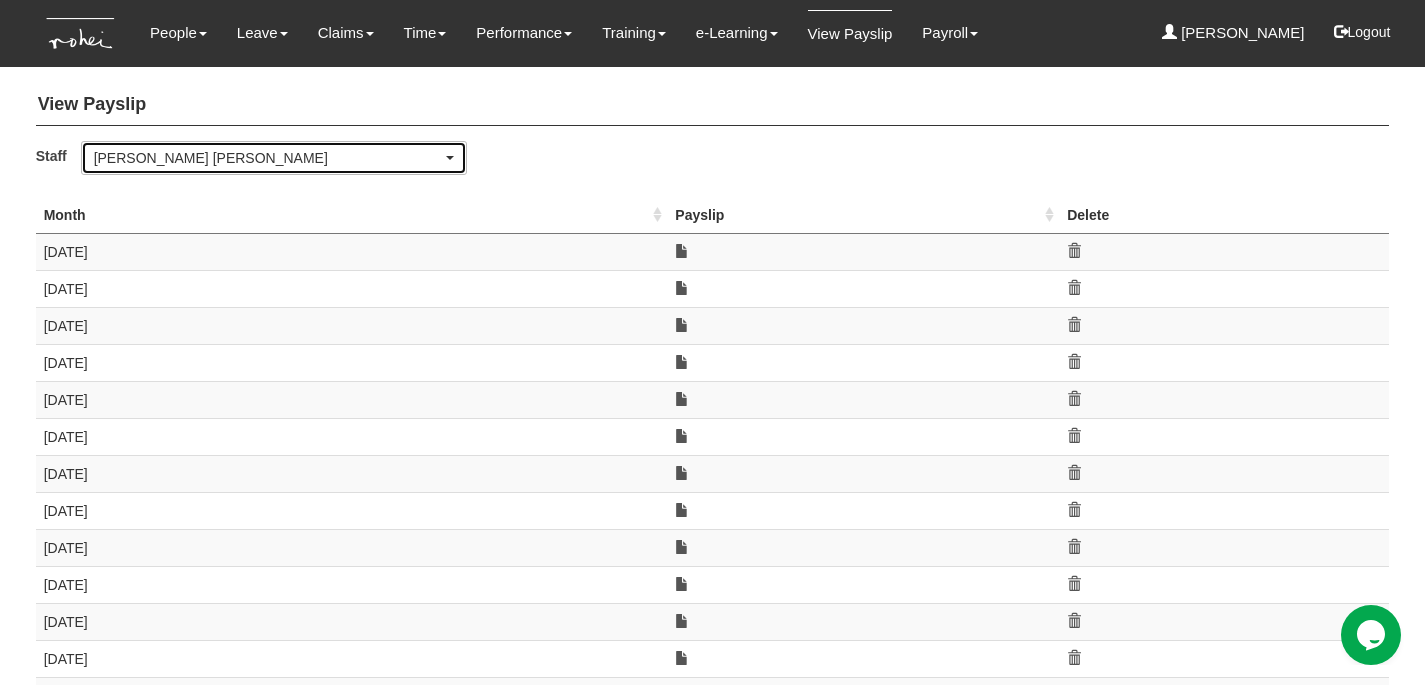 click on "Abigail Shantini K." at bounding box center [274, 158] 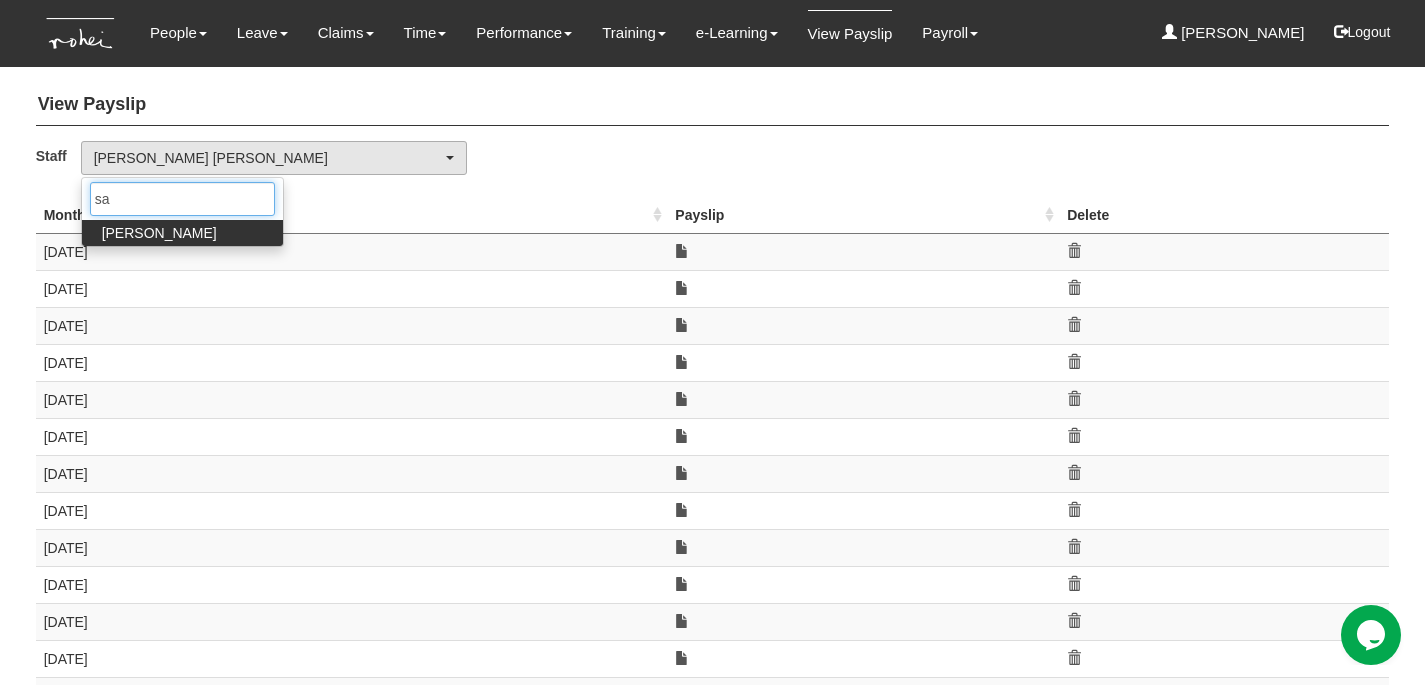 type on "san" 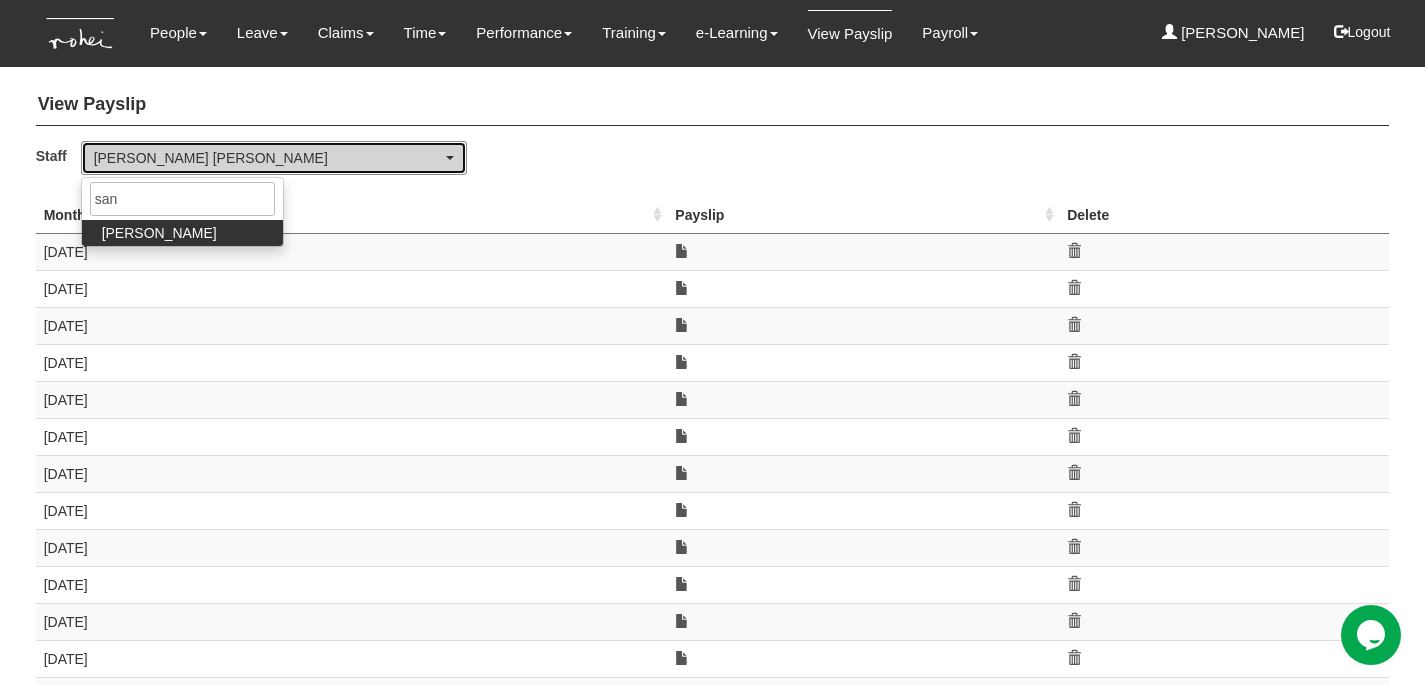 select on "5e225cdc-7ce9-465a-9503-99e8ed4cc44e" 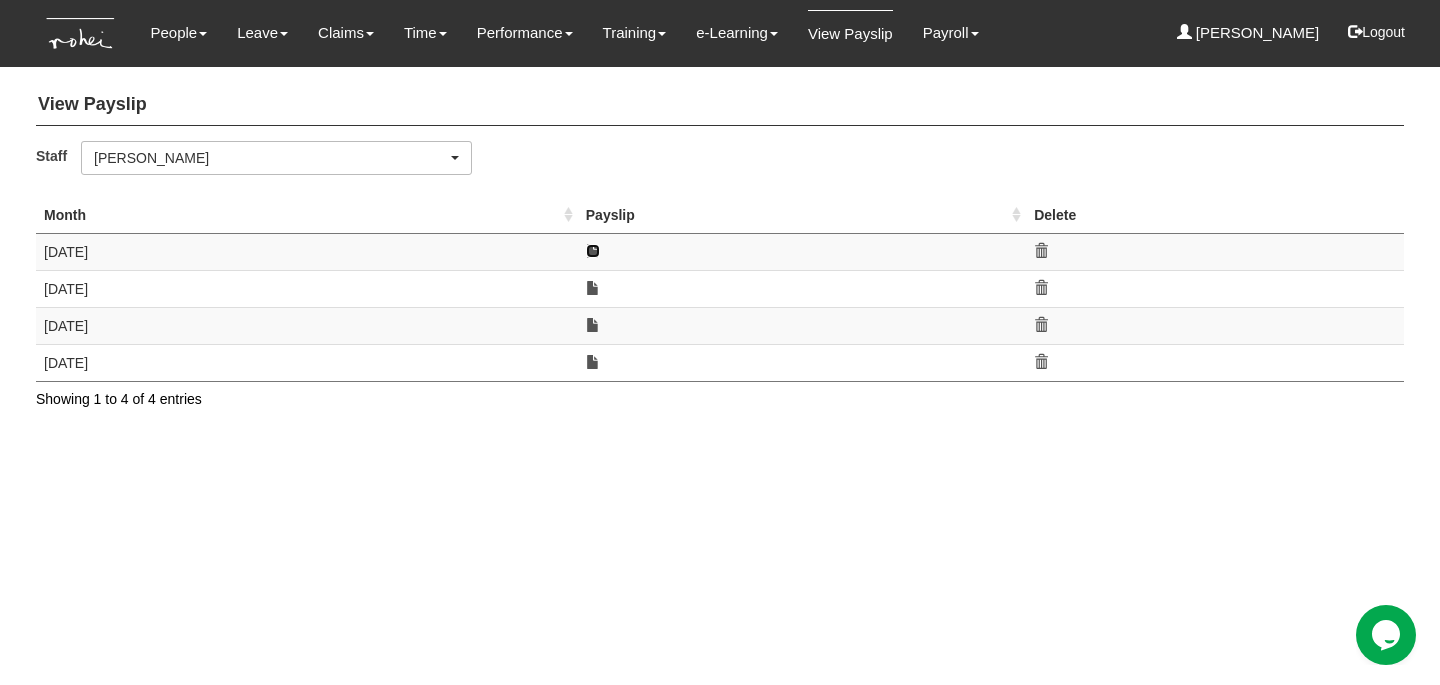 click at bounding box center (593, 251) 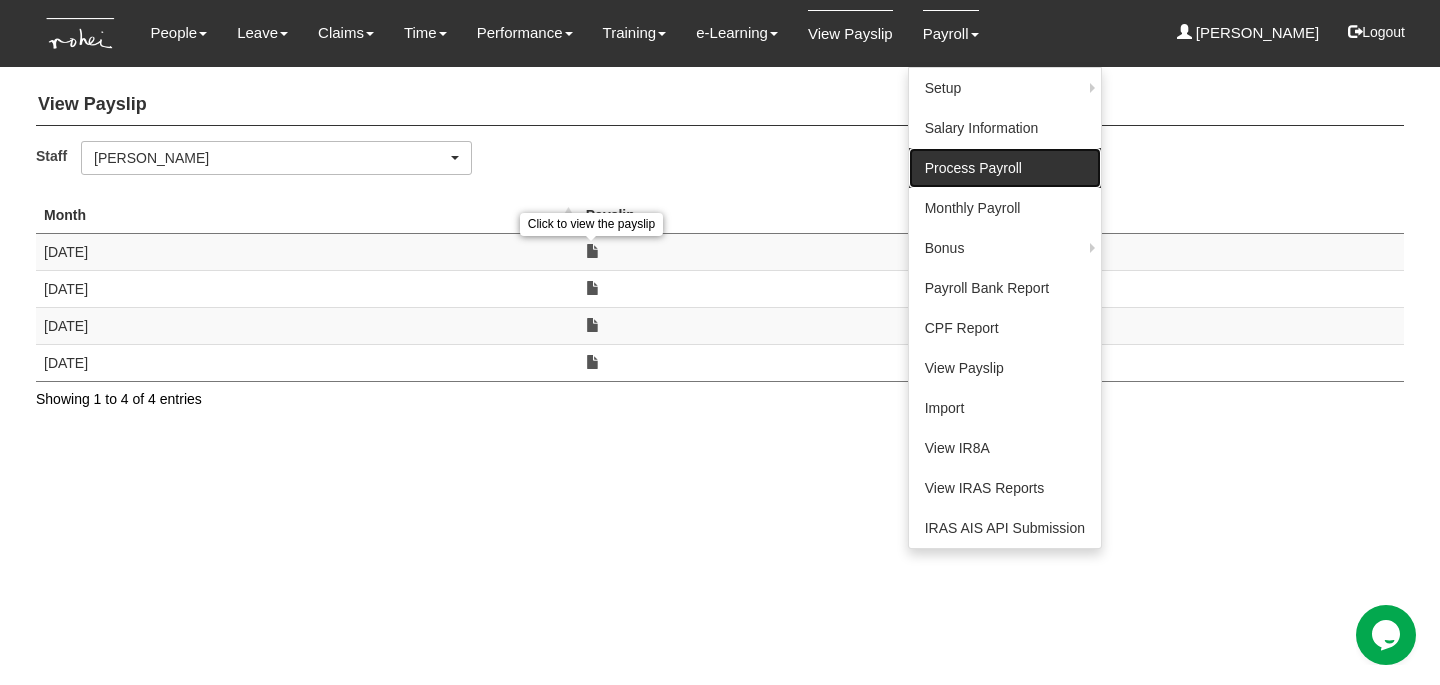 click on "Process Payroll" at bounding box center (1005, 168) 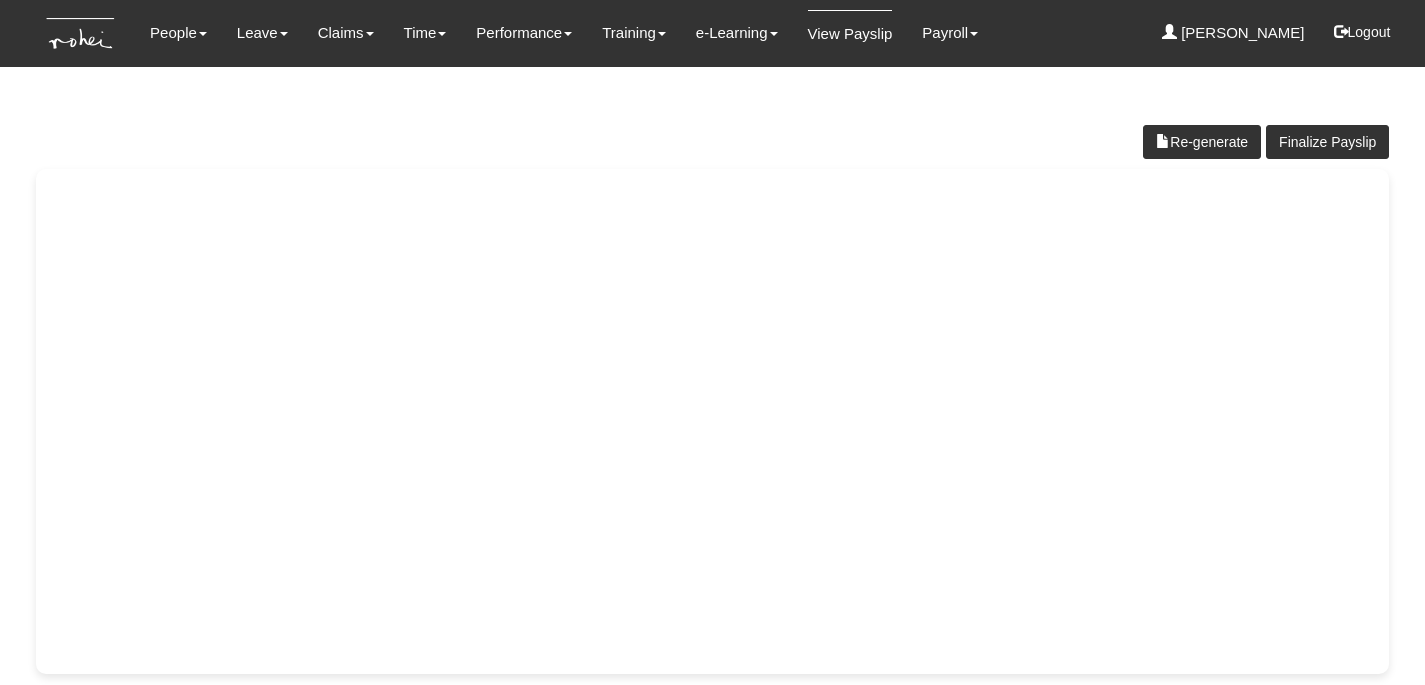 scroll, scrollTop: 0, scrollLeft: 0, axis: both 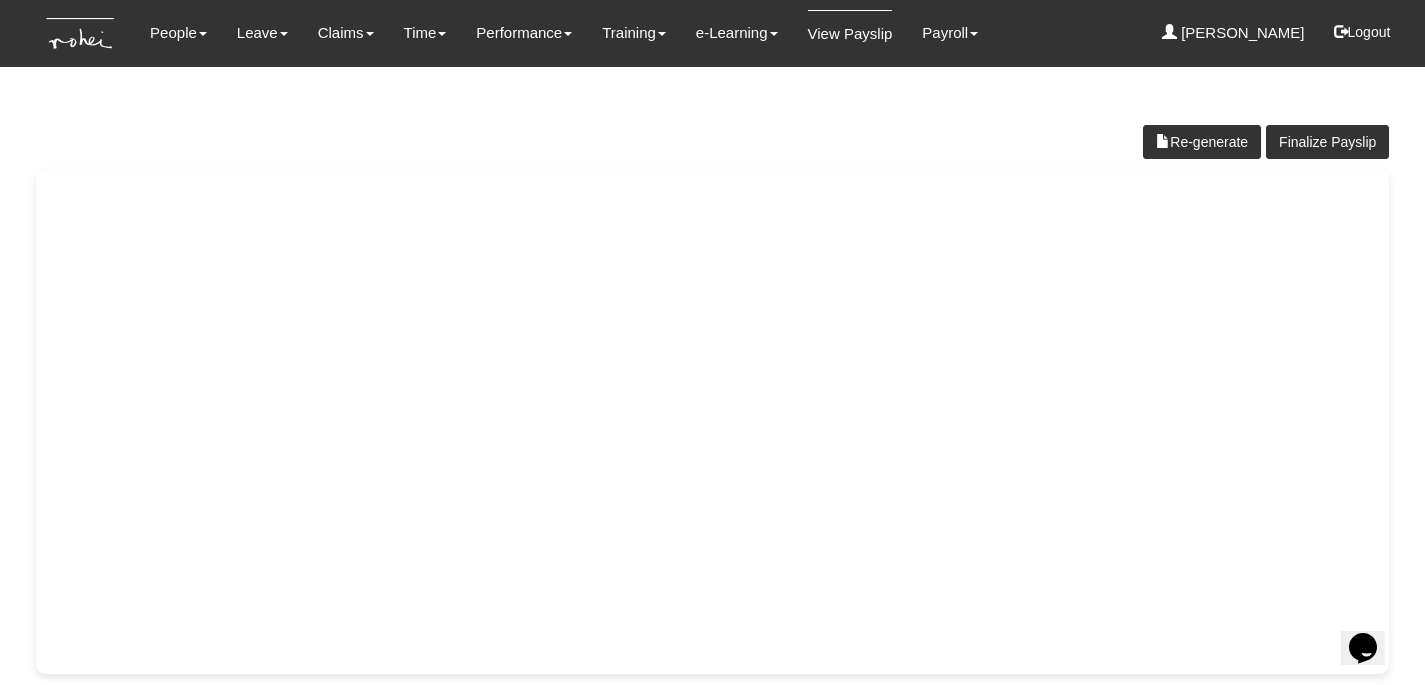 click on "Finalize Payslip
Re-generate" at bounding box center [713, 142] 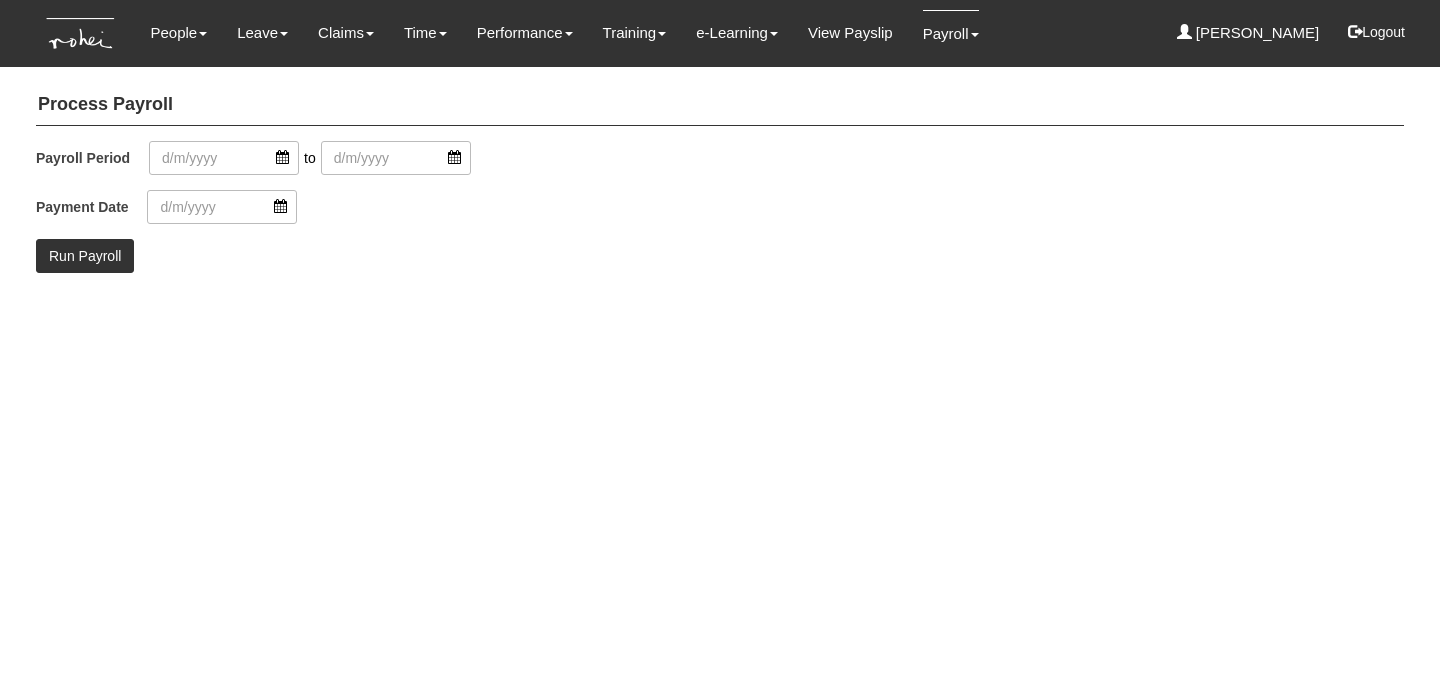scroll, scrollTop: 0, scrollLeft: 0, axis: both 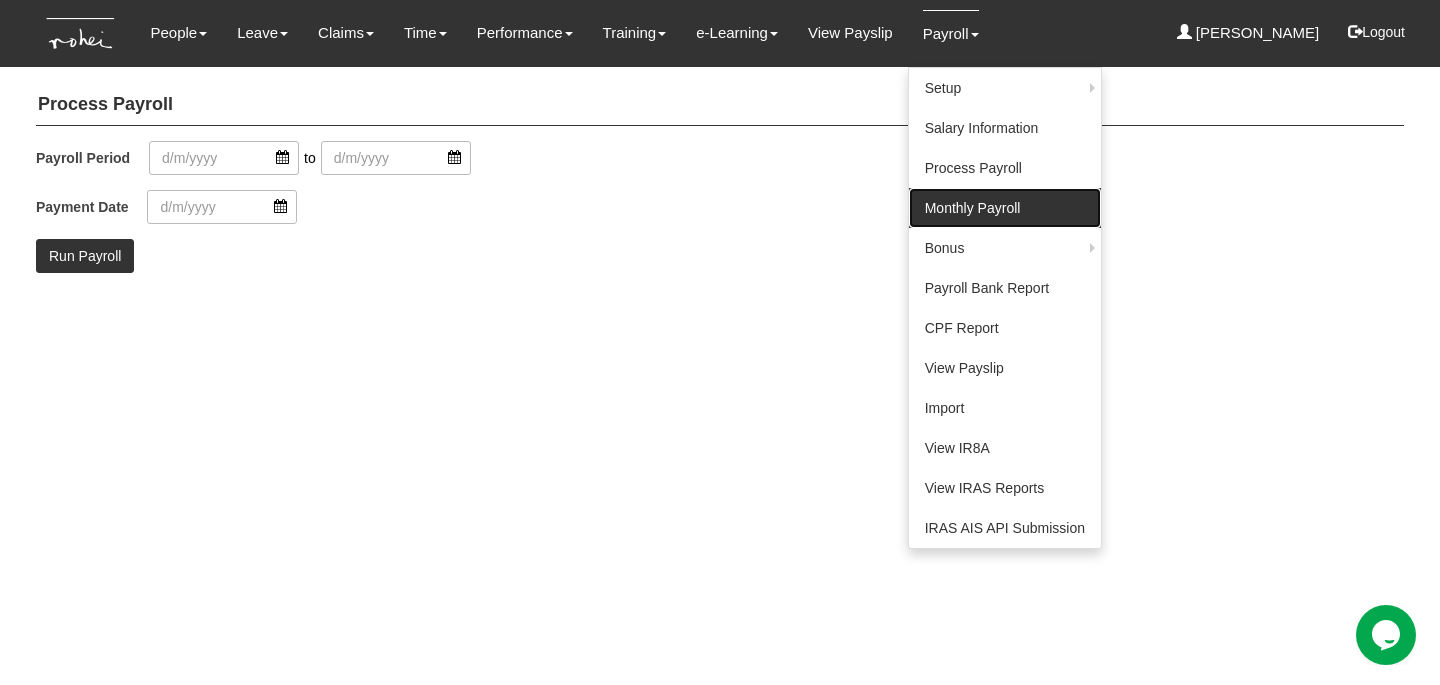 click on "Monthly Payroll" at bounding box center [1005, 208] 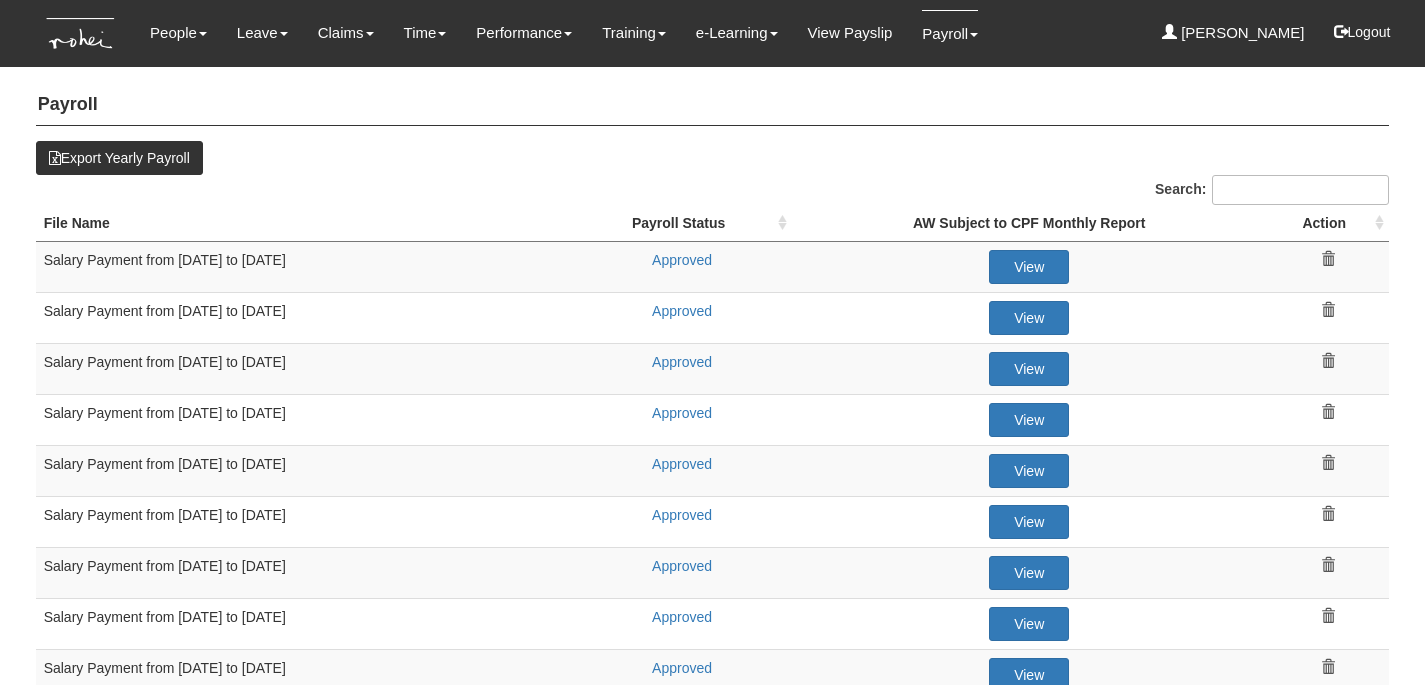 select on "50" 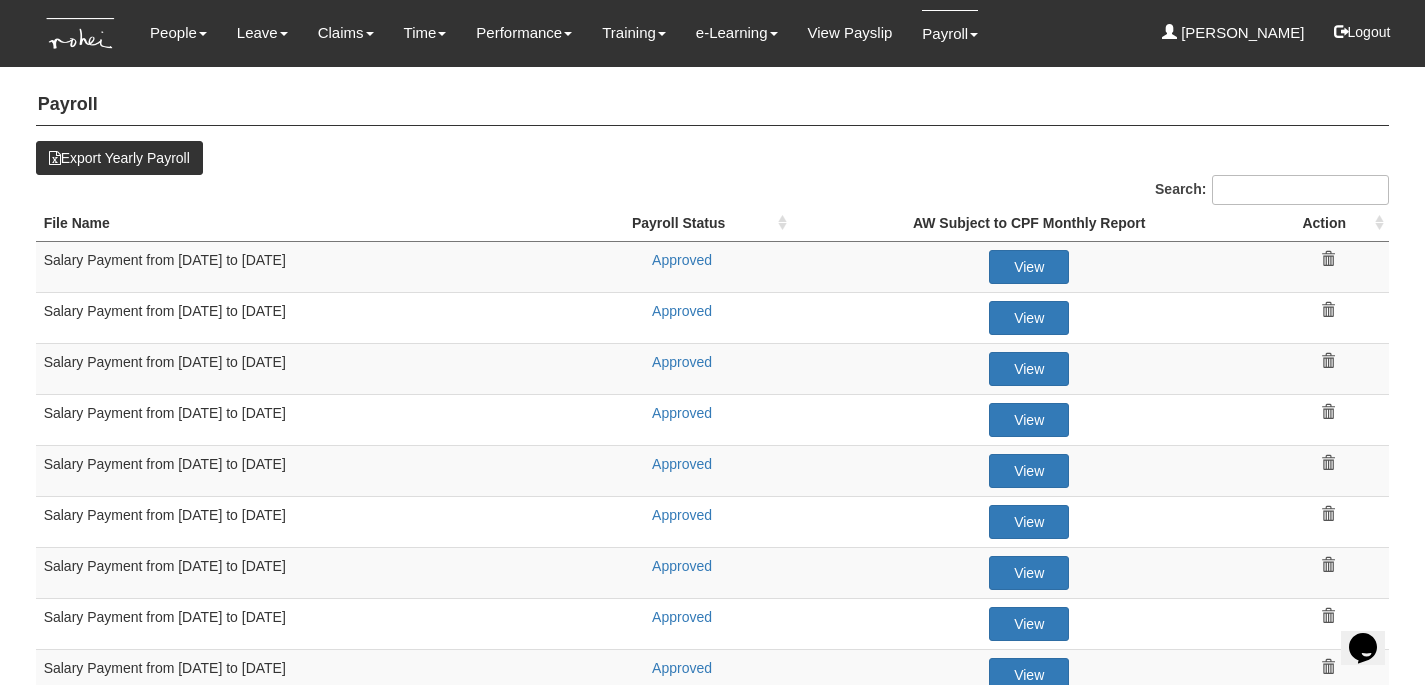 scroll, scrollTop: 0, scrollLeft: 0, axis: both 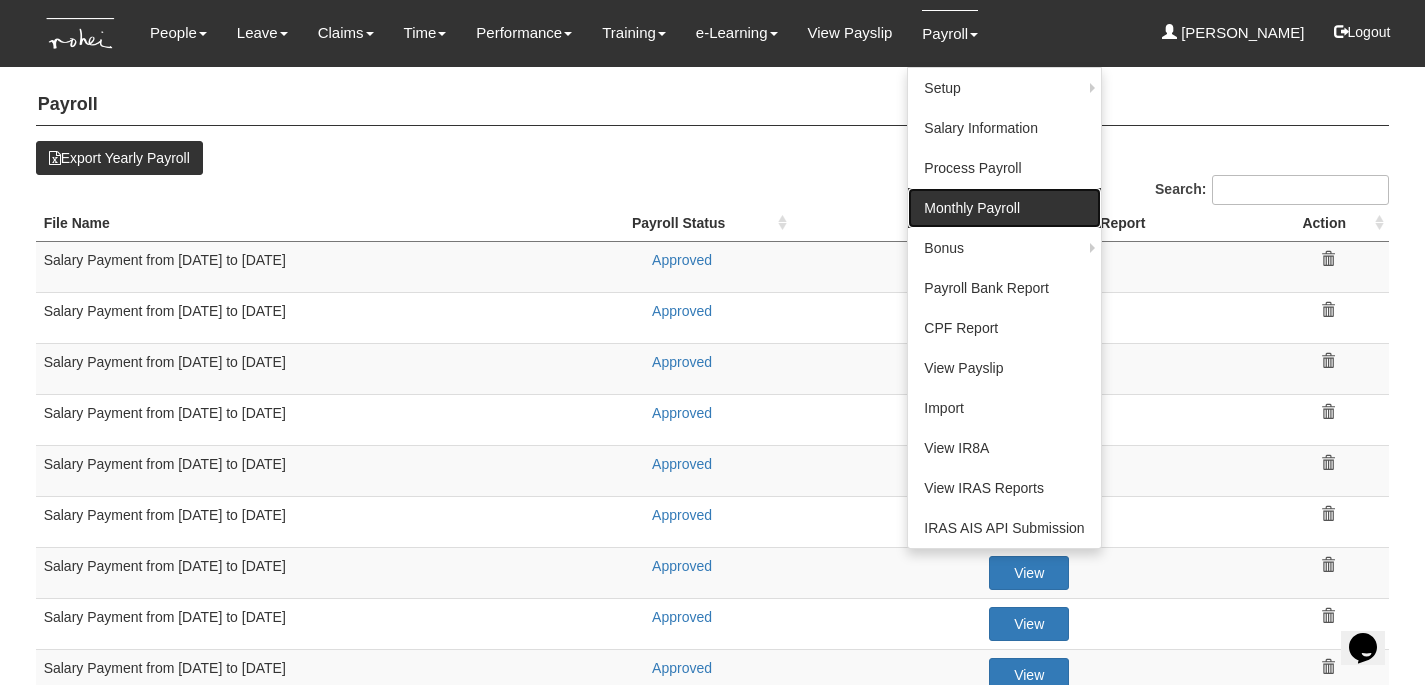 click on "Monthly Payroll" at bounding box center [1004, 208] 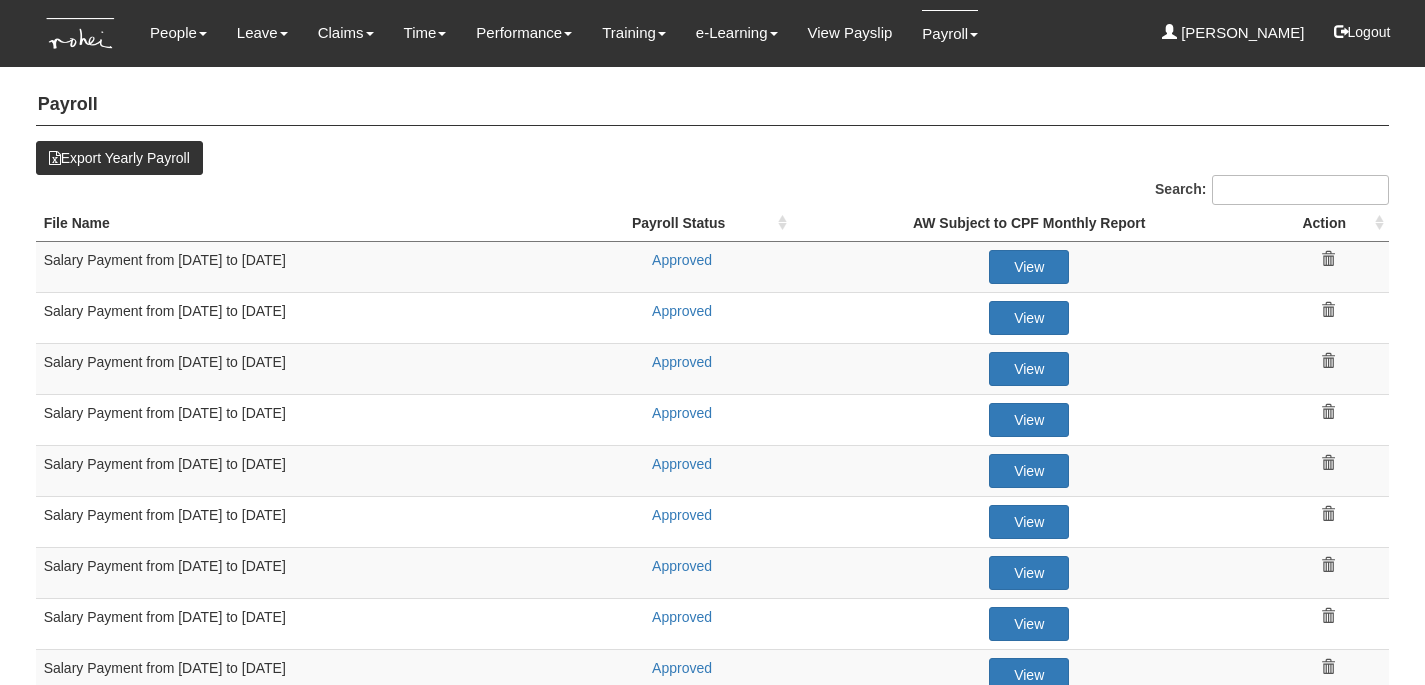 select on "50" 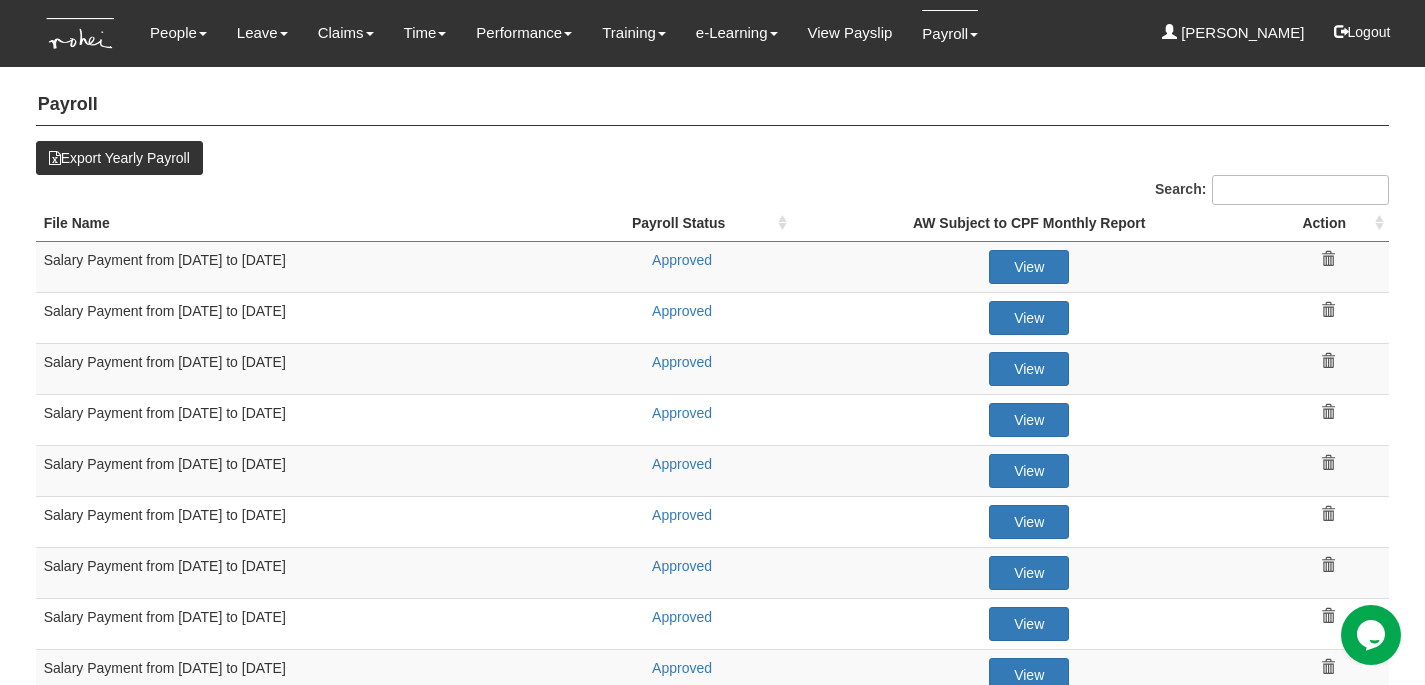scroll, scrollTop: 0, scrollLeft: 0, axis: both 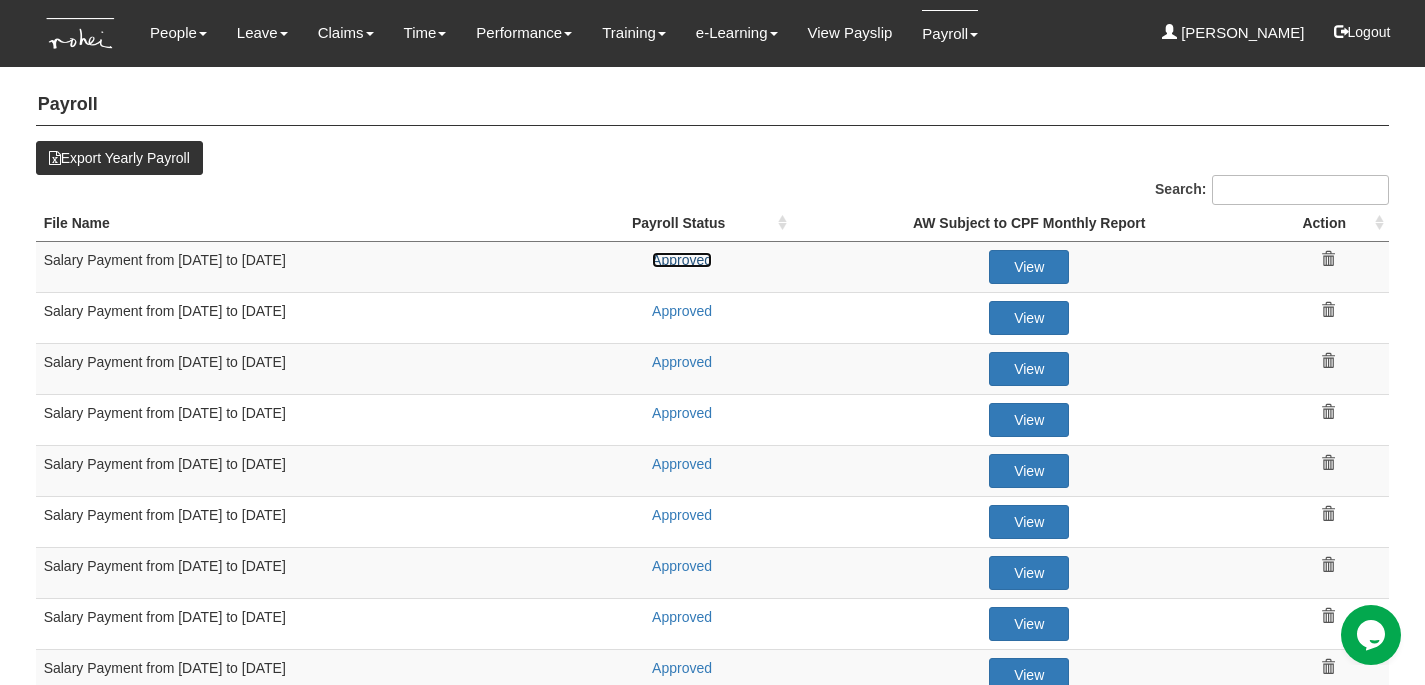 click on "Approved" at bounding box center [682, 260] 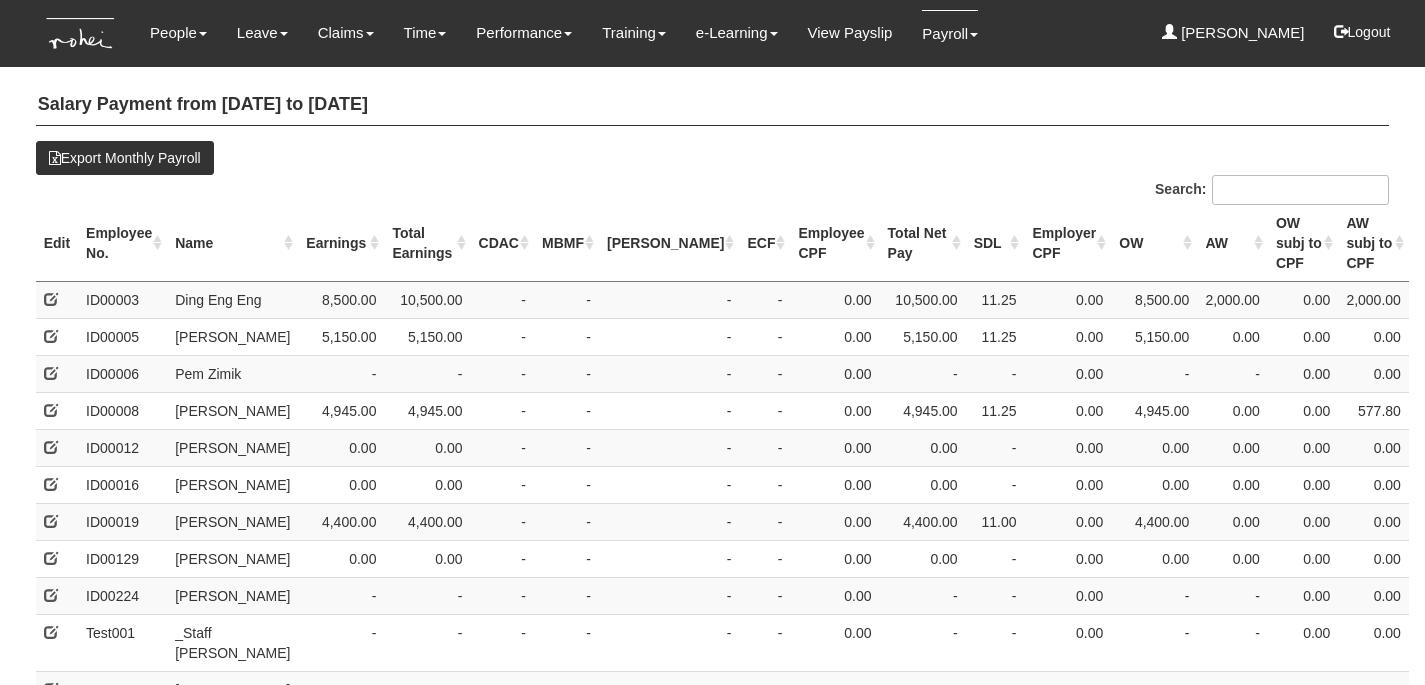 select on "50" 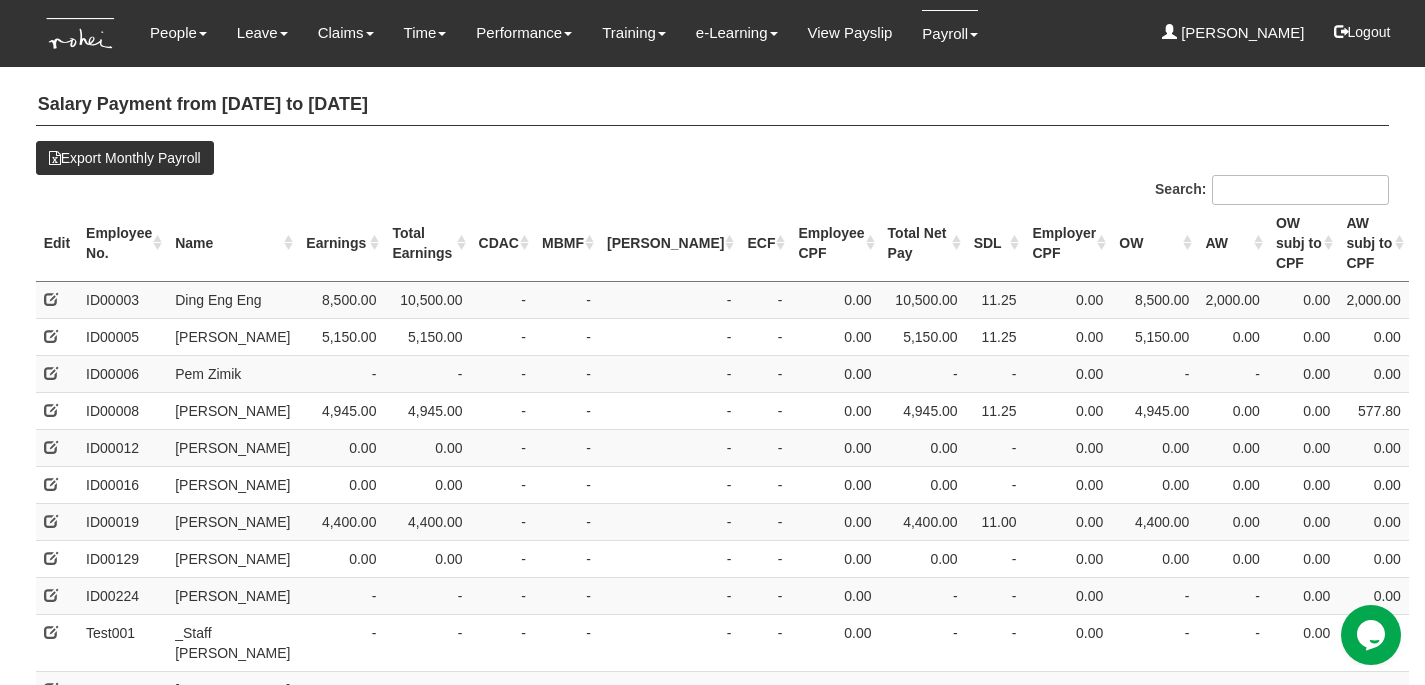 scroll, scrollTop: 0, scrollLeft: 0, axis: both 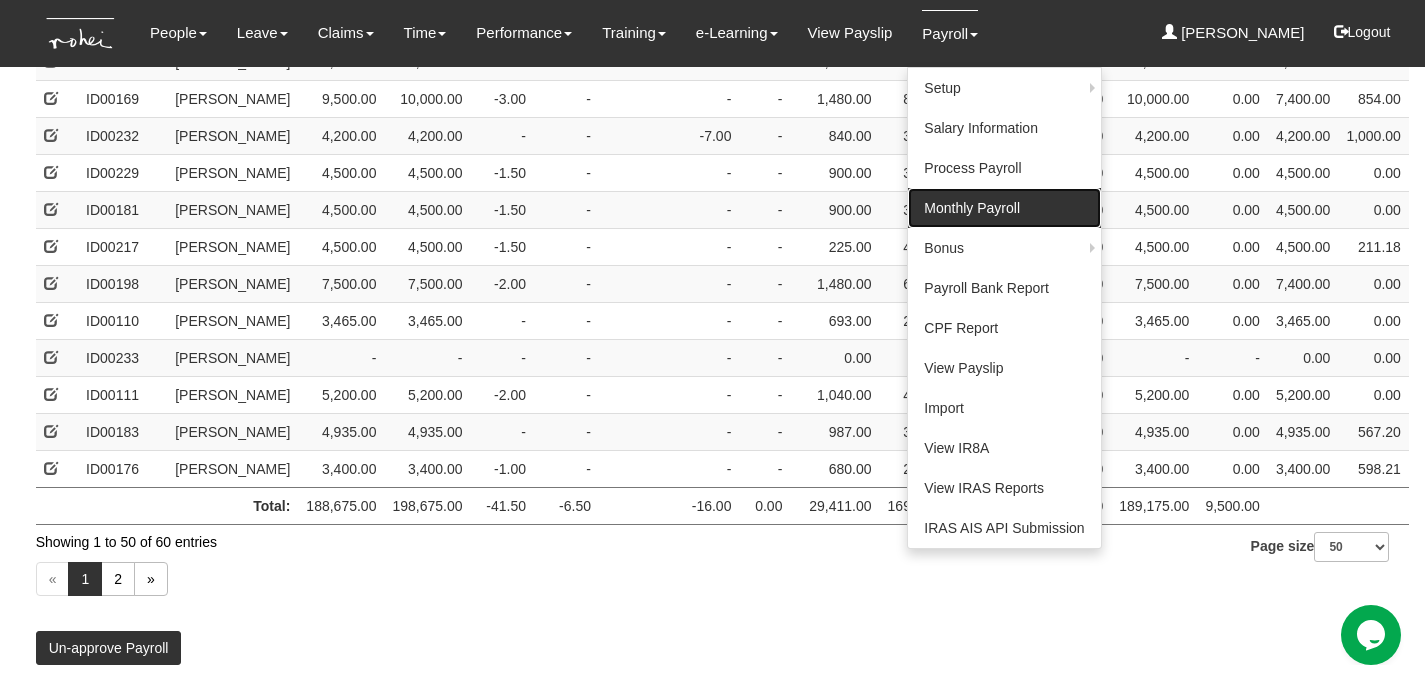 click on "Monthly Payroll" at bounding box center (1004, 208) 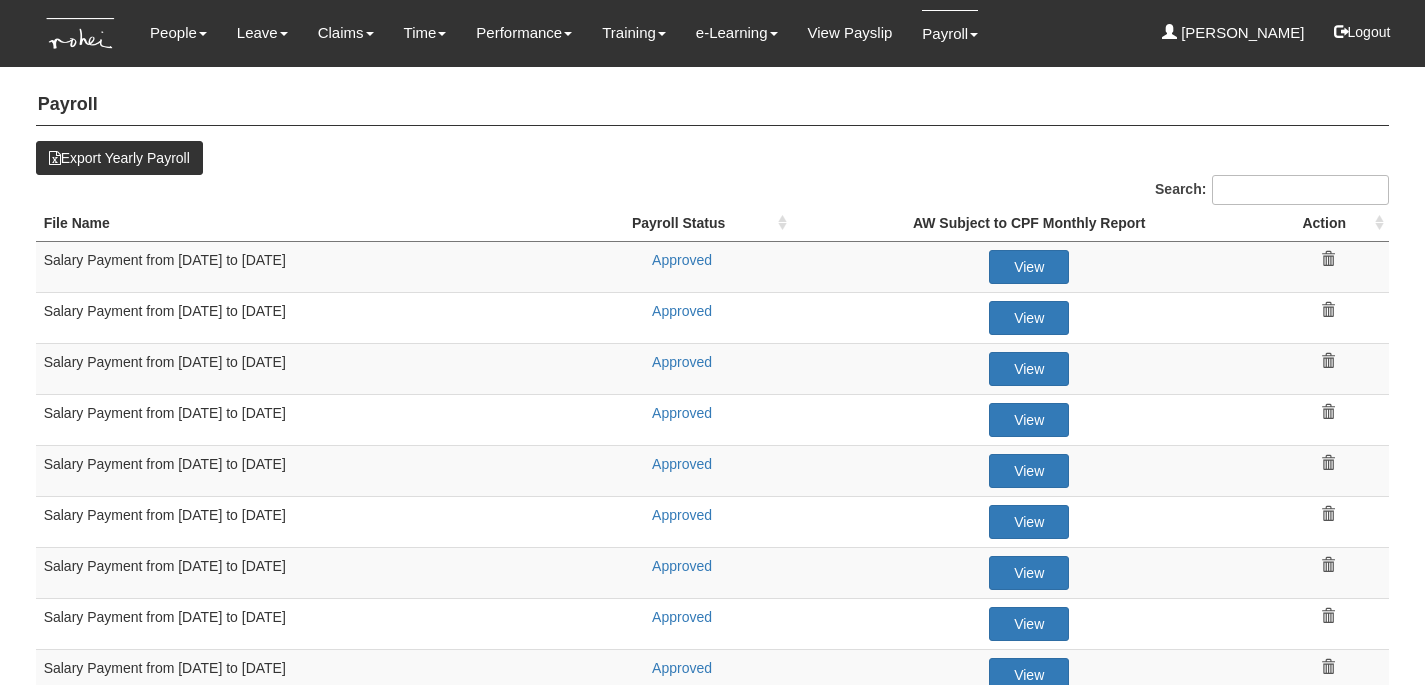 select on "50" 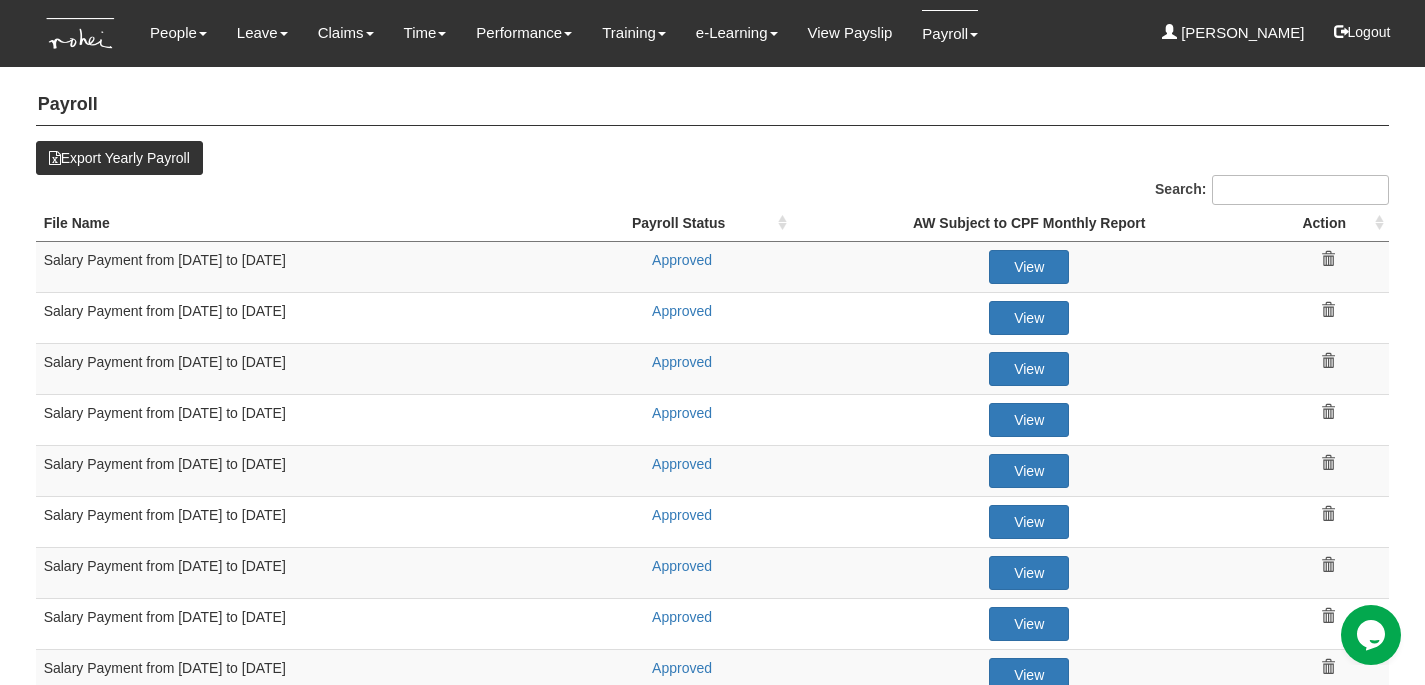 scroll, scrollTop: 0, scrollLeft: 0, axis: both 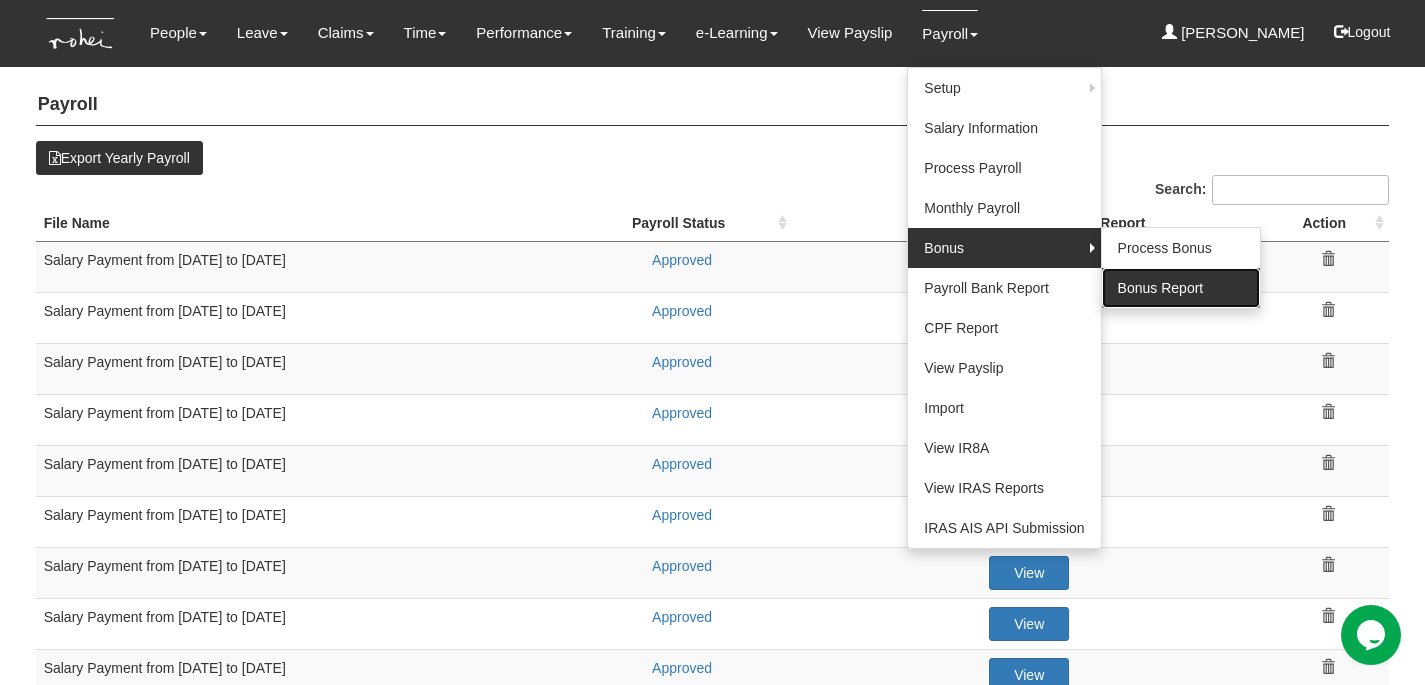 click on "Bonus Report" at bounding box center [1181, 288] 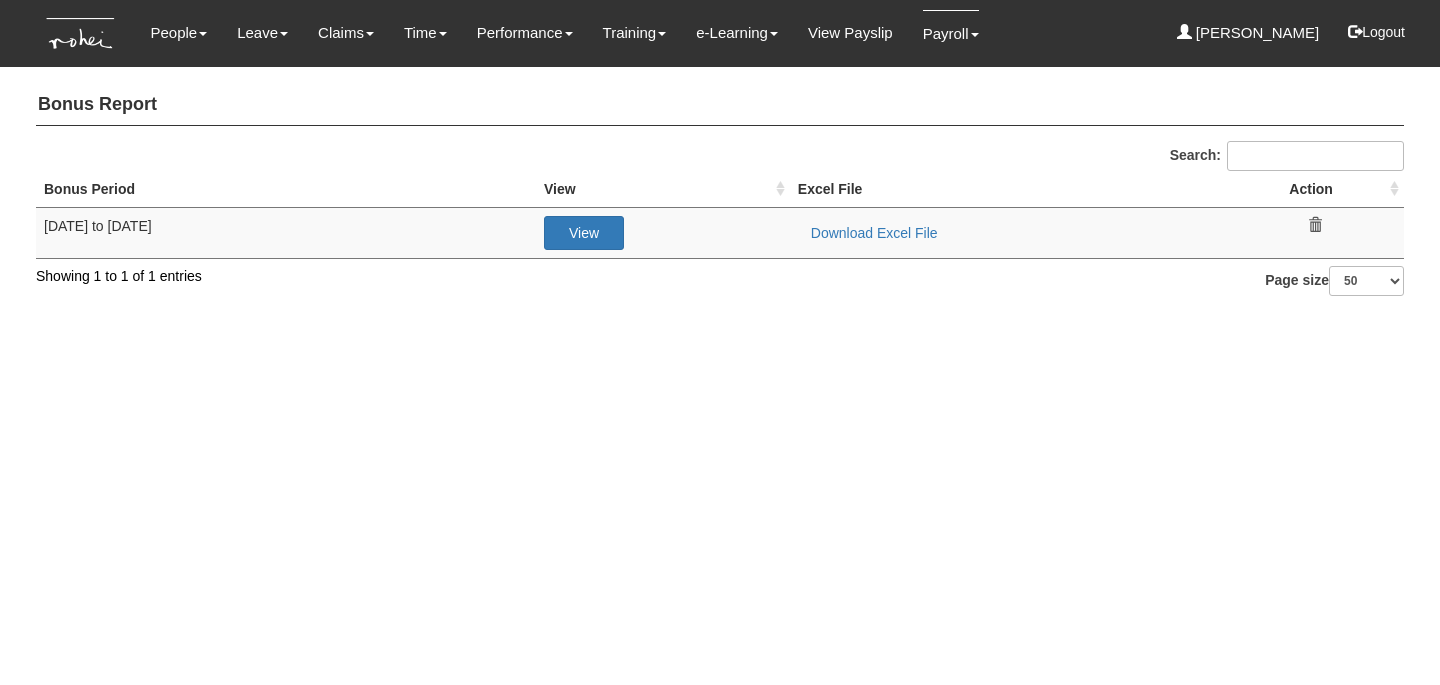 select on "50" 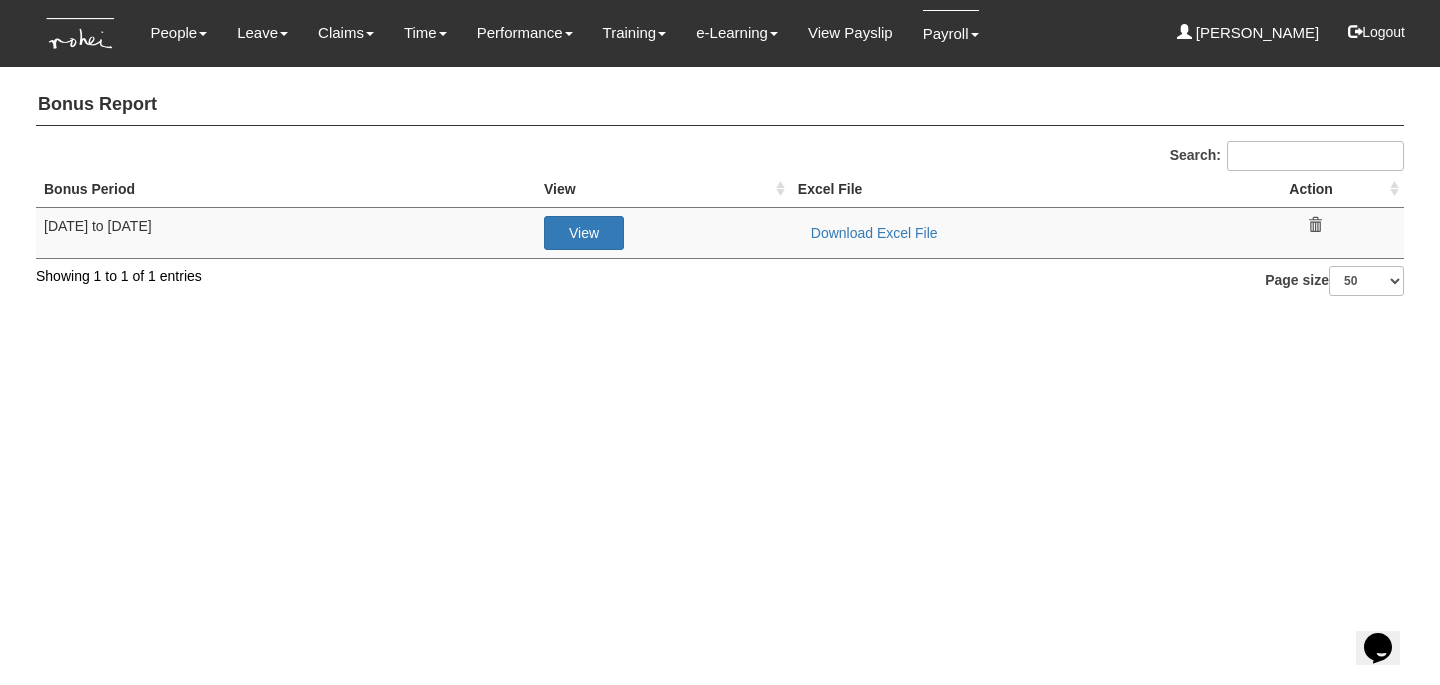 scroll, scrollTop: 0, scrollLeft: 0, axis: both 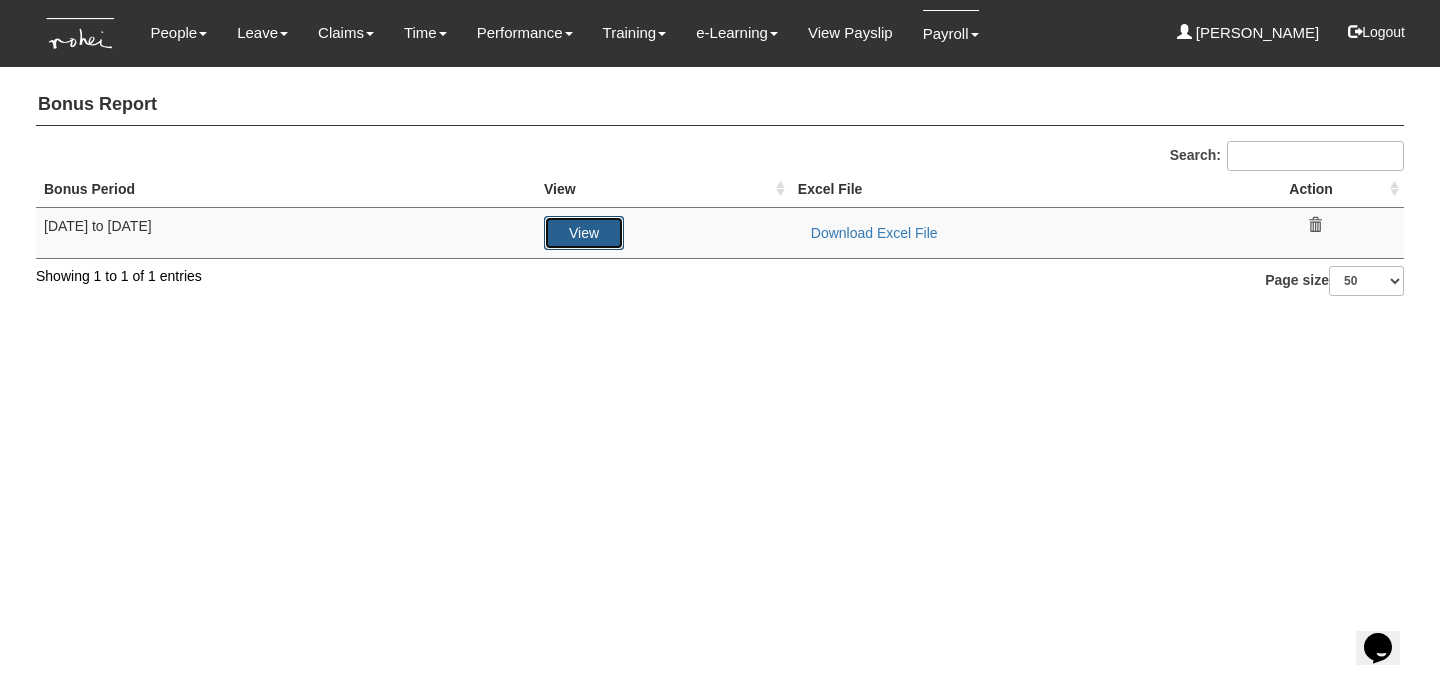 click on "View" at bounding box center [584, 233] 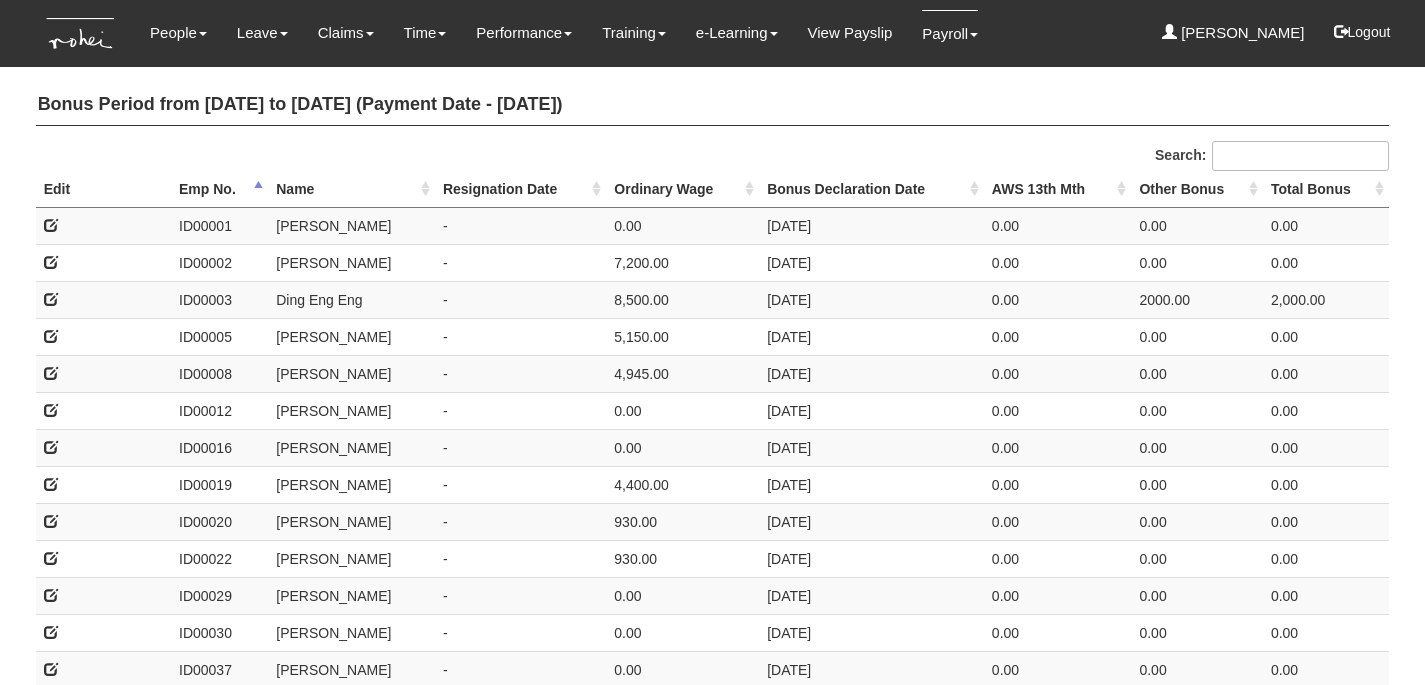 select on "50" 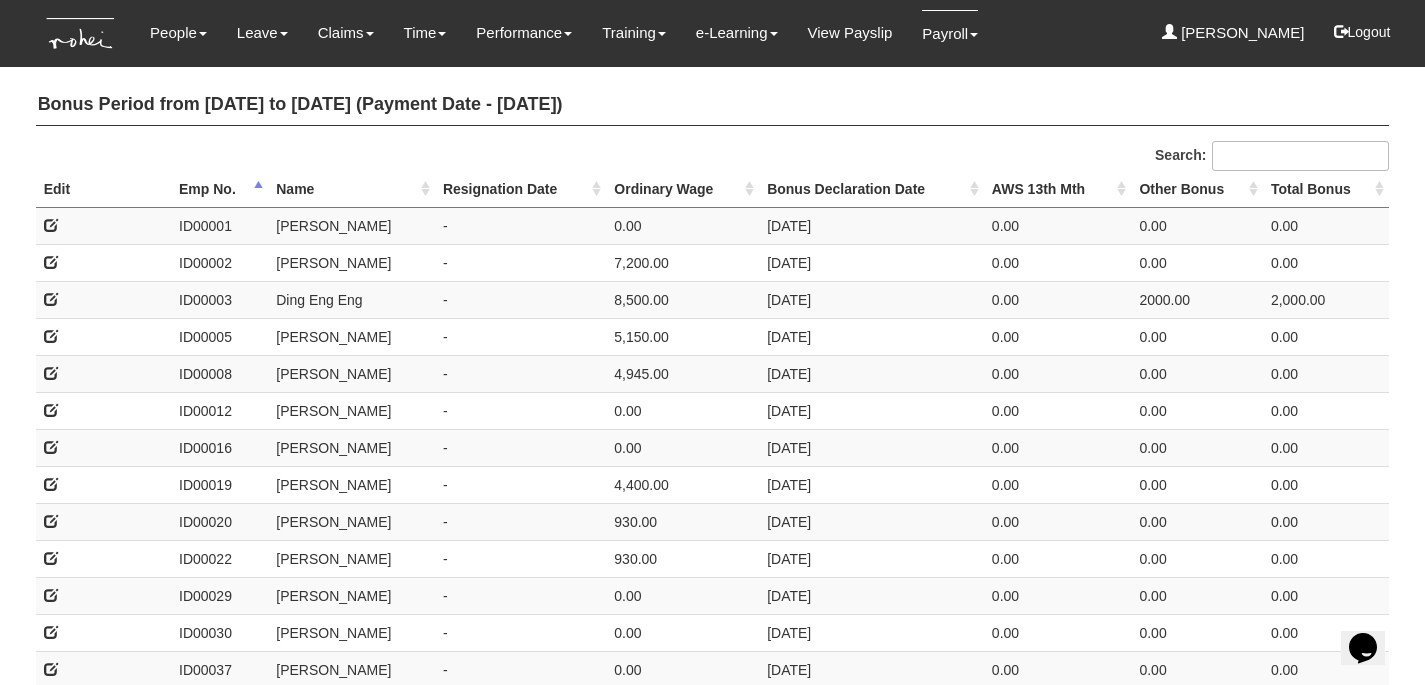 scroll, scrollTop: 0, scrollLeft: 0, axis: both 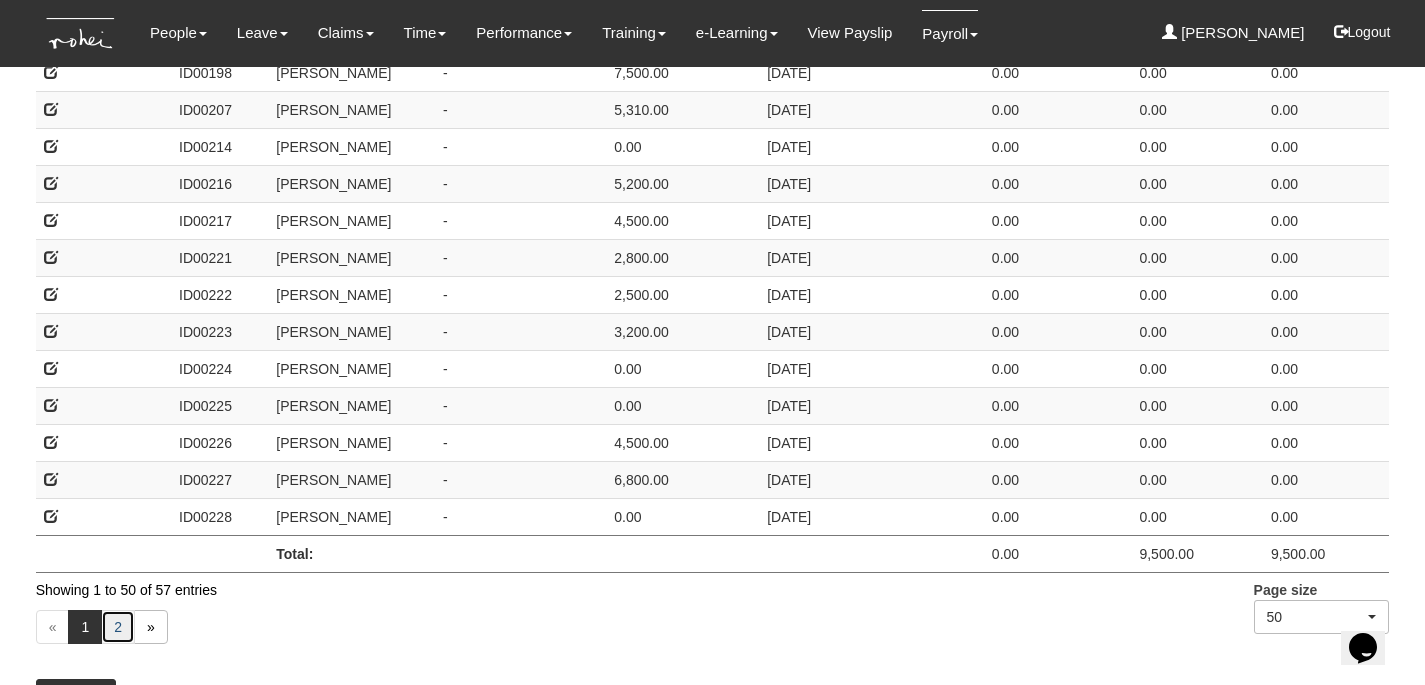click on "2" at bounding box center (118, 627) 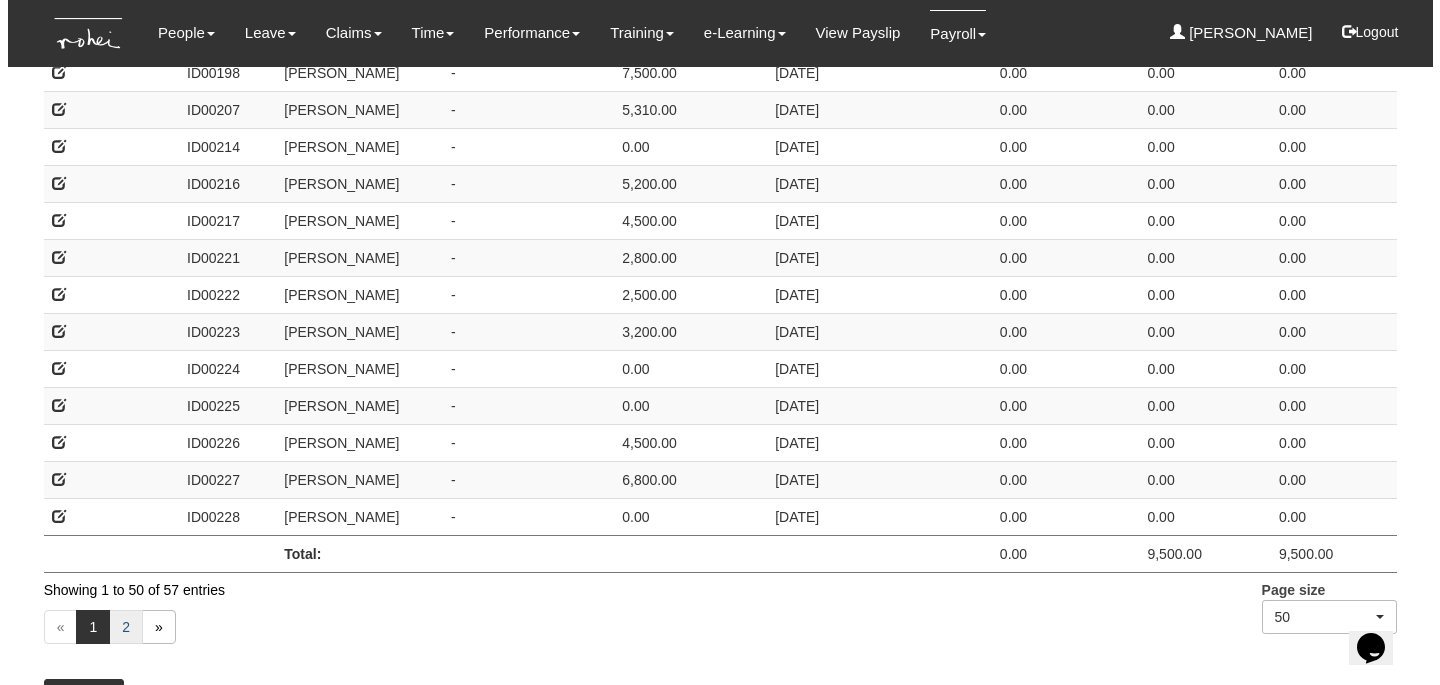 scroll, scrollTop: 0, scrollLeft: 0, axis: both 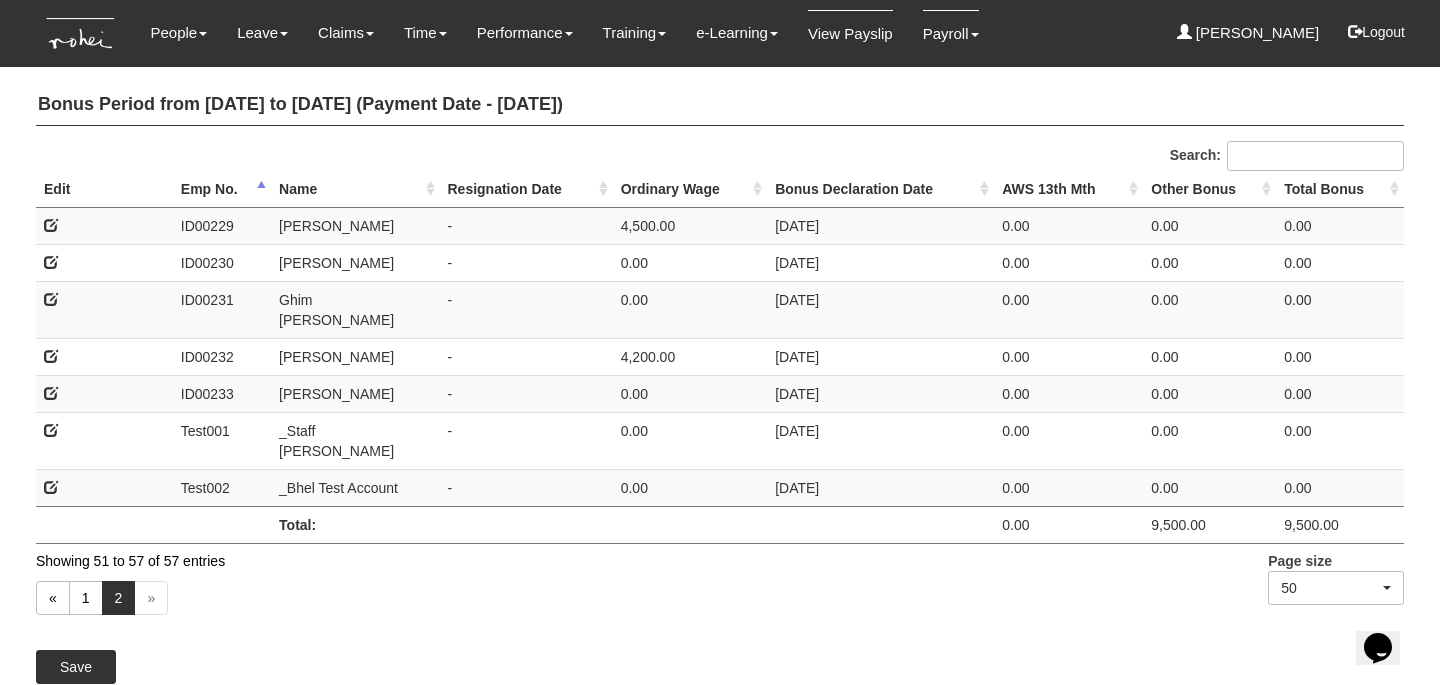 click on "View Payslip" at bounding box center [850, 33] 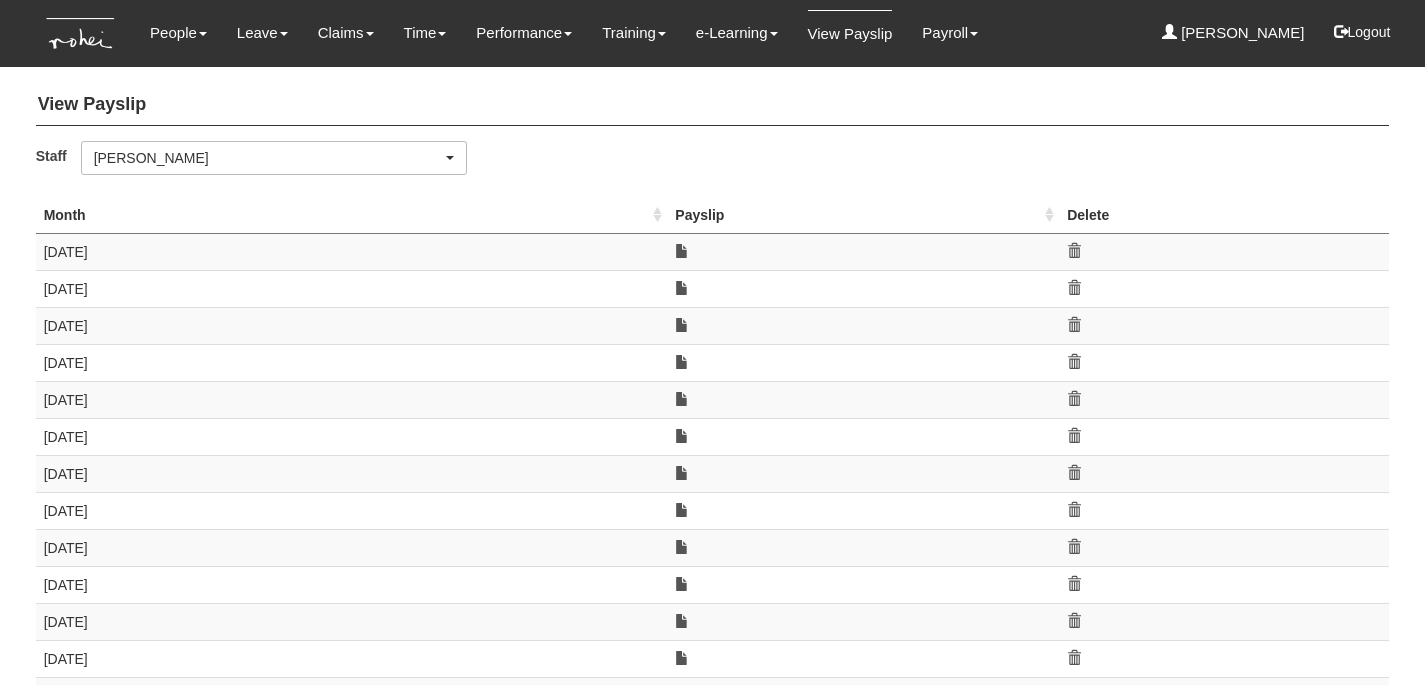 scroll, scrollTop: 0, scrollLeft: 0, axis: both 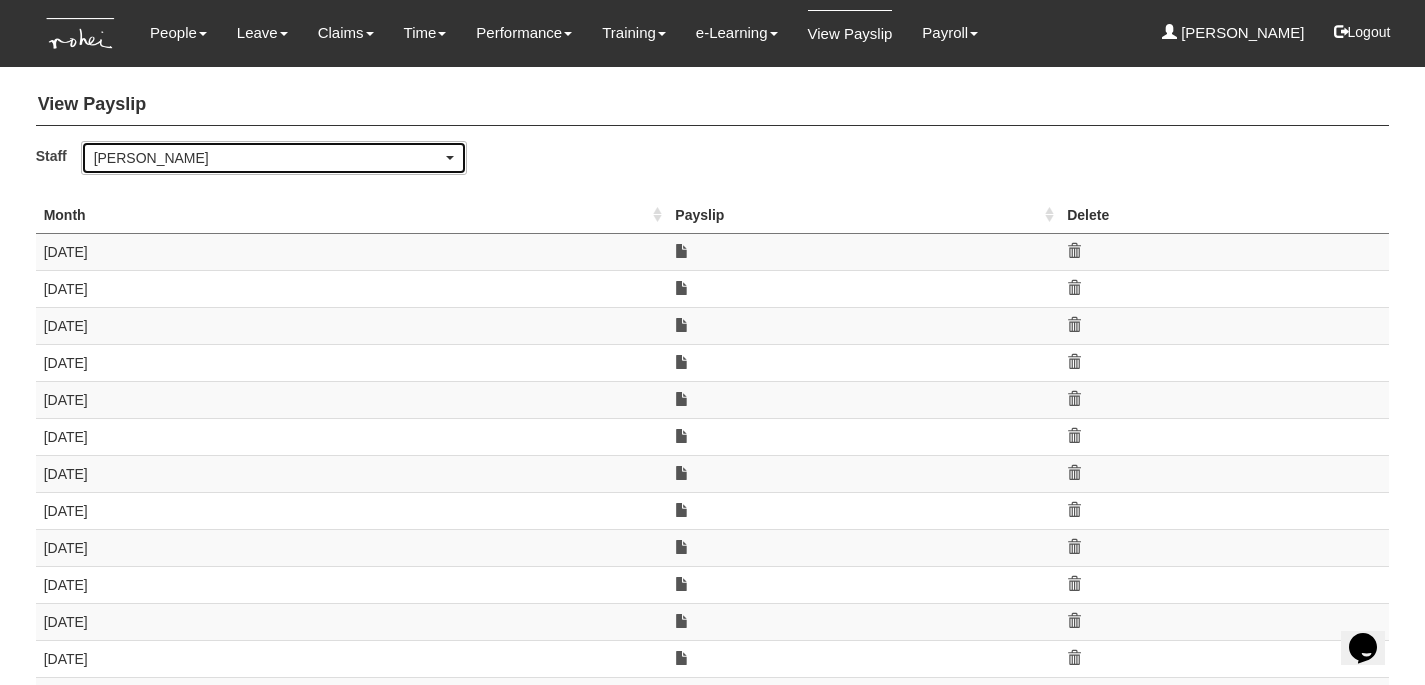 click on "[PERSON_NAME]" at bounding box center [268, 158] 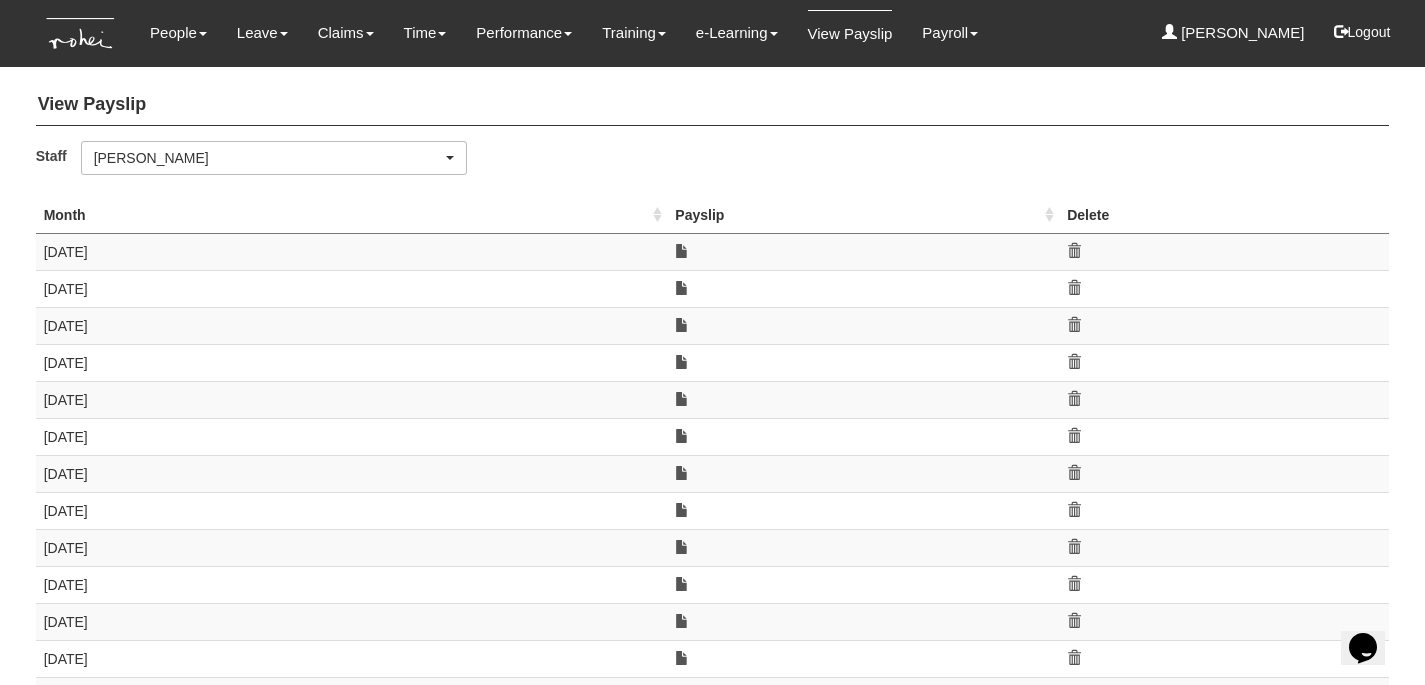 scroll, scrollTop: 0, scrollLeft: 0, axis: both 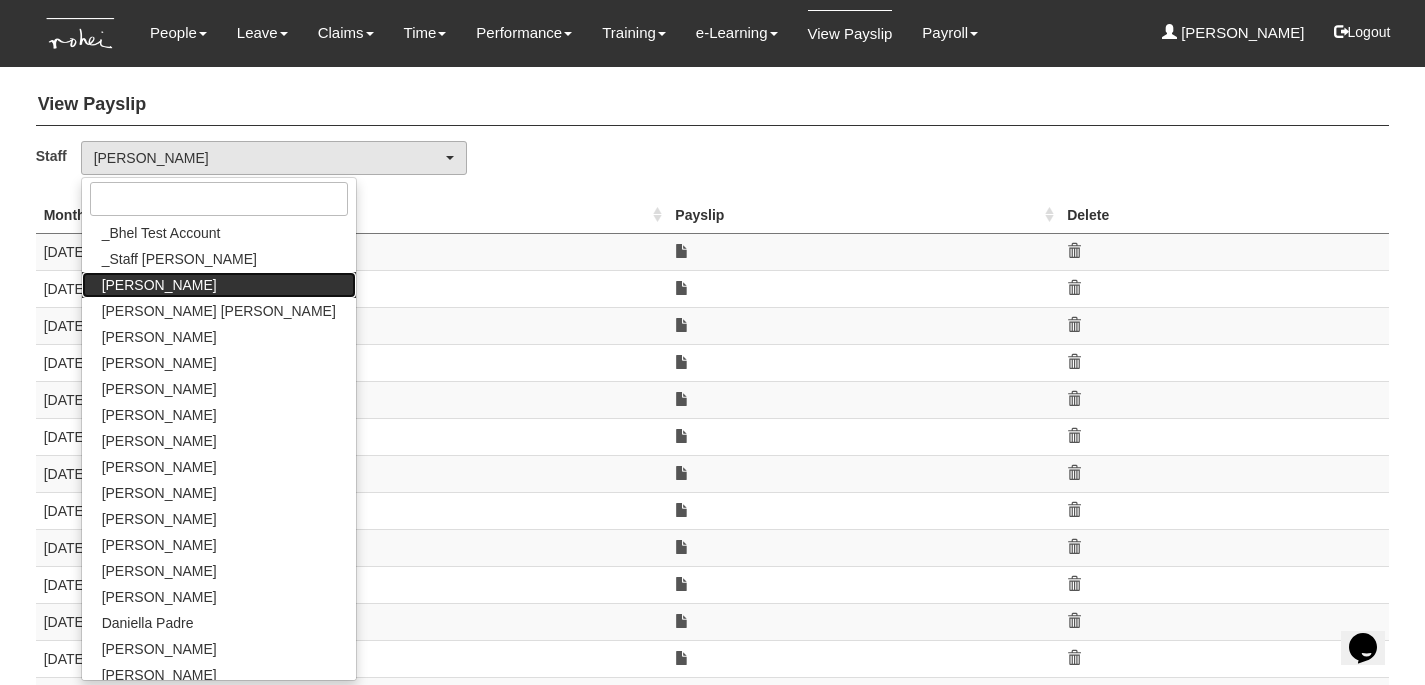 click on "Abel Tan" at bounding box center (219, 285) 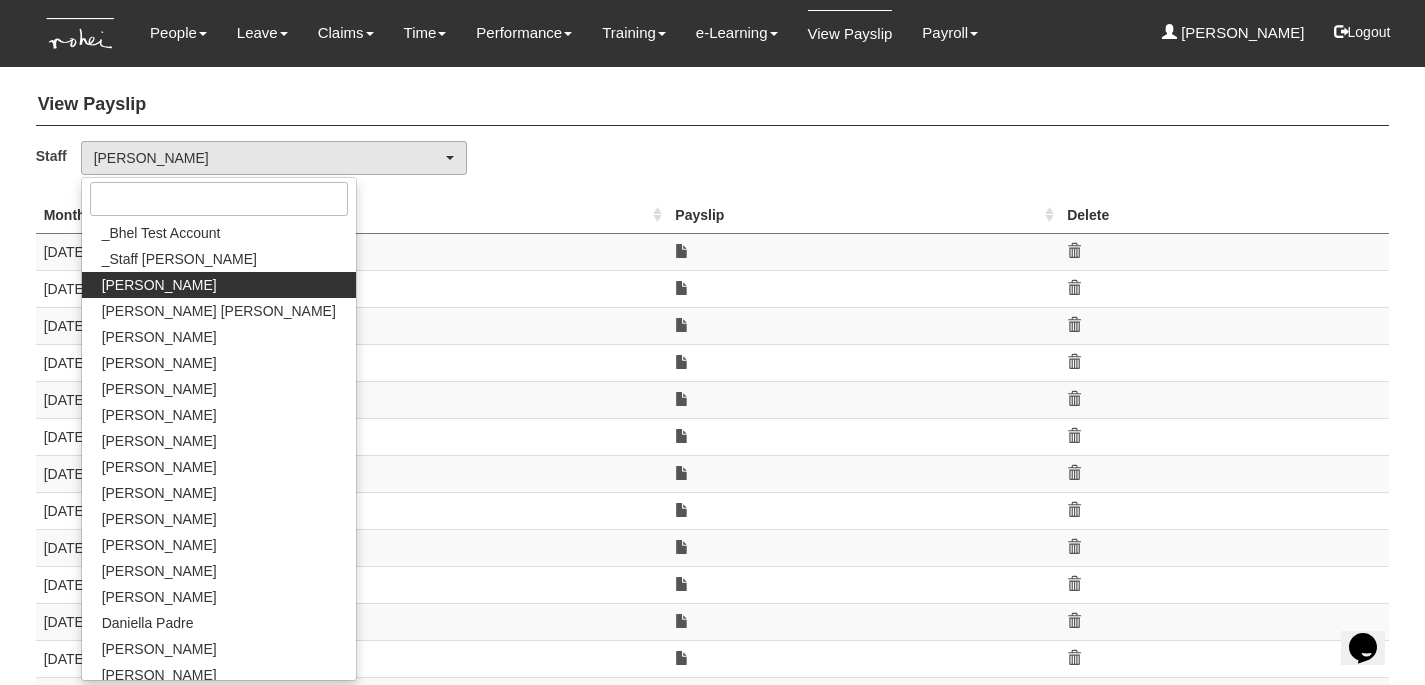 select on "bab5243c-beed-41fc-b362-49a7e6e66dc1" 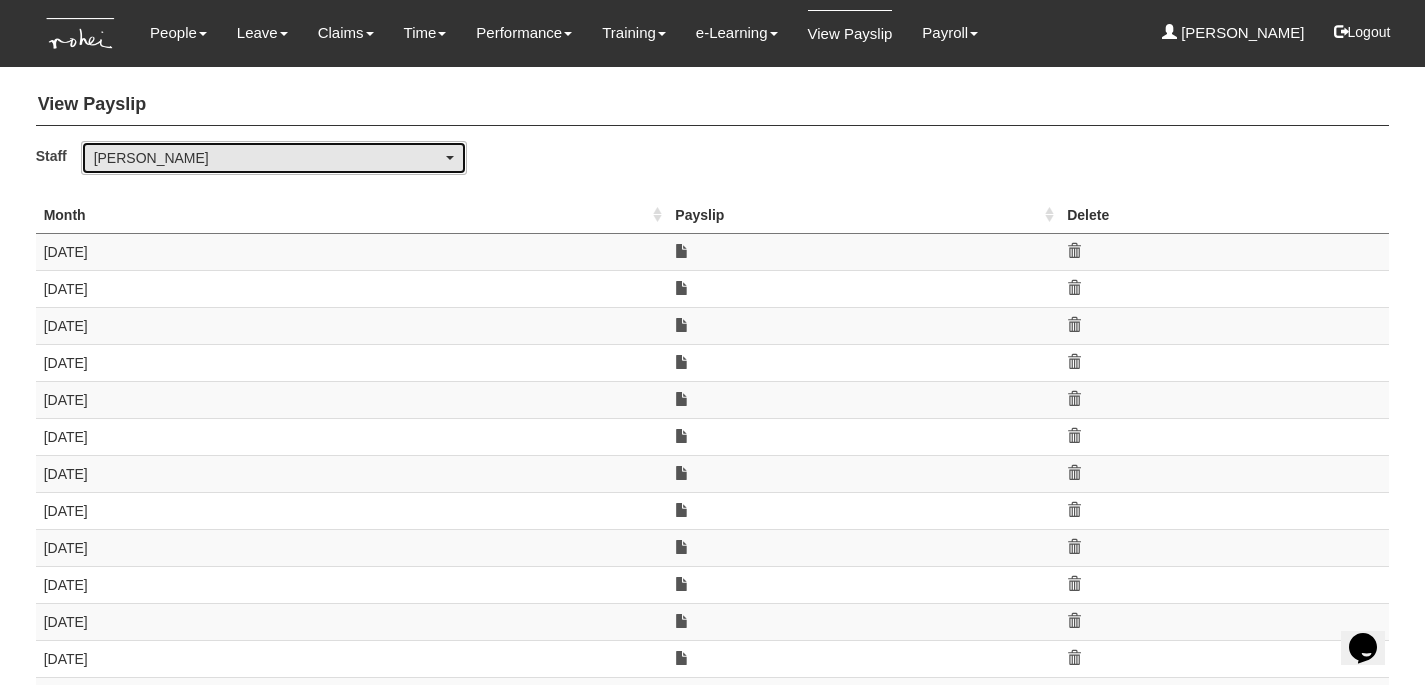 type 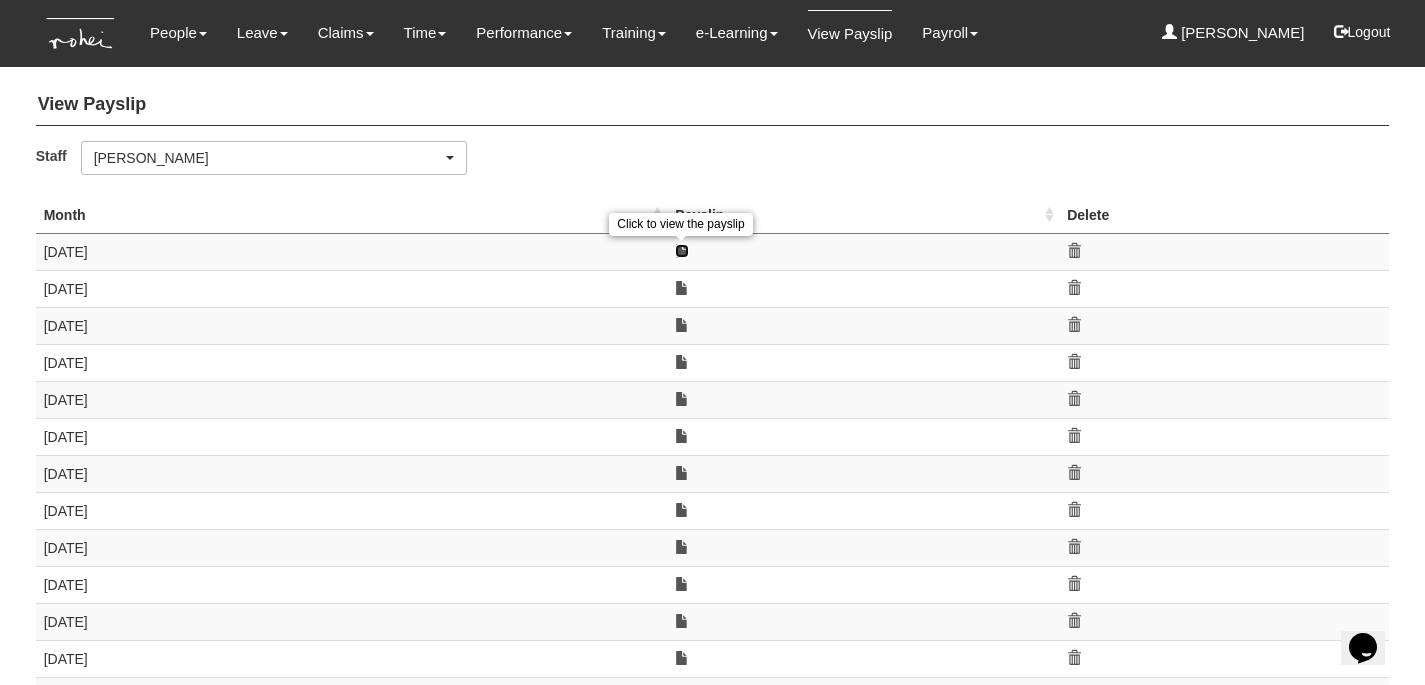 click at bounding box center [682, 251] 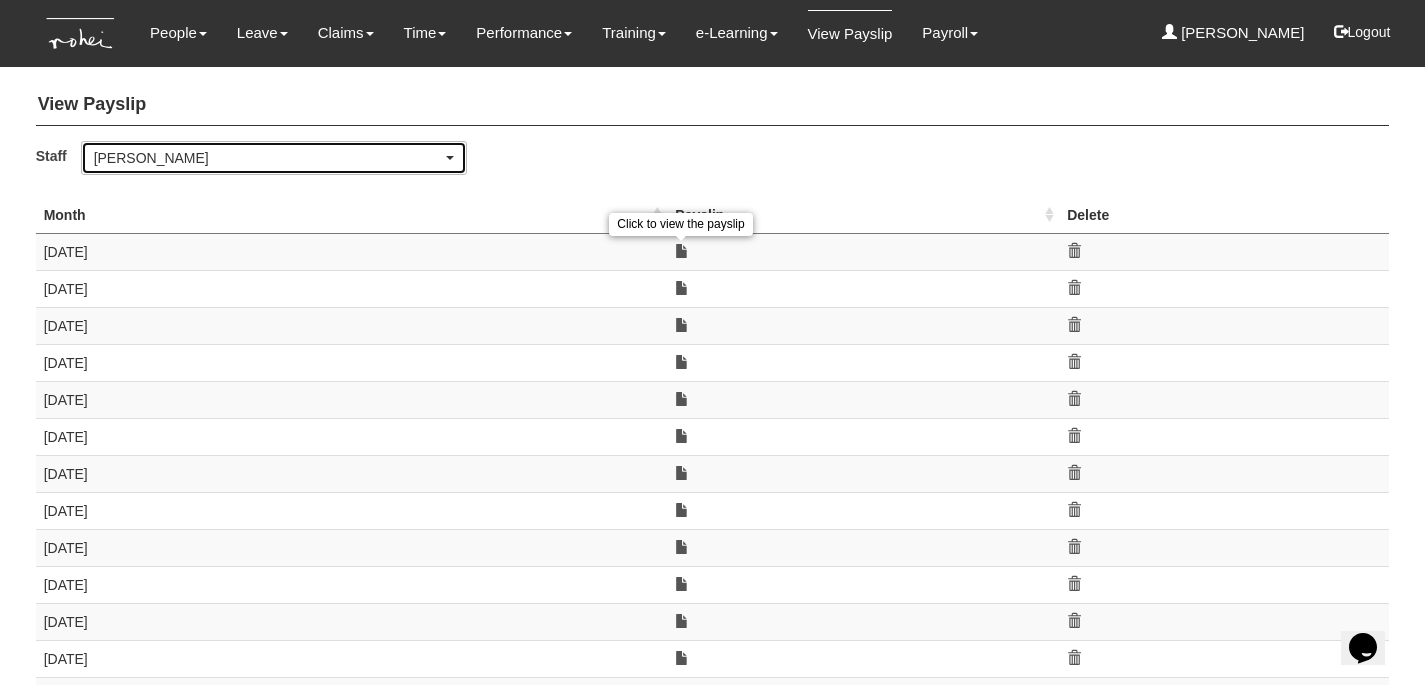 click on "Abel Tan" at bounding box center (274, 158) 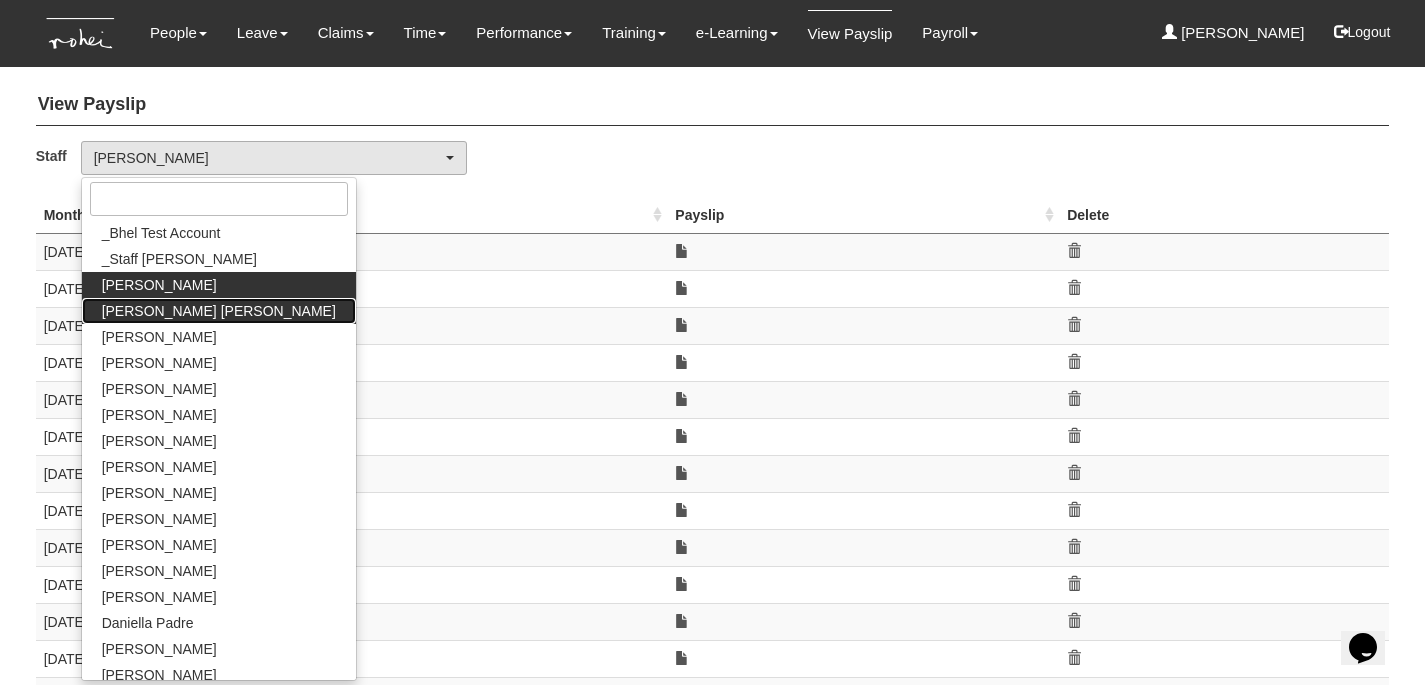 click on "Abigail Shantini K." at bounding box center [219, 311] 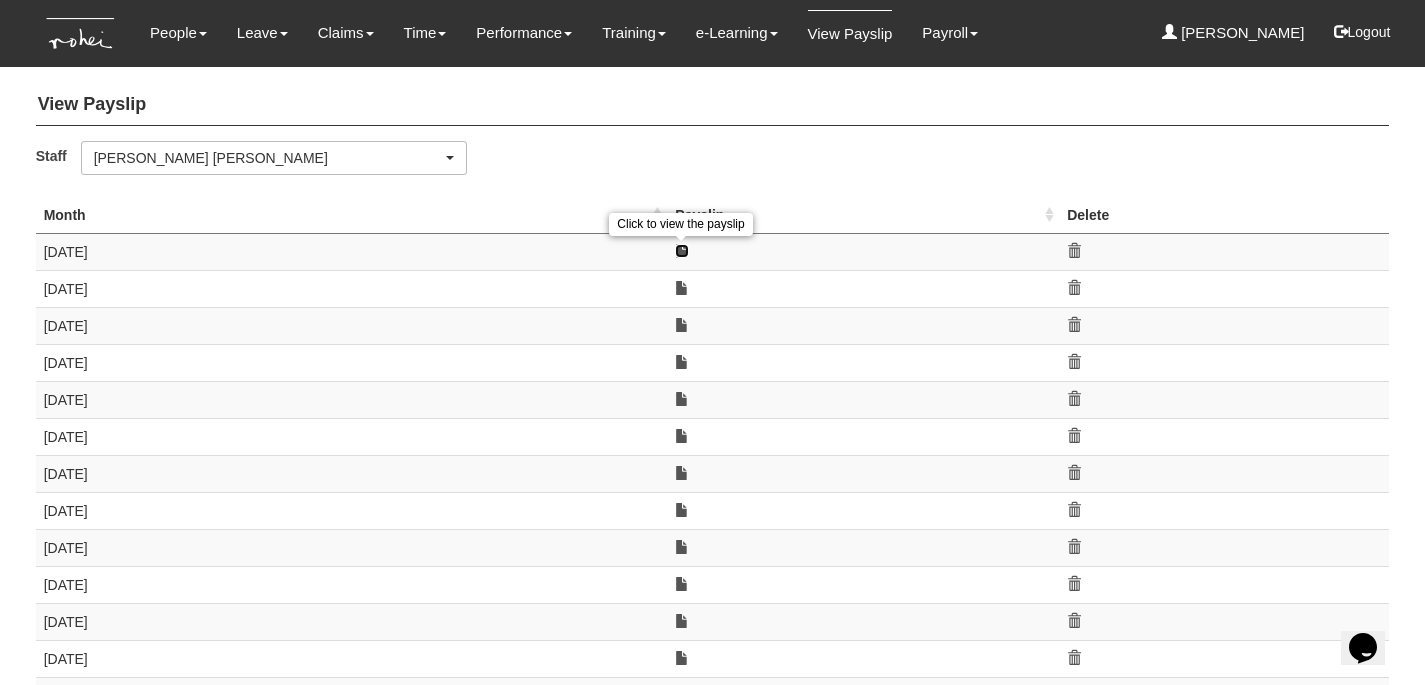 click at bounding box center [682, 251] 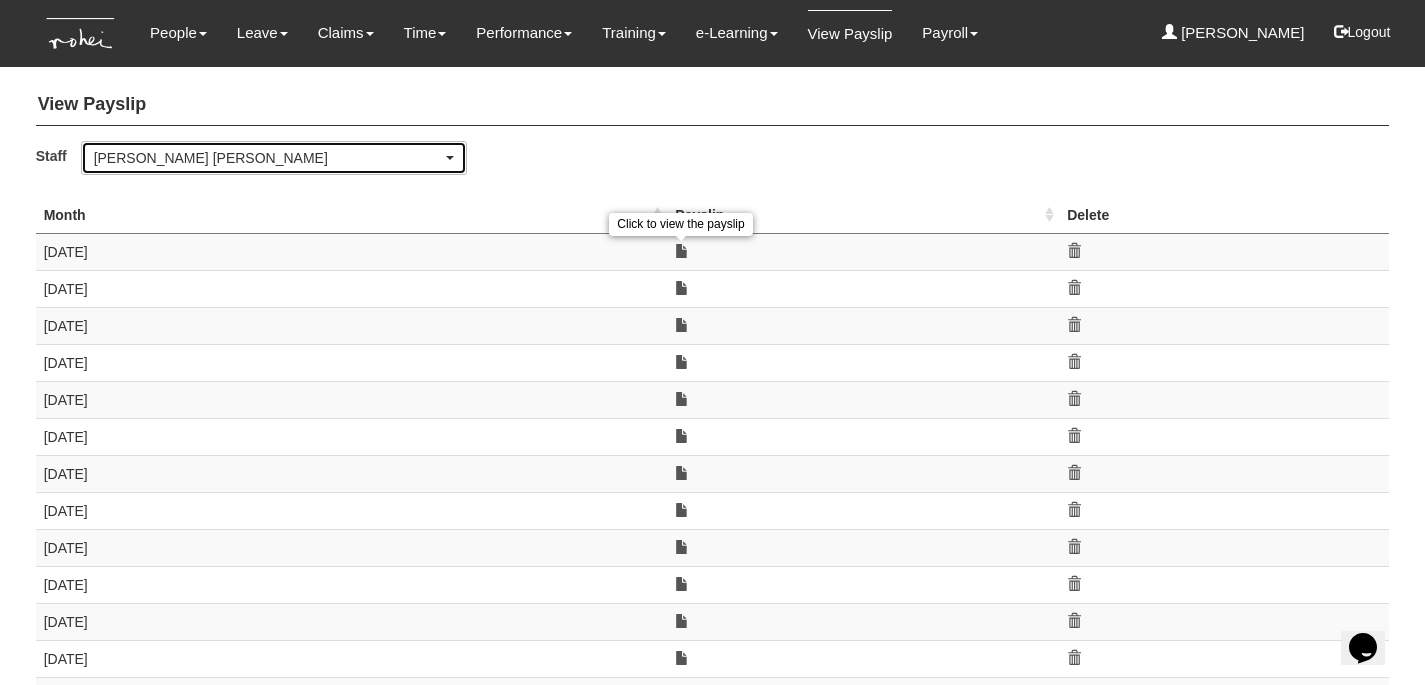 click on "Abigail Shantini K." at bounding box center [268, 158] 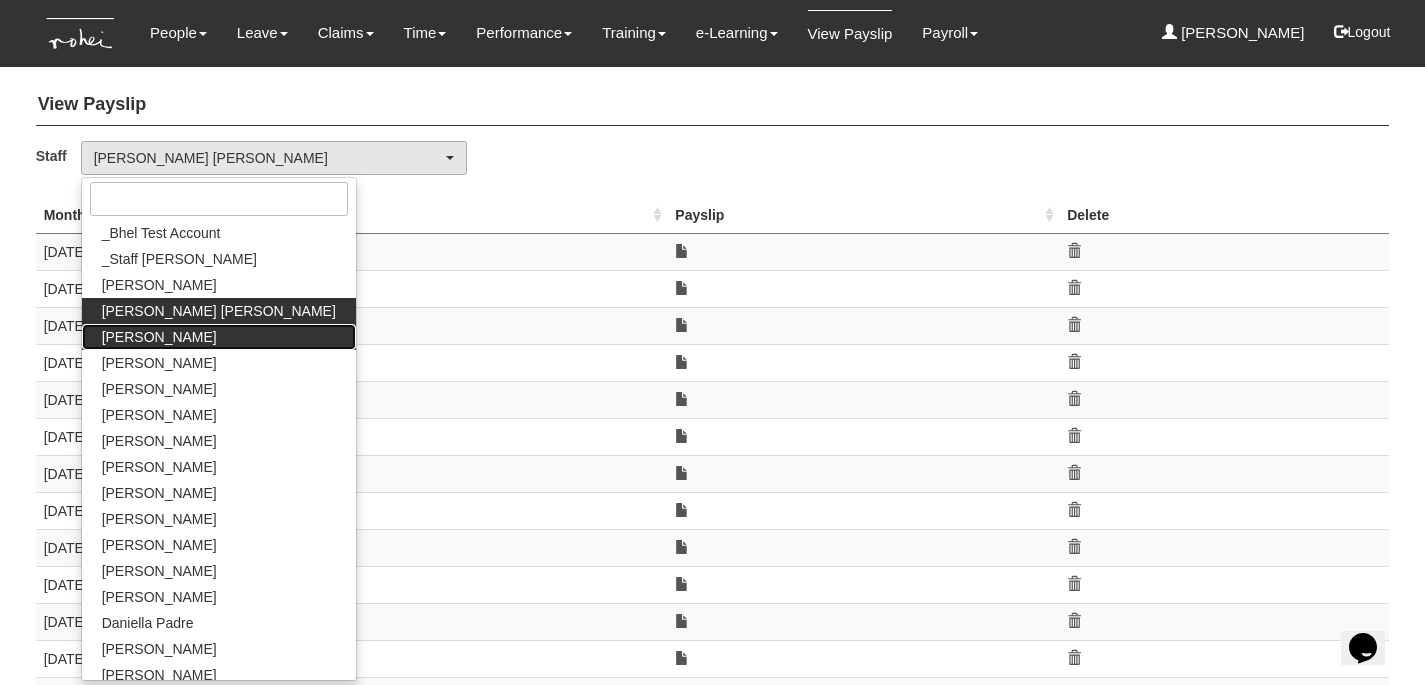 click on "Aline Eustaquio Low" at bounding box center (159, 337) 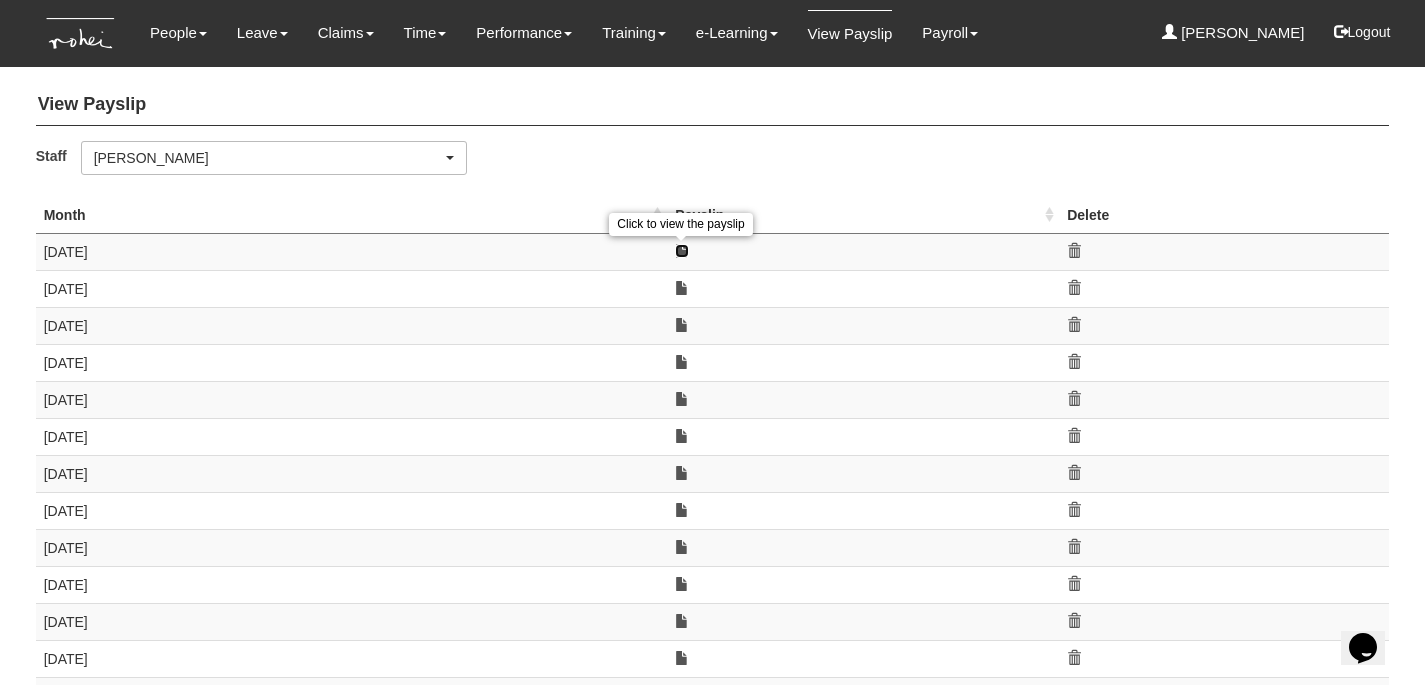 click at bounding box center [682, 251] 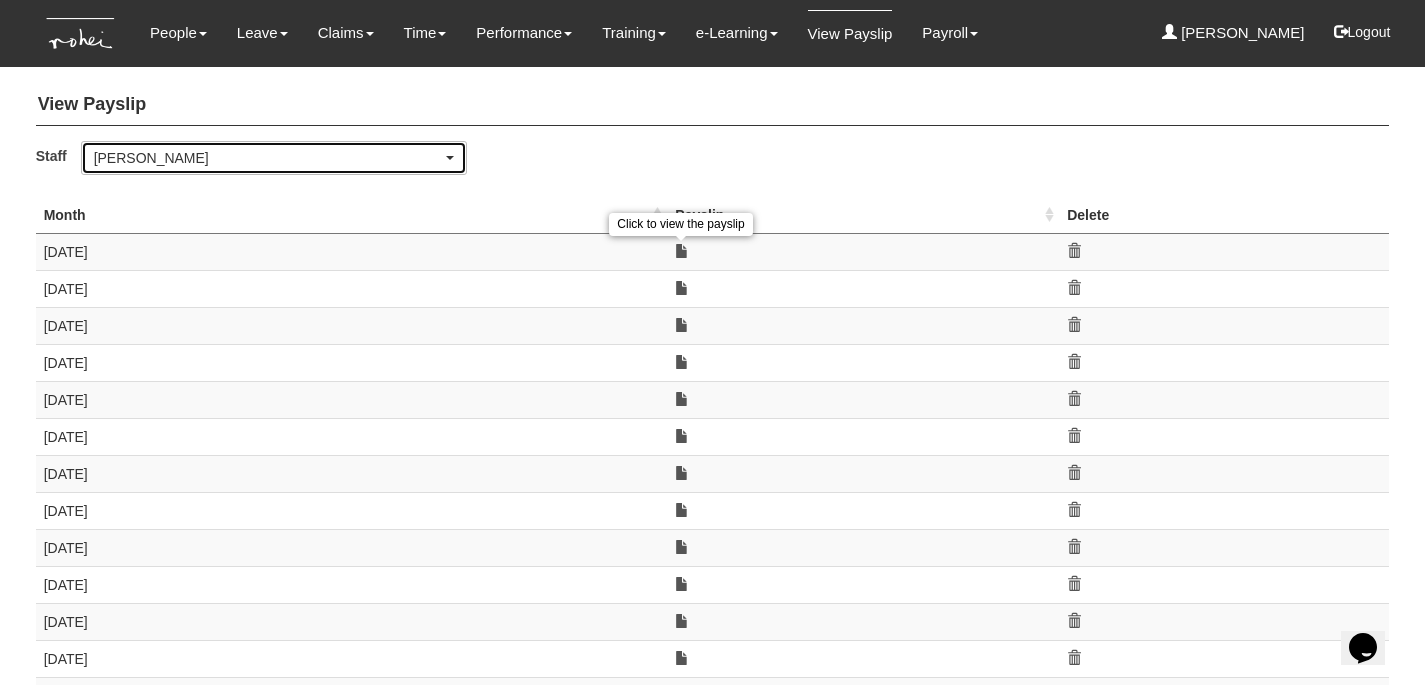 click on "Aline Eustaquio Low" at bounding box center (274, 158) 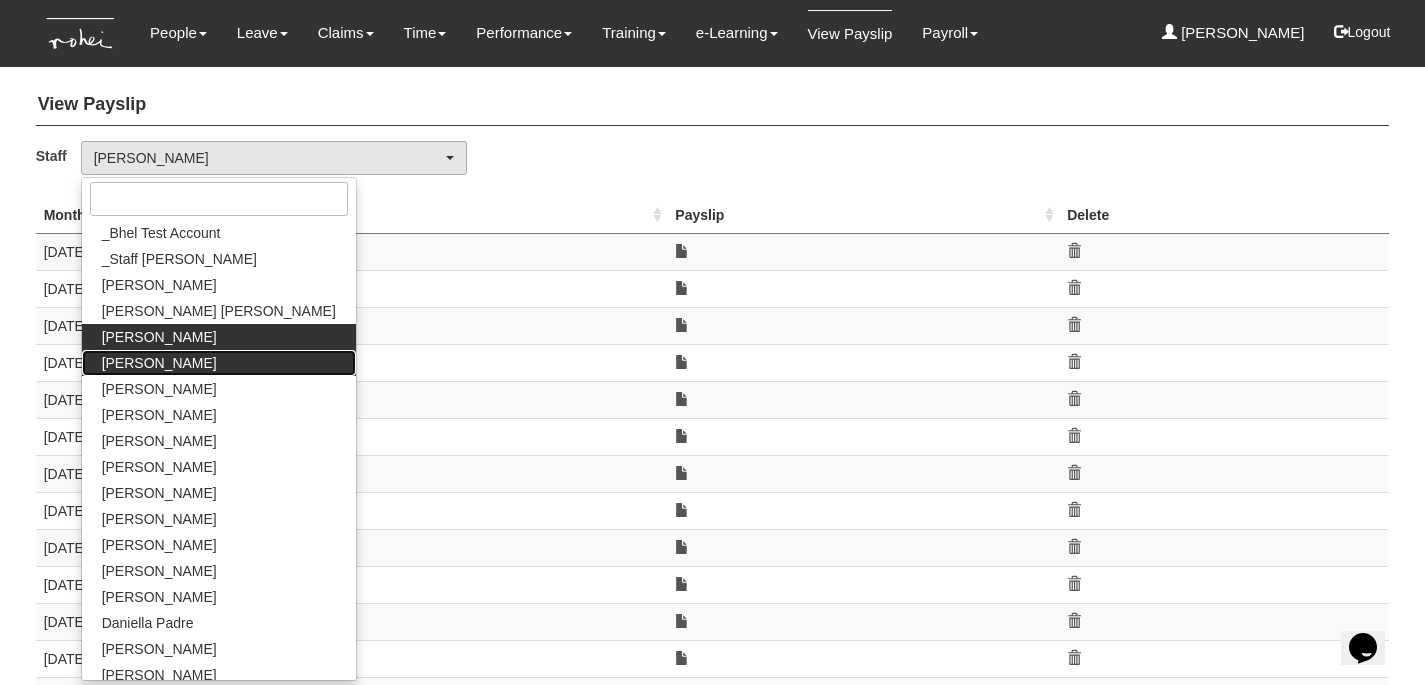 click on "Alvin Ang" at bounding box center (219, 363) 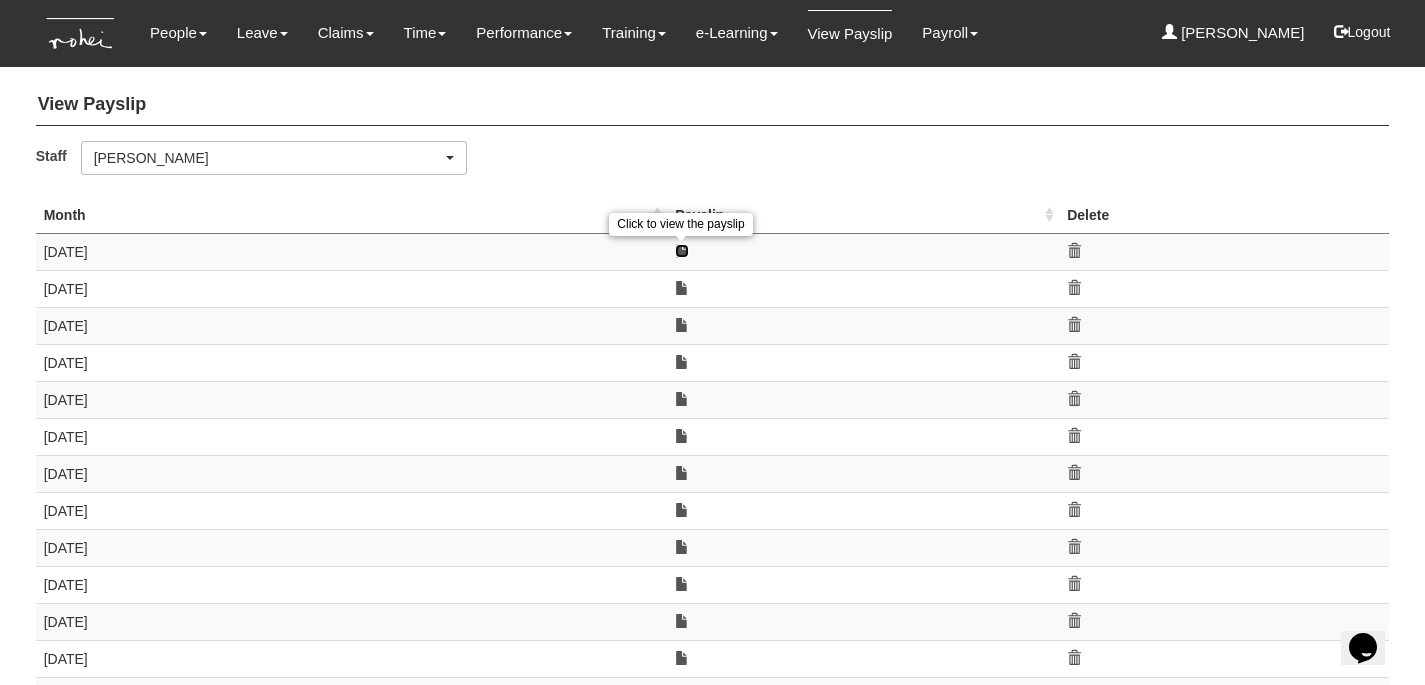 click at bounding box center [682, 251] 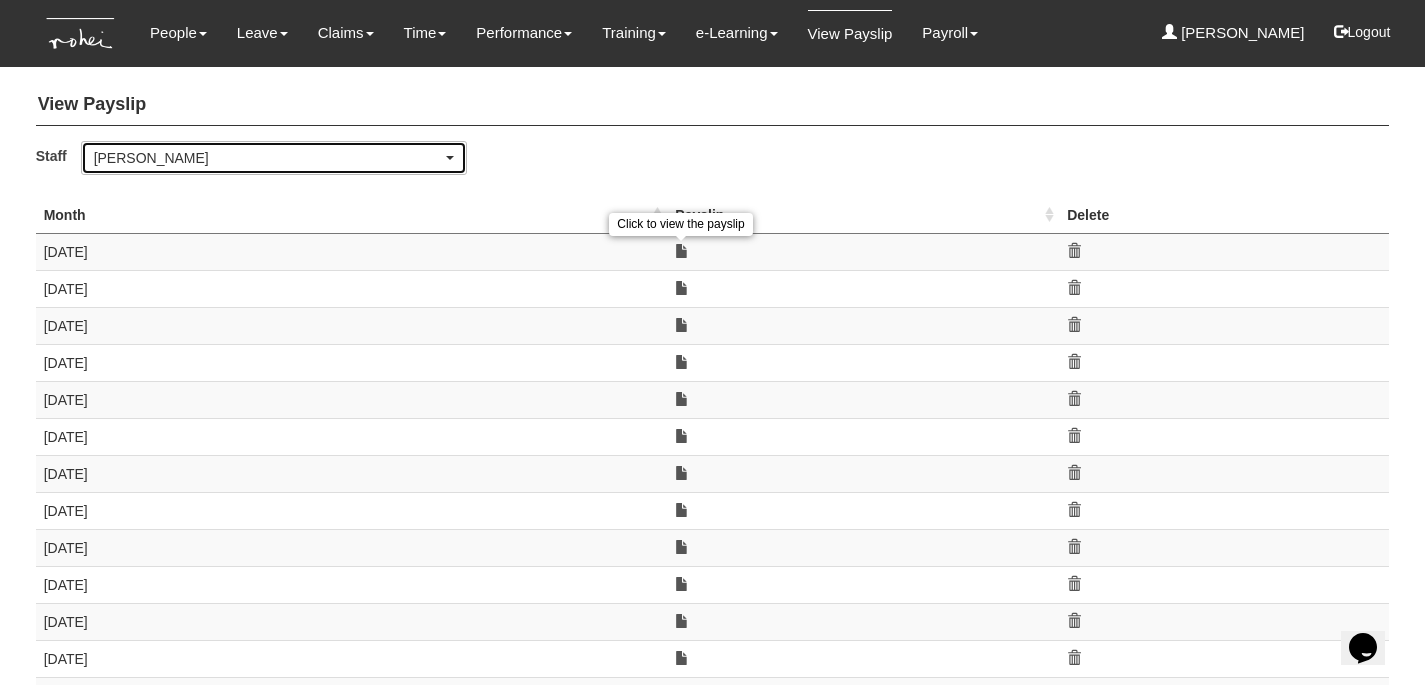 click on "Alvin Ang" at bounding box center (274, 158) 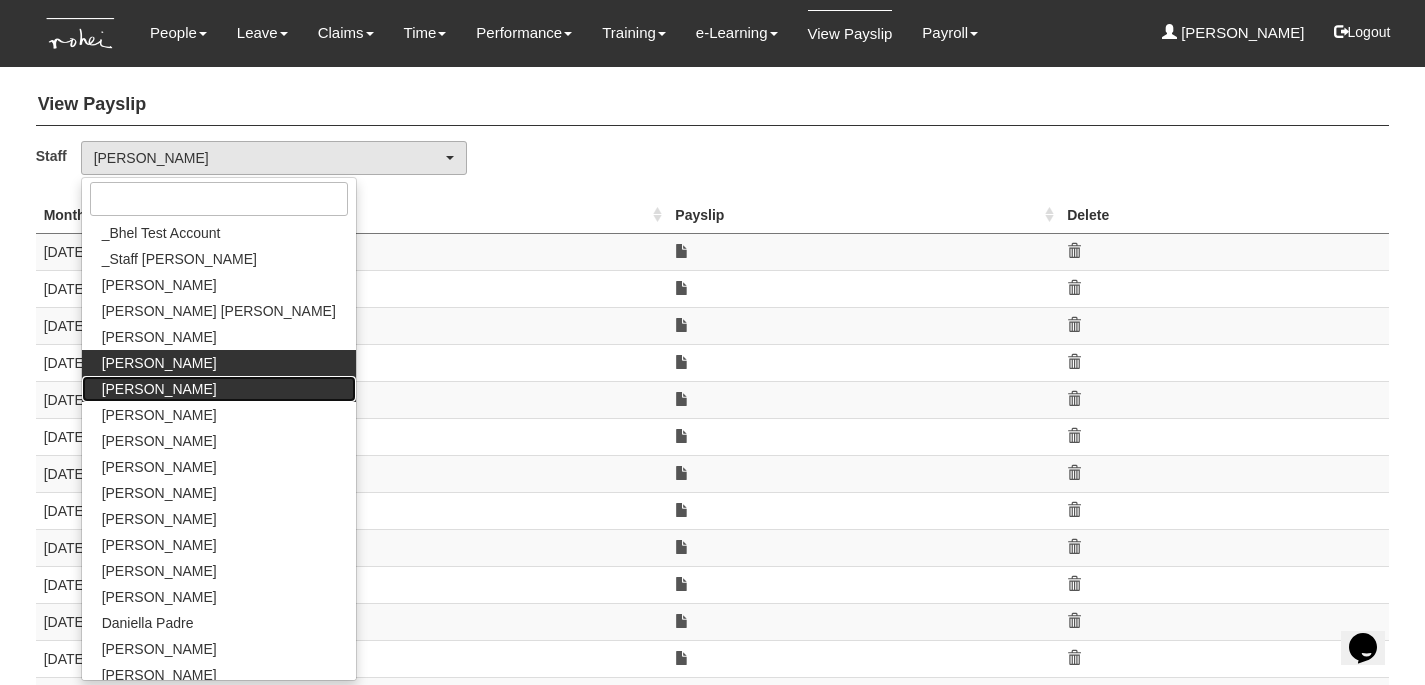 click on "Amanda Ho" at bounding box center (159, 389) 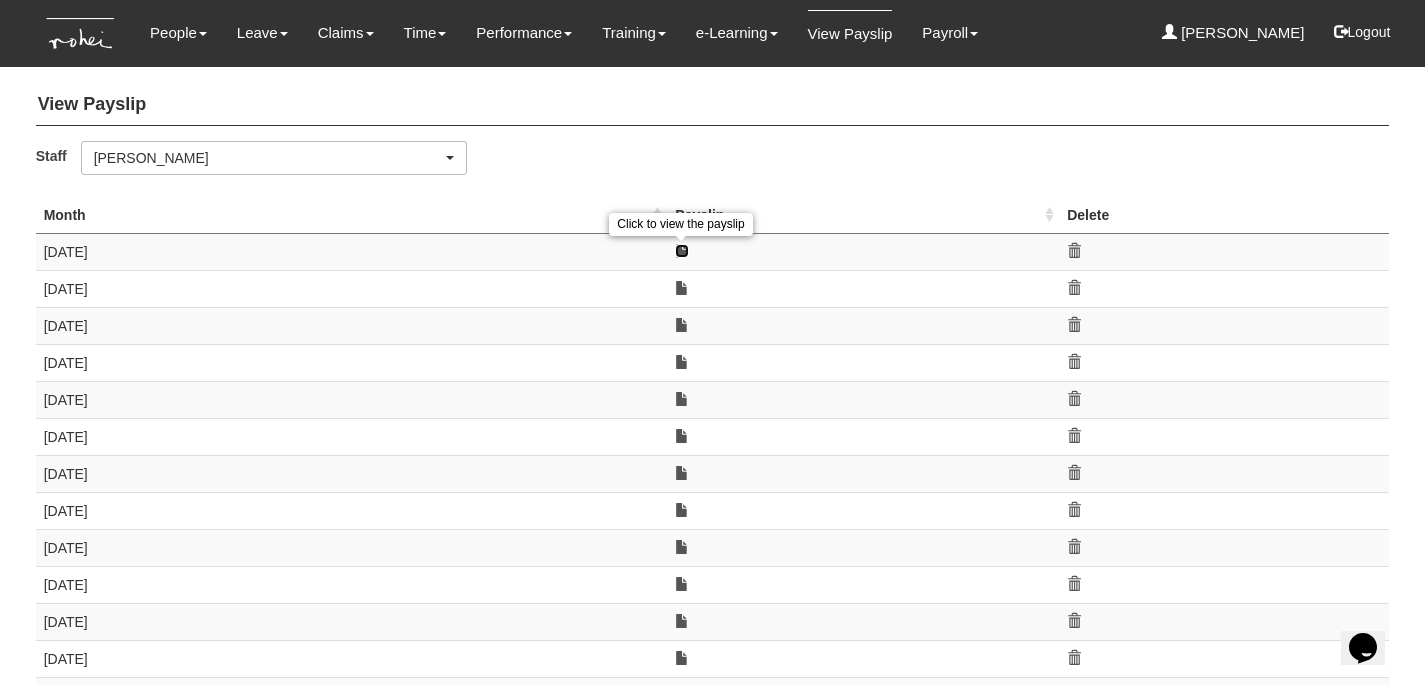 click at bounding box center (682, 251) 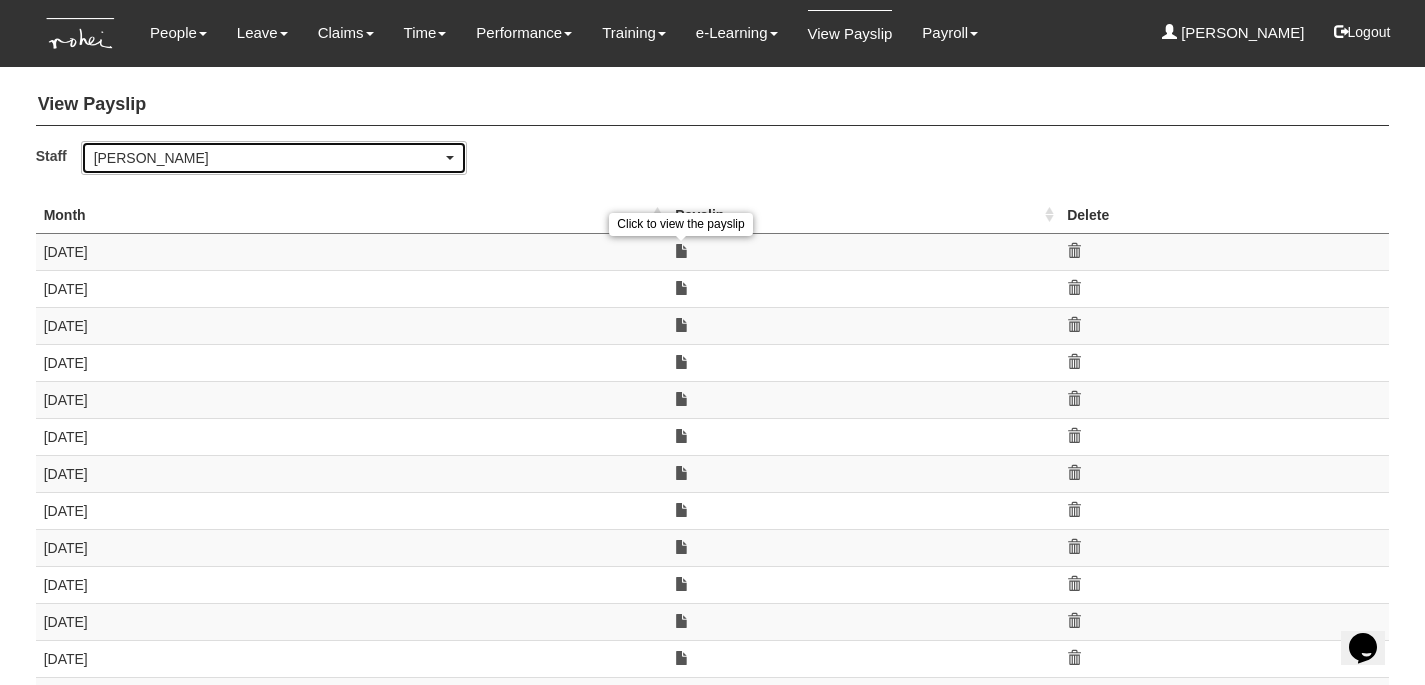 click on "Amanda Ho" at bounding box center [268, 158] 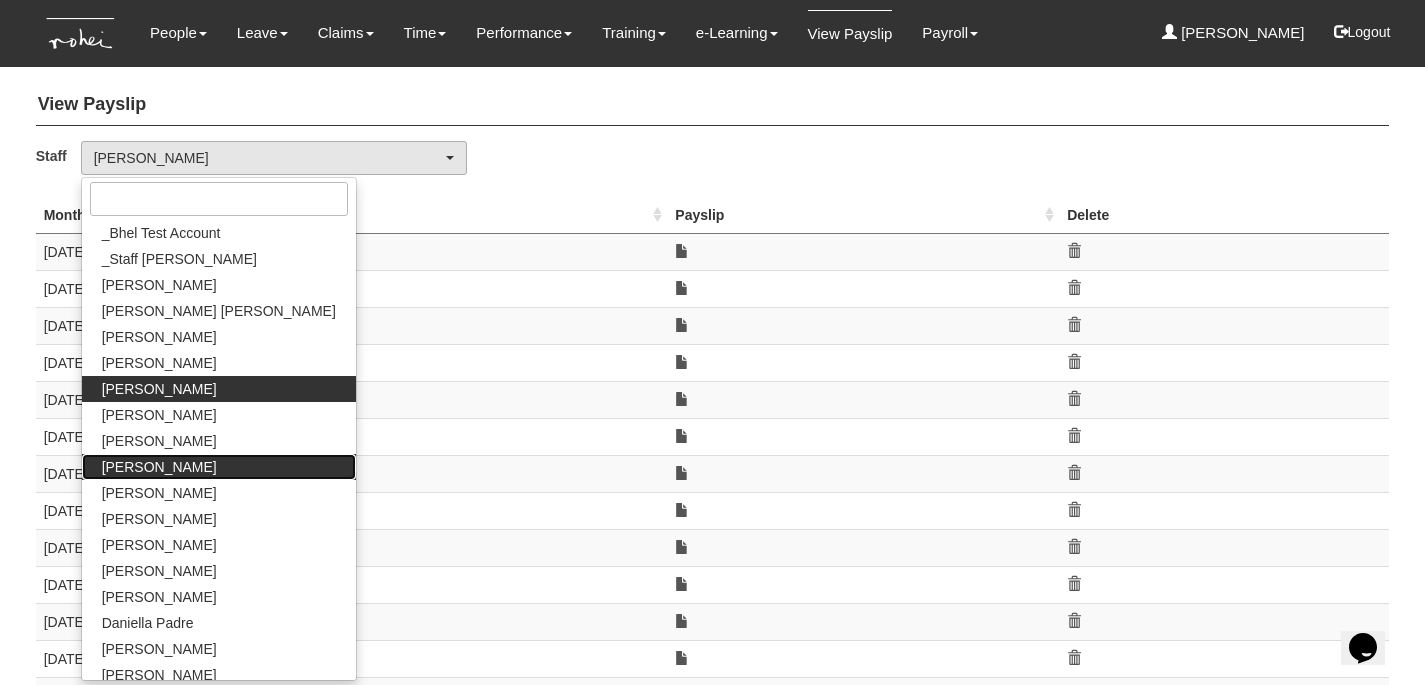 click on "Carolin Leong" at bounding box center (219, 467) 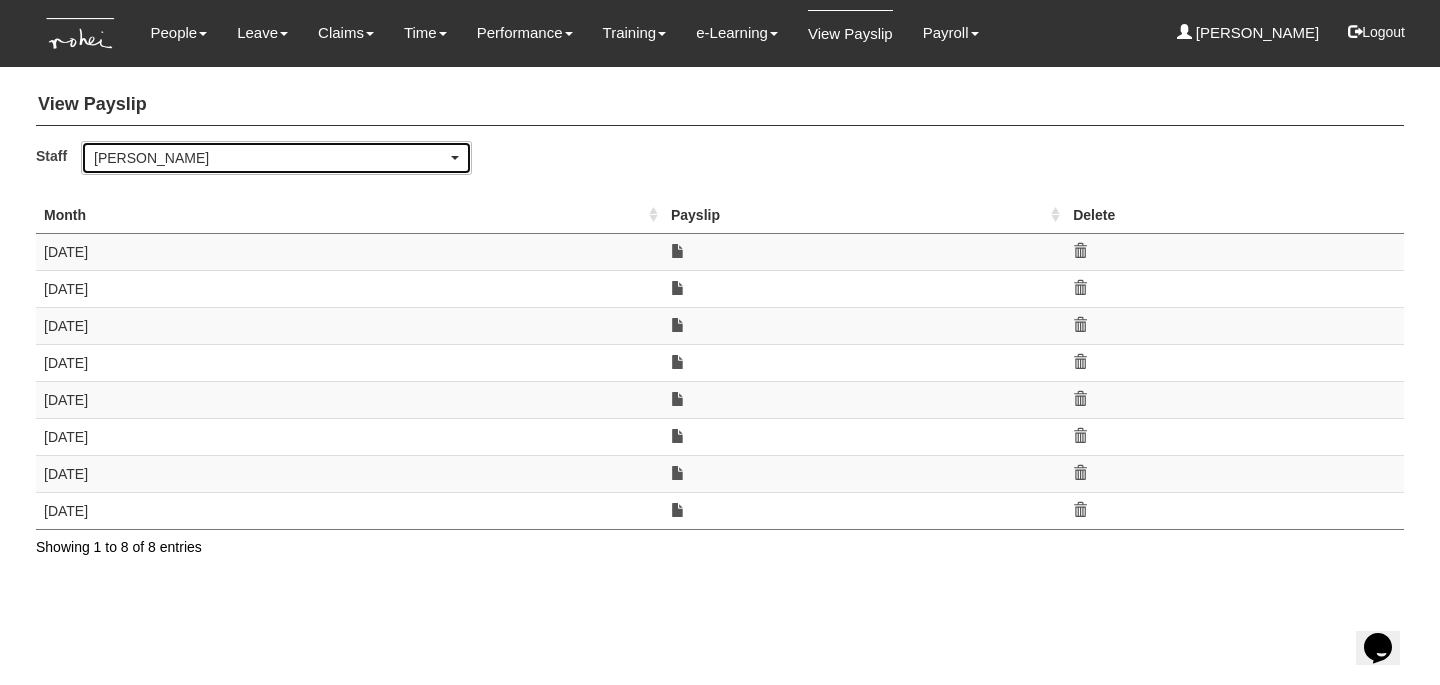 click on "Carolin Leong" at bounding box center [270, 158] 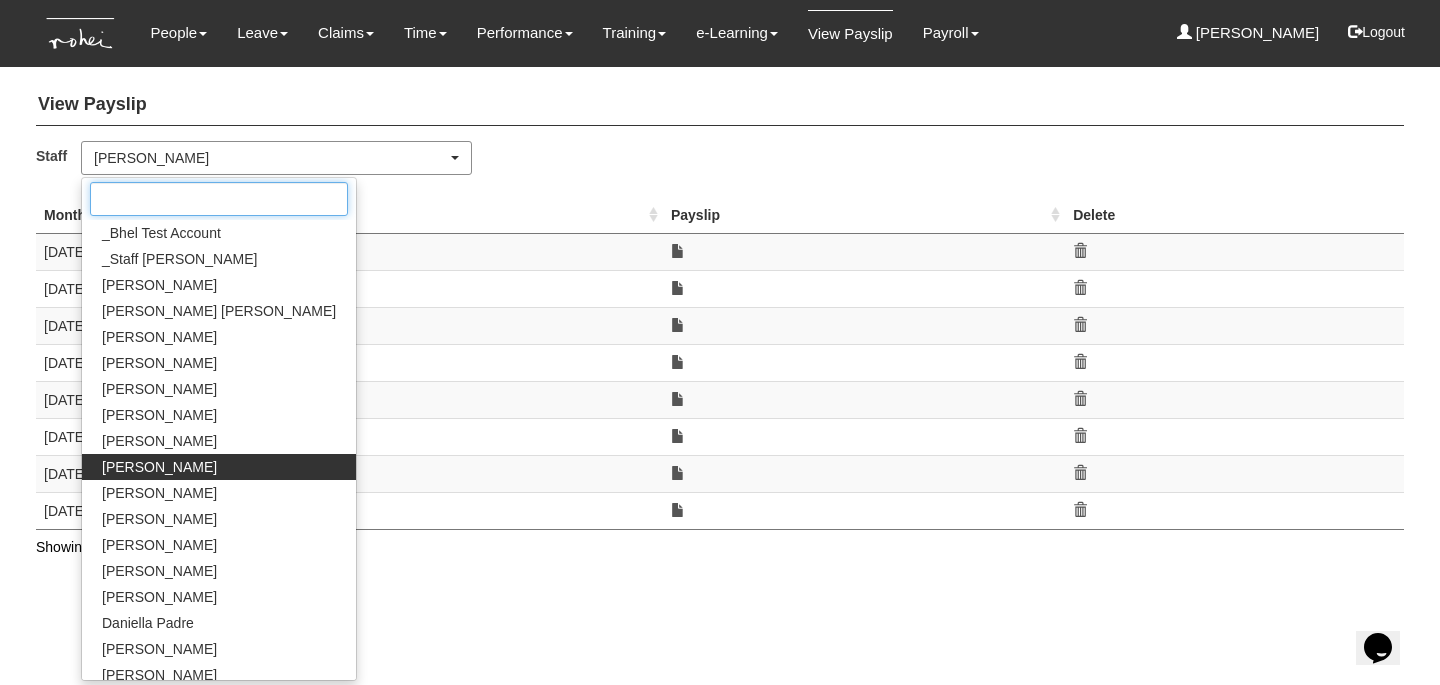 scroll, scrollTop: 16, scrollLeft: 0, axis: vertical 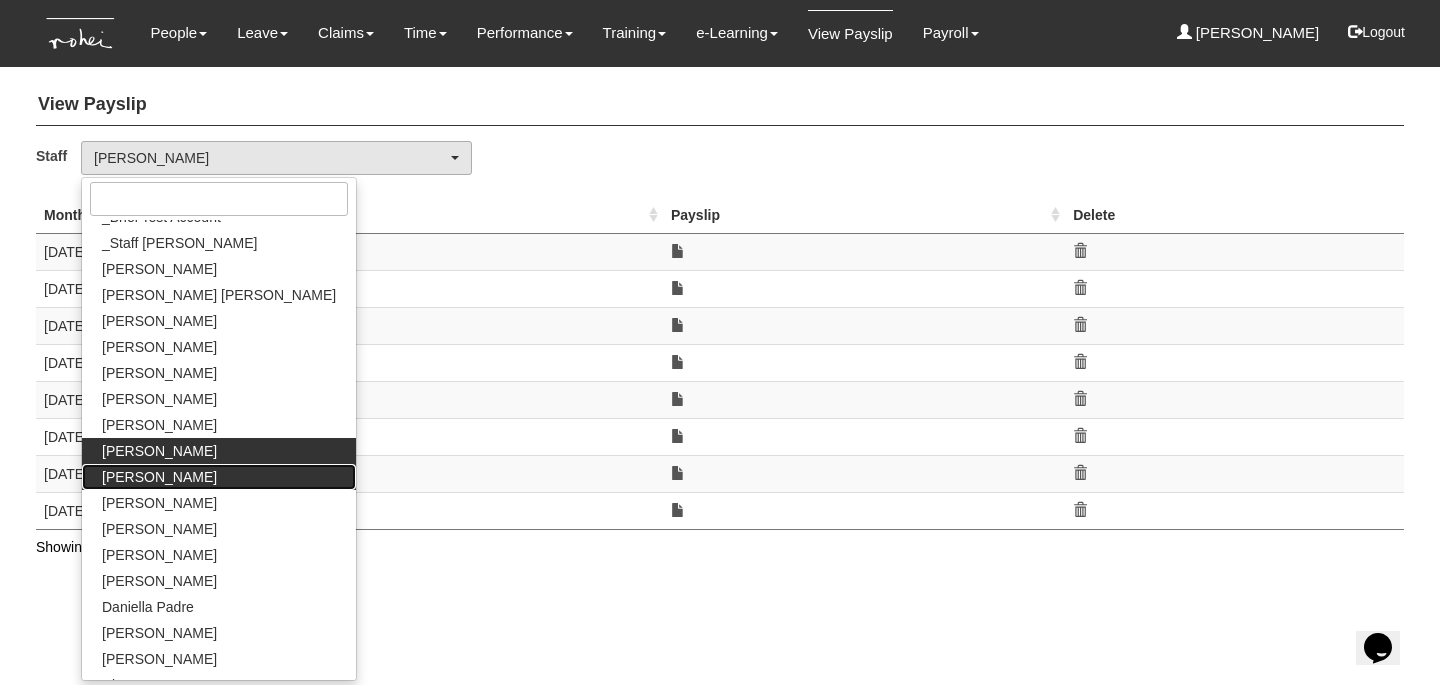 click on "Cerlin Teo" at bounding box center (219, 477) 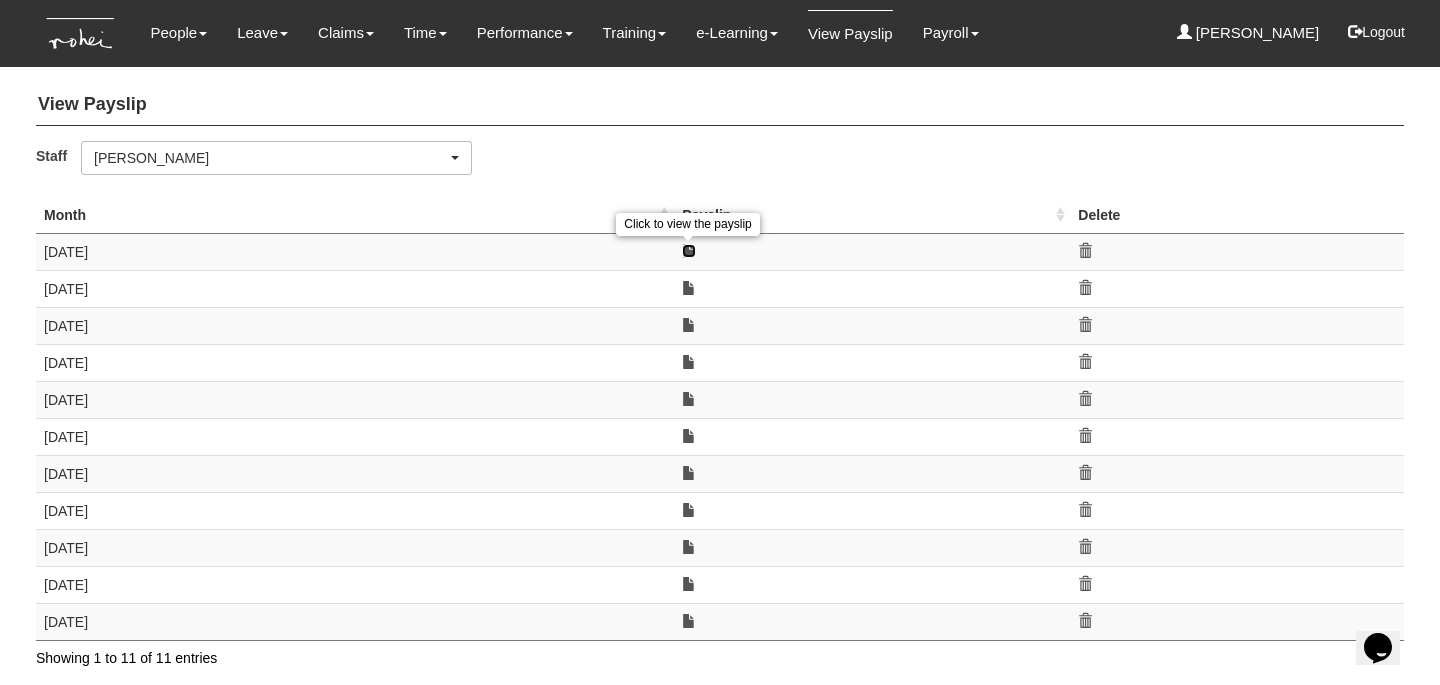 click at bounding box center [689, 251] 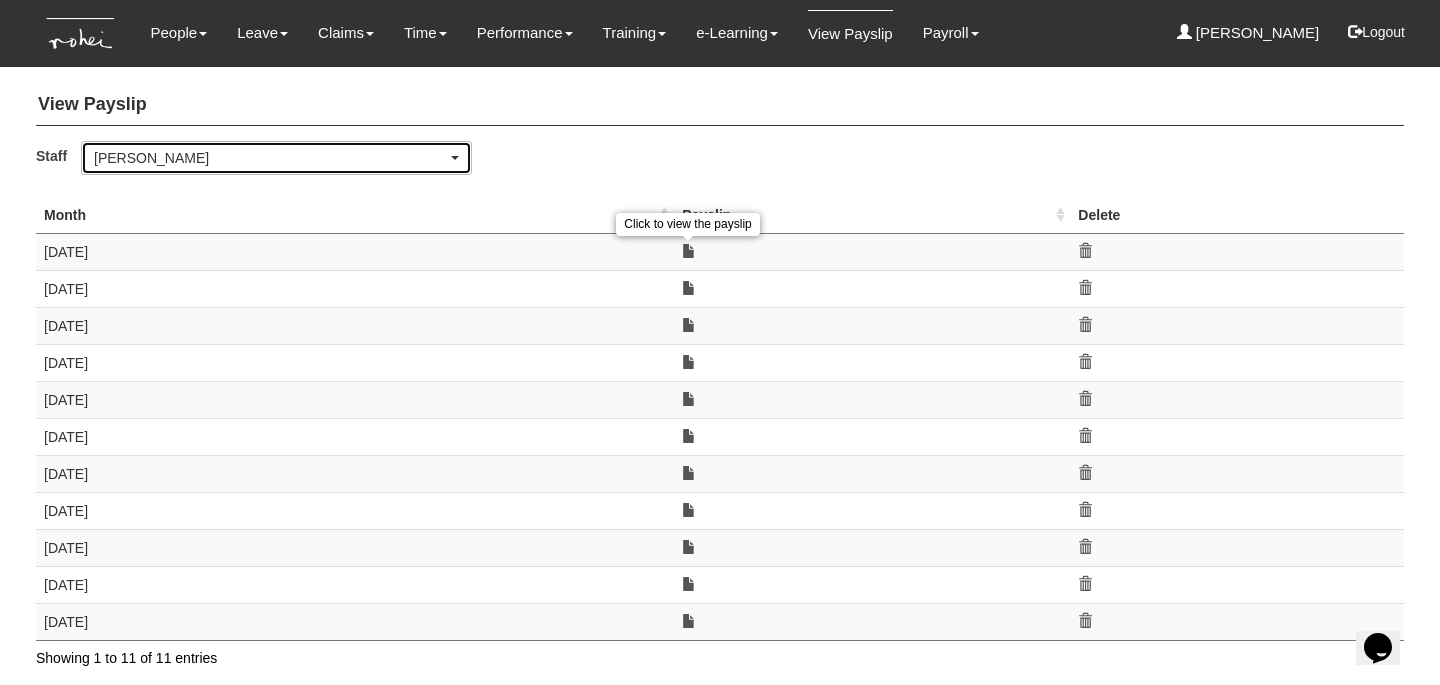 click on "Cerlin Teo" at bounding box center (270, 158) 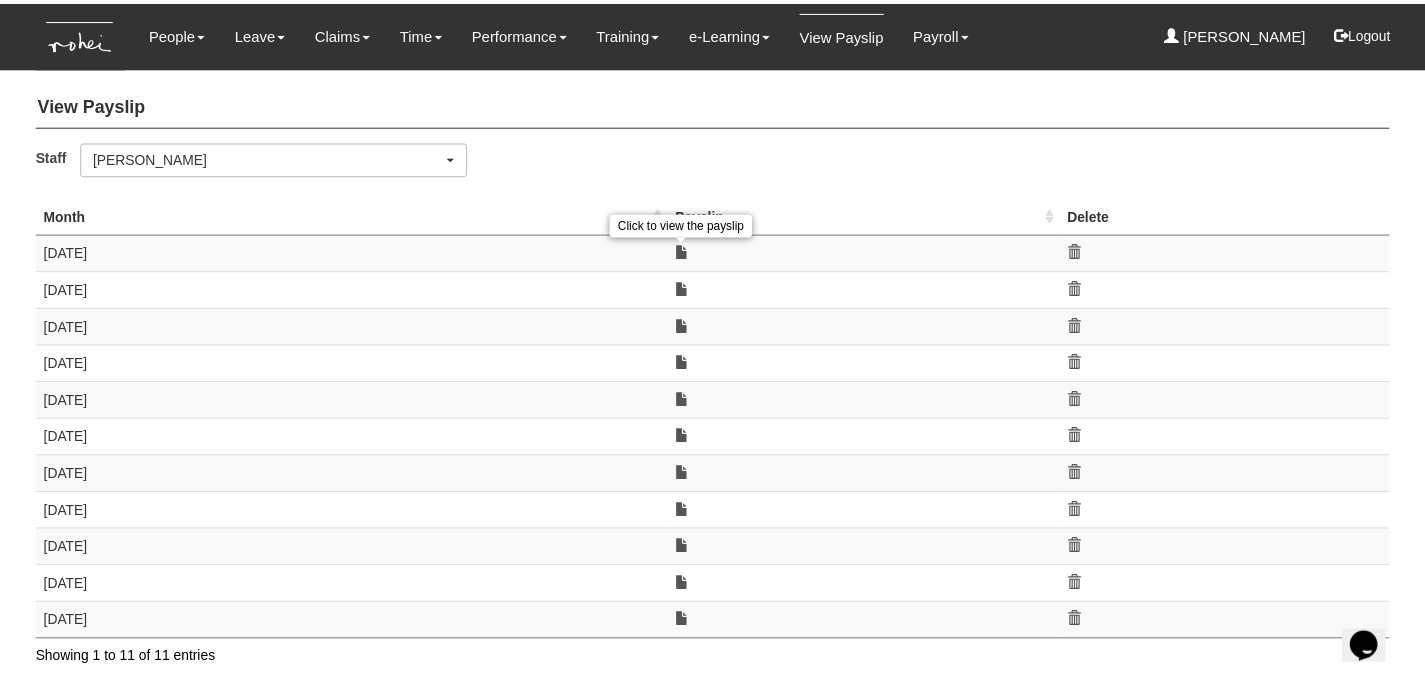 scroll, scrollTop: 42, scrollLeft: 0, axis: vertical 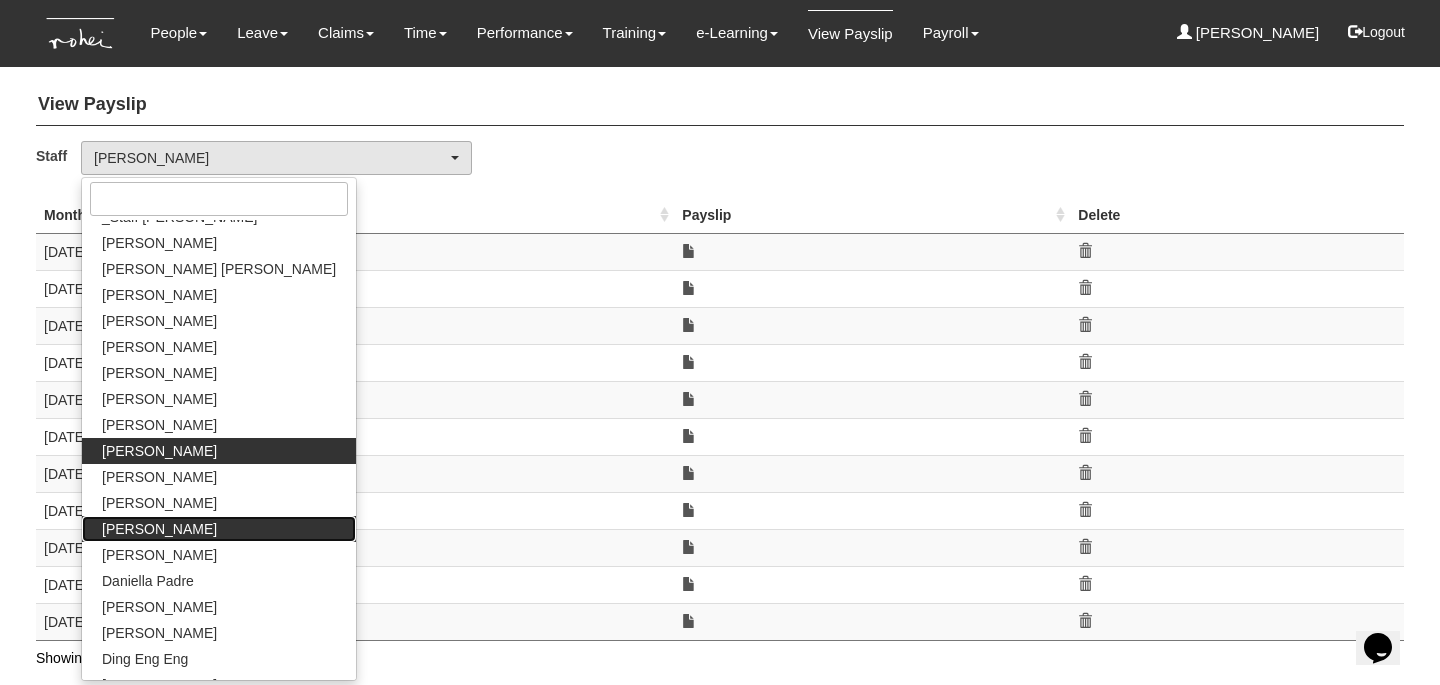 click on "Czarina Marifosque" at bounding box center [159, 529] 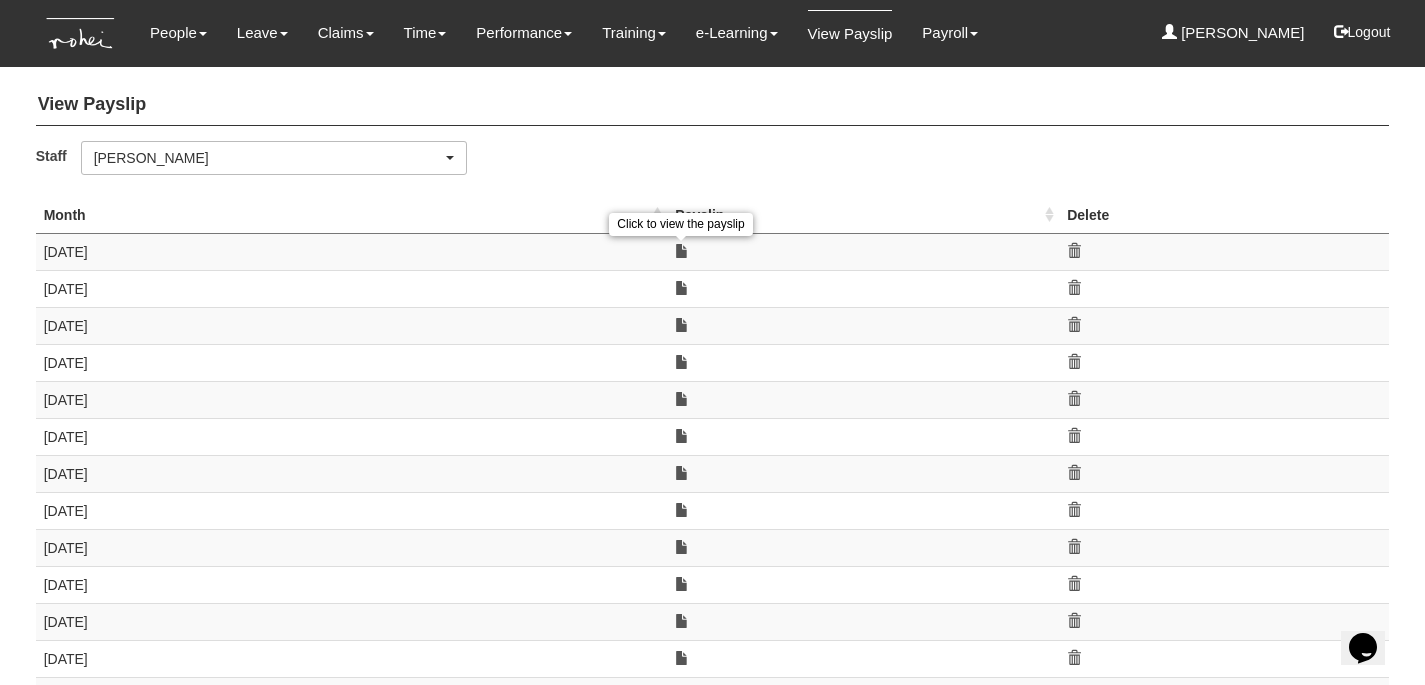 click on "Click to view the payslip" at bounding box center (863, 251) 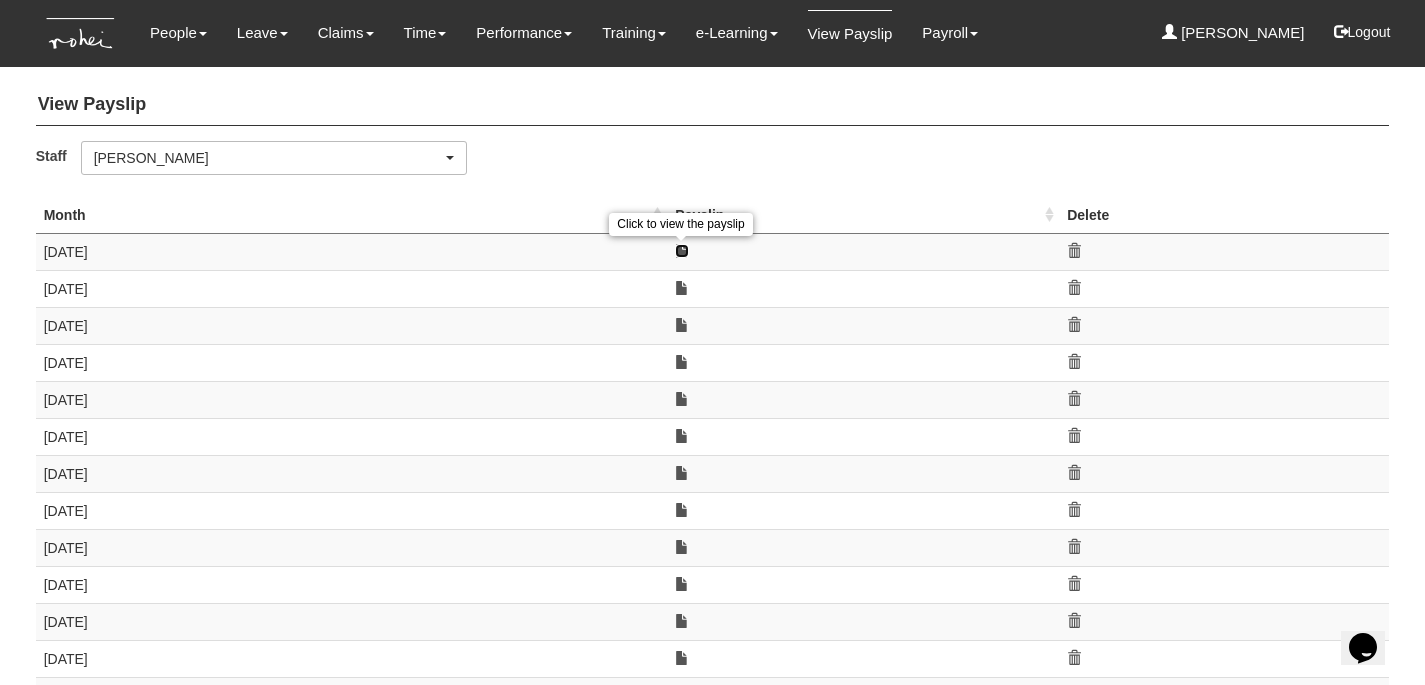 click at bounding box center (682, 251) 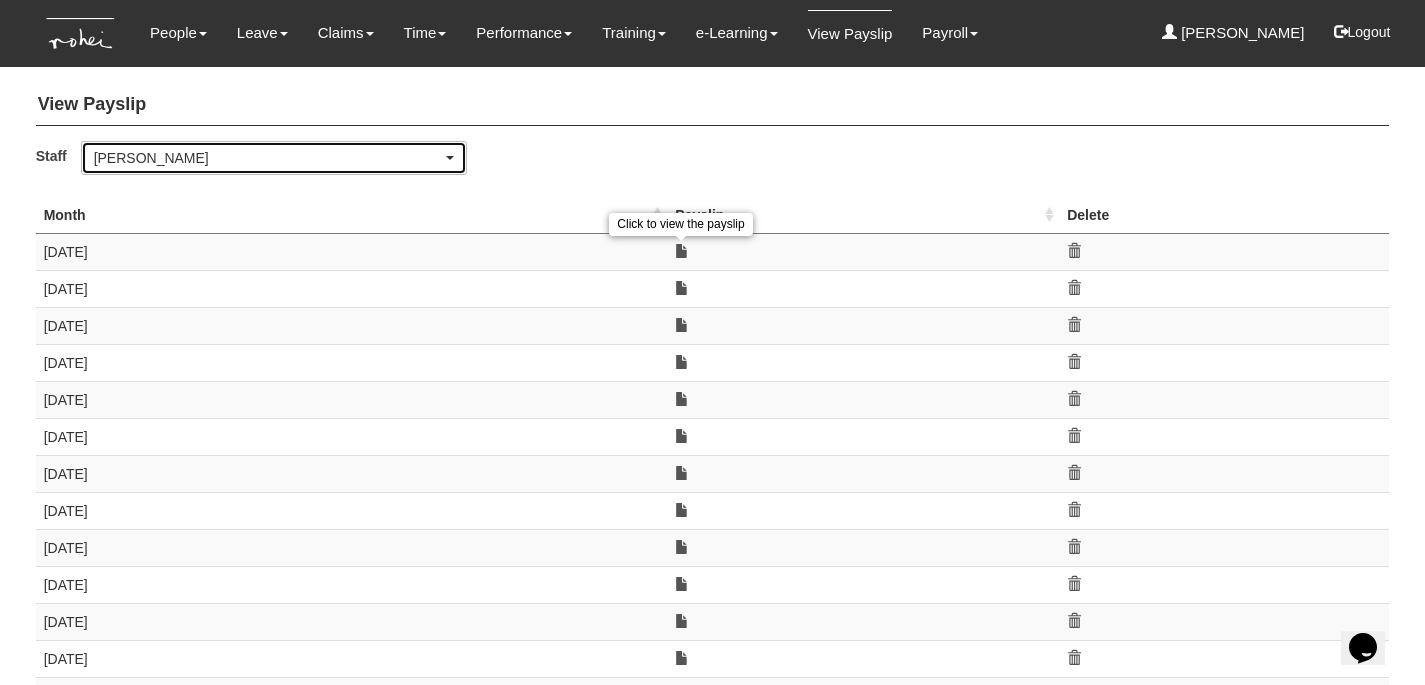 click on "Czarina Marifosque" at bounding box center [274, 158] 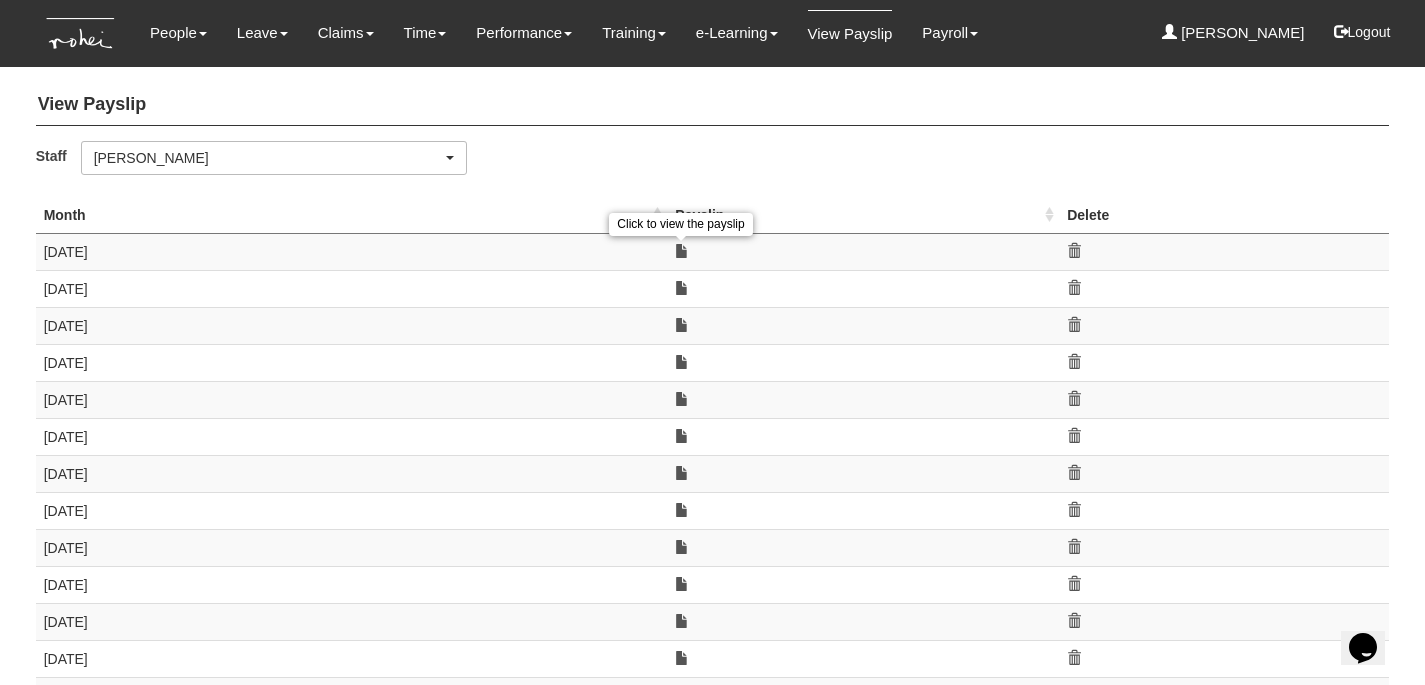 scroll, scrollTop: 120, scrollLeft: 0, axis: vertical 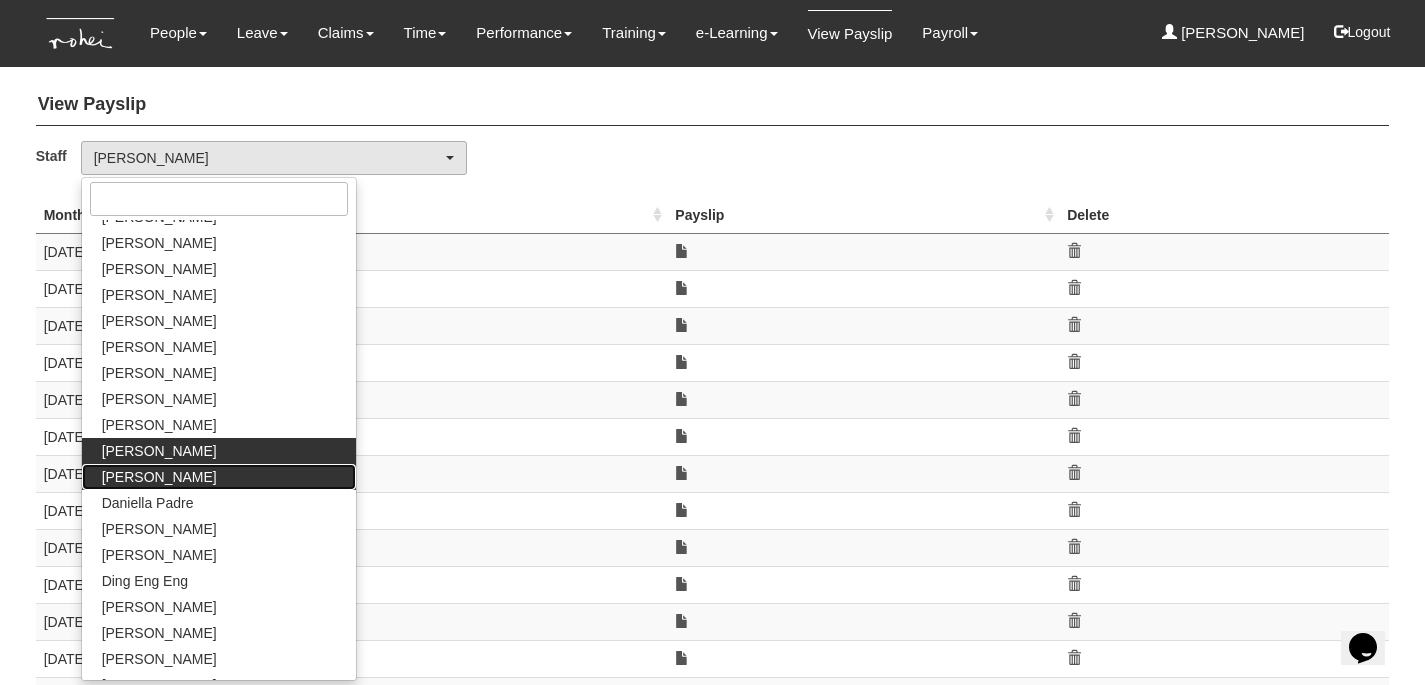 click on "Daniel Low" at bounding box center [219, 477] 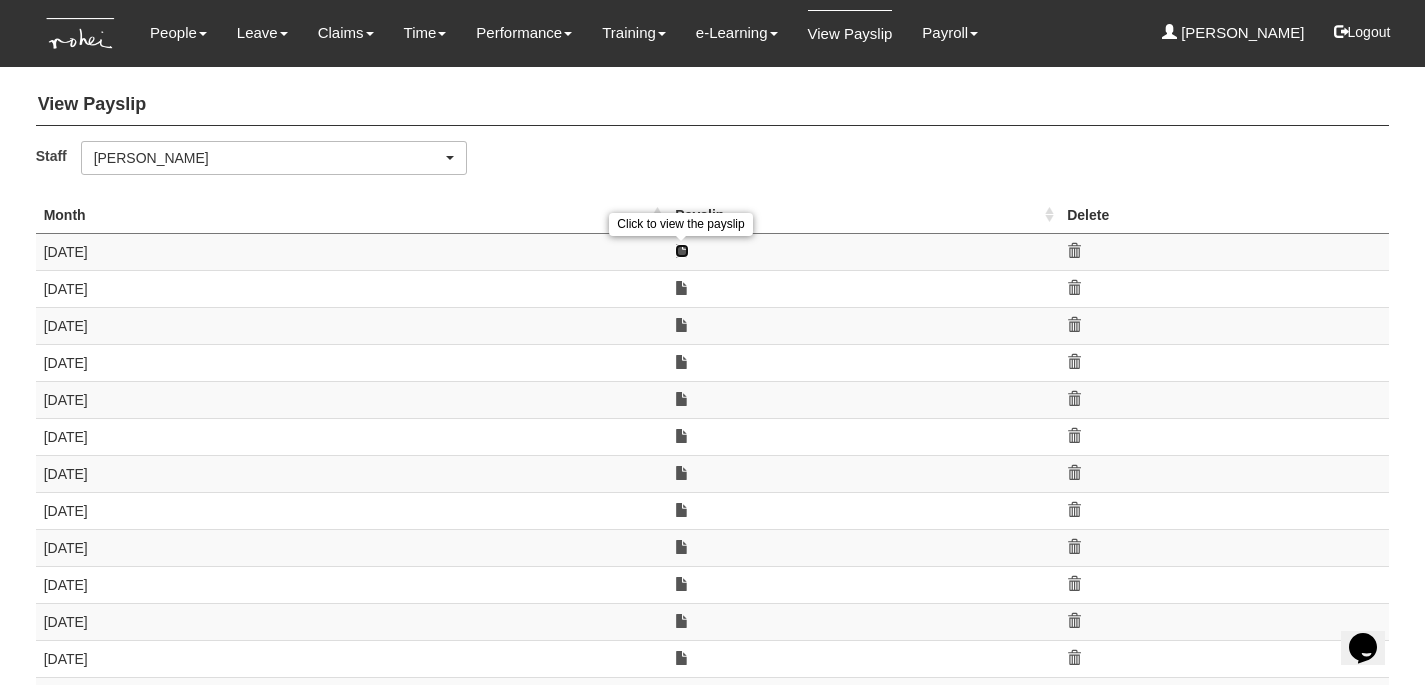 click at bounding box center (682, 251) 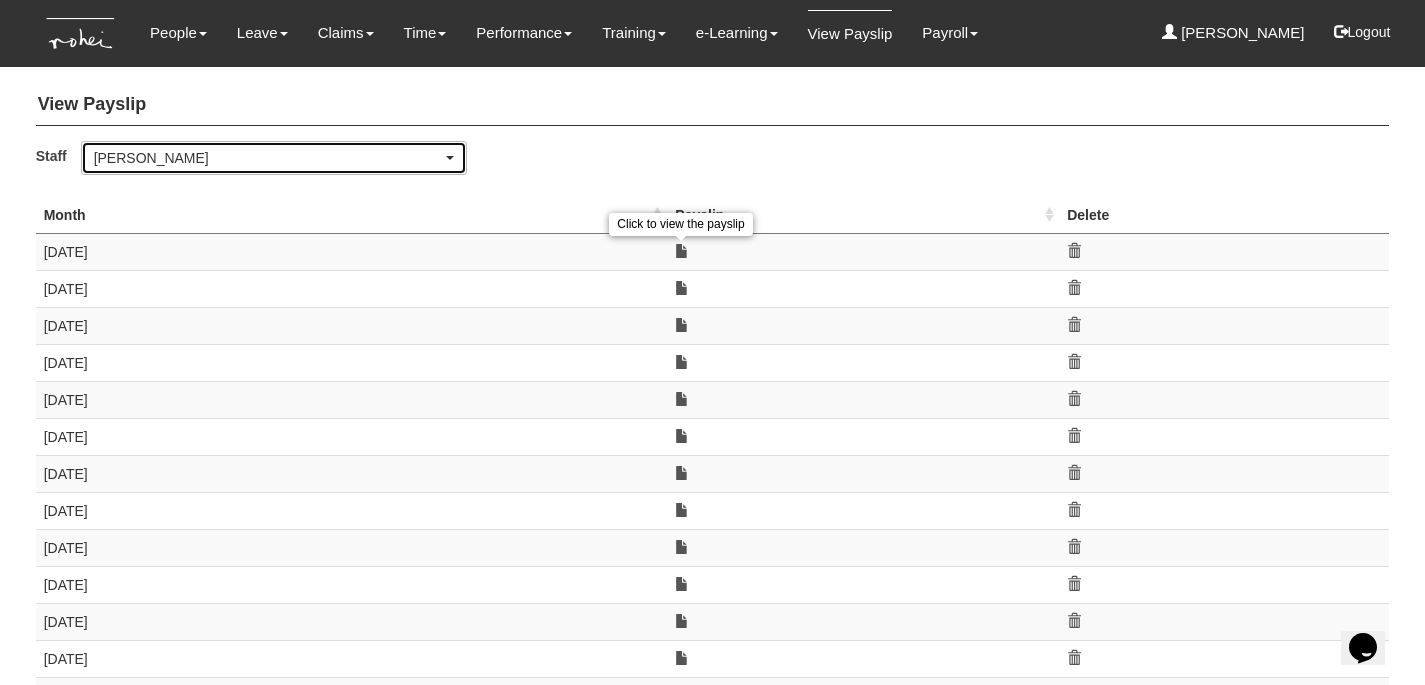 click on "Daniel Low" at bounding box center (274, 158) 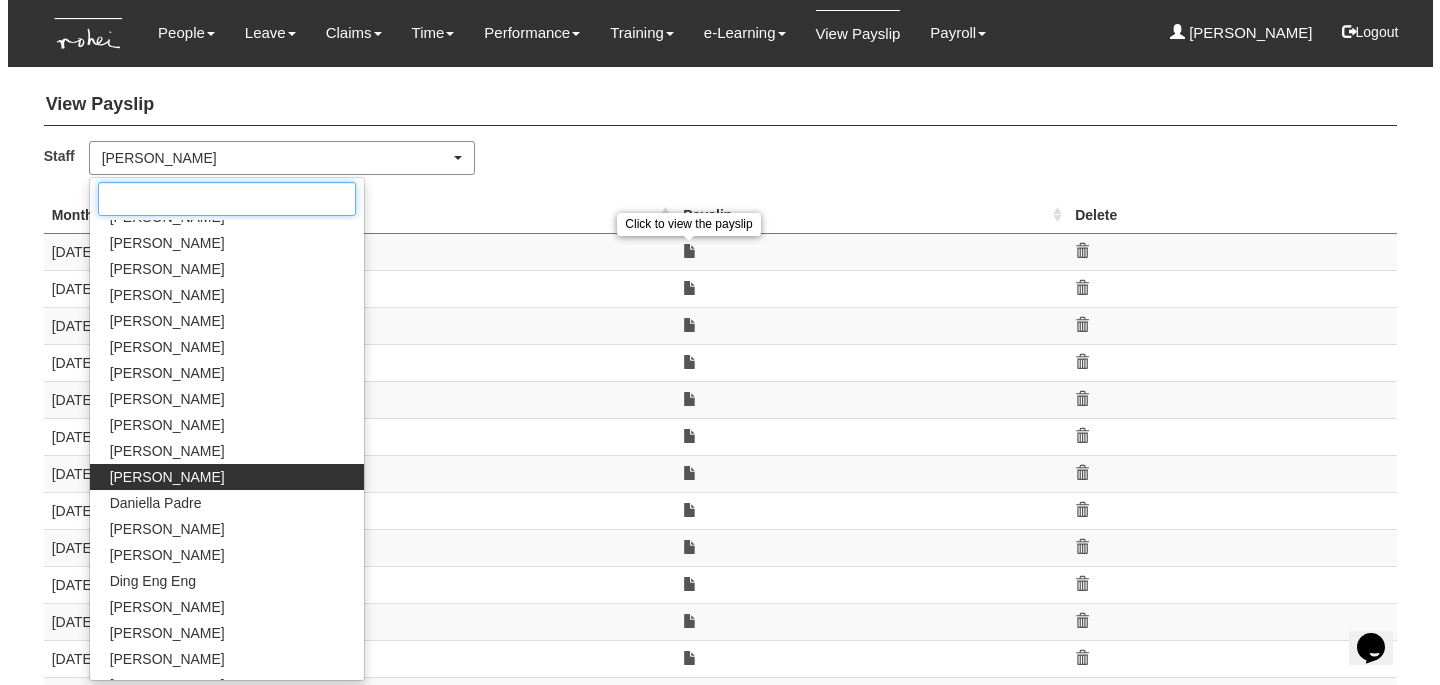 scroll, scrollTop: 146, scrollLeft: 0, axis: vertical 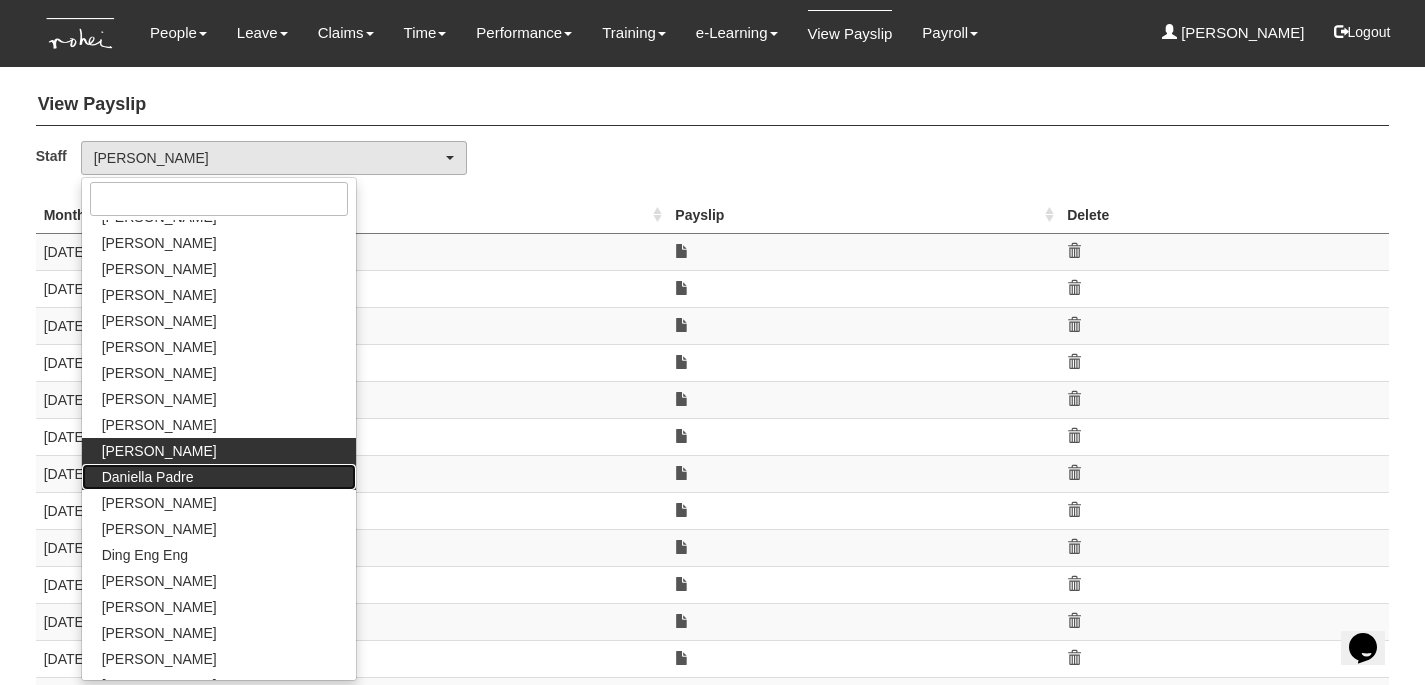 click on "Daniella Padre" at bounding box center [219, 477] 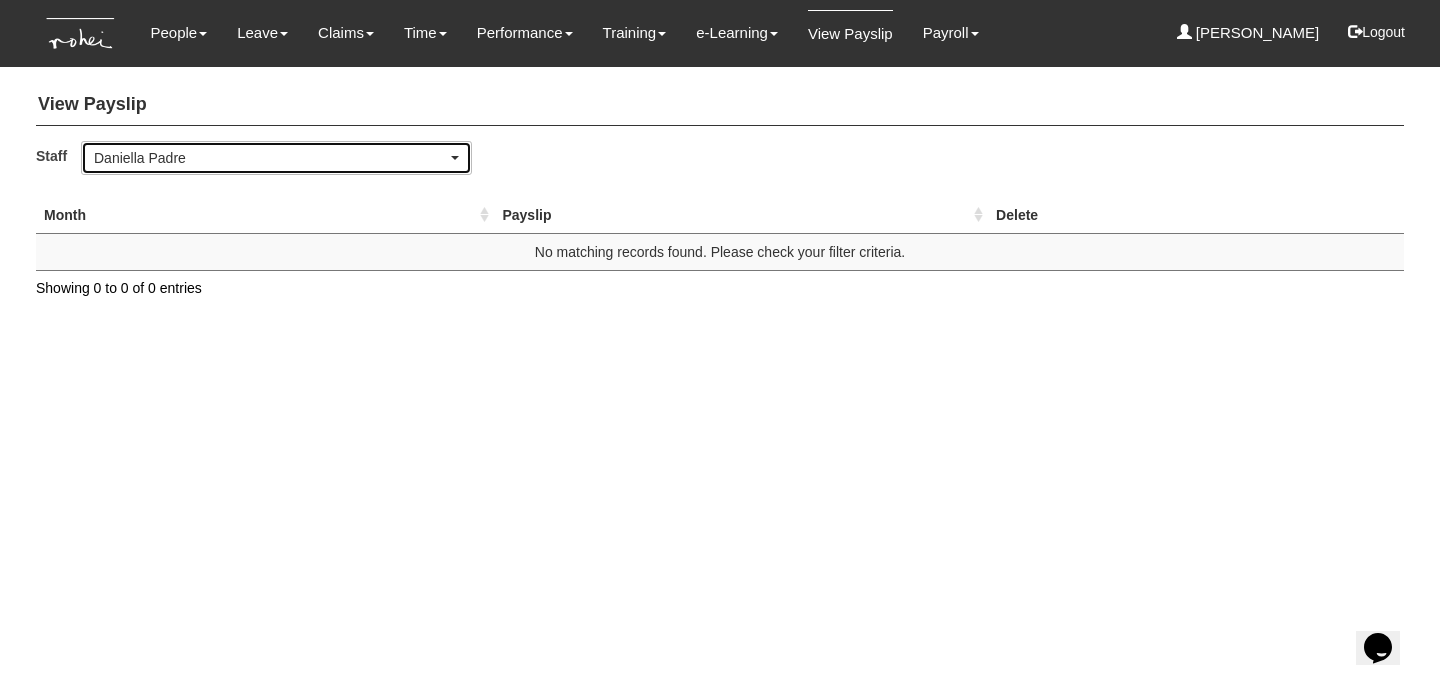click on "Daniella Padre" at bounding box center [270, 158] 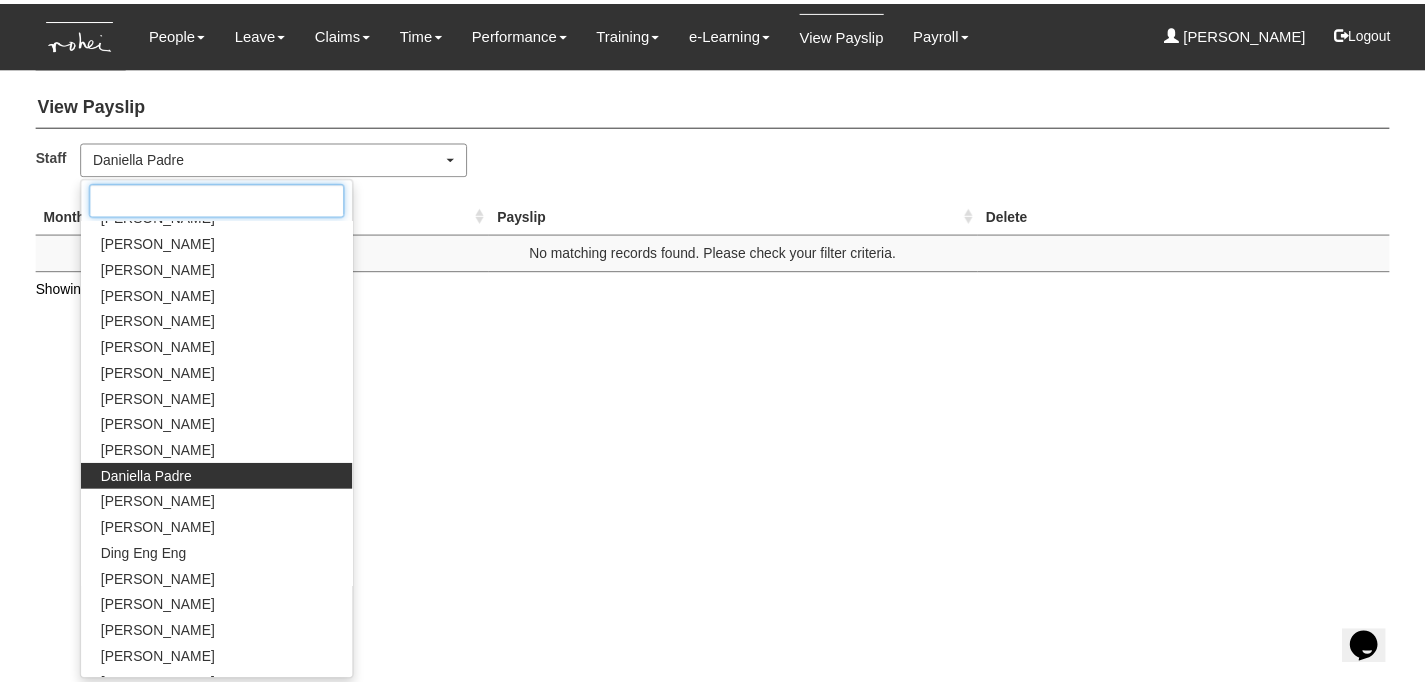 scroll, scrollTop: 172, scrollLeft: 0, axis: vertical 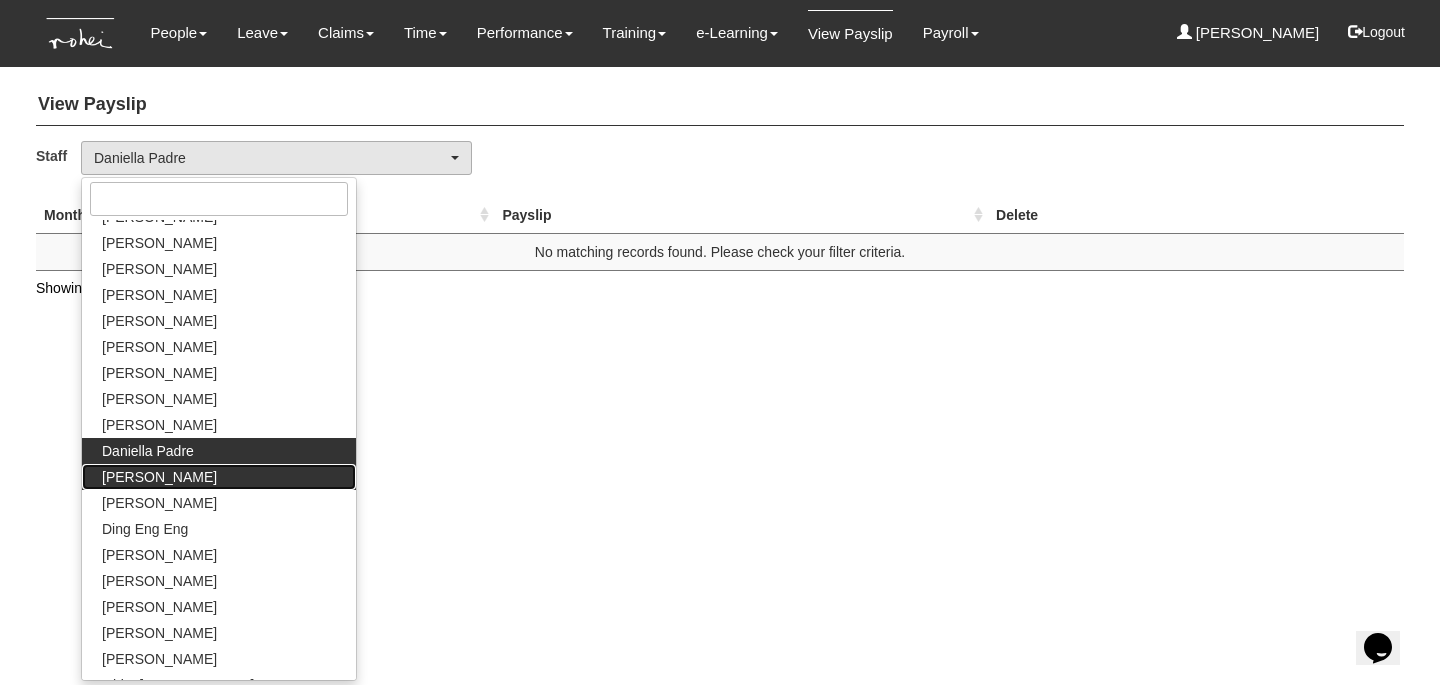 click on "Denise Aragon" at bounding box center (219, 477) 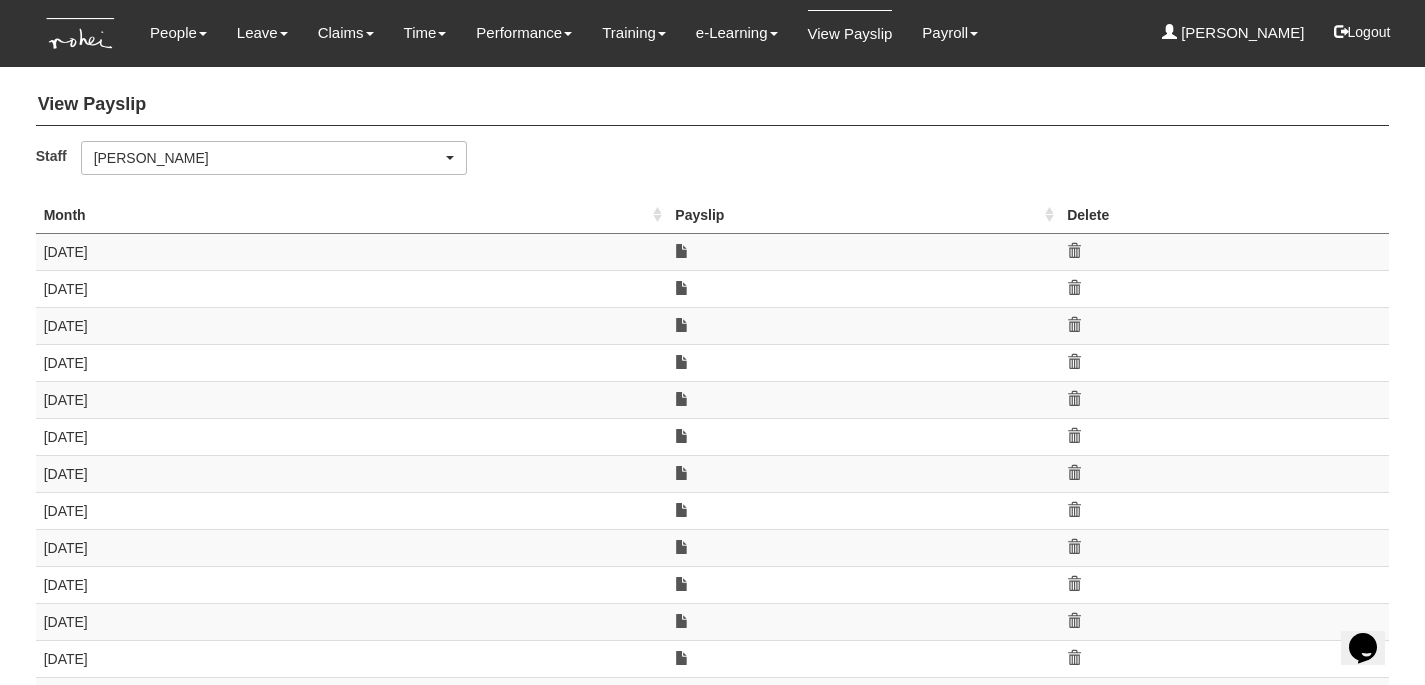 click at bounding box center (863, 251) 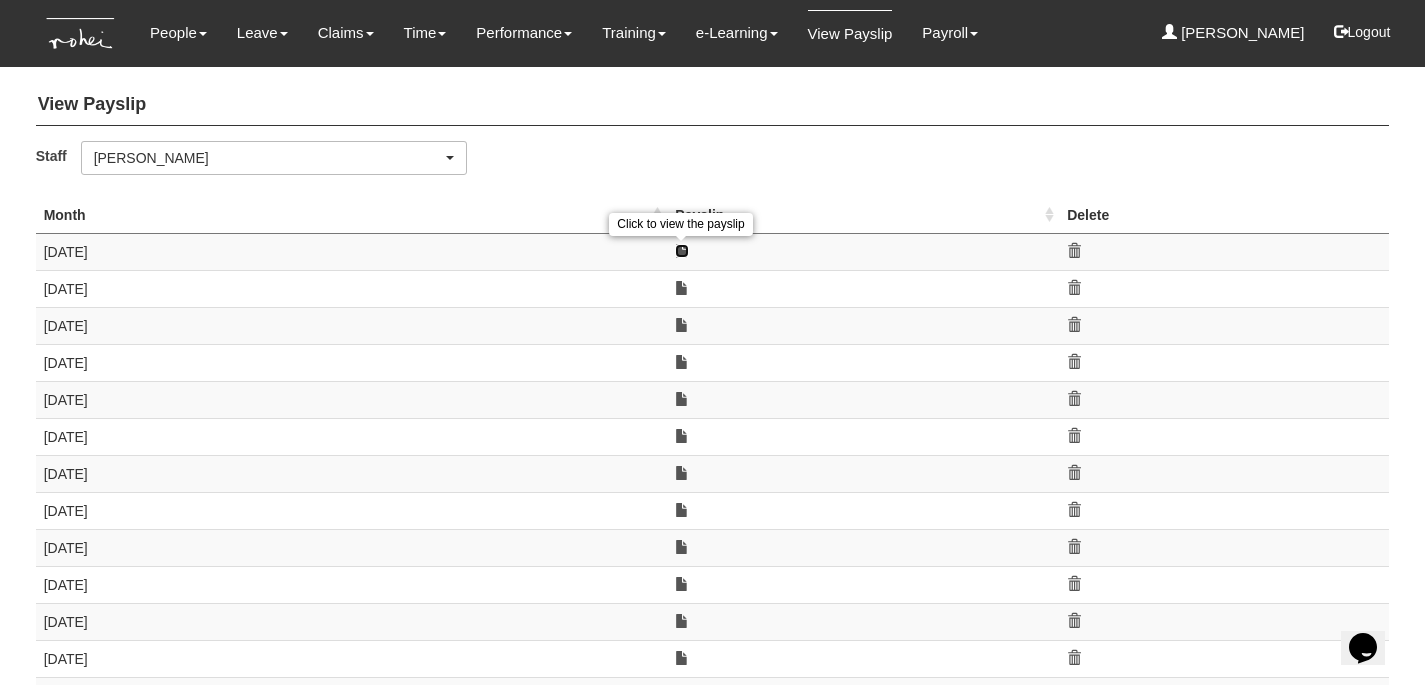click at bounding box center [682, 251] 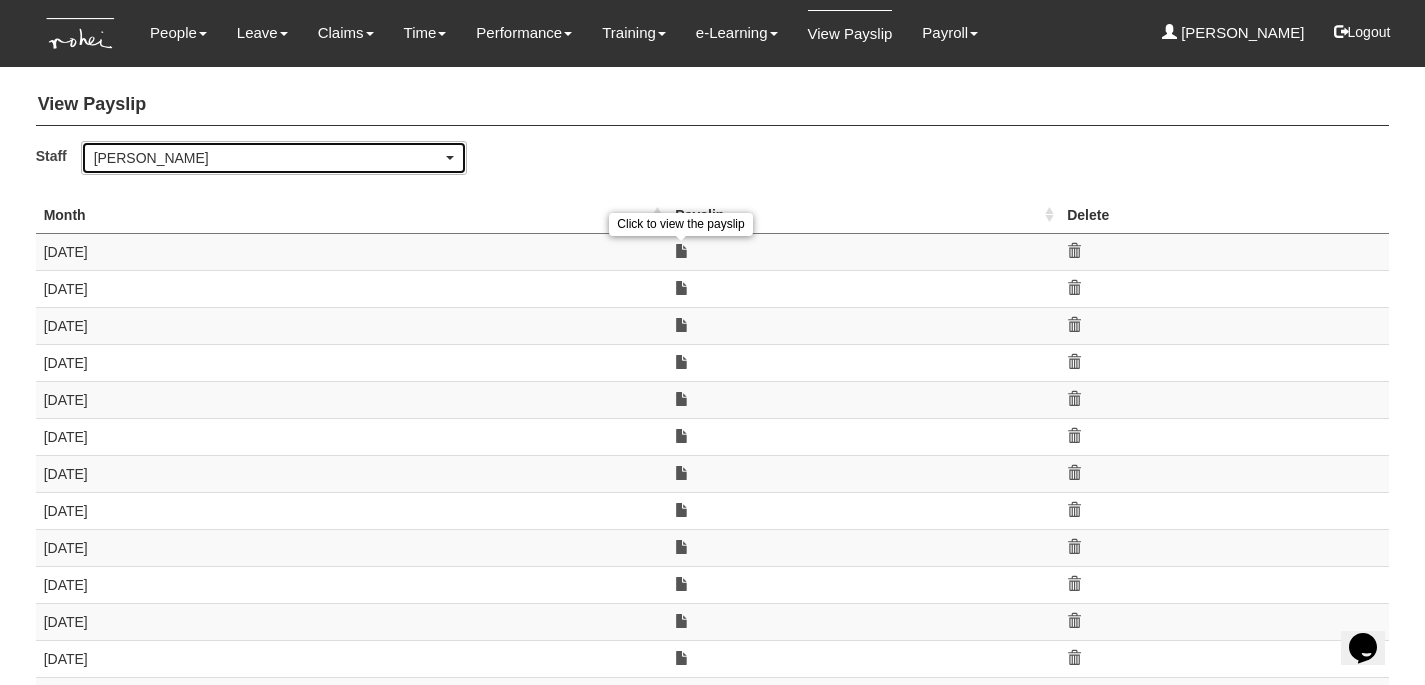 click on "Denise Aragon" at bounding box center (268, 158) 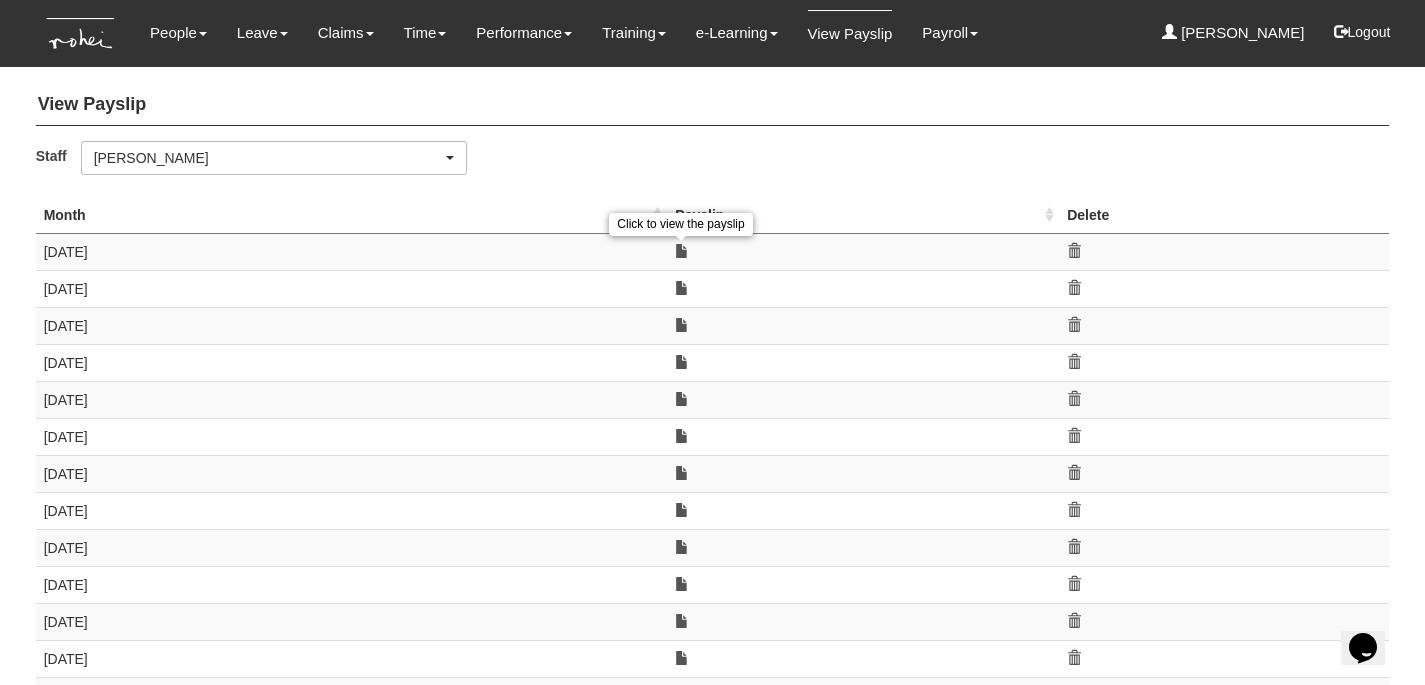scroll, scrollTop: 198, scrollLeft: 0, axis: vertical 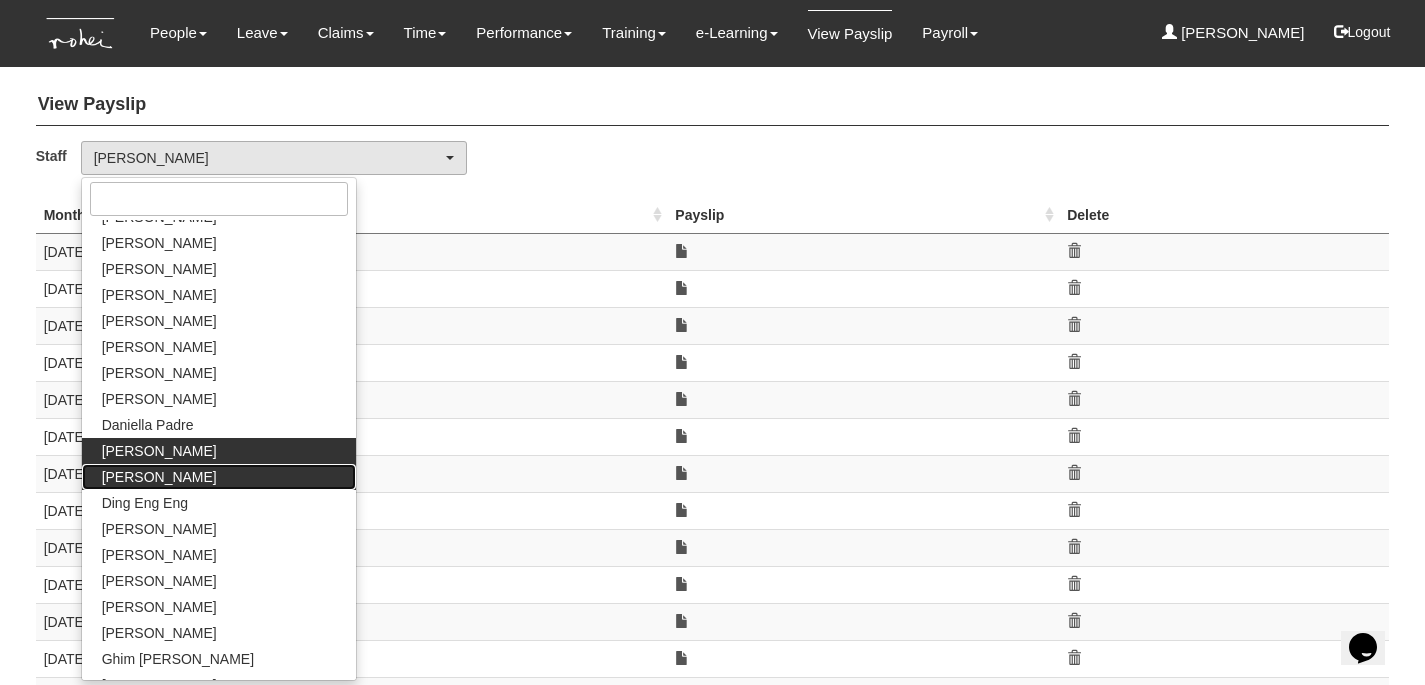 click on "Denise Tan" at bounding box center [219, 477] 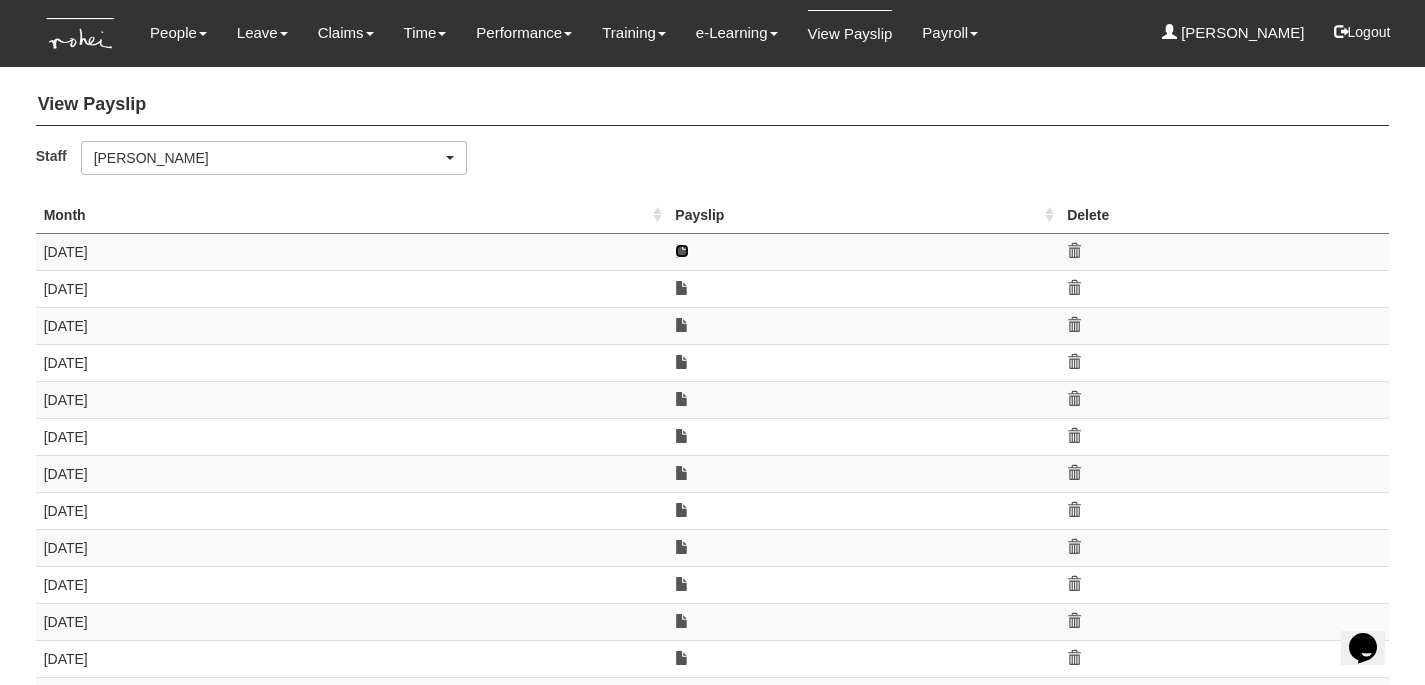 click at bounding box center (682, 251) 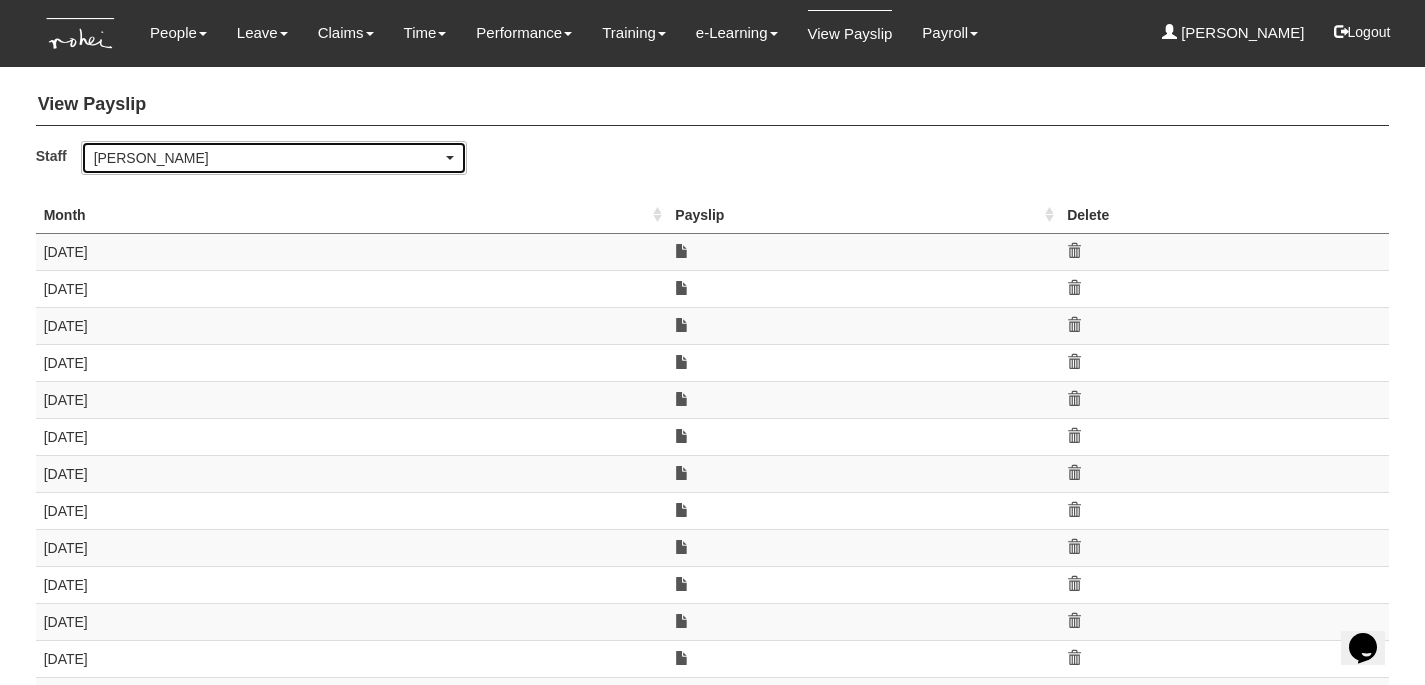 click on "Denise Tan" at bounding box center [268, 158] 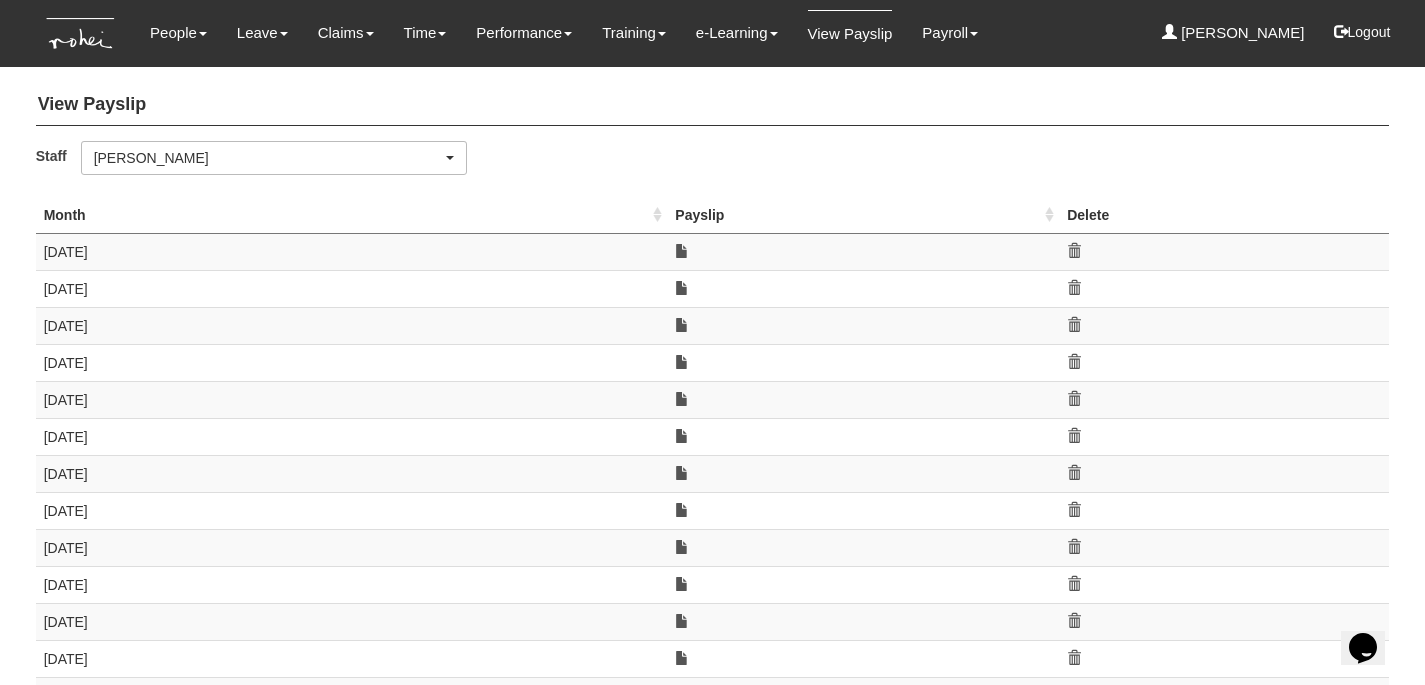 scroll, scrollTop: 224, scrollLeft: 0, axis: vertical 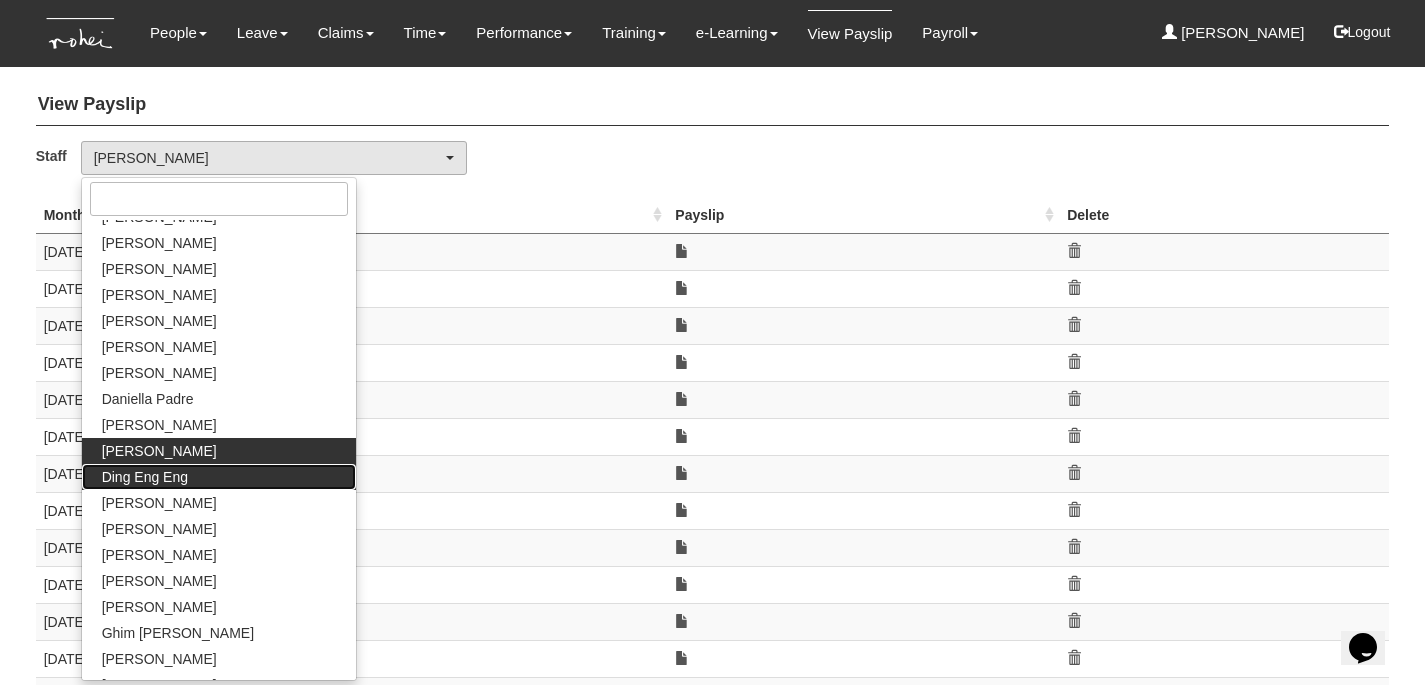 click on "Ding Eng Eng" at bounding box center (145, 477) 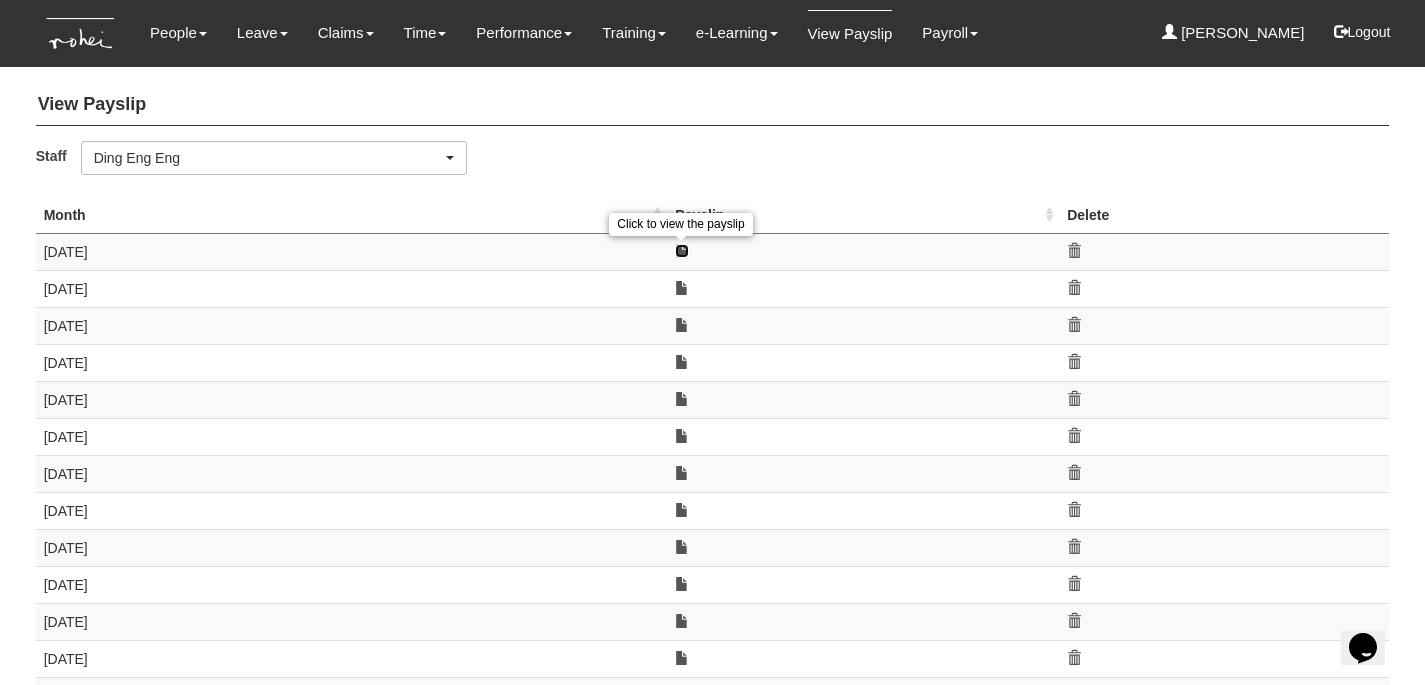 click at bounding box center [682, 251] 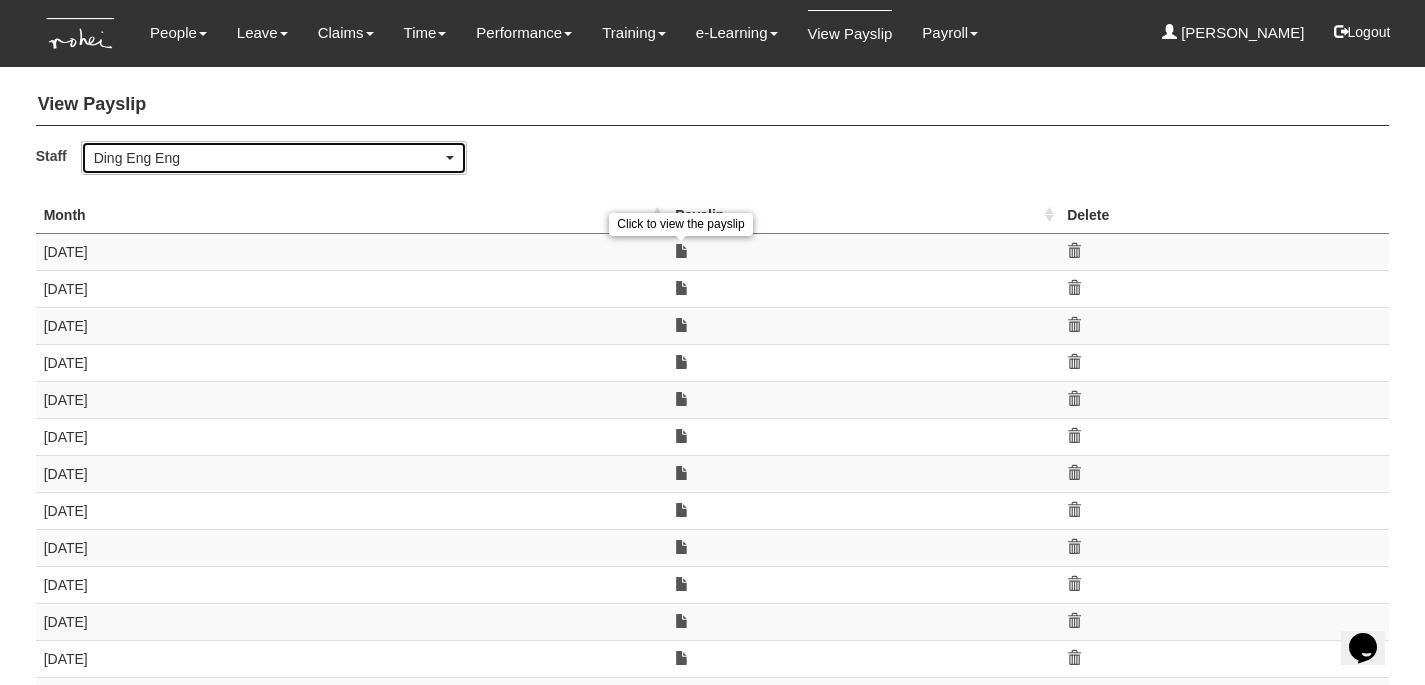 click on "Ding Eng Eng" at bounding box center (274, 158) 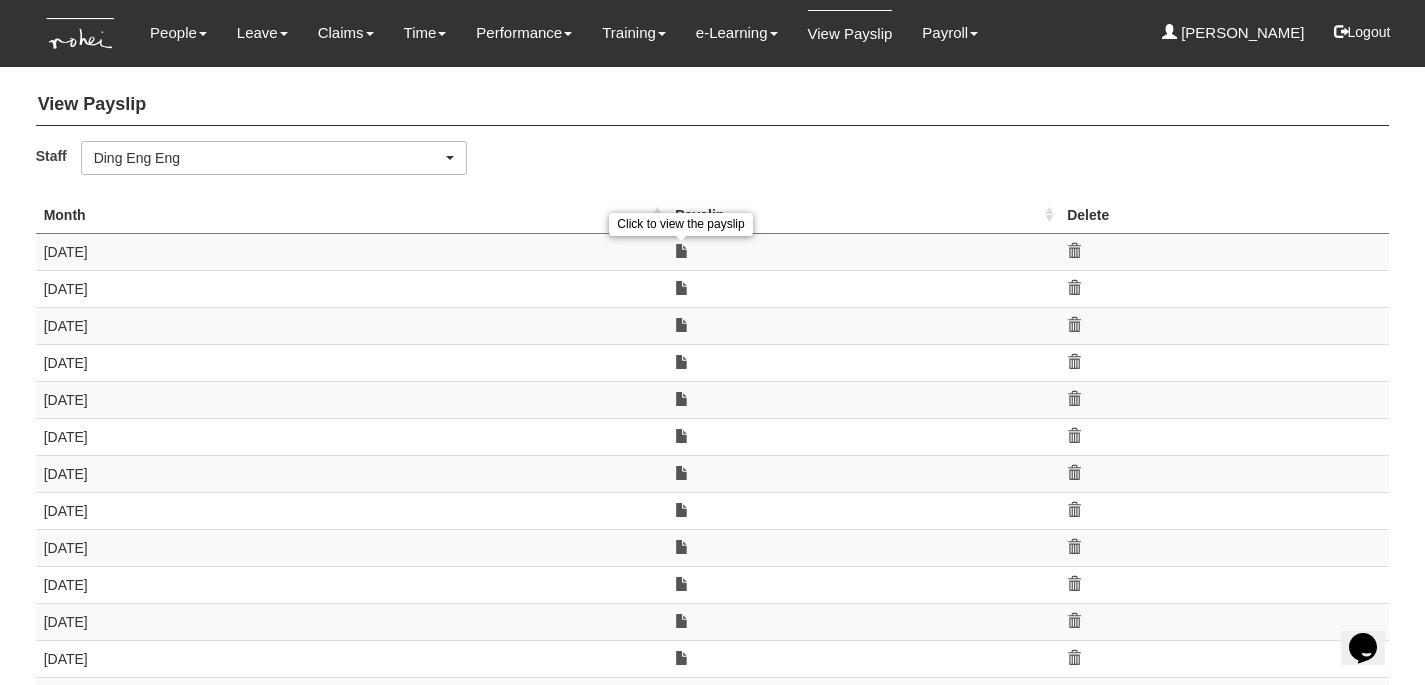 scroll, scrollTop: 250, scrollLeft: 0, axis: vertical 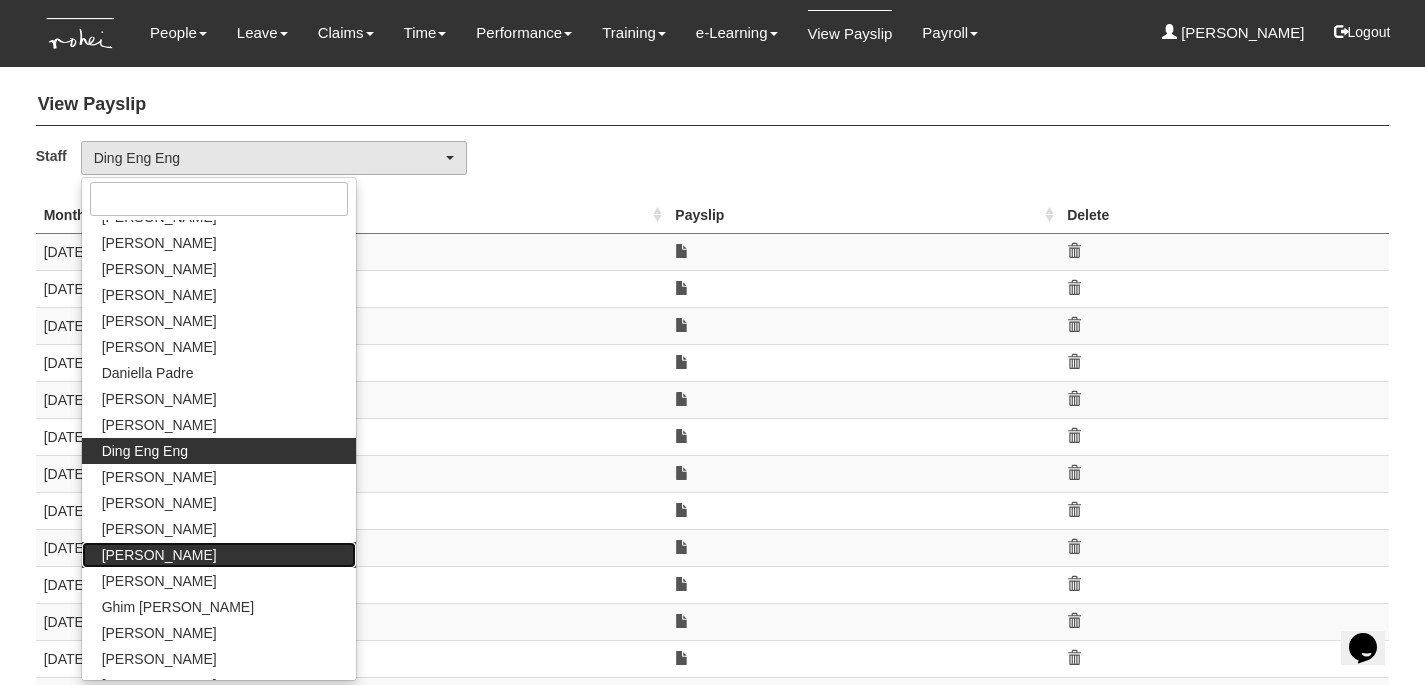 click on "Evelyn Lim" at bounding box center (159, 555) 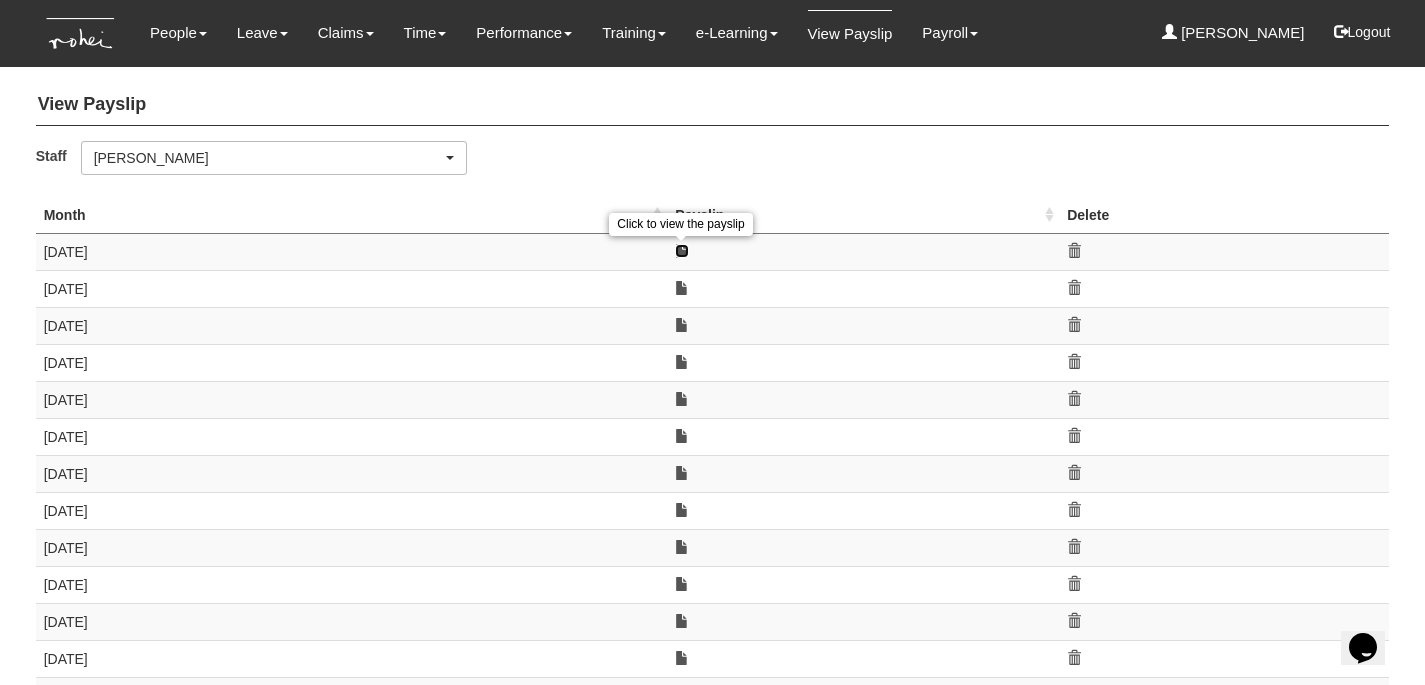 click at bounding box center (682, 251) 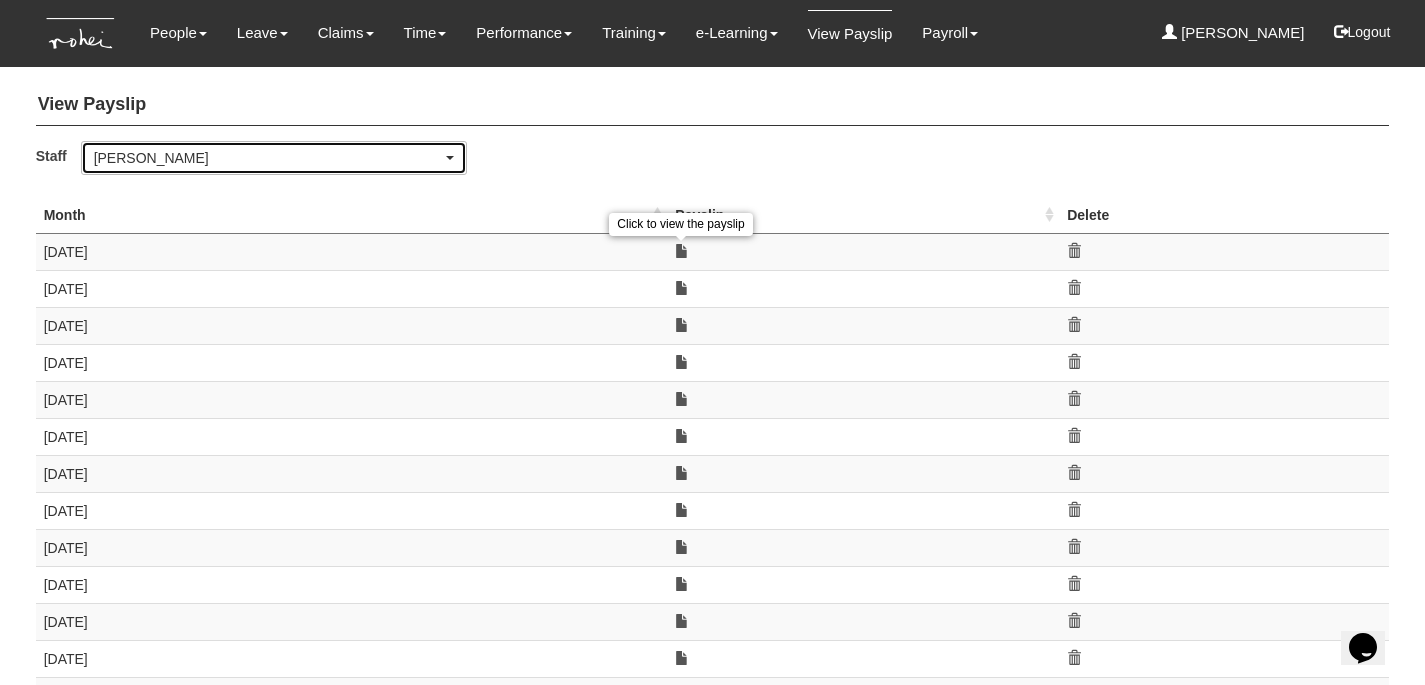 click on "Evelyn Lim" at bounding box center [268, 158] 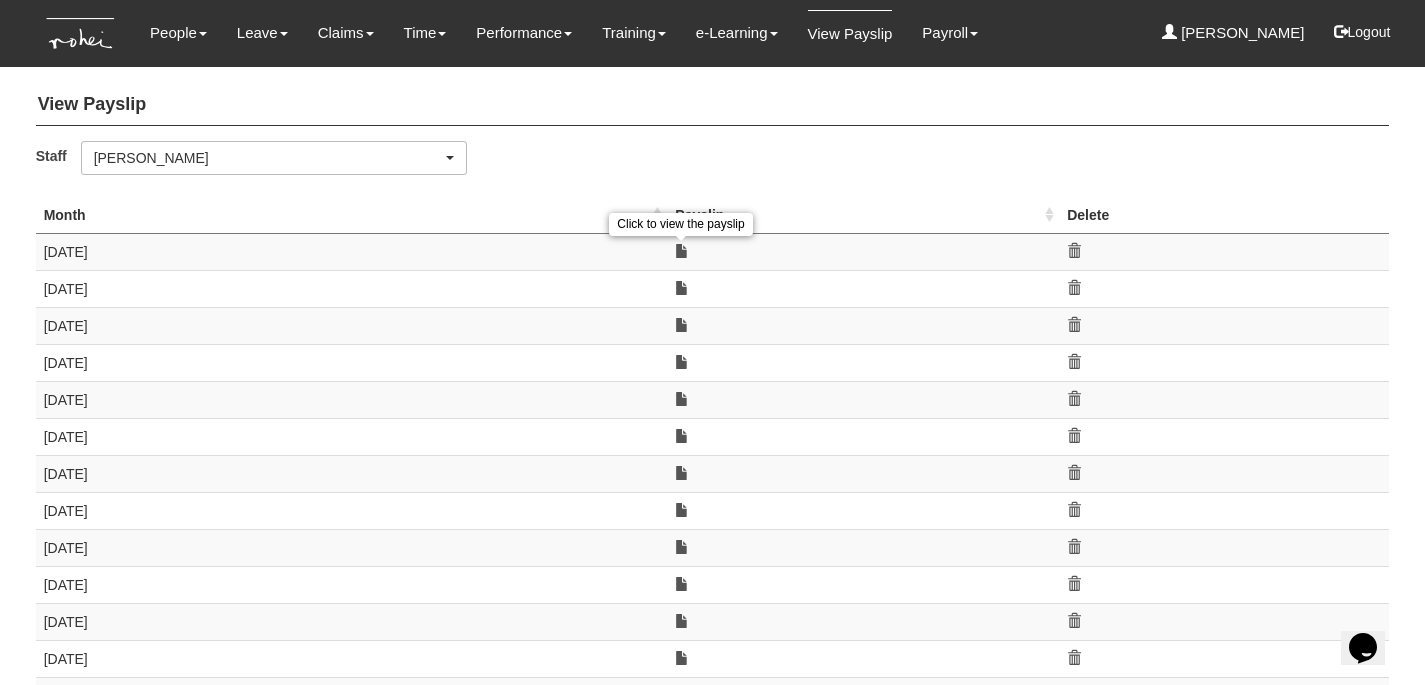 scroll, scrollTop: 354, scrollLeft: 0, axis: vertical 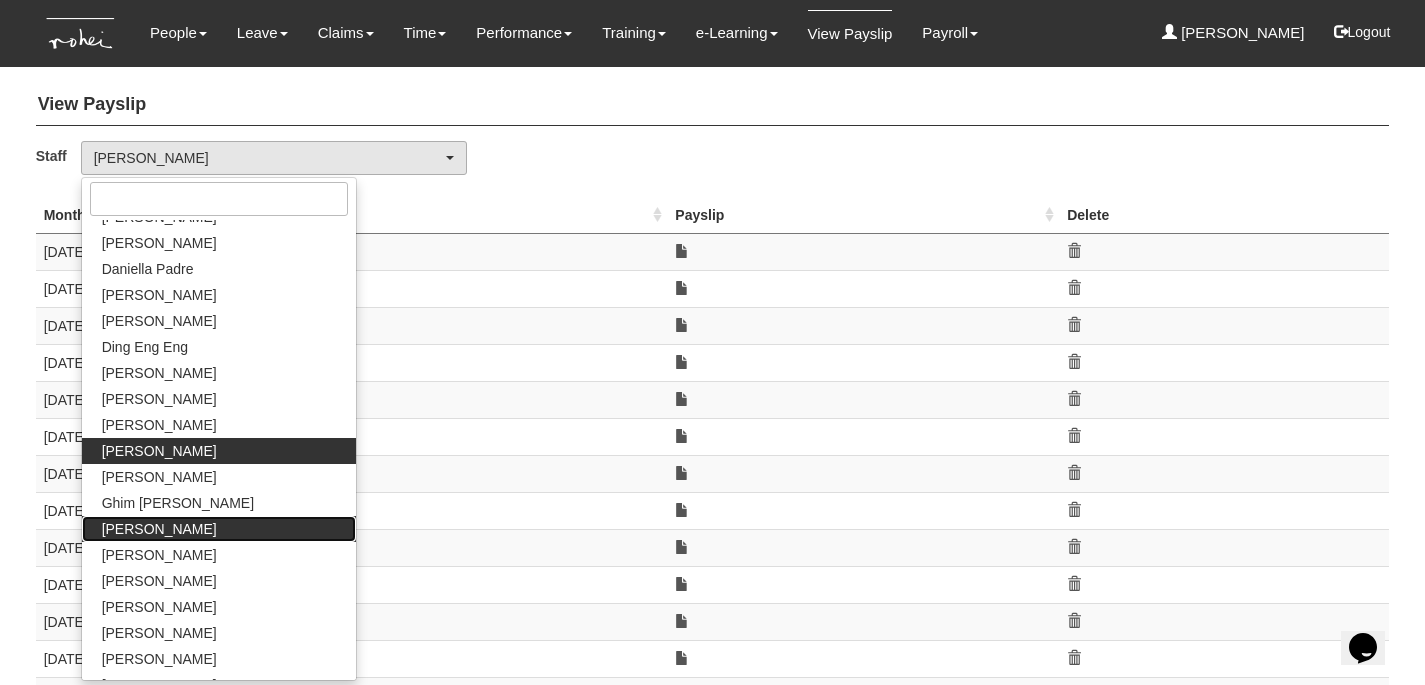 click on "[PERSON_NAME]" at bounding box center (219, 529) 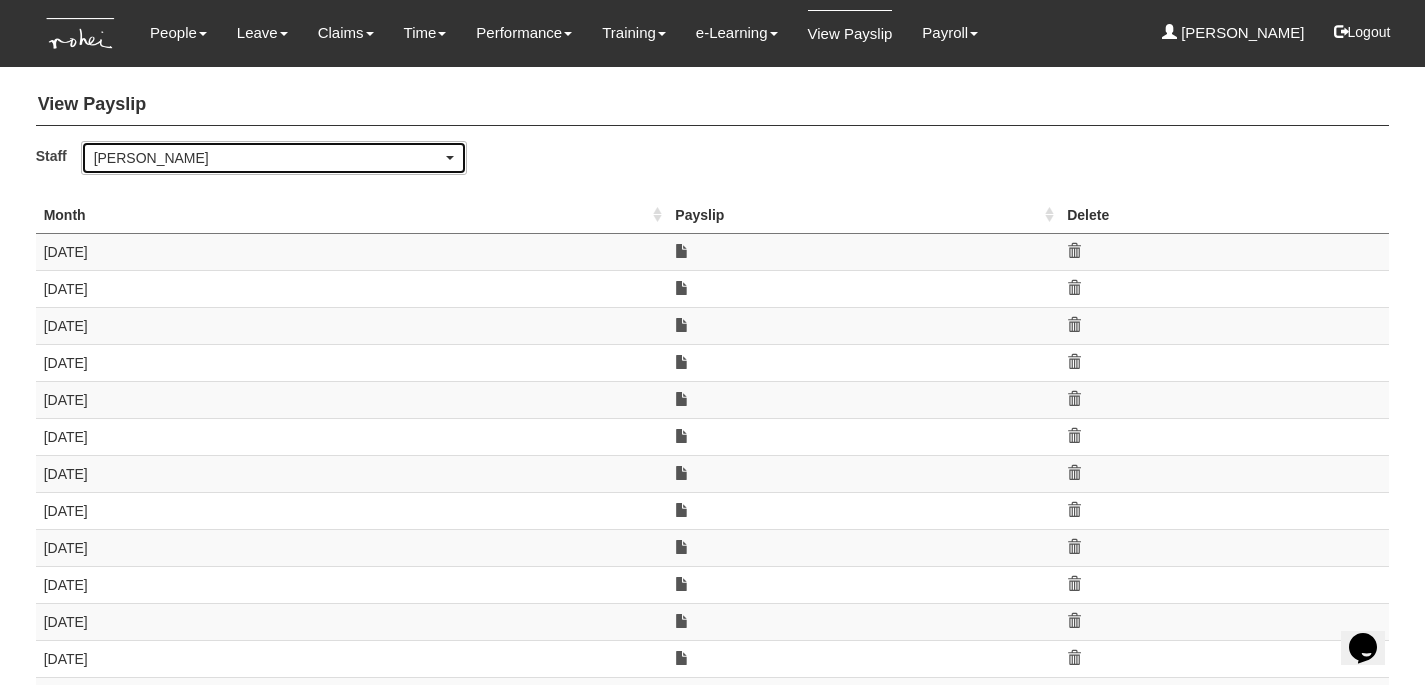 click on "[PERSON_NAME]" at bounding box center [274, 158] 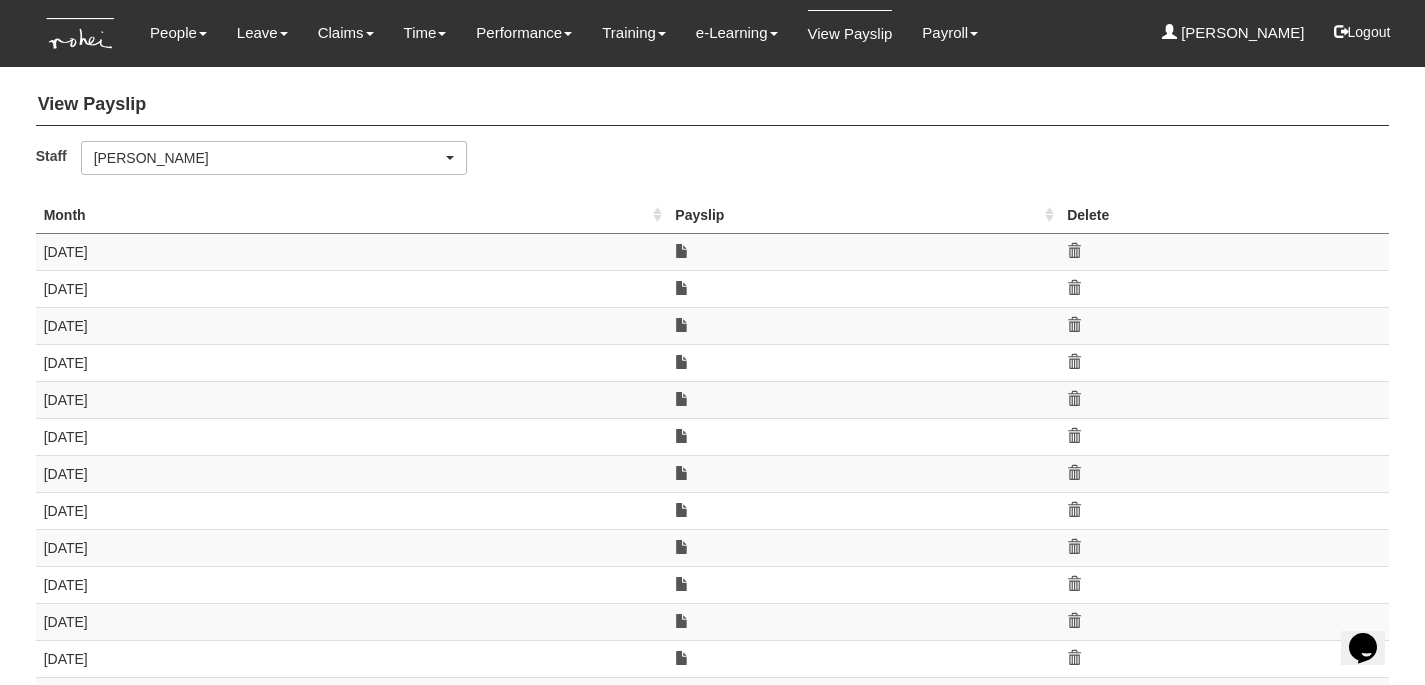 scroll, scrollTop: 432, scrollLeft: 0, axis: vertical 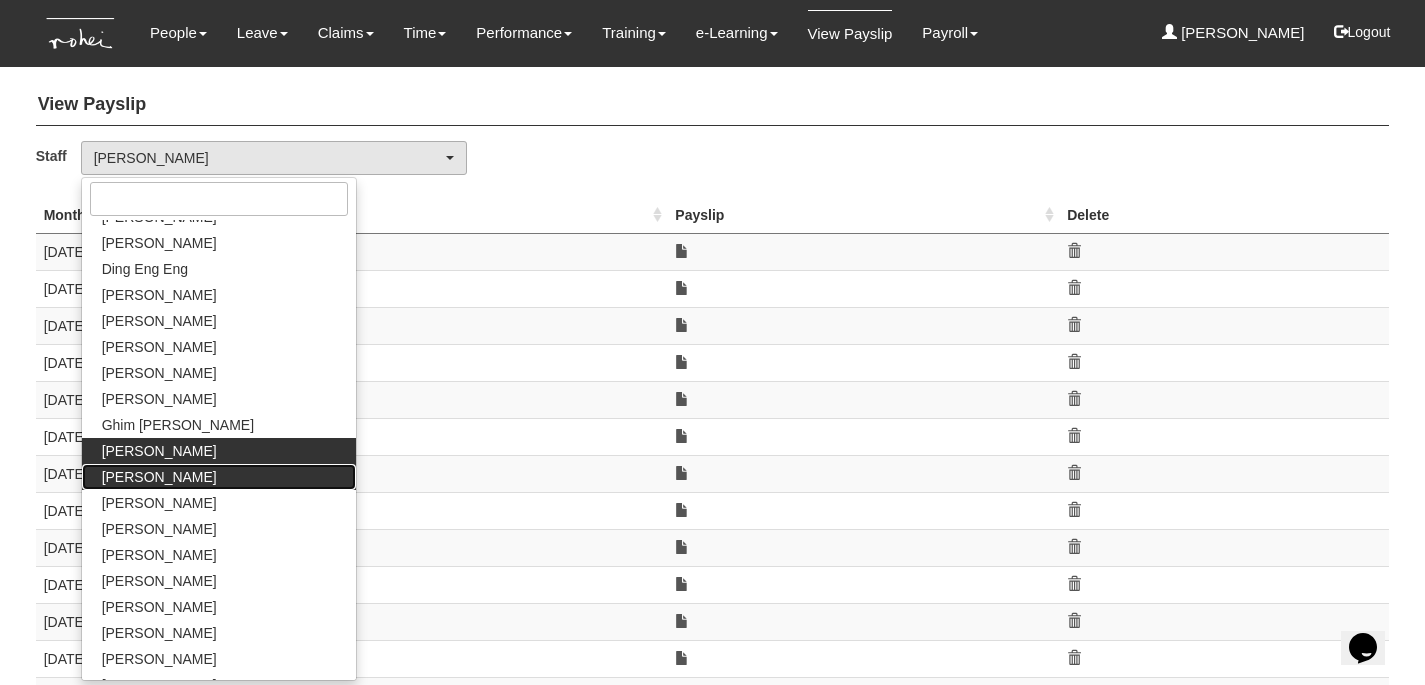click on "Hannah Ang" at bounding box center (159, 477) 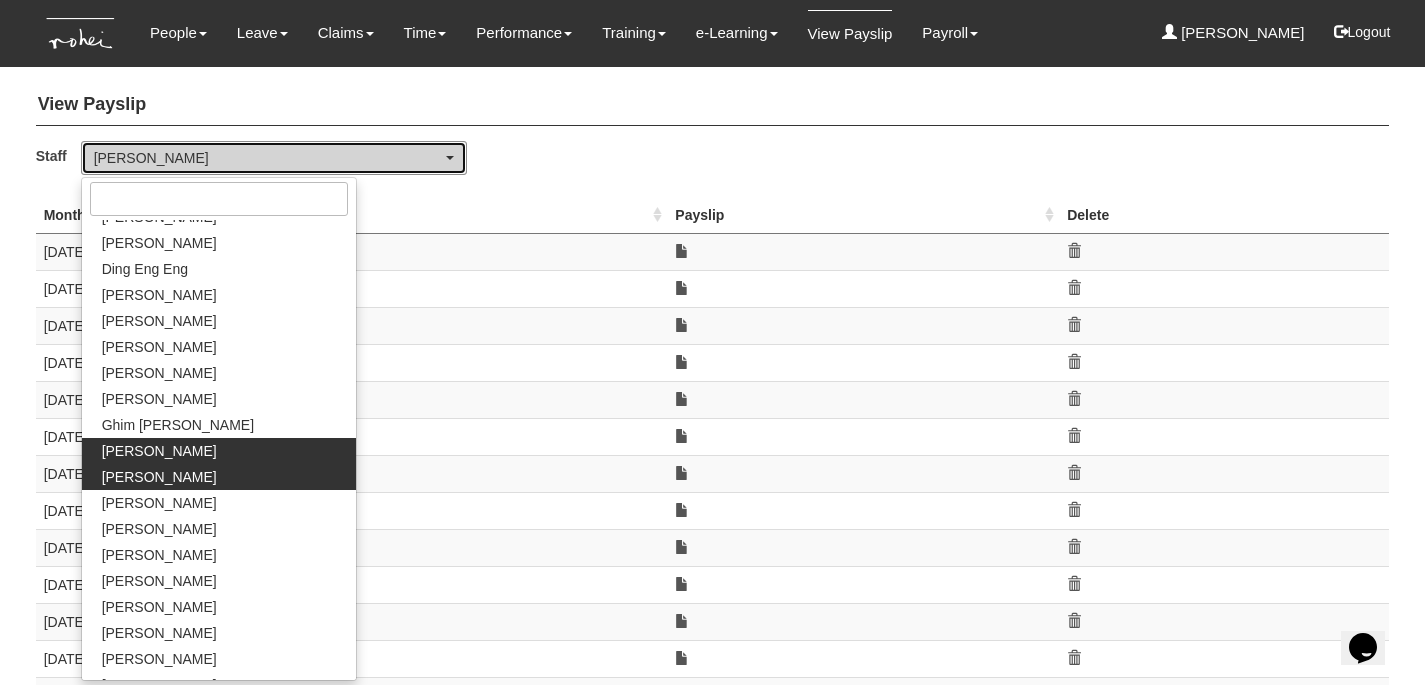 select on "c87f28ee-46e8-457b-a18d-40a9b1eaf965" 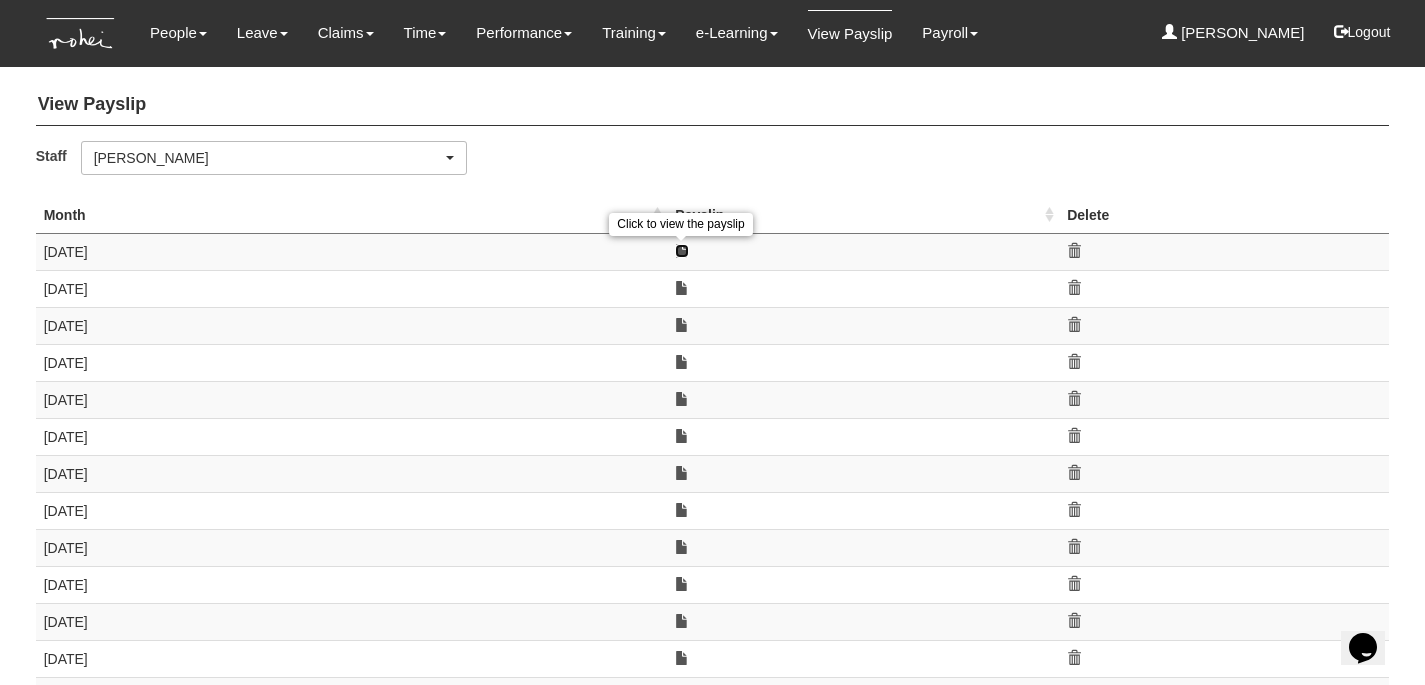 click at bounding box center (682, 251) 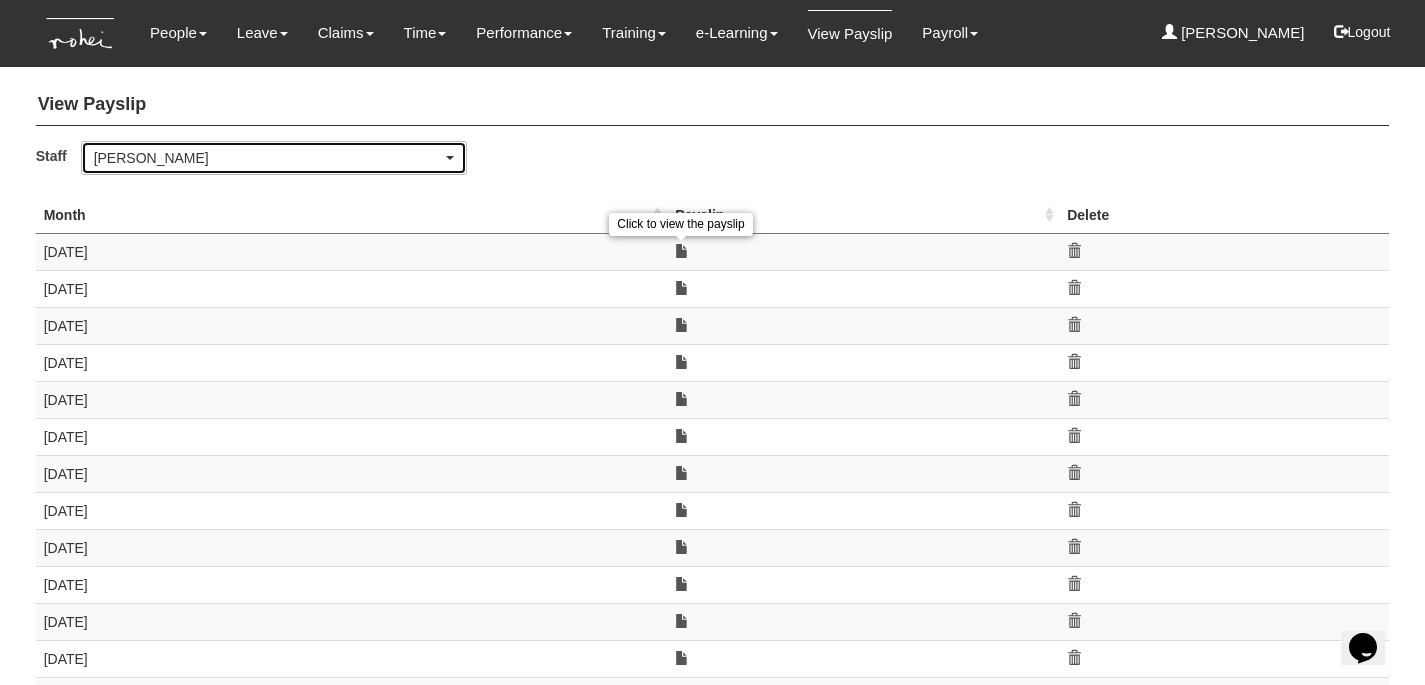 click on "Hannah Ang" at bounding box center (268, 158) 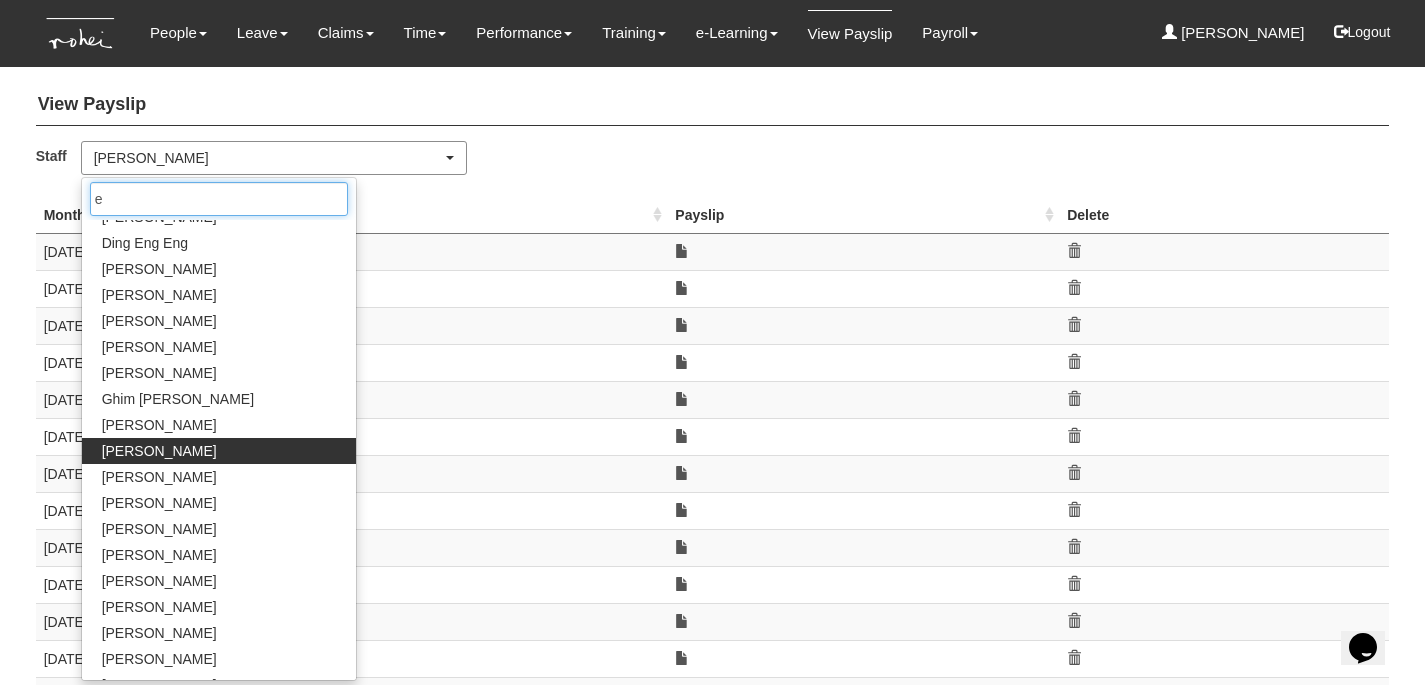 scroll, scrollTop: 0, scrollLeft: 0, axis: both 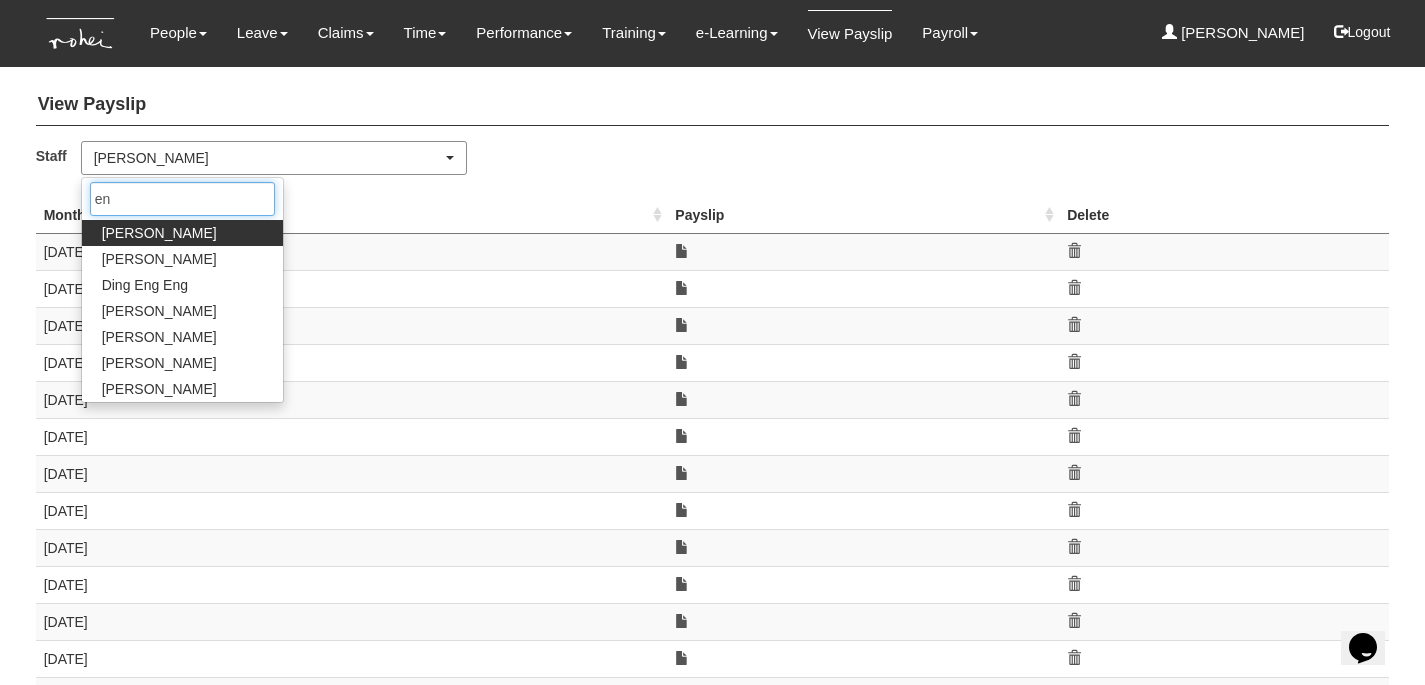 type on "eng" 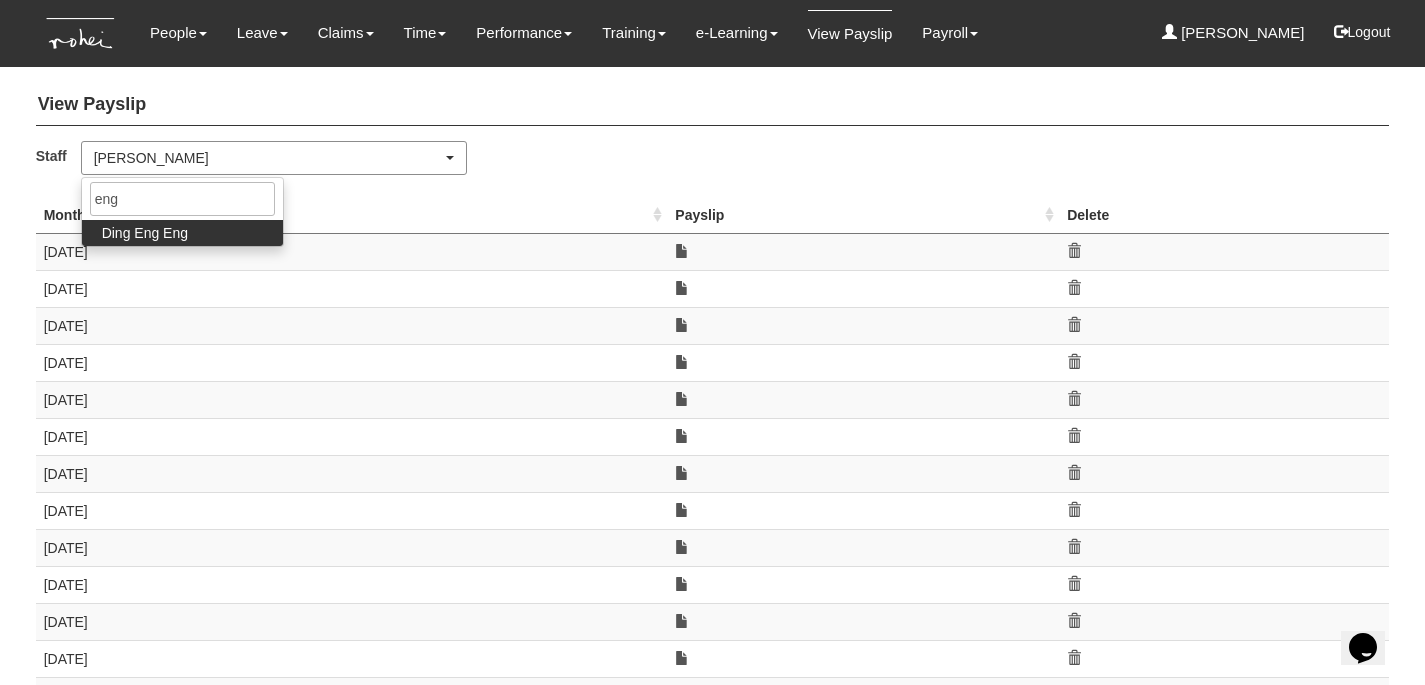 select on "f1bfbe5d-d482-4f06-a1bc-baaa1da31b7a" 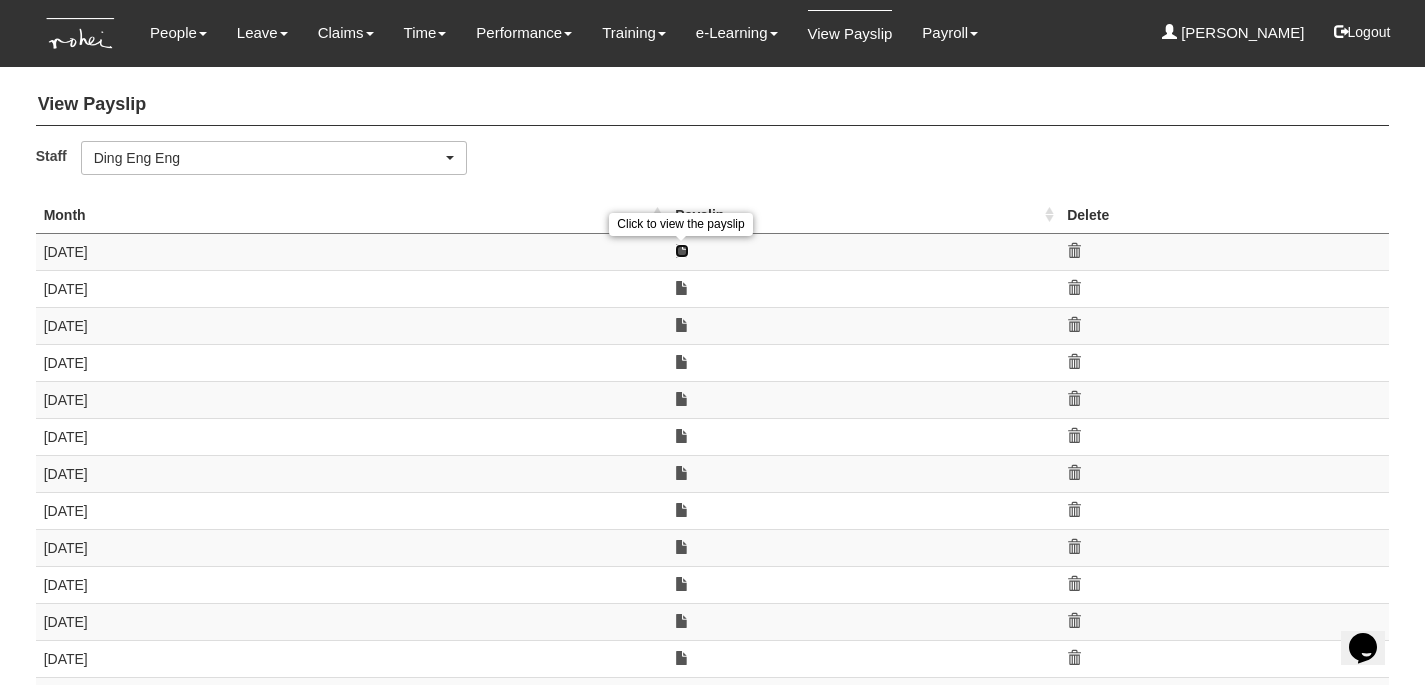 click at bounding box center [682, 251] 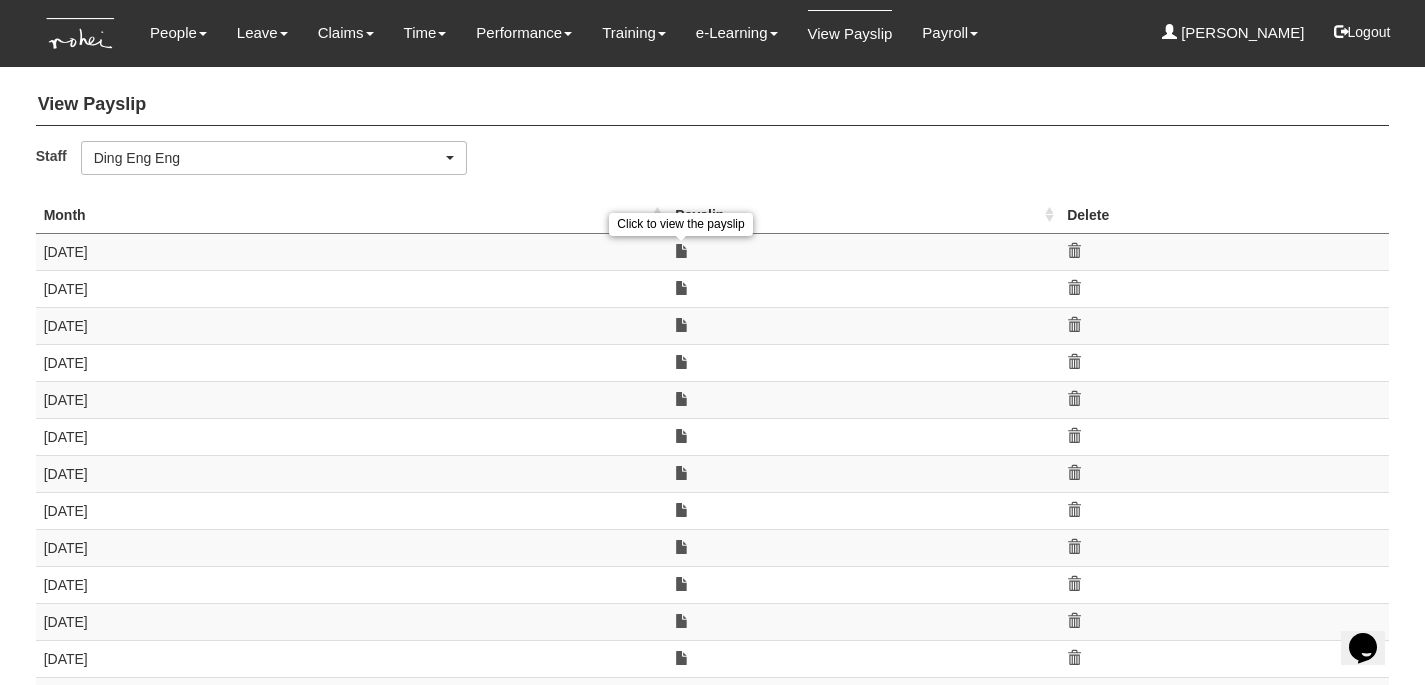 click on "View Payslip
Staff
_Bhel Test Account
_Staff Gracie
Abel Tan
Abigail Shantini K.
Aline Eustaquio Low
Alvin Ang
Amanda Ho
Barney Lau
Breyl Yeo
Carolin Leong
Cerlin Teo
Christine Wang
Claribel Abadilla
Czarina Marifosque
Daniel Low
Daniella Padre
Denise Aragon
Denise Tan
Ding Eng Eng
Doris De Souza
Eric Tan
Erika Mok
Evelyn Lim
Franchette Briones
Ghim Siew Ho
Grace Lim
Hannah Ang
Helen Lua
Iñaki Zuñiga
Jacqueline Pang
Jane Chang
Jean Yap
Jill Doromal
Joel Mok
John Lim
Joshua Tan
Karen Lim
Linda Leong
Louisse Lucenara
Maily Yeo
Maoi De Leon
Matthew Foo
Miguel Velasquez
Nick Yeo
Pem Zimik
Praise Mok
Rachel Khoo
Rachel Ong
Rayza Gardon
Royston Choo
Sanjiv Ashley
Sharon Mah
Shuhui Lee
Sophia Koh
Timothy Khoo
Valerie Chui
Wen-Wei Chiang
Wilson Foong
Yan Xuan Goh
Zafirah Zambari
Ding Eng Eng   eng Ding Eng Eng" at bounding box center (713, 723) 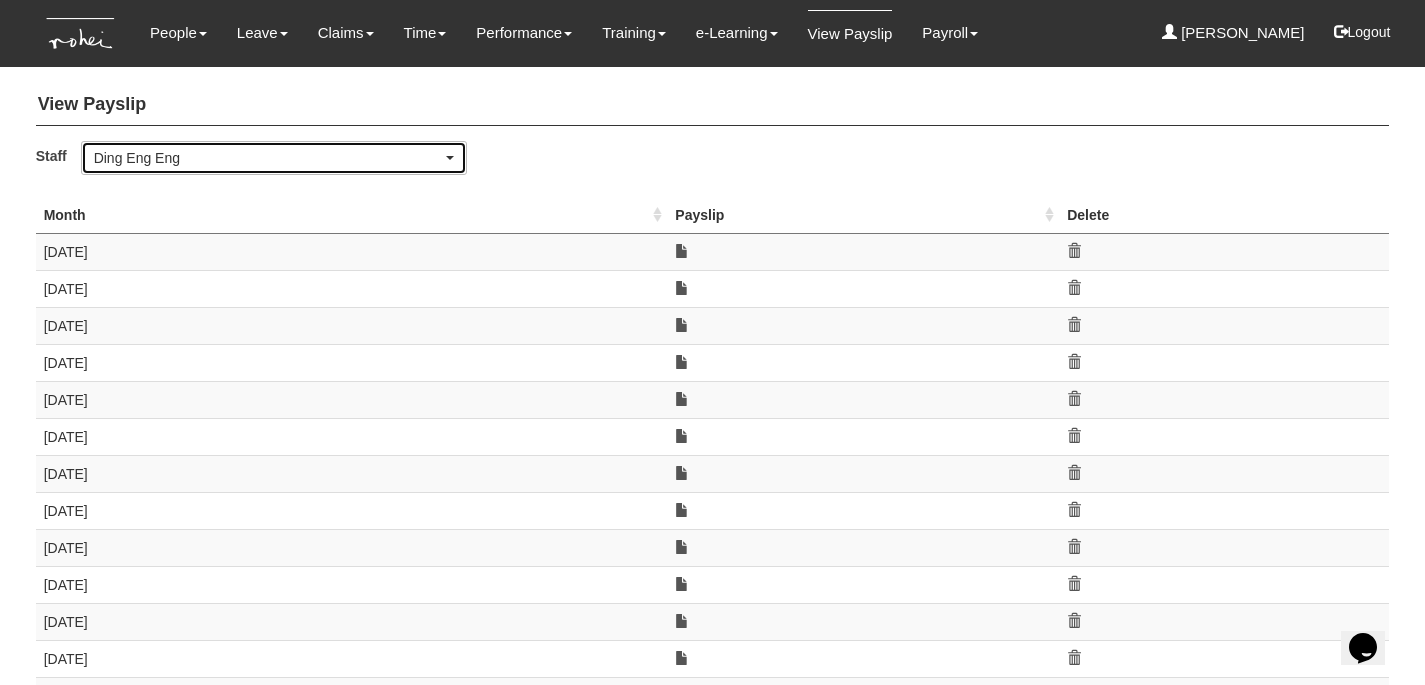 click on "Ding Eng Eng" at bounding box center (268, 158) 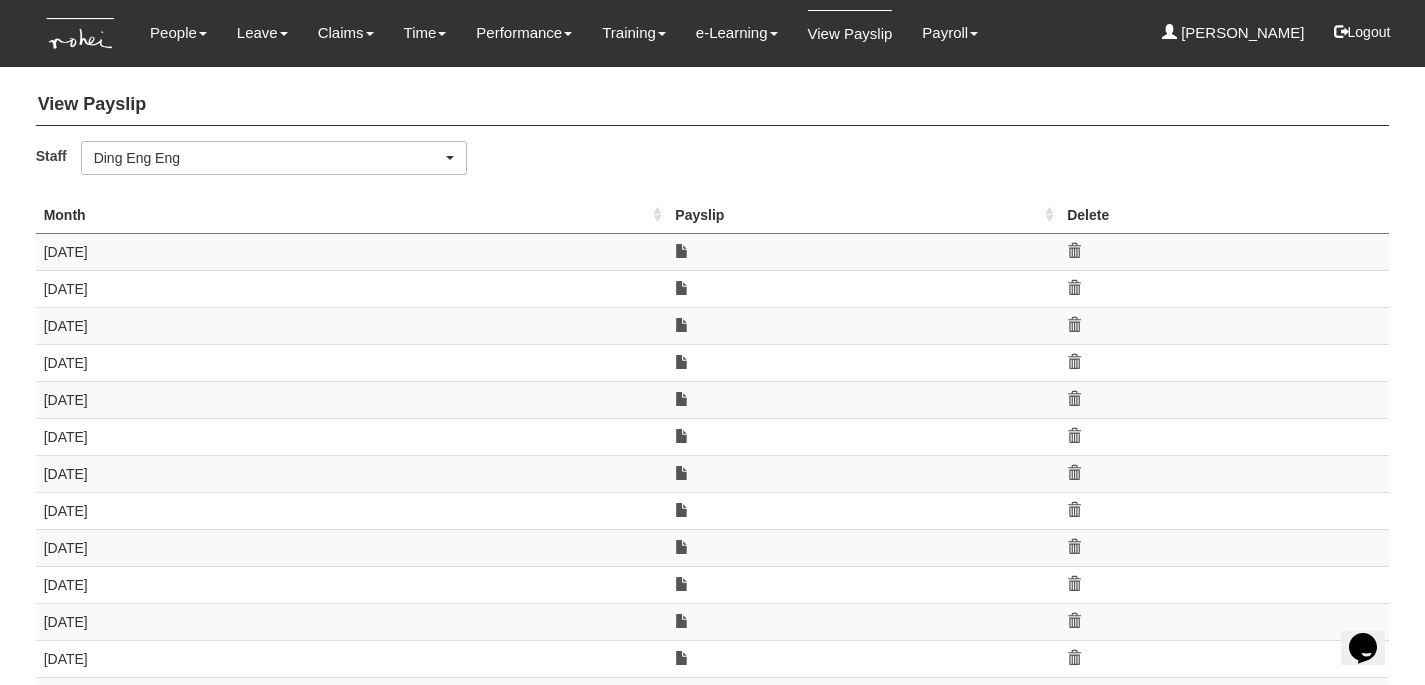type 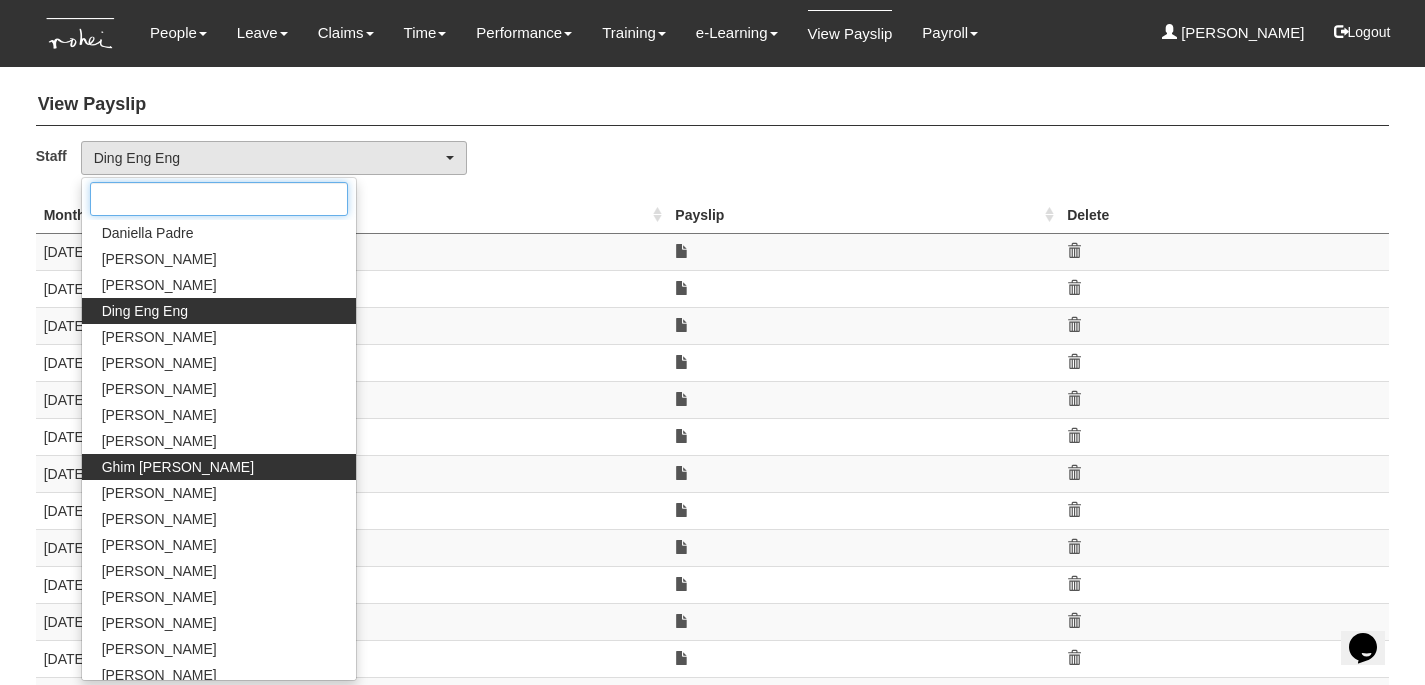 scroll, scrollTop: 391, scrollLeft: 0, axis: vertical 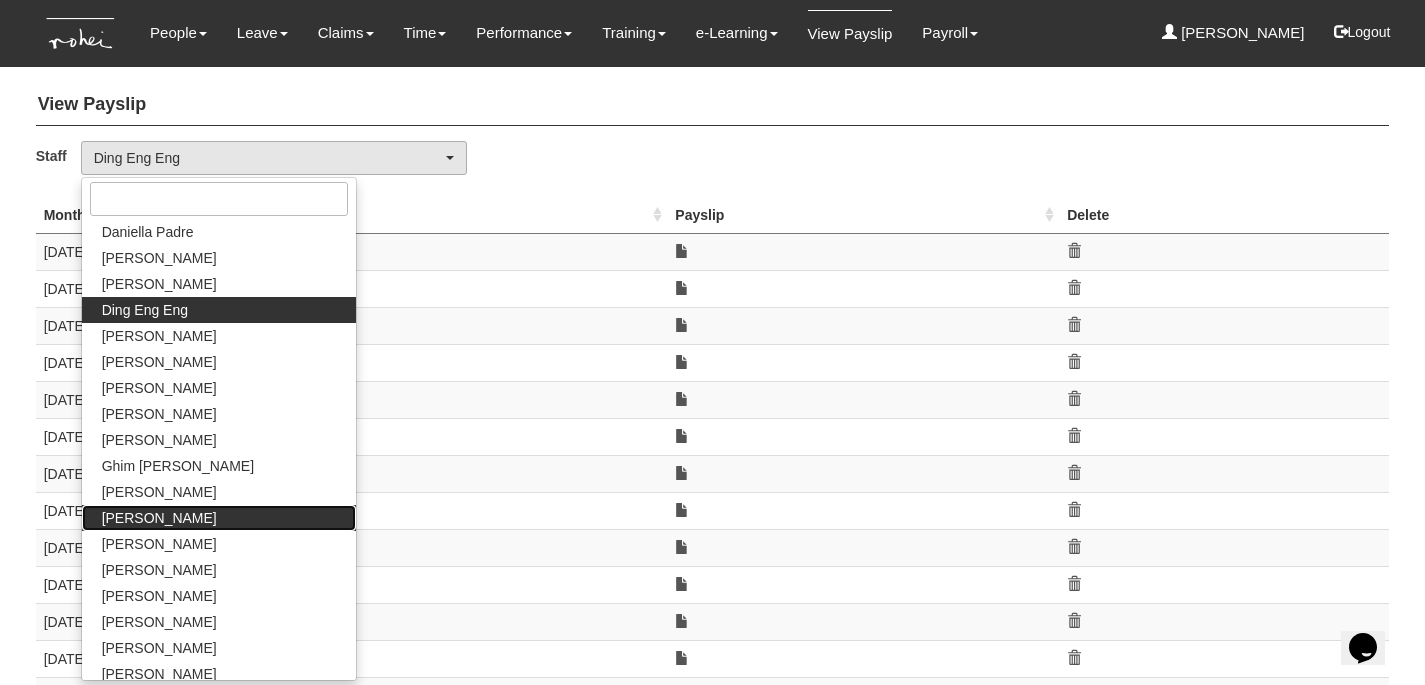 click on "Hannah Ang" at bounding box center [219, 518] 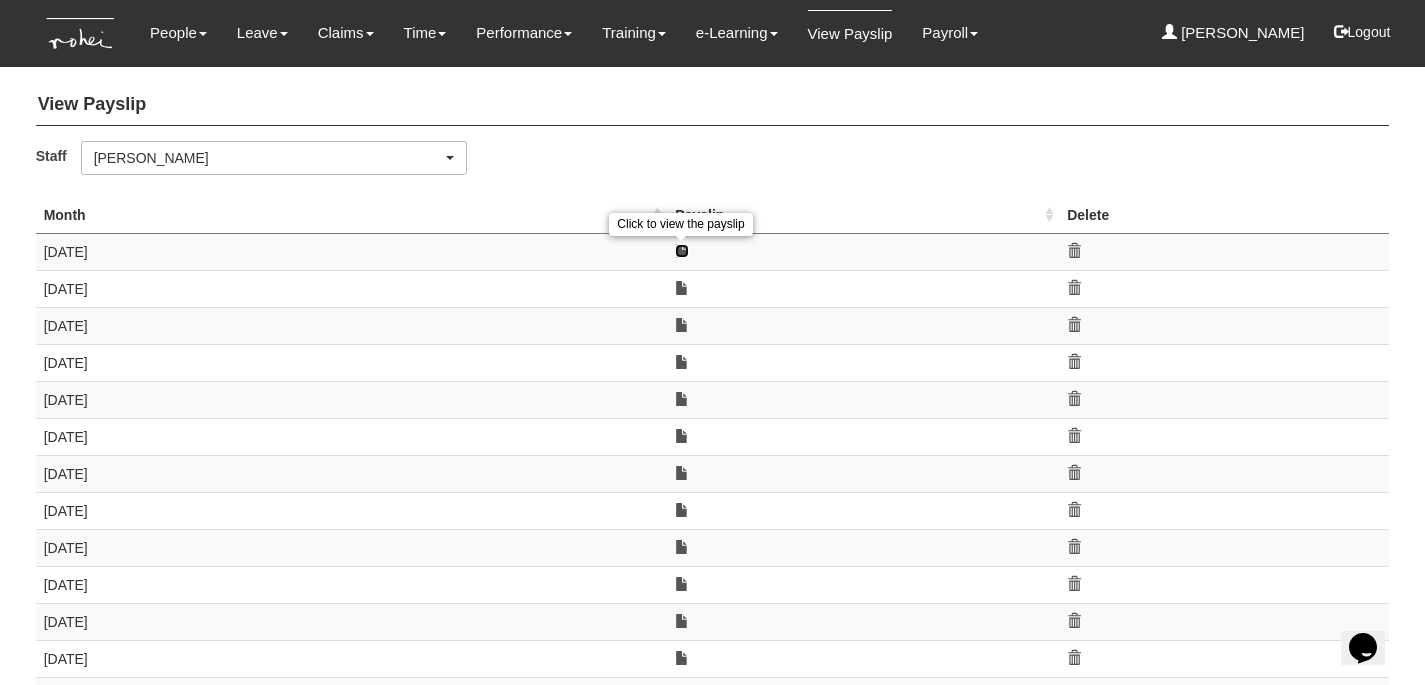 click at bounding box center (682, 251) 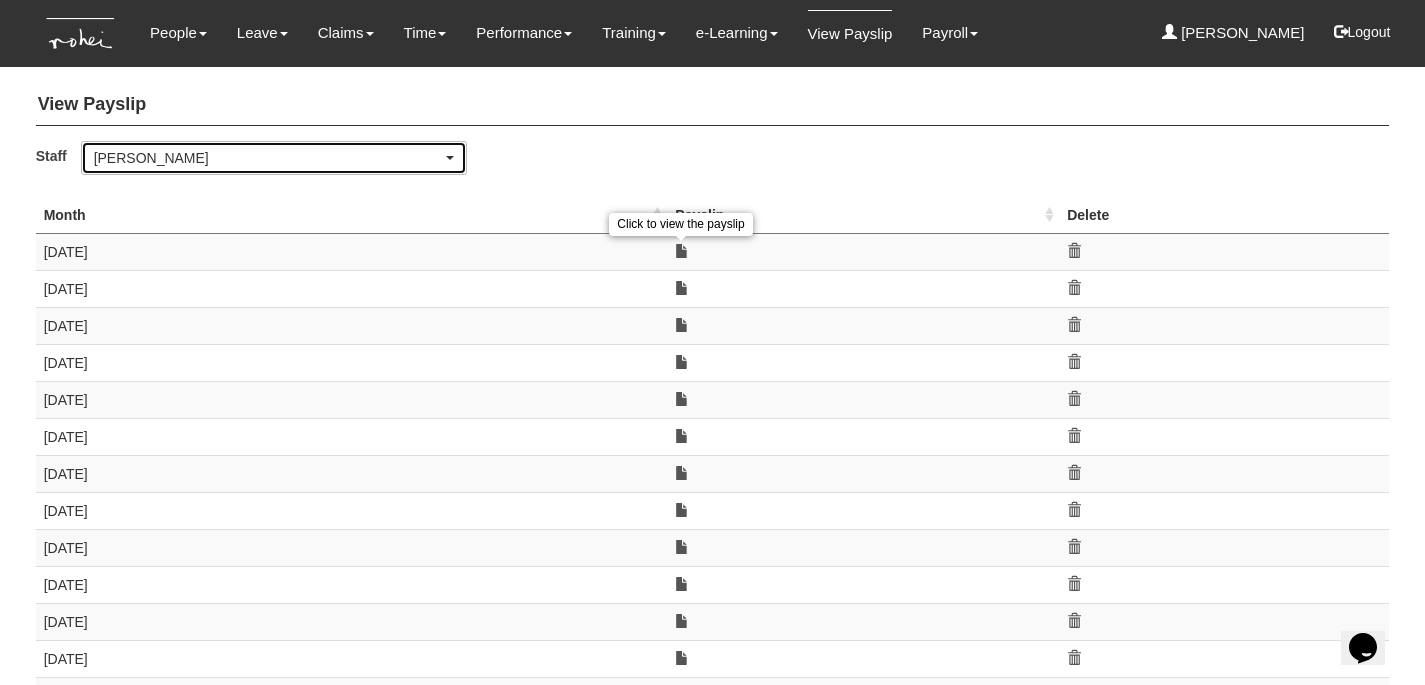 click on "Hannah Ang" at bounding box center [268, 158] 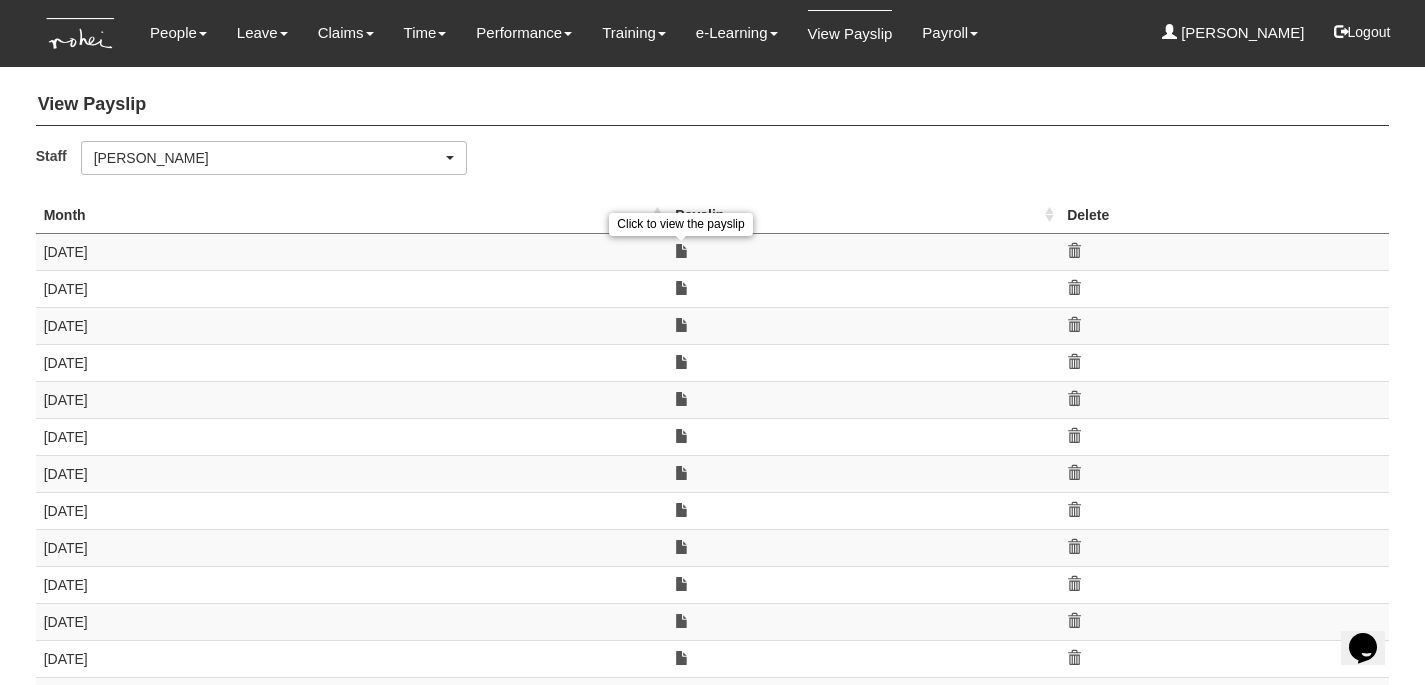 scroll, scrollTop: 458, scrollLeft: 0, axis: vertical 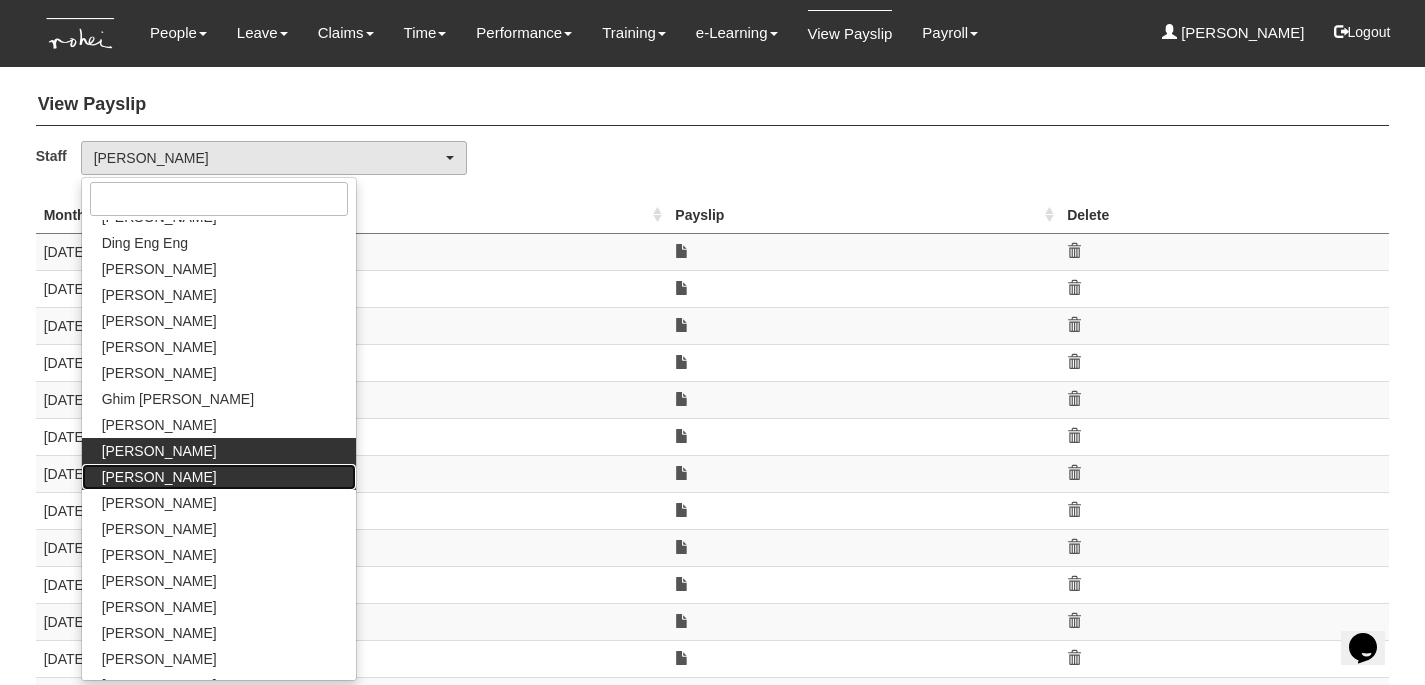 click on "Helen Lua" at bounding box center [159, 477] 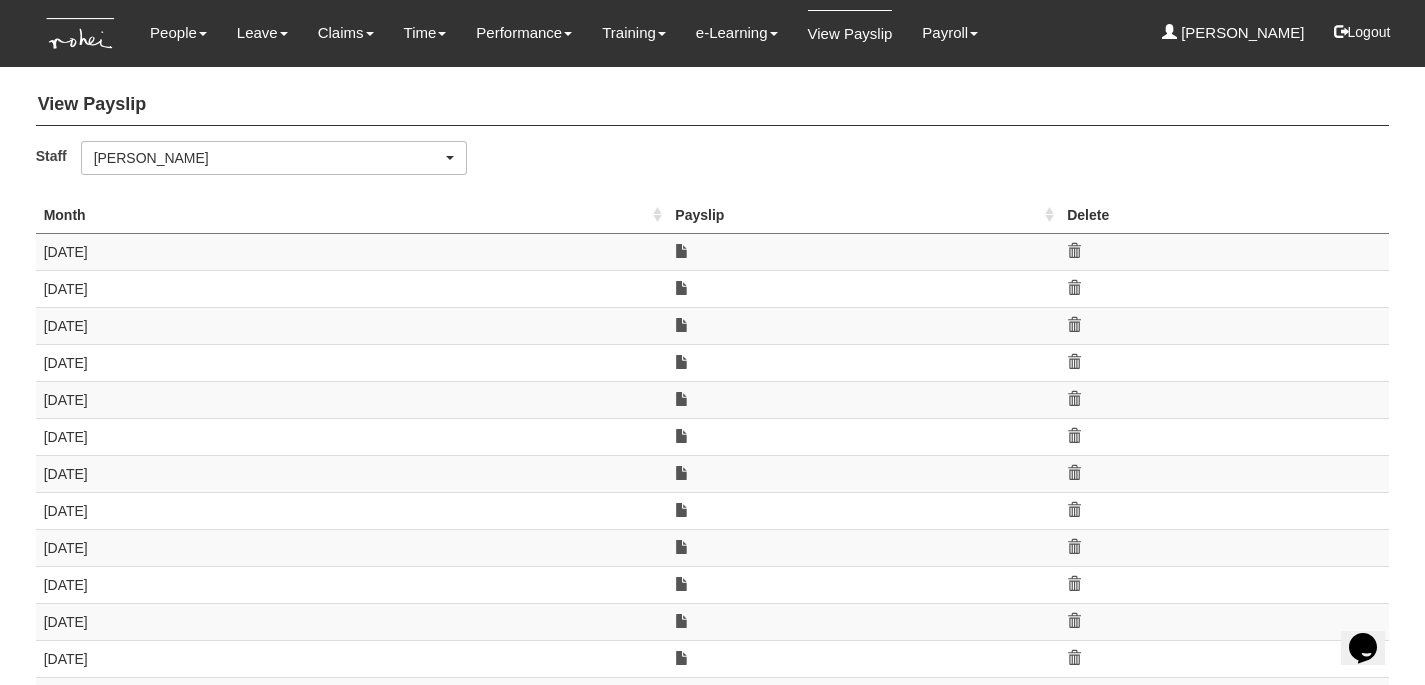 click at bounding box center (863, 251) 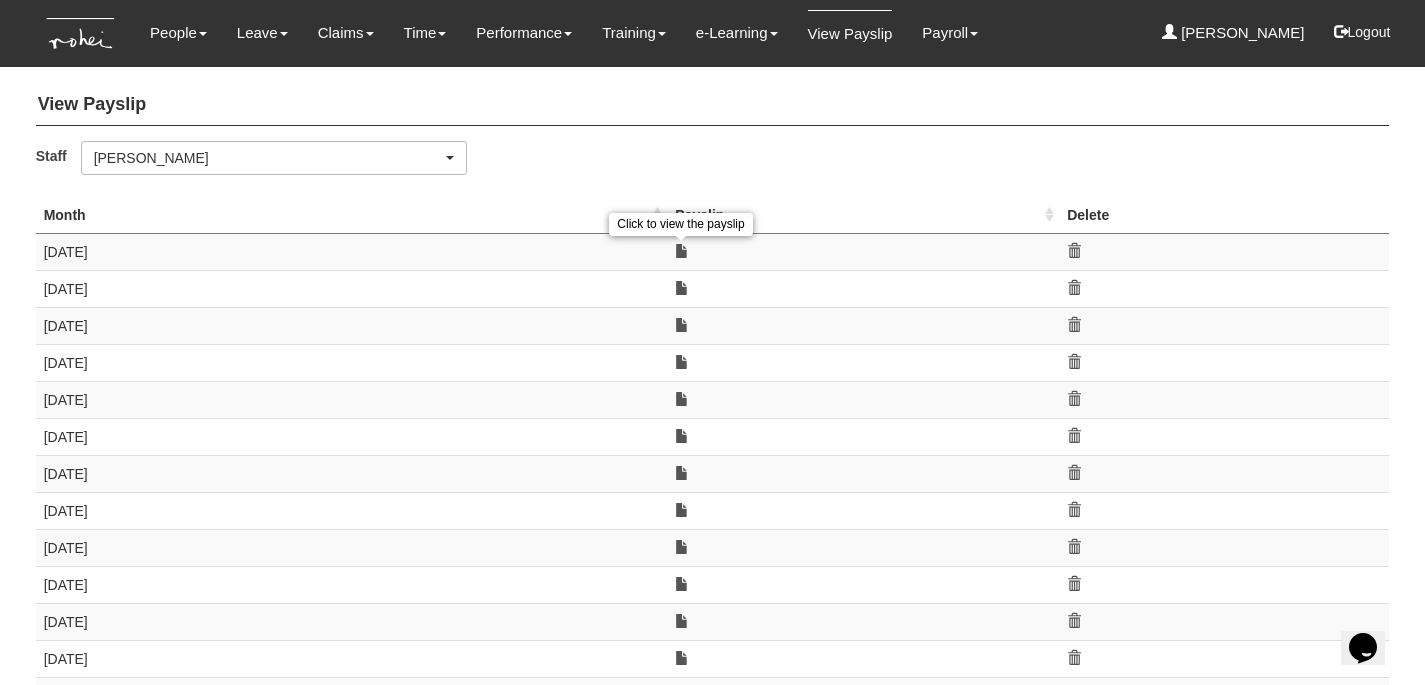 click on "Click to view the payslip" at bounding box center [863, 251] 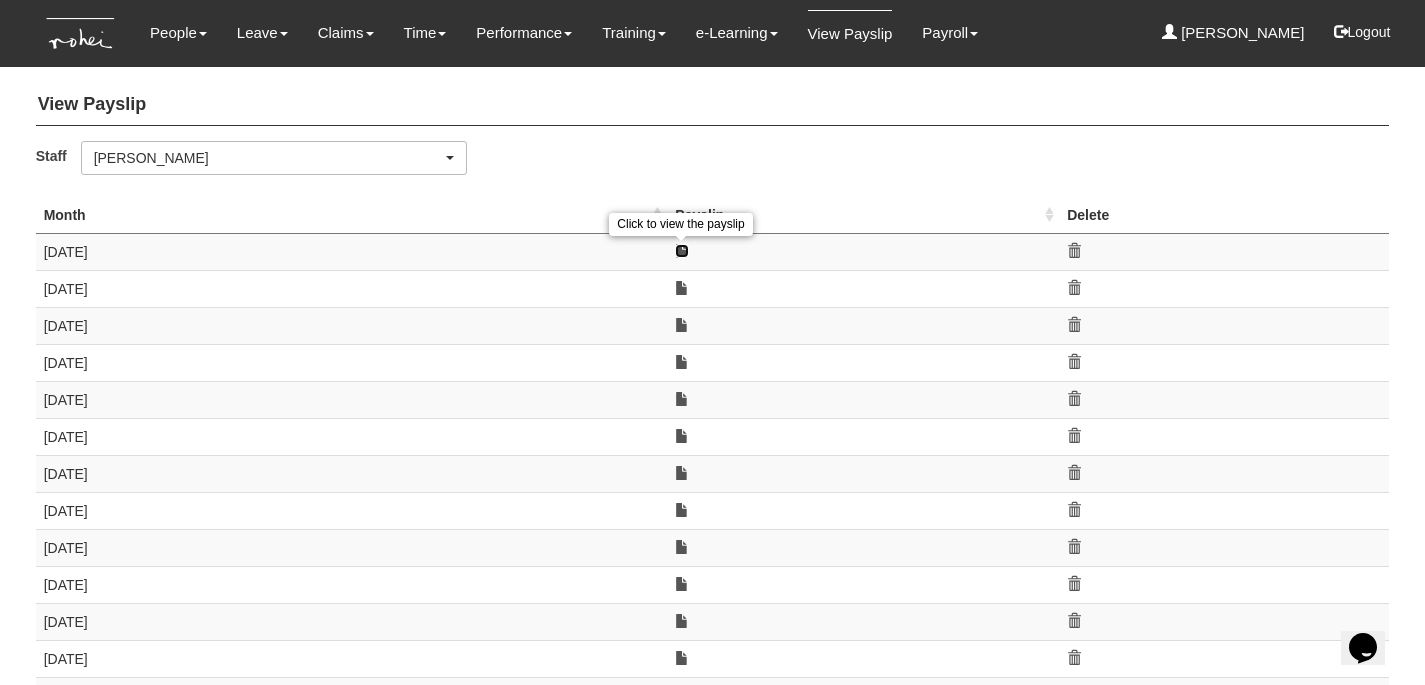 click at bounding box center [682, 251] 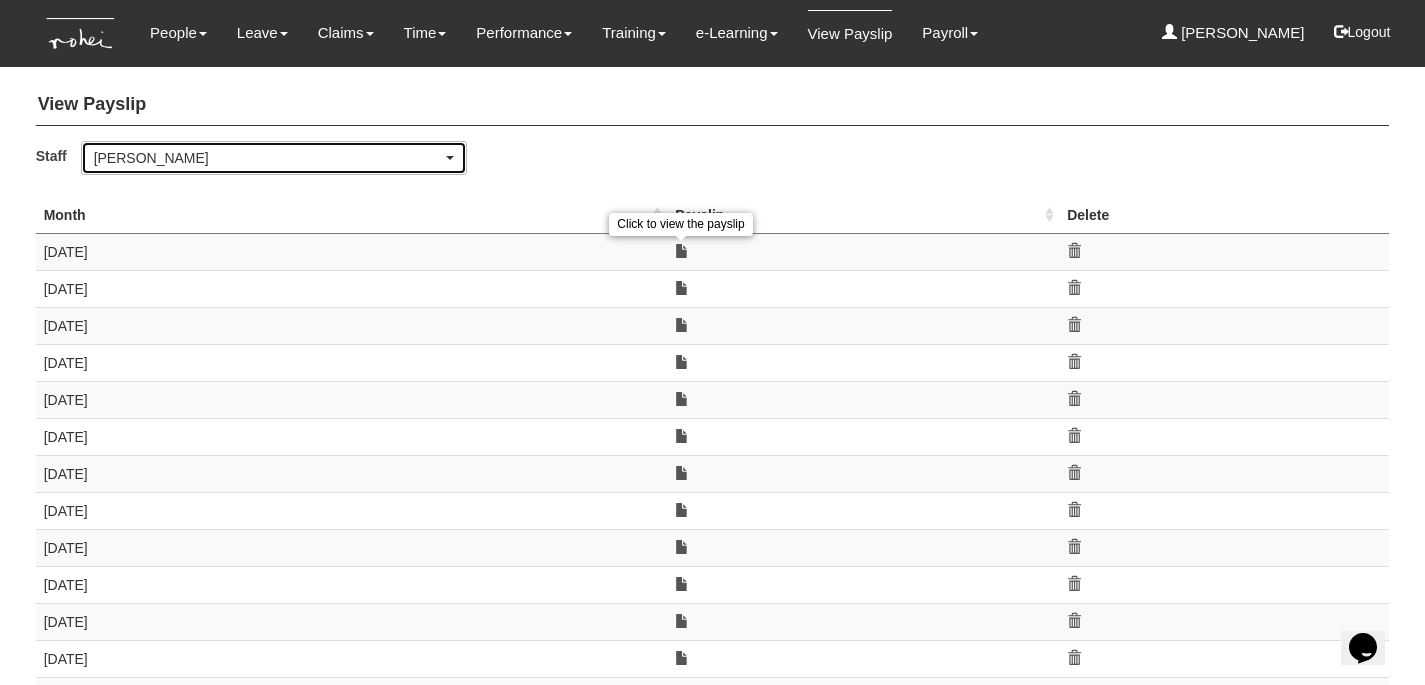 click on "Helen Lua" at bounding box center [268, 158] 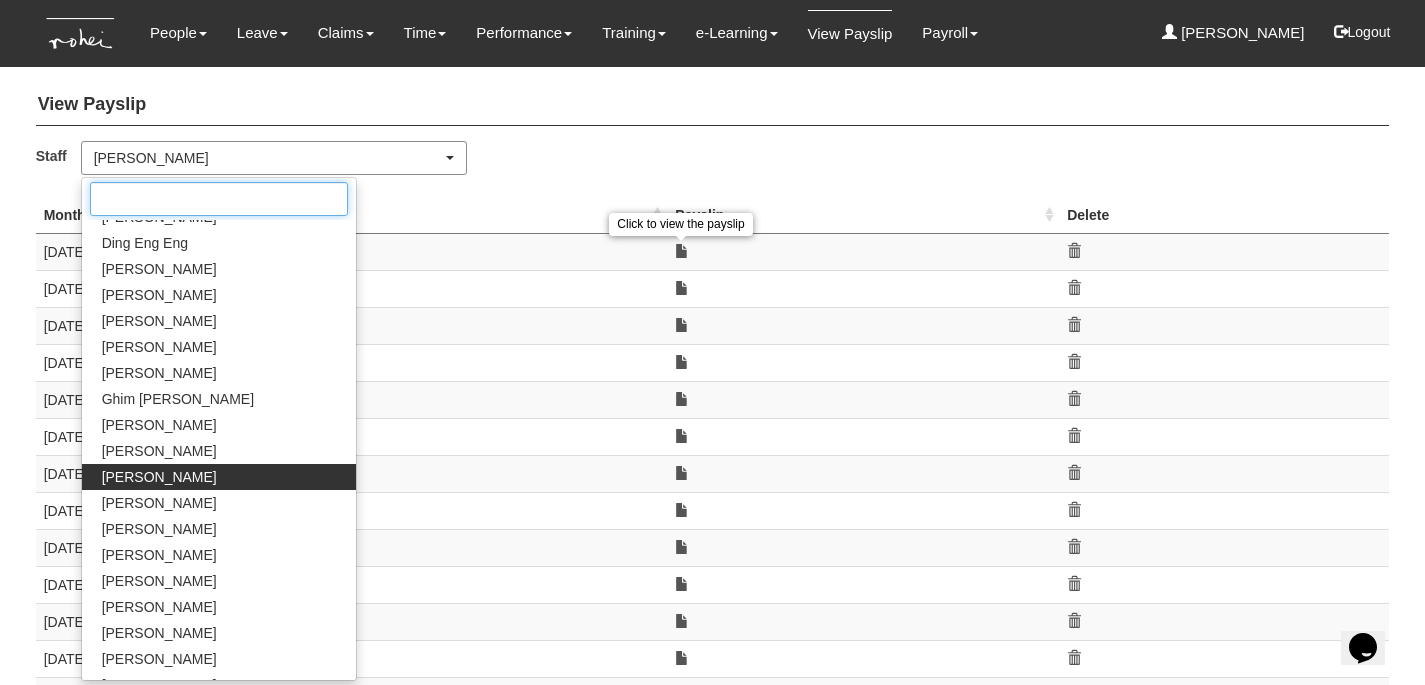 scroll, scrollTop: 484, scrollLeft: 0, axis: vertical 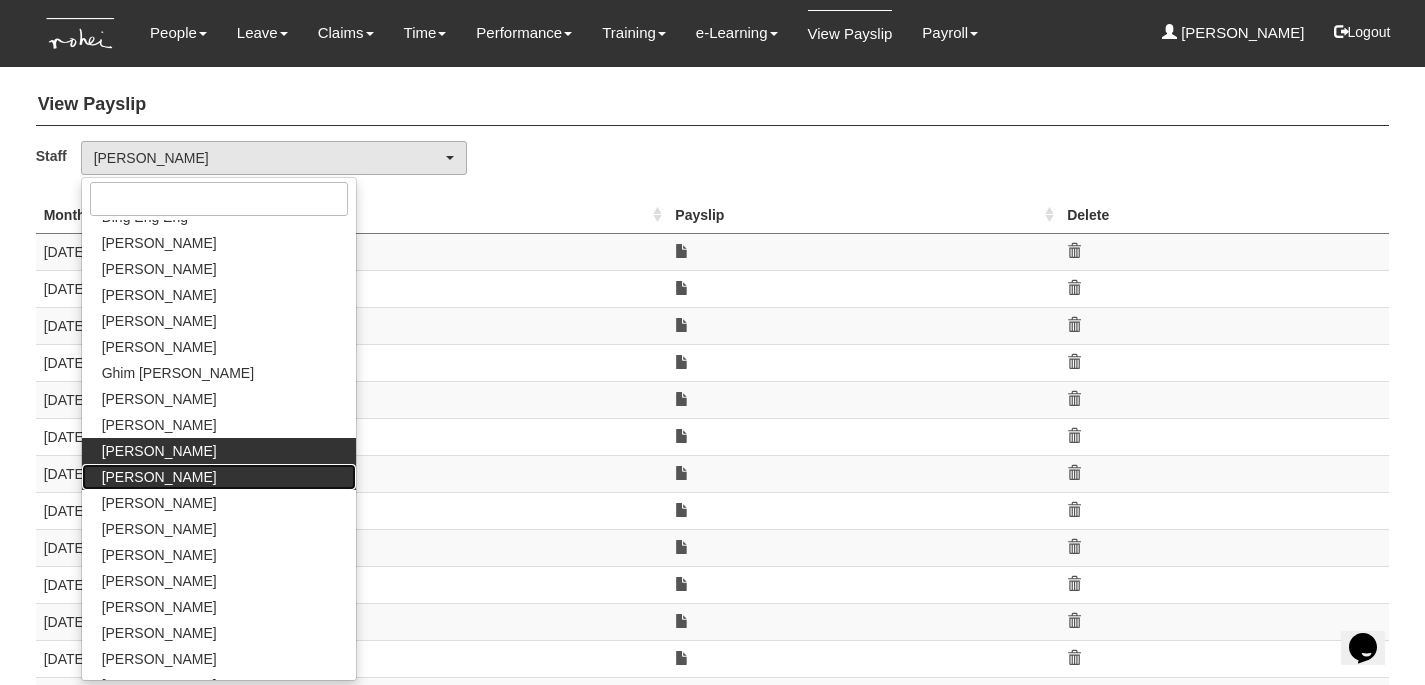 click on "Iñaki Zuñiga" at bounding box center (159, 477) 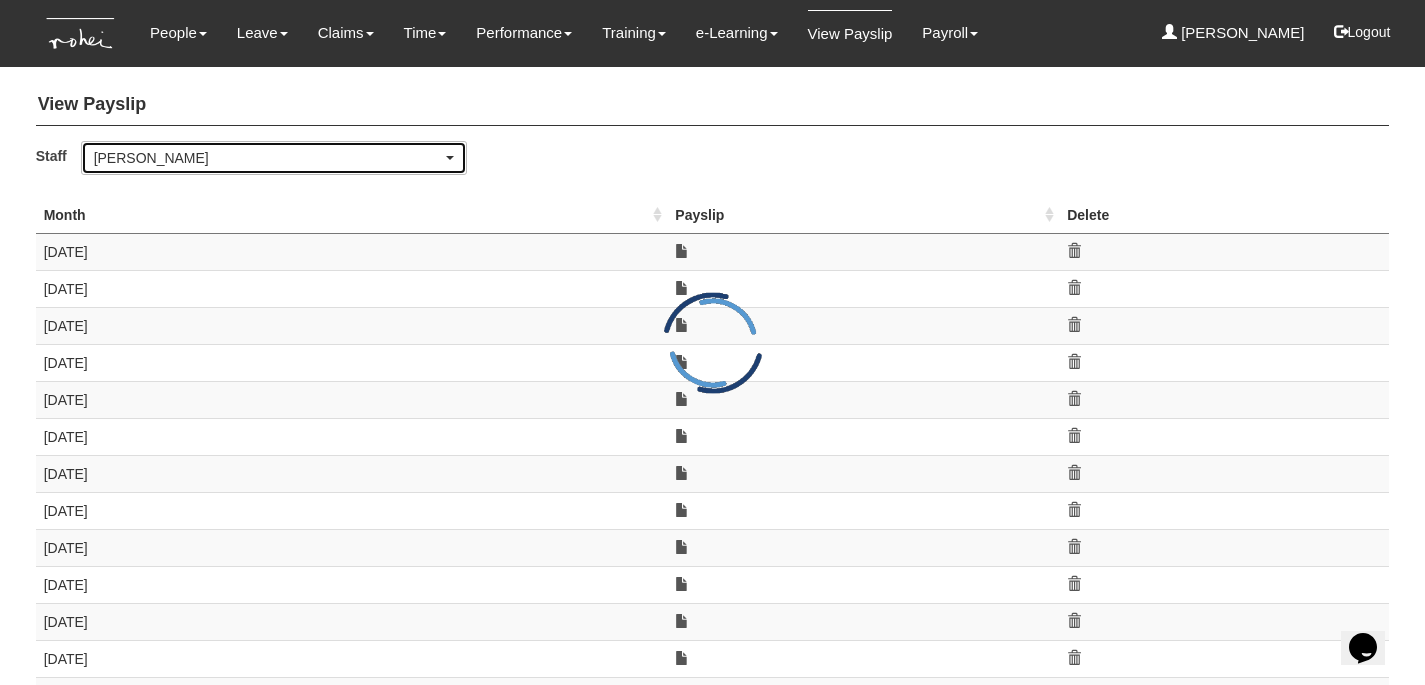 click on "Iñaki Zuñiga" at bounding box center [268, 158] 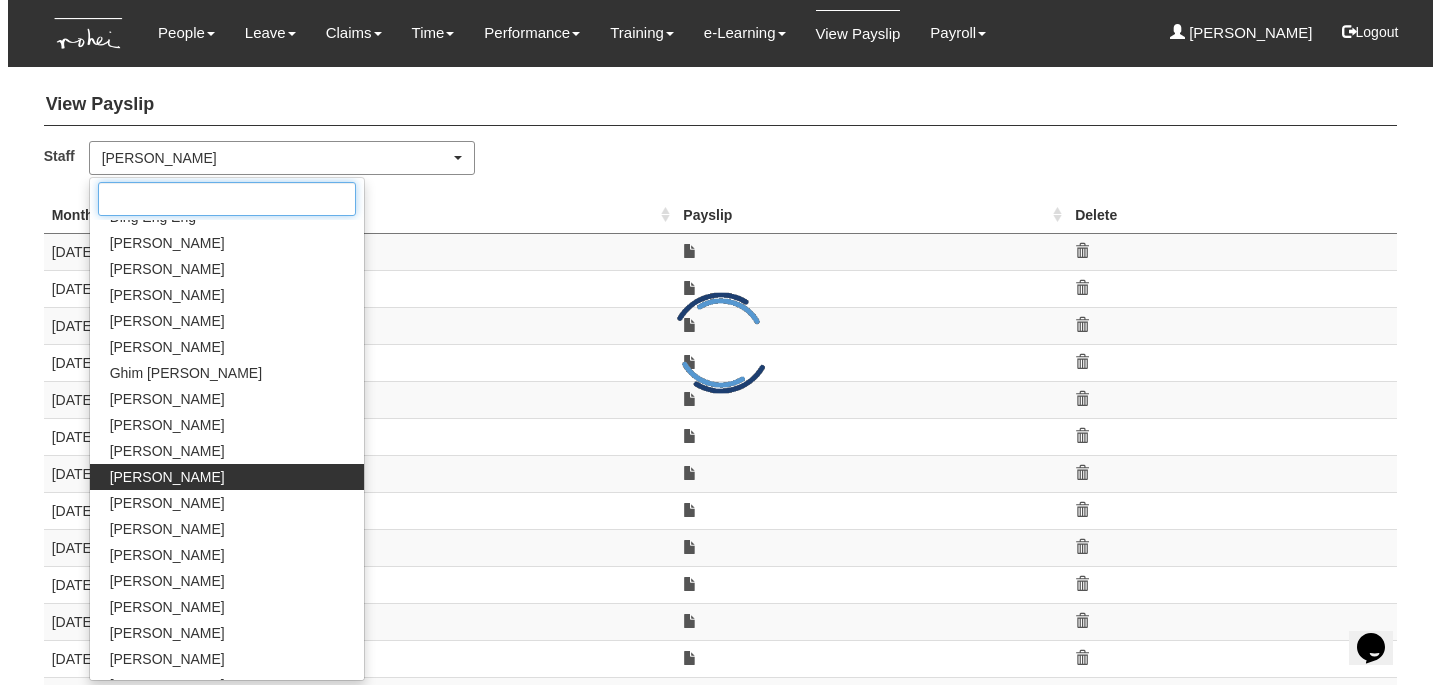 scroll, scrollTop: 510, scrollLeft: 0, axis: vertical 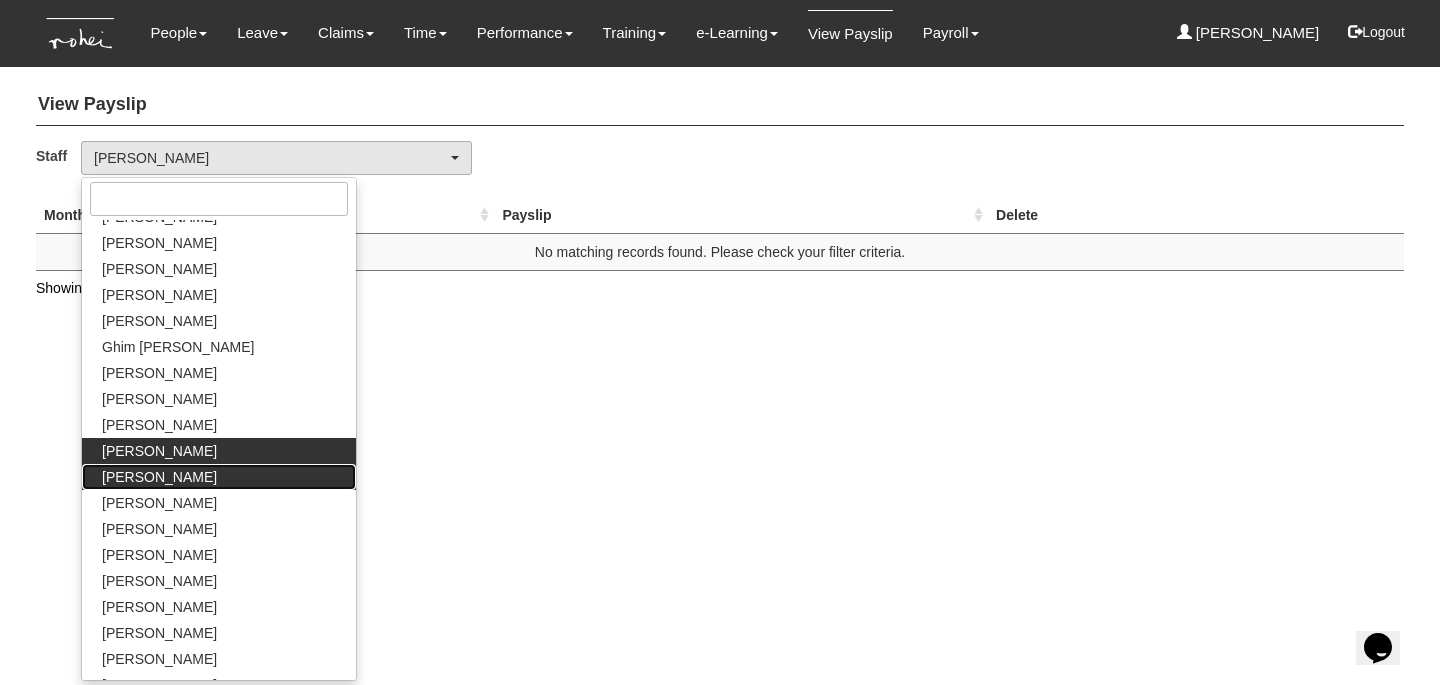 click on "Jacqueline Pang" at bounding box center [159, 477] 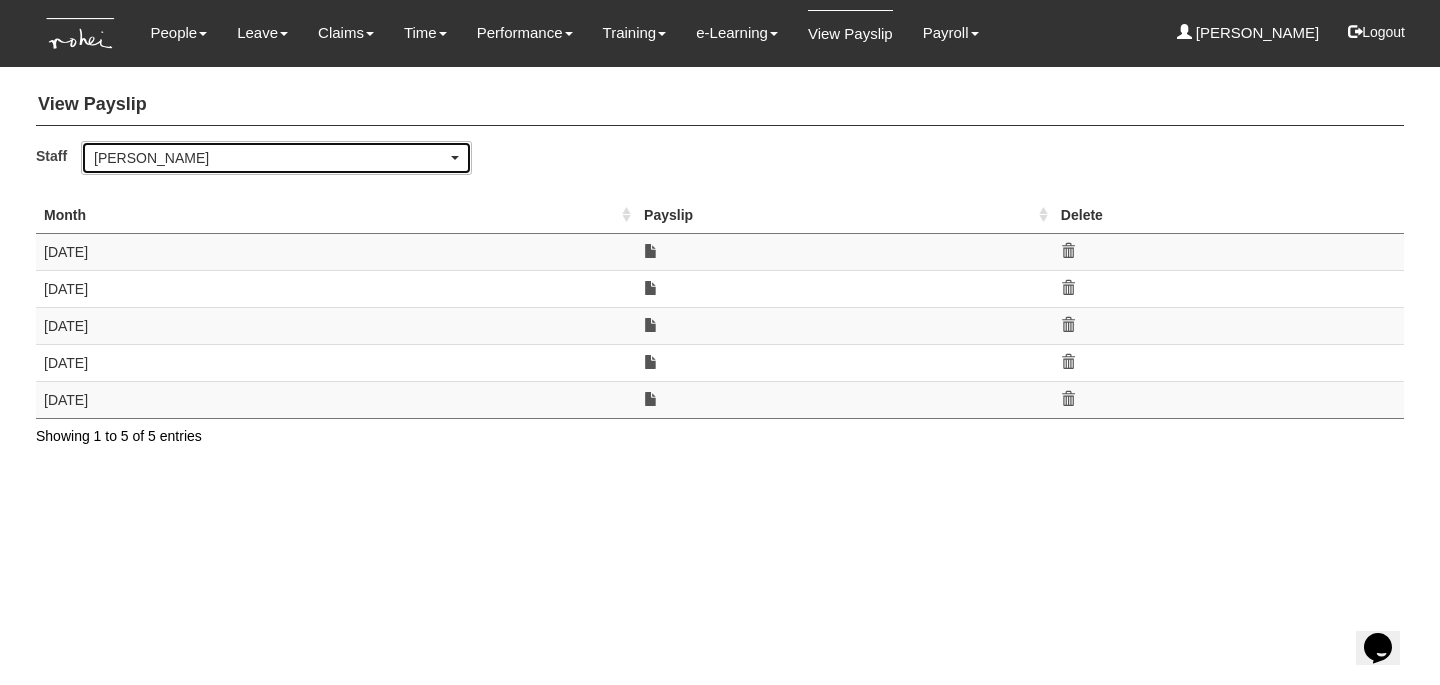 click on "Jacqueline Pang" at bounding box center [270, 158] 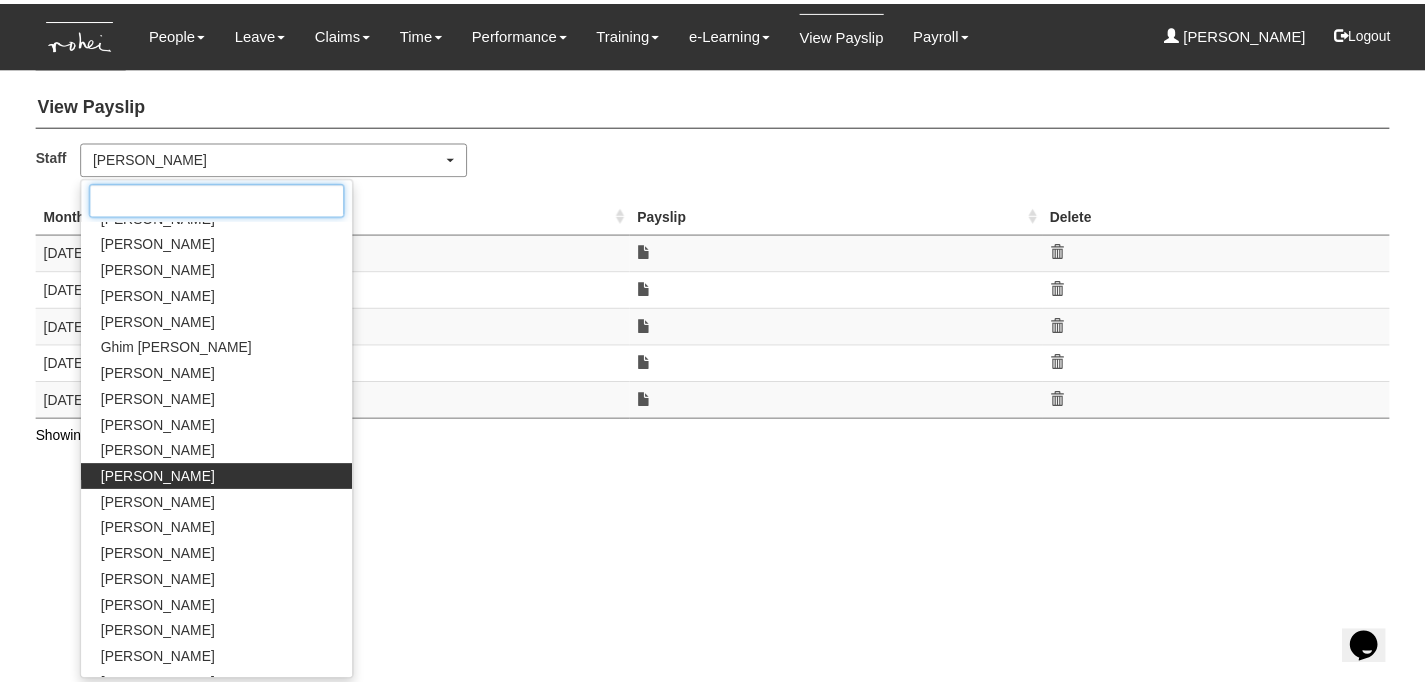 scroll, scrollTop: 536, scrollLeft: 0, axis: vertical 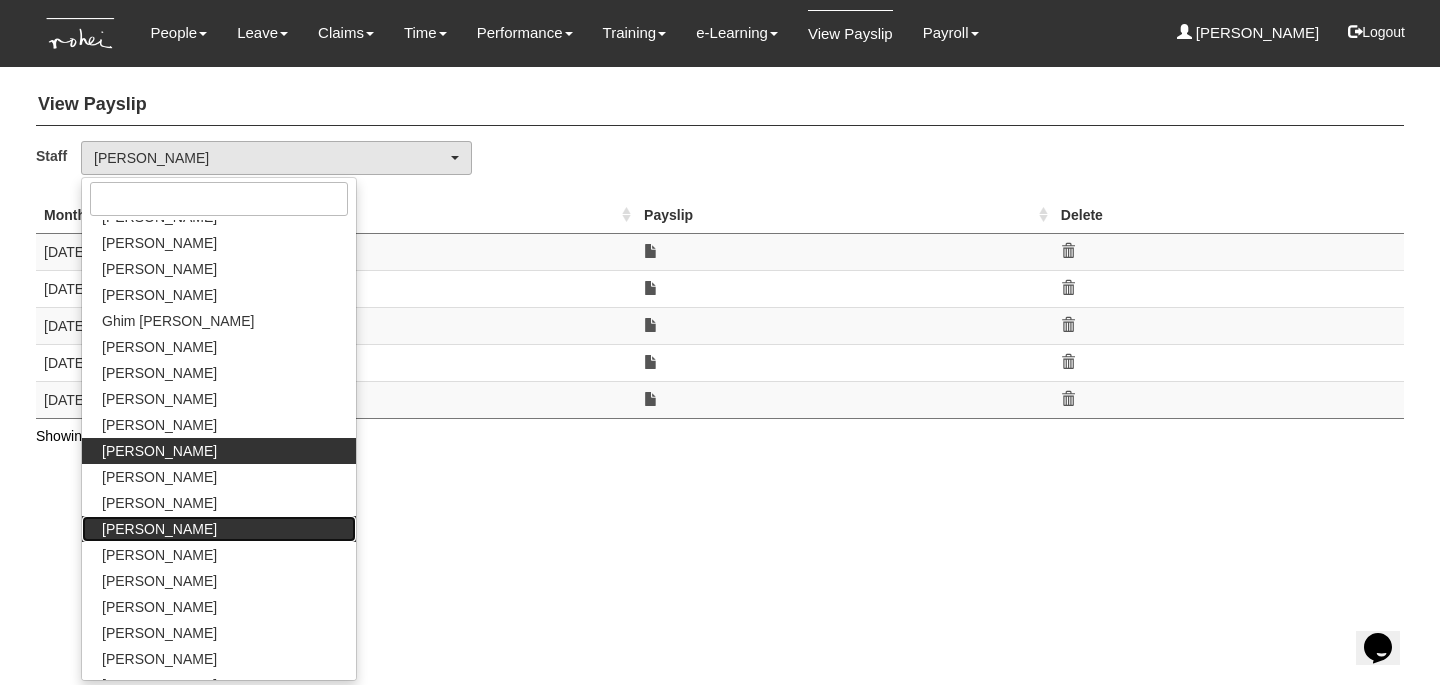 click on "Jill Doromal" at bounding box center (219, 529) 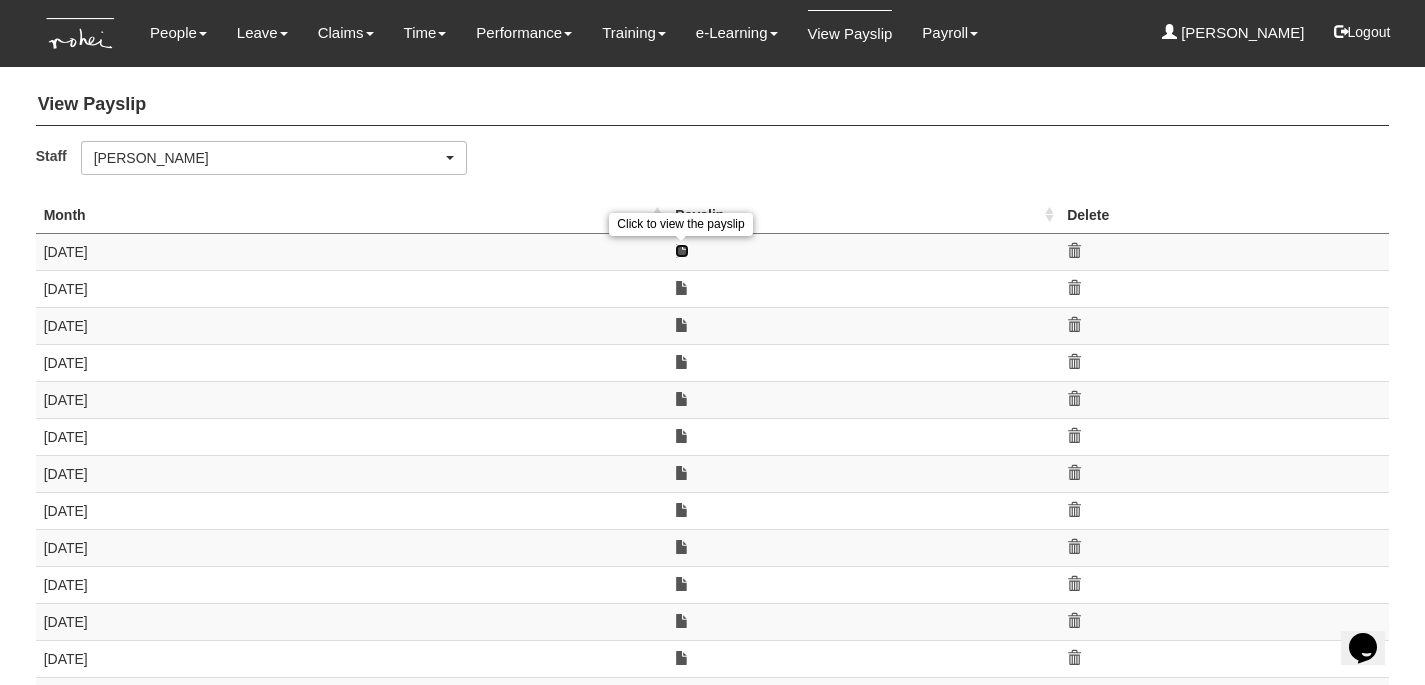 click at bounding box center [682, 251] 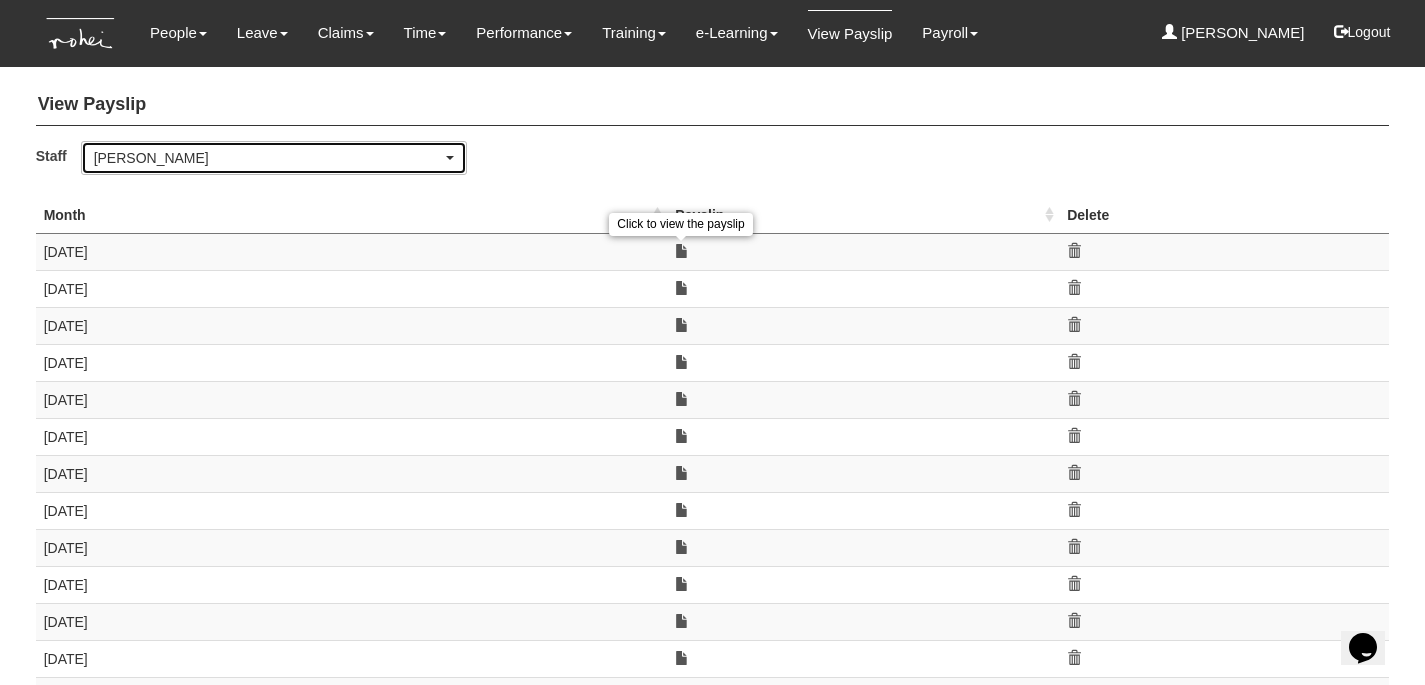 click on "Jill Doromal" at bounding box center (268, 158) 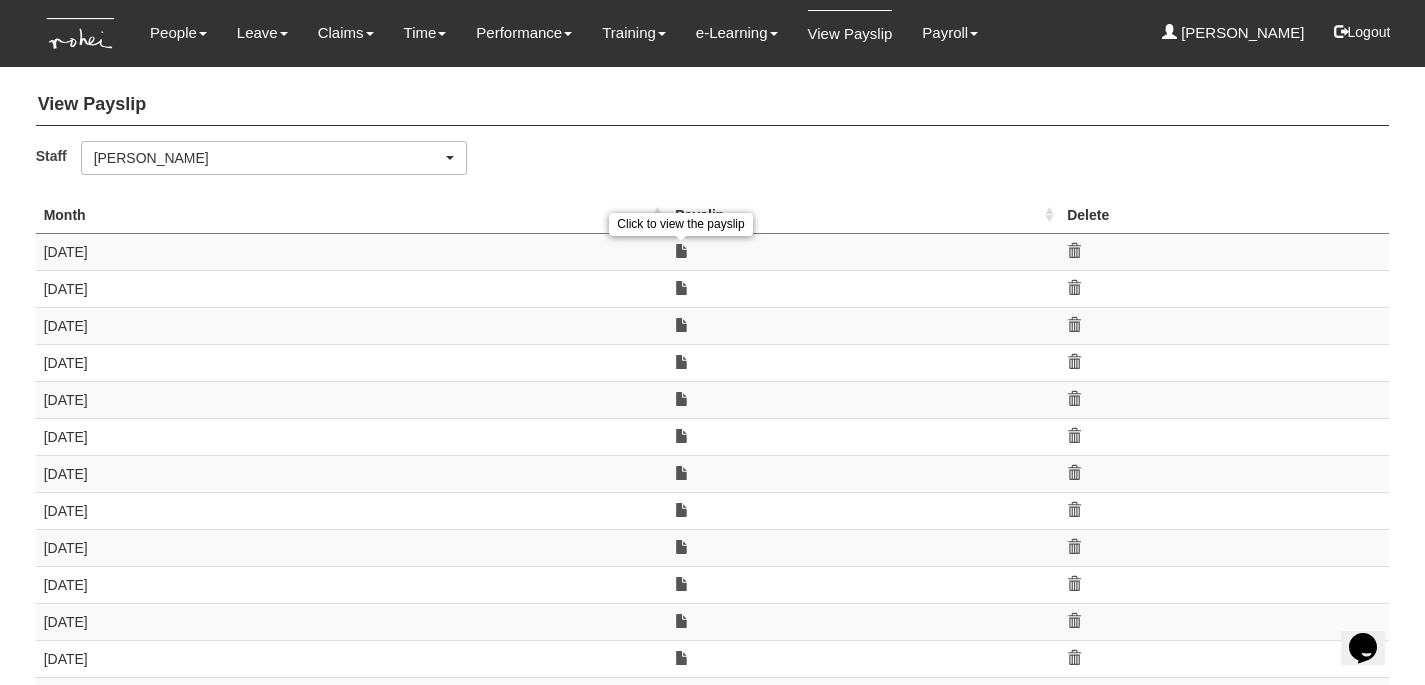 scroll, scrollTop: 614, scrollLeft: 0, axis: vertical 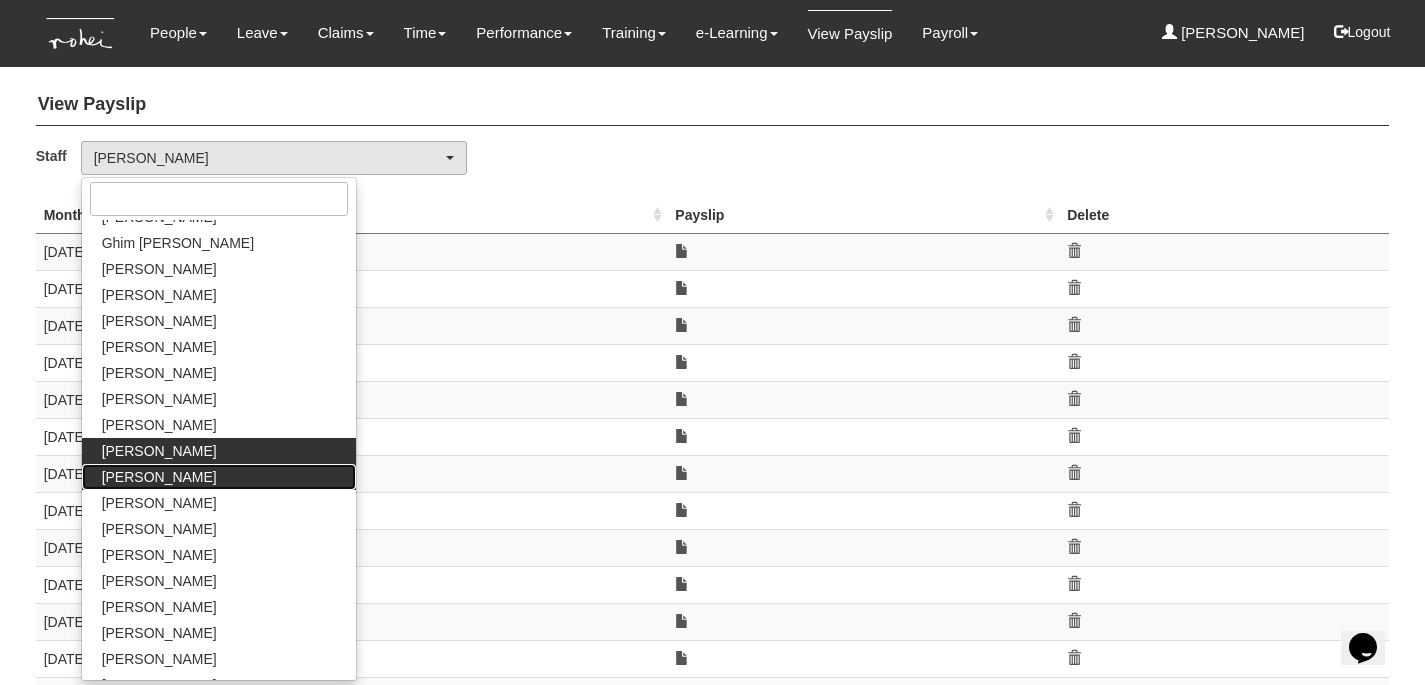 click on "Joel Mok" at bounding box center [159, 477] 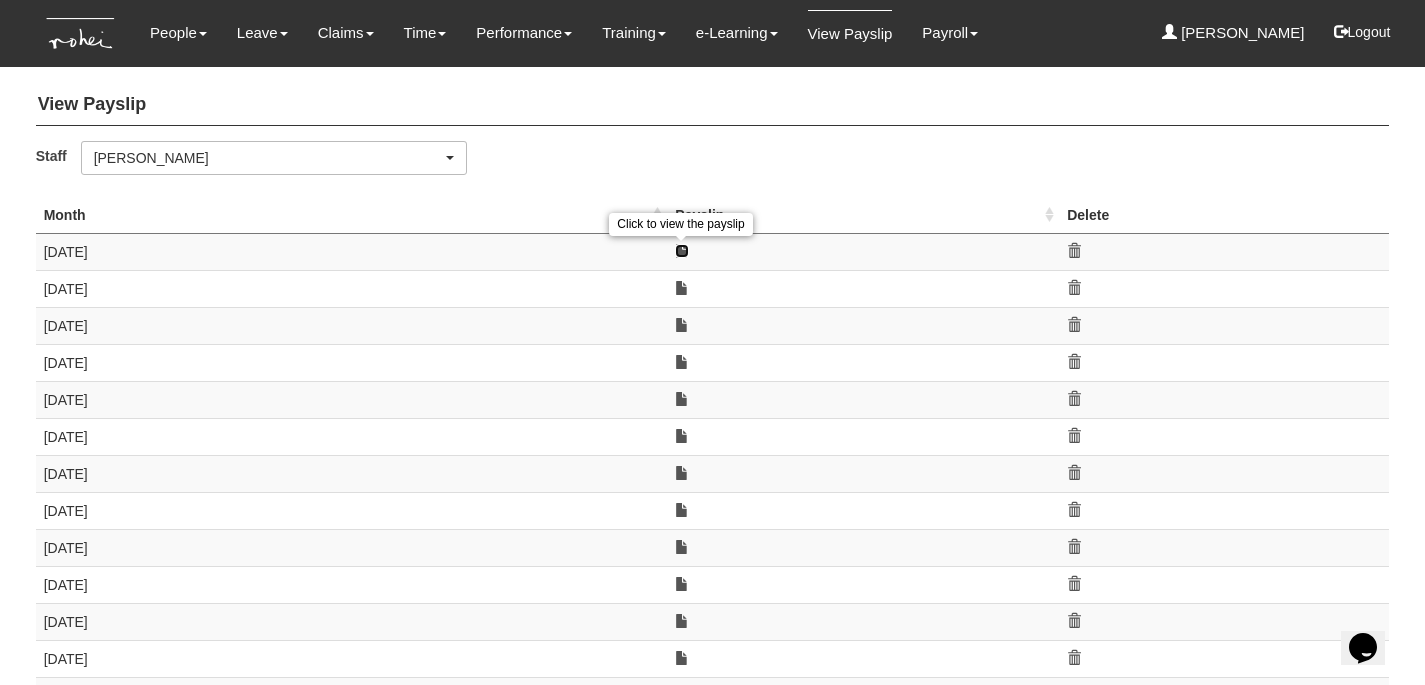 click at bounding box center (682, 251) 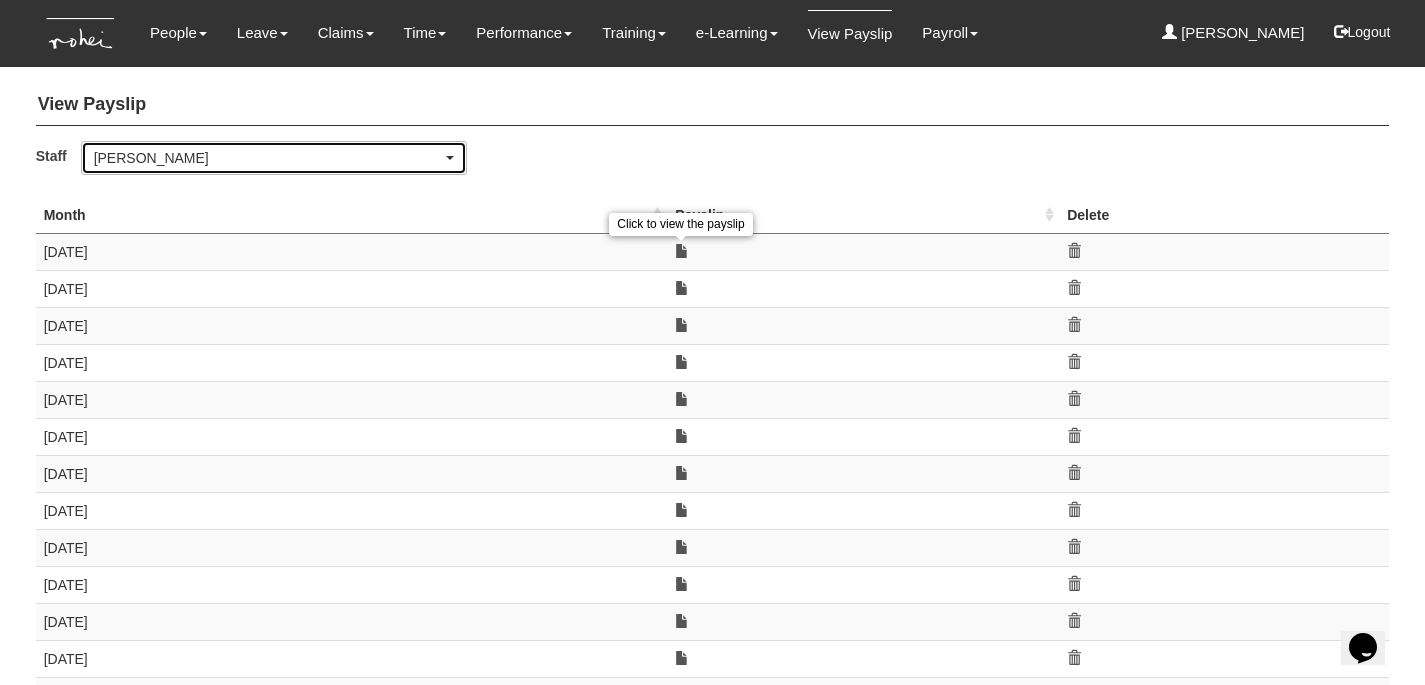 click on "Joel Mok" at bounding box center (268, 158) 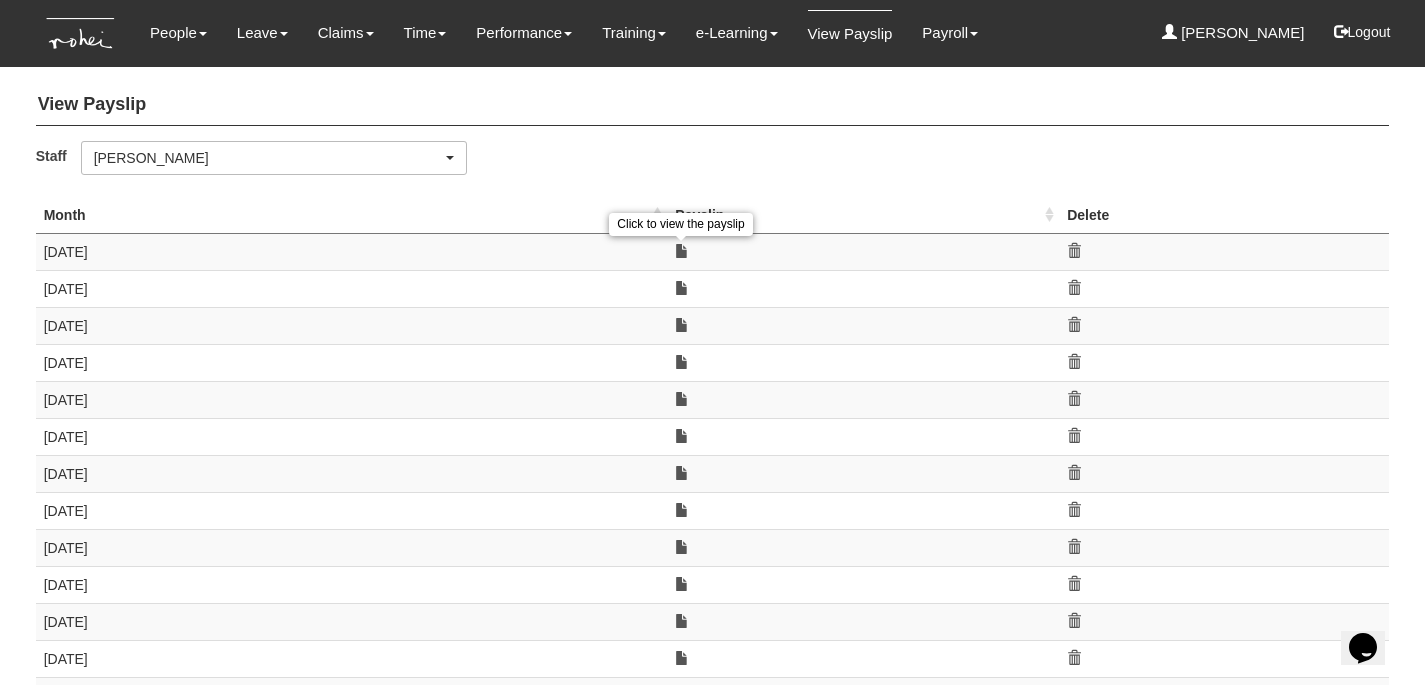 scroll, scrollTop: 640, scrollLeft: 0, axis: vertical 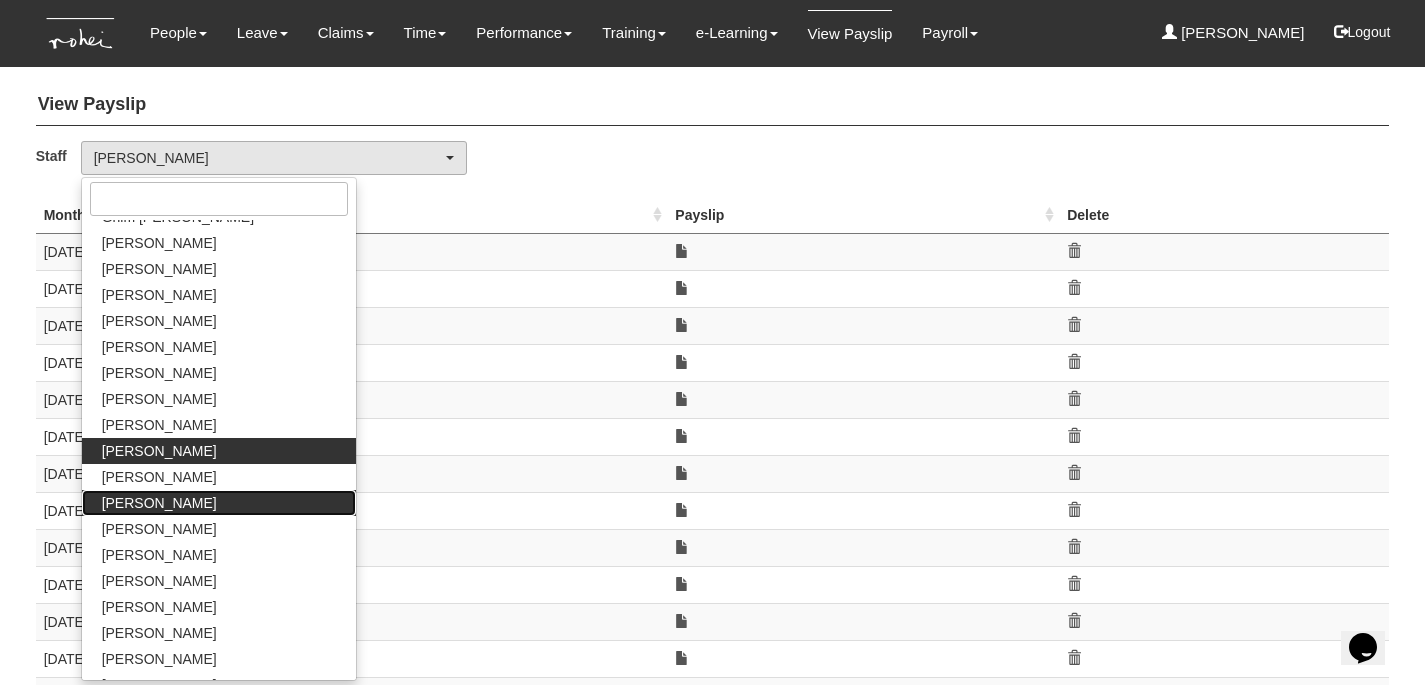 click on "Joshua Tan" at bounding box center [159, 503] 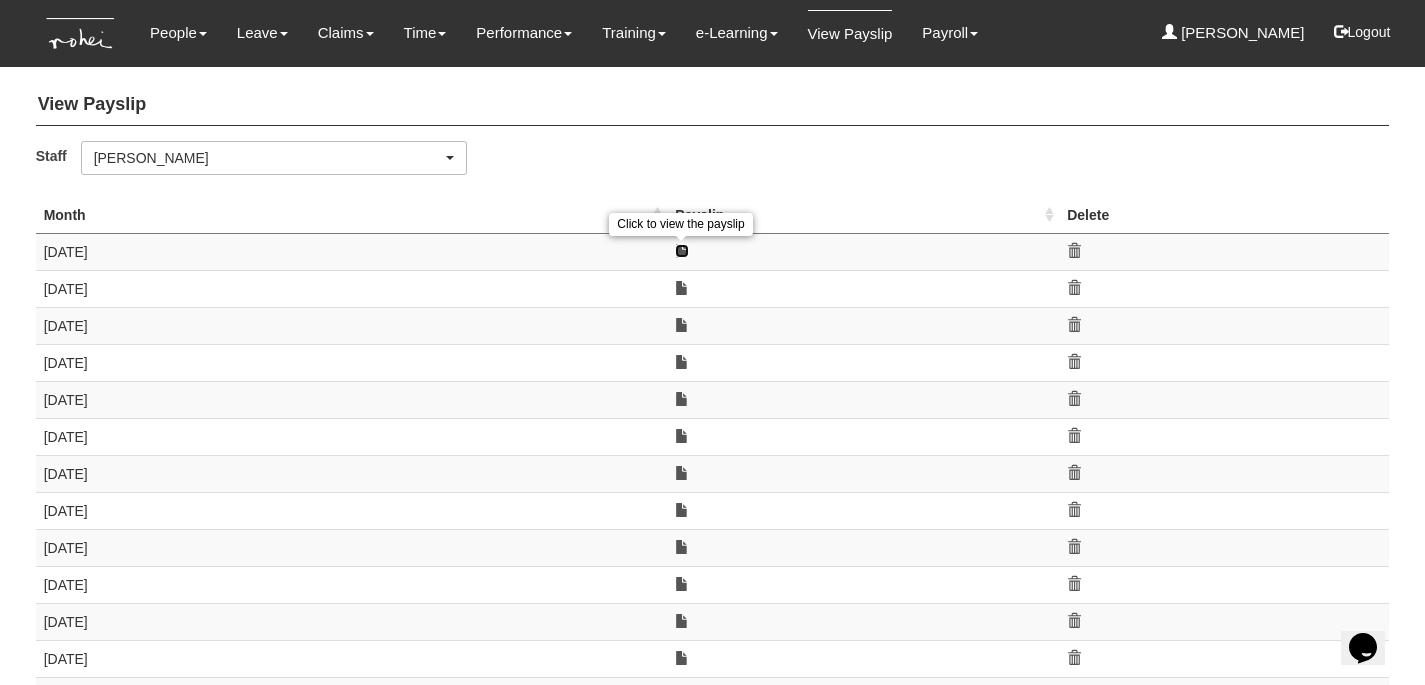 click at bounding box center (682, 251) 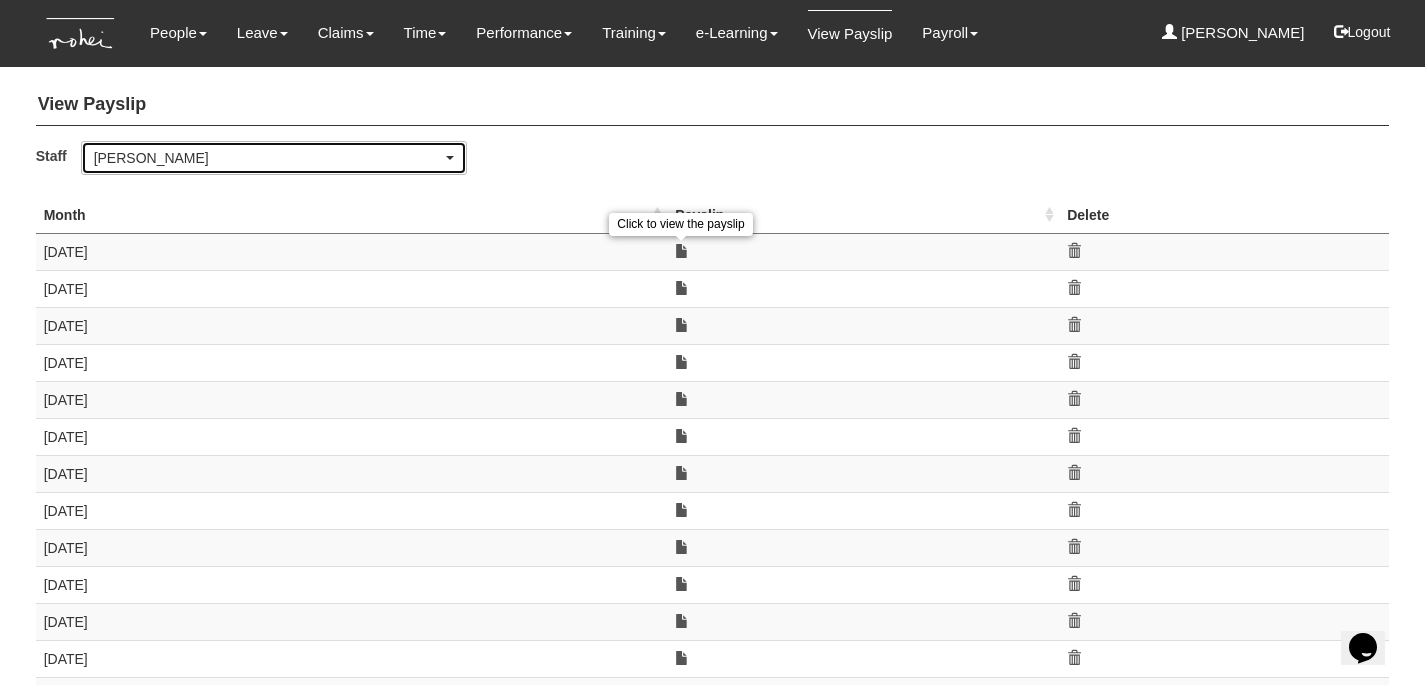 click on "Joshua Tan" at bounding box center [268, 158] 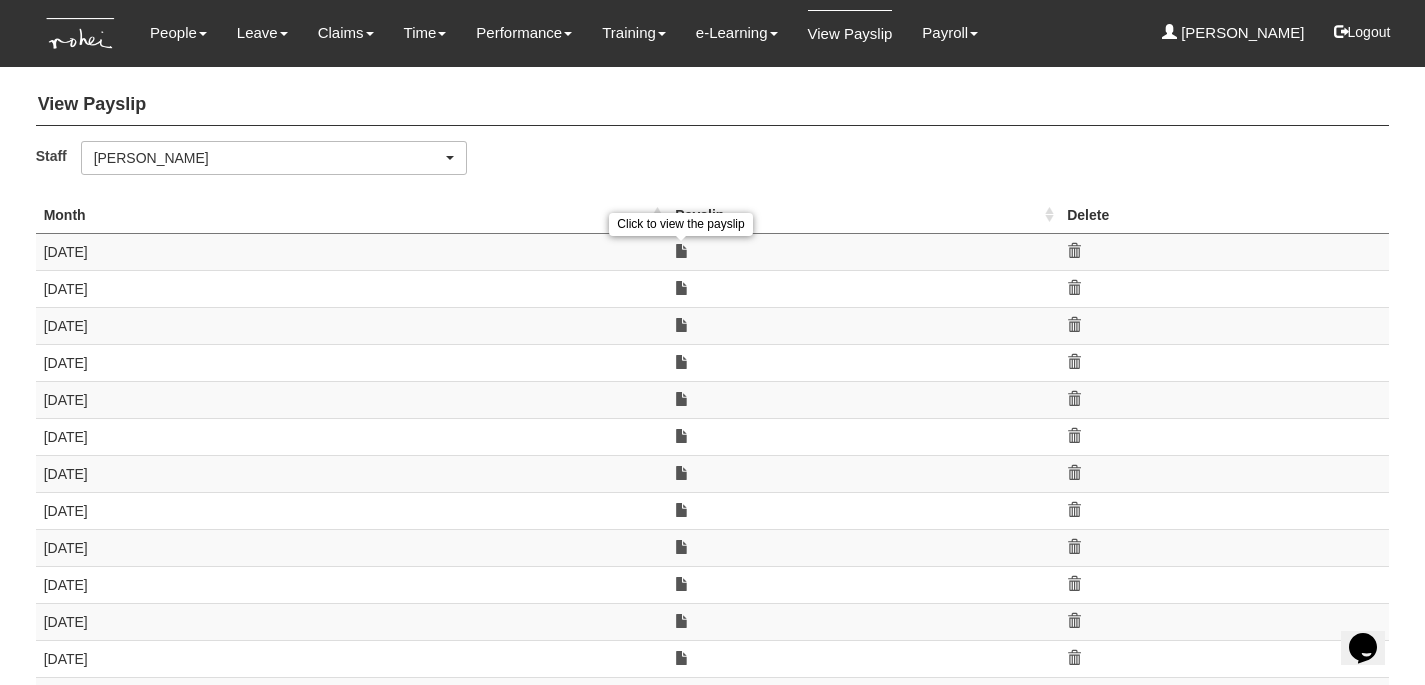 scroll, scrollTop: 692, scrollLeft: 0, axis: vertical 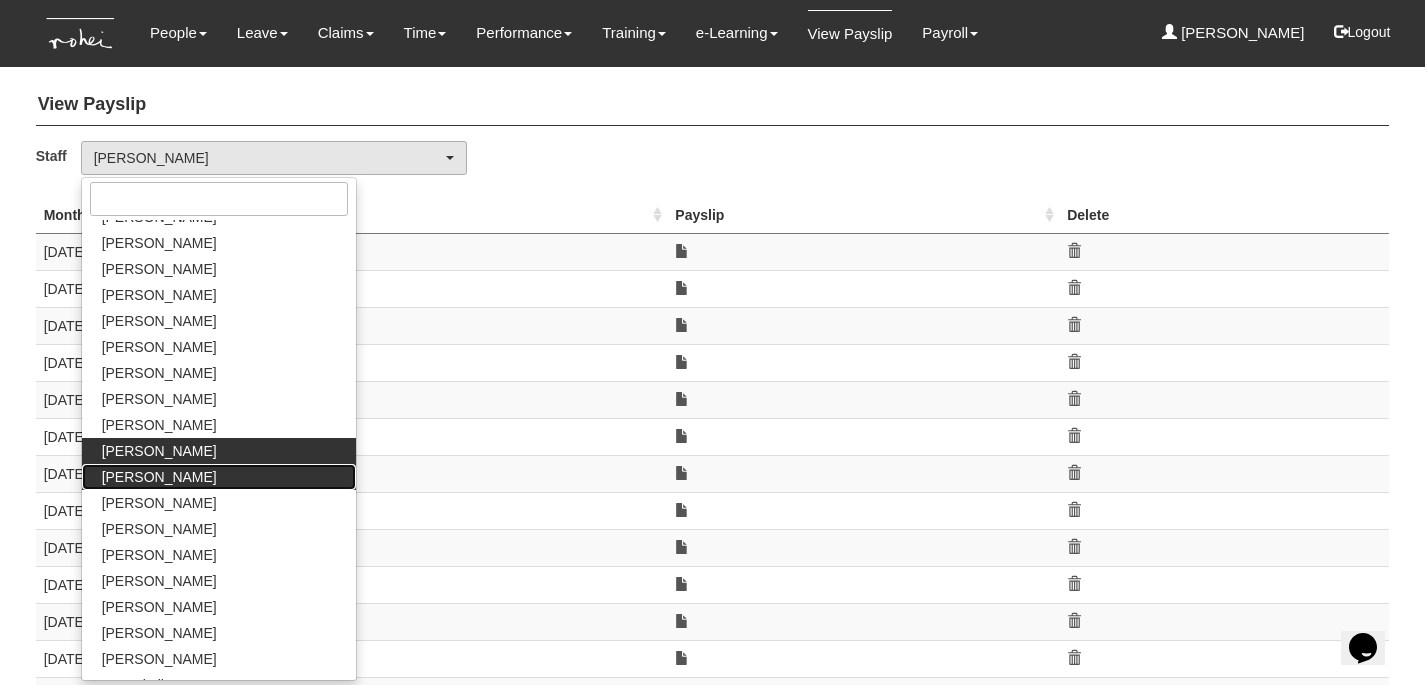 click on "Karen Lim" at bounding box center [159, 477] 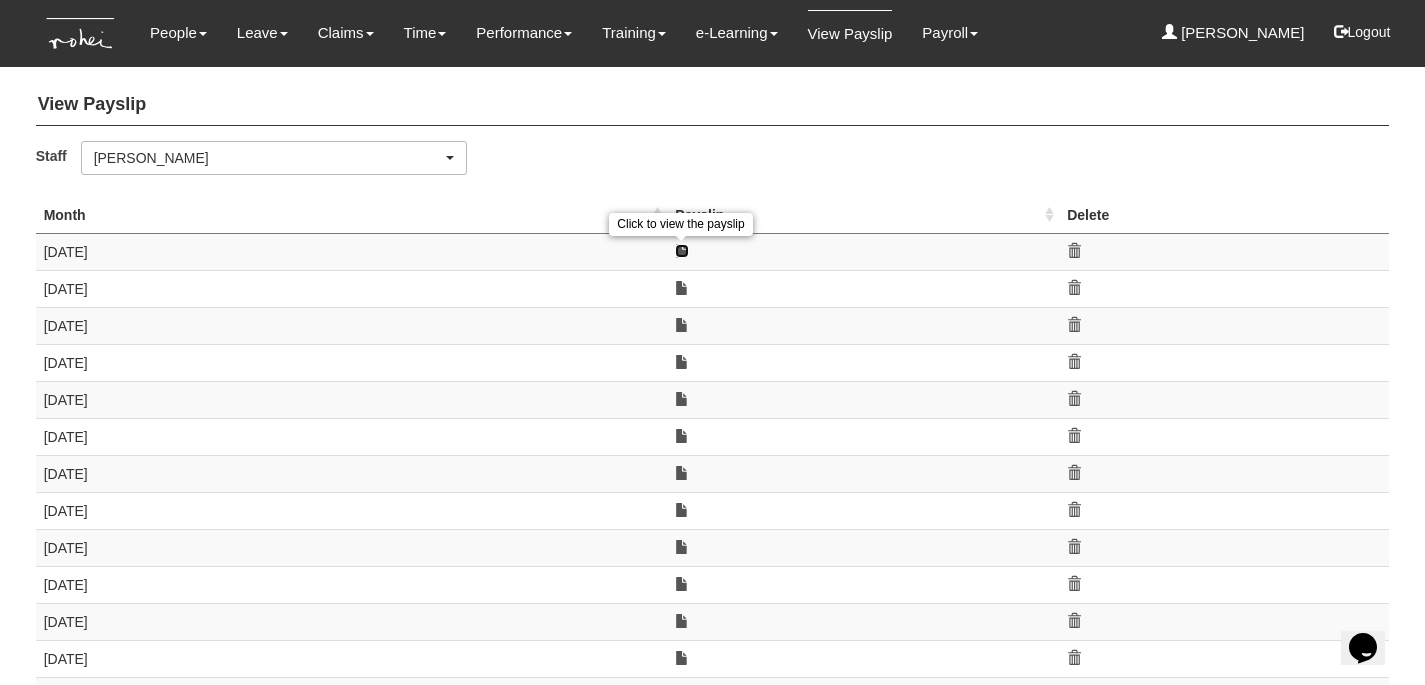 click at bounding box center (682, 251) 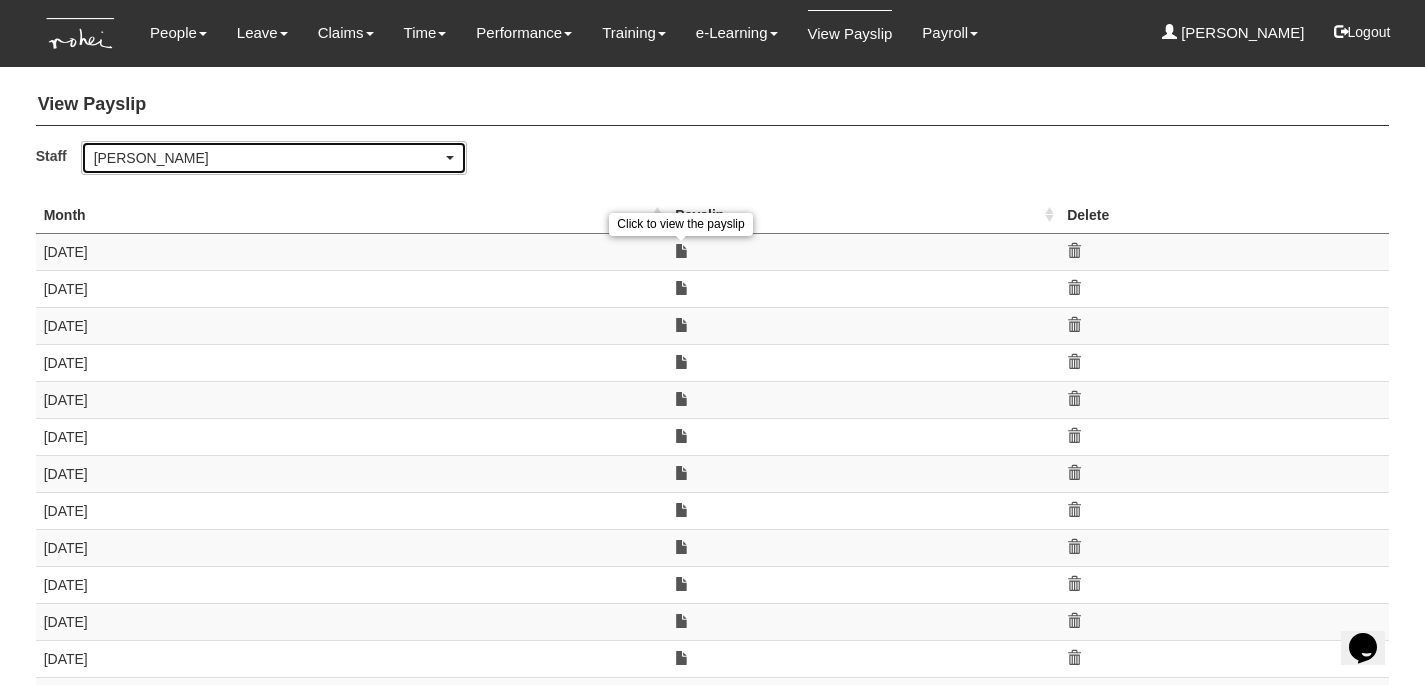 click on "Karen Lim" at bounding box center [268, 158] 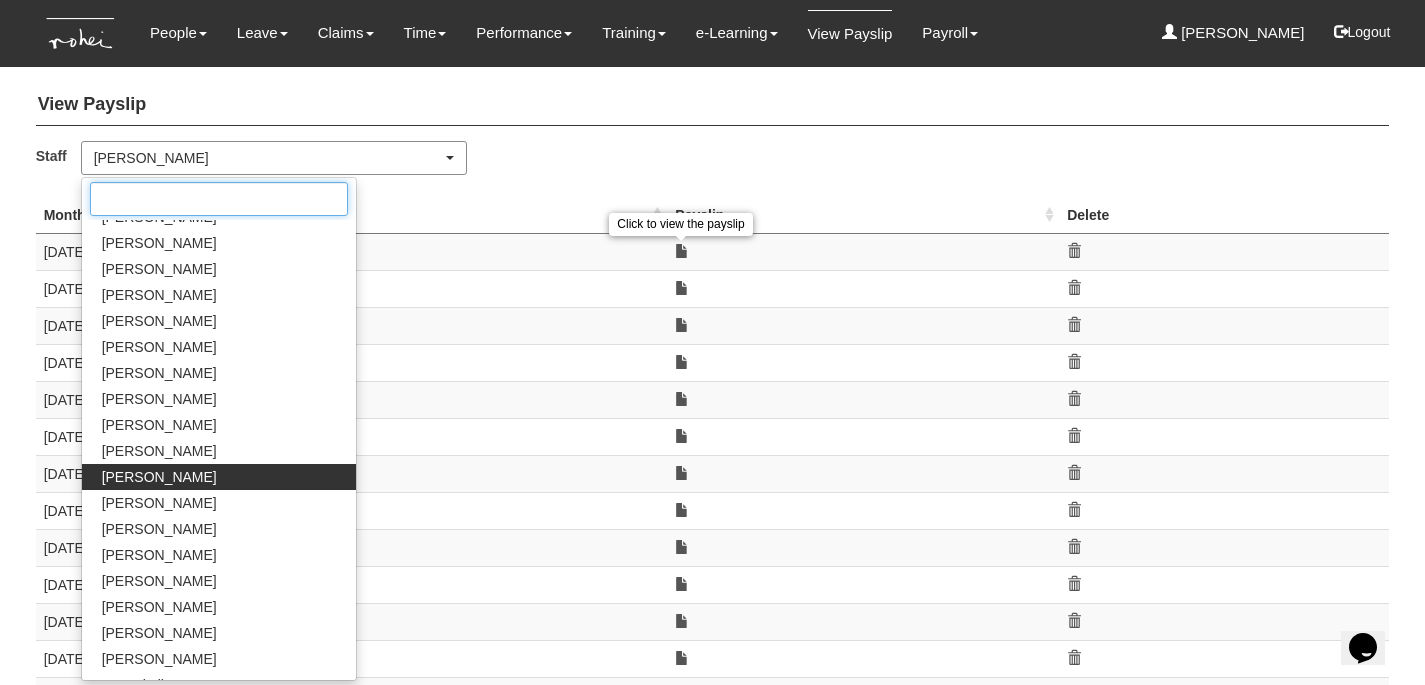 scroll, scrollTop: 718, scrollLeft: 0, axis: vertical 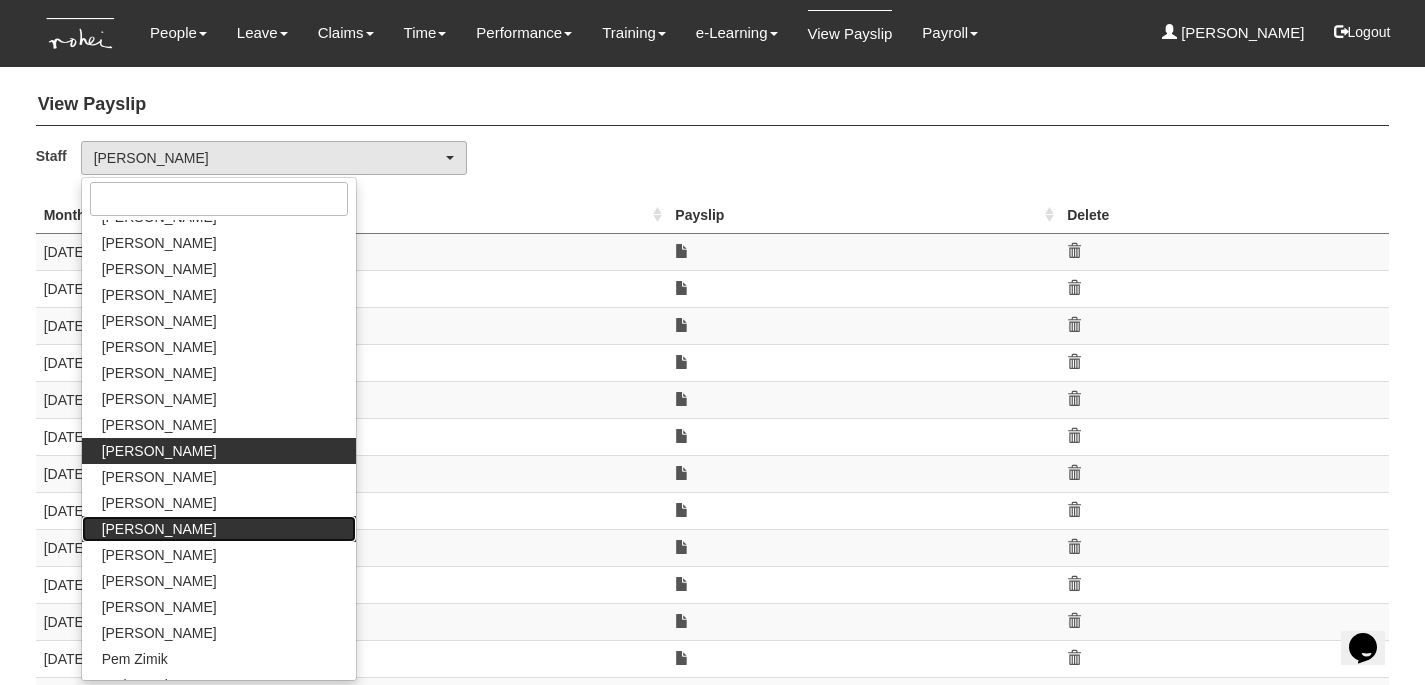 click on "Maily Yeo" at bounding box center (219, 529) 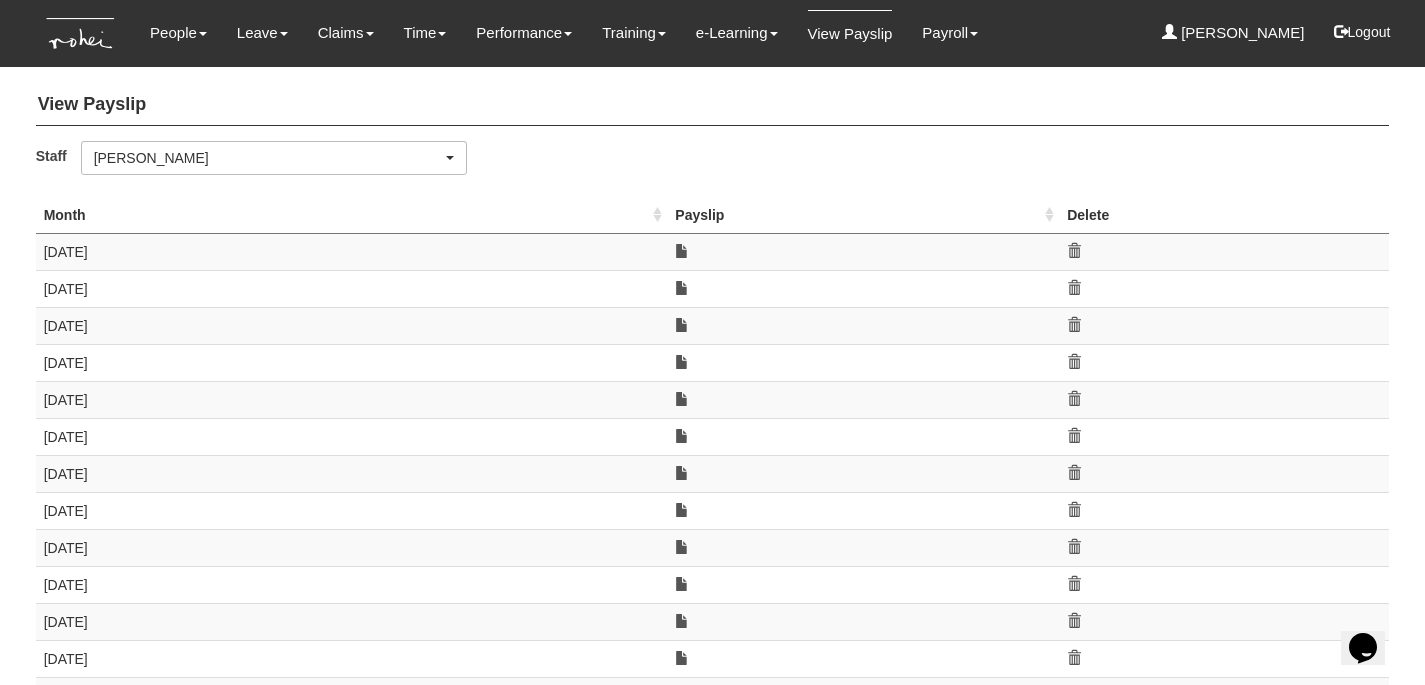 click on "View Payslip
Staff
_Bhel Test Account
_Staff Gracie
Abel Tan
Abigail Shantini K.
Aline Eustaquio Low
Alvin Ang
Amanda Ho
Barney Lau
Breyl Yeo
Carolin Leong
Cerlin Teo
Christine Wang
Claribel Abadilla
Czarina Marifosque
Daniel Low
Daniella Padre
Denise Aragon
Denise Tan
Ding Eng Eng
Doris De Souza
Eric Tan
Erika Mok
Evelyn Lim
Franchette Briones
Ghim Siew Ho
Grace Lim
Hannah Ang
Helen Lua
Iñaki Zuñiga
Jacqueline Pang
Jane Chang
Jean Yap
Jill Doromal
Joel Mok
John Lim
Joshua Tan
Karen Lim
Linda Leong
Louisse Lucenara
Maily Yeo
Maoi De Leon
Matthew Foo
Miguel Velasquez
Nick Yeo
Pem Zimik
Praise Mok
Rachel Khoo
Rachel Ong
Rayza Gardon
Royston Choo
Sanjiv Ashley
Sharon Mah
Shuhui Lee
Sophia Koh
Timothy Khoo
Valerie Chui
Wen-Wei Chiang
Wilson Foong
Yan Xuan Goh
Zafirah Zambari
Maily Yeo   _Bhel Test Account _Staff Gracie" at bounding box center [713, 556] 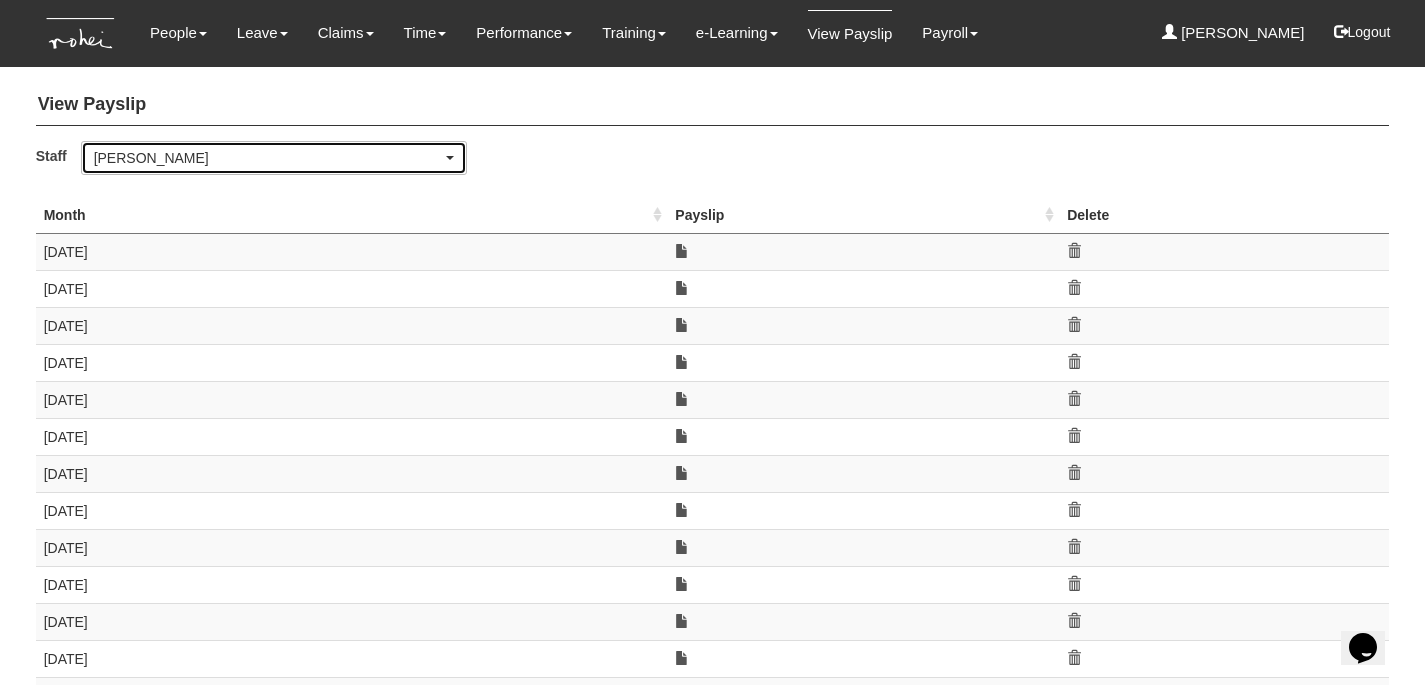 click on "Maily Yeo" at bounding box center [268, 158] 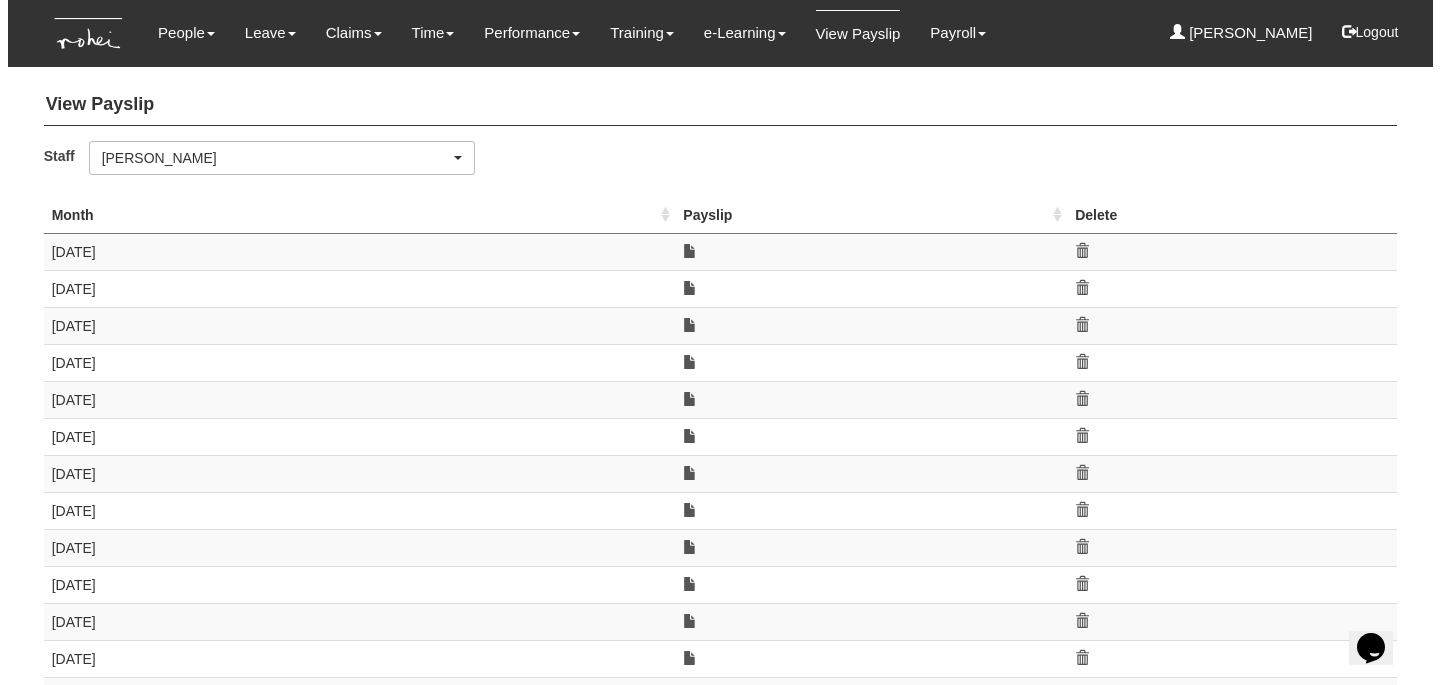 scroll, scrollTop: 796, scrollLeft: 0, axis: vertical 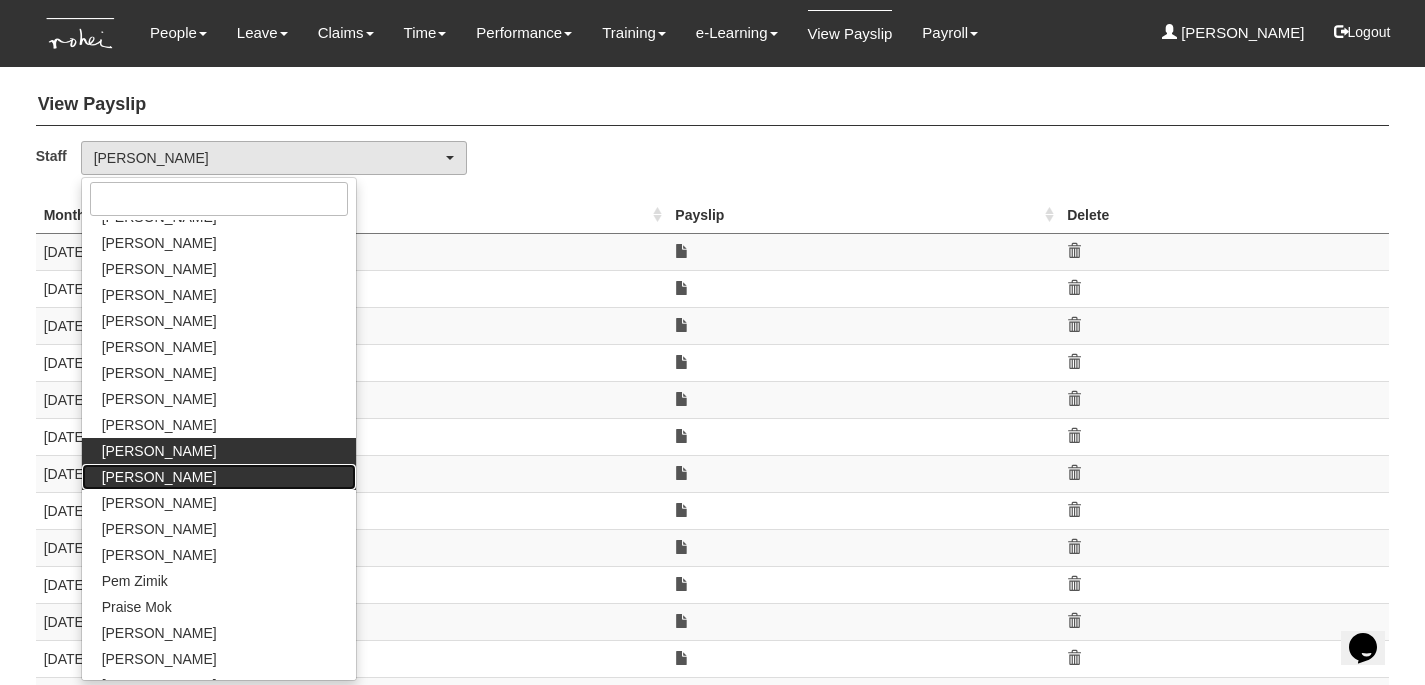 click on "Maoi De Leon" at bounding box center [219, 477] 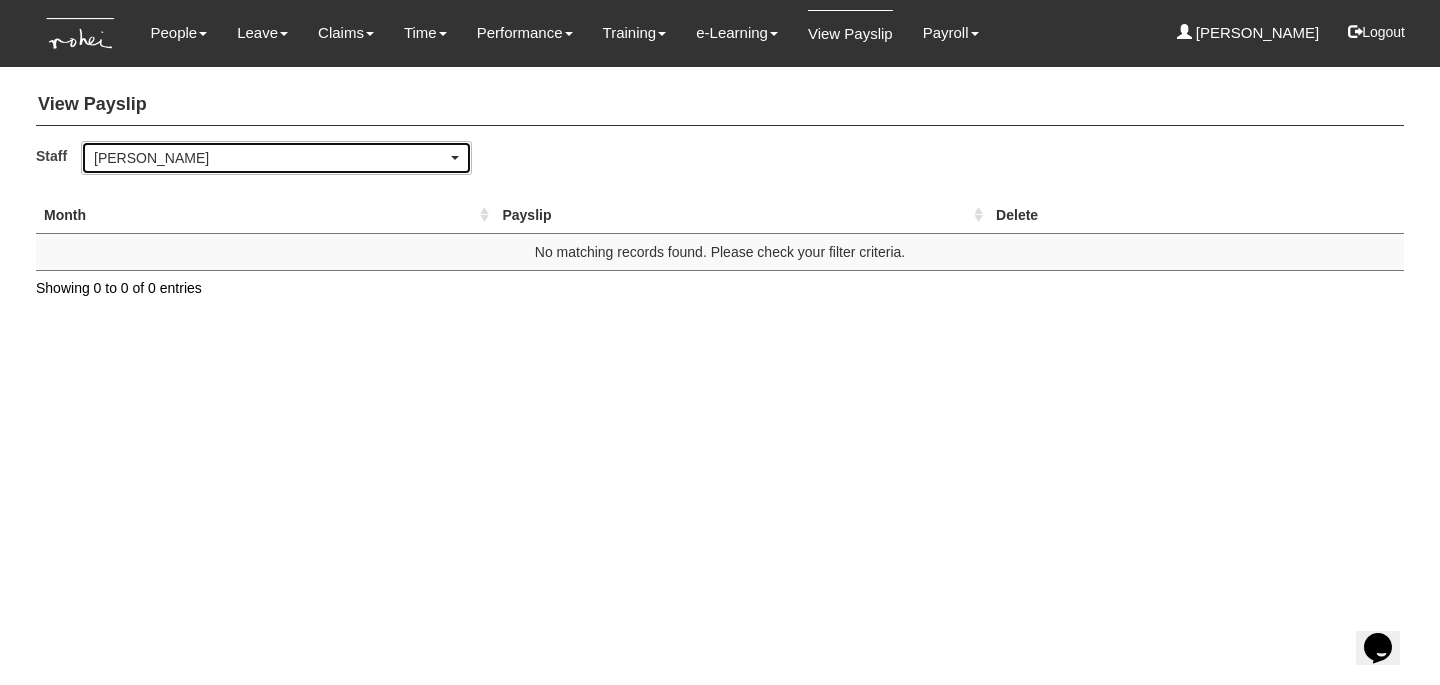 click on "Maoi De Leon" at bounding box center [270, 158] 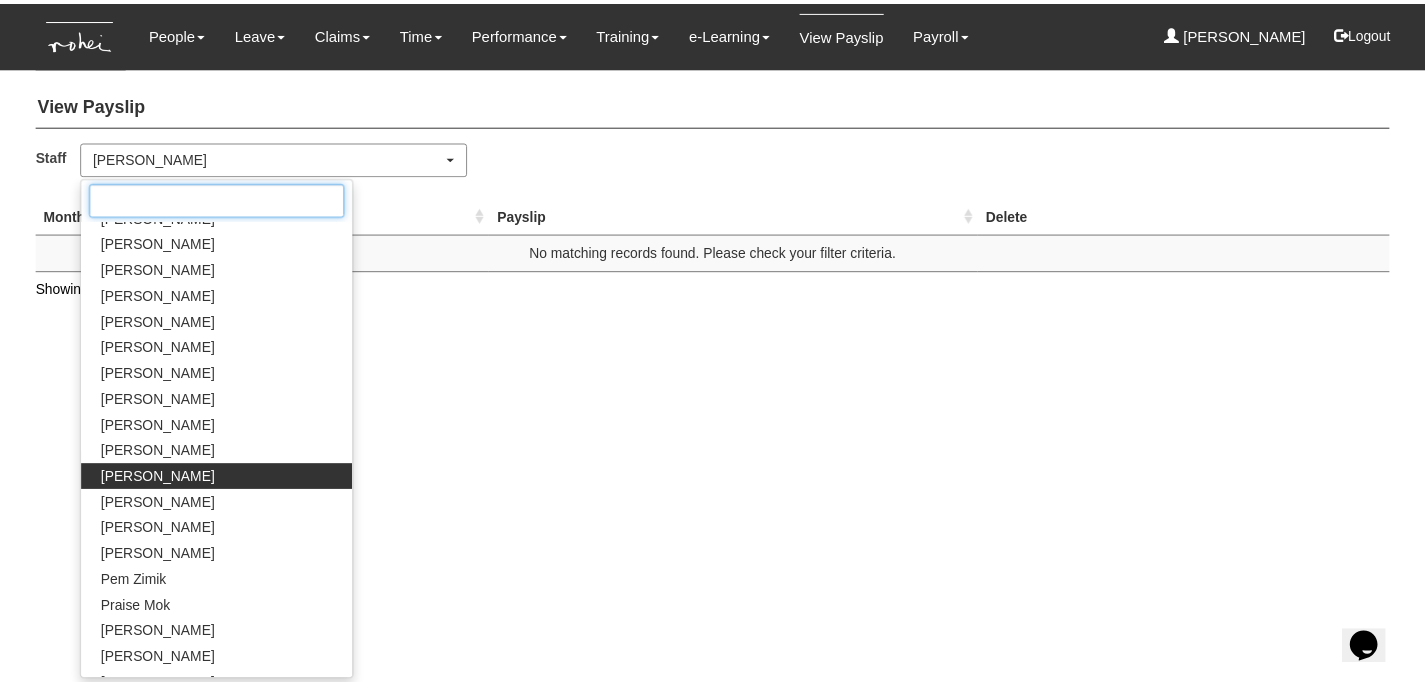 scroll, scrollTop: 822, scrollLeft: 0, axis: vertical 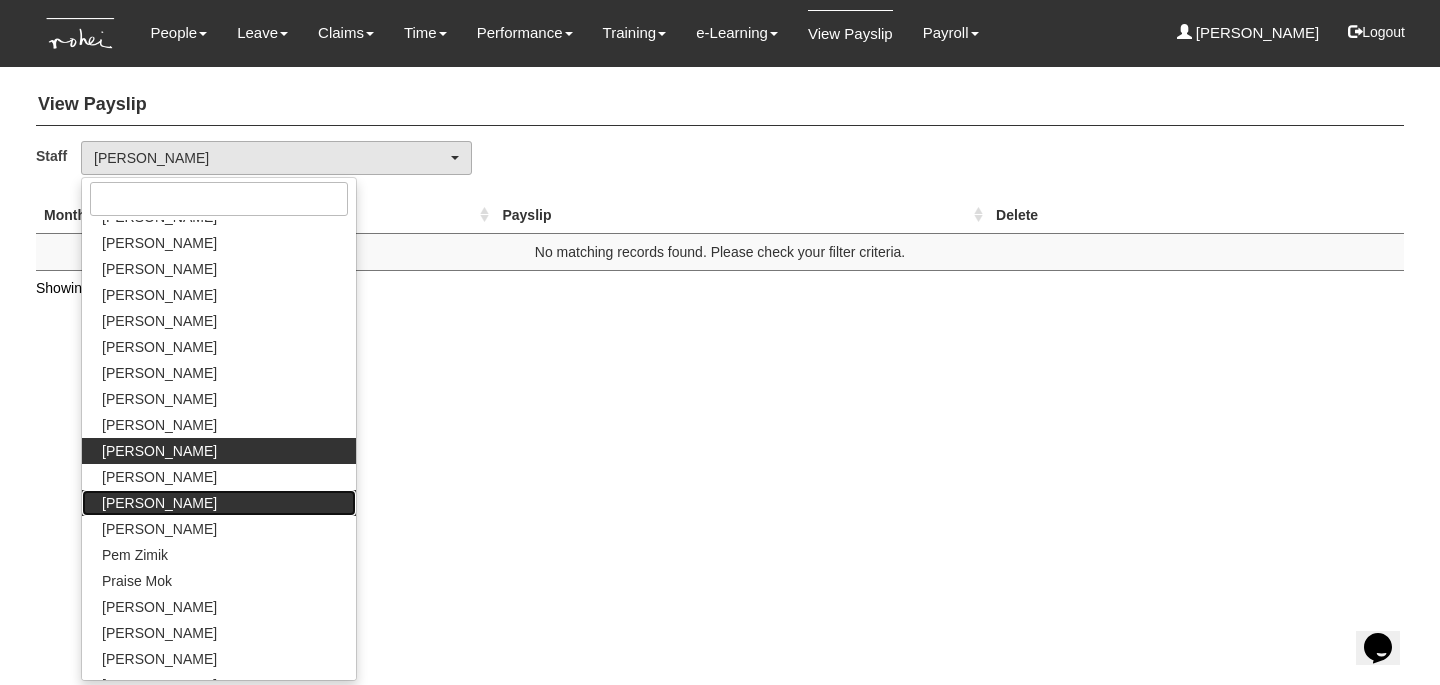 click on "Miguel Velasquez" at bounding box center [159, 503] 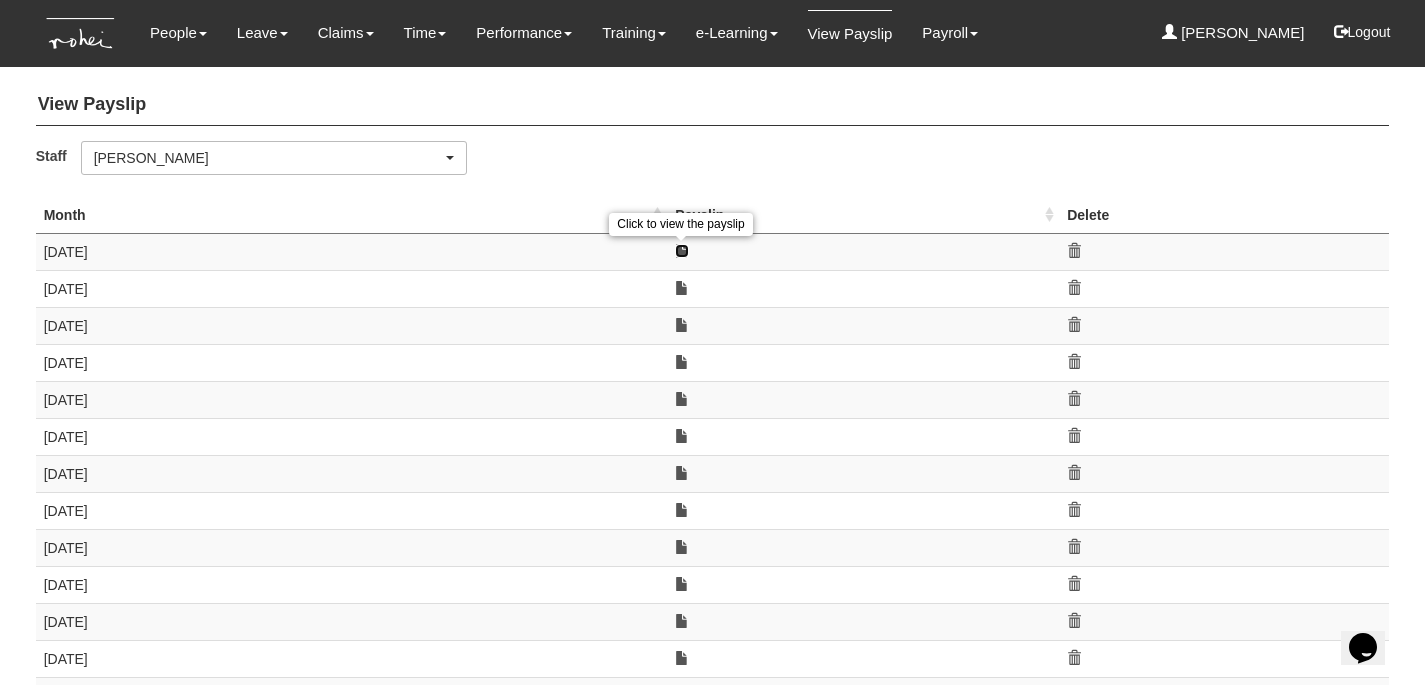 click at bounding box center [682, 251] 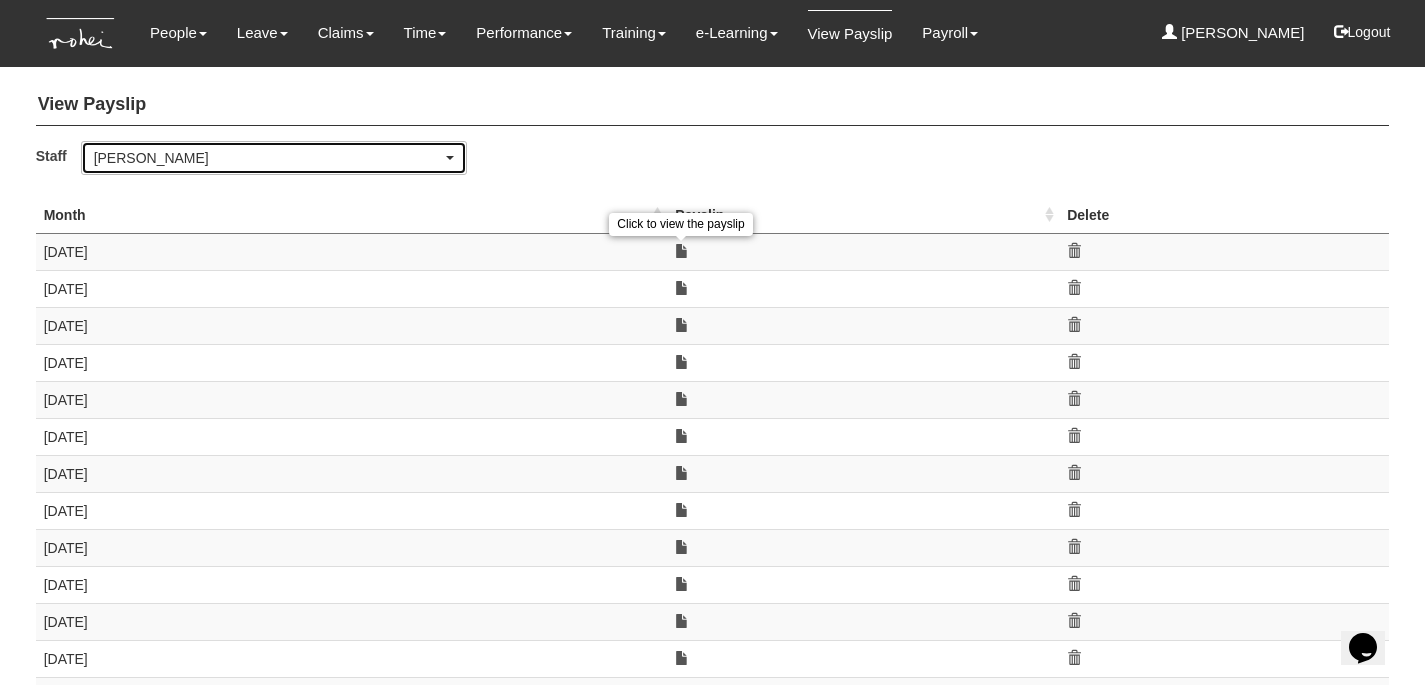 click on "Miguel Velasquez" at bounding box center [274, 158] 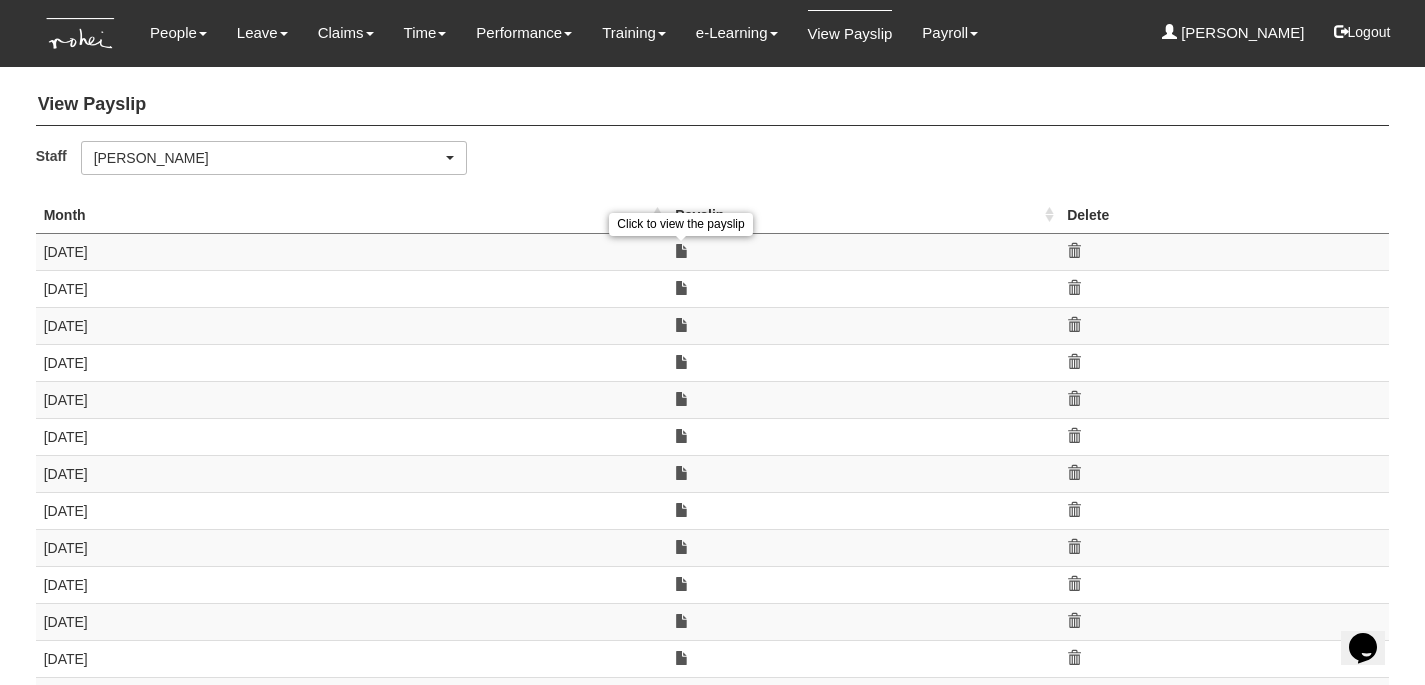 scroll, scrollTop: 874, scrollLeft: 0, axis: vertical 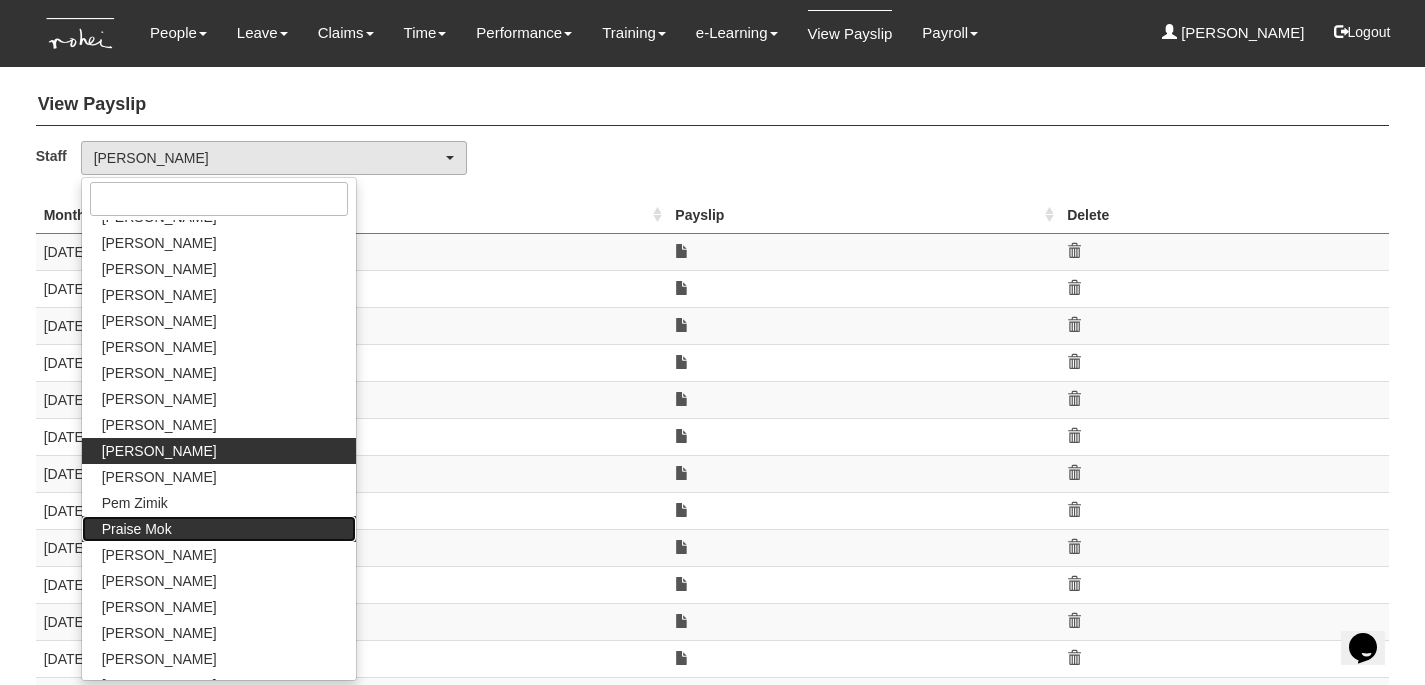 click on "Praise Mok" at bounding box center (219, 529) 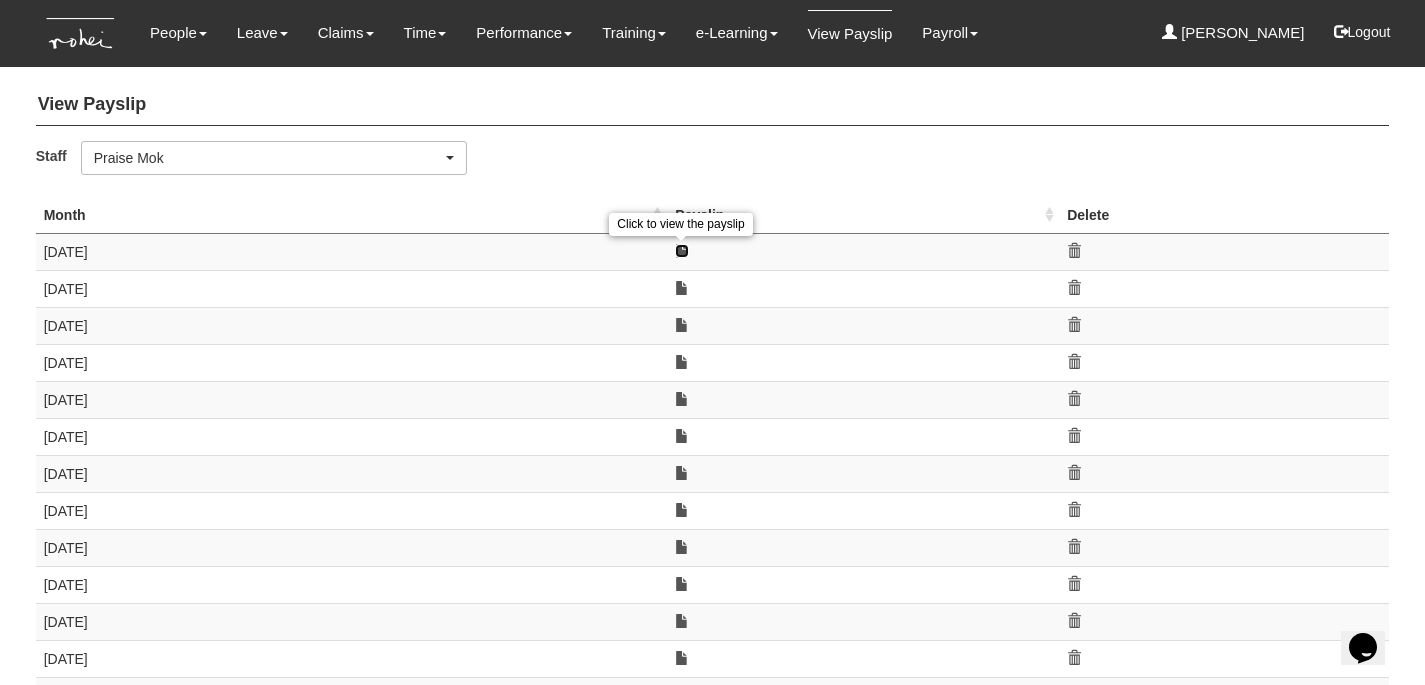 click at bounding box center [682, 251] 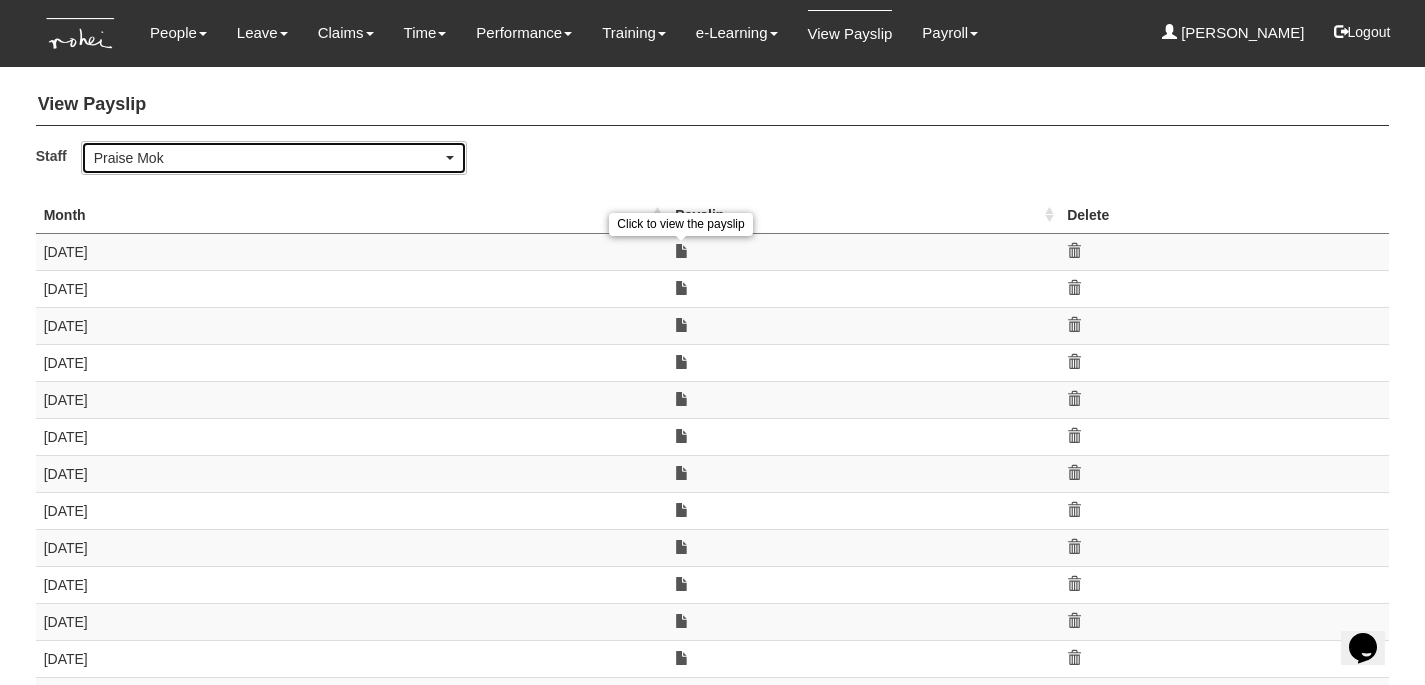 click on "Praise Mok" at bounding box center [268, 158] 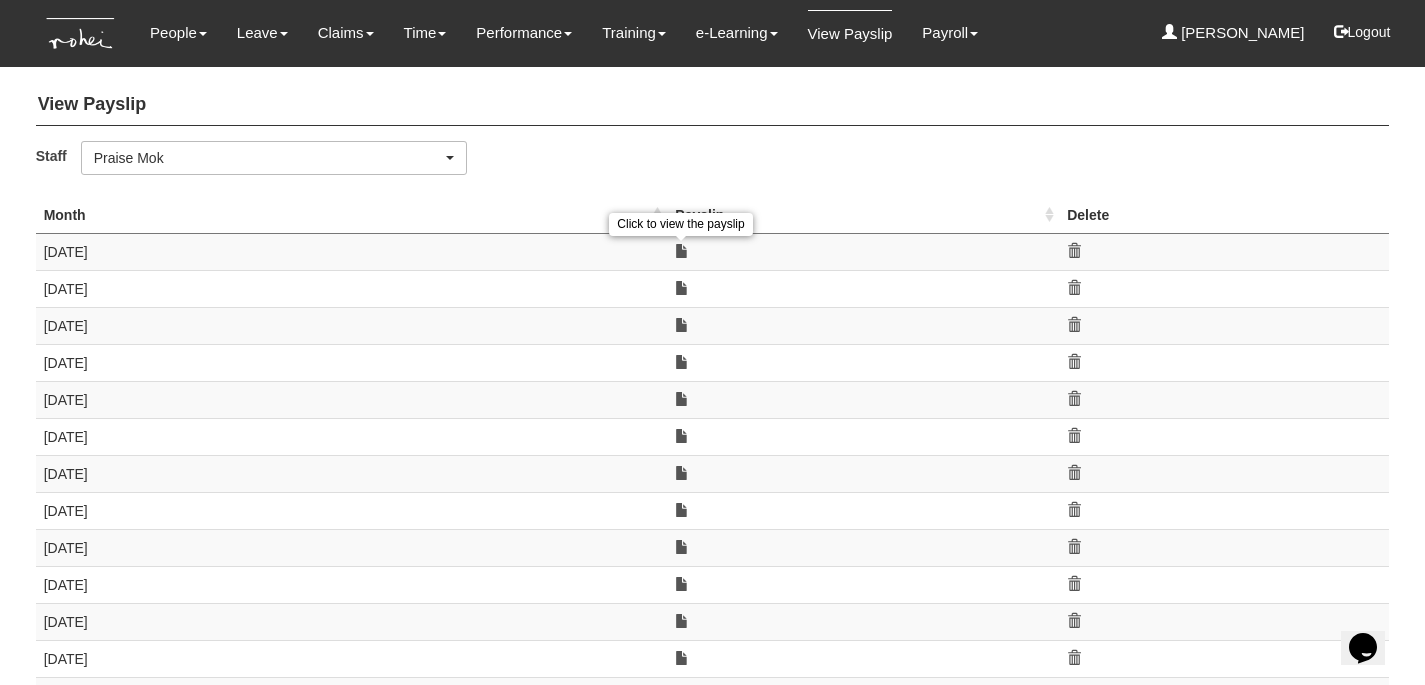 scroll, scrollTop: 952, scrollLeft: 0, axis: vertical 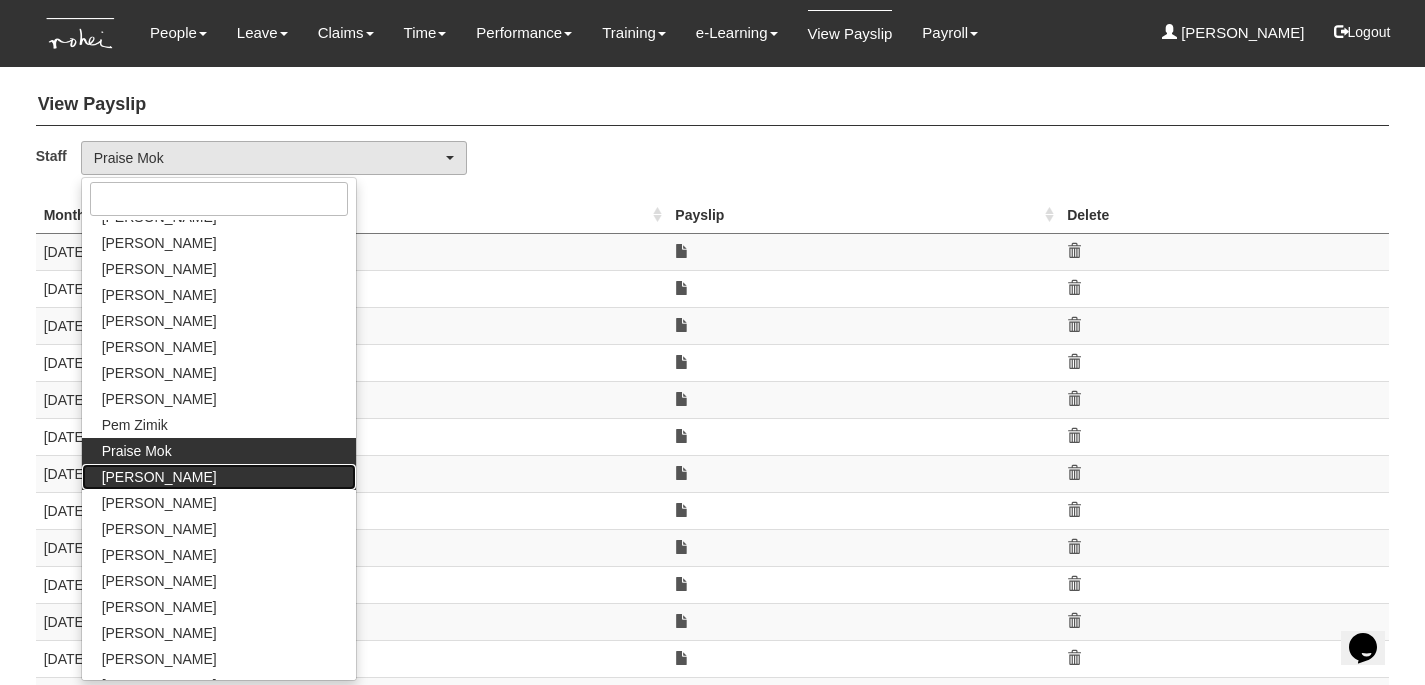 click on "Rachel Khoo" at bounding box center [219, 477] 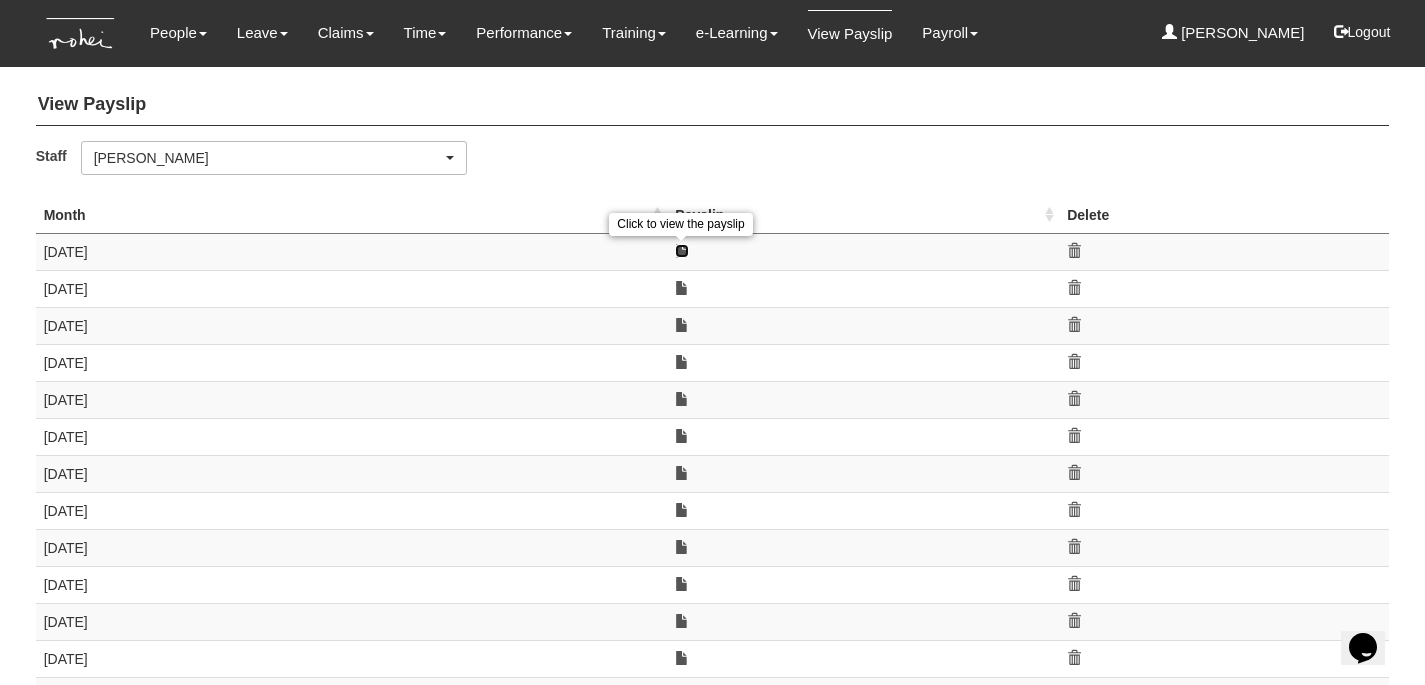 click at bounding box center (682, 251) 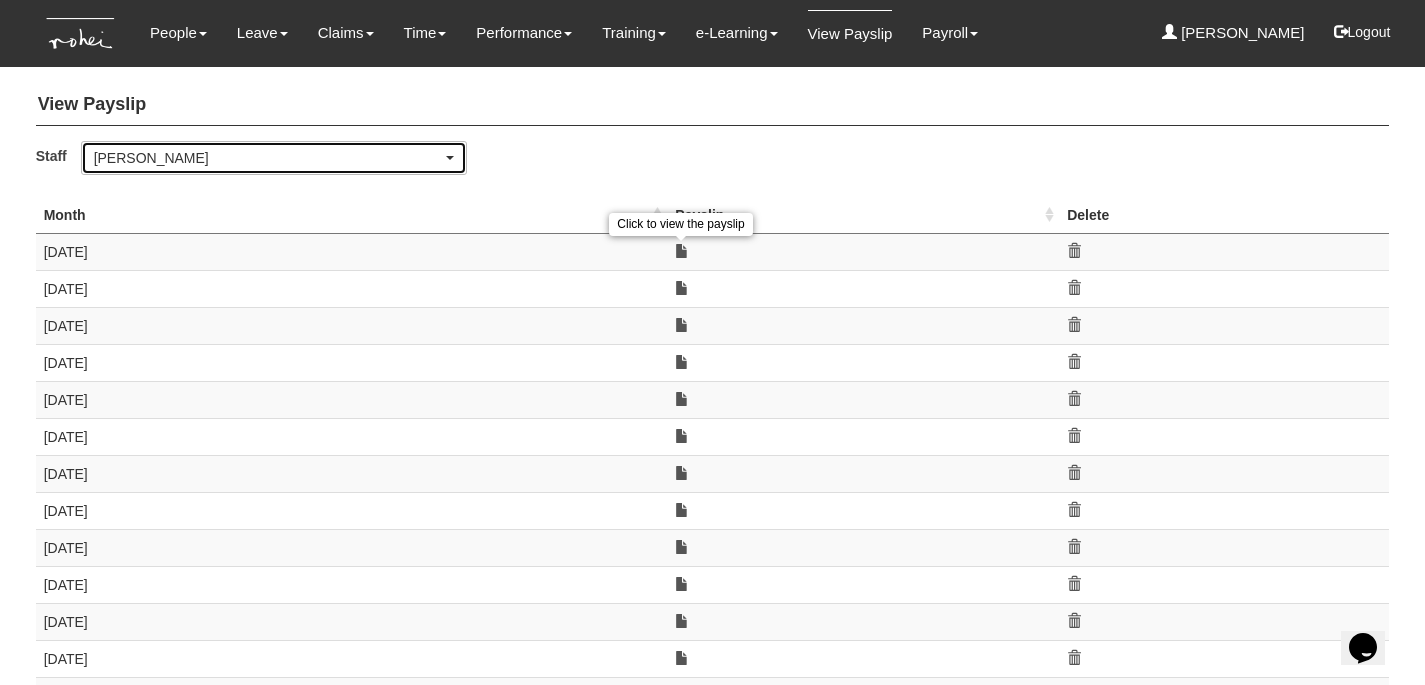 click on "Rachel Khoo" at bounding box center [268, 158] 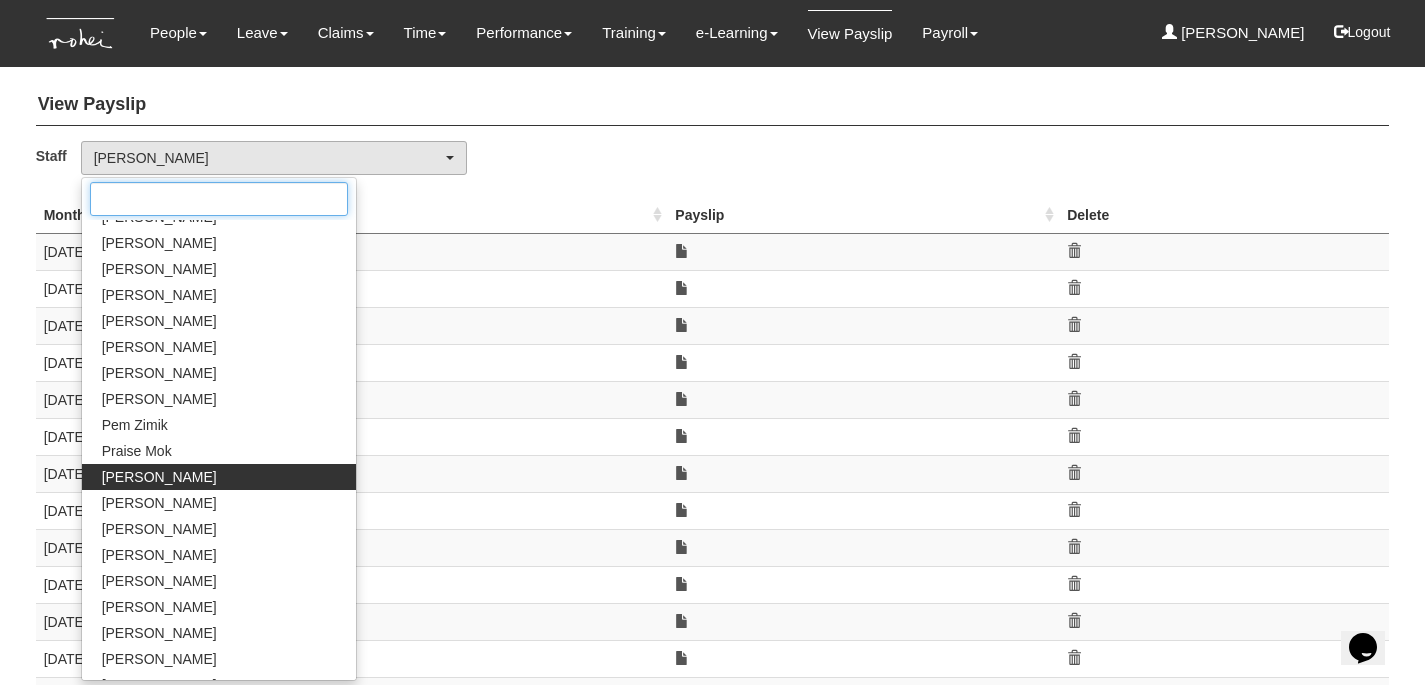 scroll, scrollTop: 978, scrollLeft: 0, axis: vertical 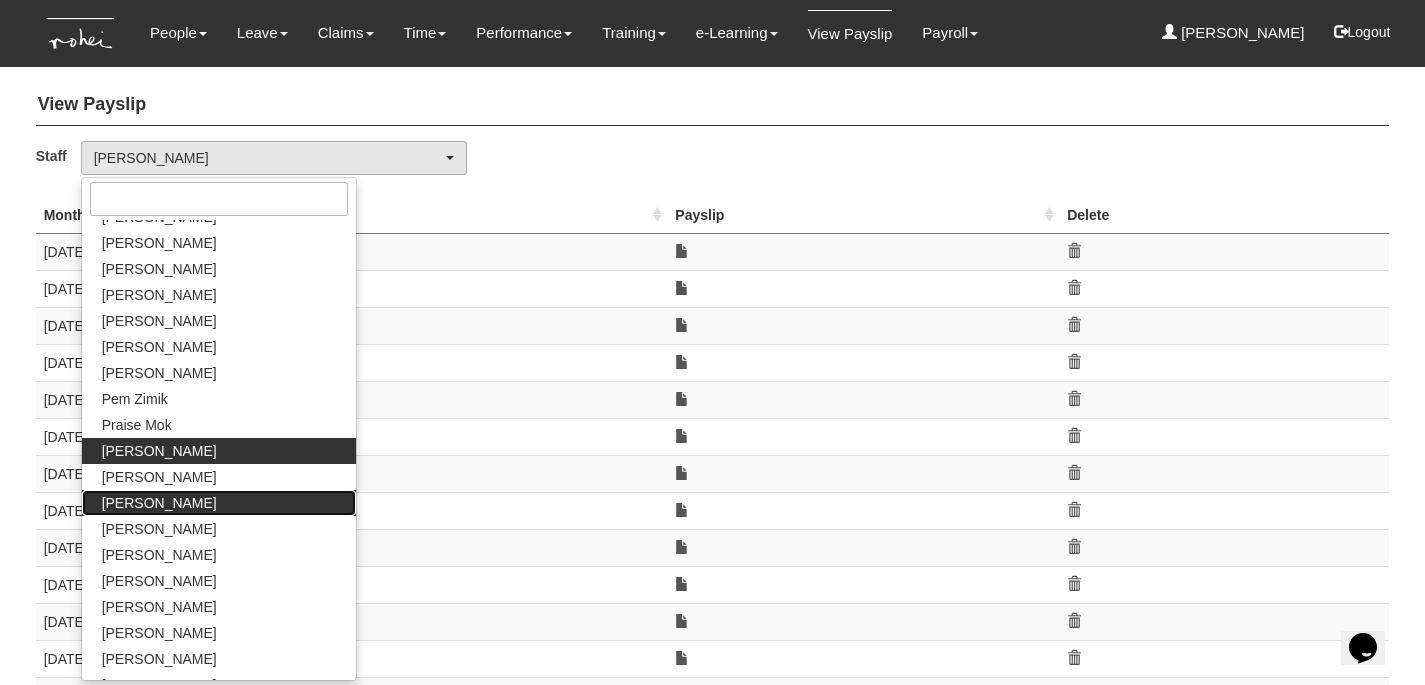 click on "Rayza Gardon" at bounding box center (219, 503) 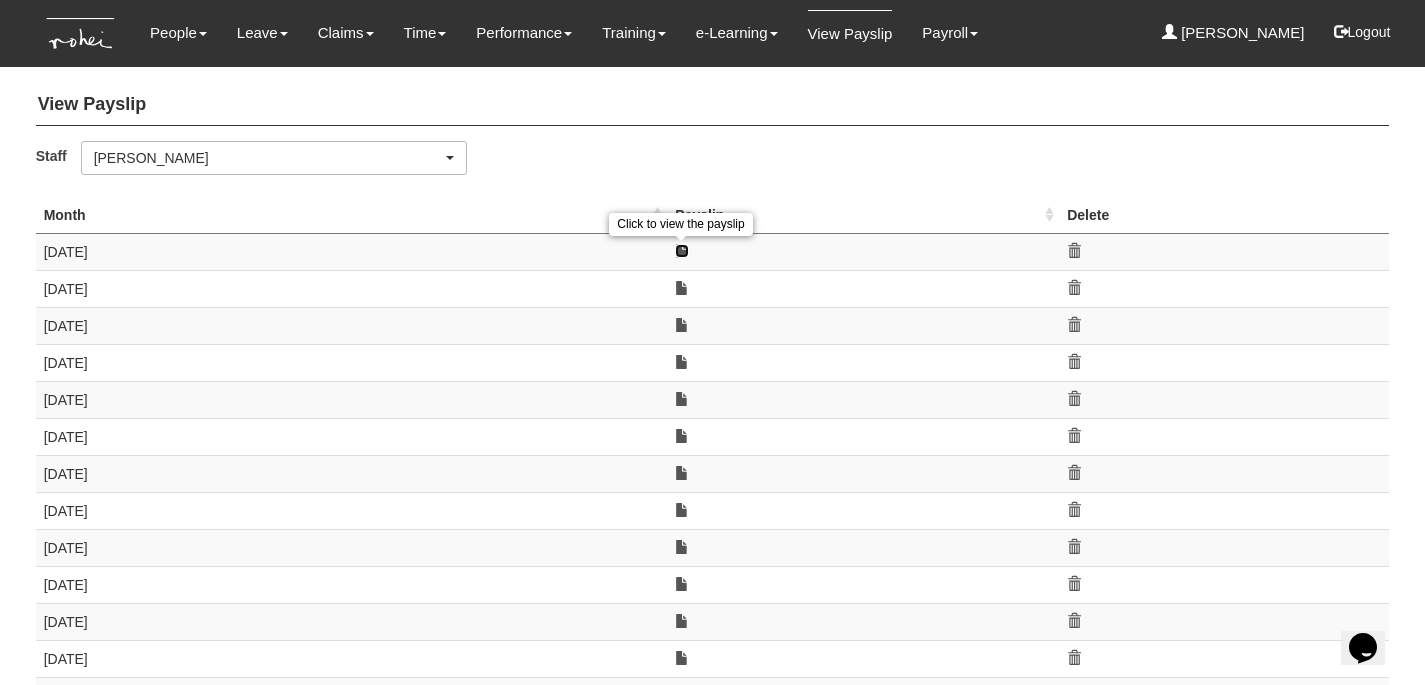 click at bounding box center [682, 251] 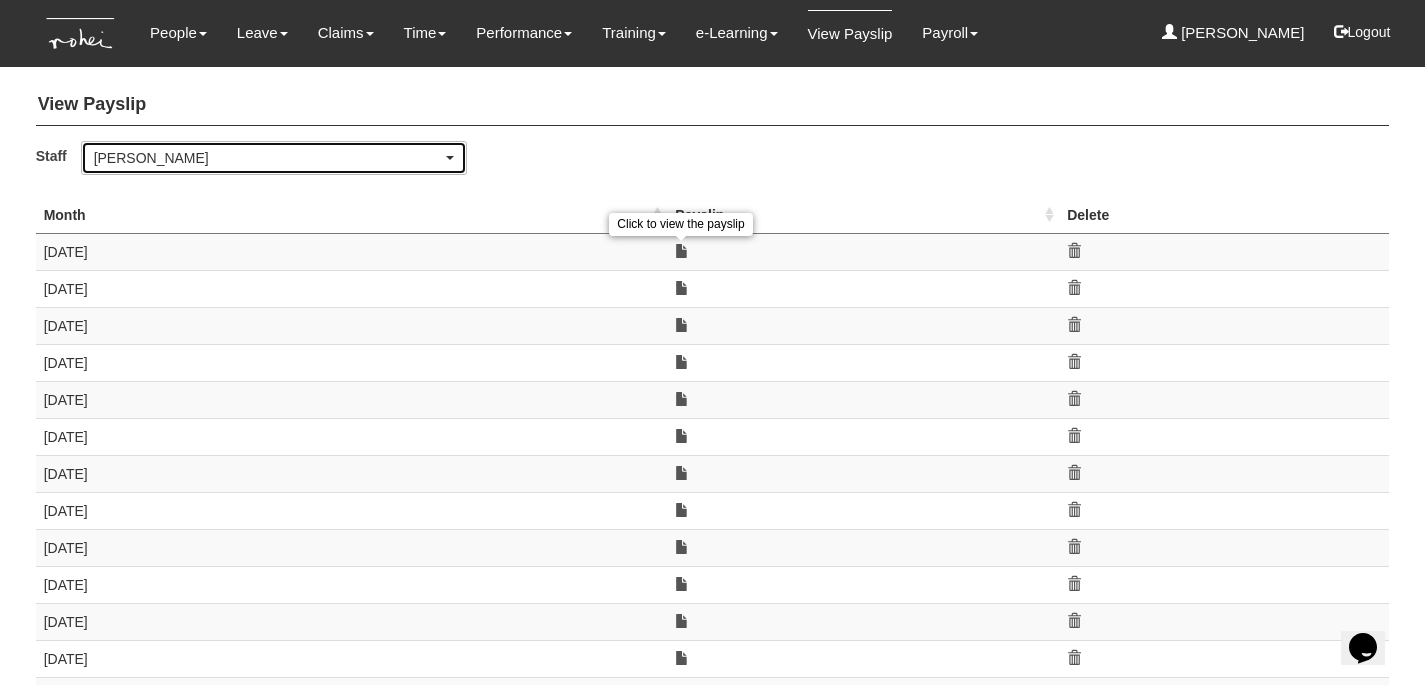 click on "Rayza Gardon" at bounding box center [274, 158] 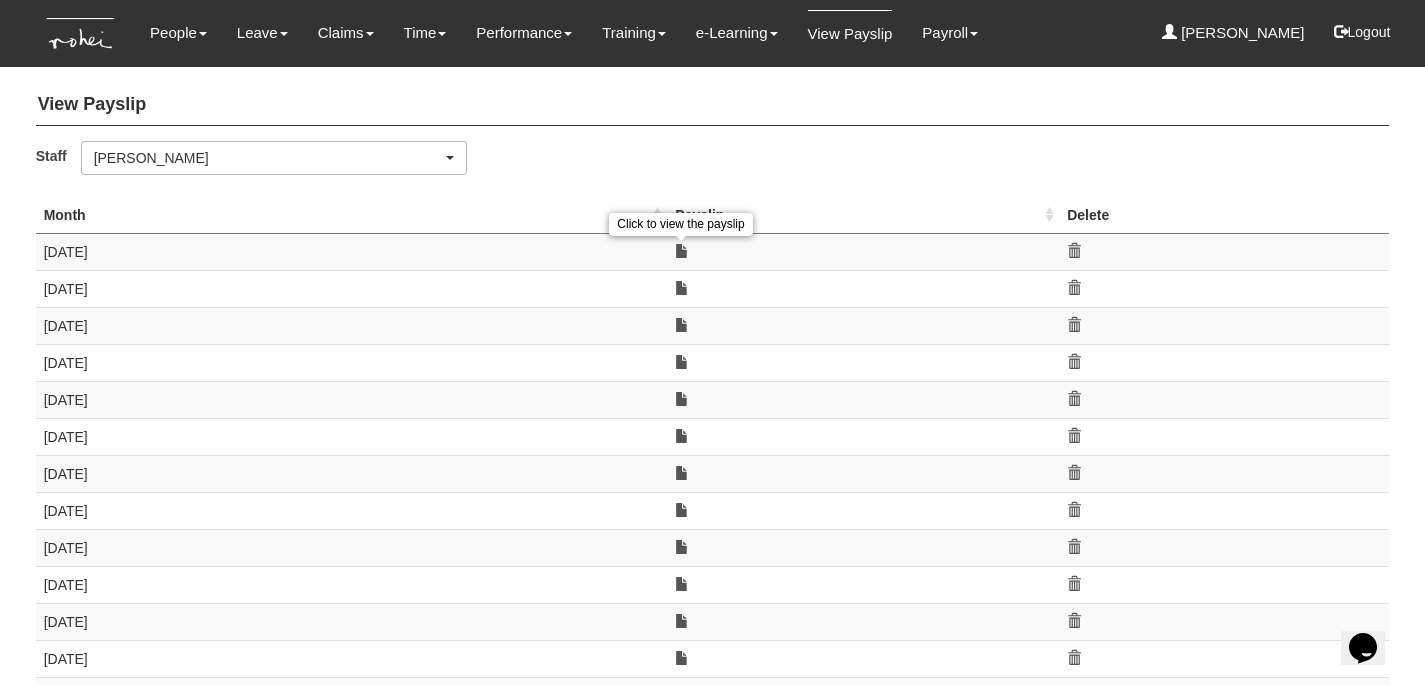 scroll, scrollTop: 1030, scrollLeft: 0, axis: vertical 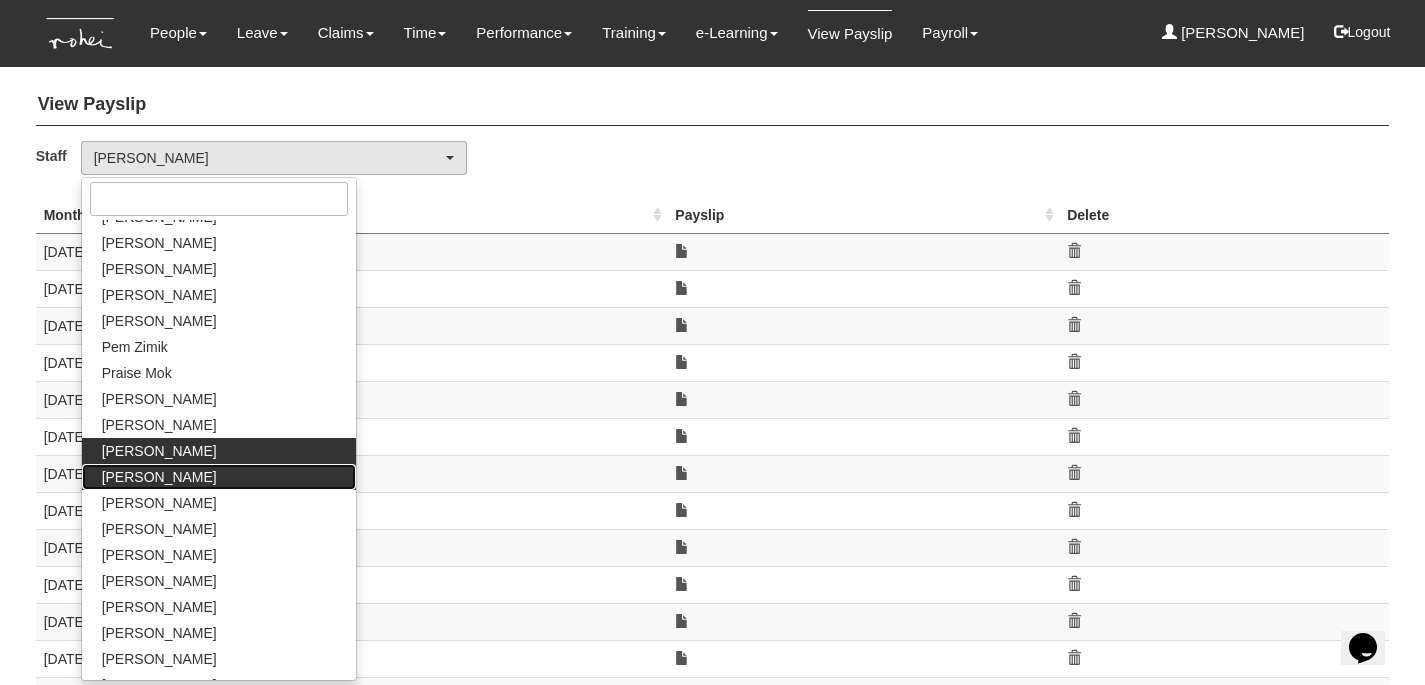 click on "Royston Choo" at bounding box center [159, 477] 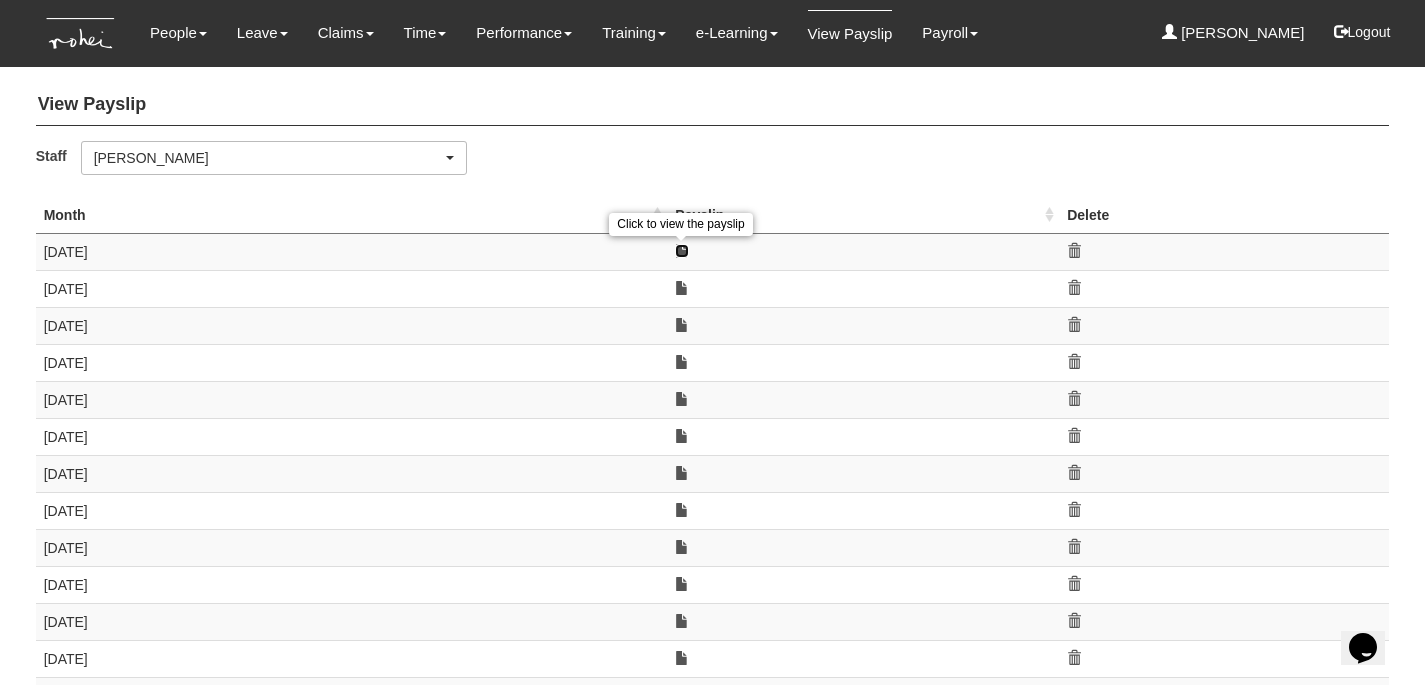 click at bounding box center (682, 251) 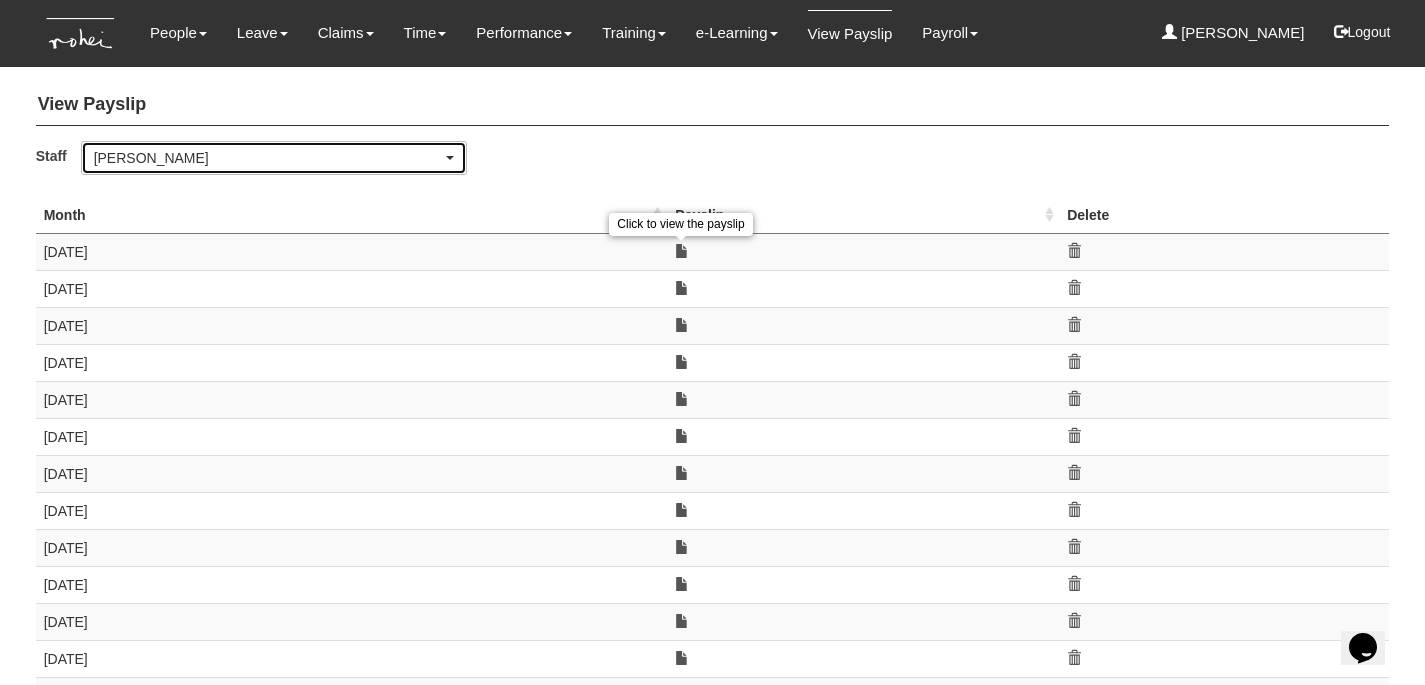 click on "Royston Choo" at bounding box center [268, 158] 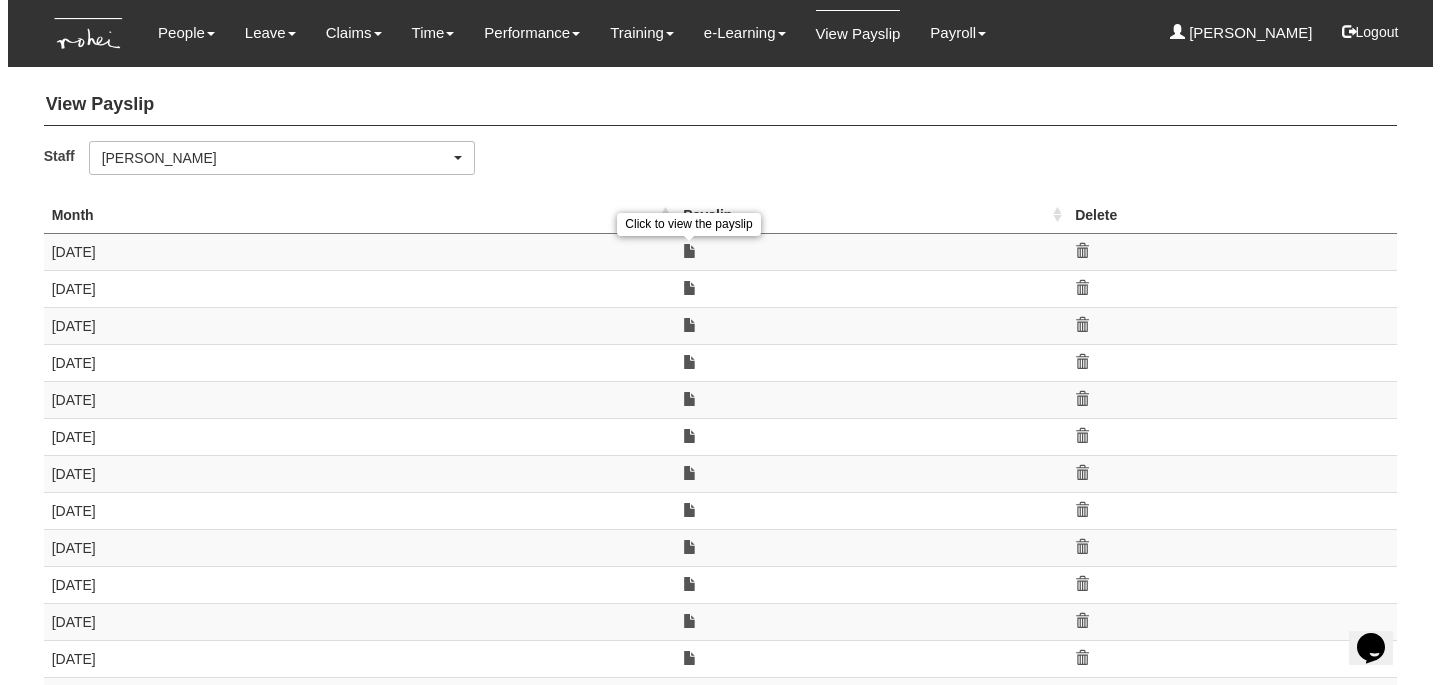 scroll, scrollTop: 1056, scrollLeft: 0, axis: vertical 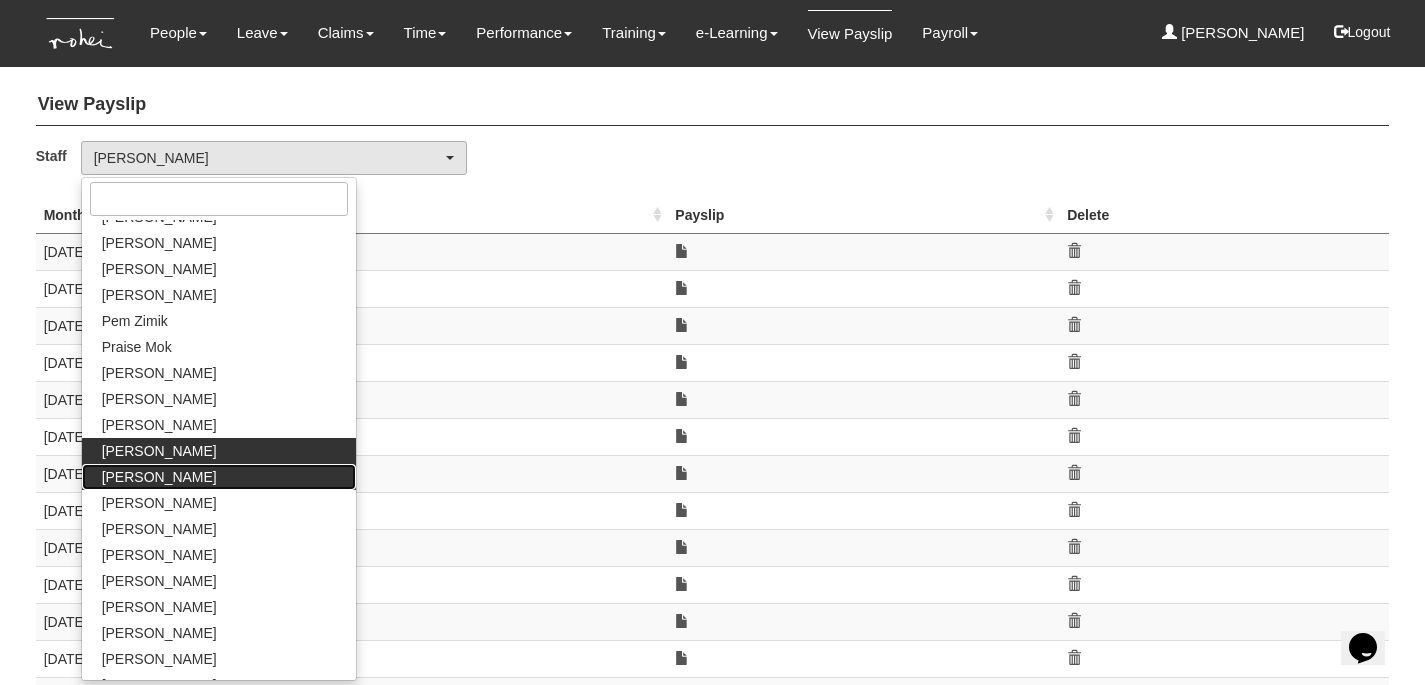 click on "Sanjiv Ashley" at bounding box center [159, 477] 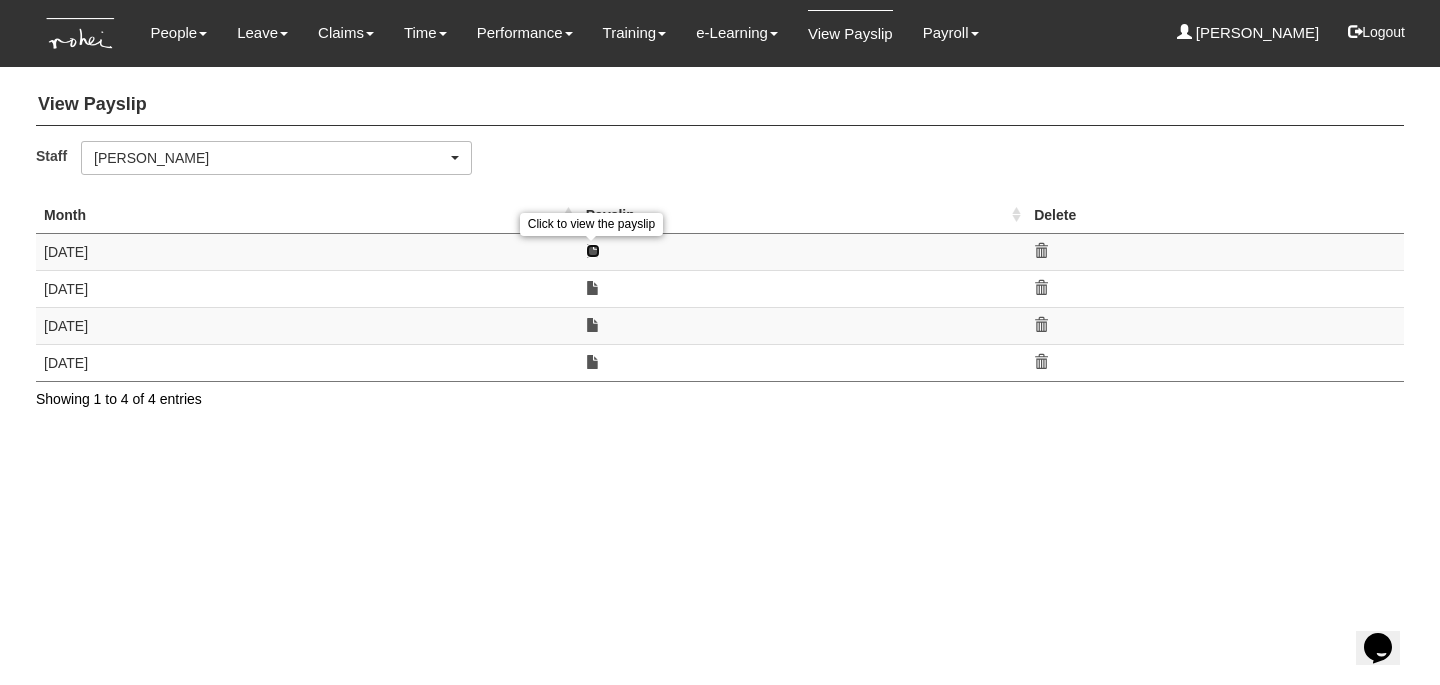 click at bounding box center (593, 251) 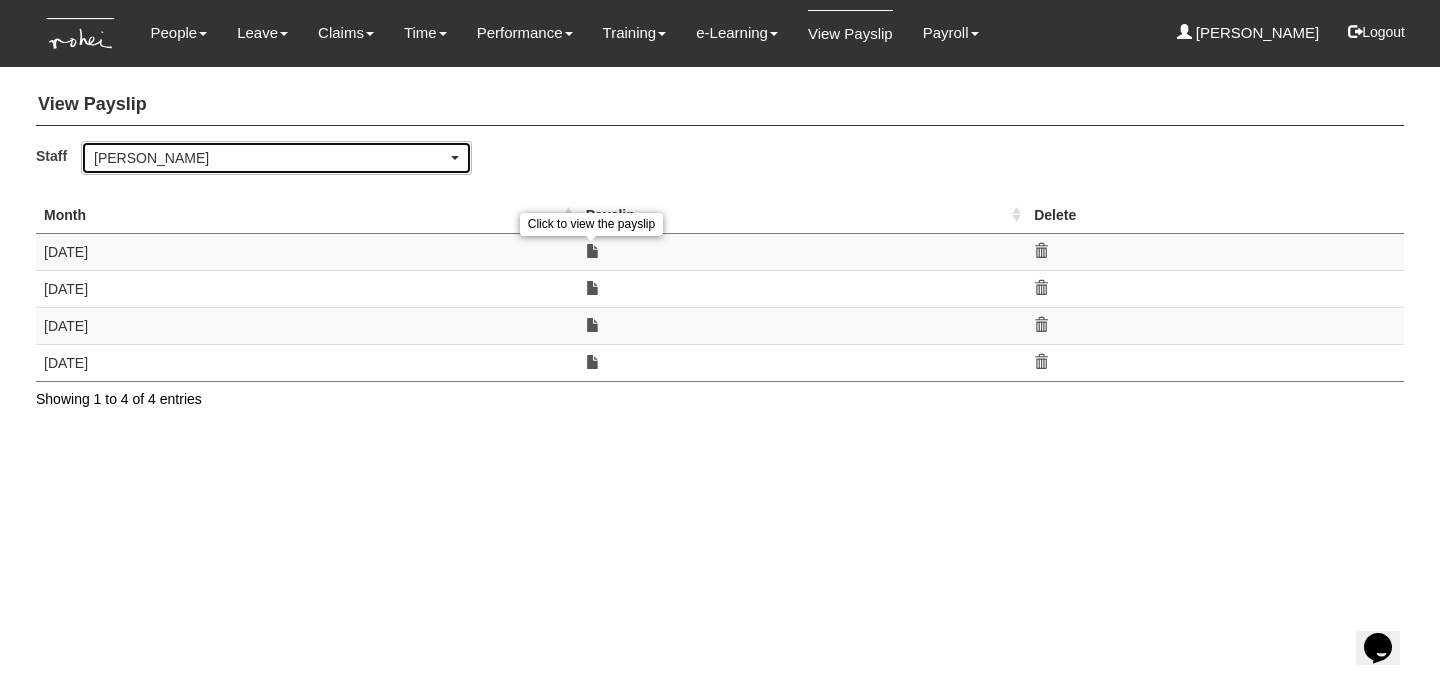 click on "Sanjiv Ashley" at bounding box center (270, 158) 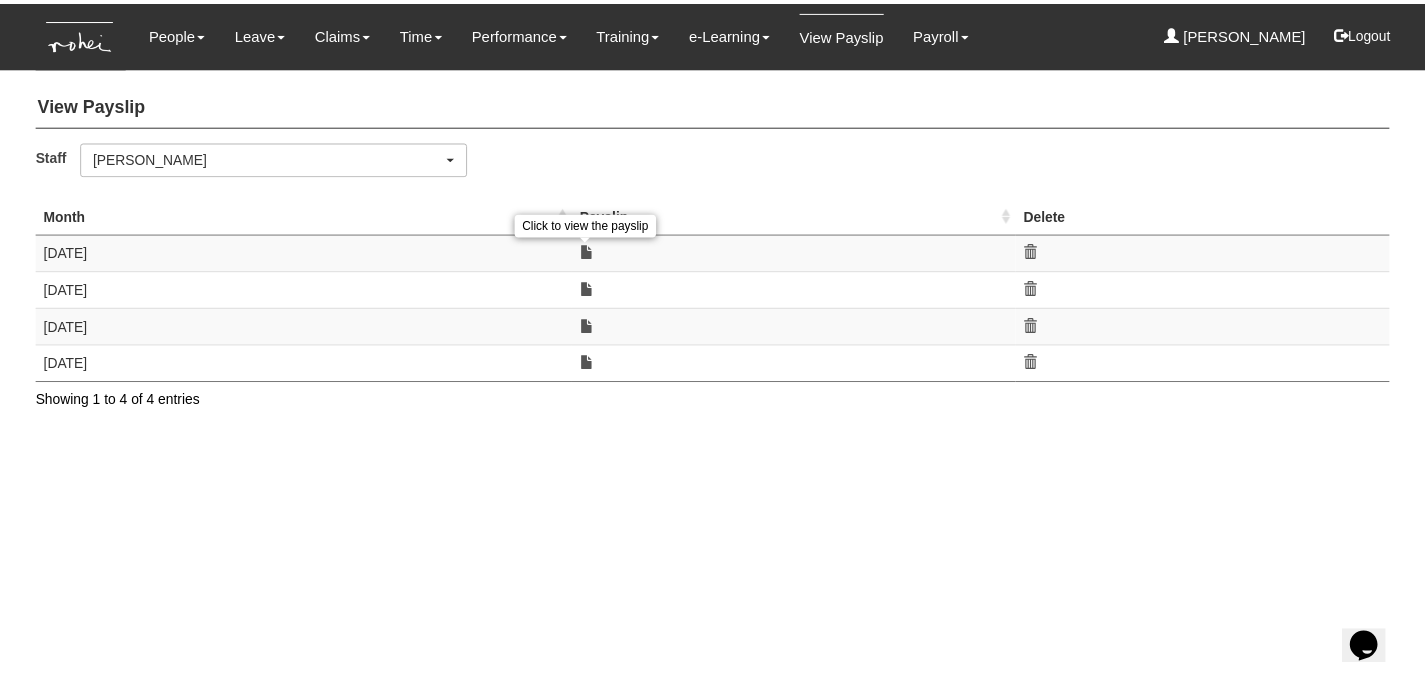 scroll, scrollTop: 1082, scrollLeft: 0, axis: vertical 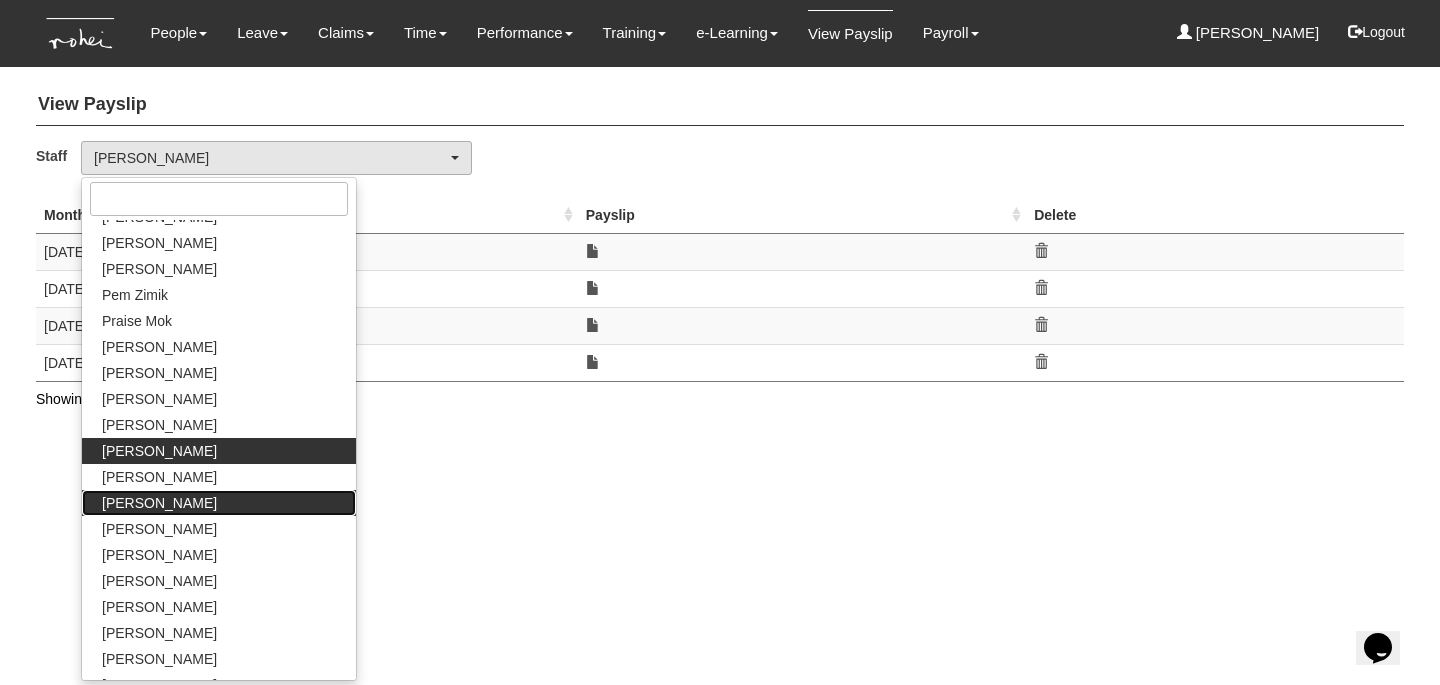 click on "Shuhui Lee" at bounding box center (219, 503) 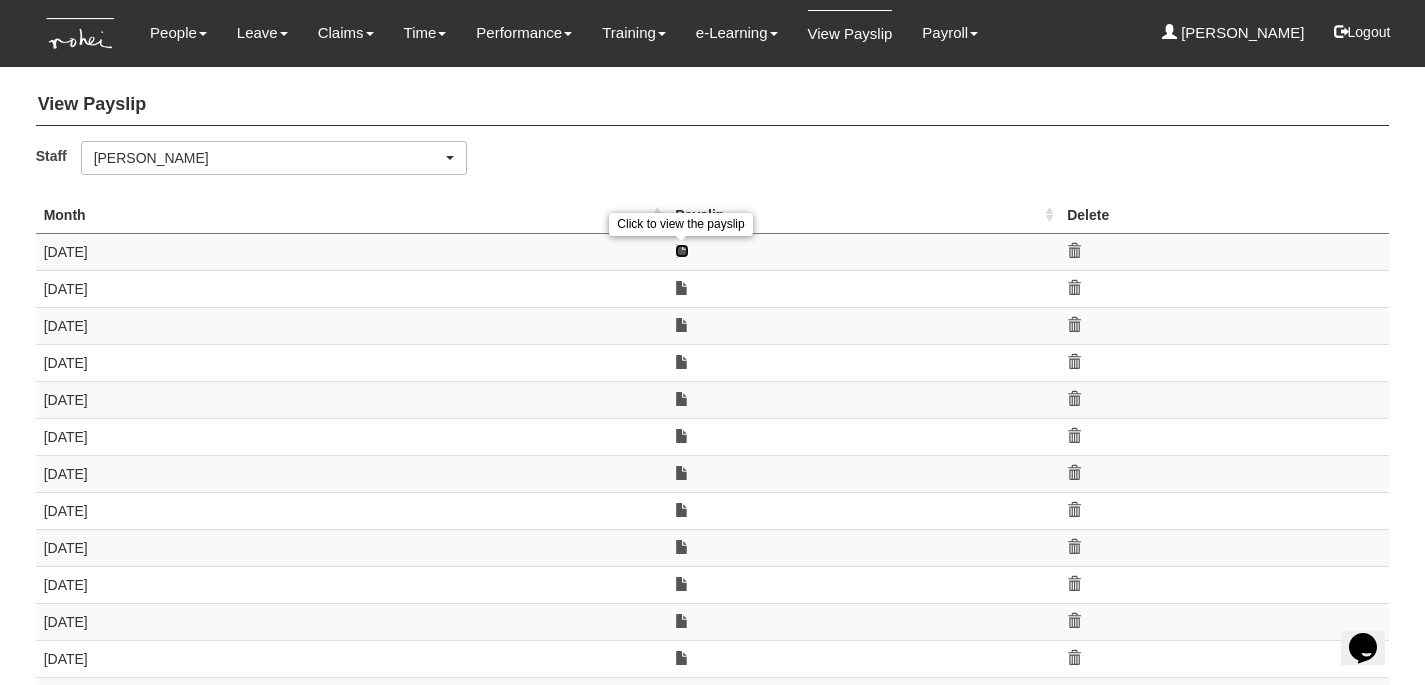 click at bounding box center (682, 251) 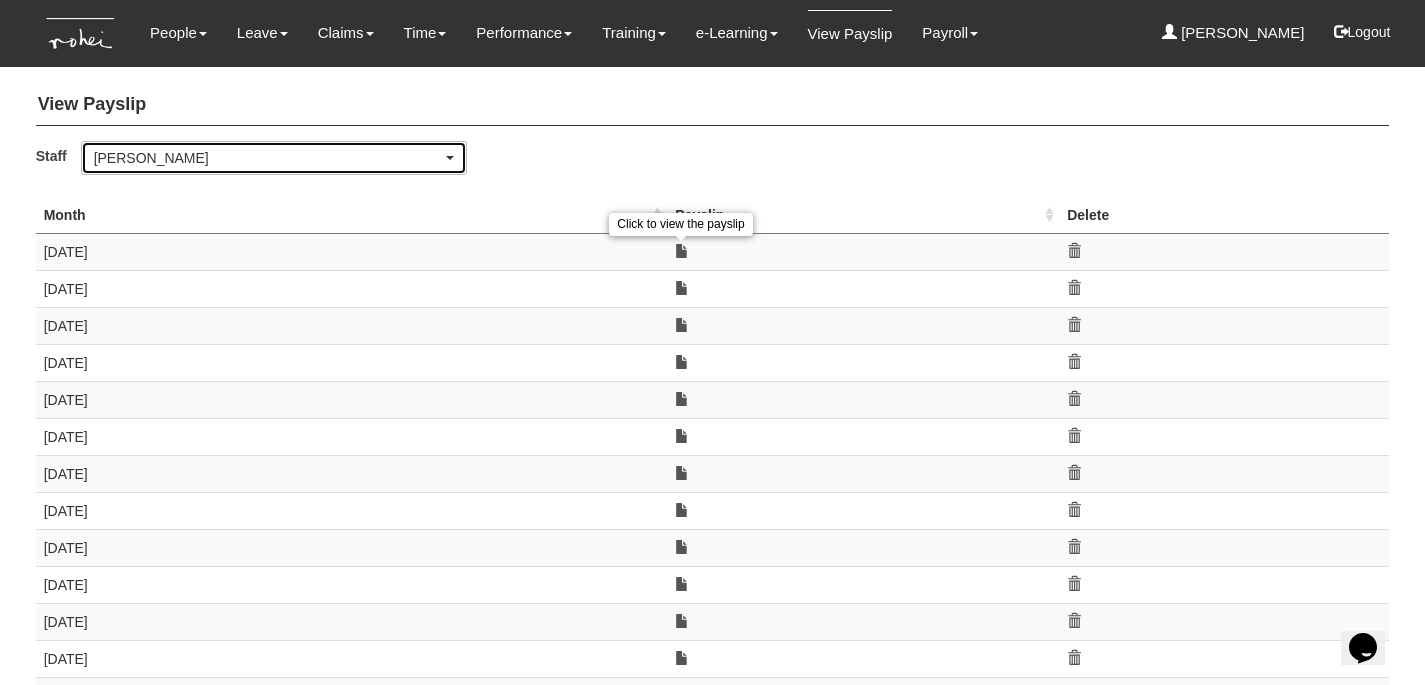 click on "Shuhui Lee" at bounding box center (268, 158) 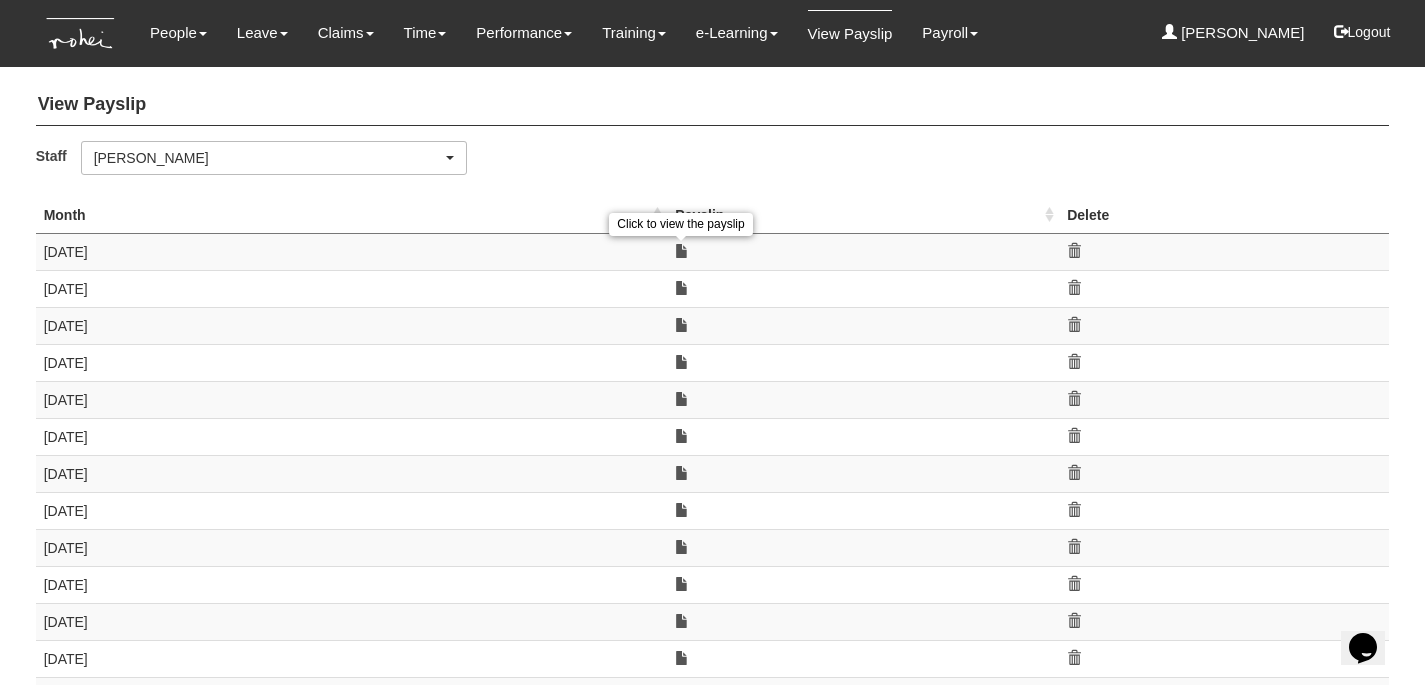 scroll, scrollTop: 1099, scrollLeft: 0, axis: vertical 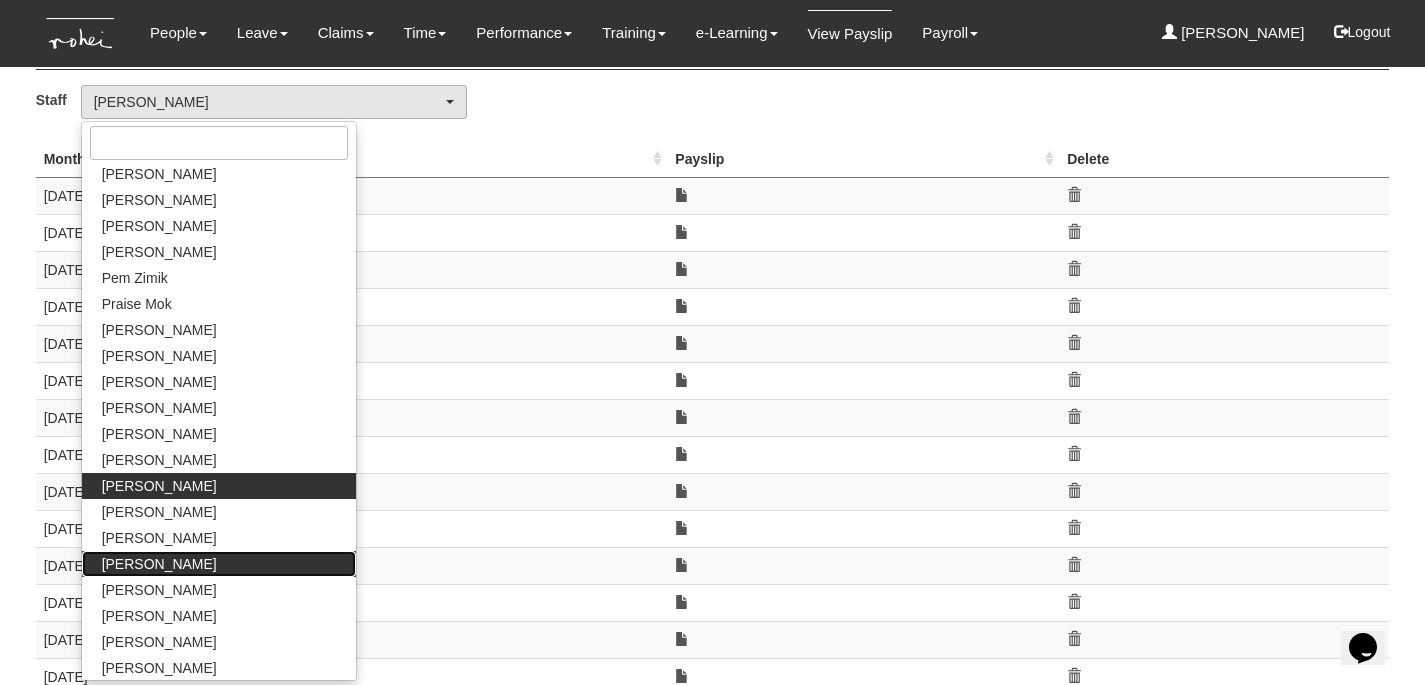 click on "Valerie Chui" at bounding box center (159, 564) 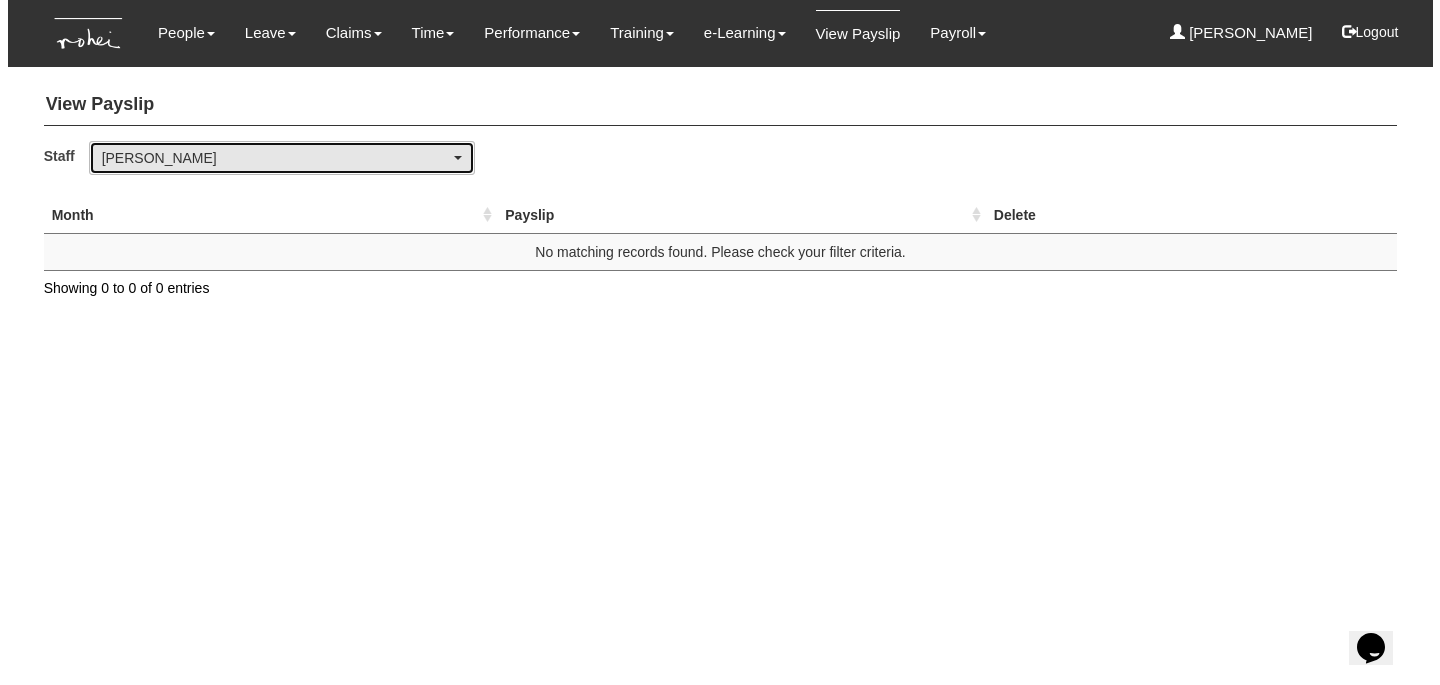 scroll, scrollTop: 0, scrollLeft: 0, axis: both 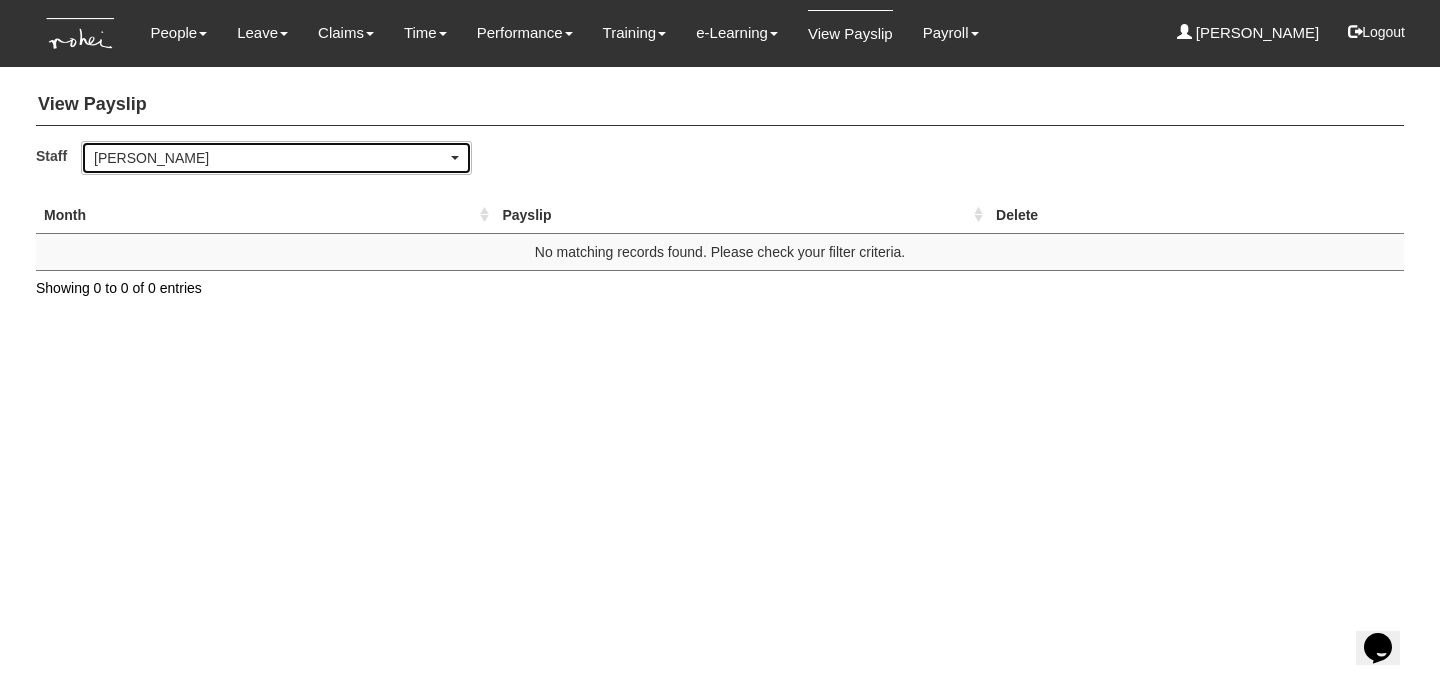 click on "Valerie Chui" at bounding box center [270, 158] 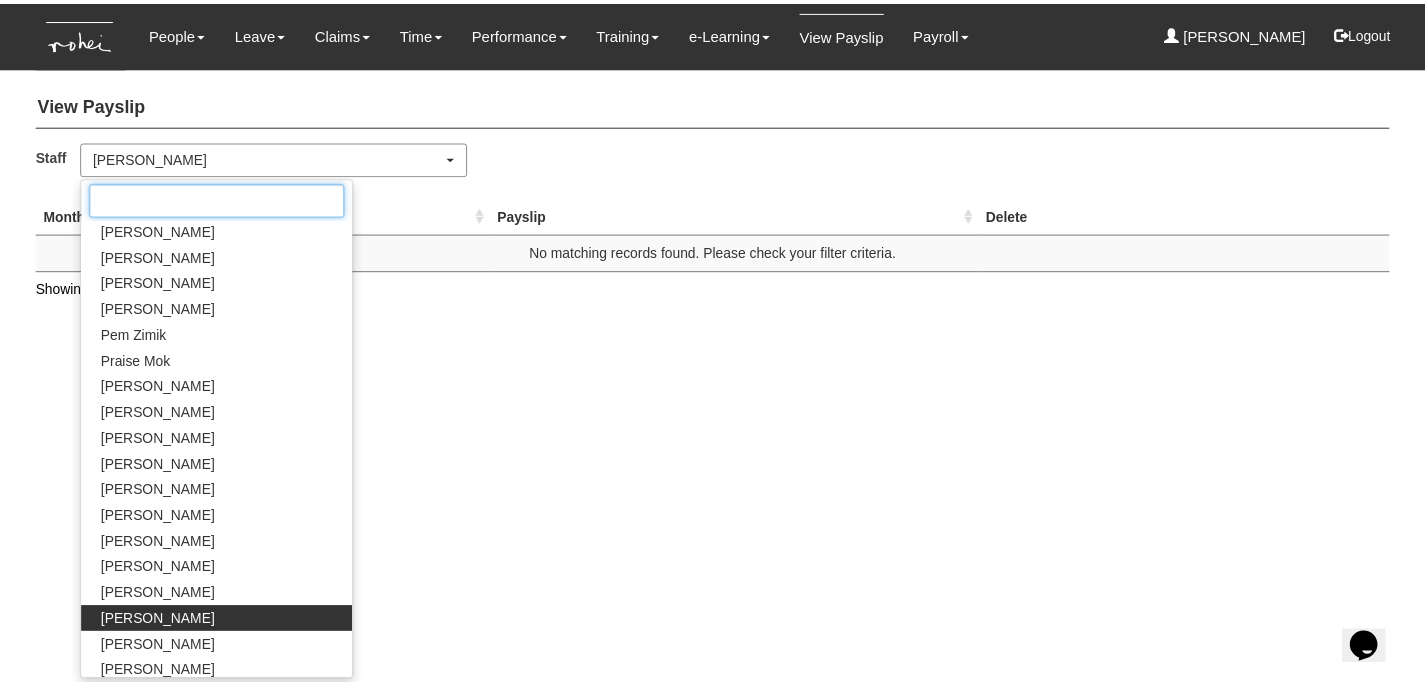 scroll, scrollTop: 1099, scrollLeft: 0, axis: vertical 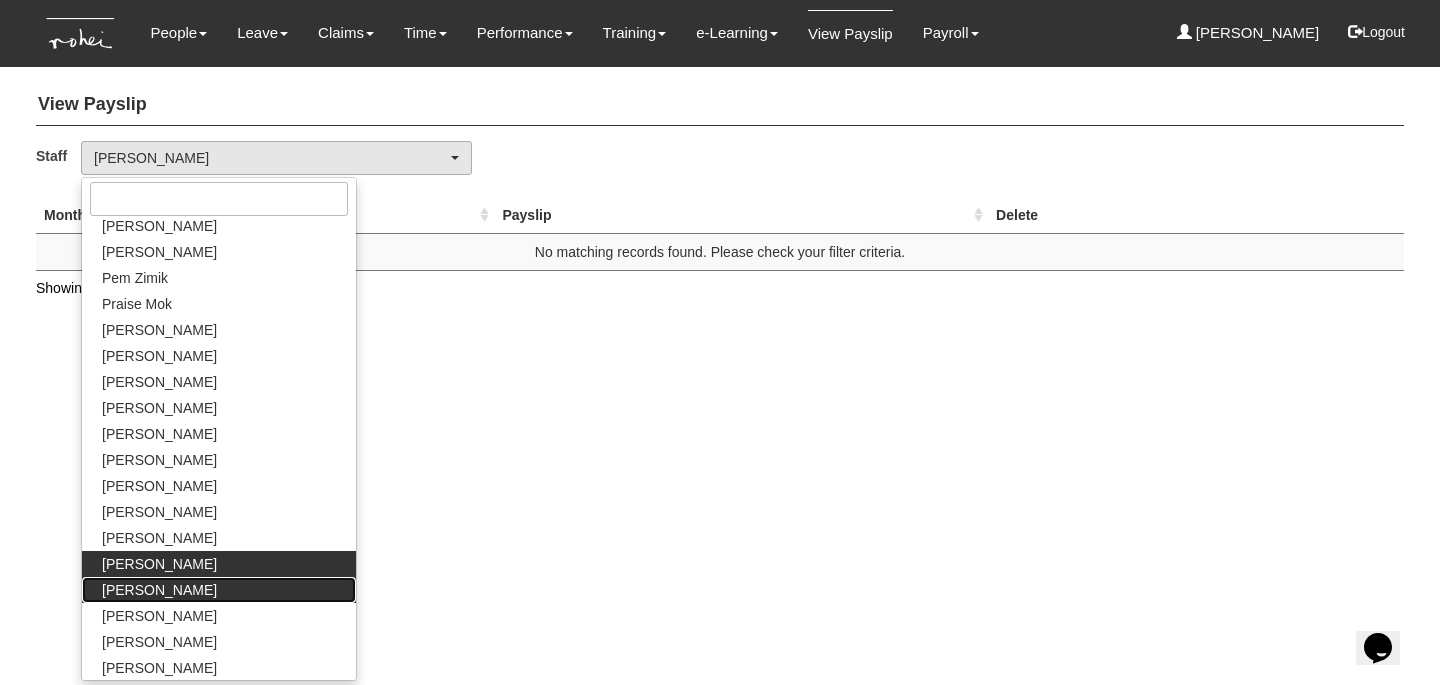 click on "Wen-Wei Chiang" at bounding box center (159, 590) 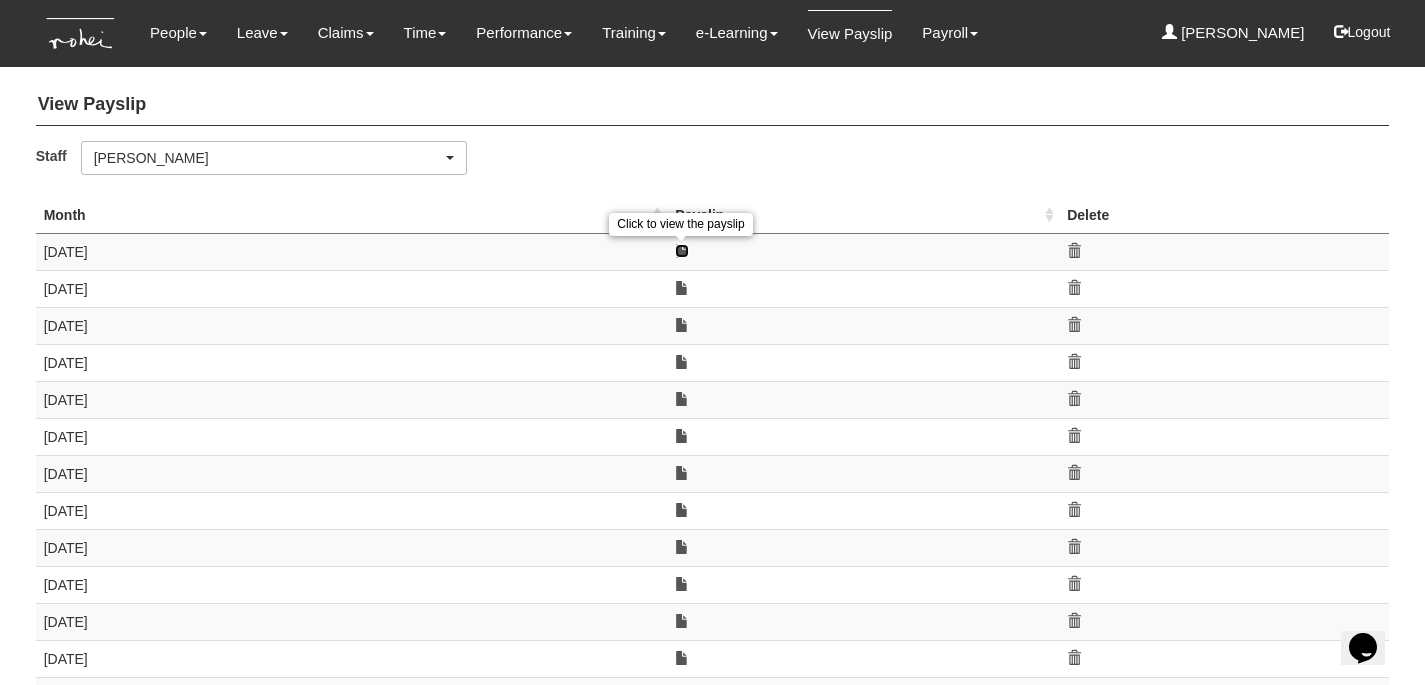 click at bounding box center (682, 251) 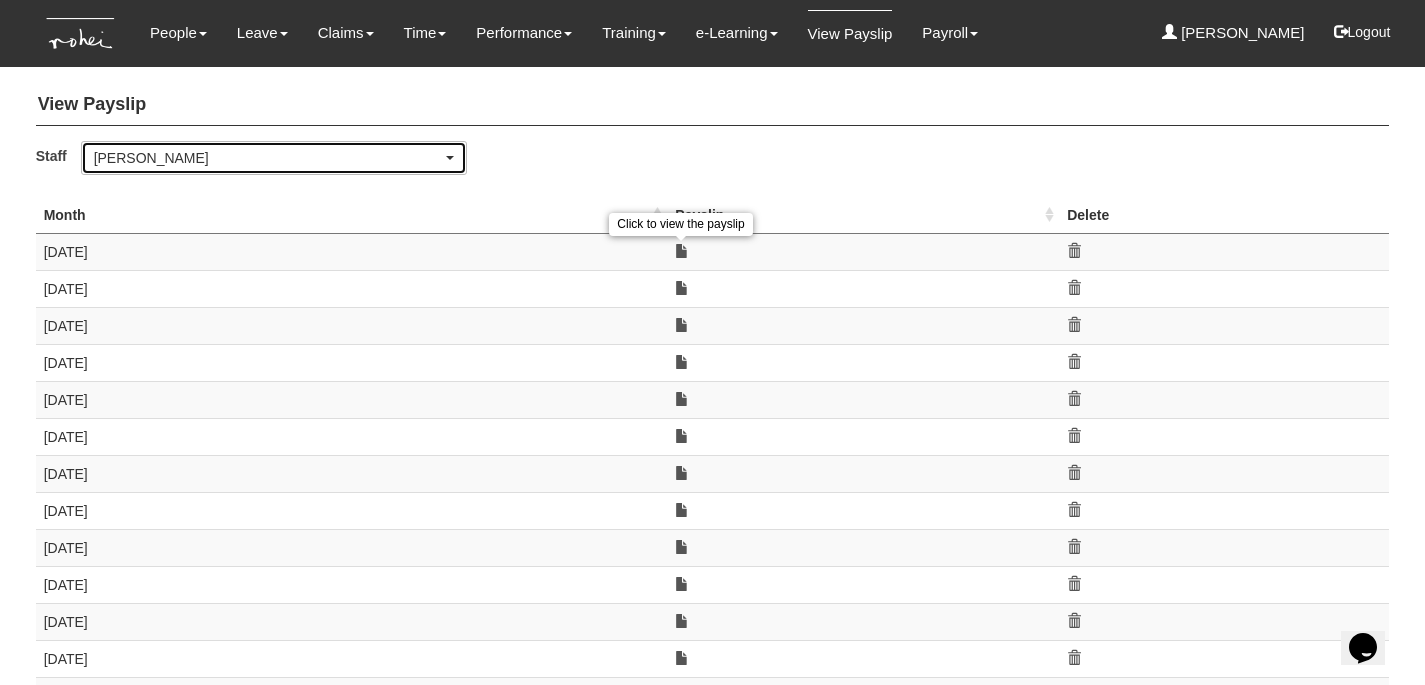 click on "Wen-Wei Chiang" at bounding box center (268, 158) 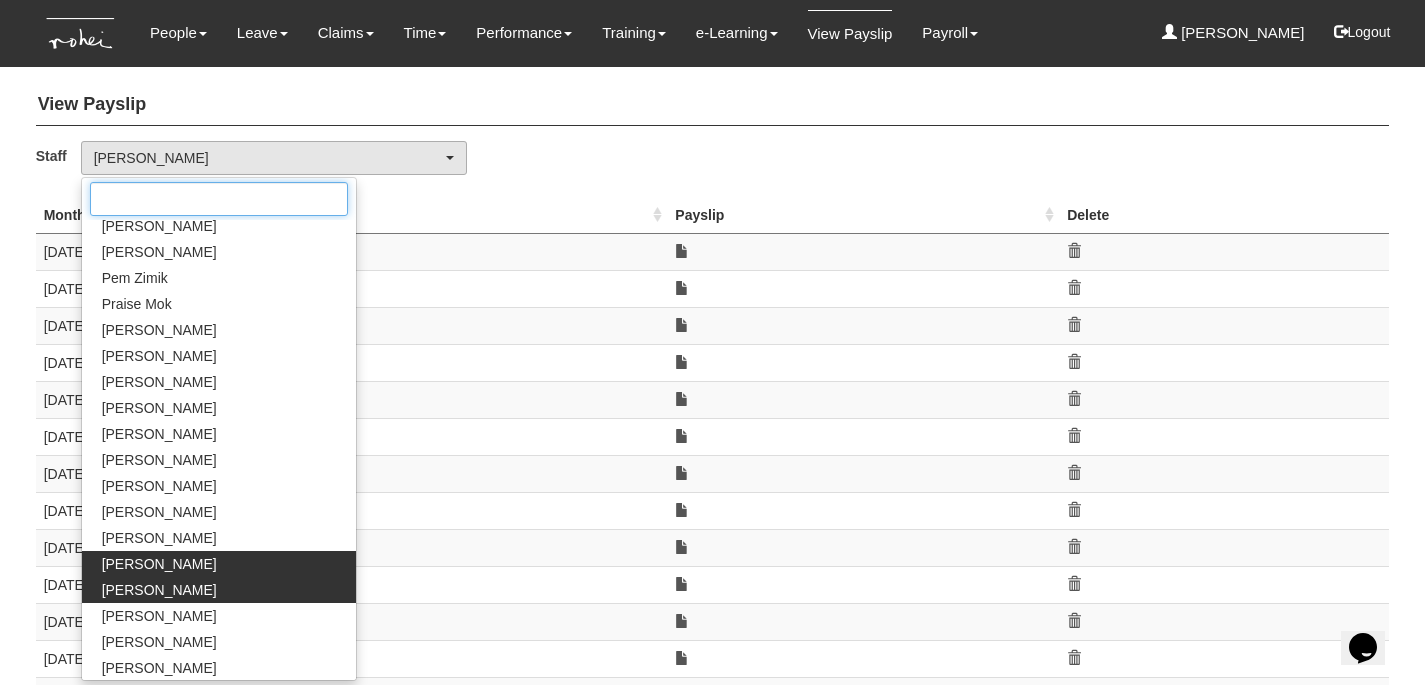 scroll, scrollTop: 42, scrollLeft: 0, axis: vertical 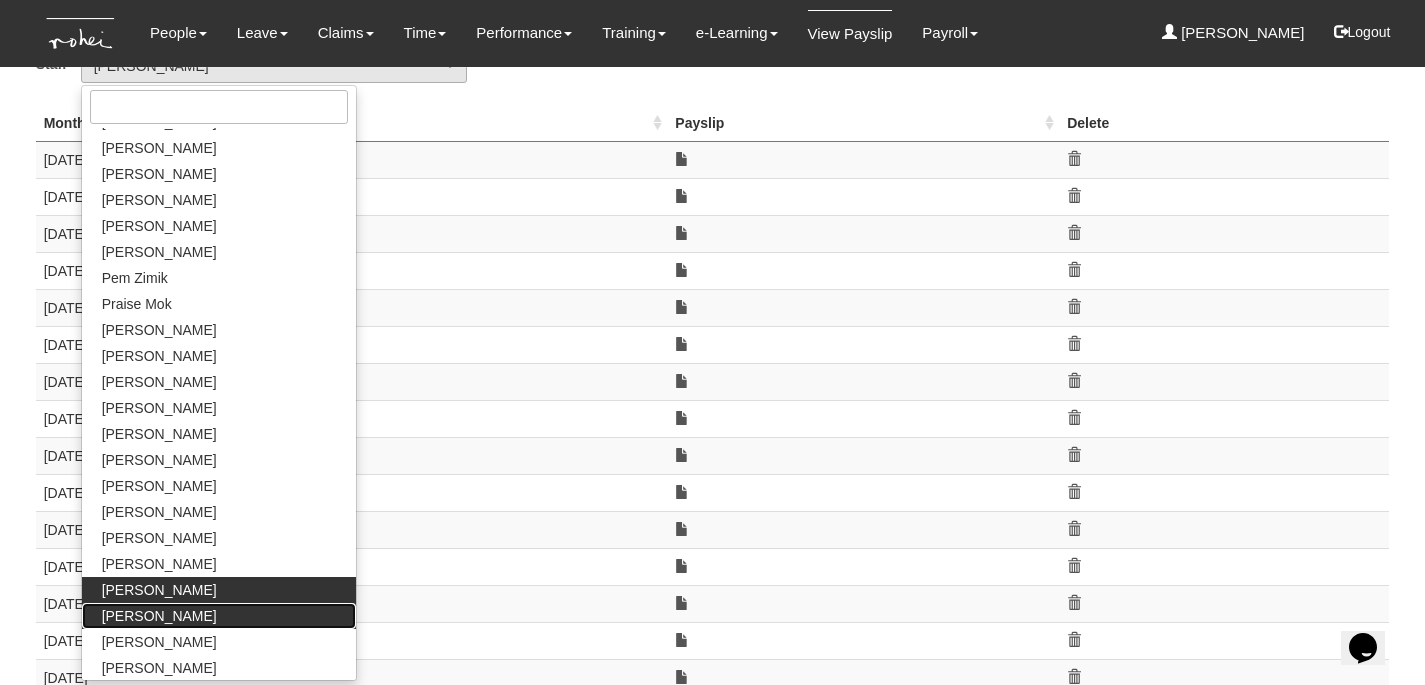 click on "Wilson Foong" at bounding box center [159, 616] 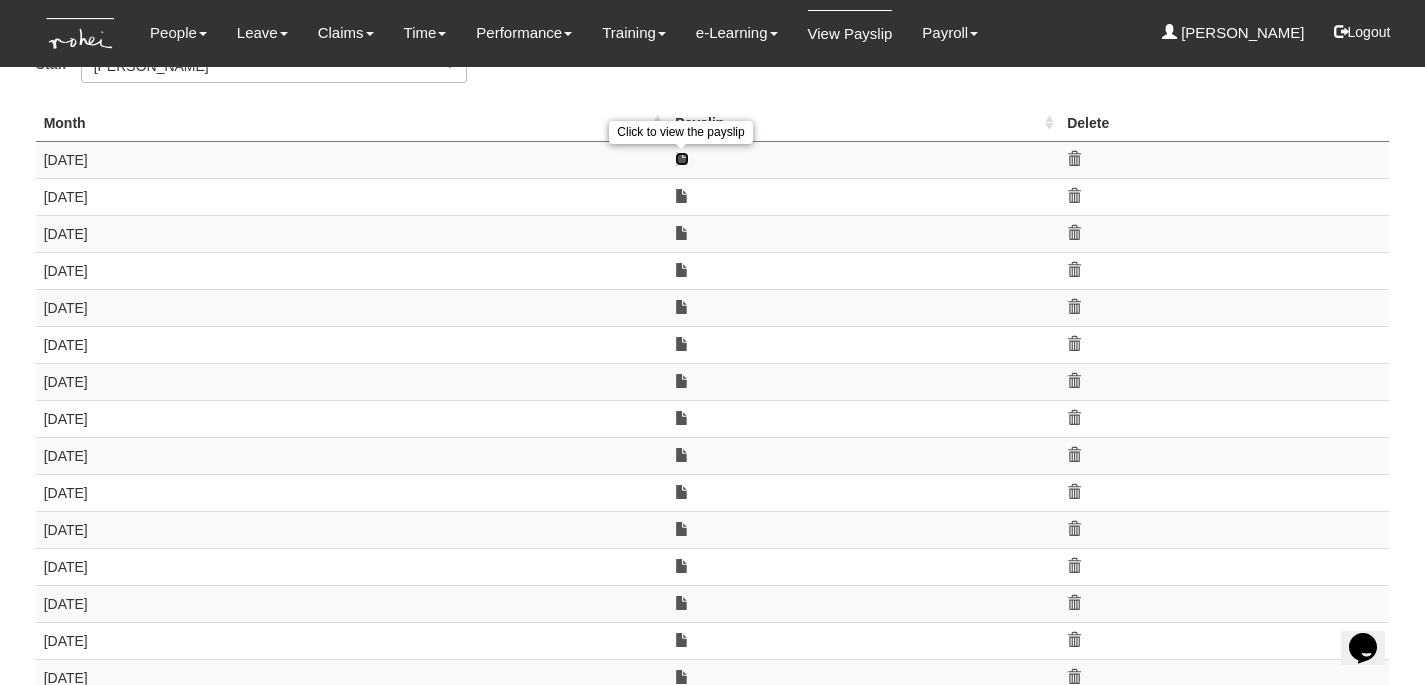 click at bounding box center (682, 159) 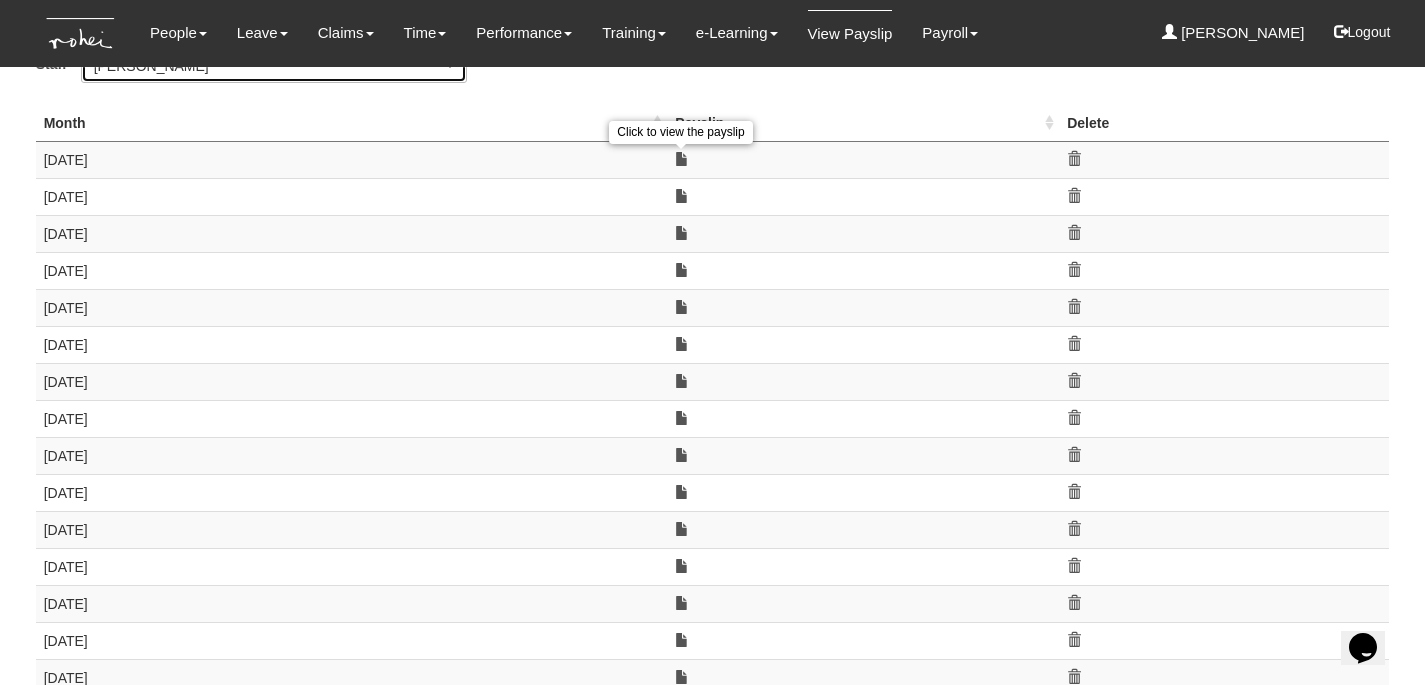 click on "Wilson Foong" at bounding box center [268, 66] 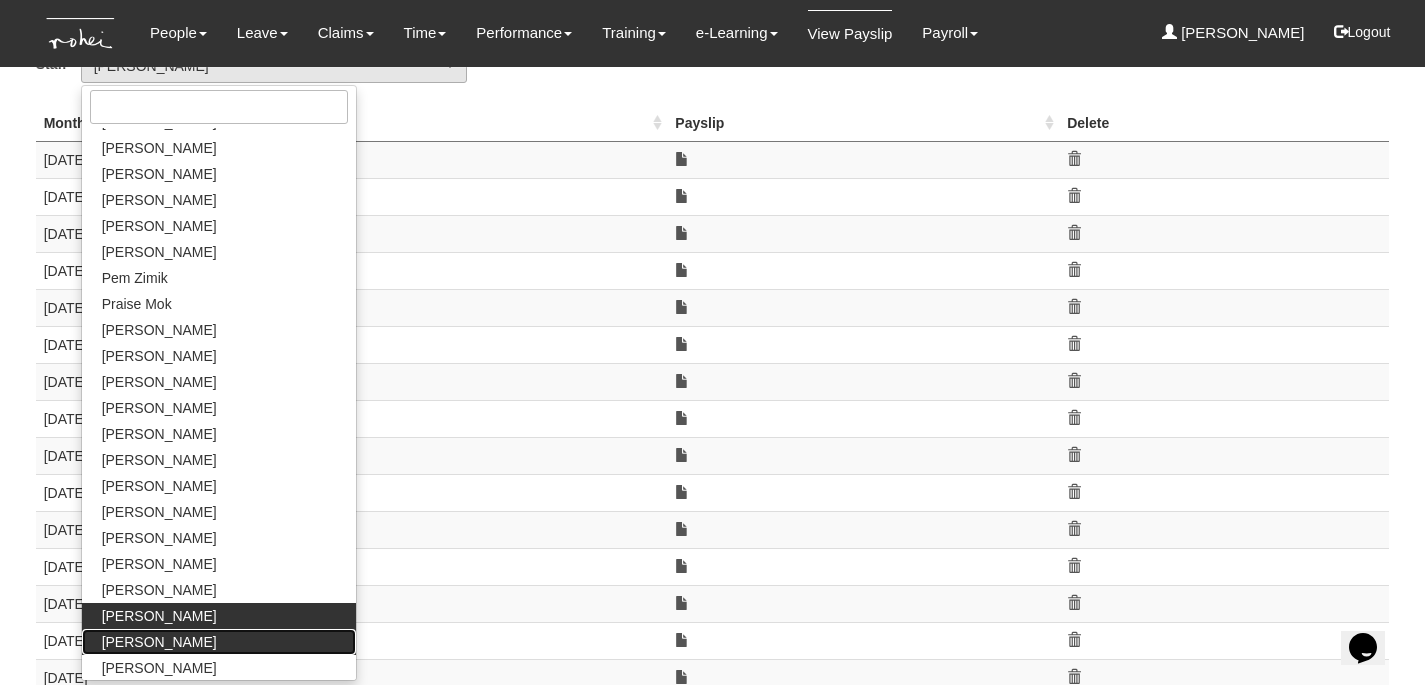 click on "Yan Xuan Goh" at bounding box center (219, 642) 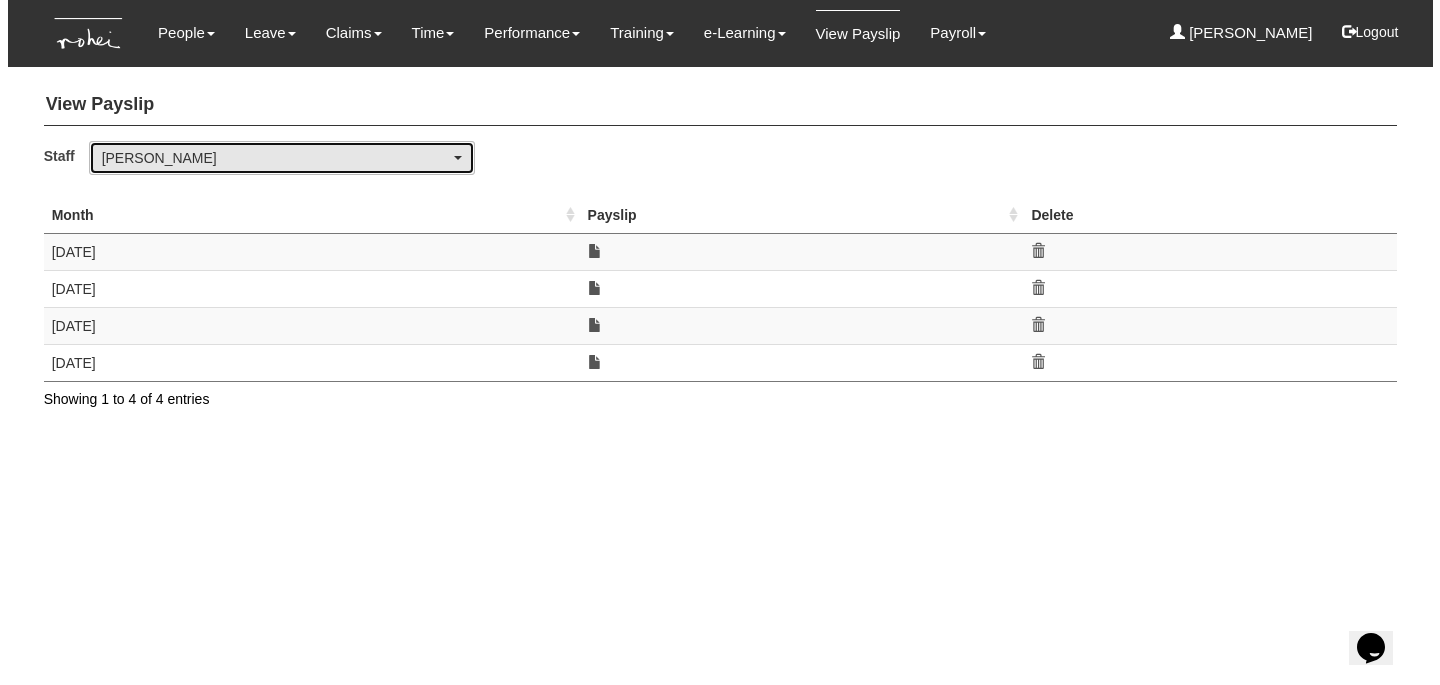 scroll, scrollTop: 0, scrollLeft: 0, axis: both 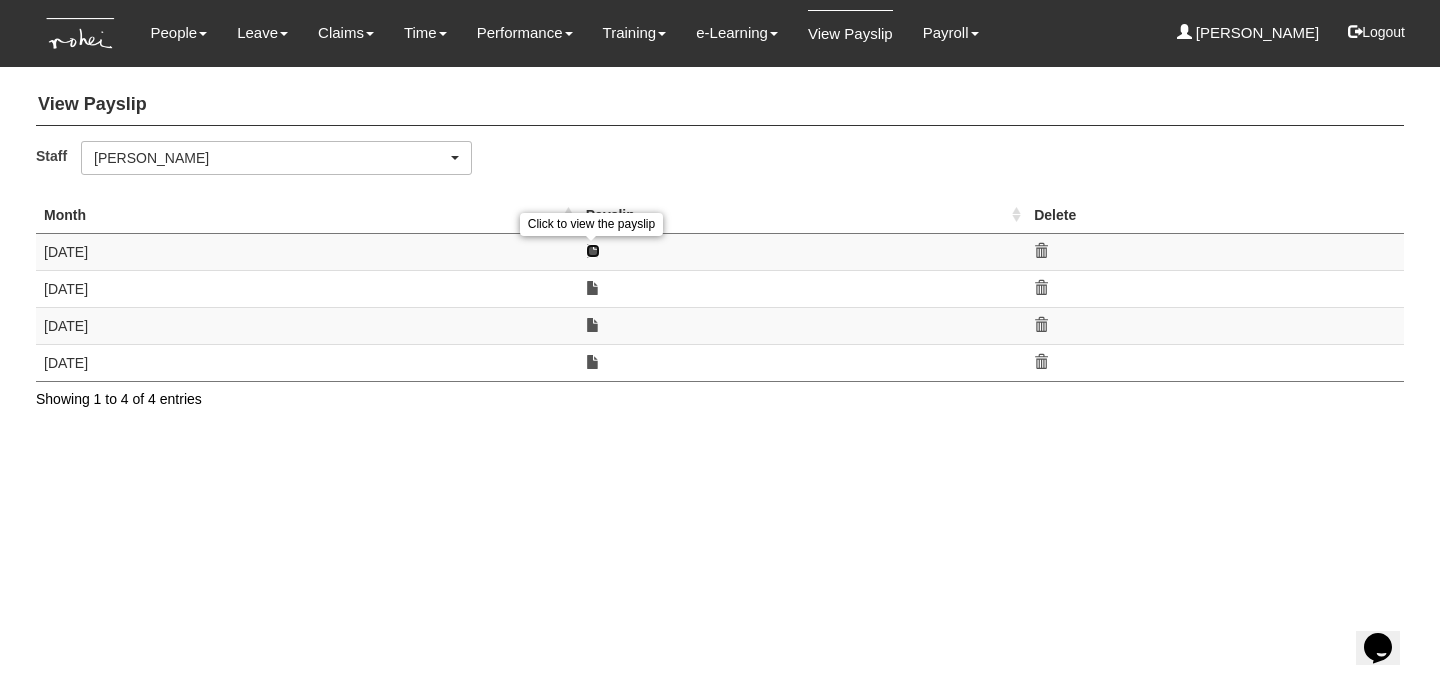 click at bounding box center (593, 251) 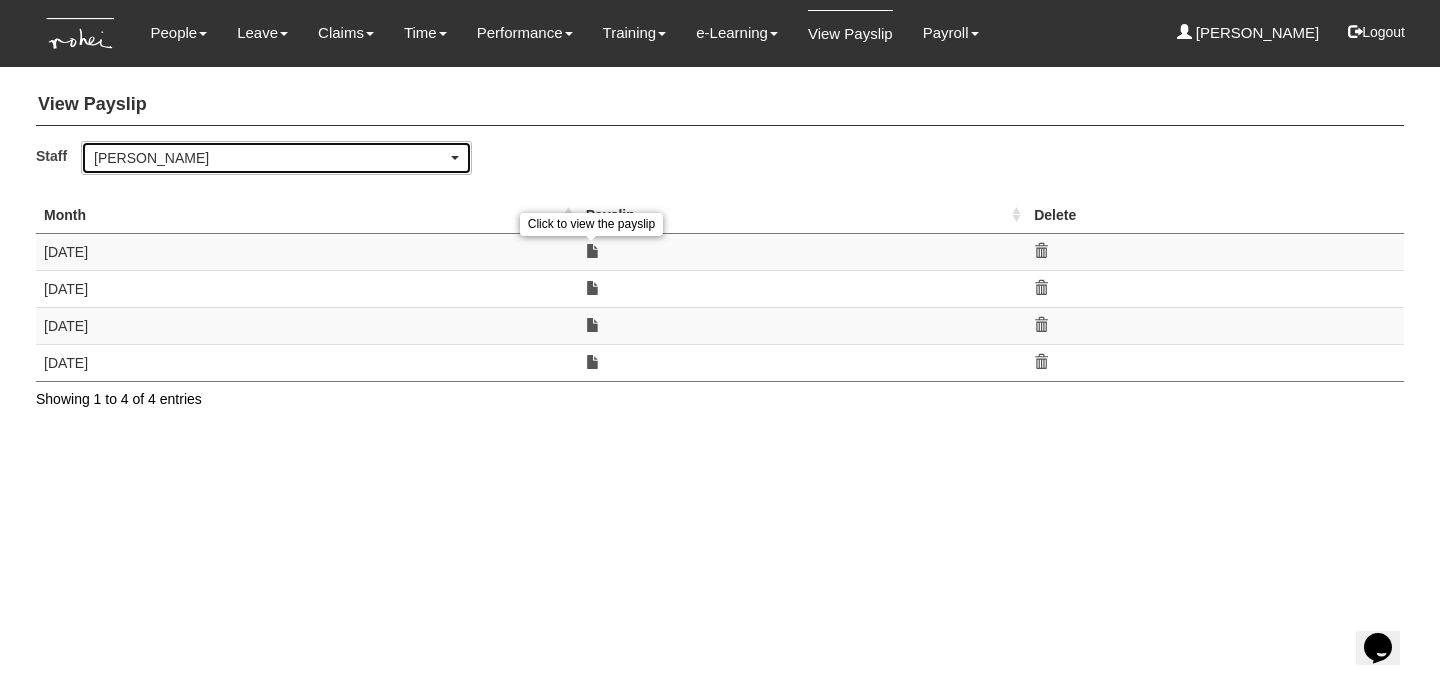 click on "Yan Xuan Goh" at bounding box center (270, 158) 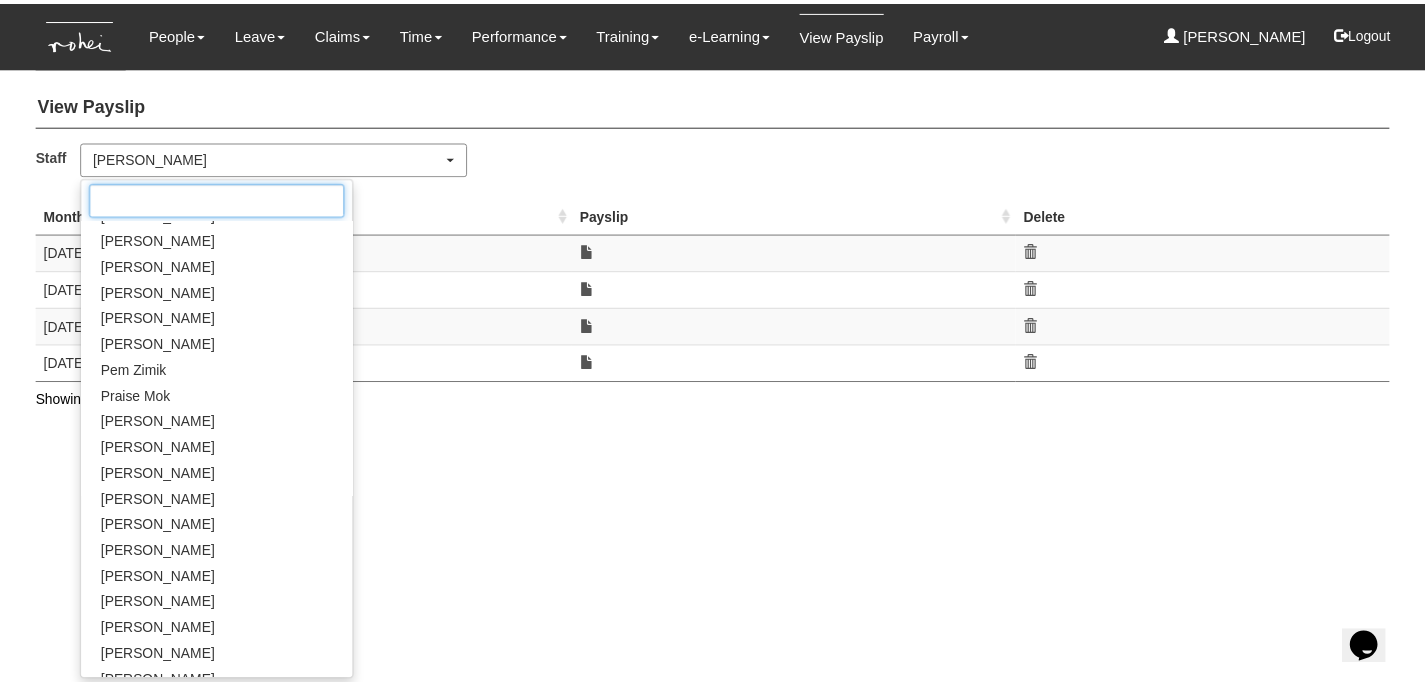 scroll, scrollTop: 1099, scrollLeft: 0, axis: vertical 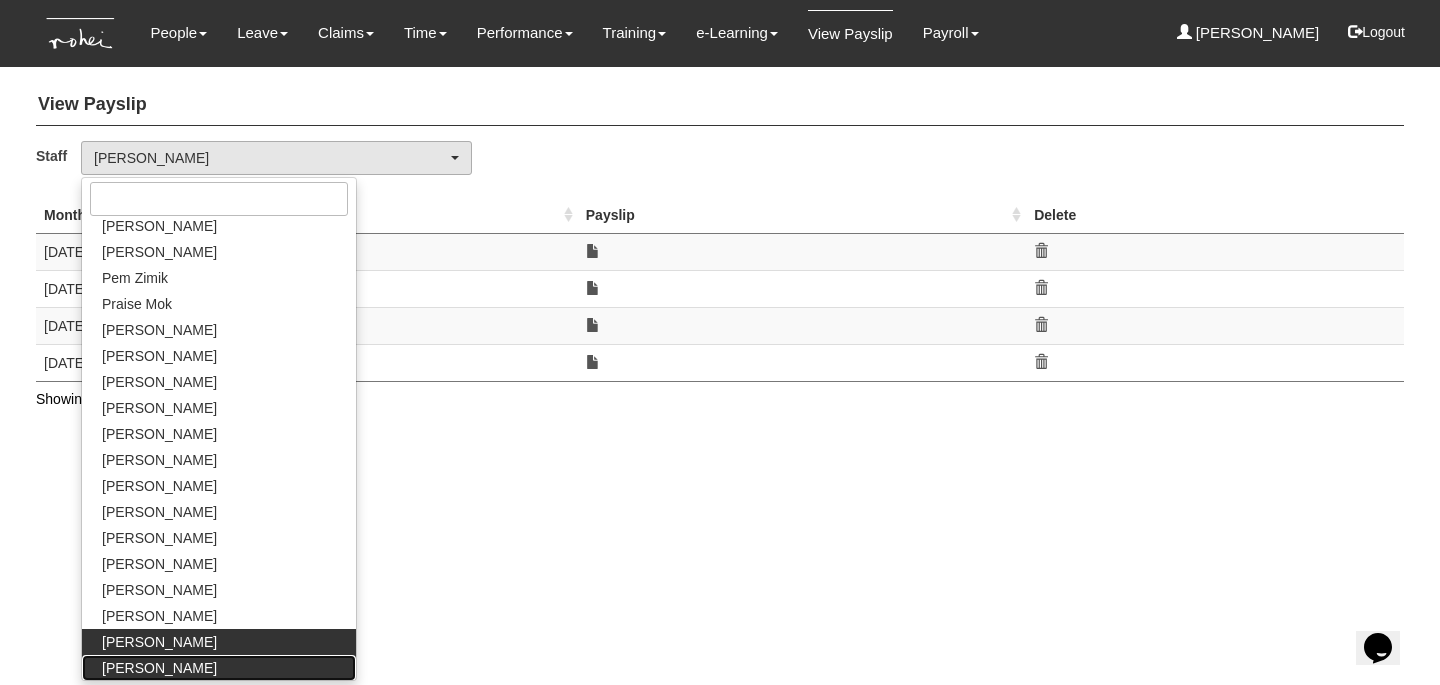 click on "Zafirah Zambari" at bounding box center [159, 668] 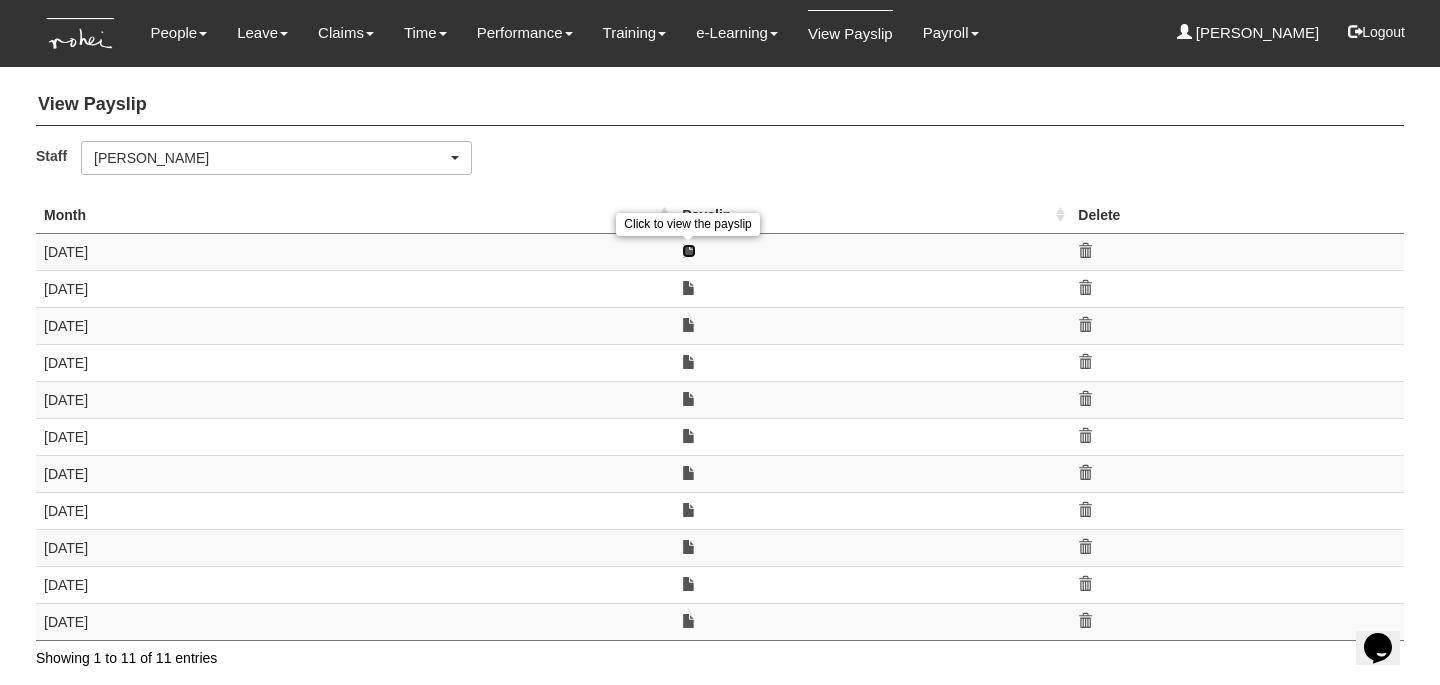 click at bounding box center [689, 251] 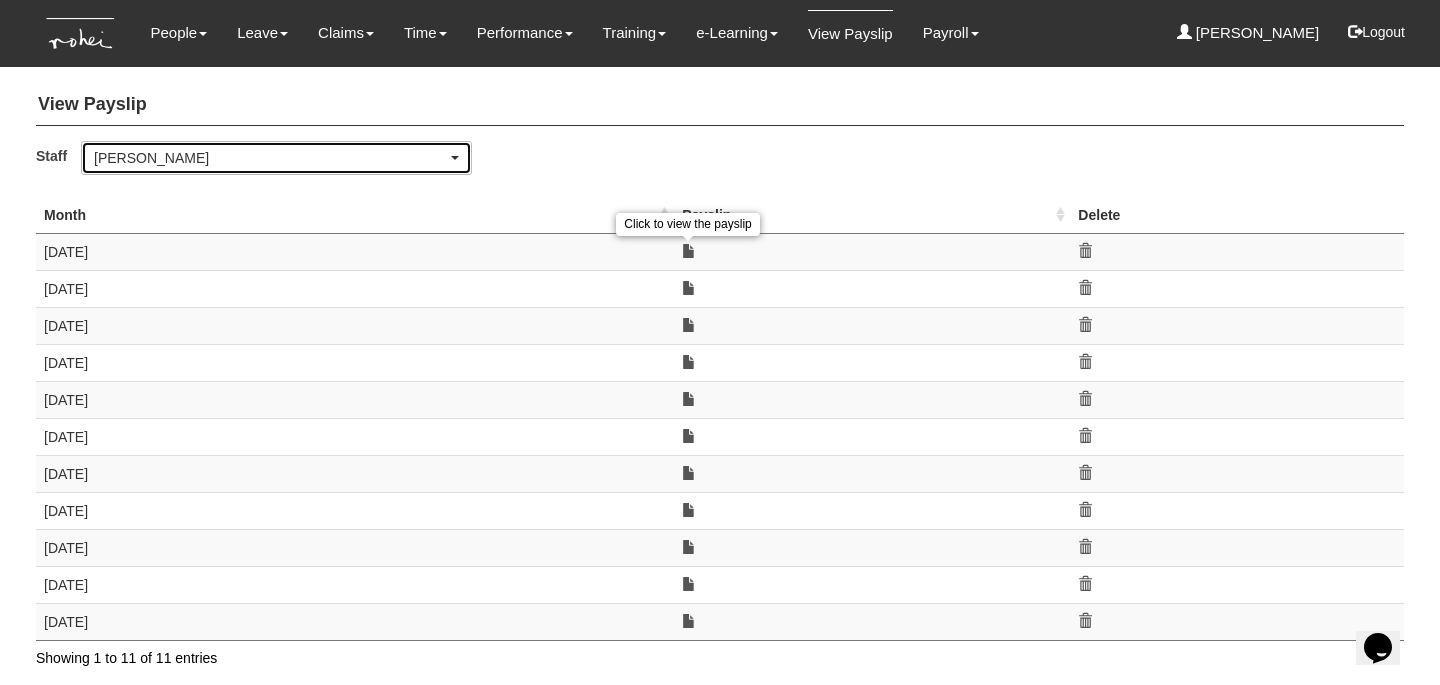 click on "Zafirah Zambari" at bounding box center [270, 158] 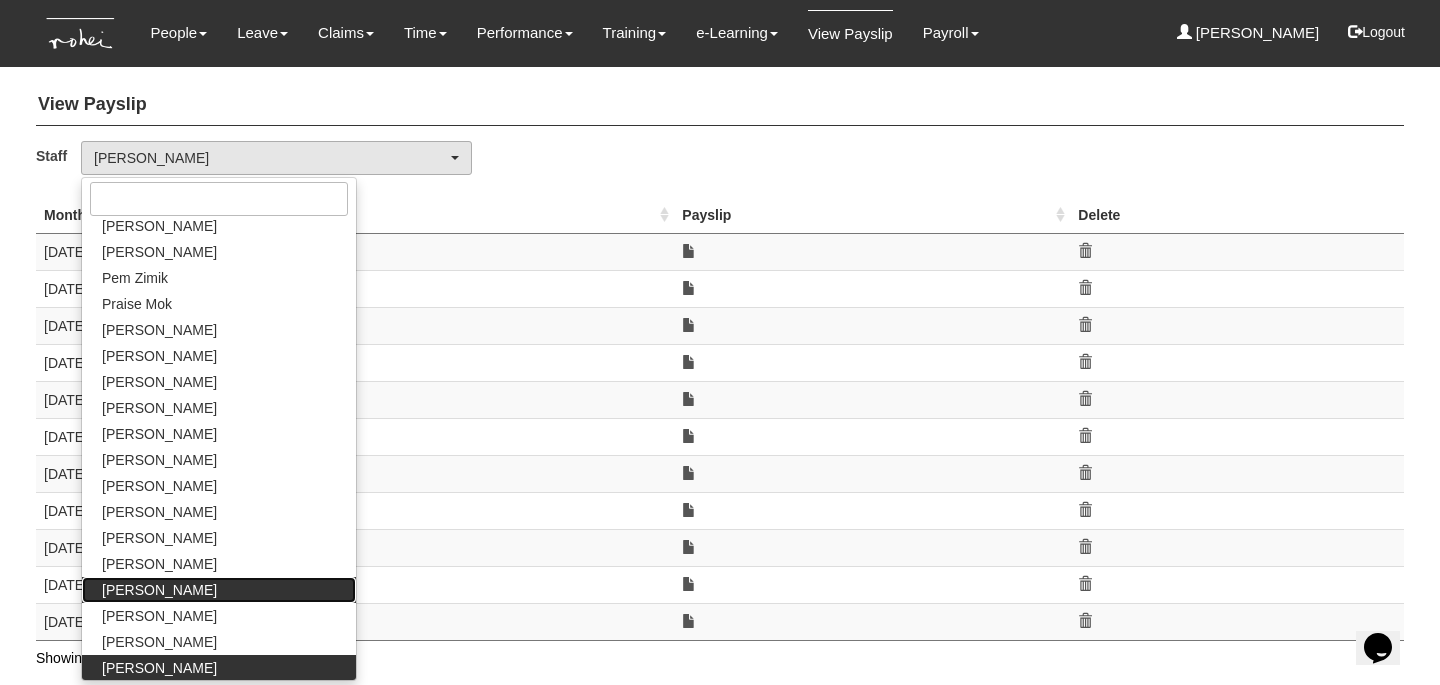 click on "Wen-Wei Chiang" at bounding box center [159, 590] 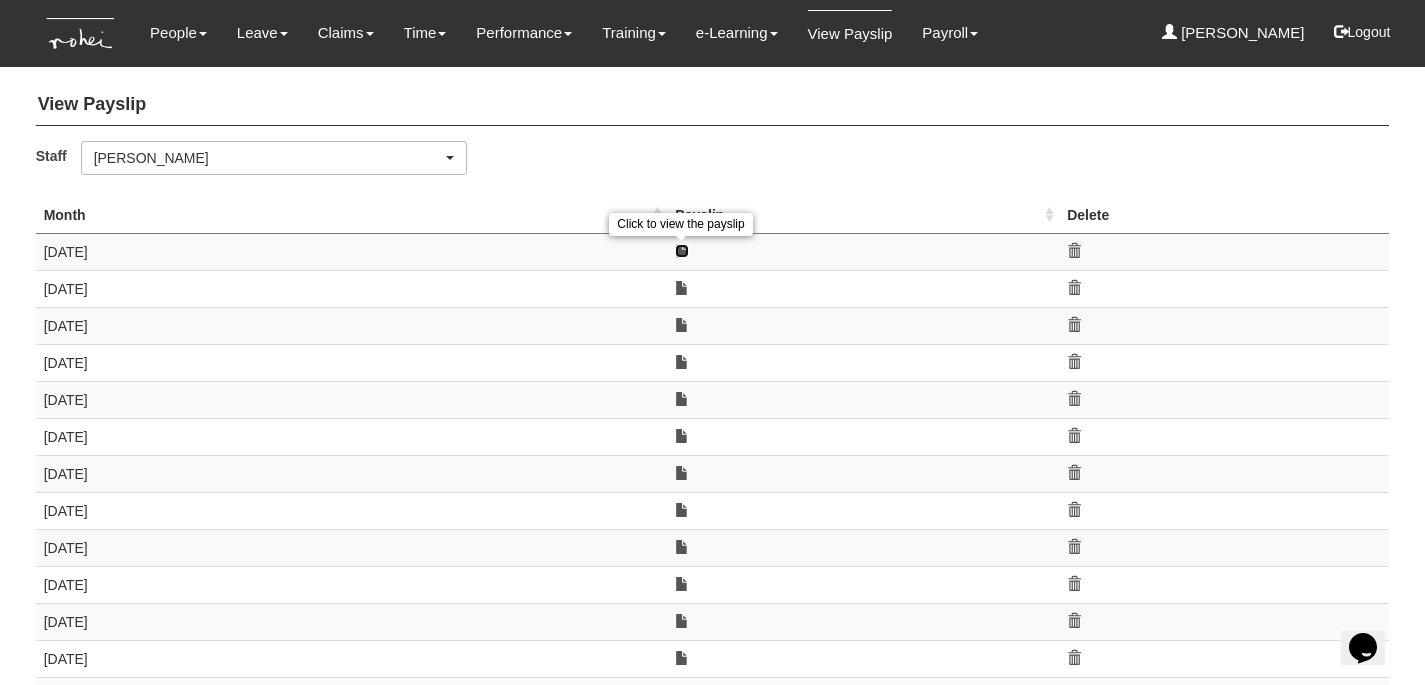 click at bounding box center [682, 251] 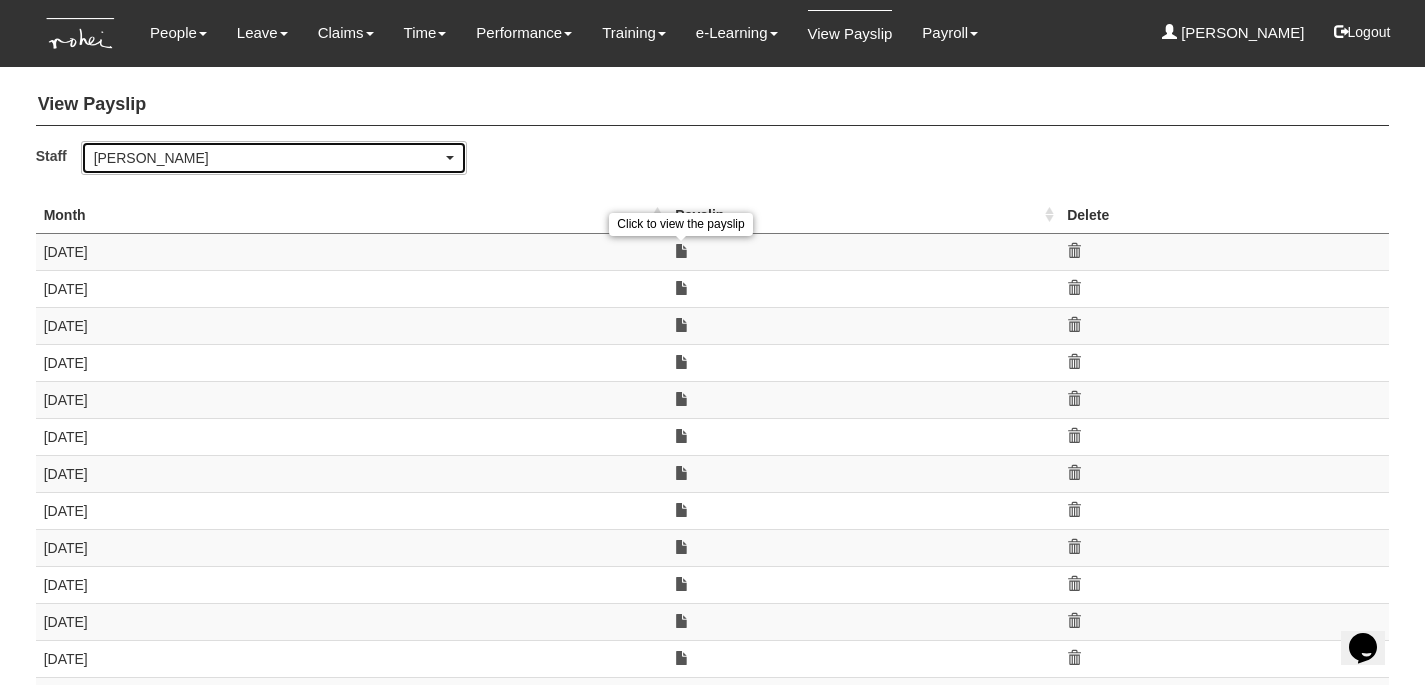 click on "Wen-Wei Chiang" at bounding box center [268, 158] 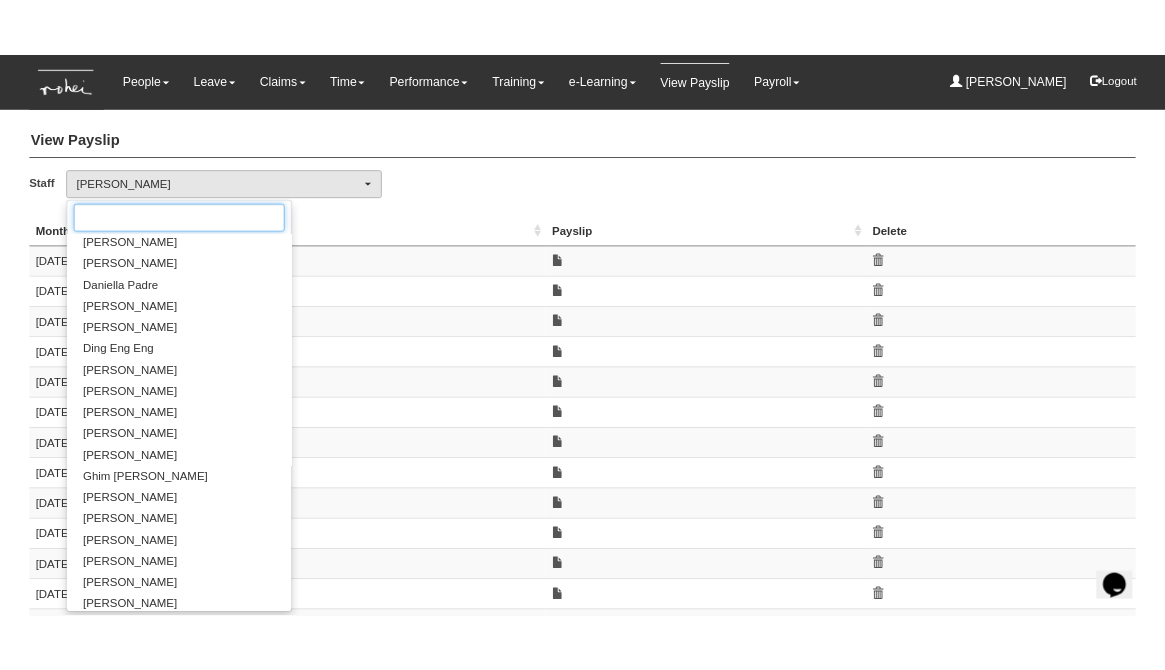 scroll, scrollTop: 0, scrollLeft: 0, axis: both 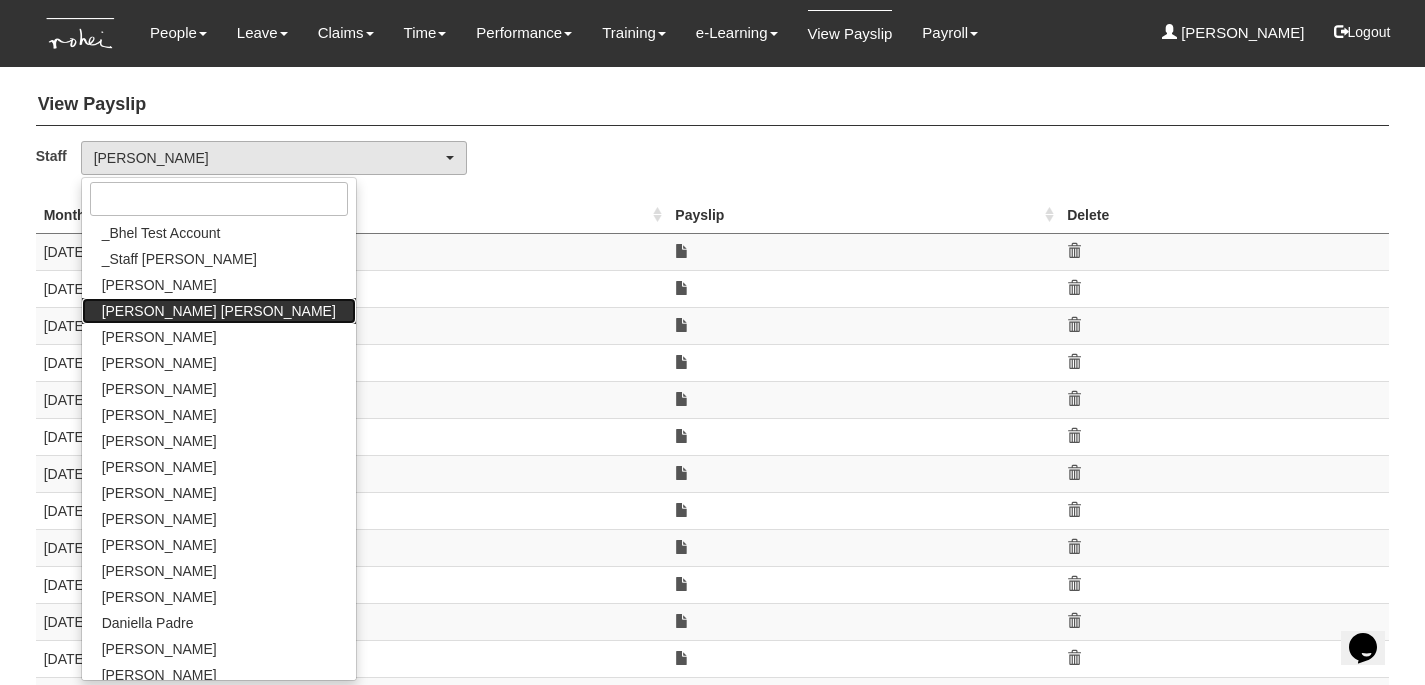 click on "Abigail Shantini K." at bounding box center [219, 311] 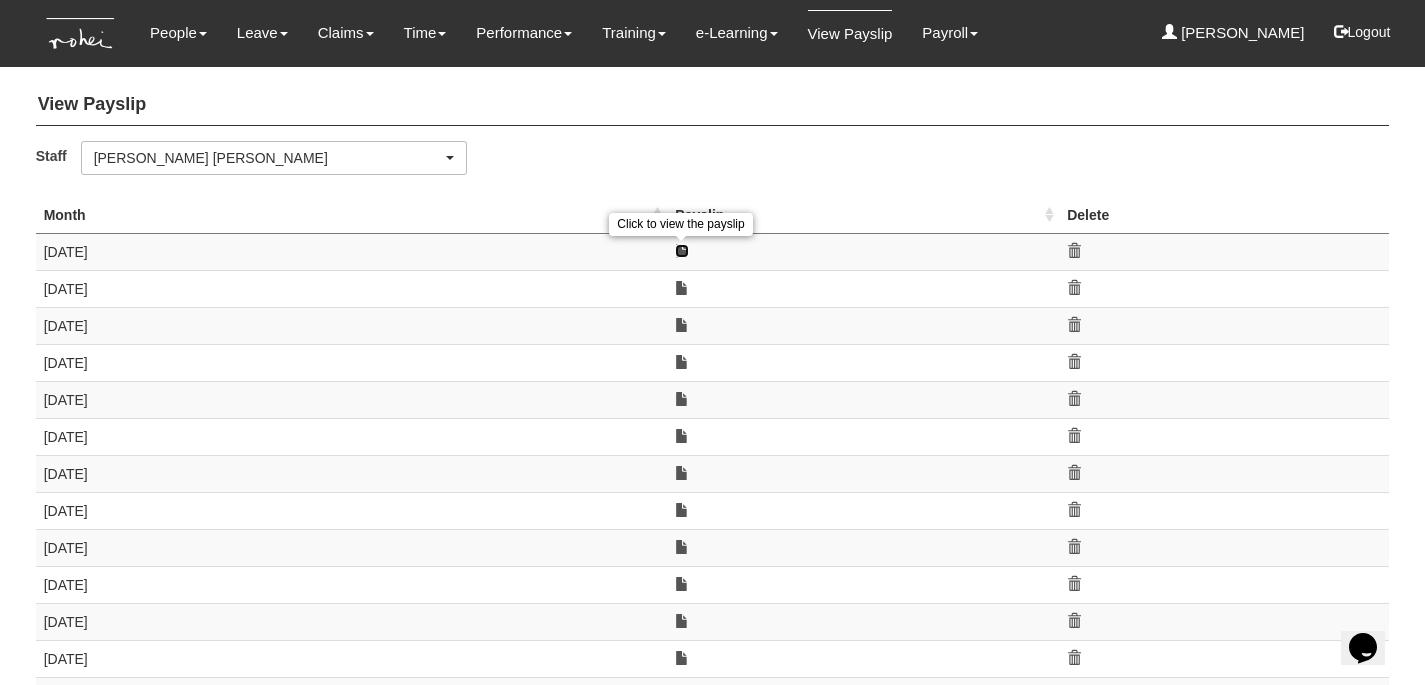click at bounding box center (682, 251) 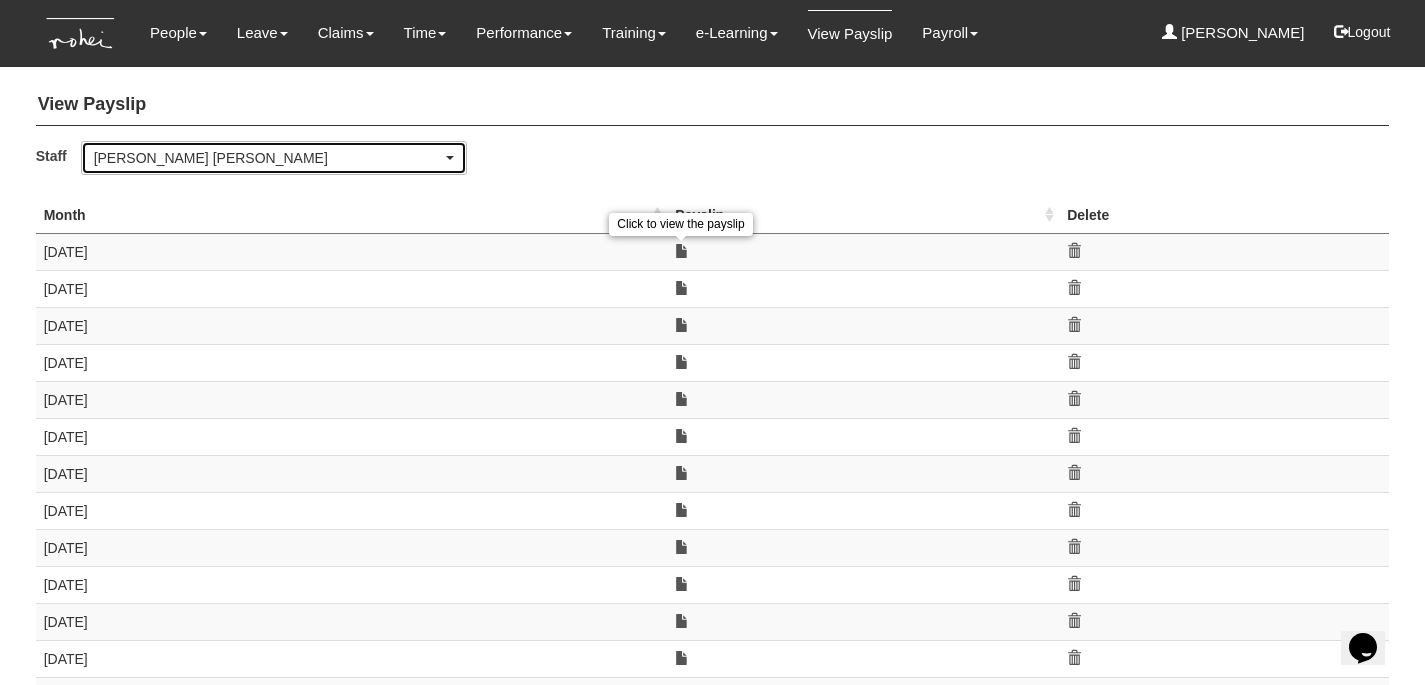 click on "Abigail Shantini K." at bounding box center [274, 158] 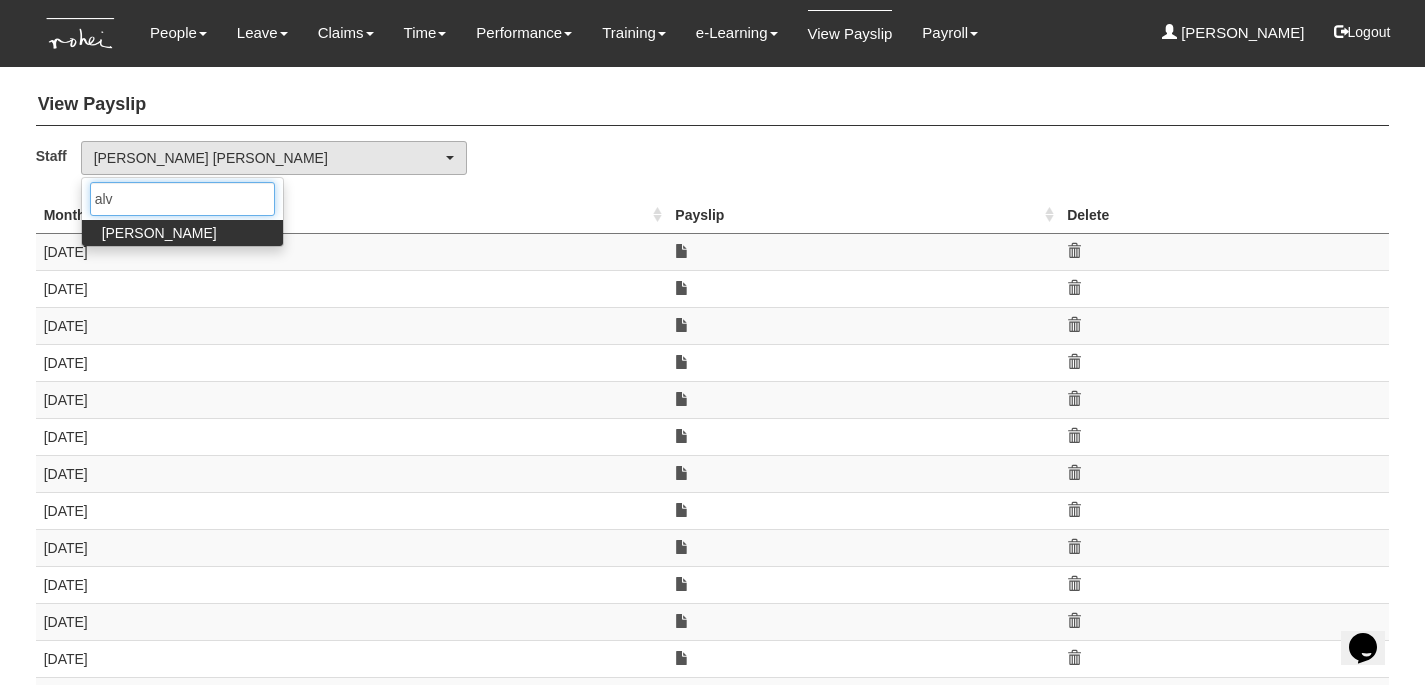 type on "alvi" 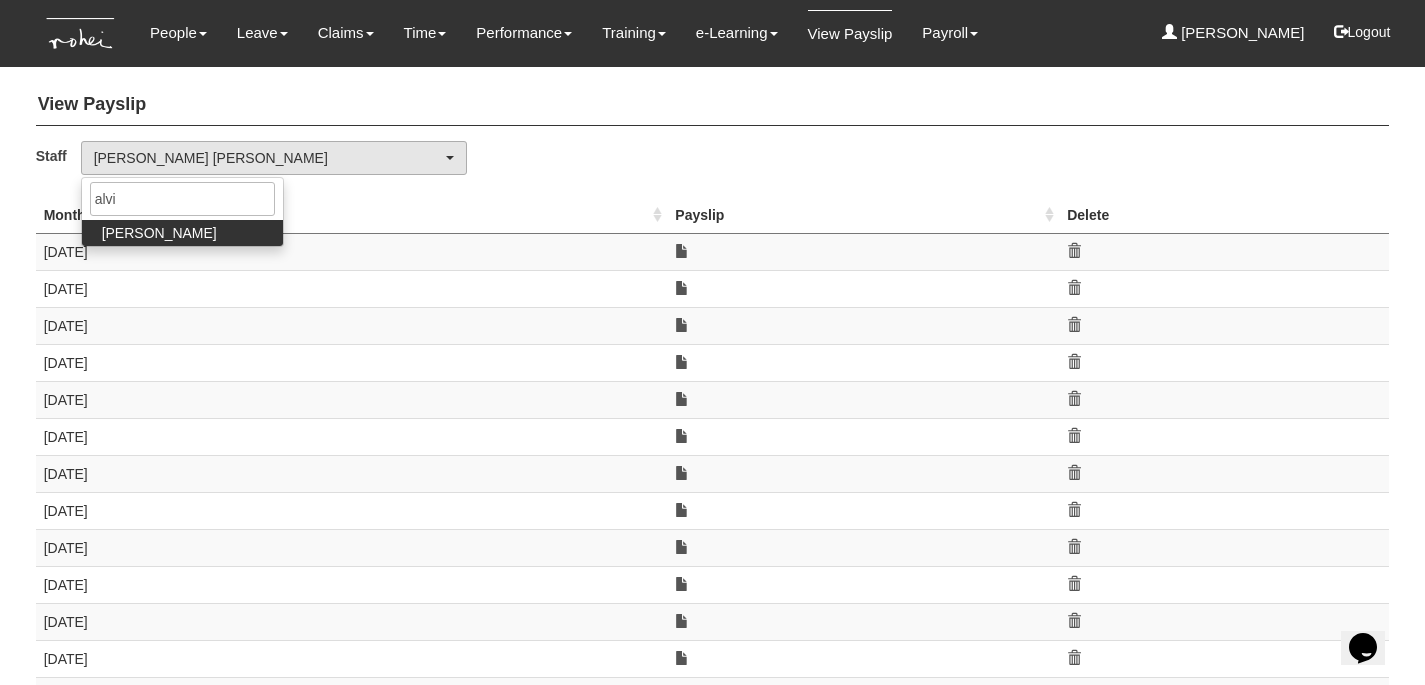 select on "711aa09b-4d78-48ff-a033-366bb302aa8b" 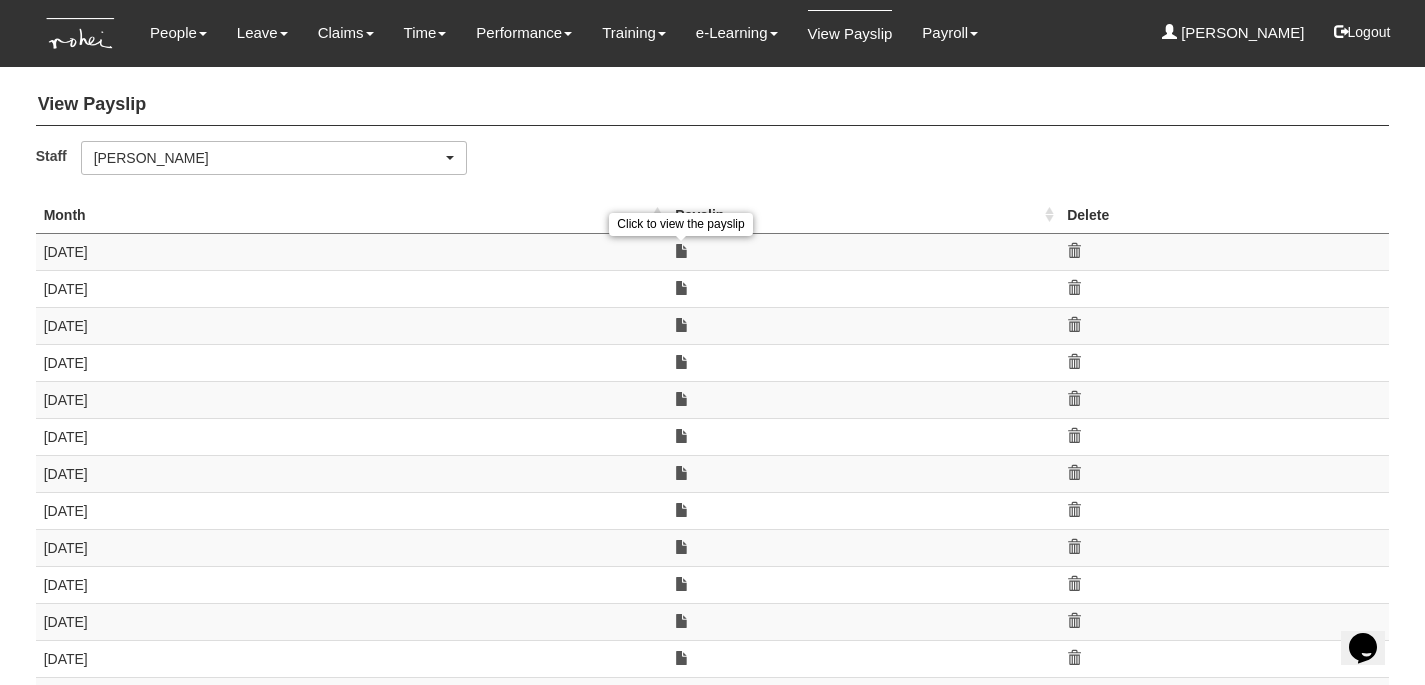 click on "Click to view the payslip" at bounding box center (863, 251) 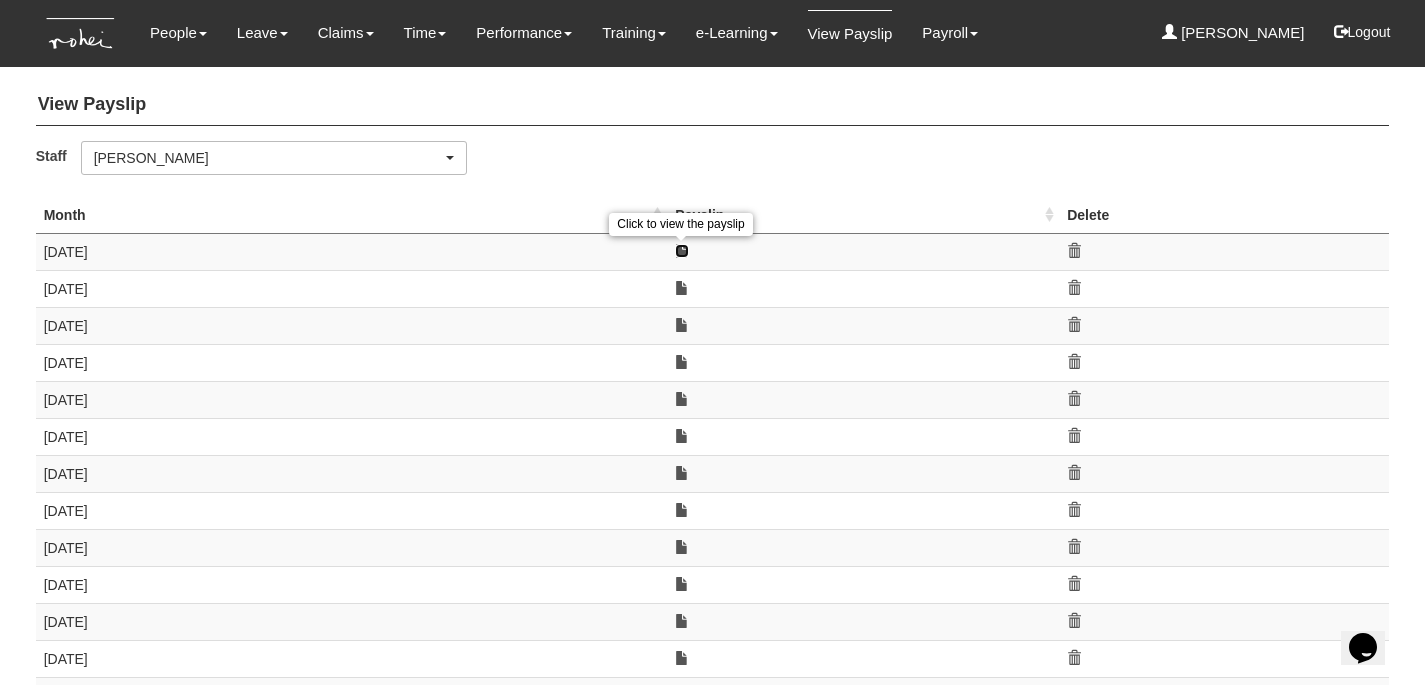 click at bounding box center (682, 251) 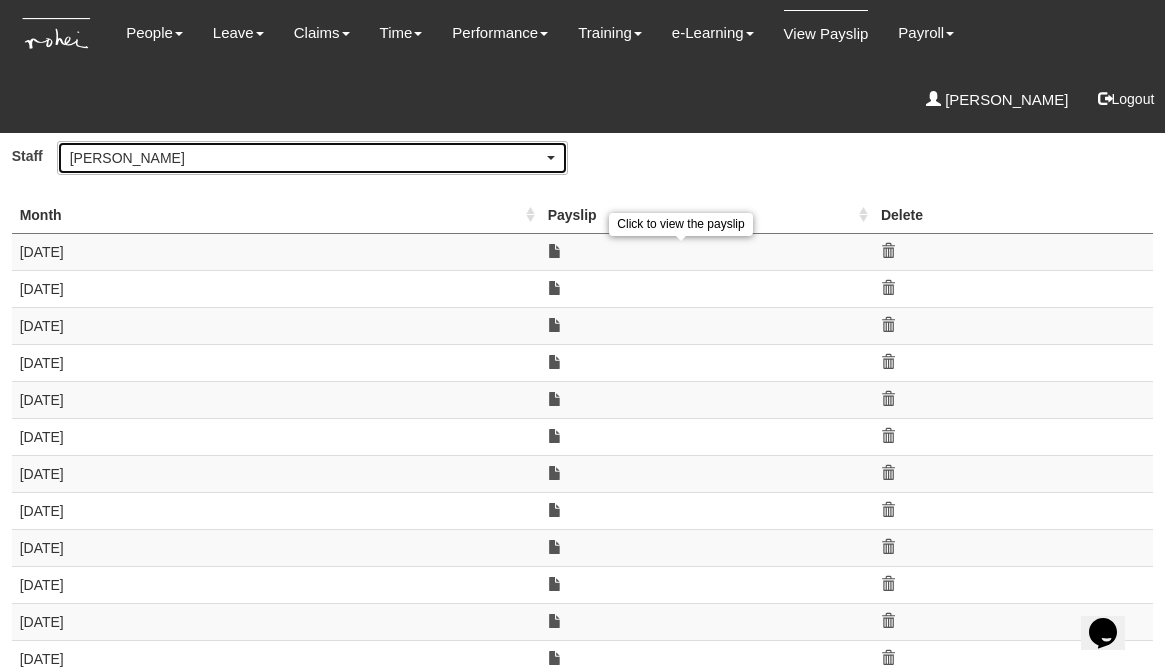 click on "Alvin Ang" at bounding box center (306, 158) 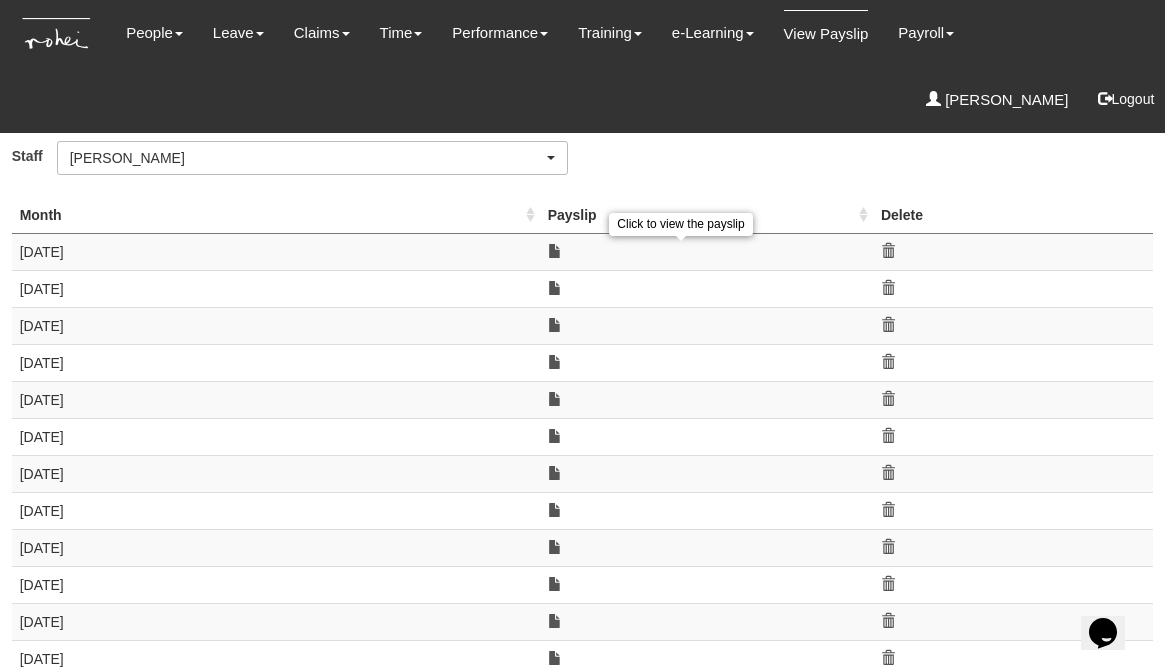 type 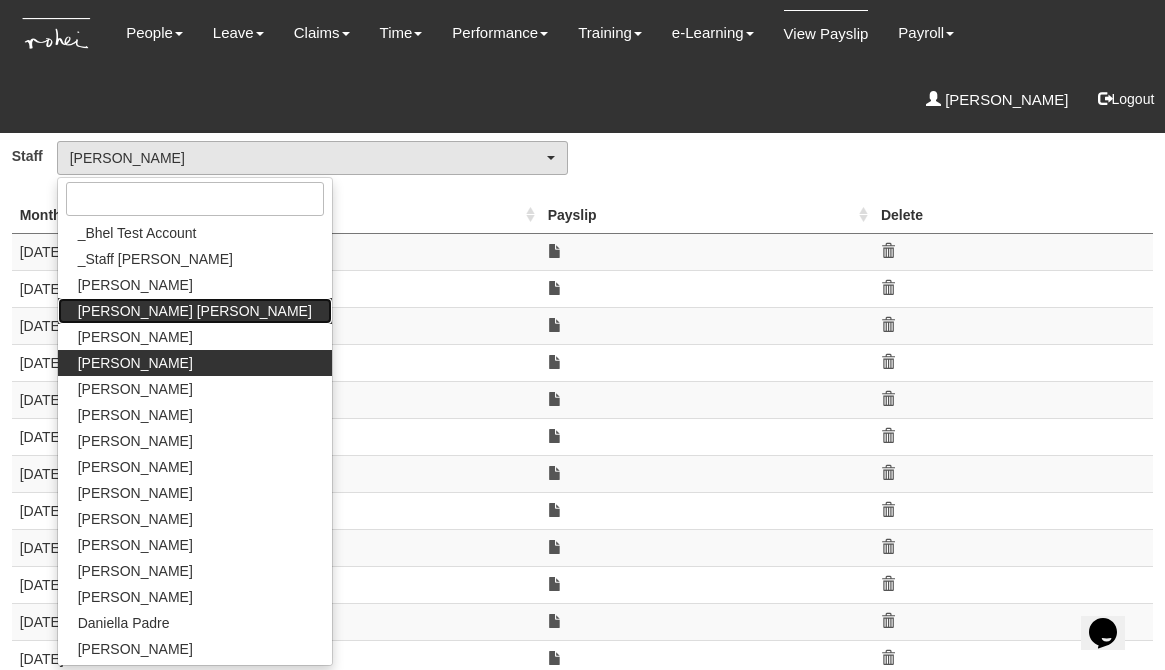 click on "Abigail Shantini K." at bounding box center (195, 311) 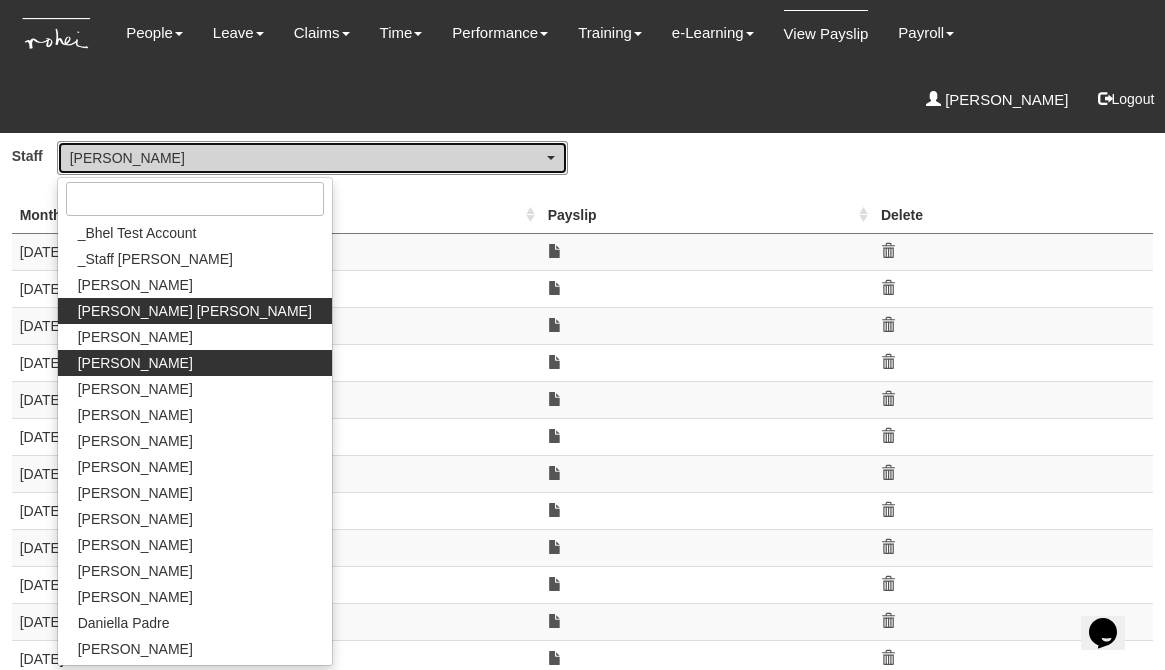 select on "b4a7269d-b071-43ec-b7b0-c31072540979" 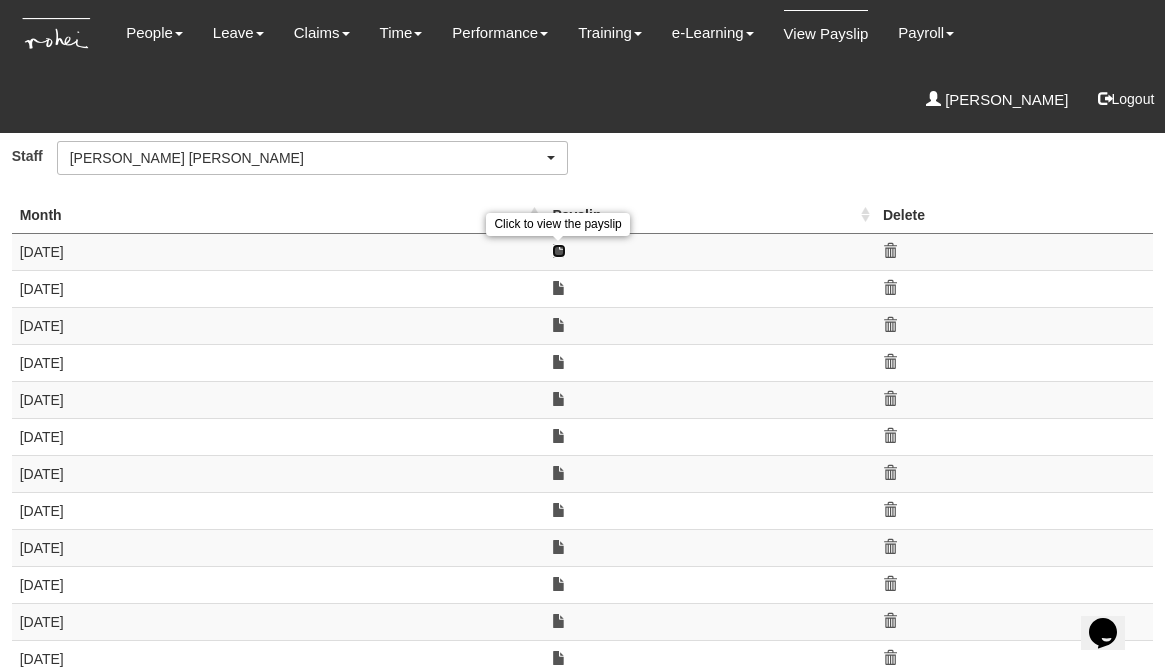 click at bounding box center [559, 251] 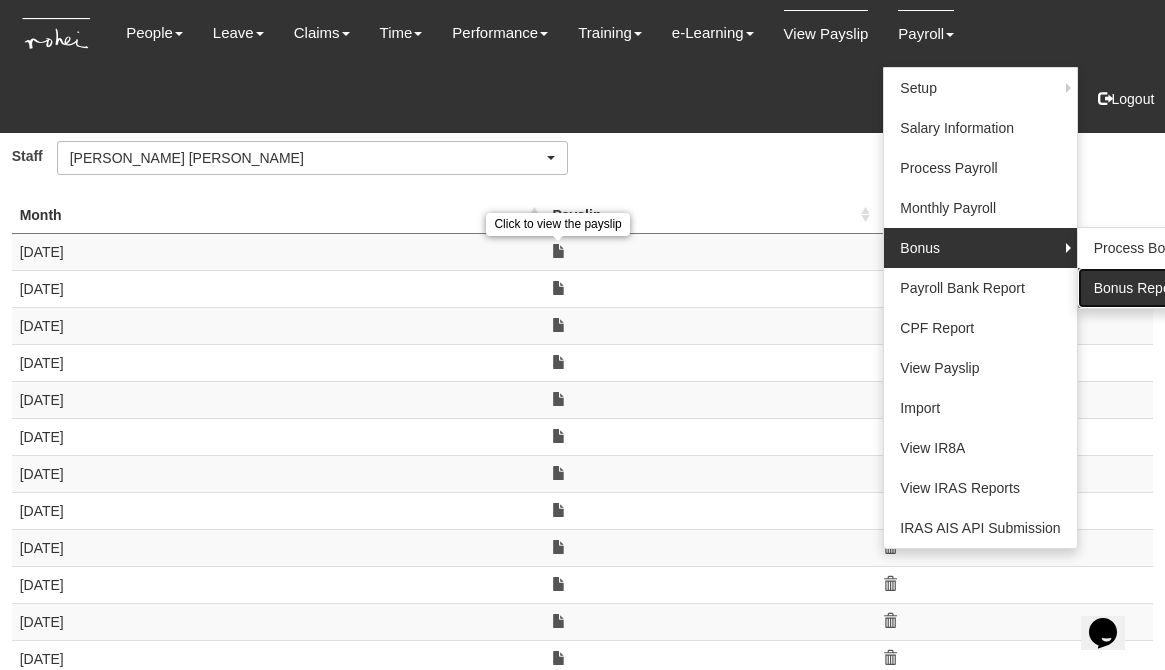 click on "Bonus Report" at bounding box center [1157, 288] 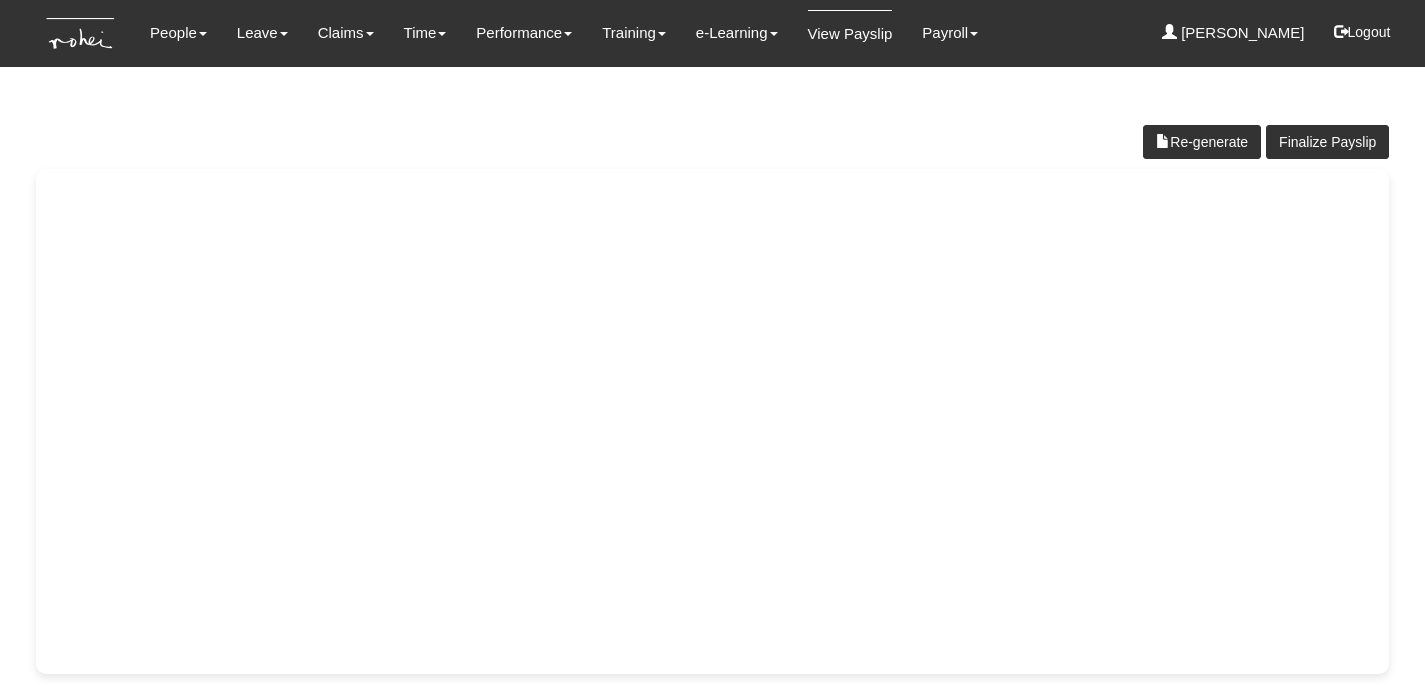 scroll, scrollTop: 0, scrollLeft: 0, axis: both 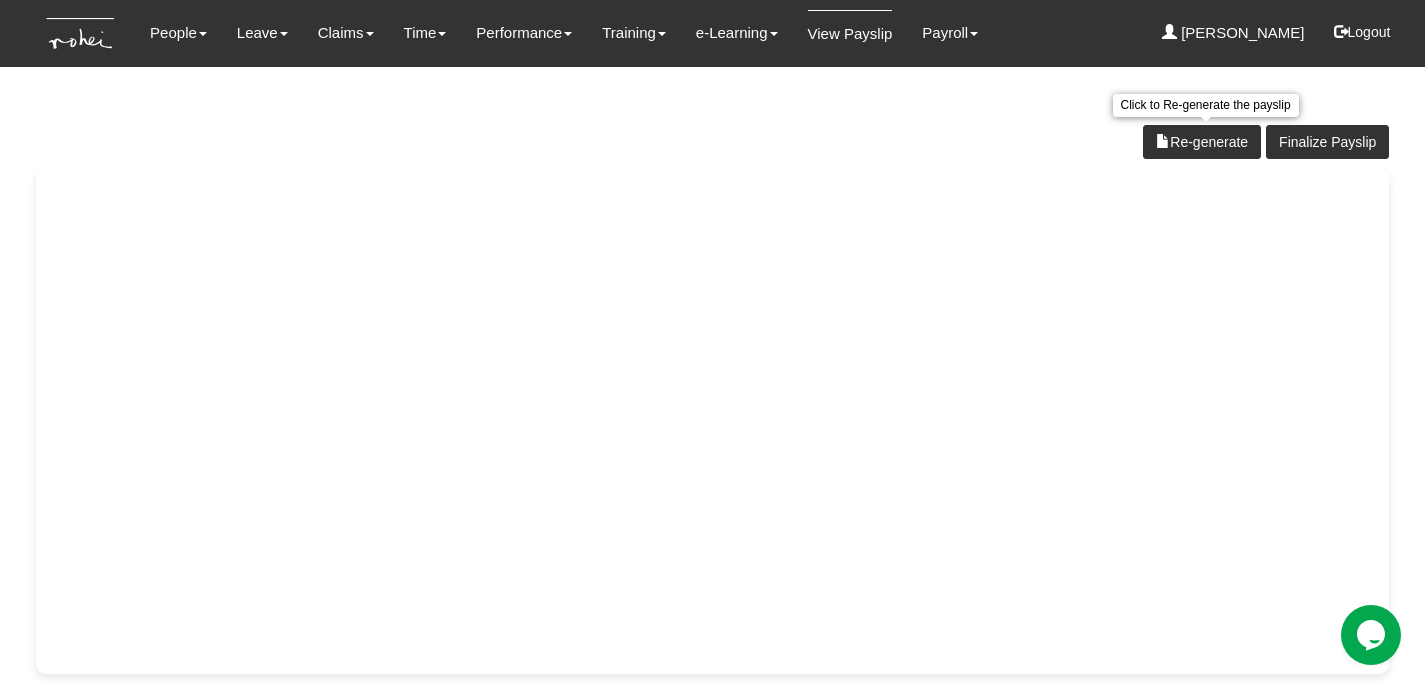 click on "Finalize Payslip
Re-generate
Click to Re-generate the payslip" at bounding box center (713, 374) 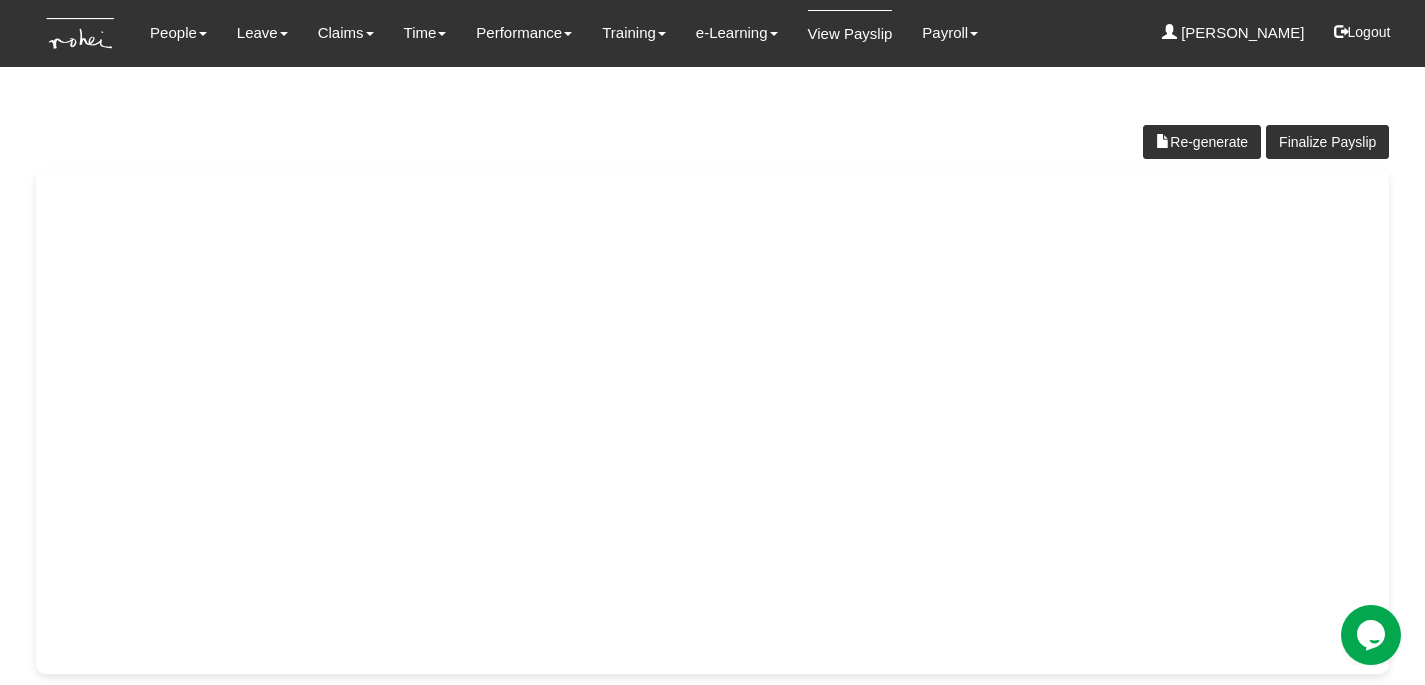 click on "Finalize Payslip
Re-generate" at bounding box center (713, 374) 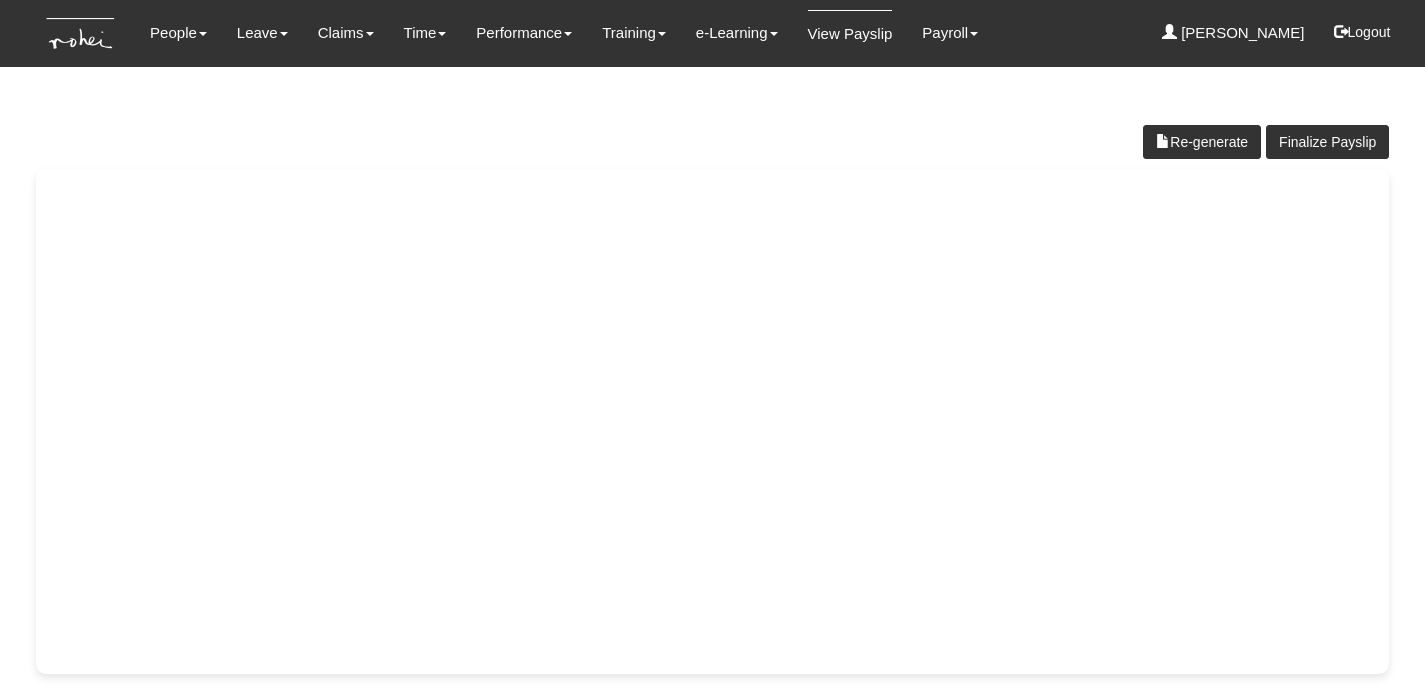scroll, scrollTop: 0, scrollLeft: 0, axis: both 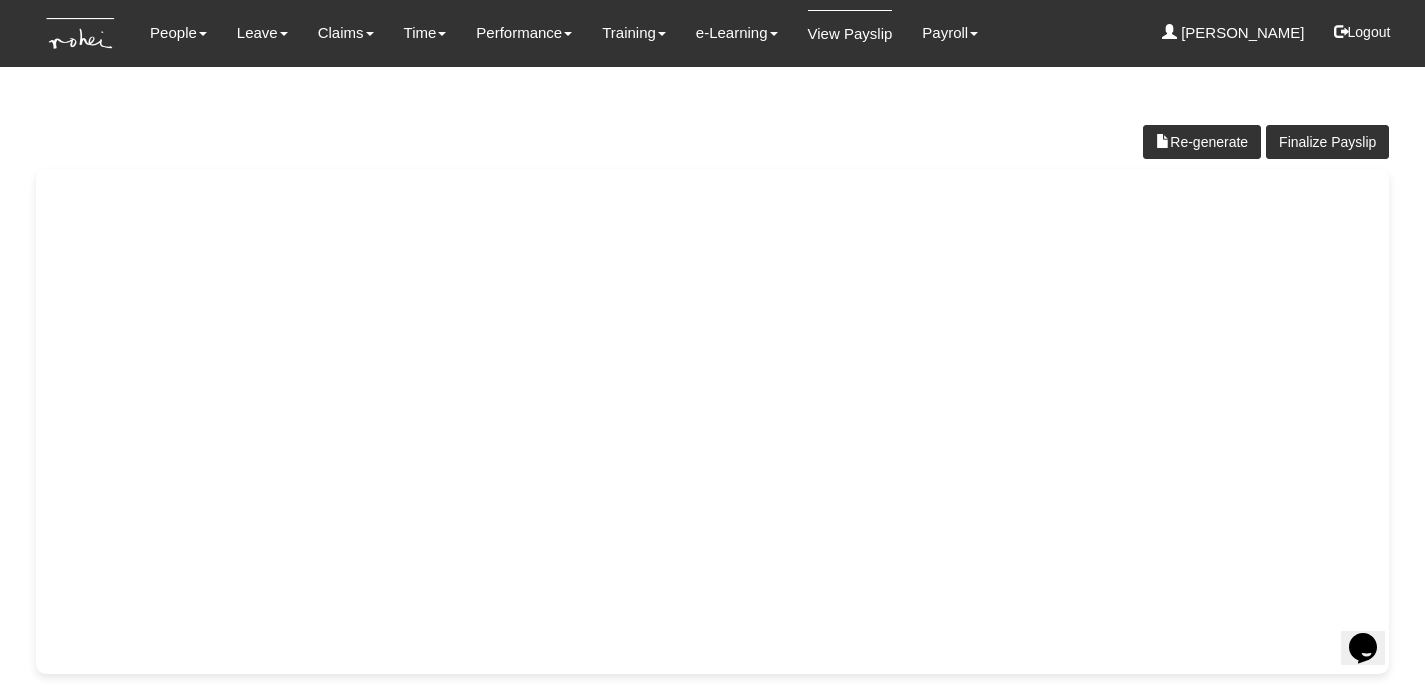 click on "Finalize Payslip
Re-generate" at bounding box center (713, 142) 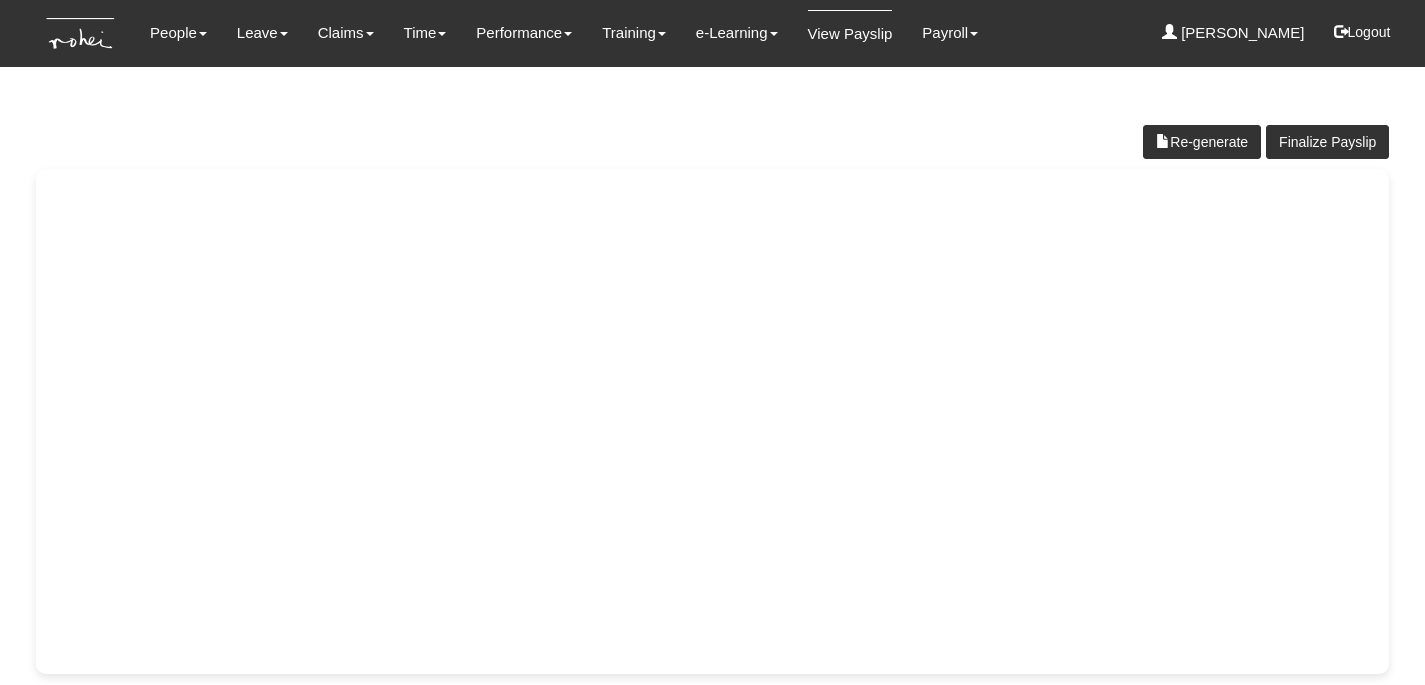 scroll, scrollTop: 0, scrollLeft: 0, axis: both 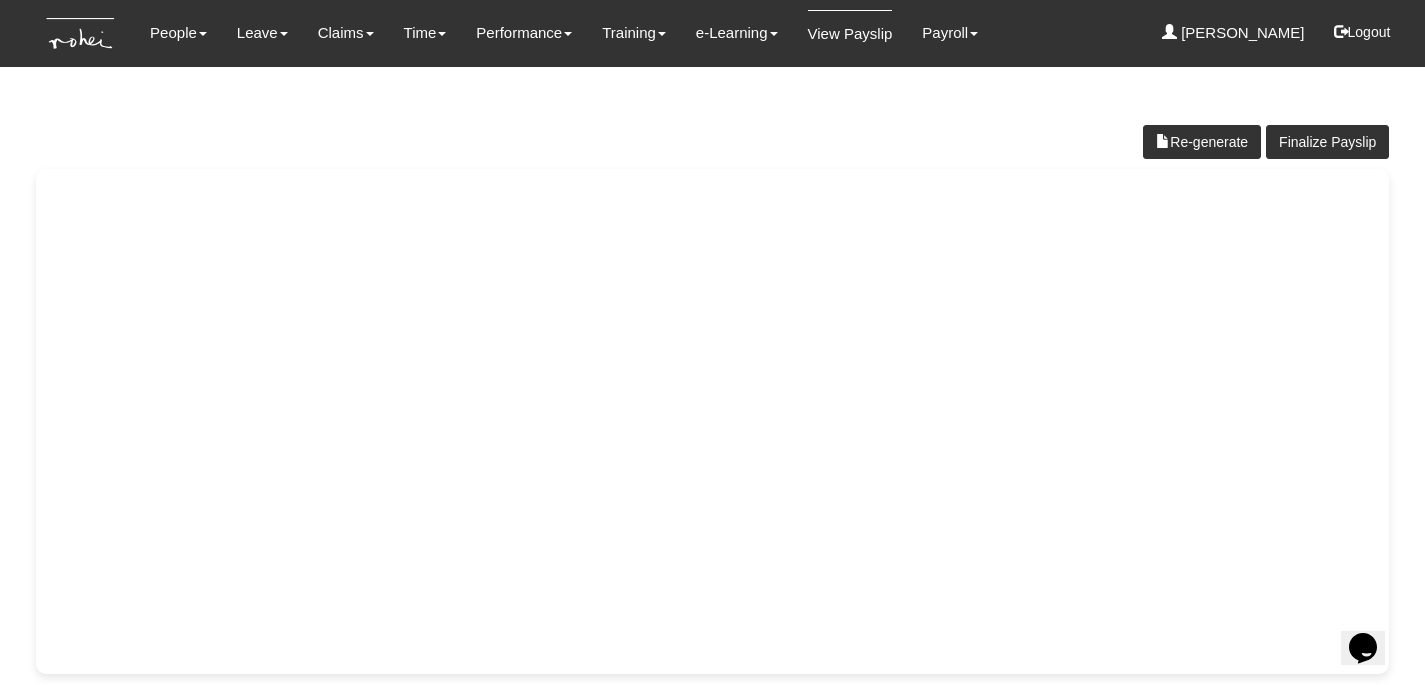 click on "Finalize Payslip
Re-generate" at bounding box center (713, 374) 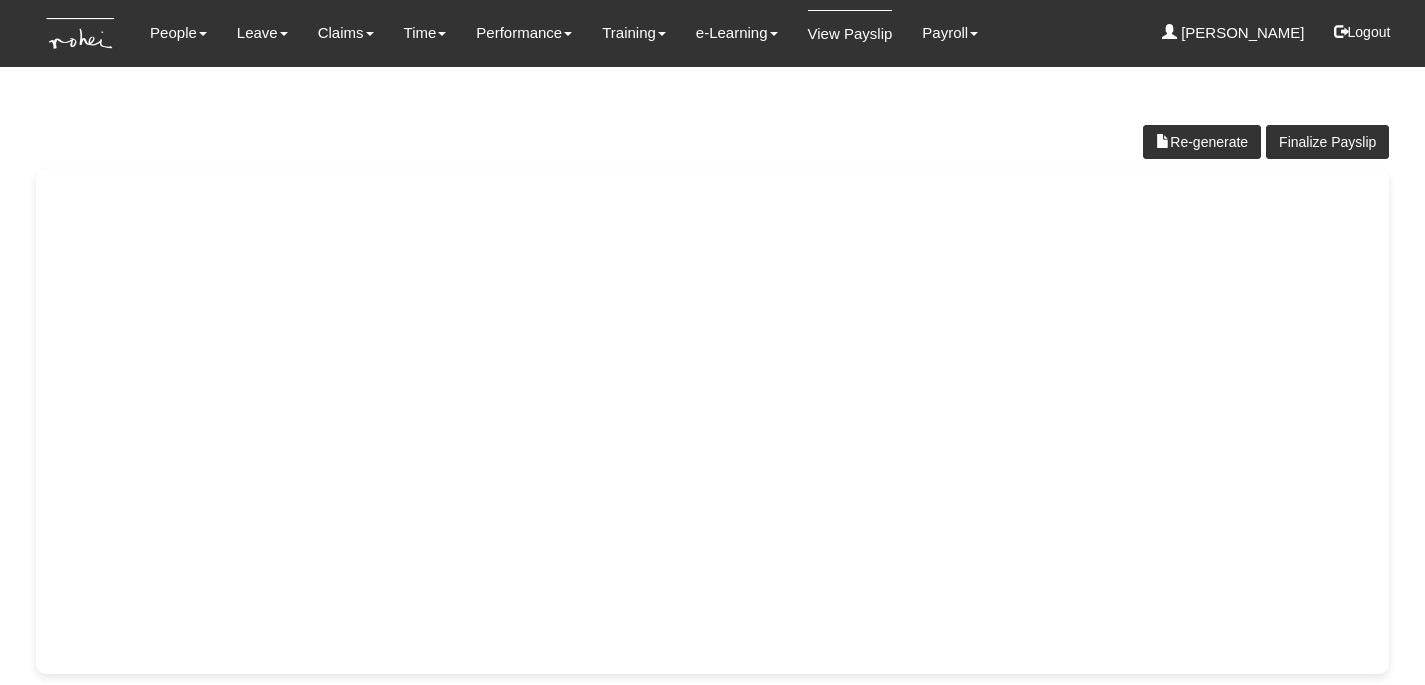 scroll, scrollTop: 0, scrollLeft: 0, axis: both 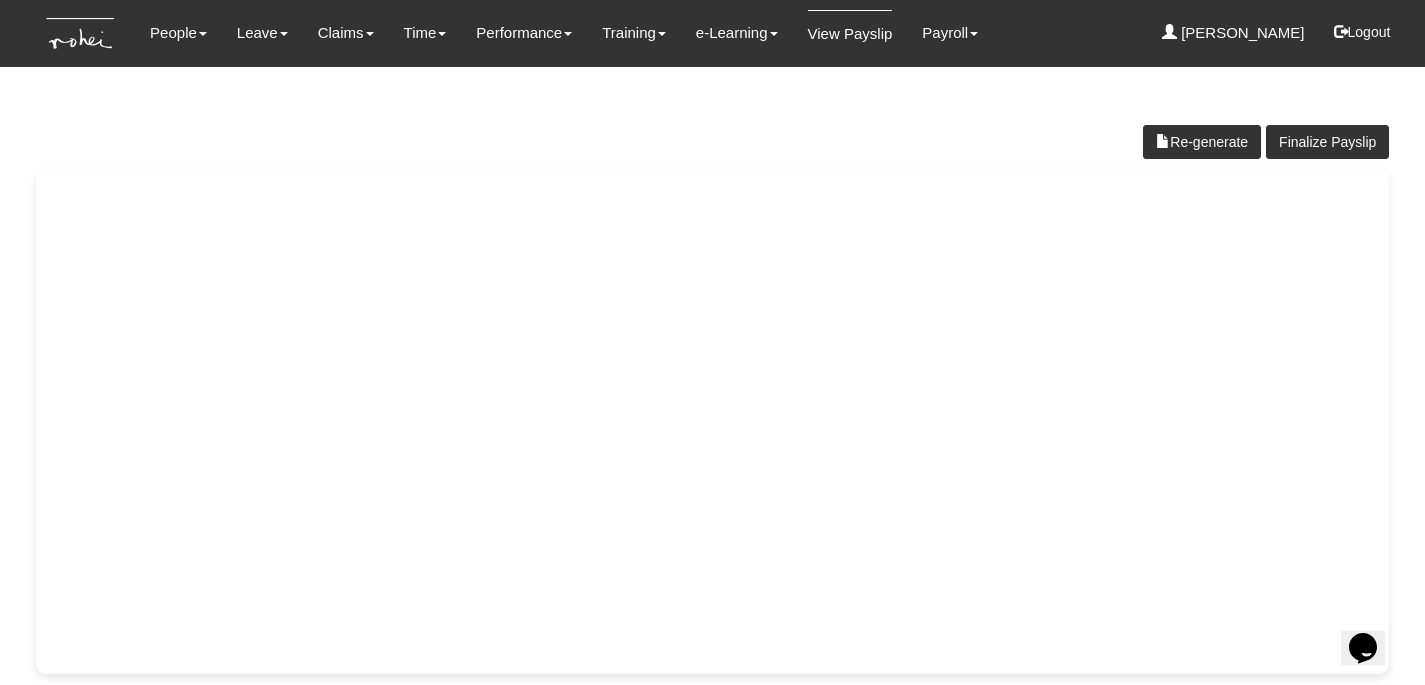 click on "Finalize Payslip
Re-generate" at bounding box center [713, 374] 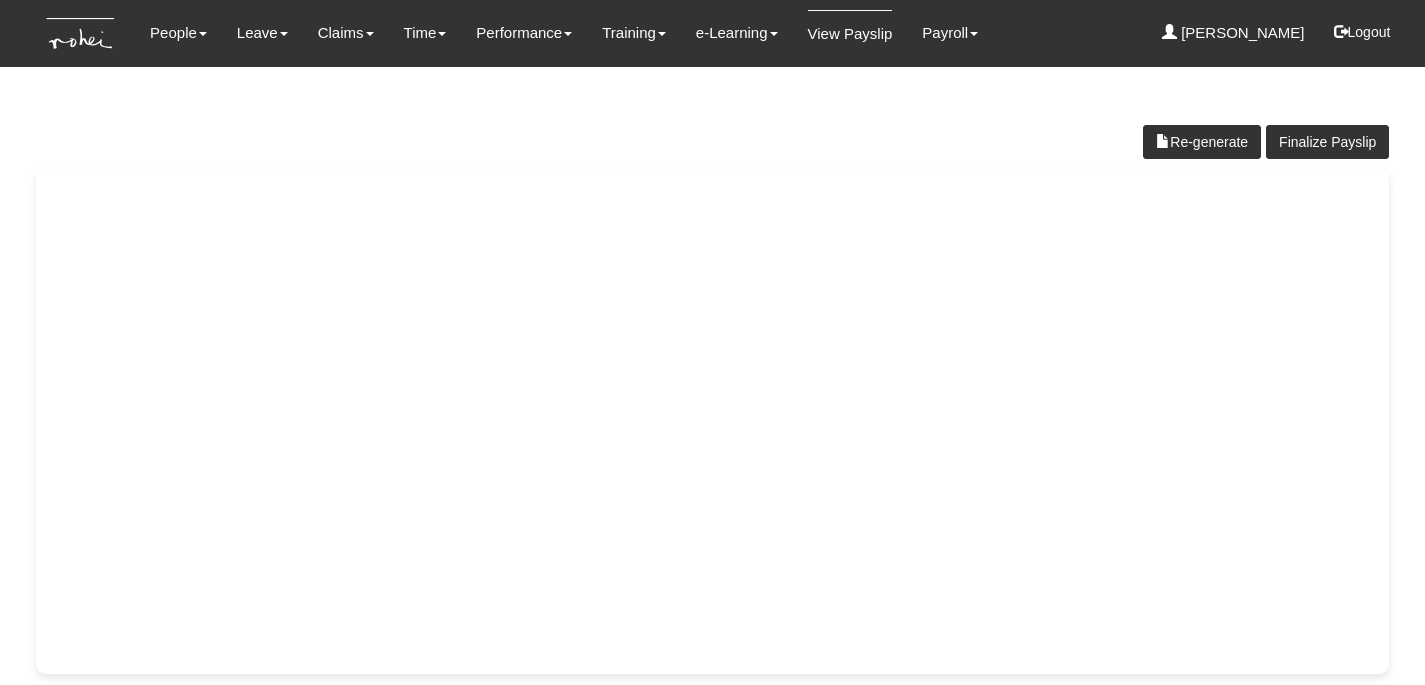 scroll, scrollTop: 0, scrollLeft: 0, axis: both 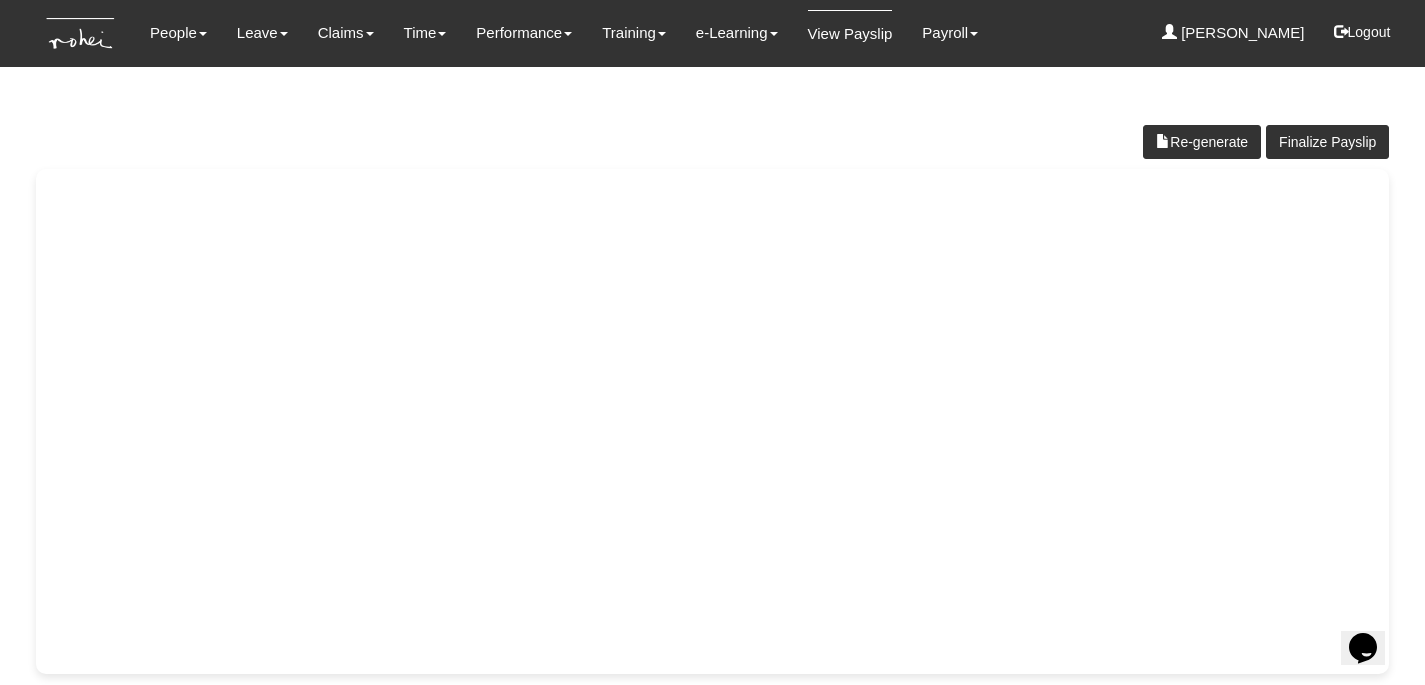 click on "Finalize Payslip
Re-generate" at bounding box center [713, 142] 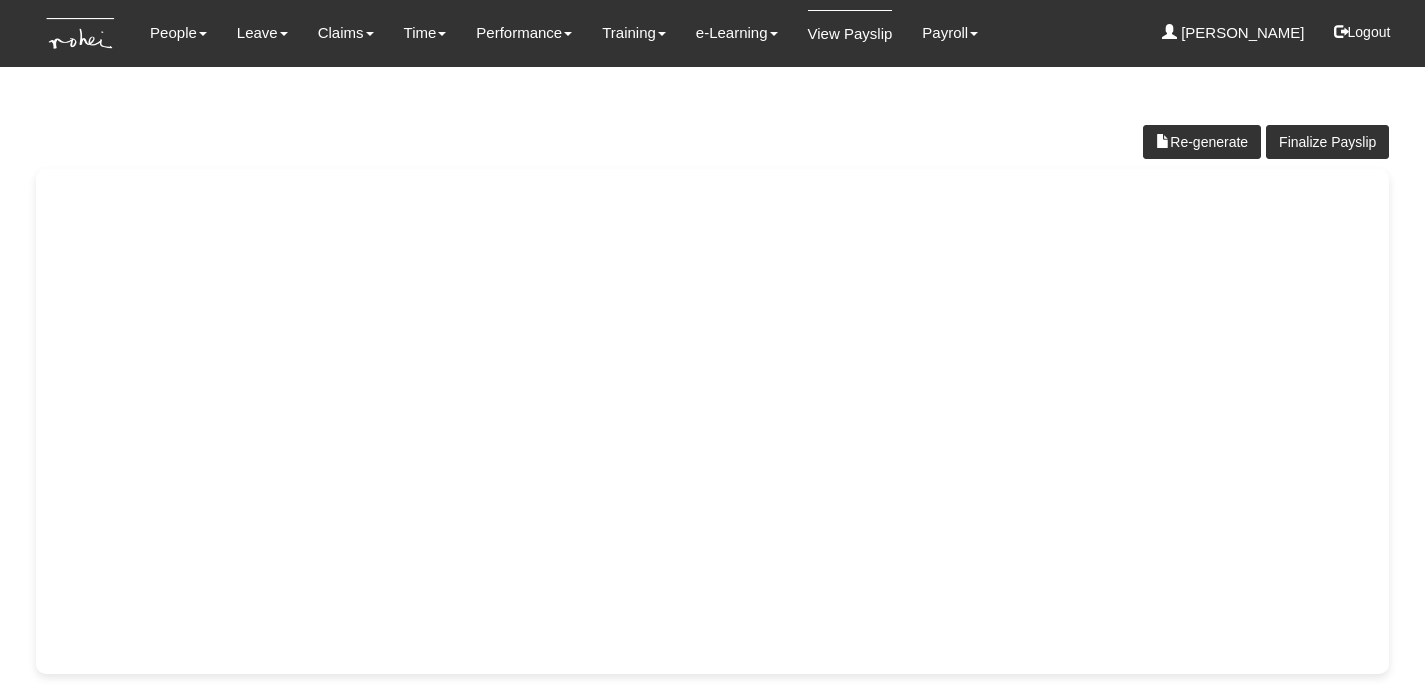 scroll, scrollTop: 0, scrollLeft: 0, axis: both 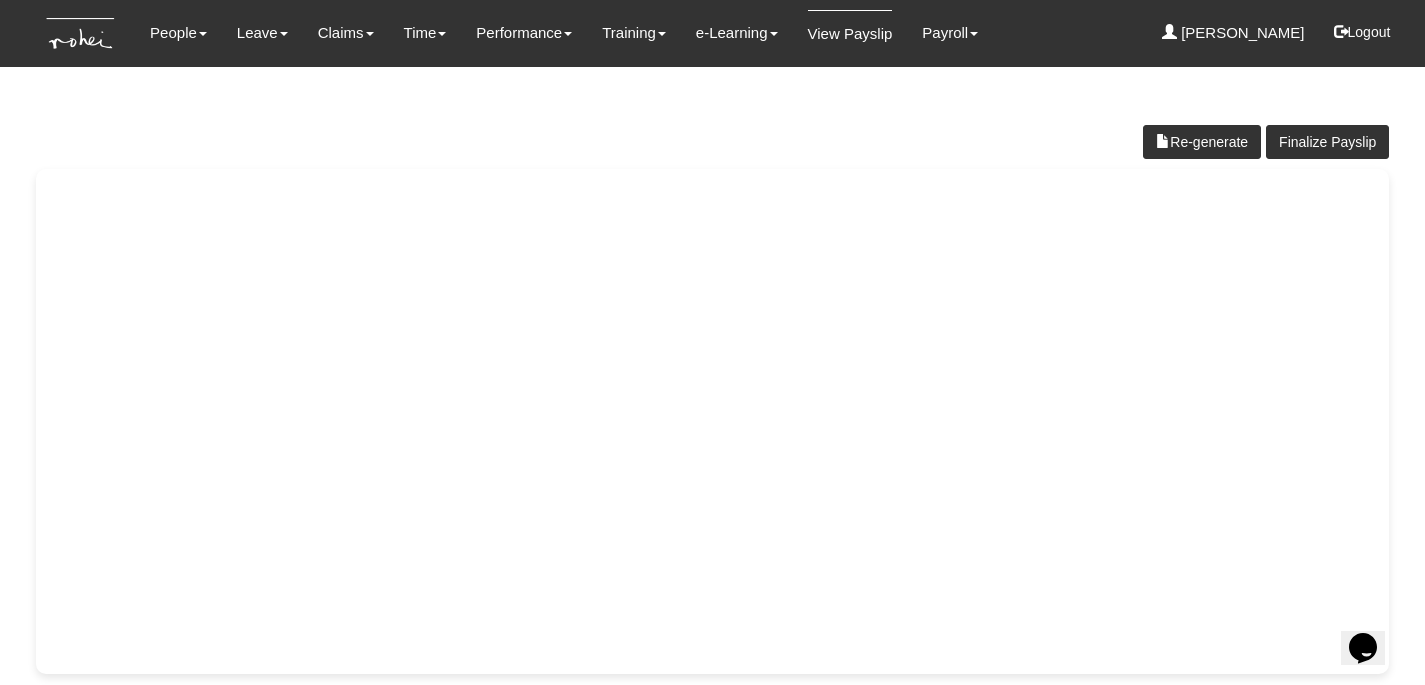click on "Finalize Payslip
Re-generate" at bounding box center (713, 142) 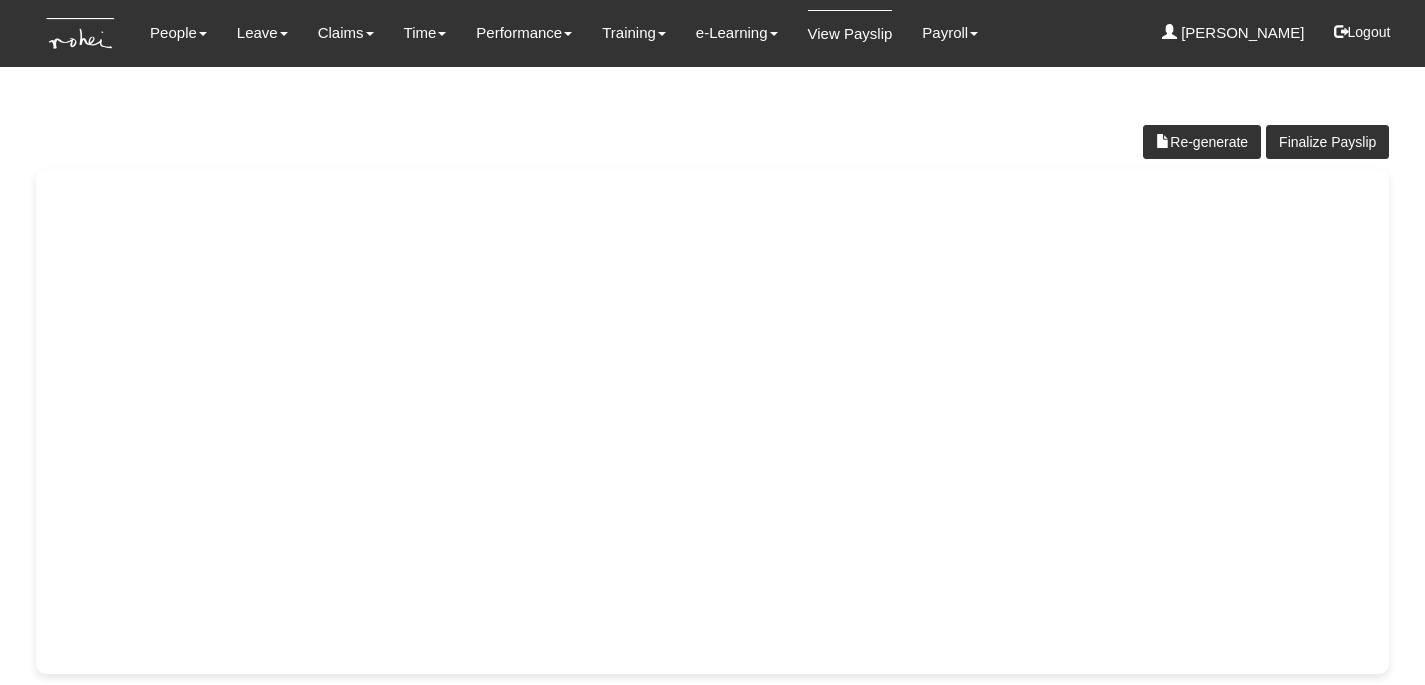 scroll, scrollTop: 0, scrollLeft: 0, axis: both 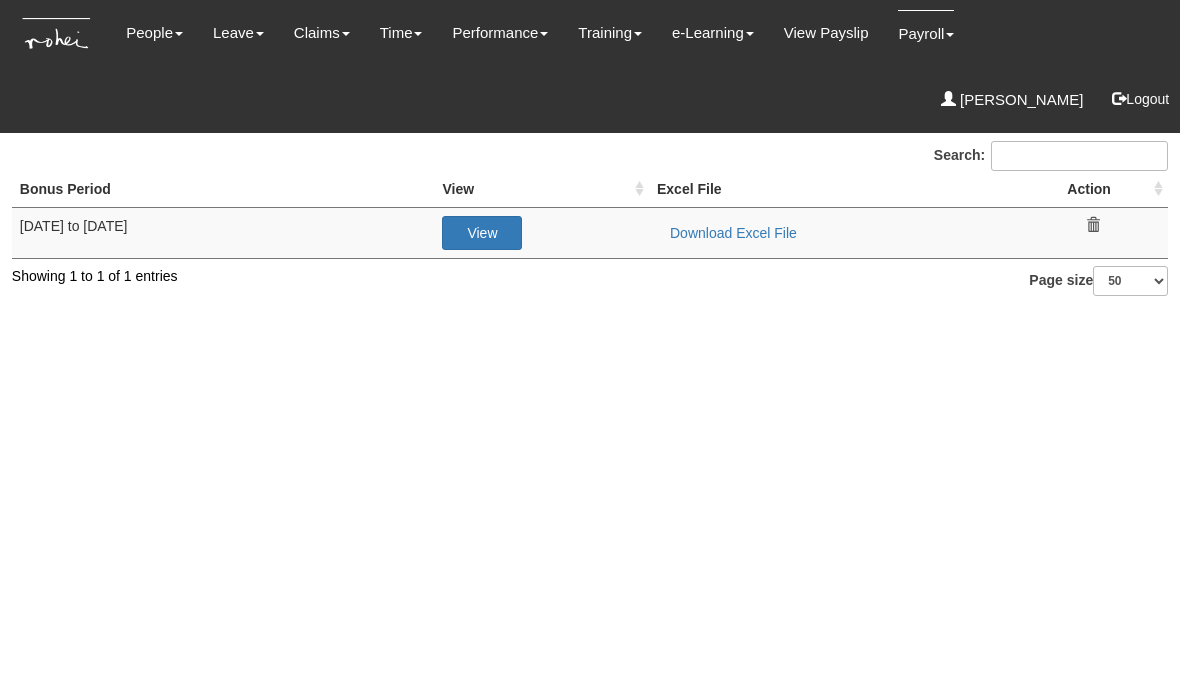 select on "50" 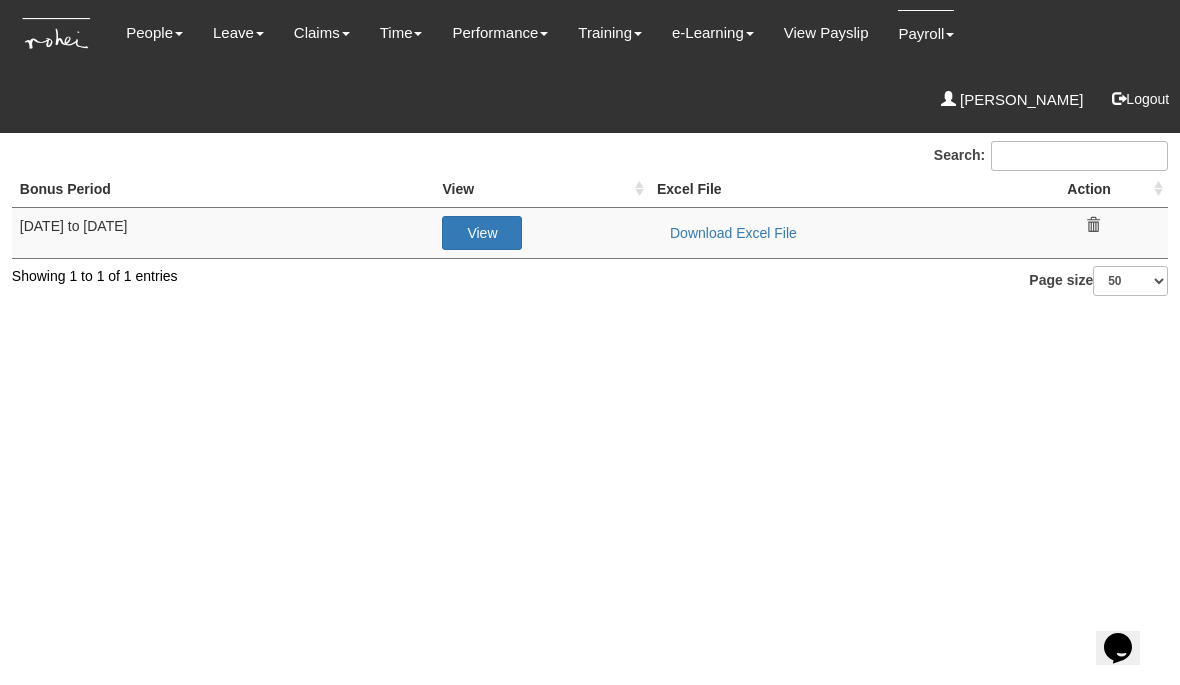 scroll, scrollTop: 0, scrollLeft: 0, axis: both 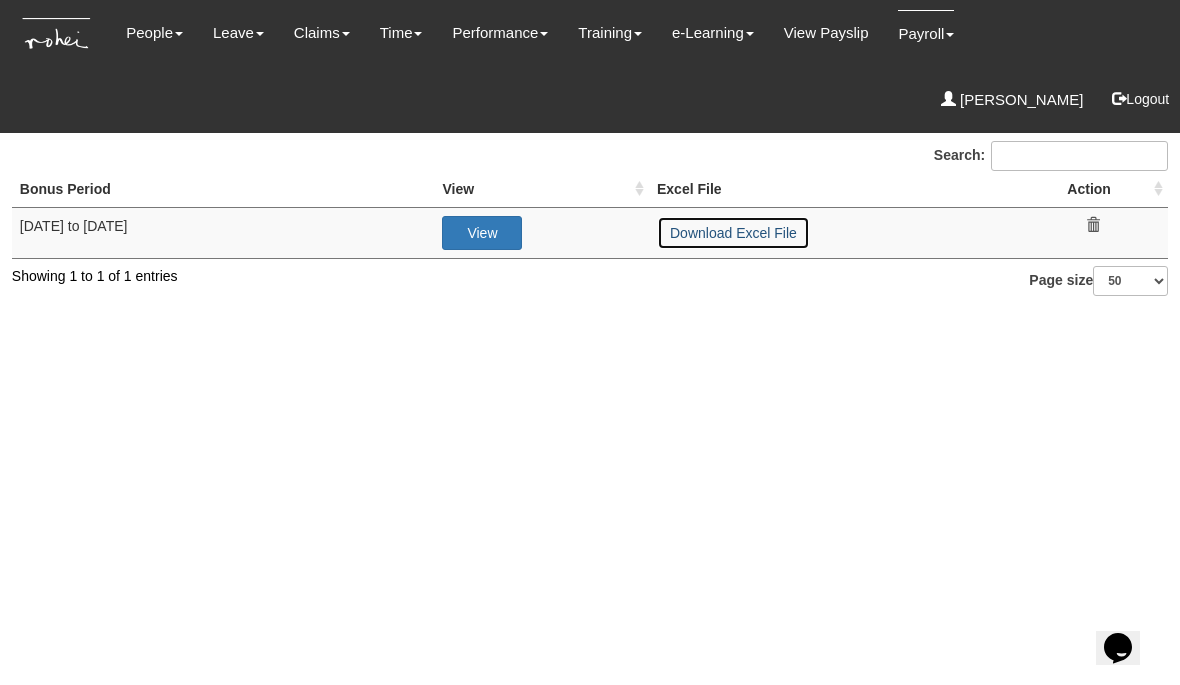 click on "Download Excel File" at bounding box center (733, 233) 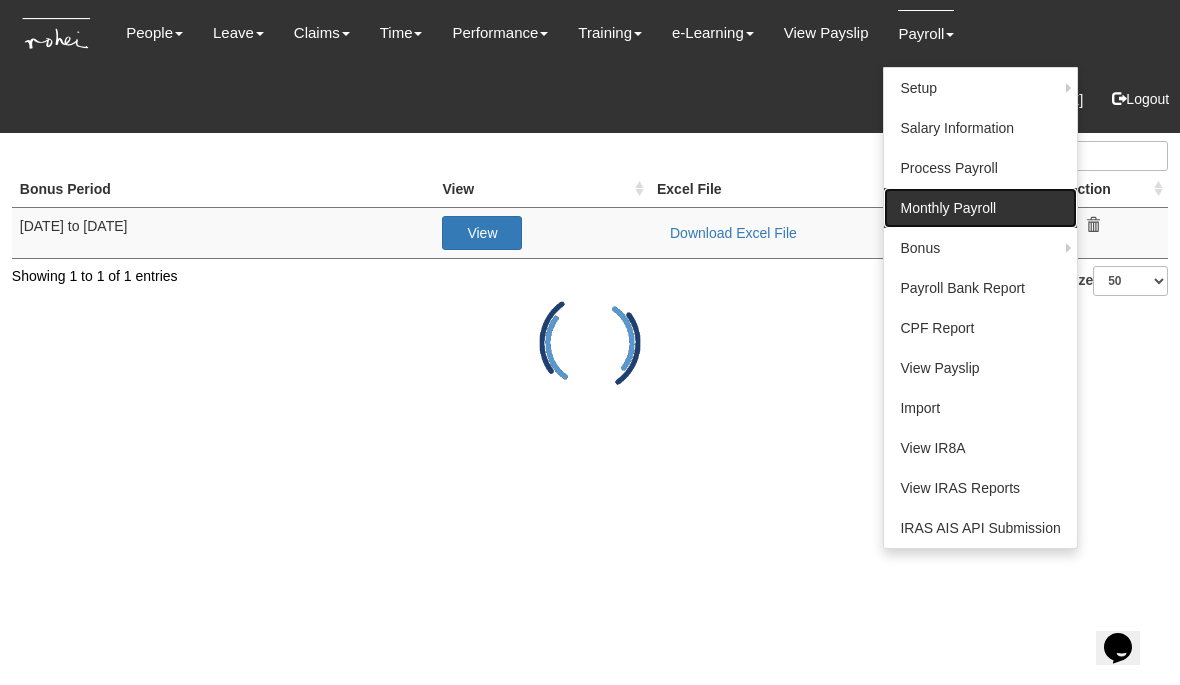 click on "Monthly Payroll" at bounding box center [980, 208] 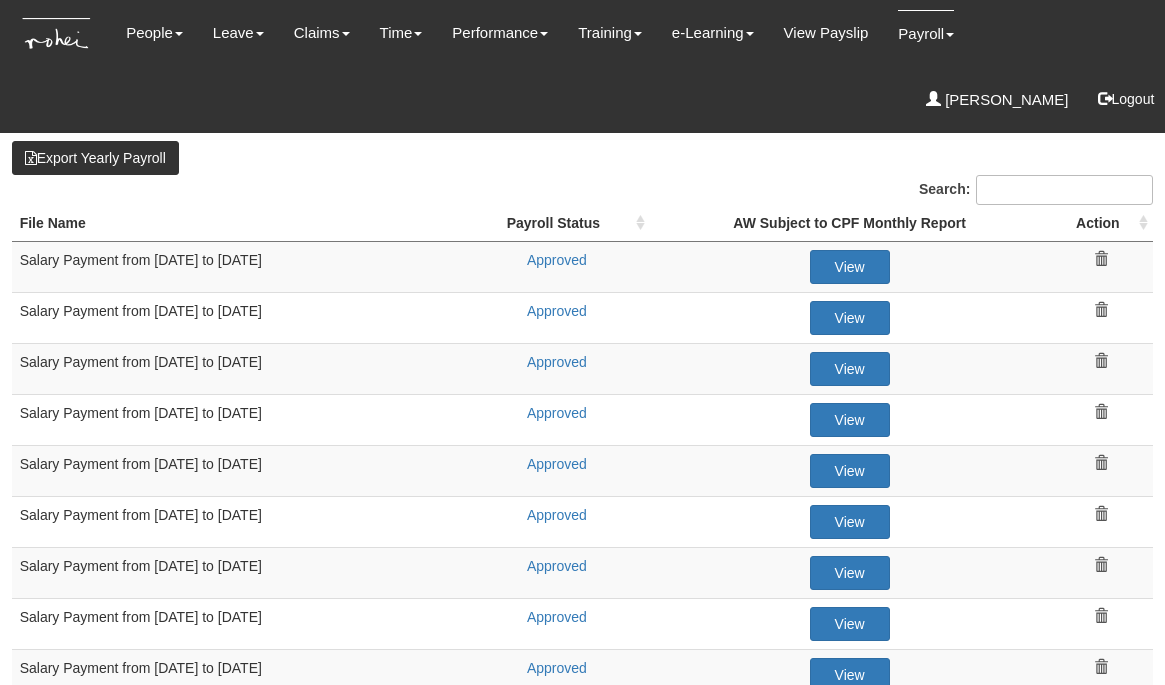 select on "50" 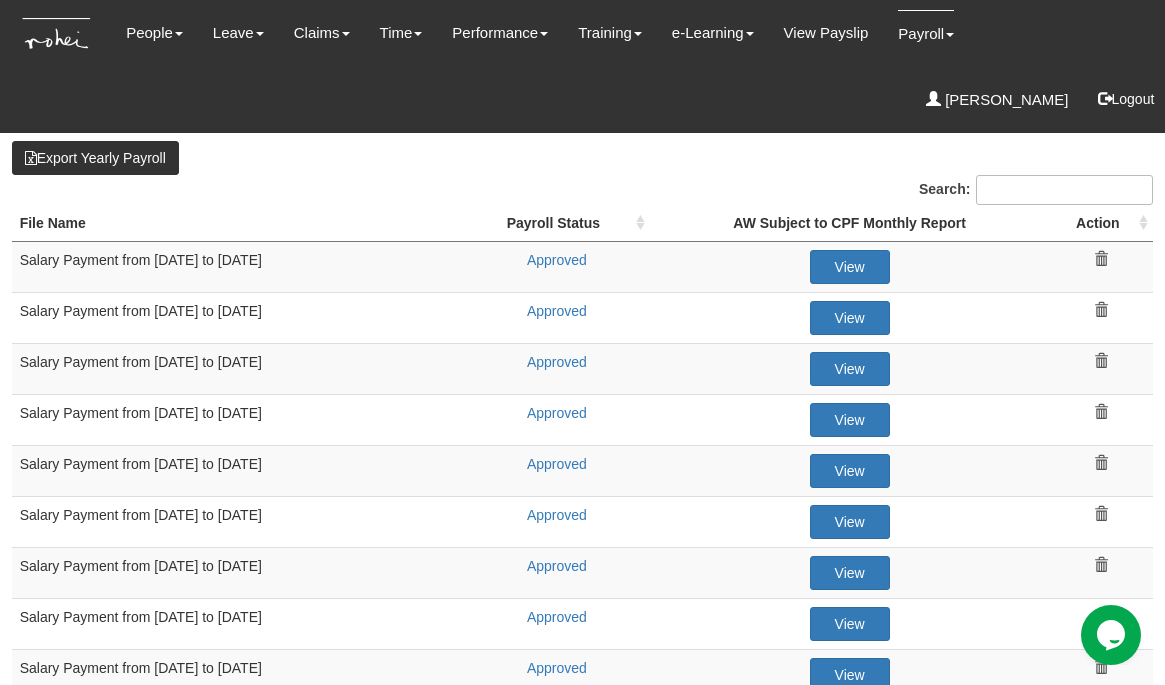 scroll, scrollTop: 0, scrollLeft: 0, axis: both 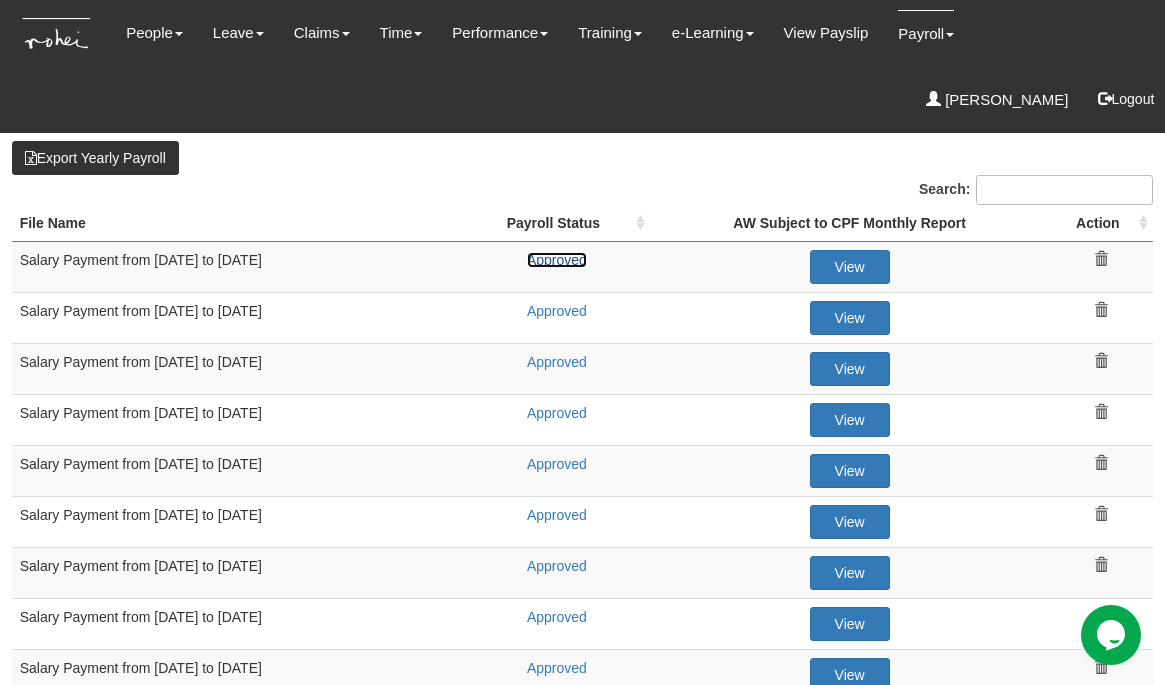 click on "Approved" at bounding box center (557, 260) 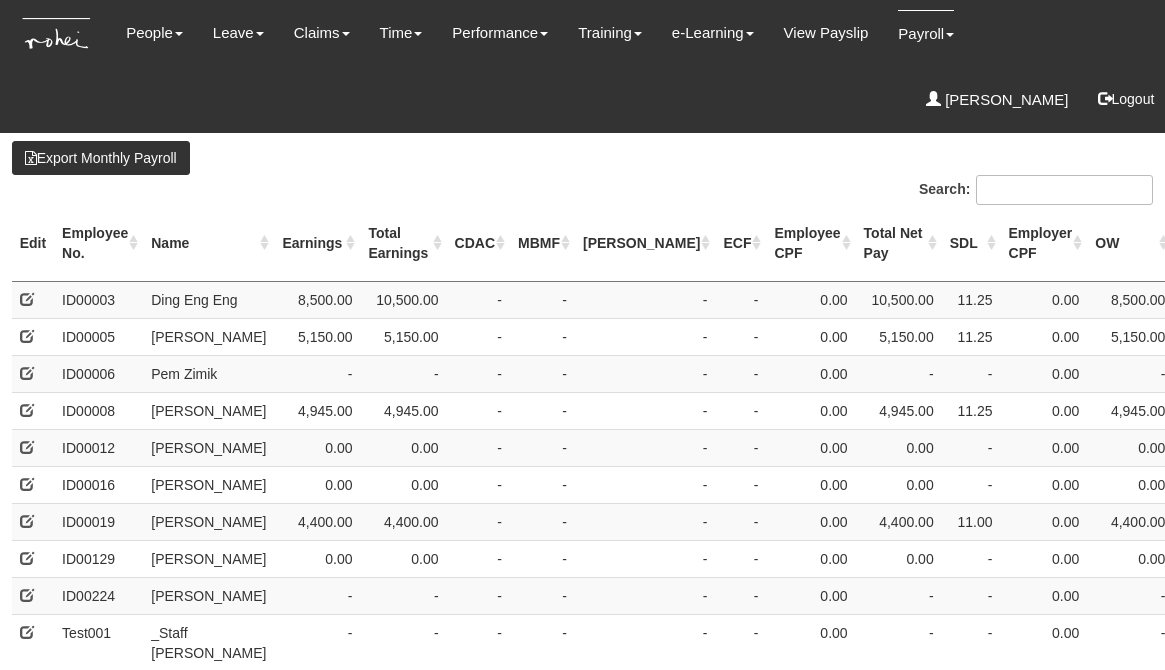 select on "50" 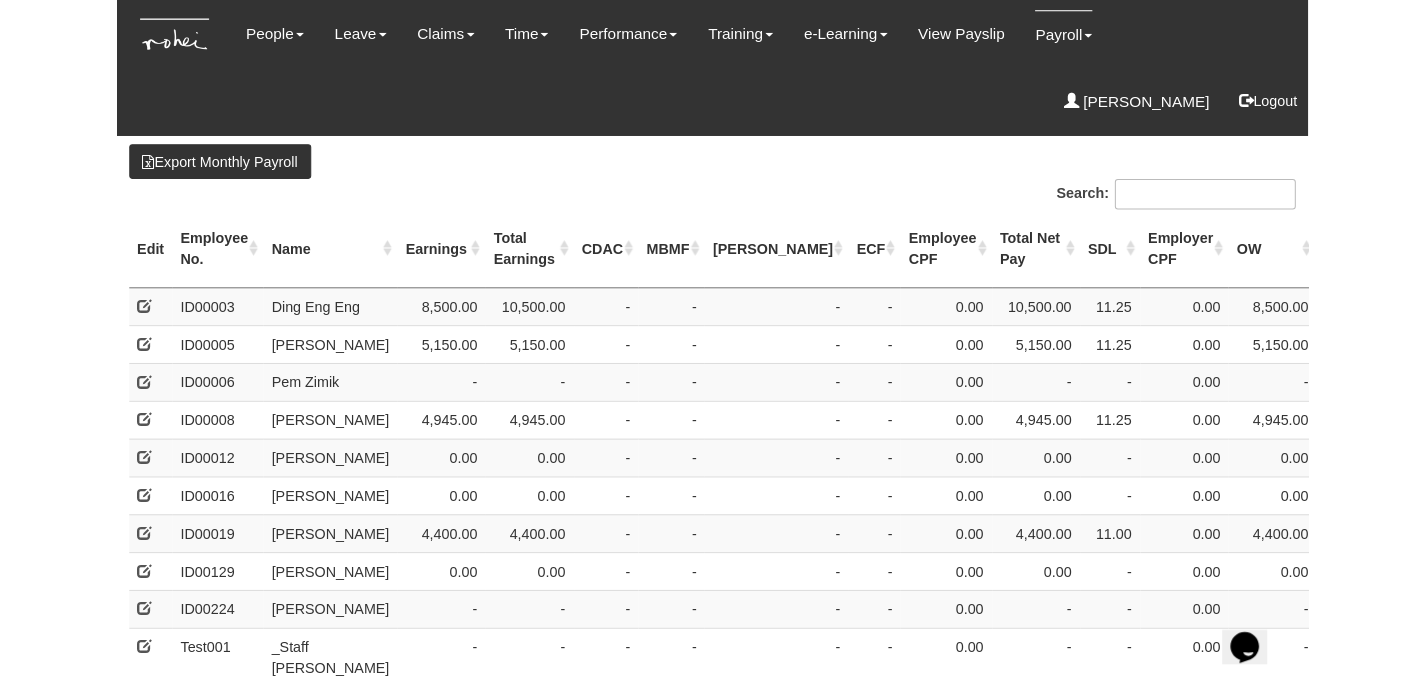 scroll, scrollTop: 0, scrollLeft: 0, axis: both 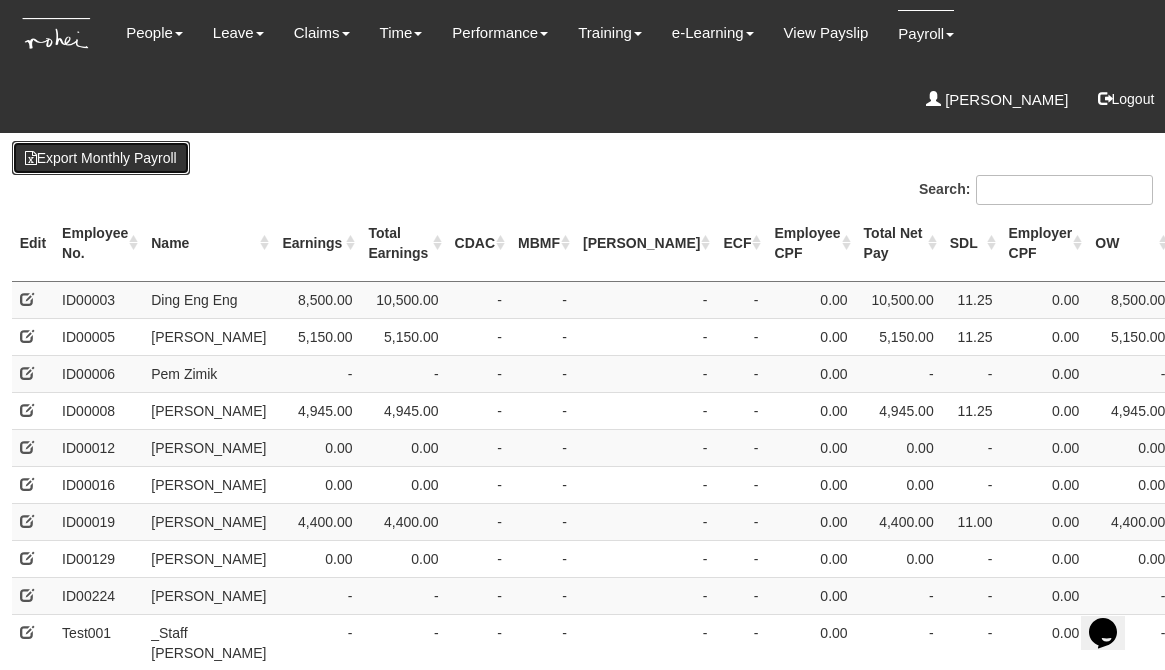 click on "Export Monthly Payroll" at bounding box center [101, 158] 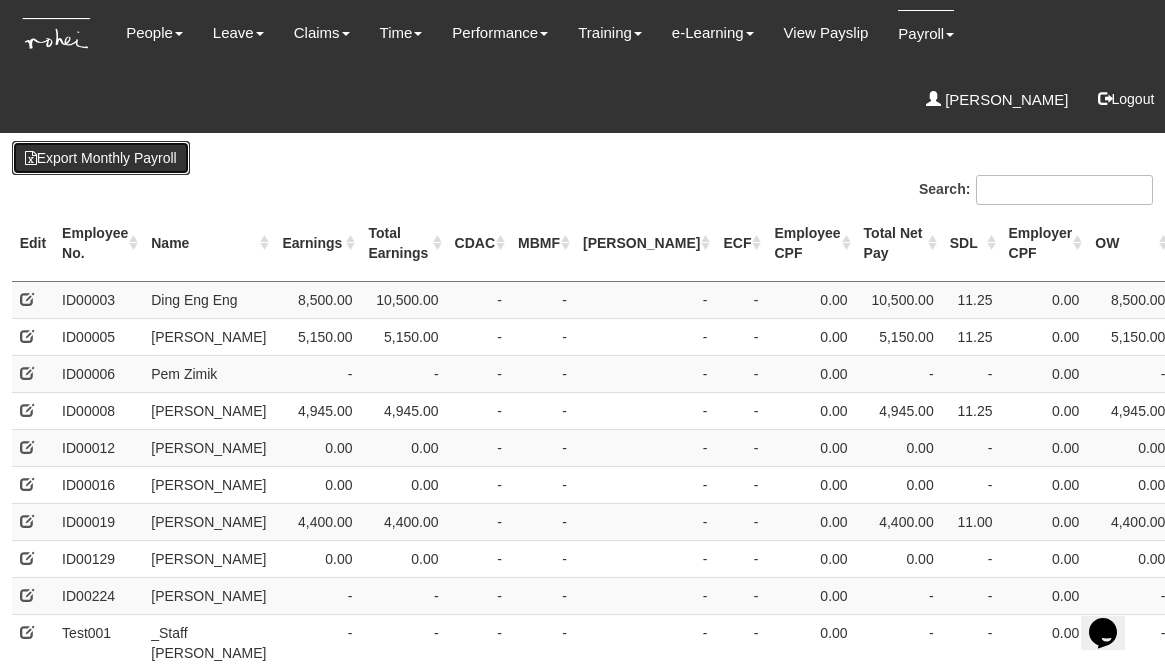 click on "Export Monthly Payroll" at bounding box center (101, 158) 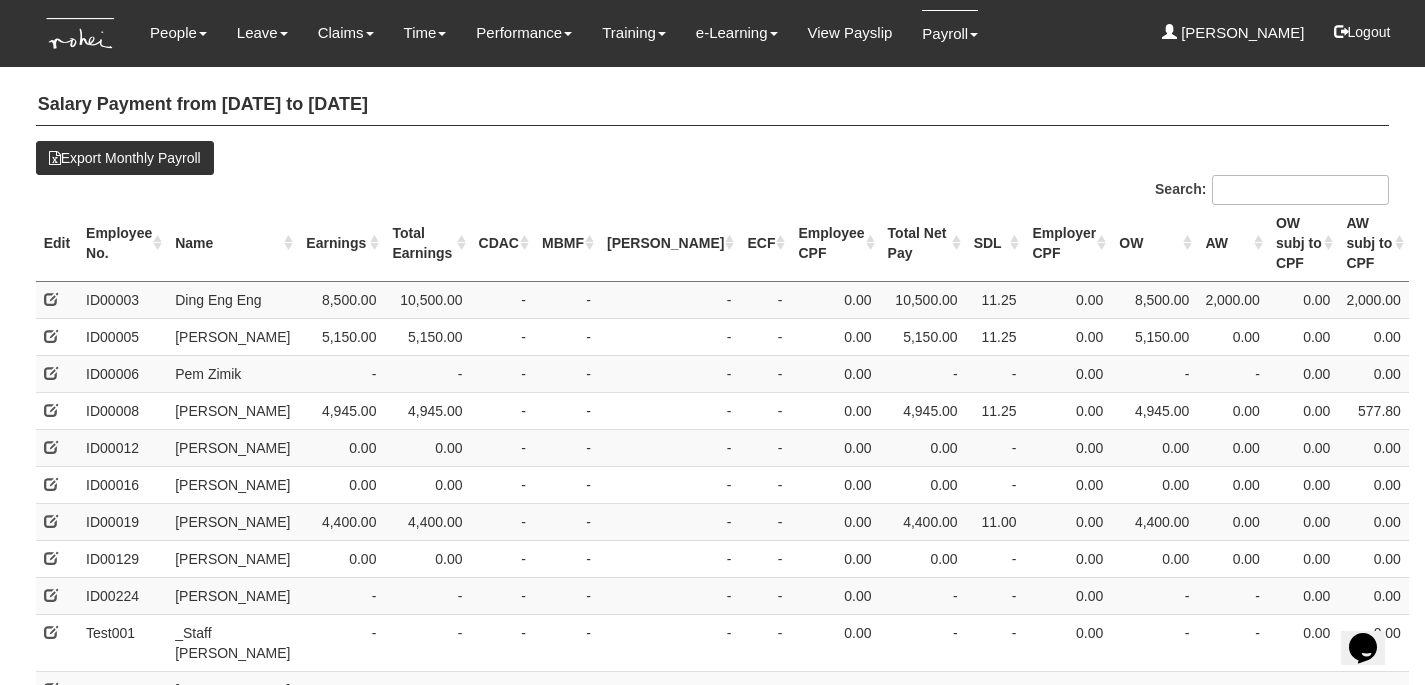 click on "Salary Payment from 01 Jun to 30 Jun 2025
Export Monthly Payroll
Search:
Edit
NRIC/FIN/Work Permit No.
Date of Birth
Work Pass Type
CPF Status
Other Statutory Deduction
Employee No.
Name
Earnings
Total Earnings
CDAC
MBMF
SINDA
ECF
Employee CPF
Total Net Pay
SDL
Employer CPF
0.00" at bounding box center [713, 1222] 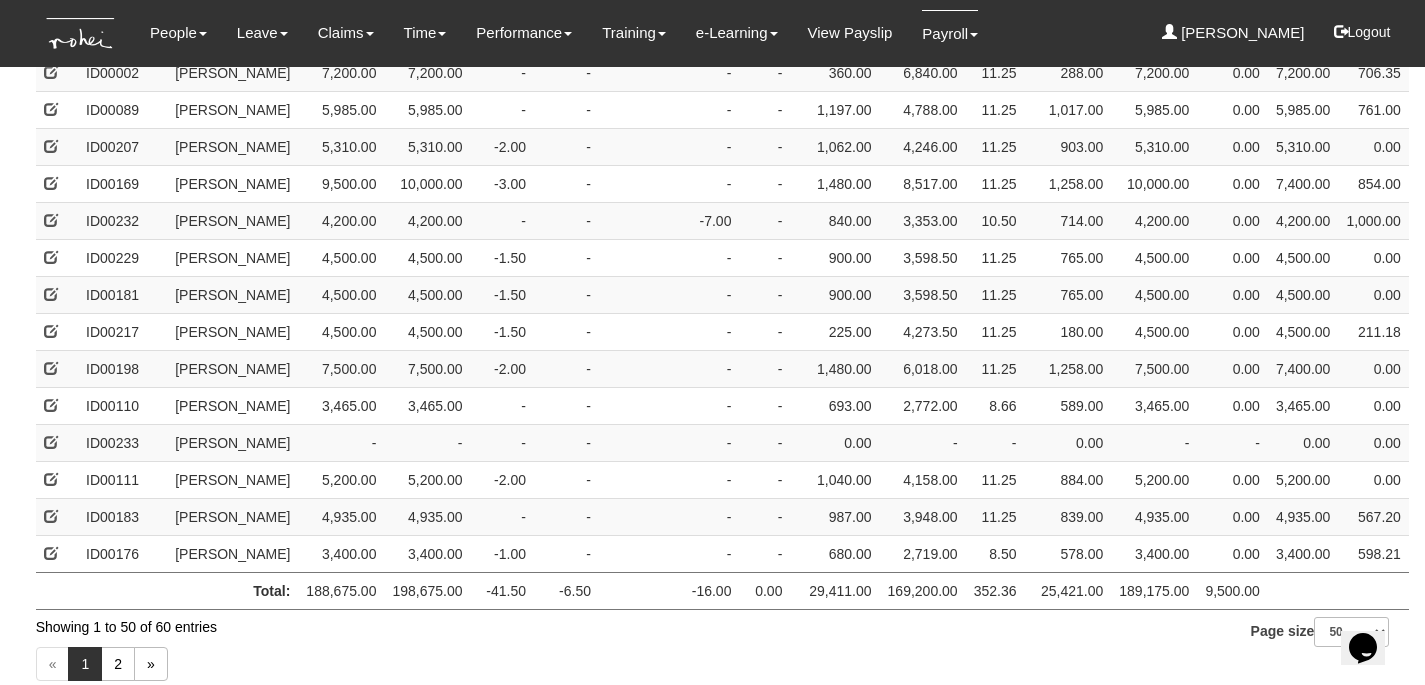 scroll, scrollTop: 2376, scrollLeft: 0, axis: vertical 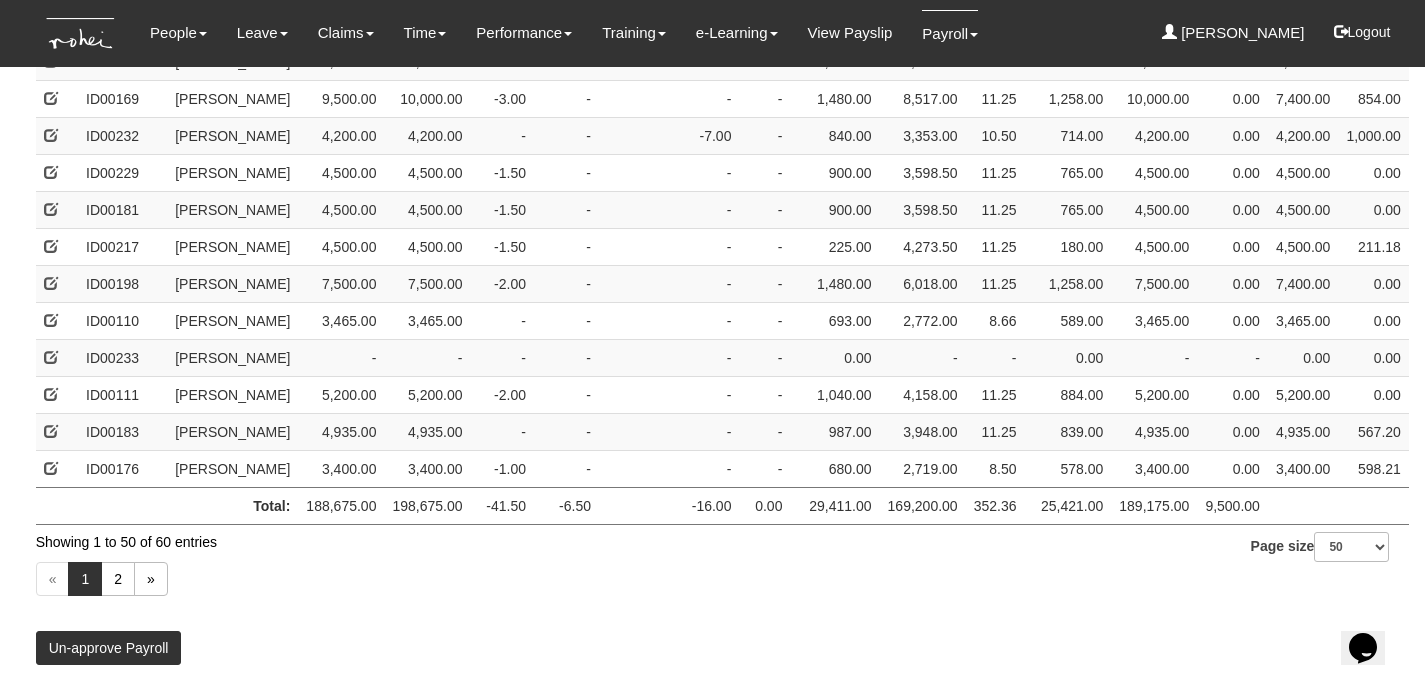 click on "« 1 2 »" at bounding box center (713, 581) 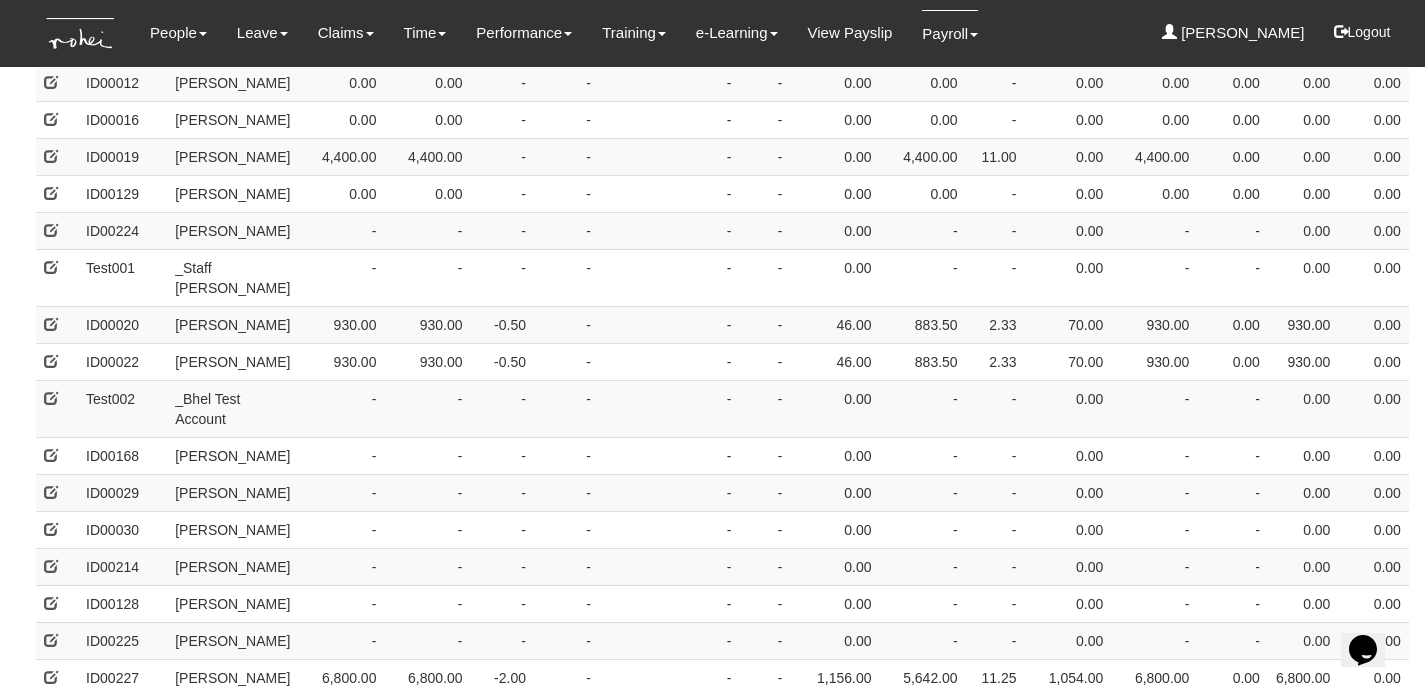 scroll, scrollTop: 242, scrollLeft: 0, axis: vertical 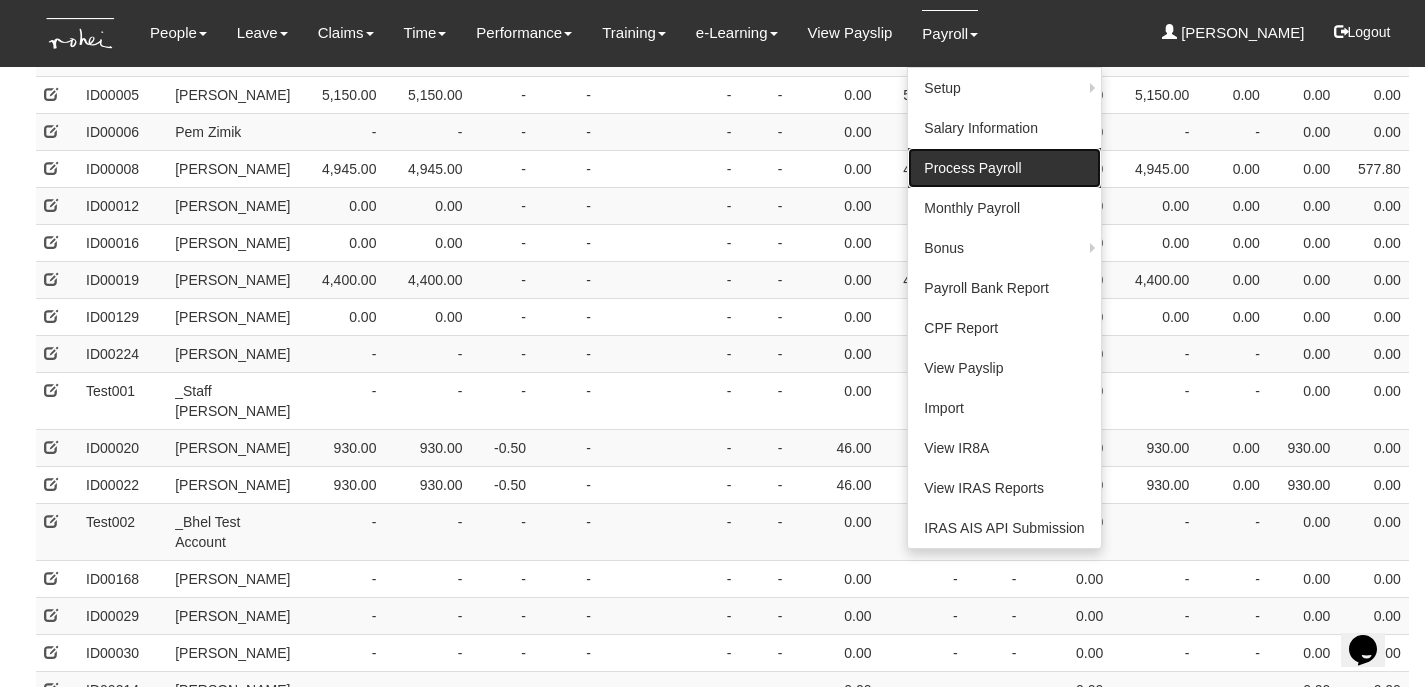 click on "Process Payroll" at bounding box center [1004, 168] 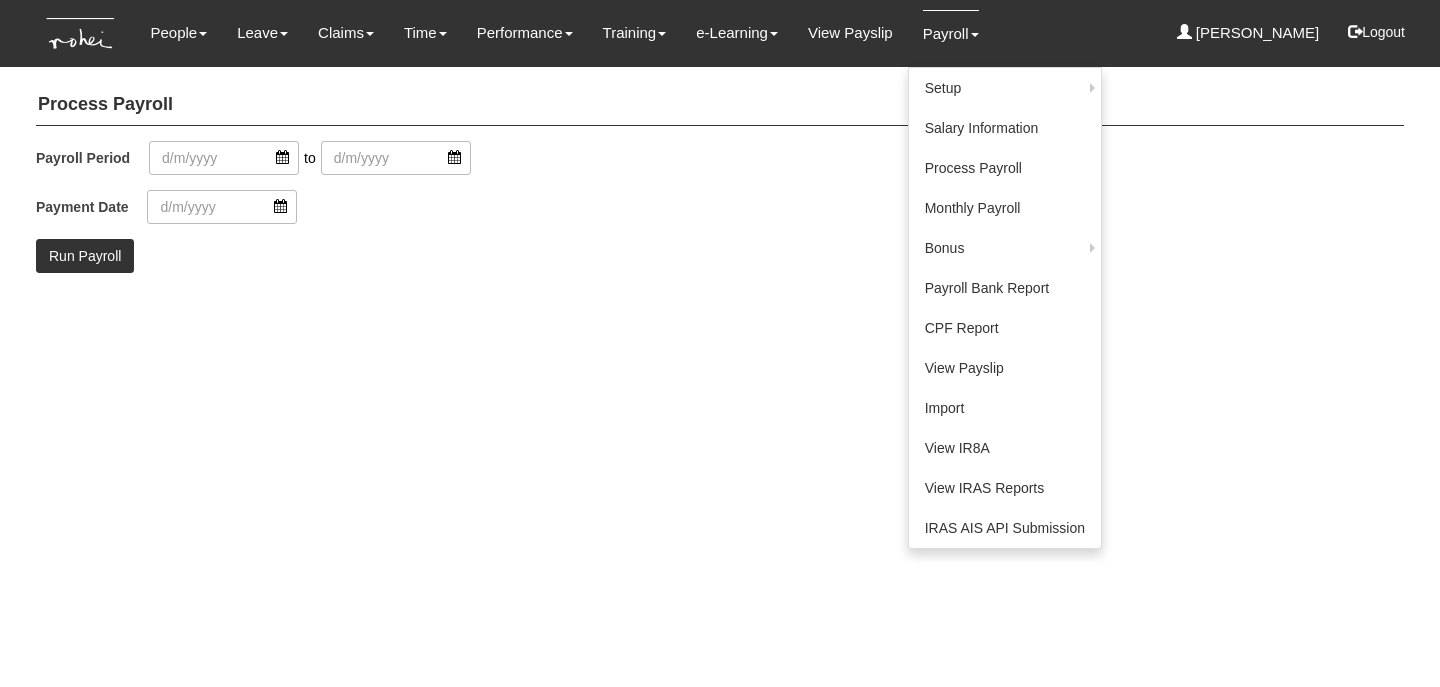 scroll, scrollTop: 0, scrollLeft: 0, axis: both 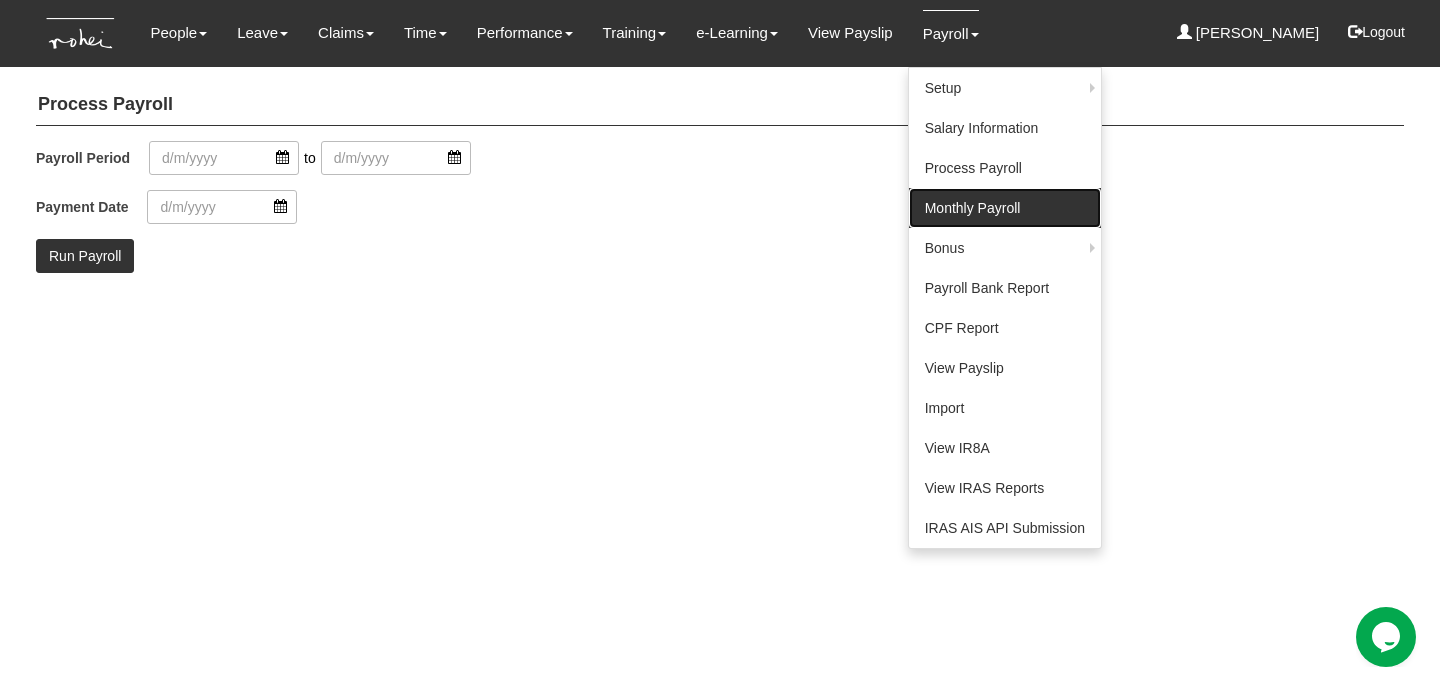 click on "Monthly Payroll" at bounding box center (1005, 208) 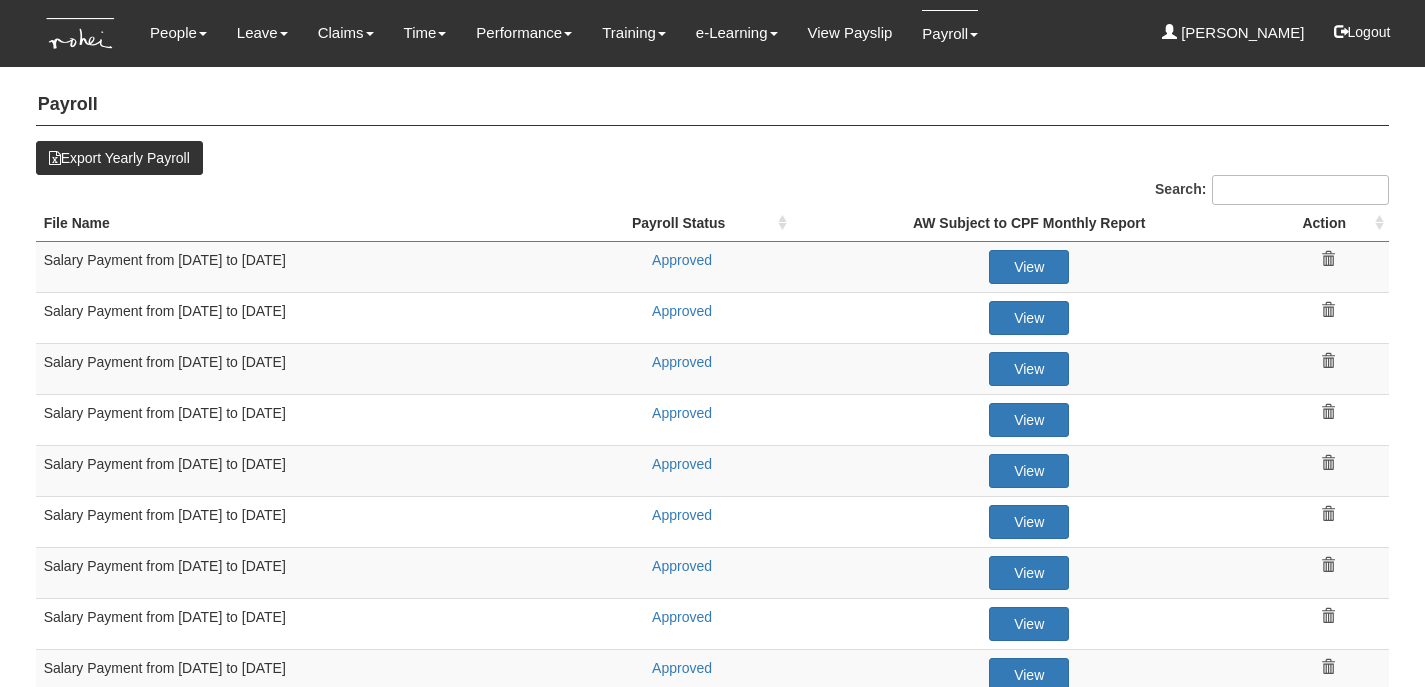 select on "50" 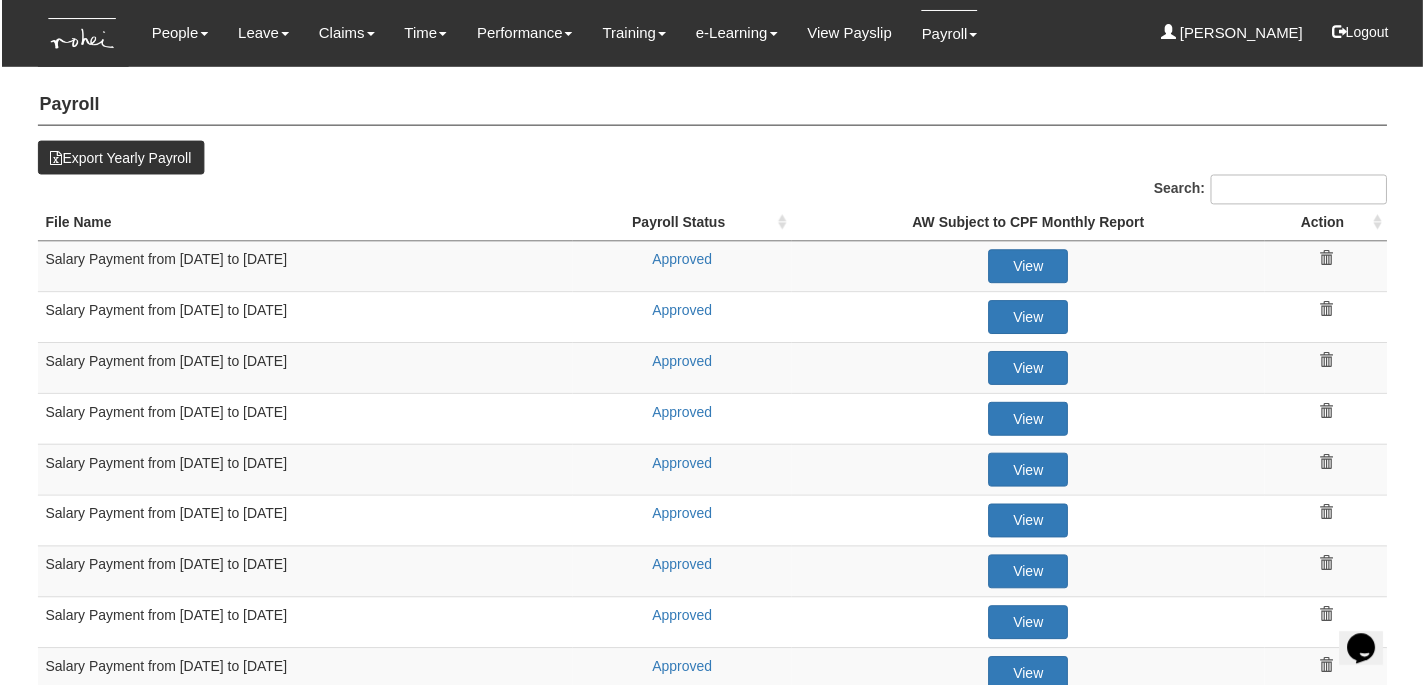 scroll, scrollTop: 0, scrollLeft: 0, axis: both 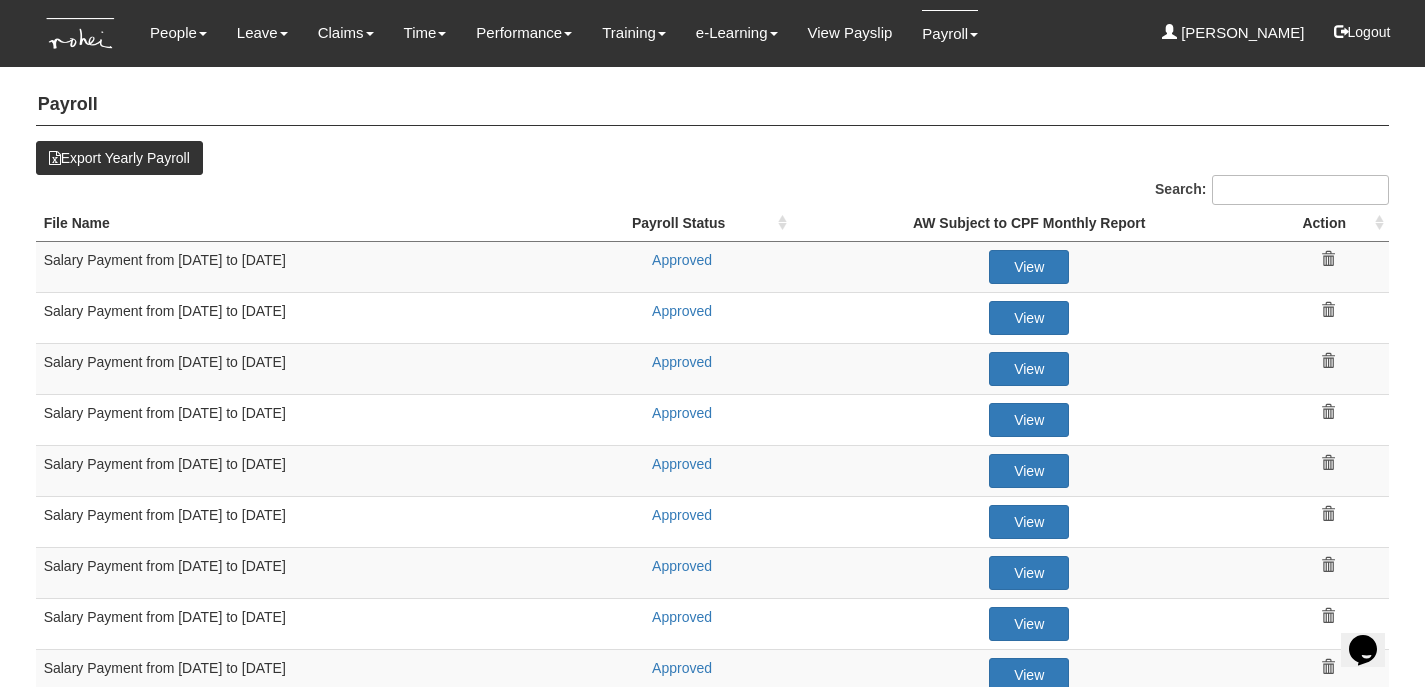 click on "Payroll
Export Yearly Payroll
Search:
File Name
Payroll Status
AW Subject to CPF Monthly Report
Action
Salary Payment from [DATE] to [DATE]
Approved" at bounding box center [713, 942] 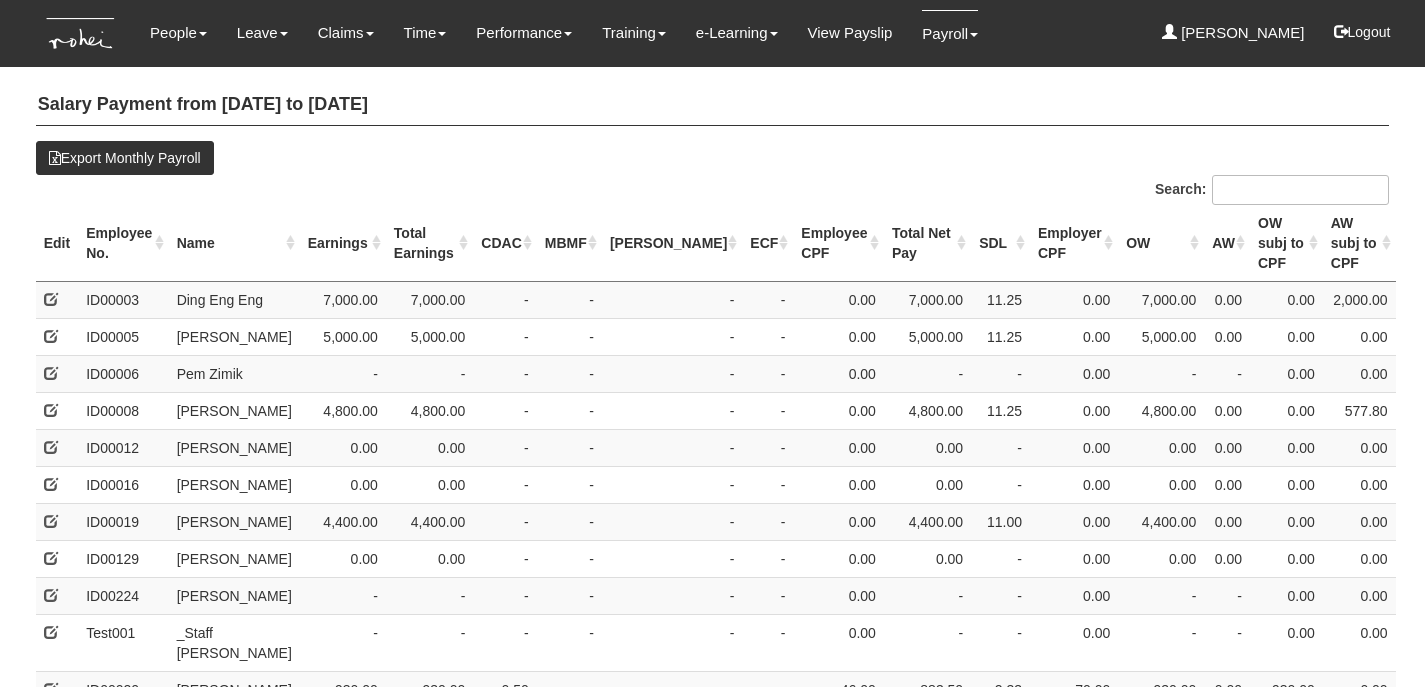 select on "50" 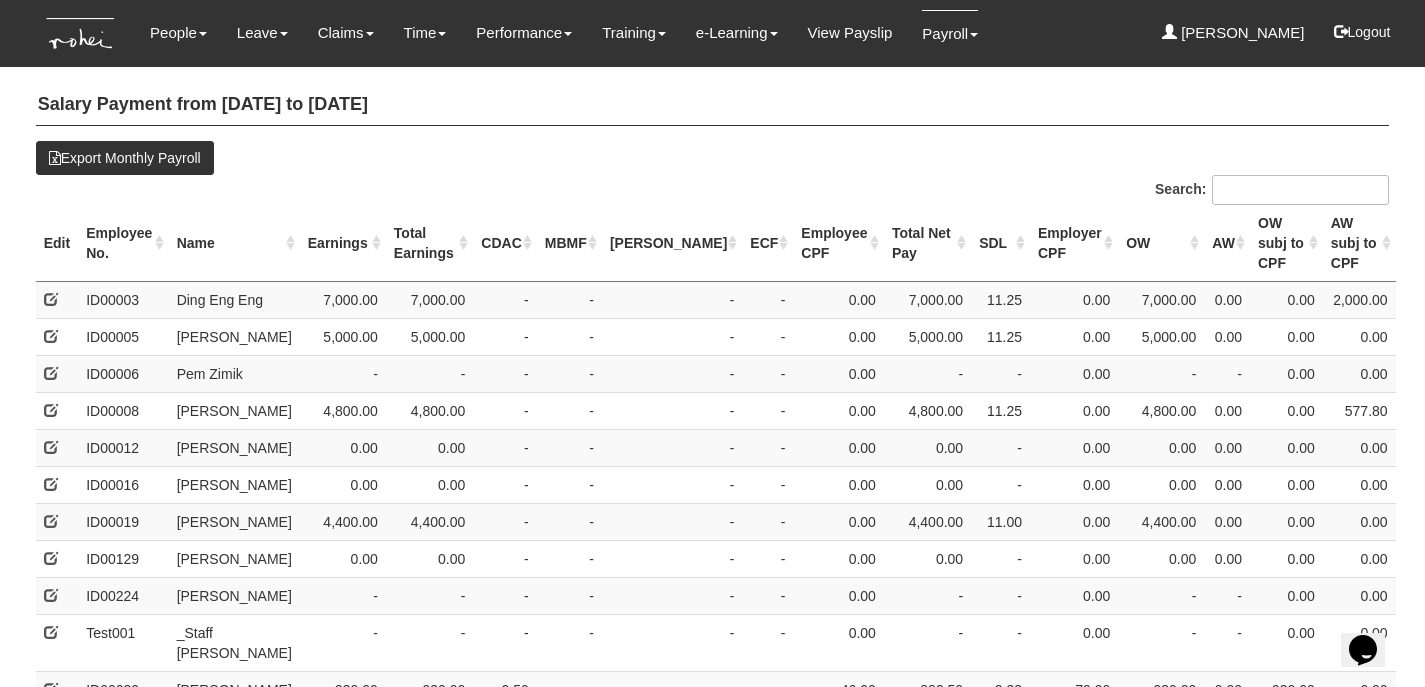 scroll, scrollTop: 0, scrollLeft: 0, axis: both 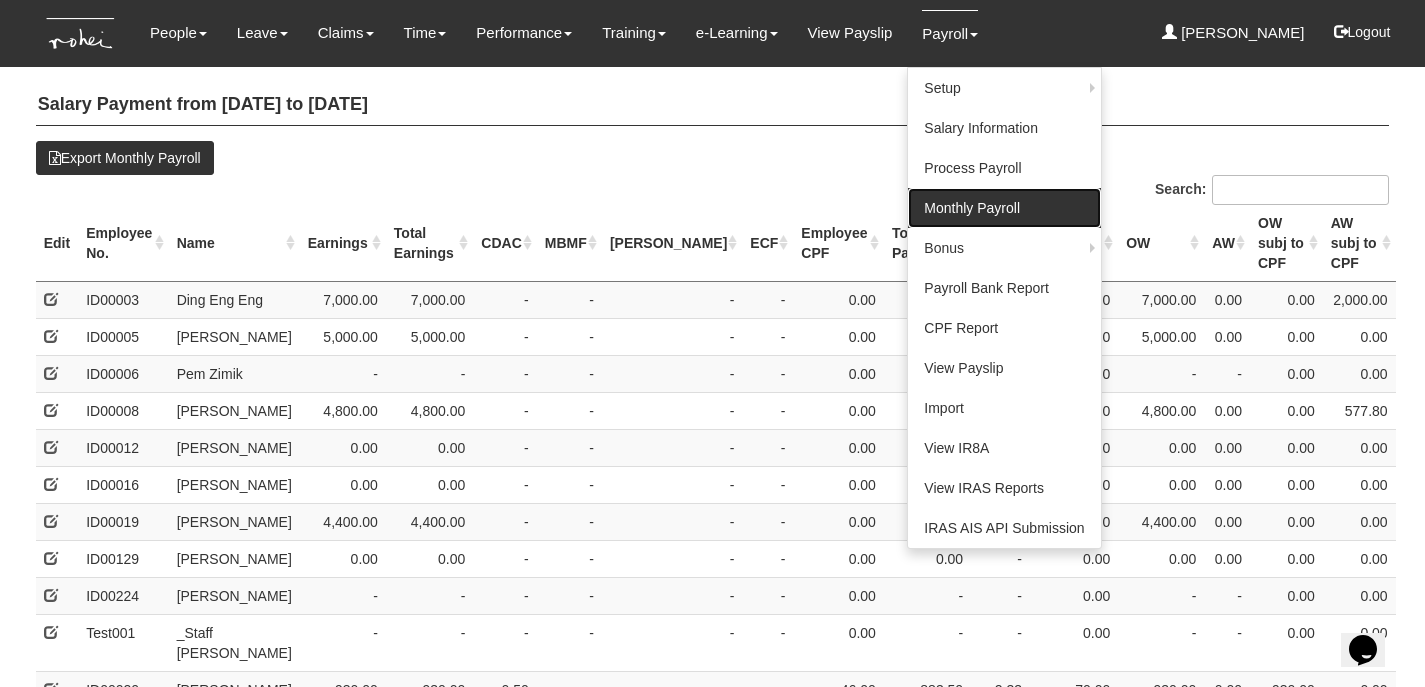 click on "Monthly Payroll" at bounding box center (1004, 208) 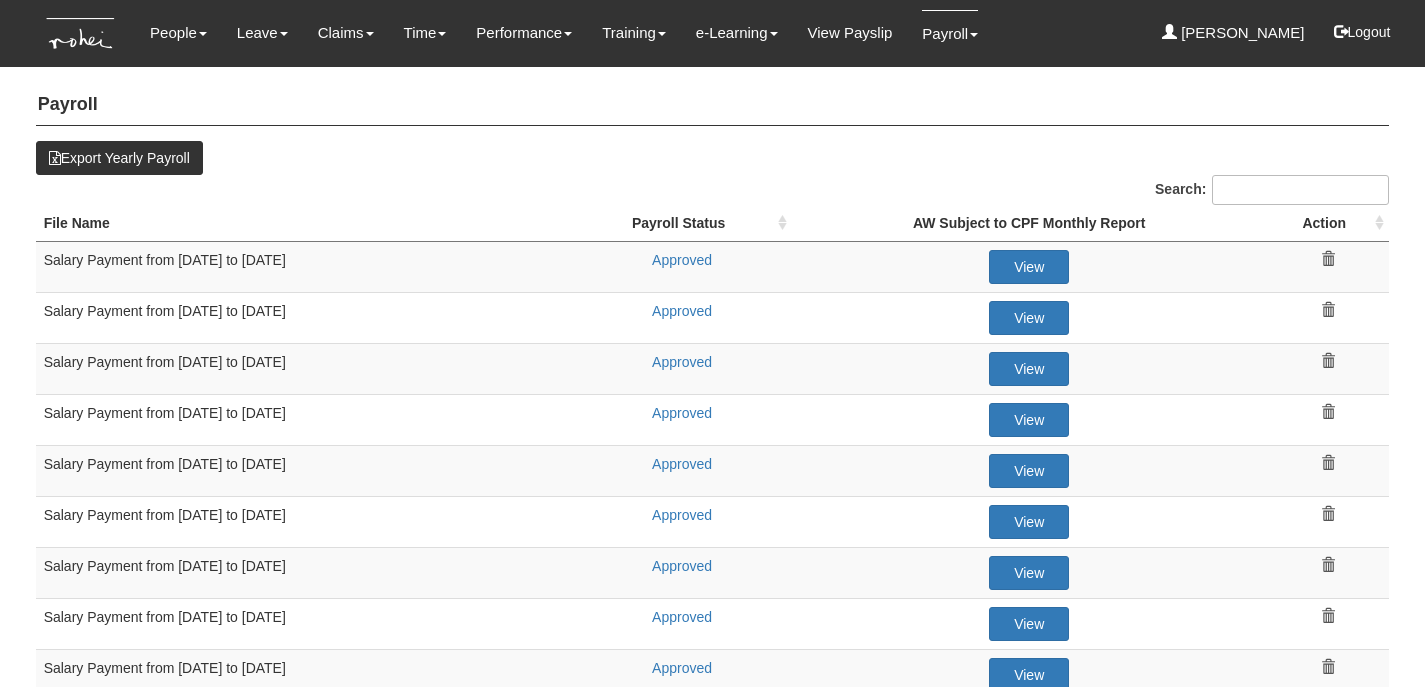 select on "50" 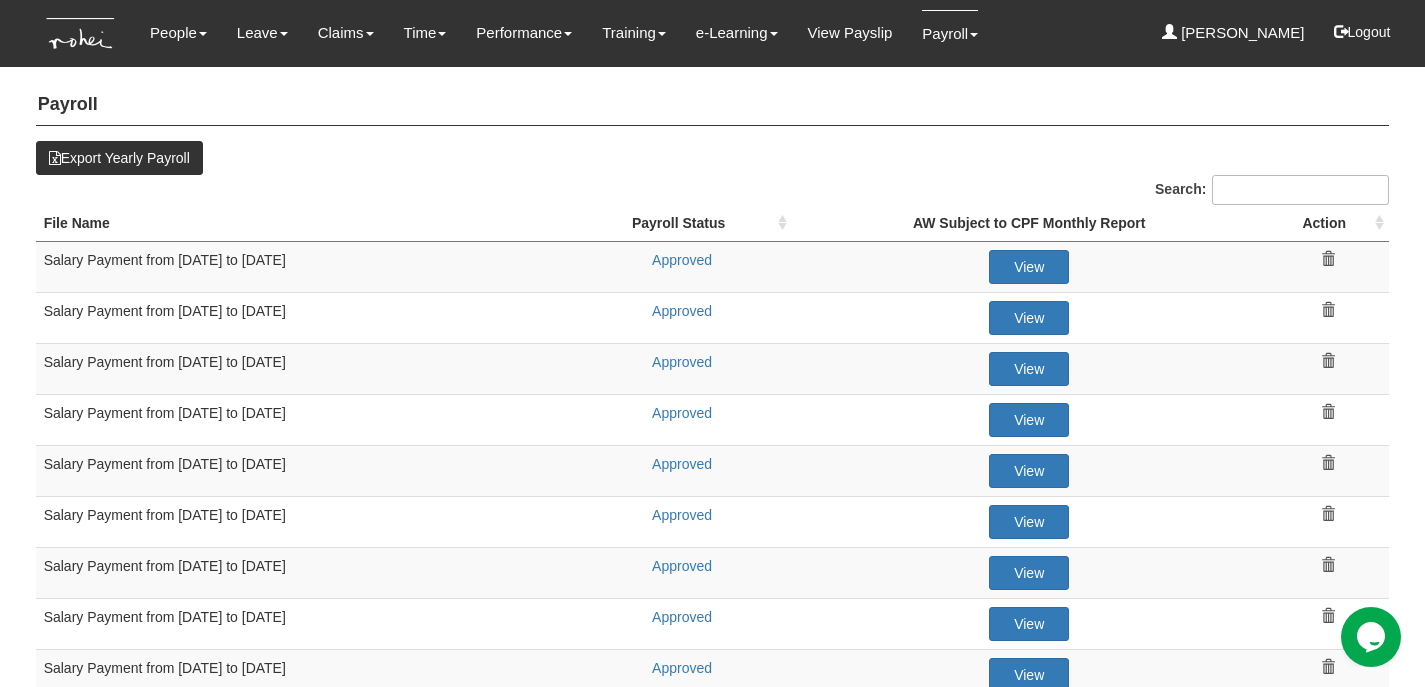 scroll, scrollTop: 0, scrollLeft: 0, axis: both 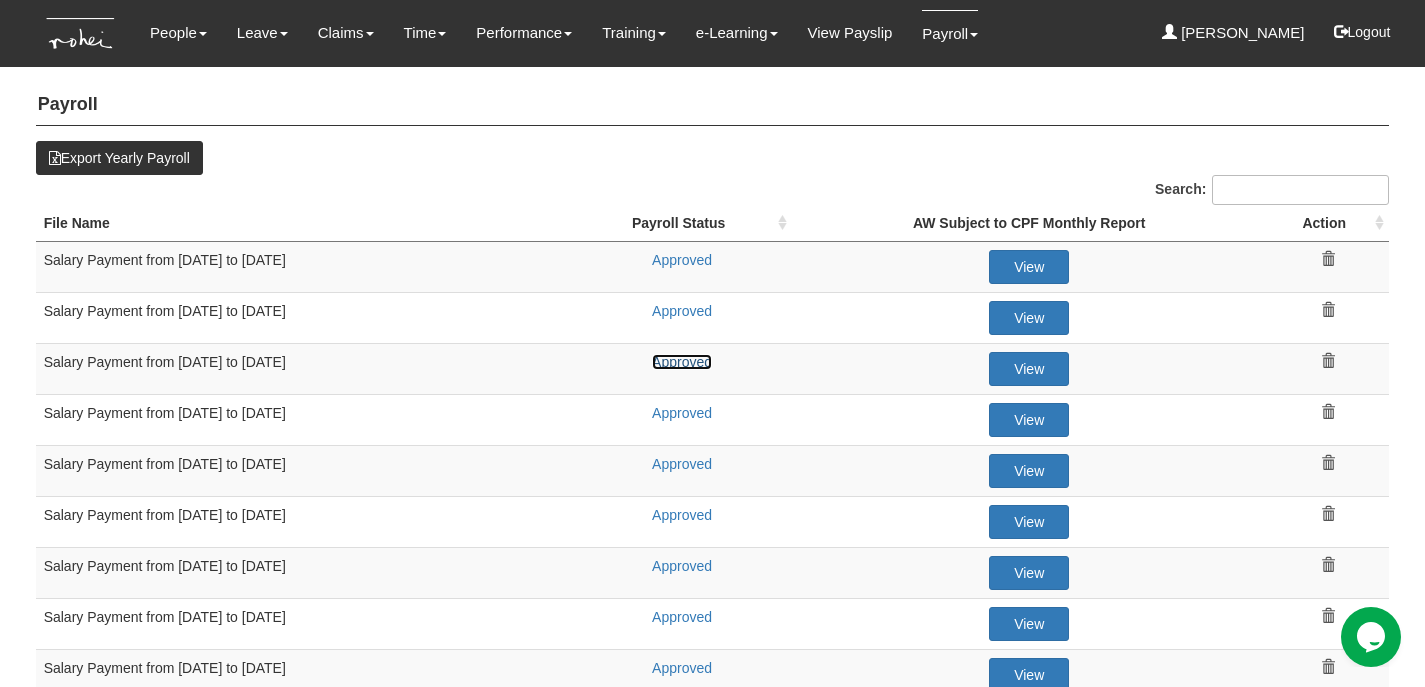 click on "Approved" at bounding box center (682, 362) 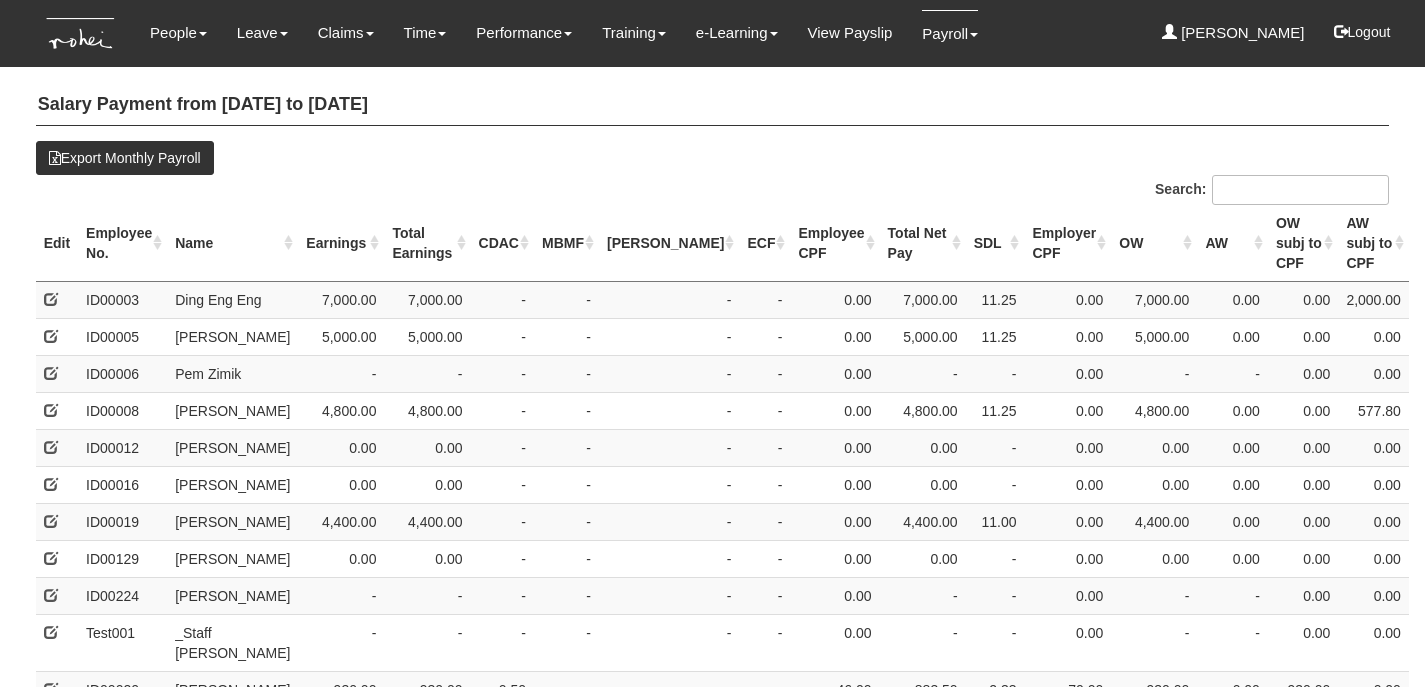 select on "50" 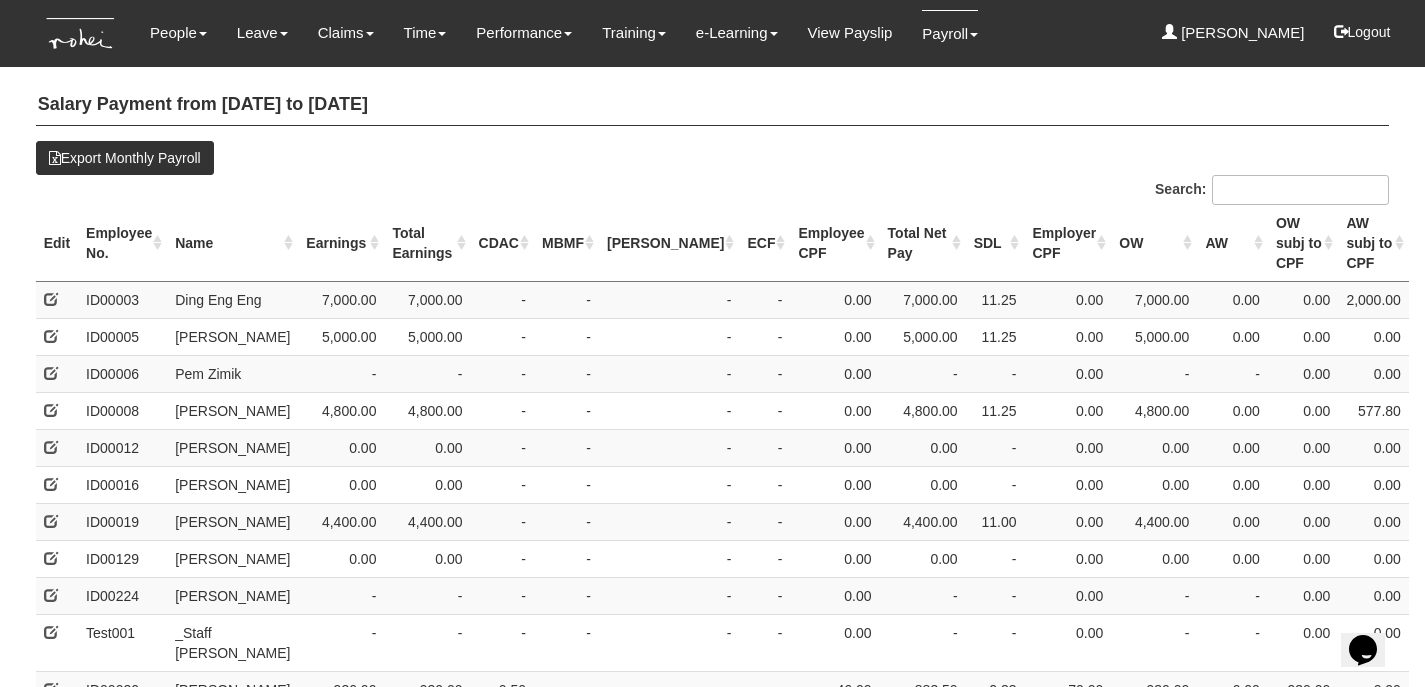 scroll, scrollTop: 0, scrollLeft: 0, axis: both 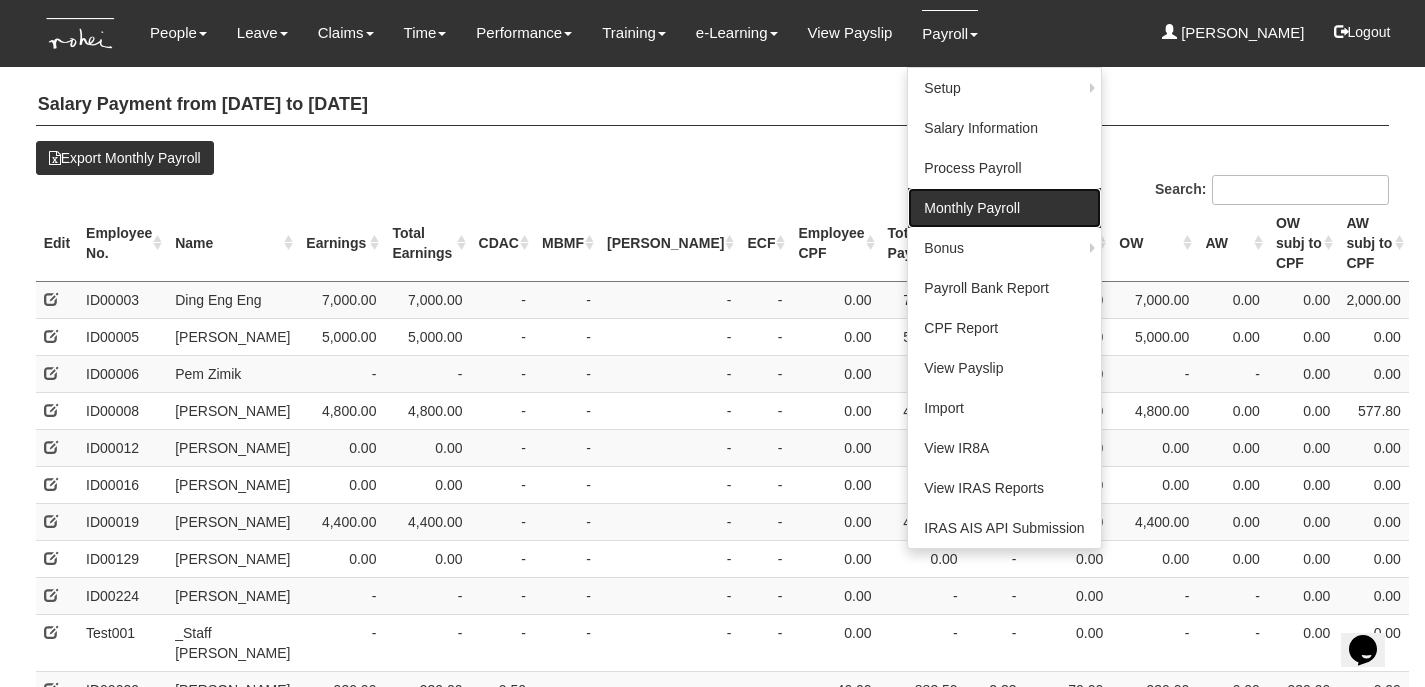click on "Monthly Payroll" at bounding box center (1004, 208) 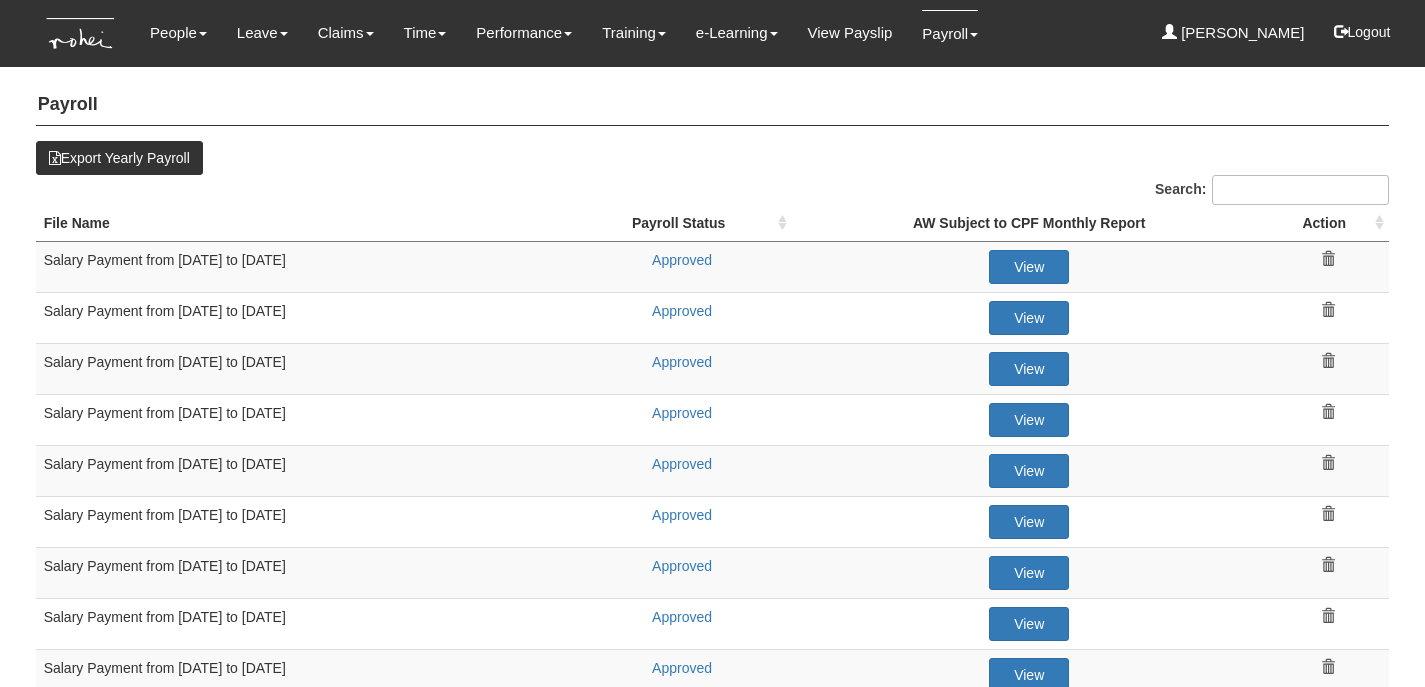 select on "50" 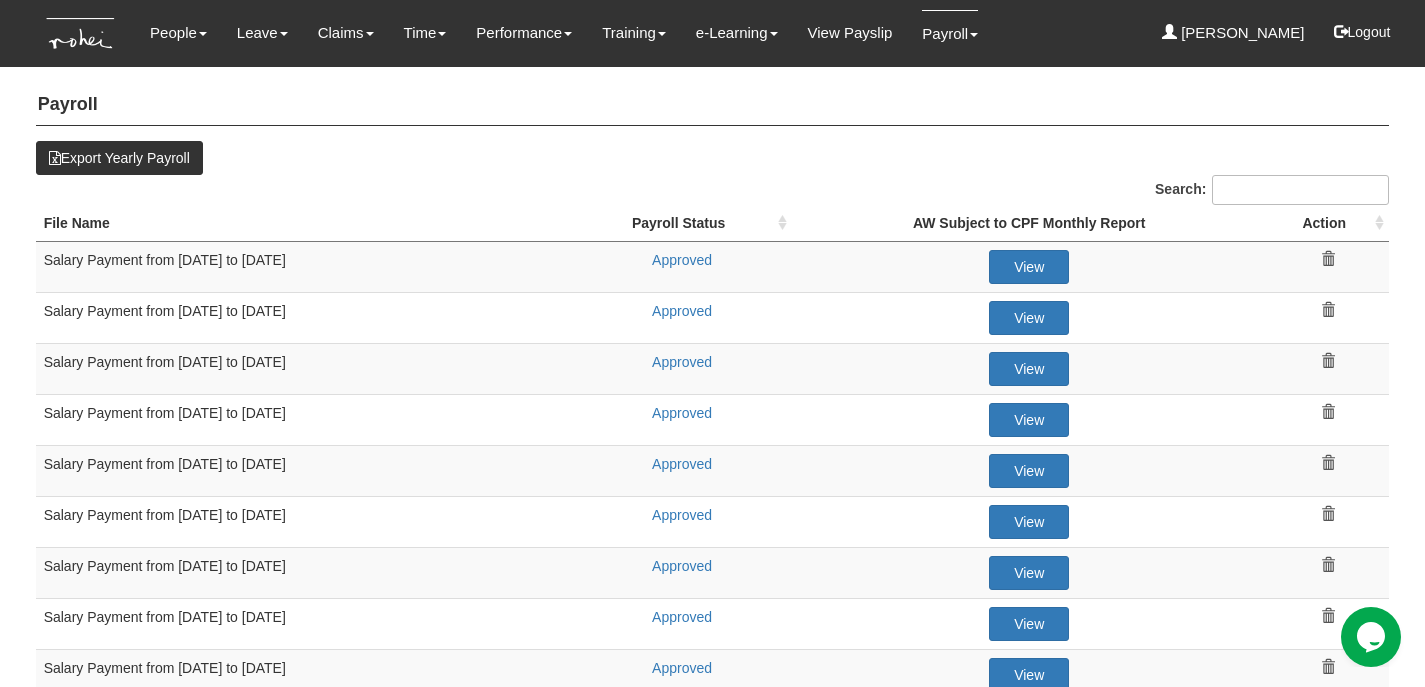 scroll, scrollTop: 0, scrollLeft: 0, axis: both 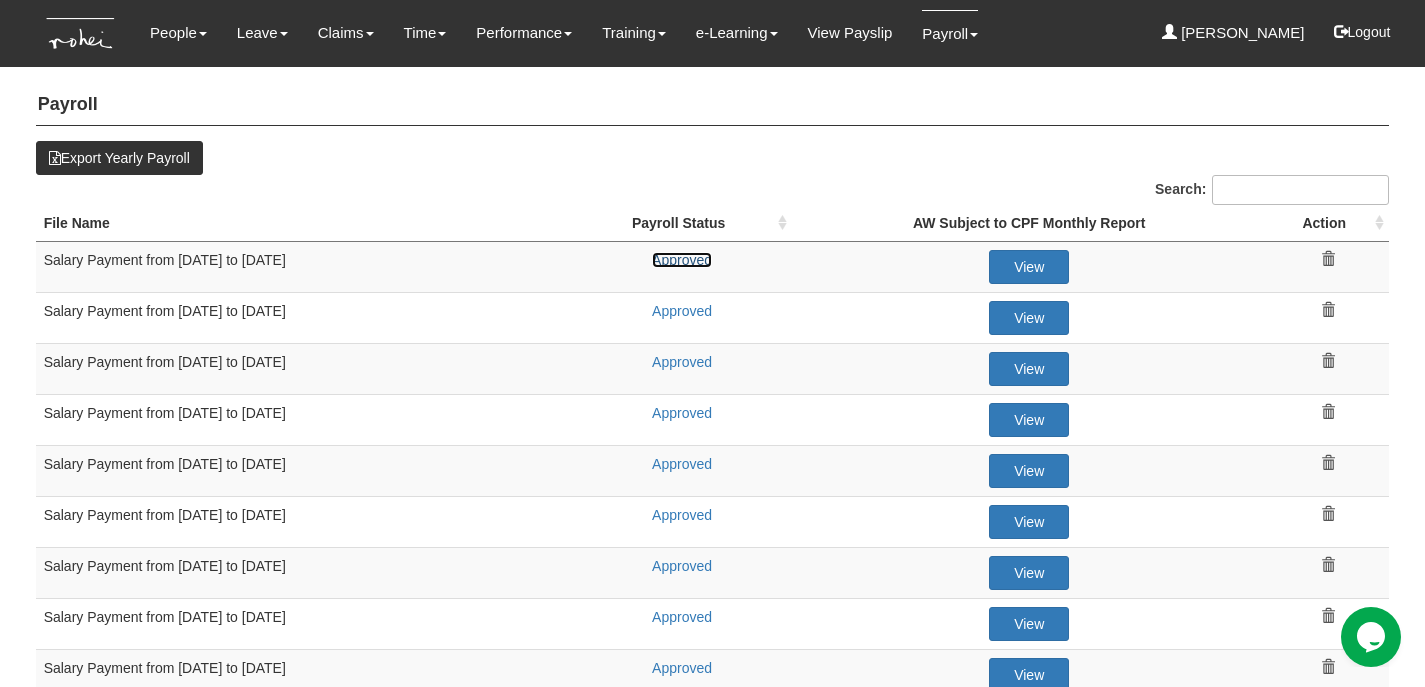 click on "Approved" at bounding box center [682, 260] 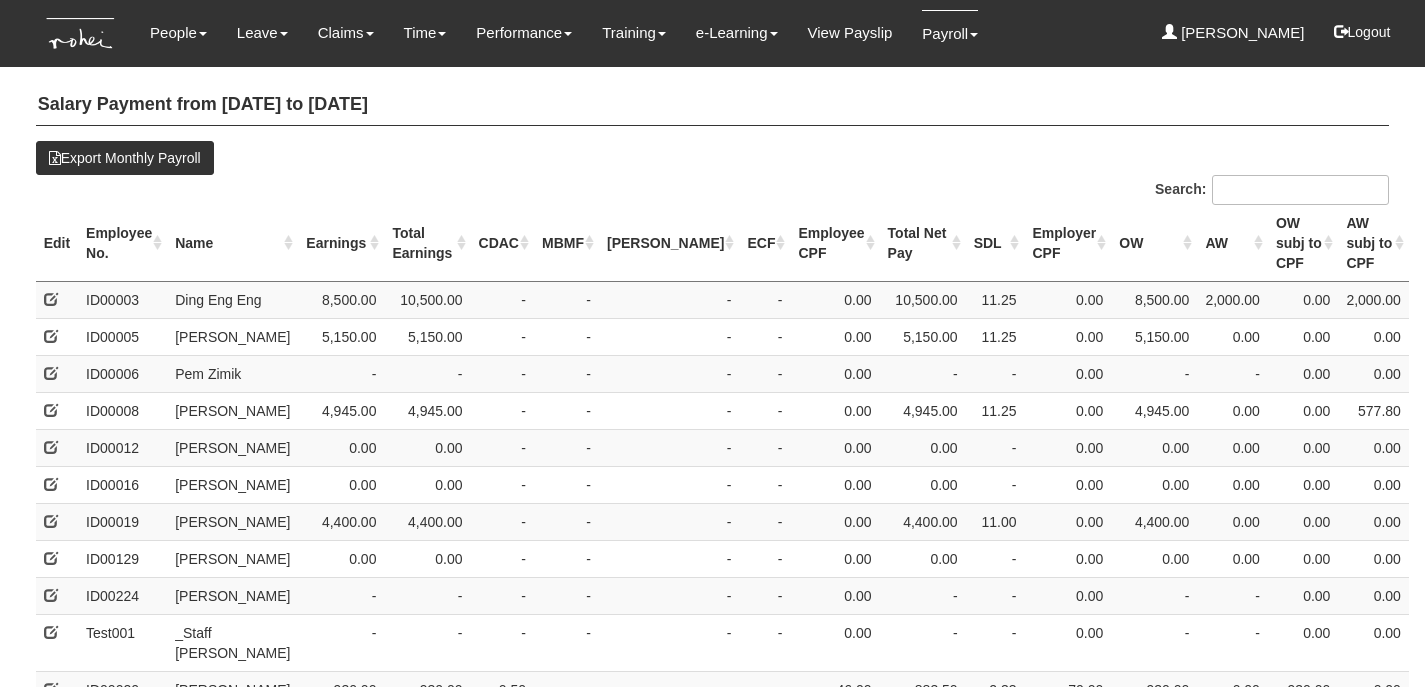 select on "50" 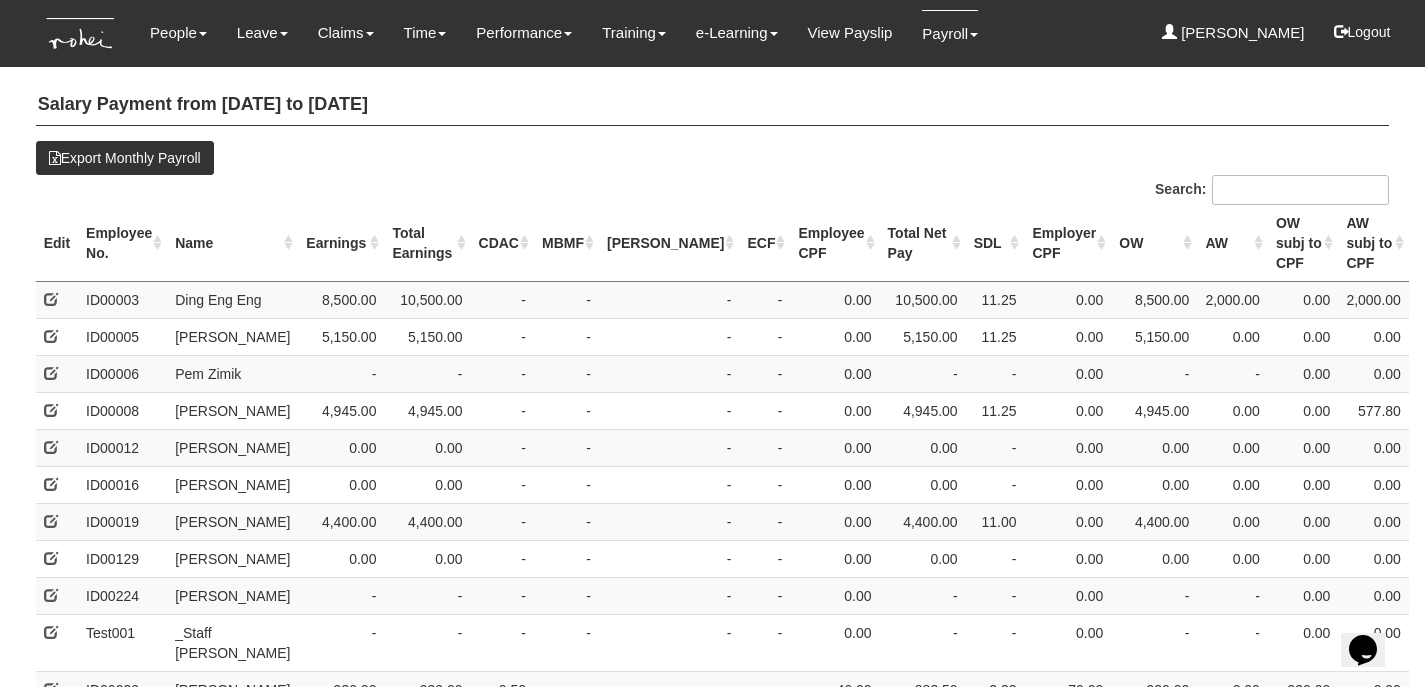 scroll, scrollTop: 0, scrollLeft: 0, axis: both 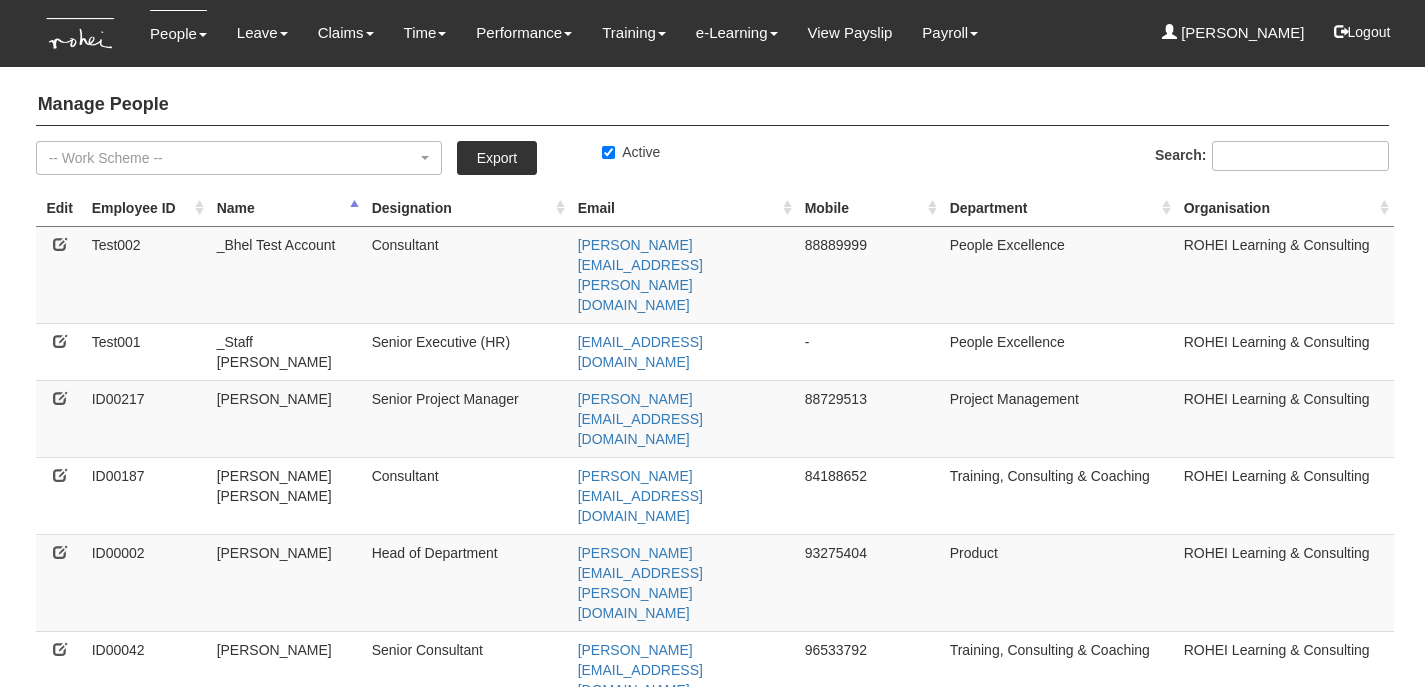select on "50" 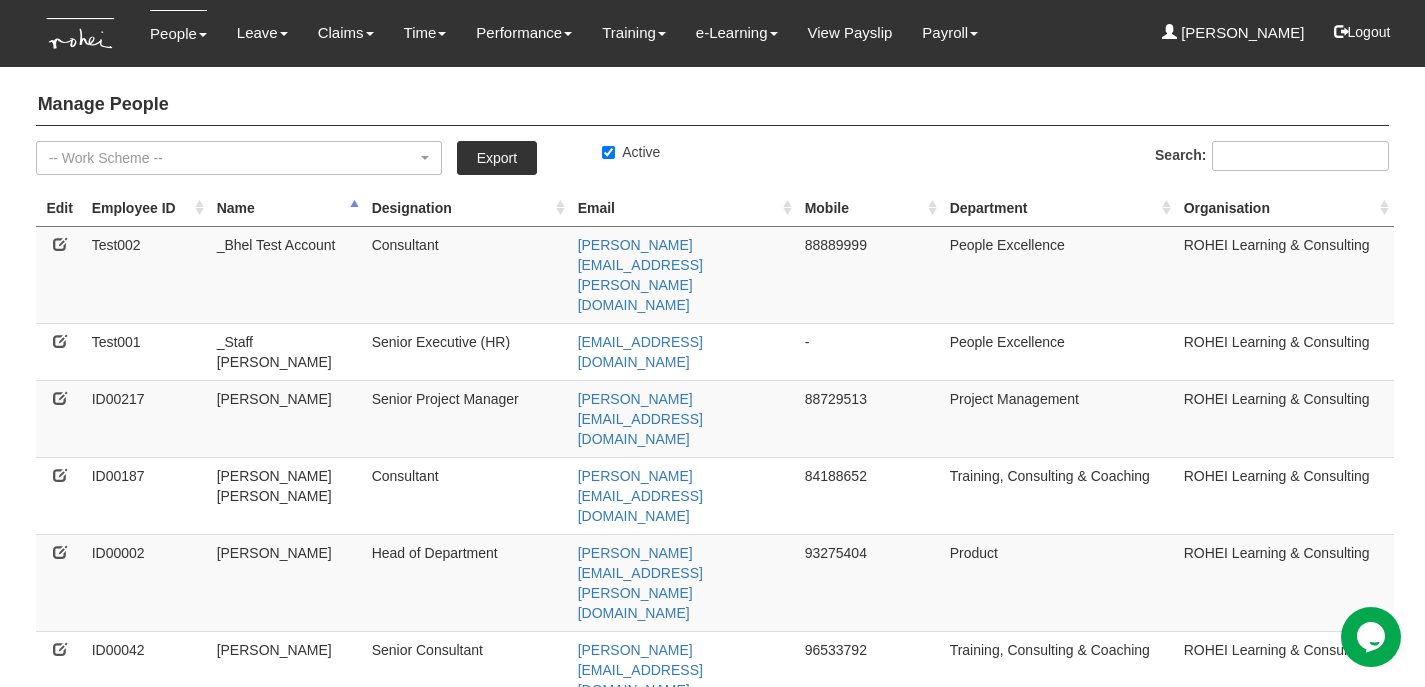 scroll, scrollTop: 0, scrollLeft: 0, axis: both 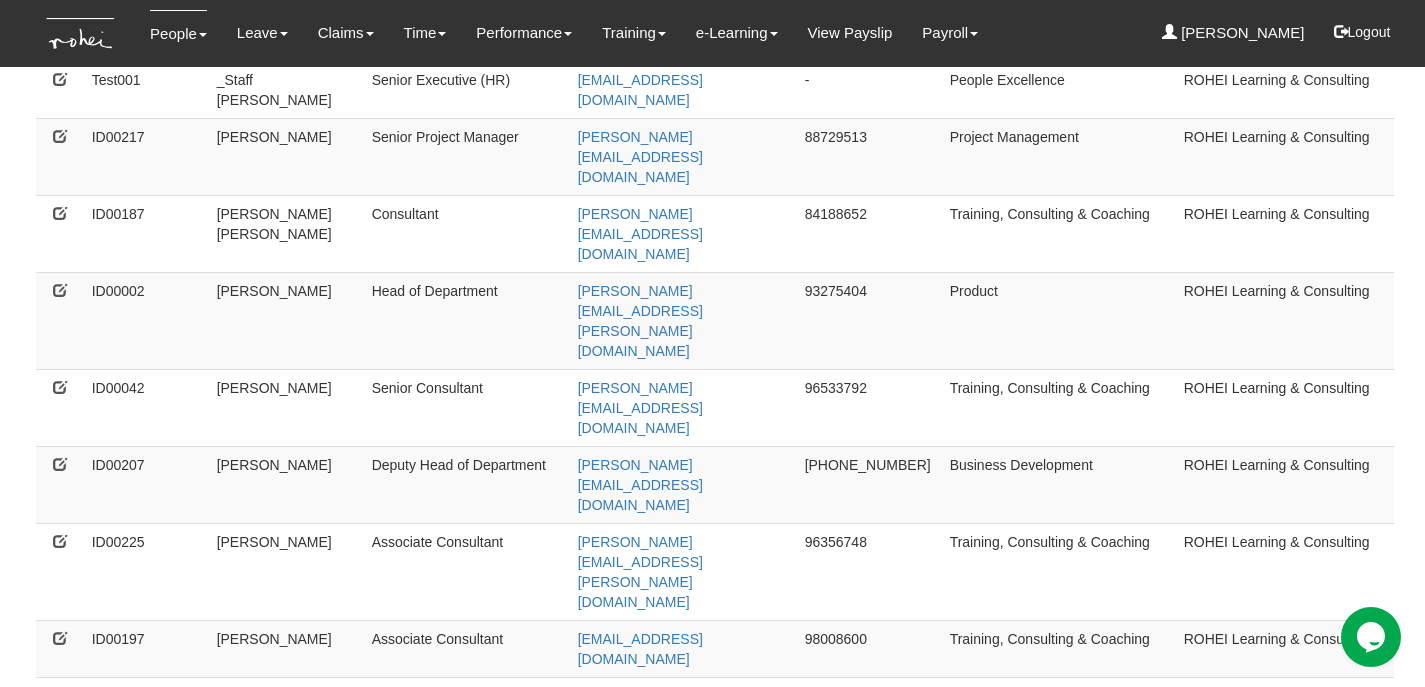 click at bounding box center [60, 1214] 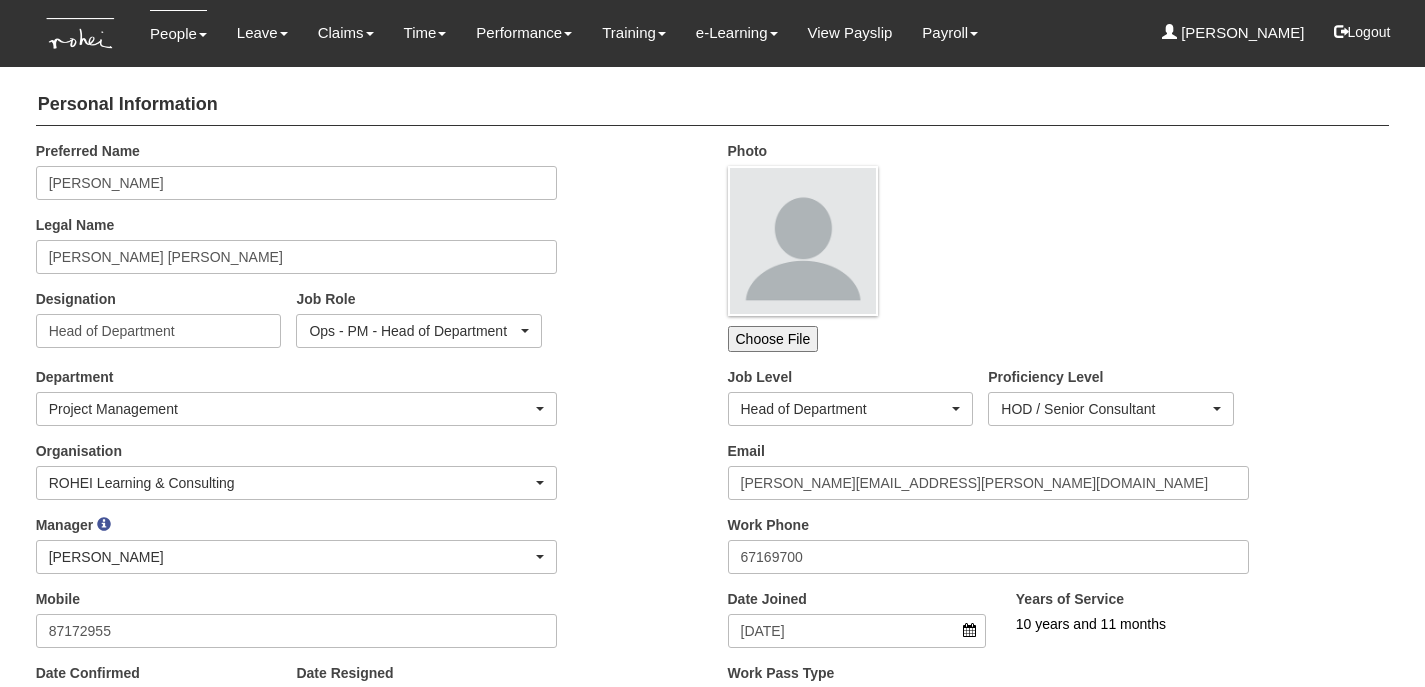 scroll, scrollTop: 0, scrollLeft: 0, axis: both 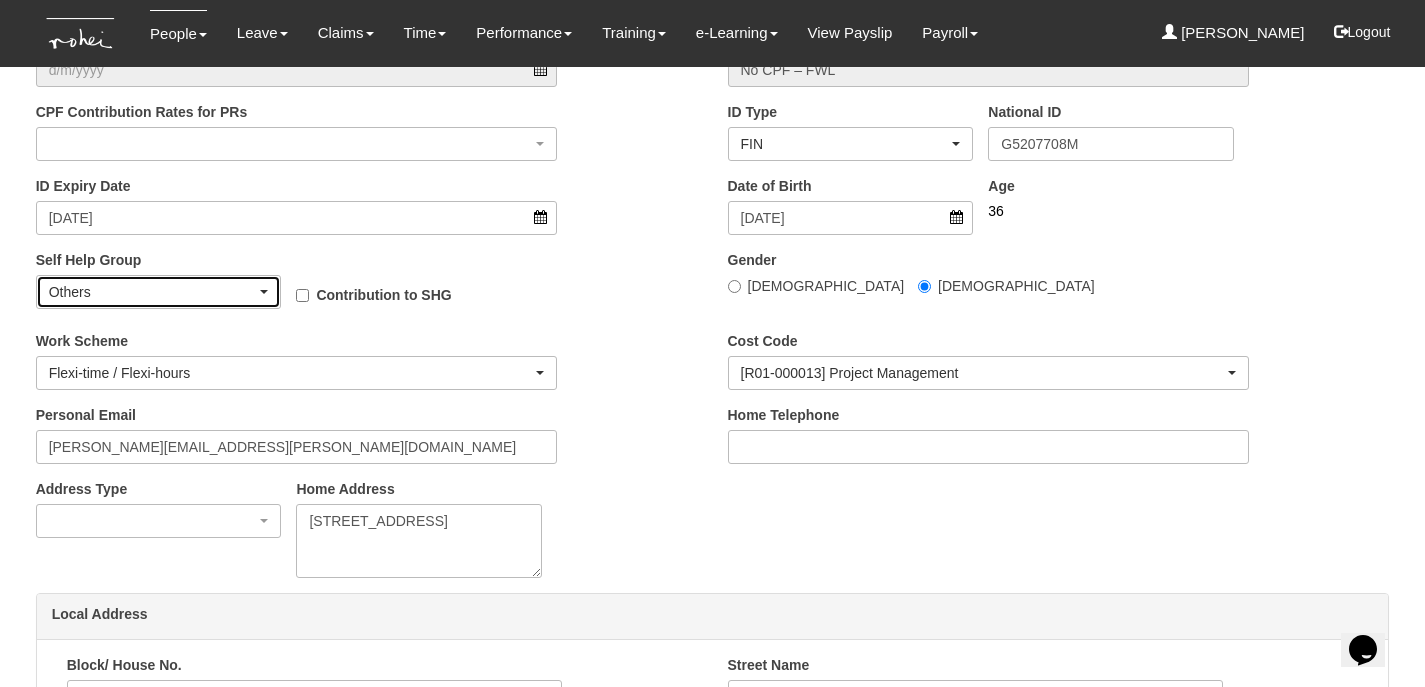 click on "Others" at bounding box center [153, 292] 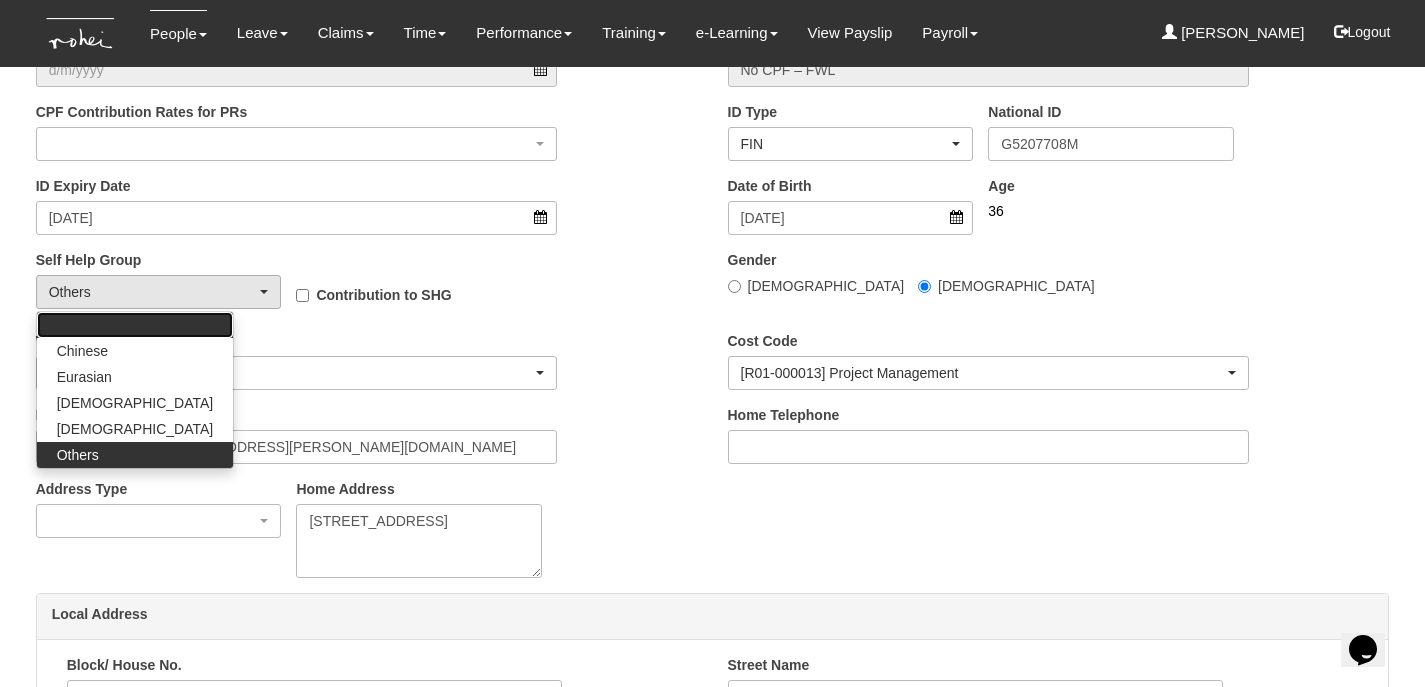 click at bounding box center [135, 325] 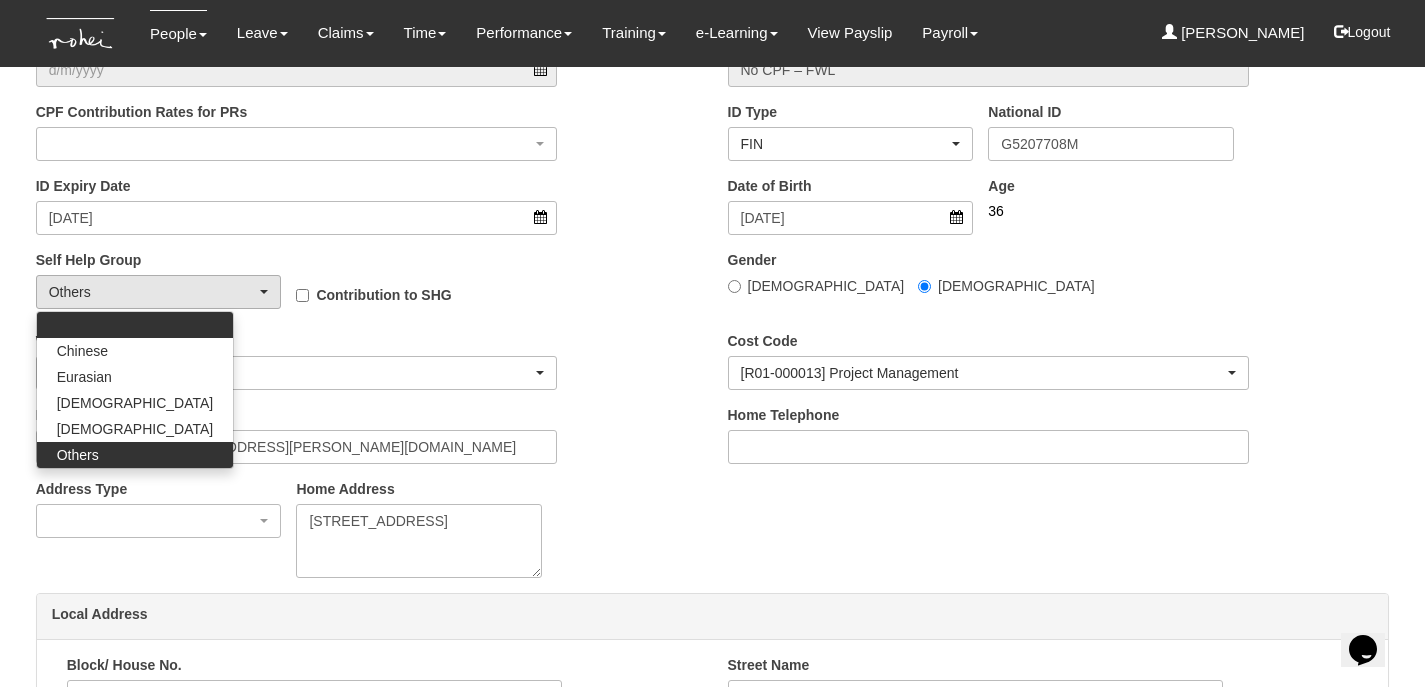 select 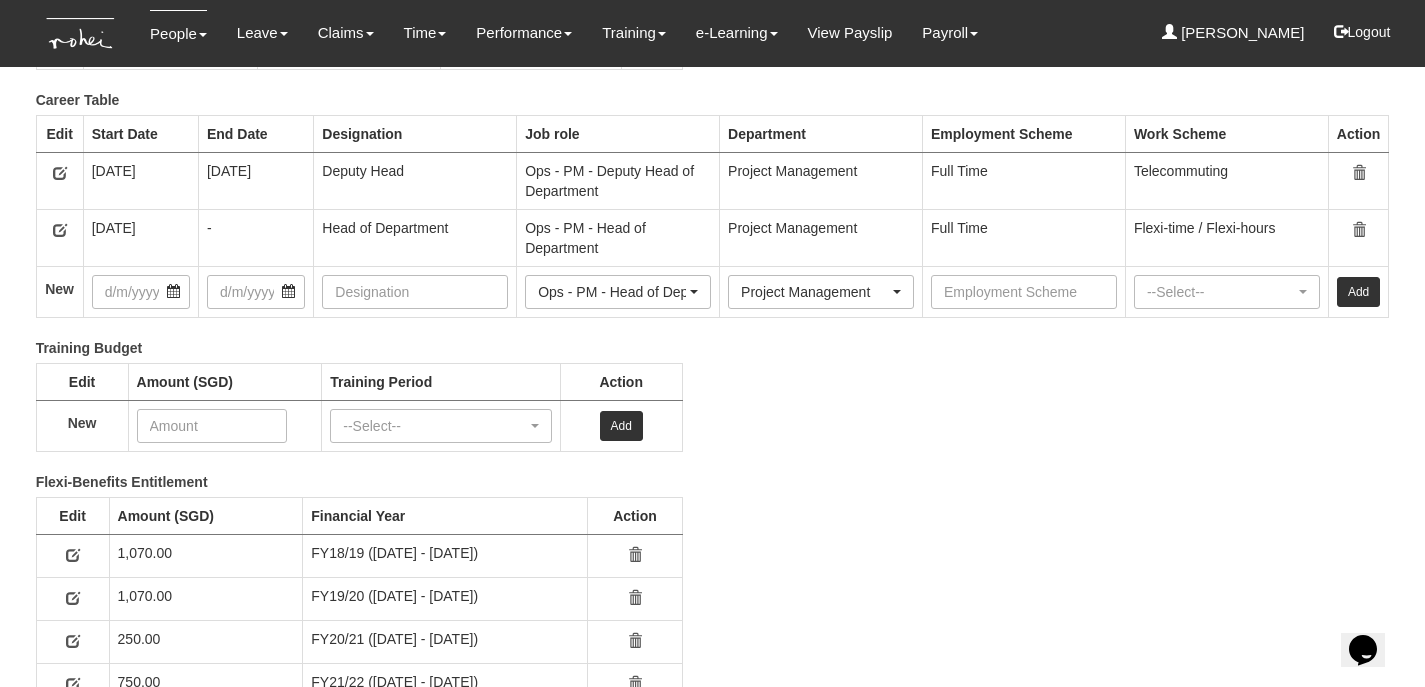 scroll, scrollTop: 3321, scrollLeft: 0, axis: vertical 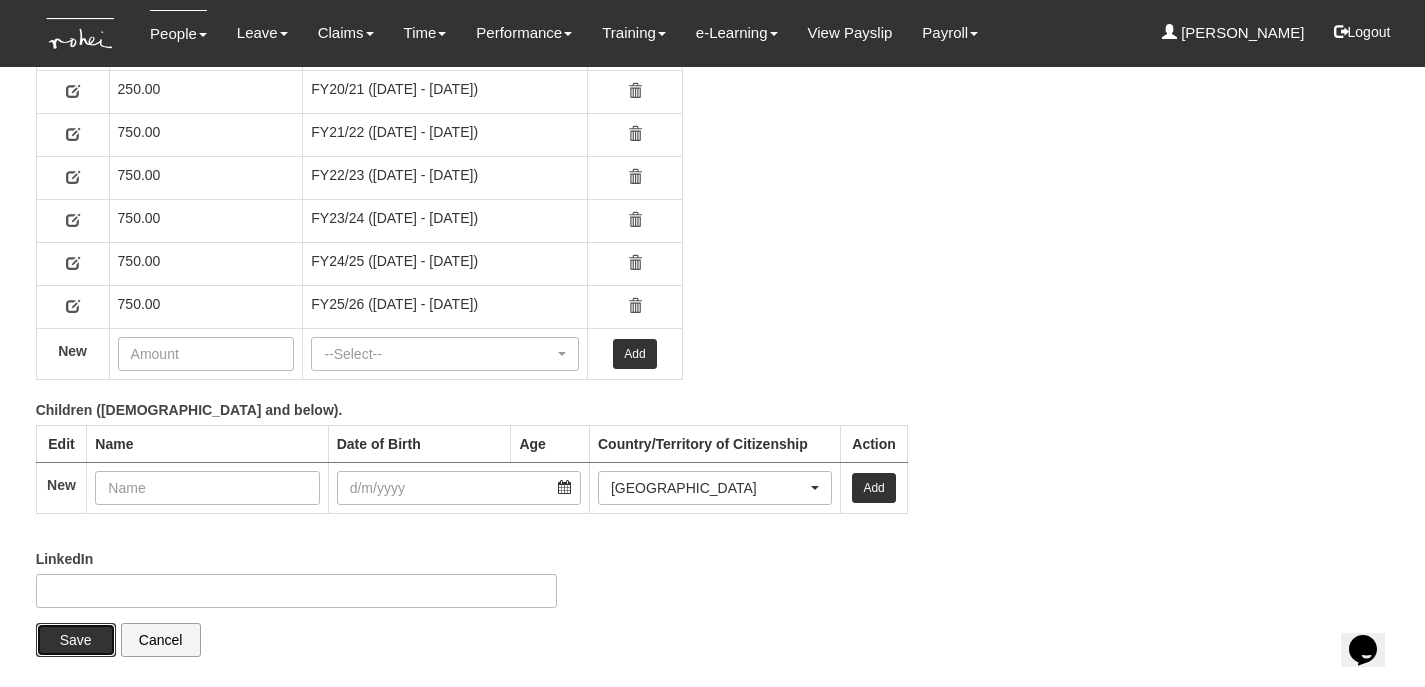 click on "Save" at bounding box center [76, 640] 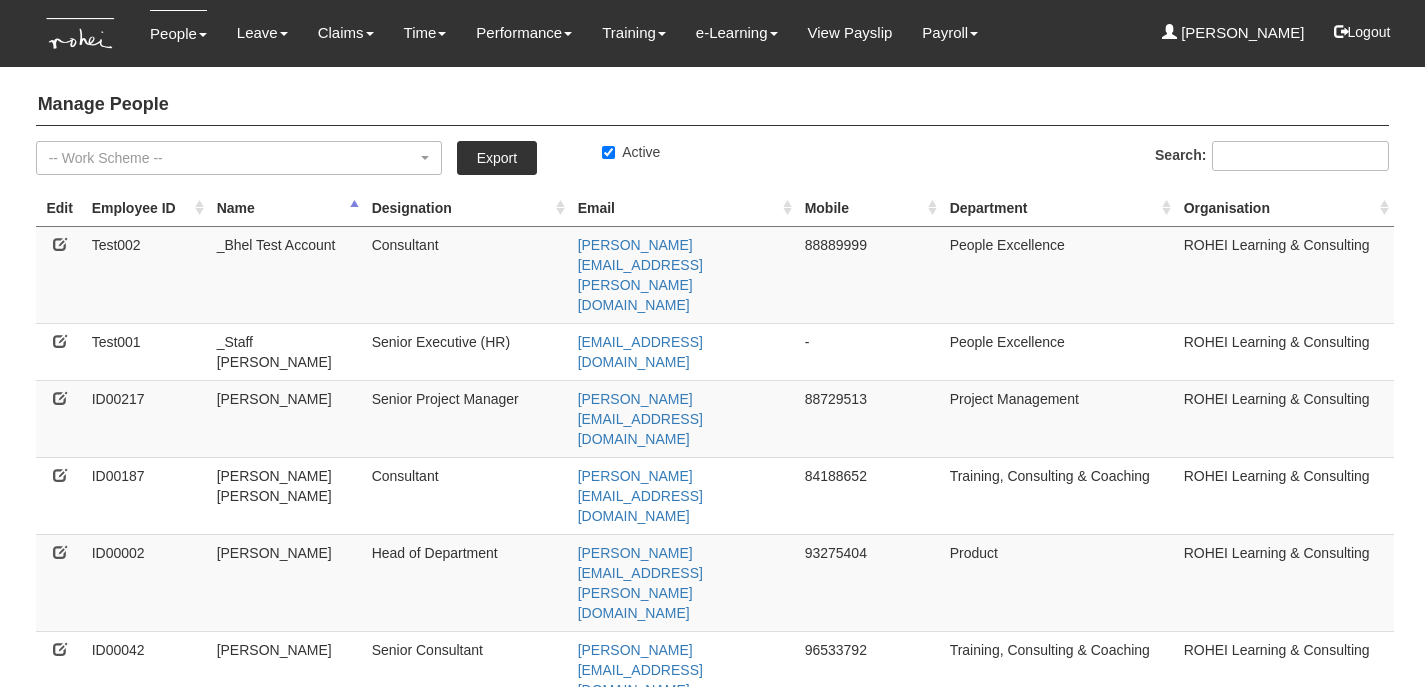 select on "50" 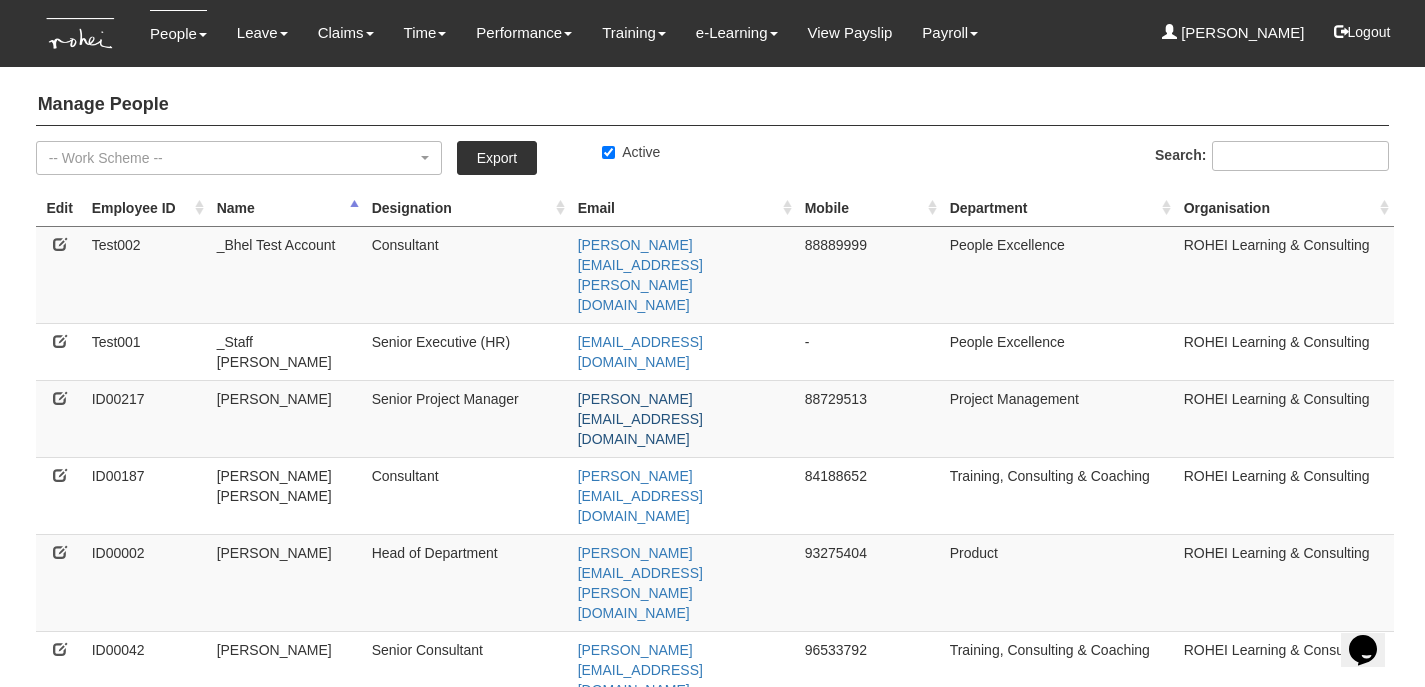 scroll, scrollTop: 0, scrollLeft: 0, axis: both 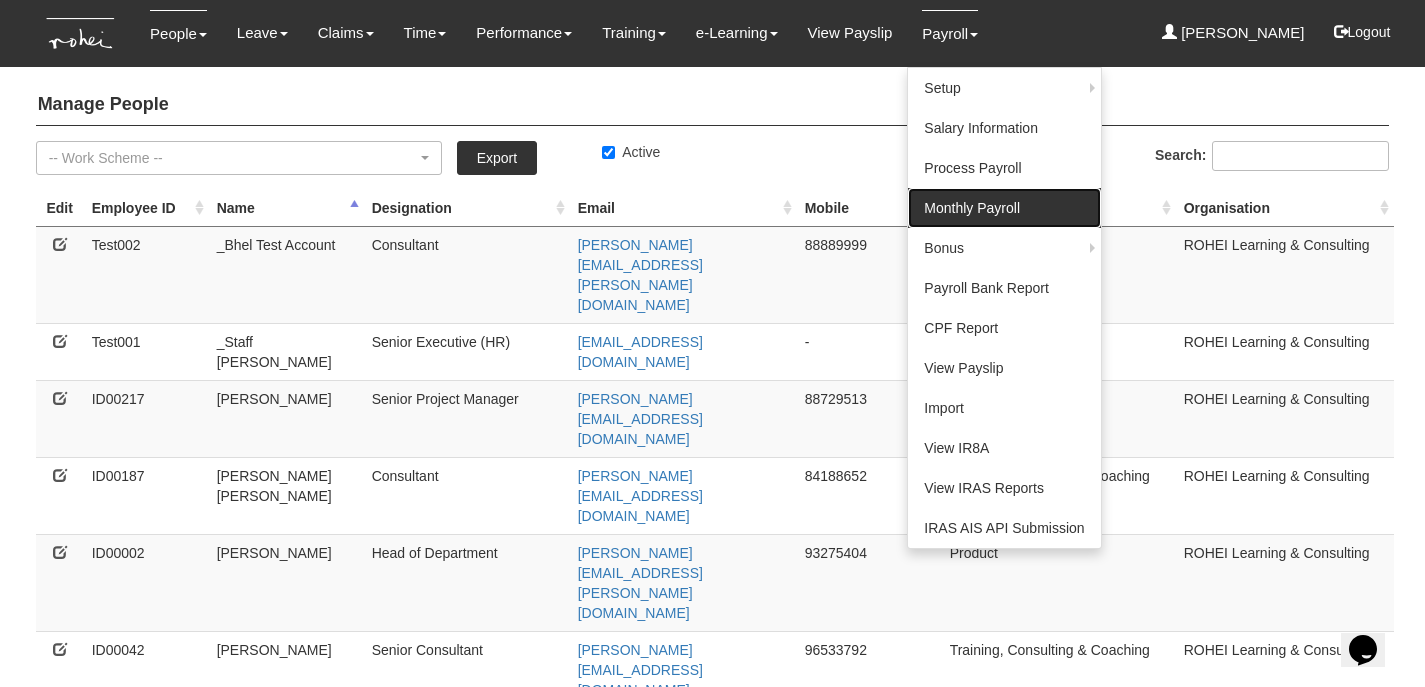 click on "Monthly Payroll" at bounding box center [1004, 208] 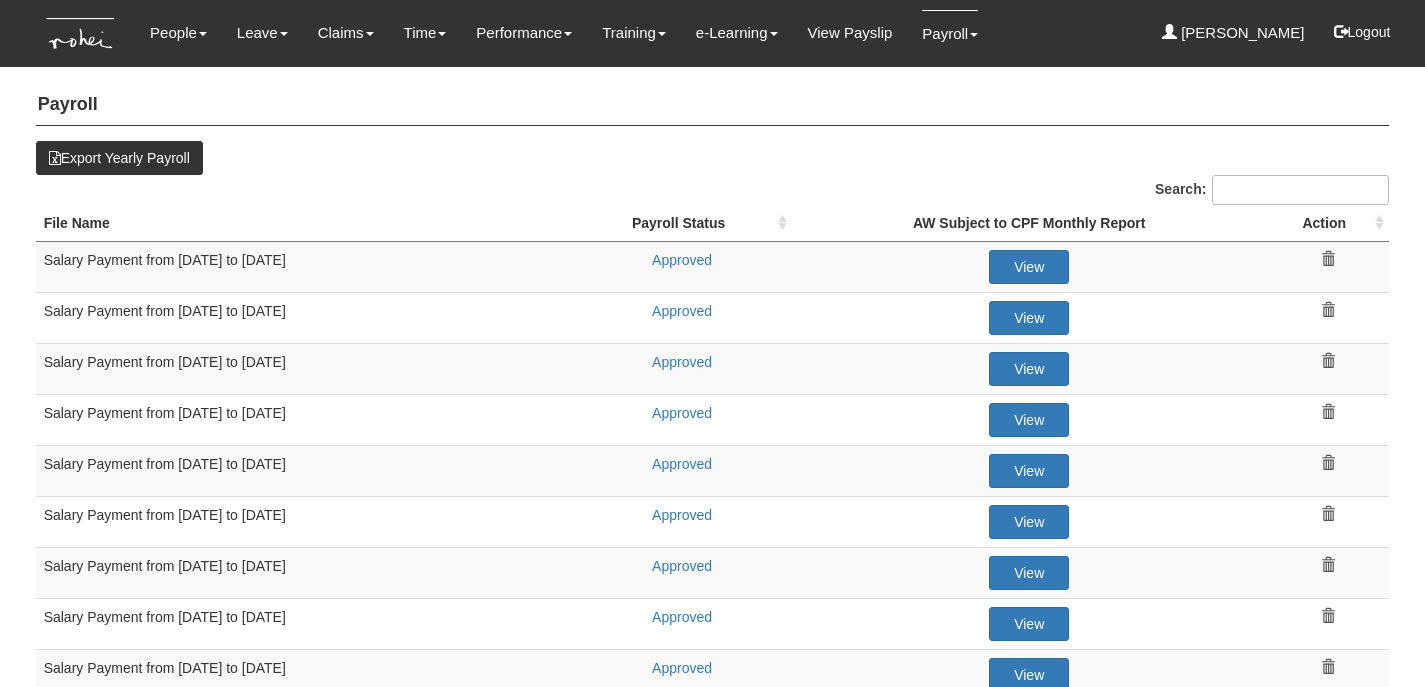 select on "50" 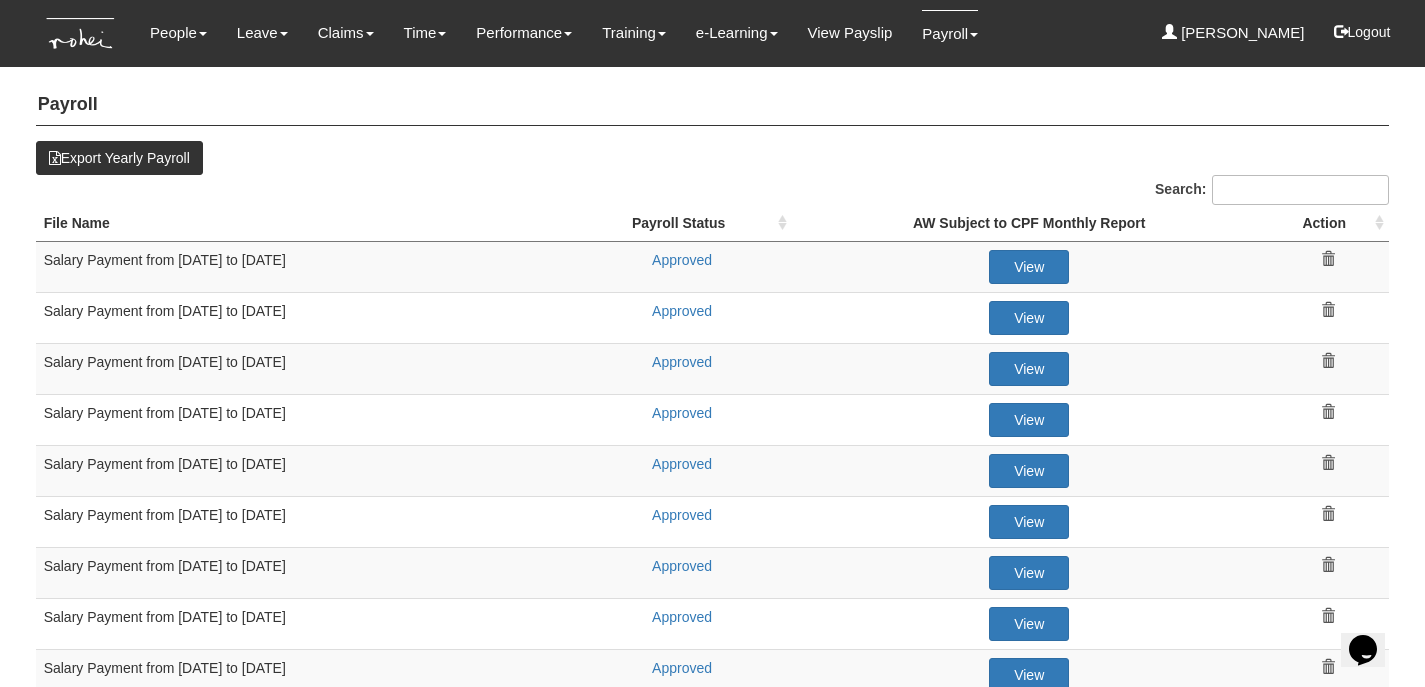 scroll, scrollTop: 0, scrollLeft: 0, axis: both 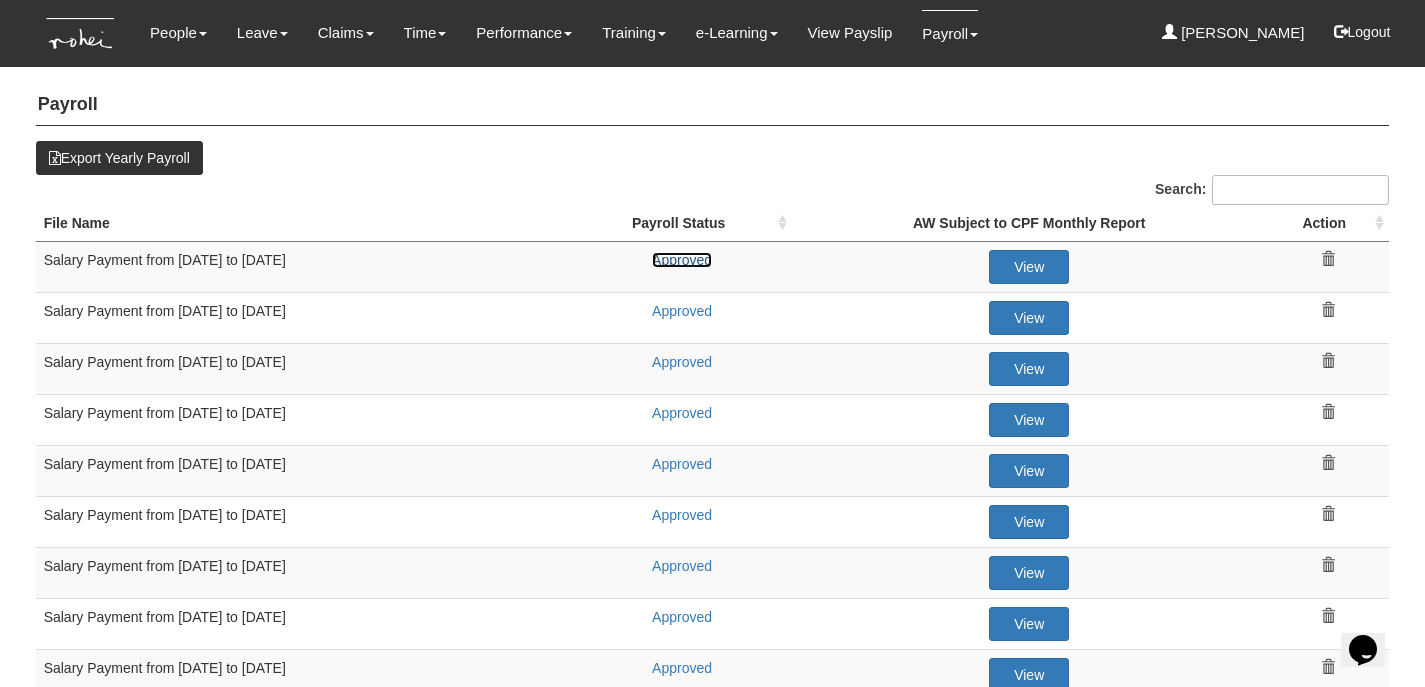 click on "Approved" at bounding box center [682, 260] 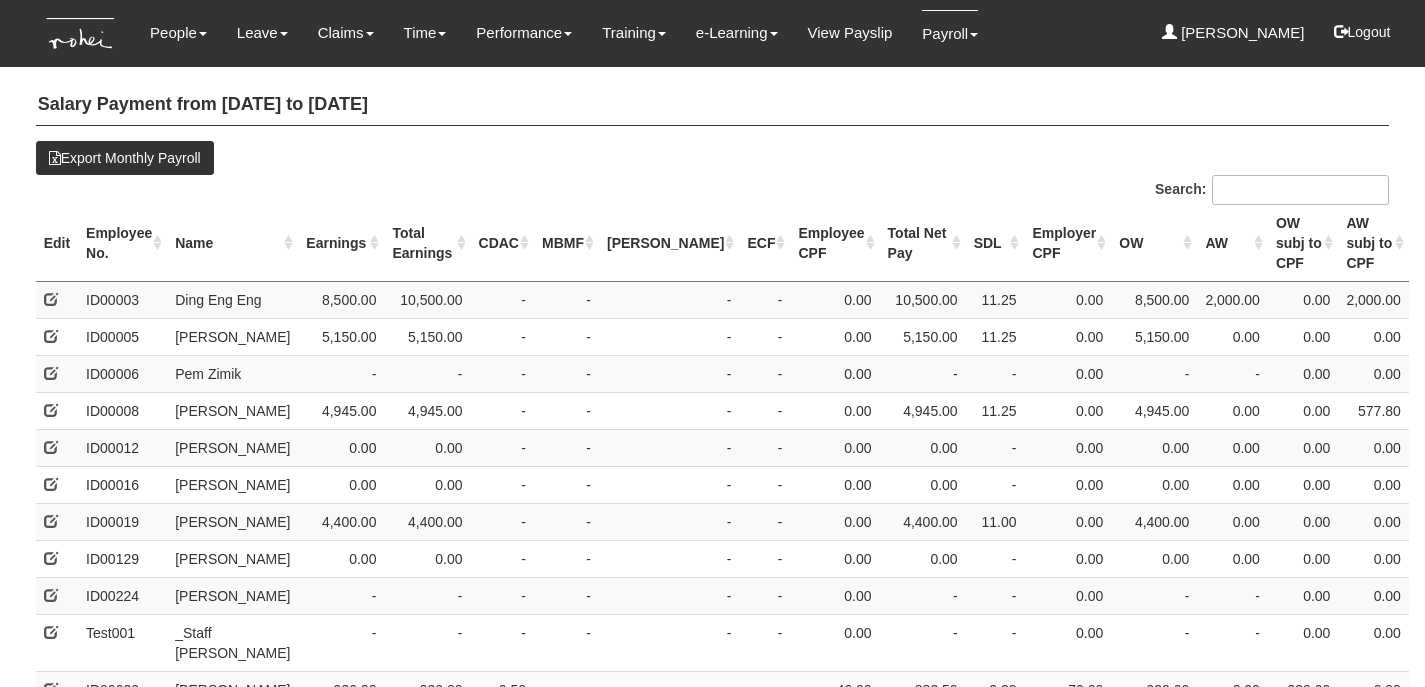 select on "50" 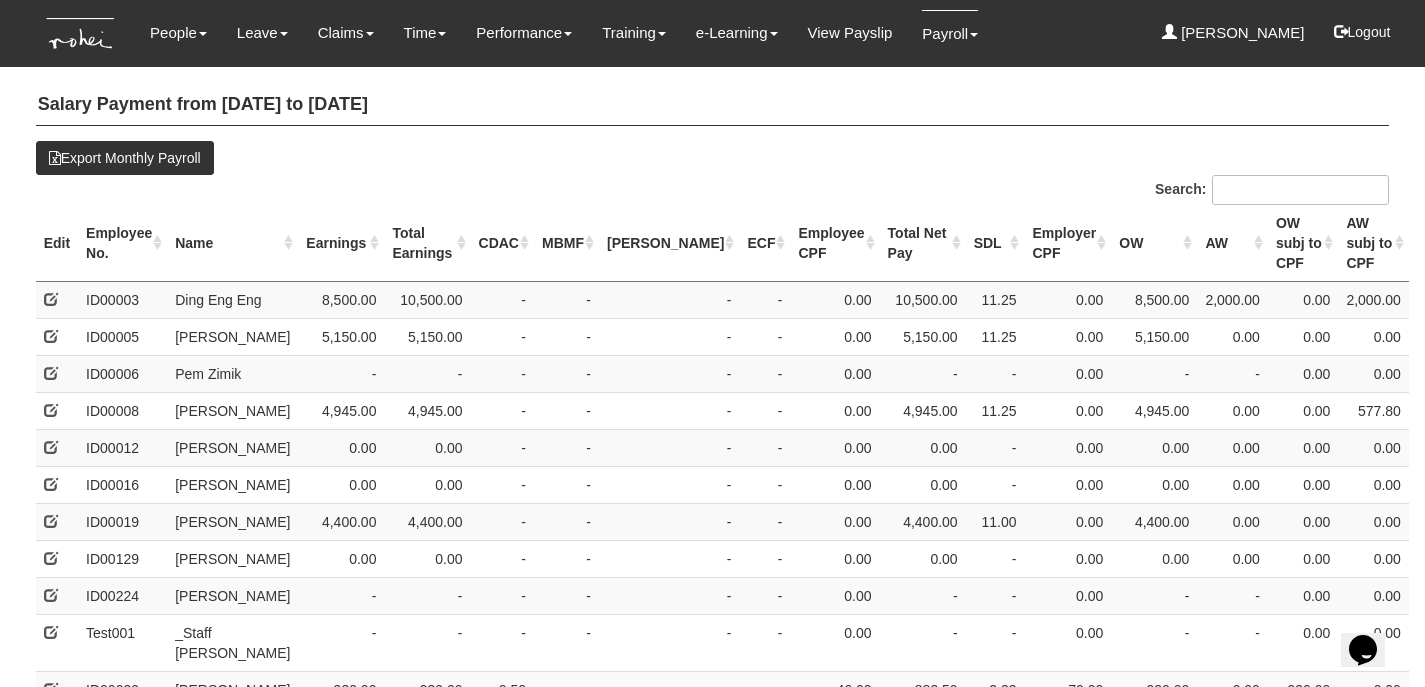 scroll, scrollTop: 0, scrollLeft: 0, axis: both 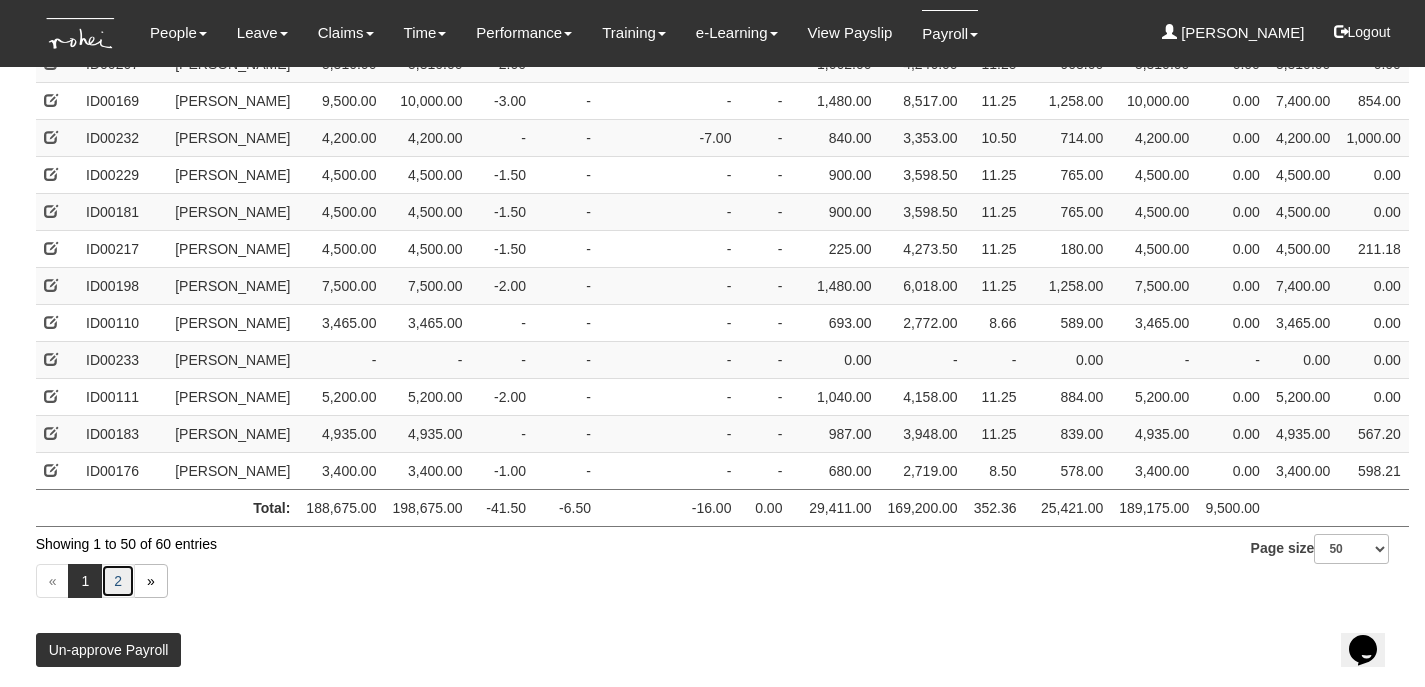 click on "2" at bounding box center [118, 581] 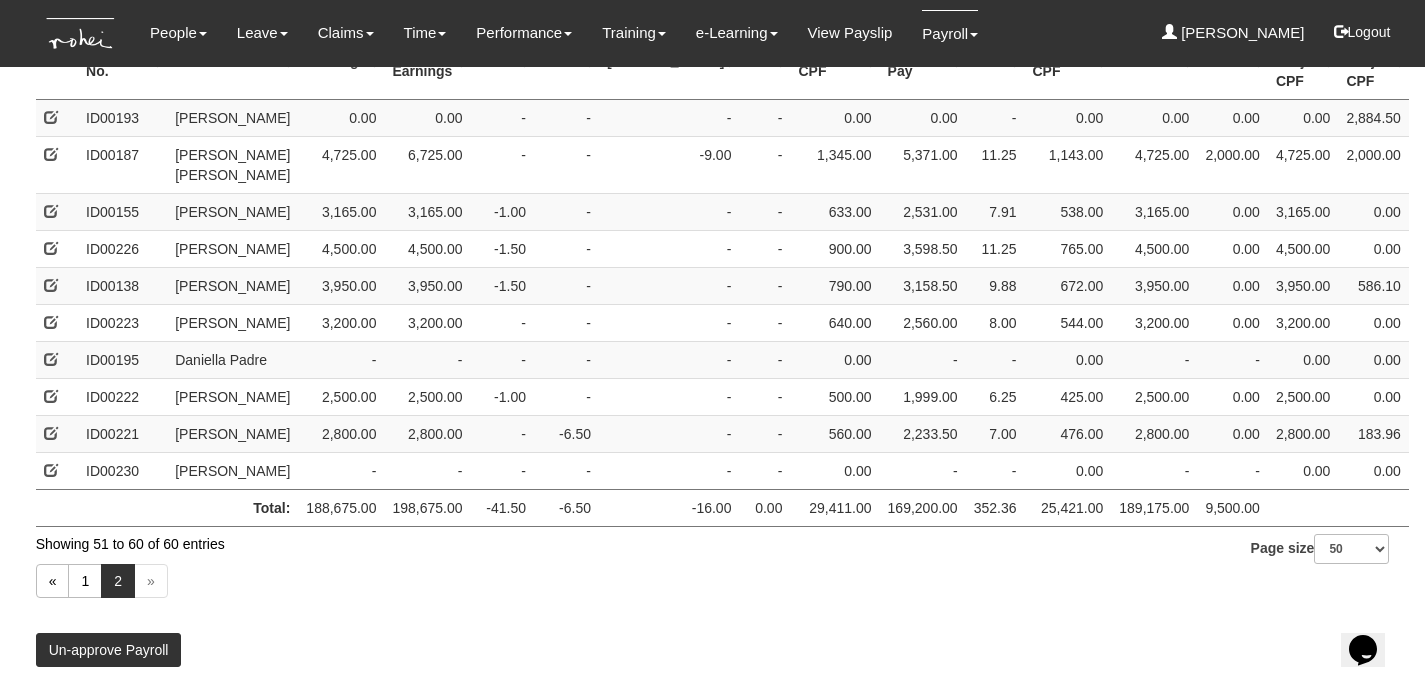 scroll, scrollTop: 0, scrollLeft: 0, axis: both 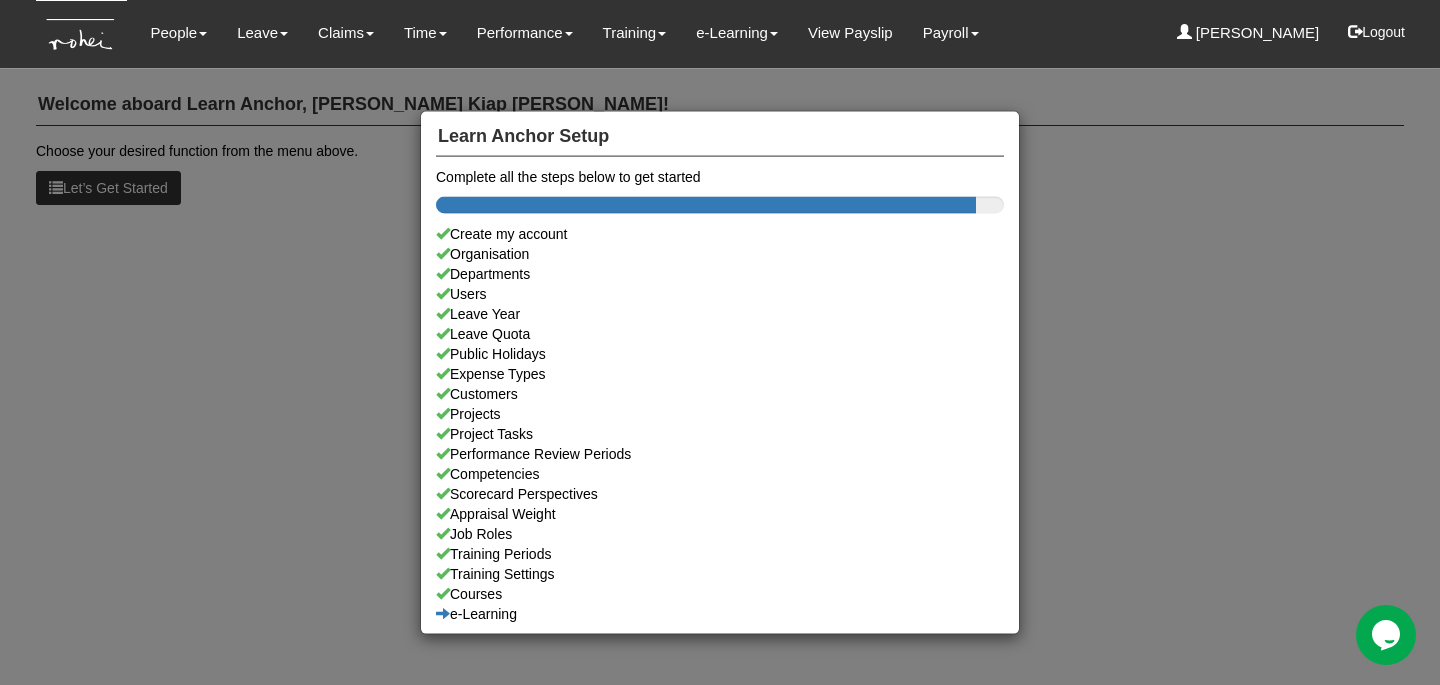 click on "Learn Anchor Setup
Complete all the steps below to get started
Create my account
Organisation
Departments
Users
Leave Year
Leave Quota
Public Holidays
Expense Types
Customers
Projects
Project Tasks
Performance Review Periods
Competencies
Scorecard Perspectives
Appraisal Weight
Job Roles
Training Periods
Training Settings
Courses
e-Learning" at bounding box center [720, 342] 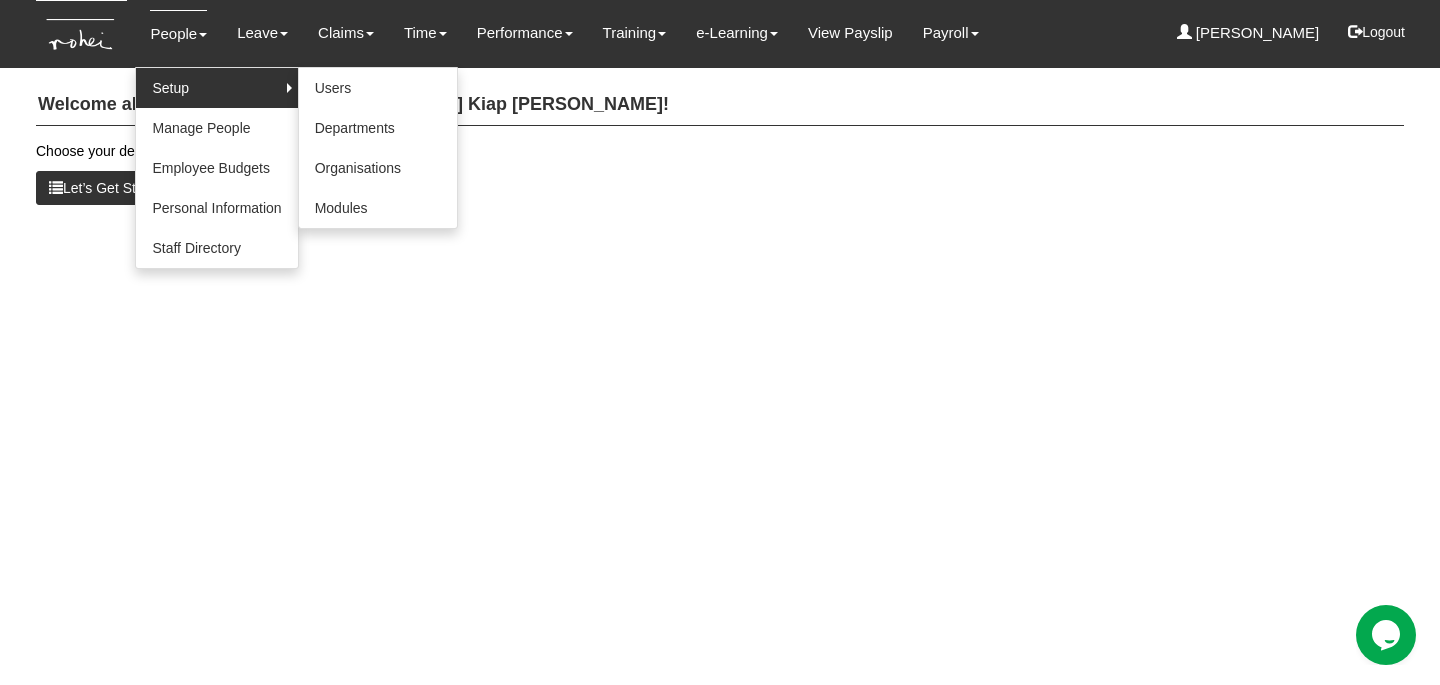 click on "Setup" at bounding box center [216, 88] 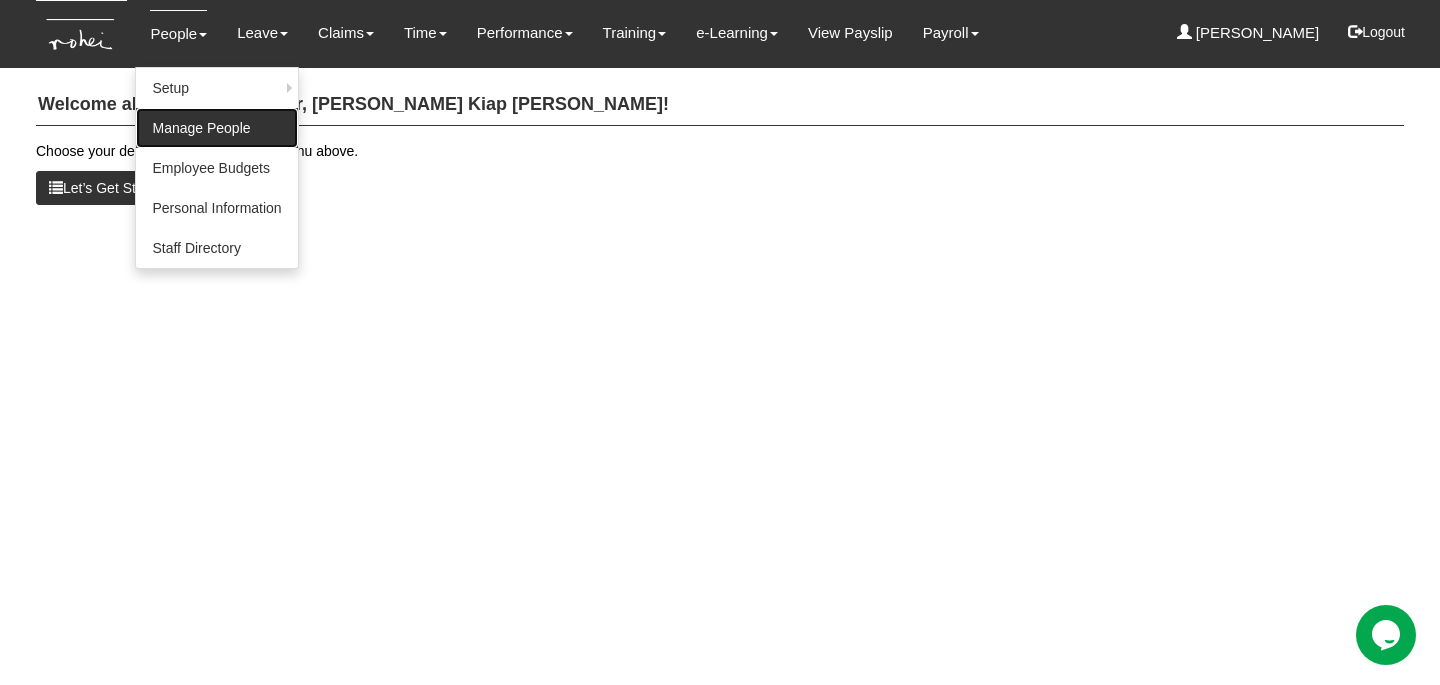 click on "Manage People" at bounding box center [216, 128] 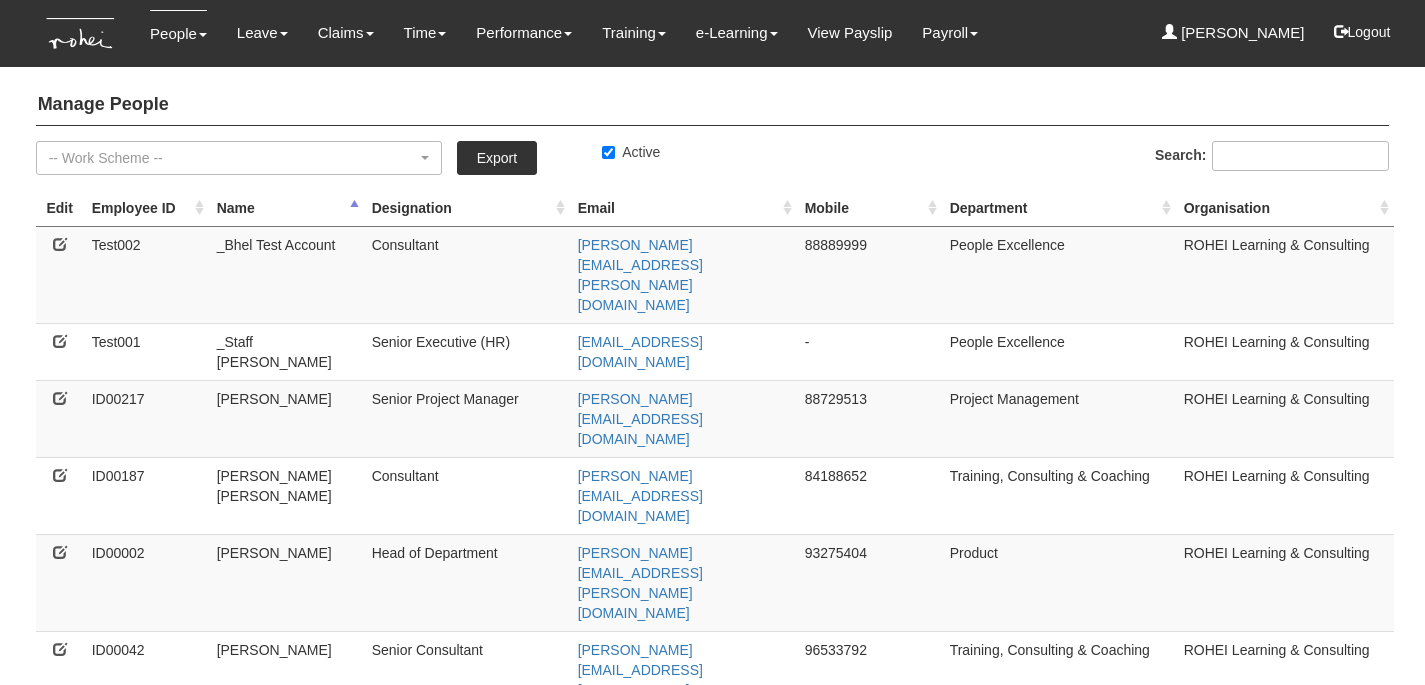 select on "50" 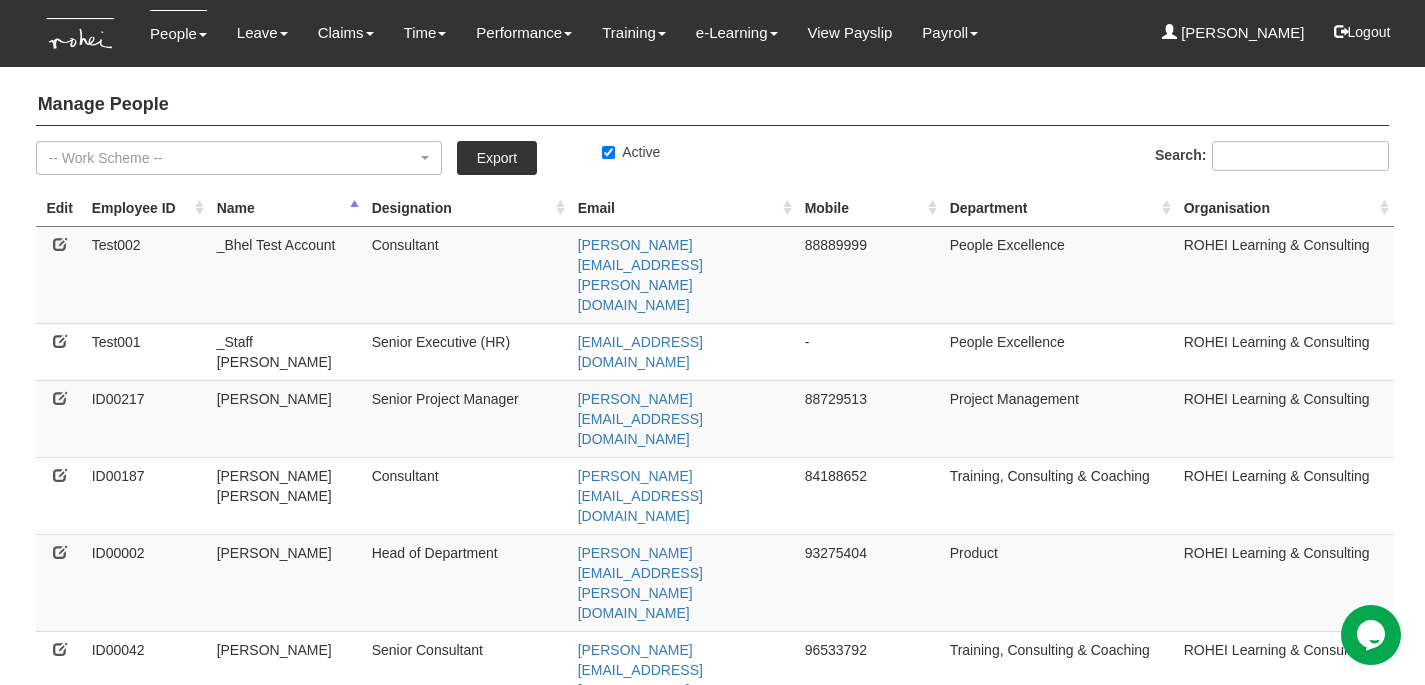 scroll, scrollTop: 0, scrollLeft: 0, axis: both 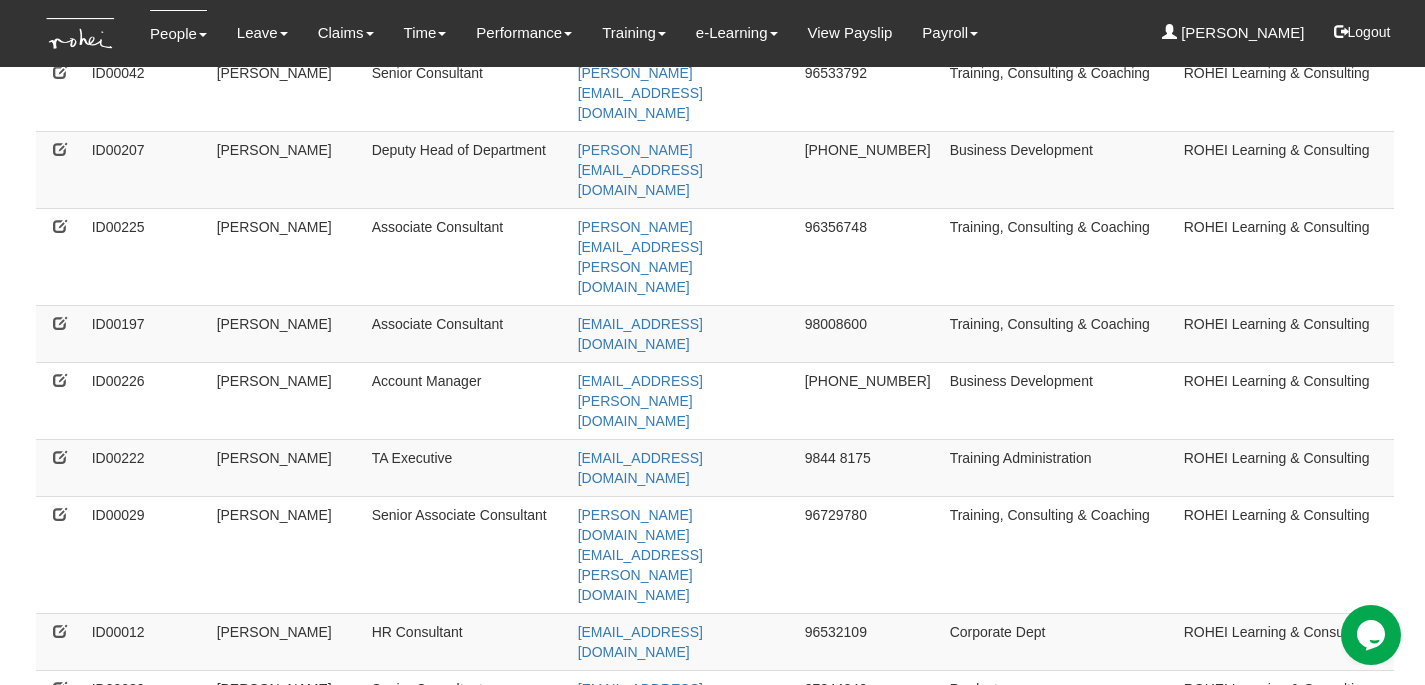 click at bounding box center (60, 822) 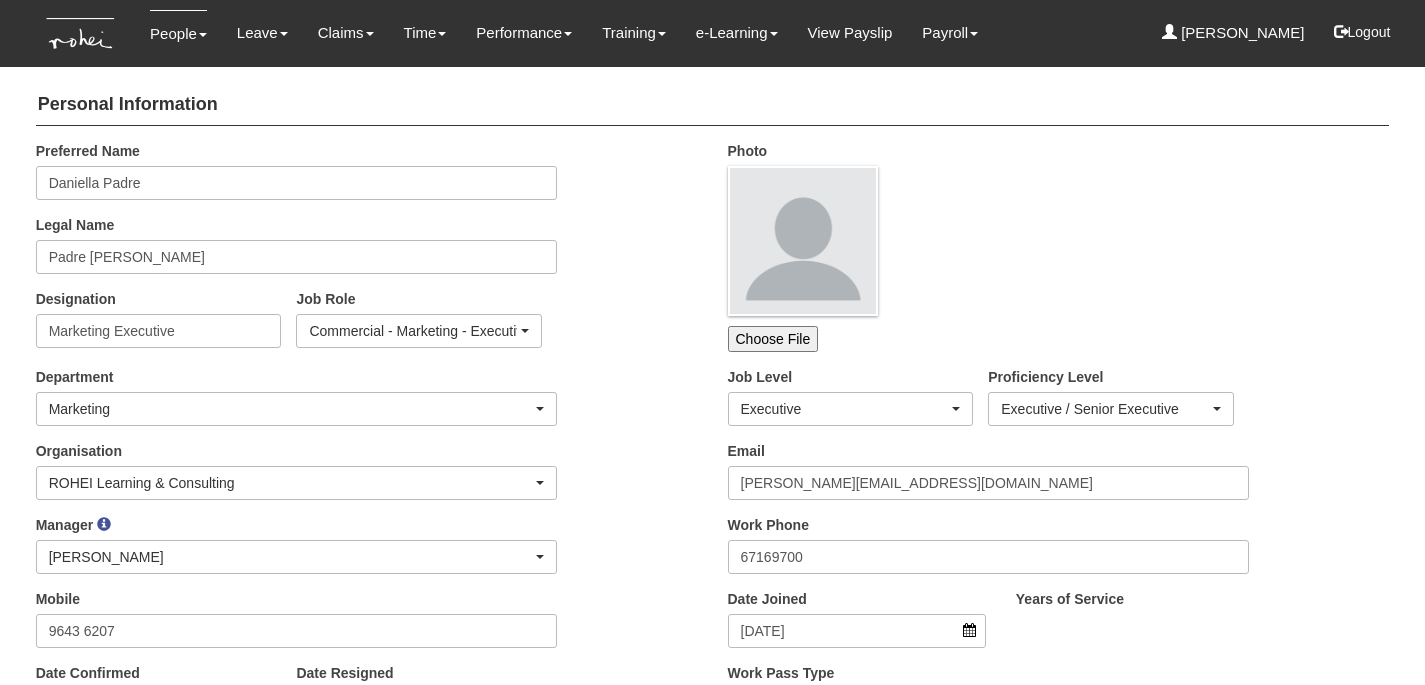 scroll, scrollTop: 0, scrollLeft: 0, axis: both 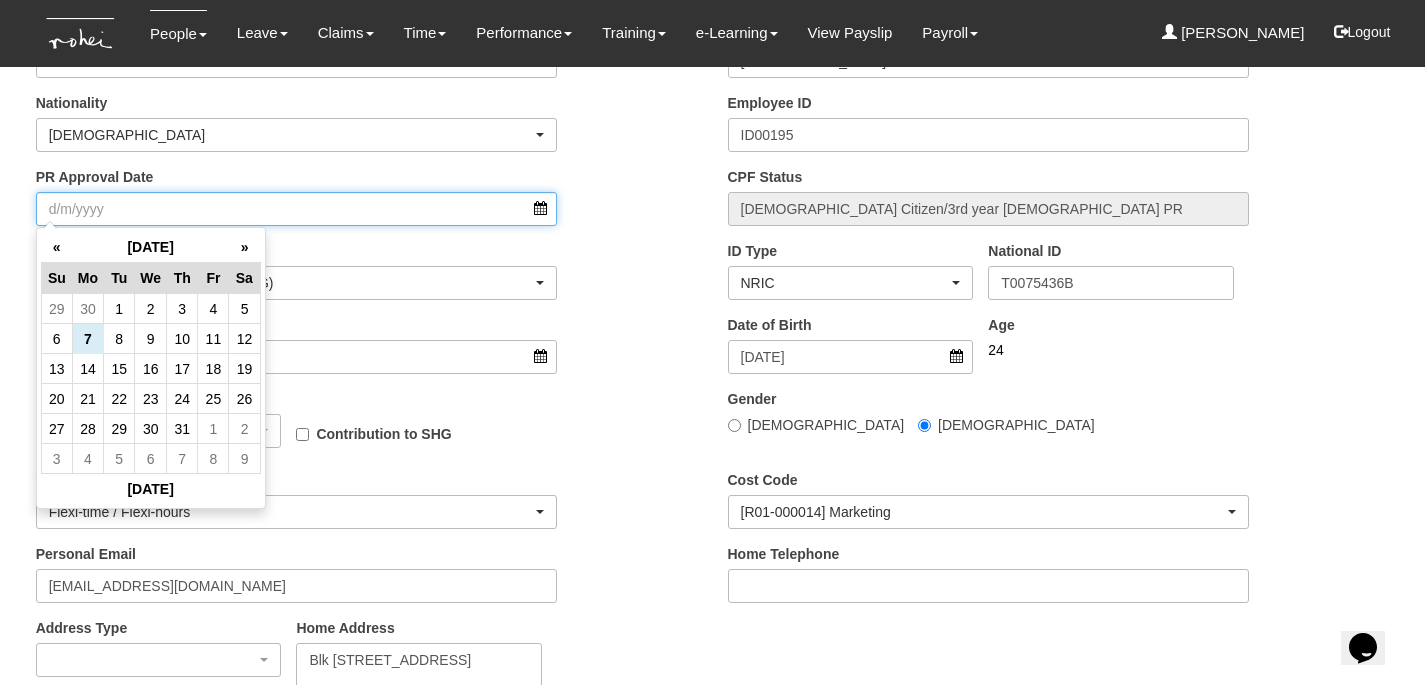 click on "PR Approval Date" at bounding box center (297, 209) 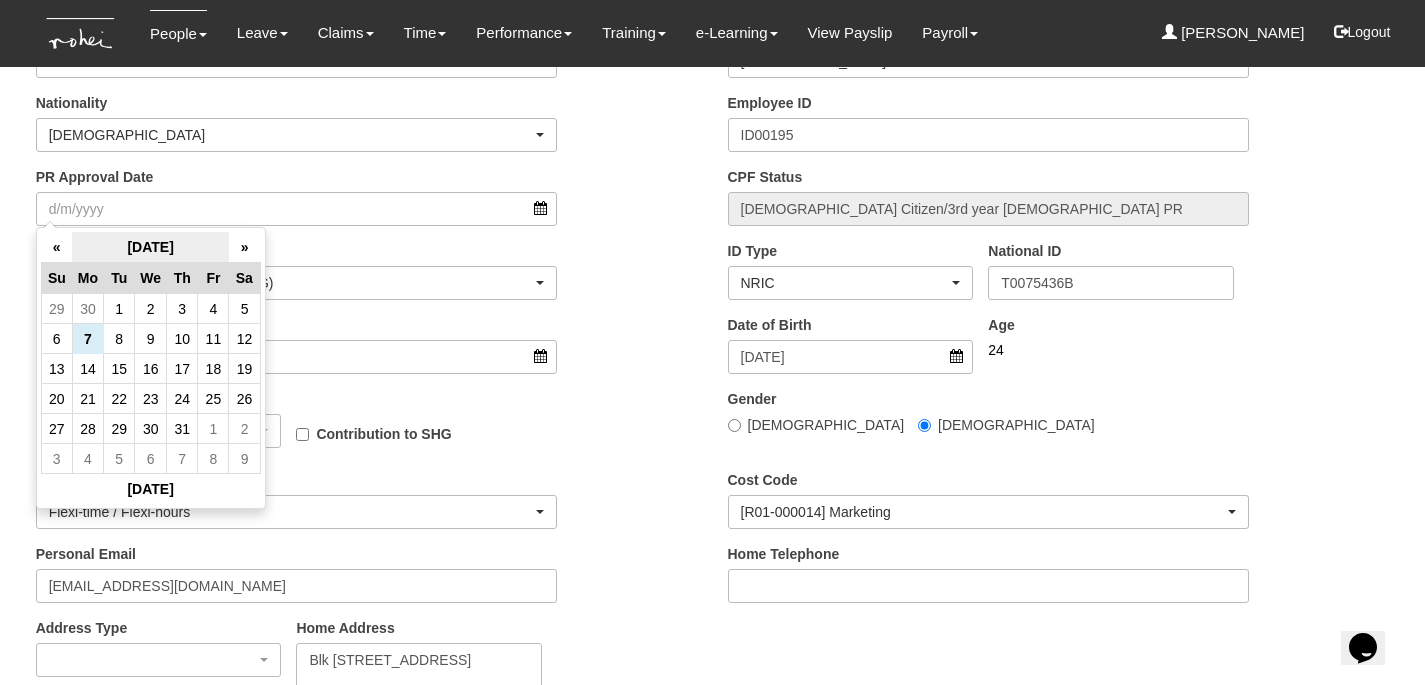 click on "July 2025" at bounding box center [150, 247] 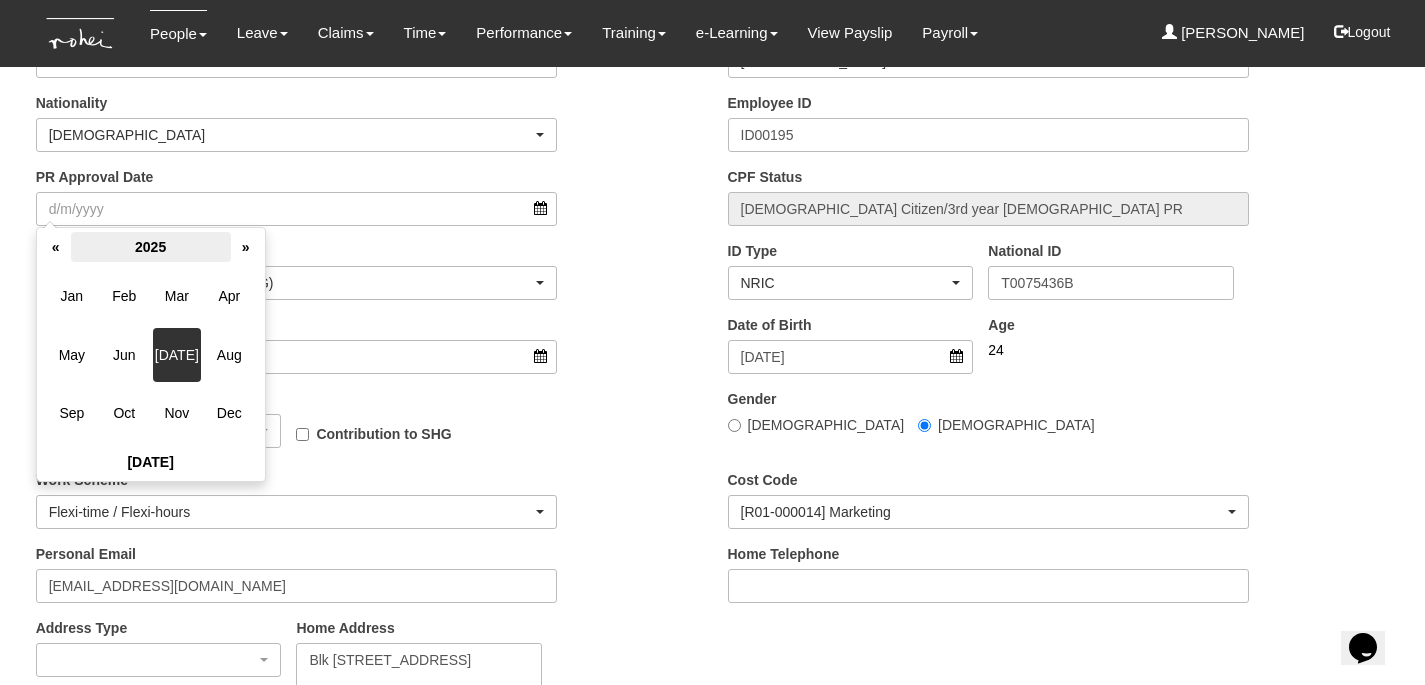 click on "2025" at bounding box center [151, 247] 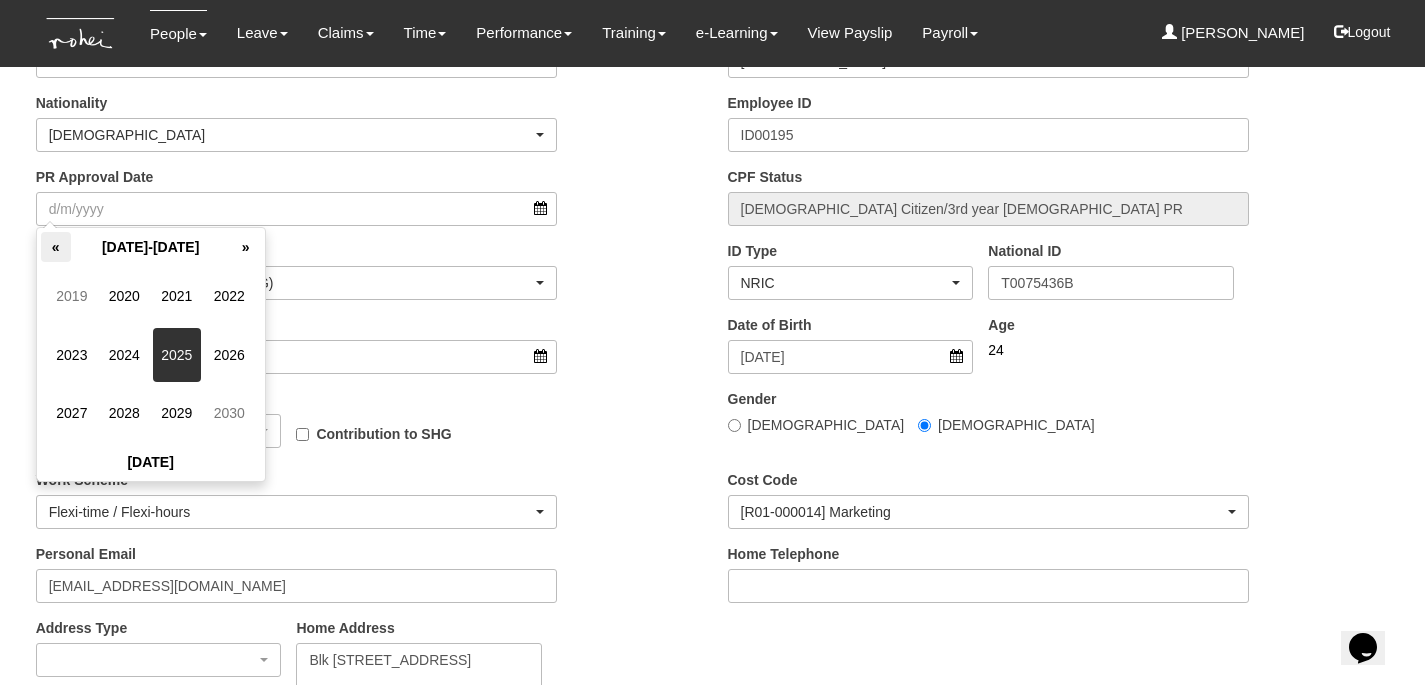 click on "«" at bounding box center (56, 247) 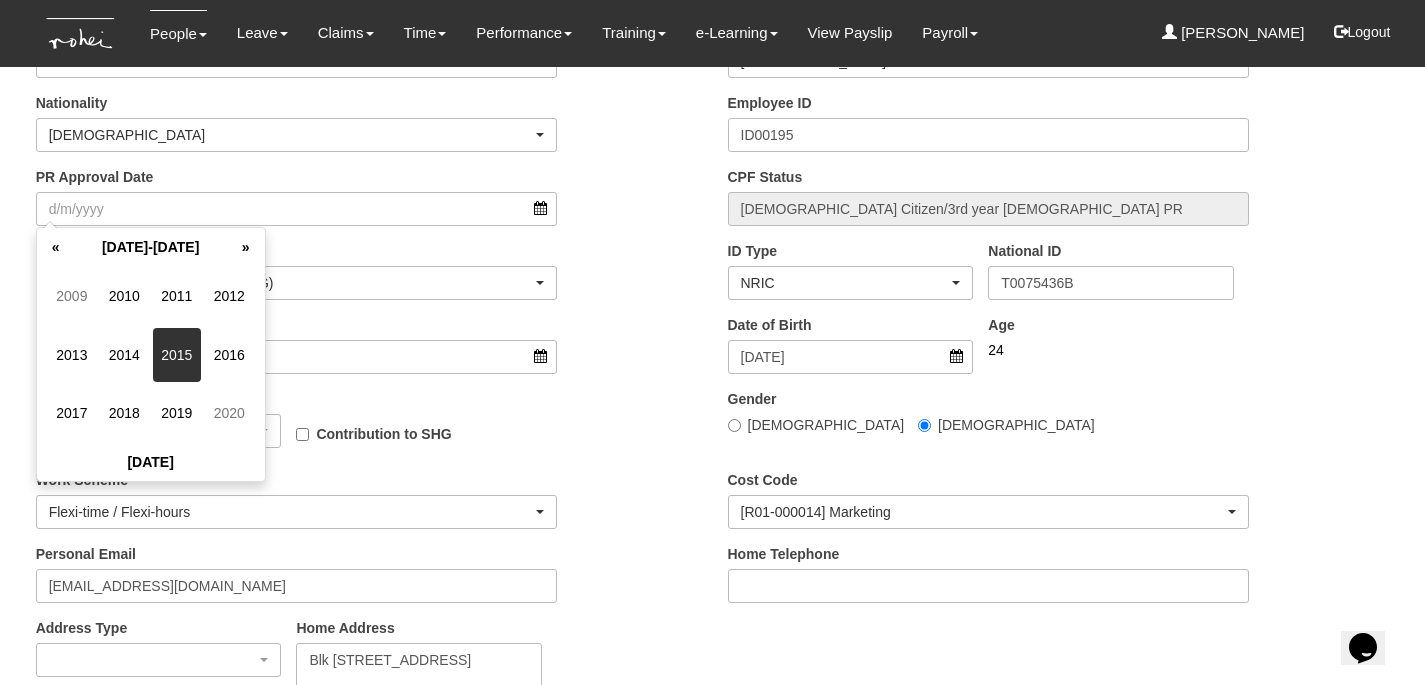 click on "«" at bounding box center (56, 247) 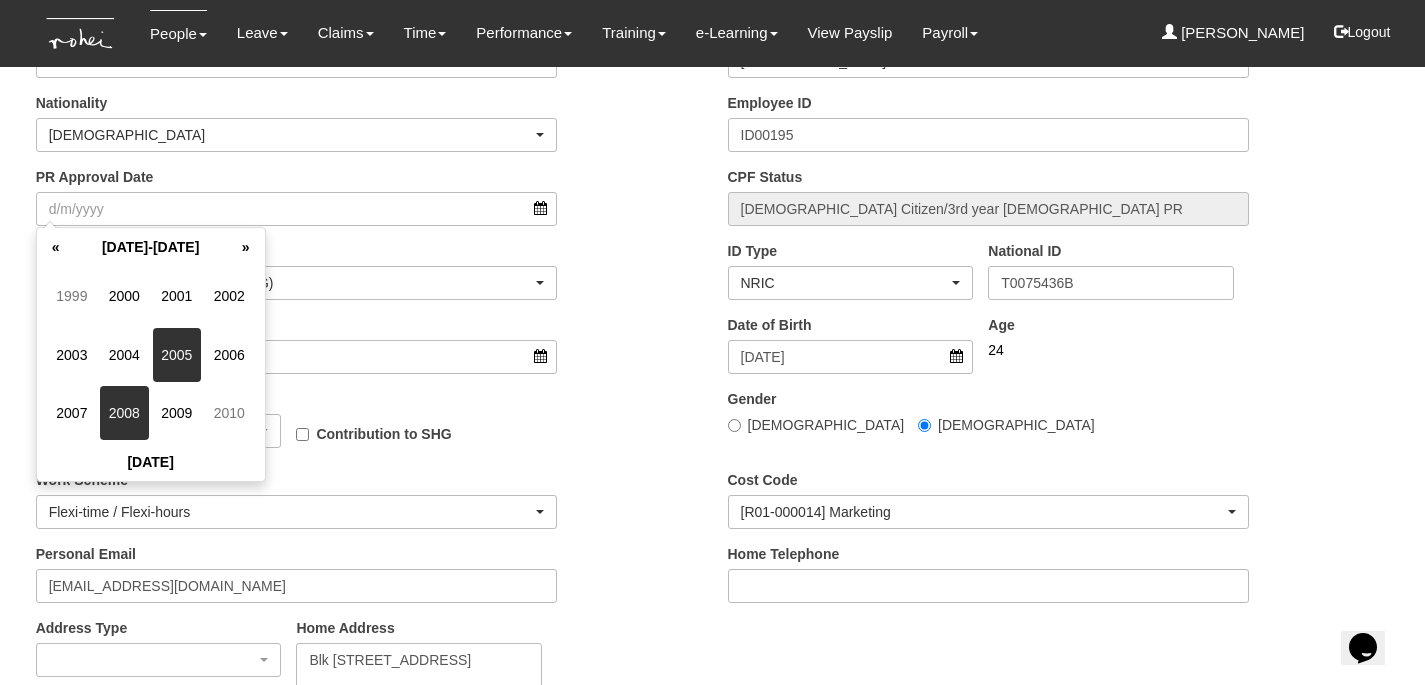 click on "2008" at bounding box center [124, 413] 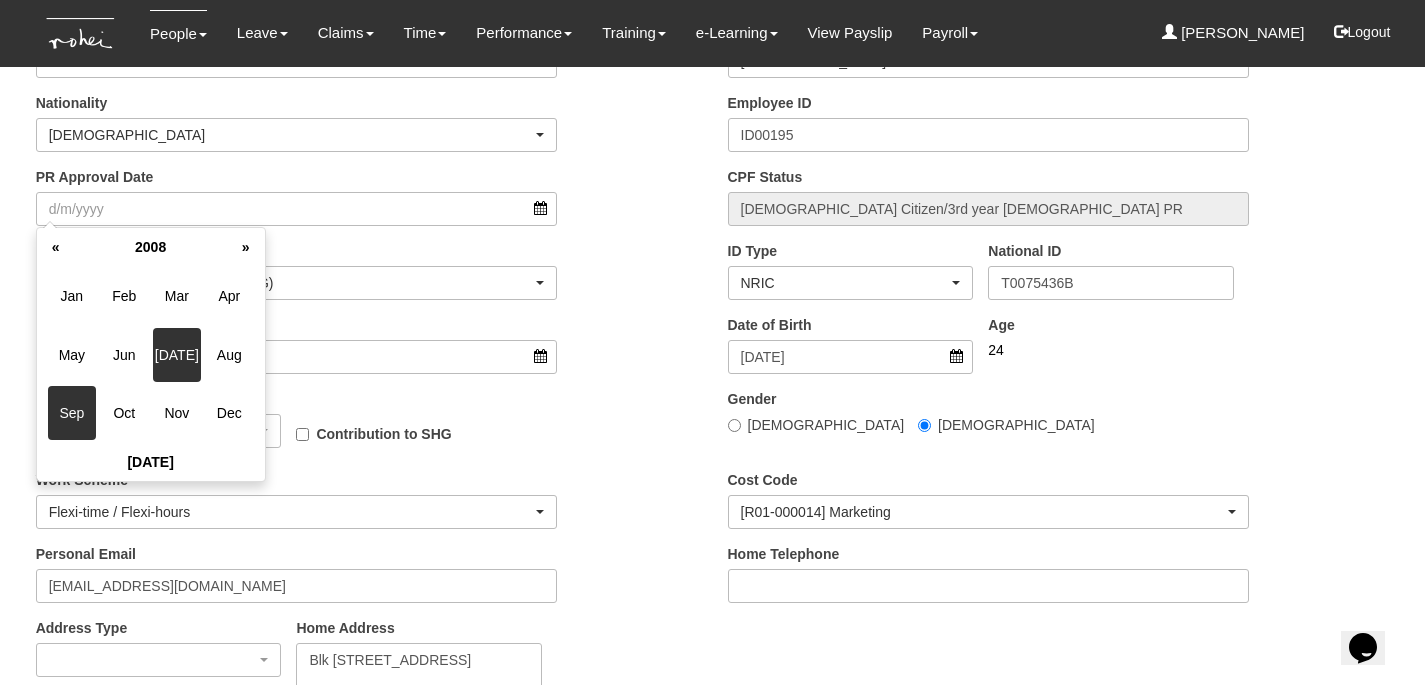click on "Sep" at bounding box center [72, 413] 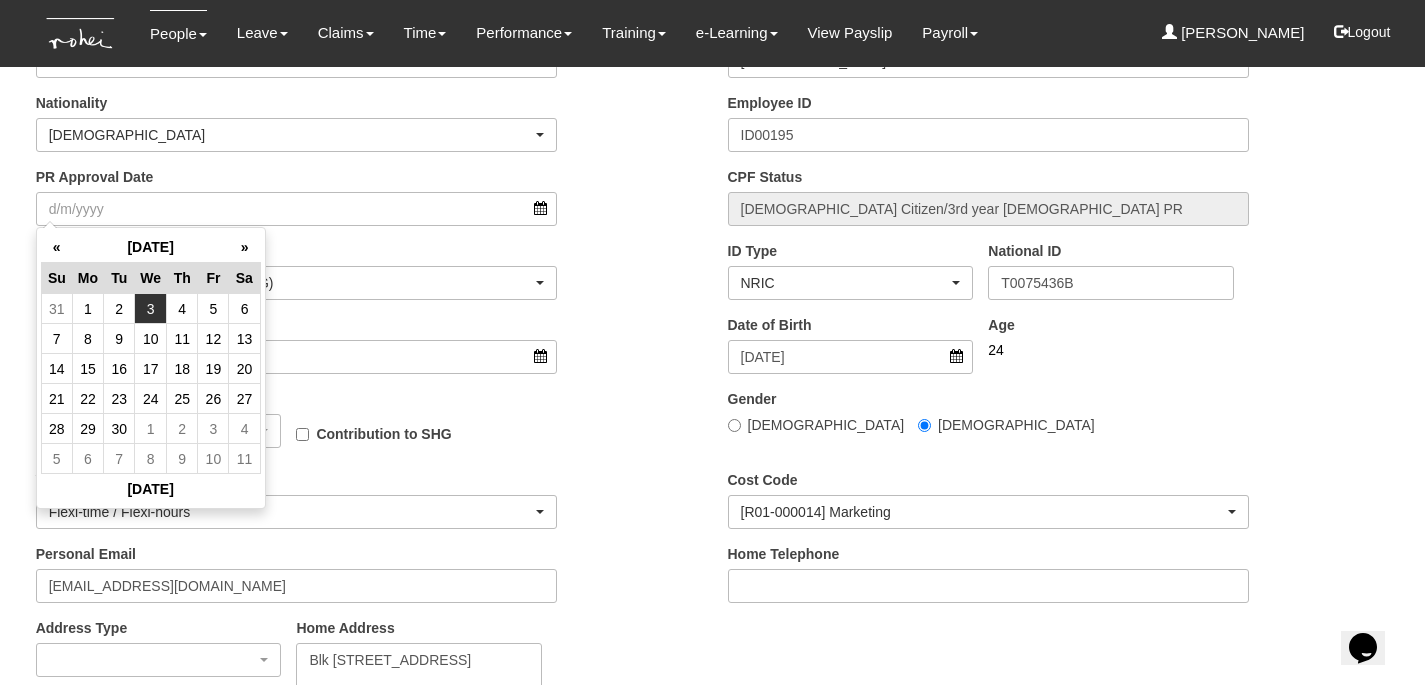 click on "3" at bounding box center [151, 309] 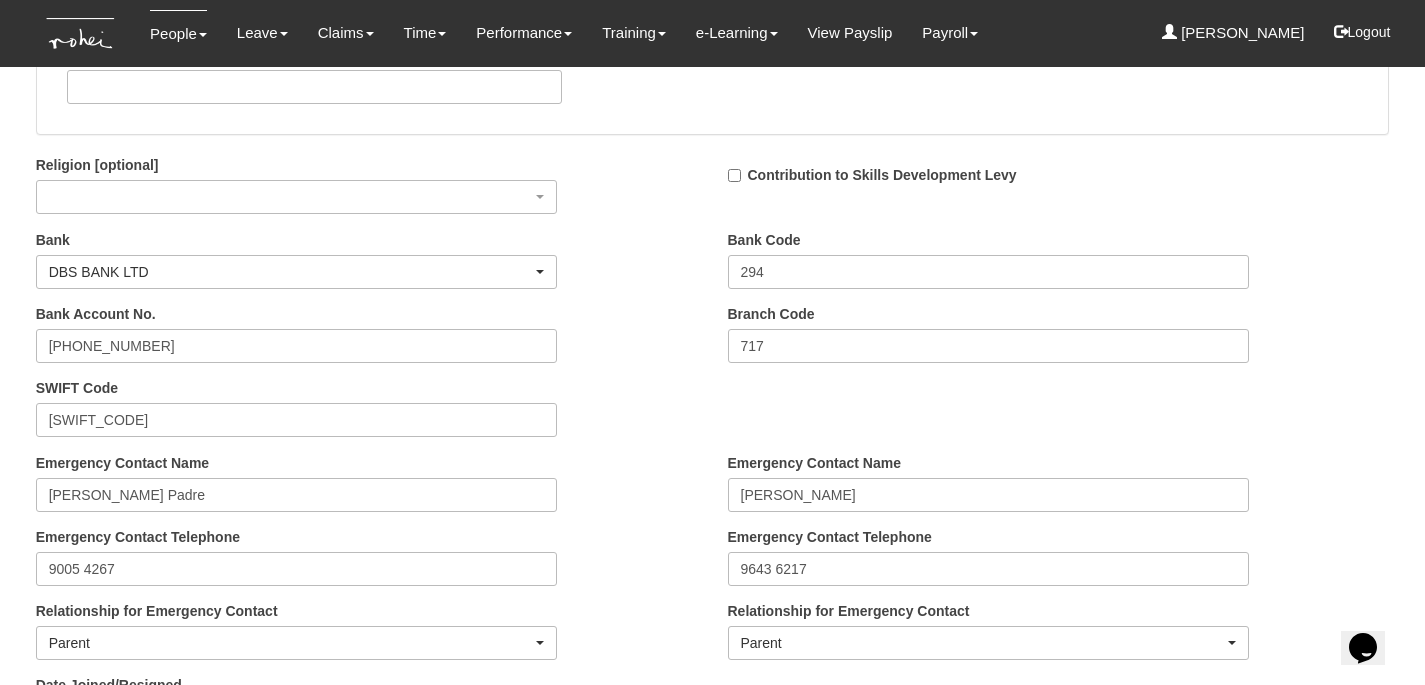 scroll, scrollTop: 2058, scrollLeft: 0, axis: vertical 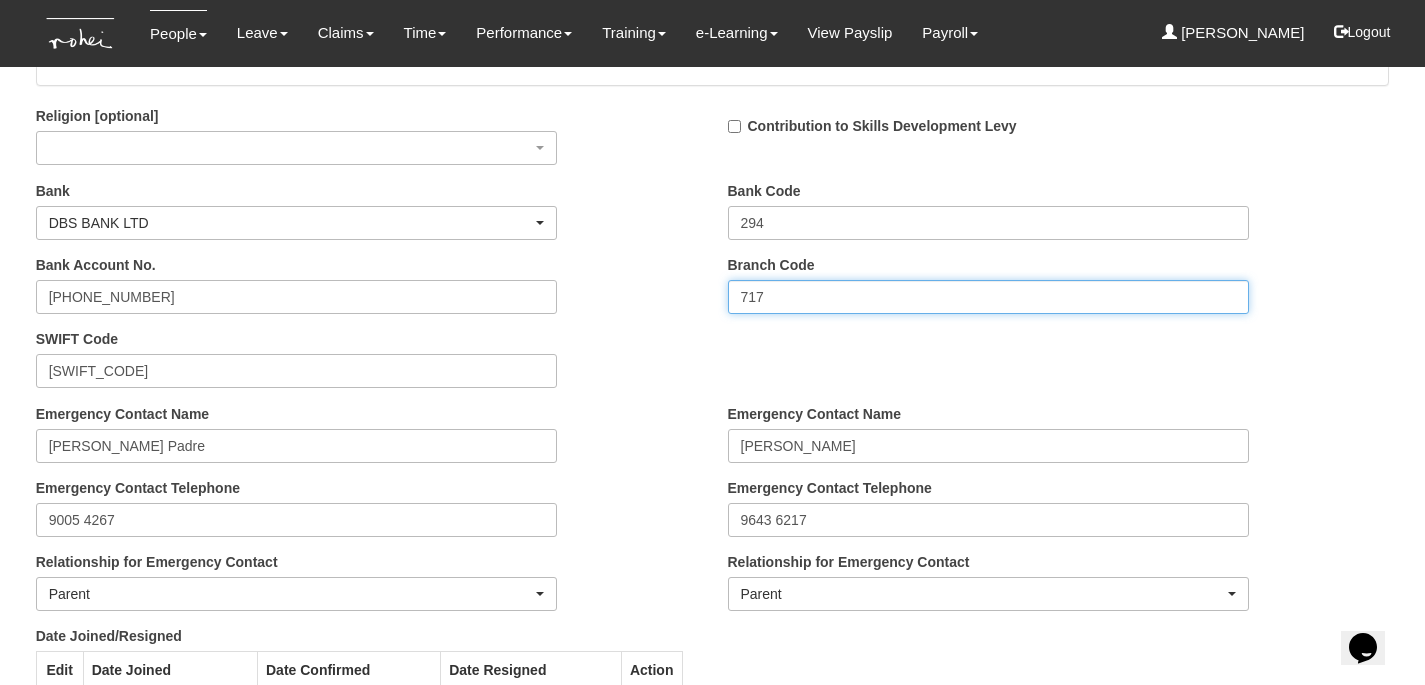 click on "717" at bounding box center (989, 297) 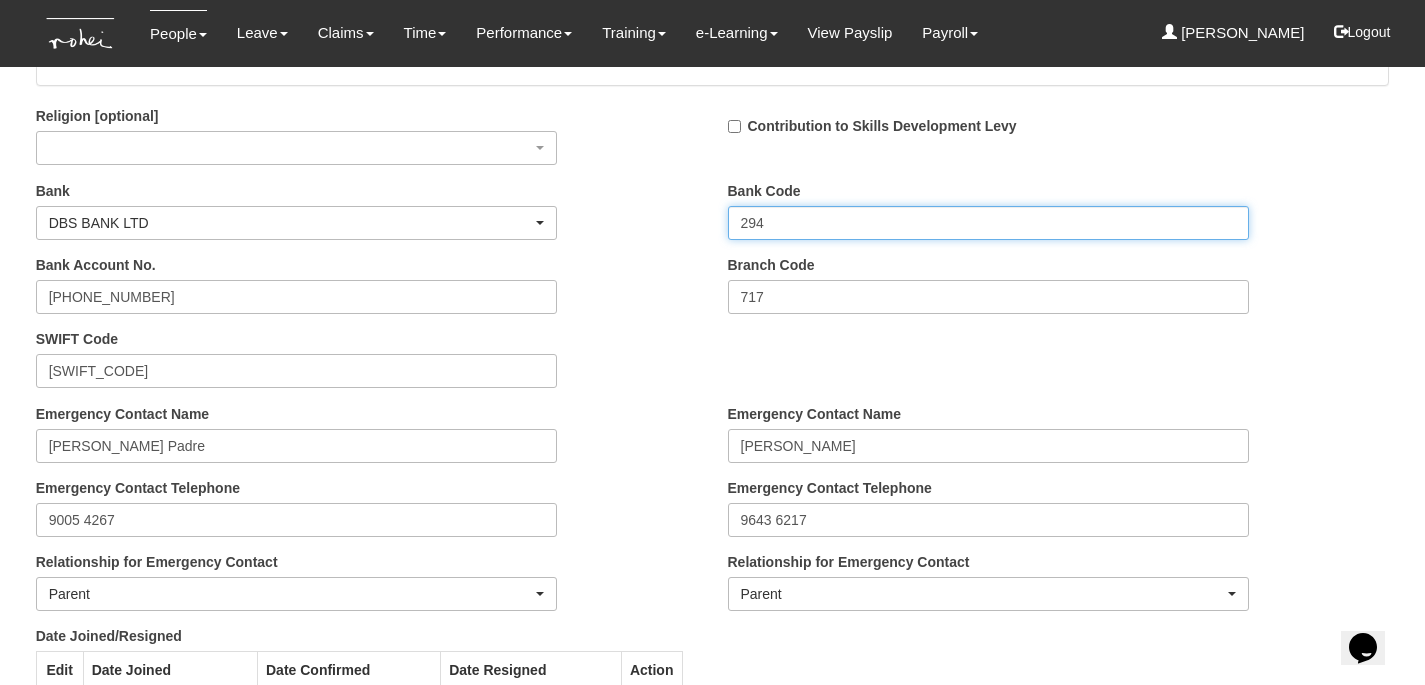 drag, startPoint x: 801, startPoint y: 215, endPoint x: 695, endPoint y: 212, distance: 106.04244 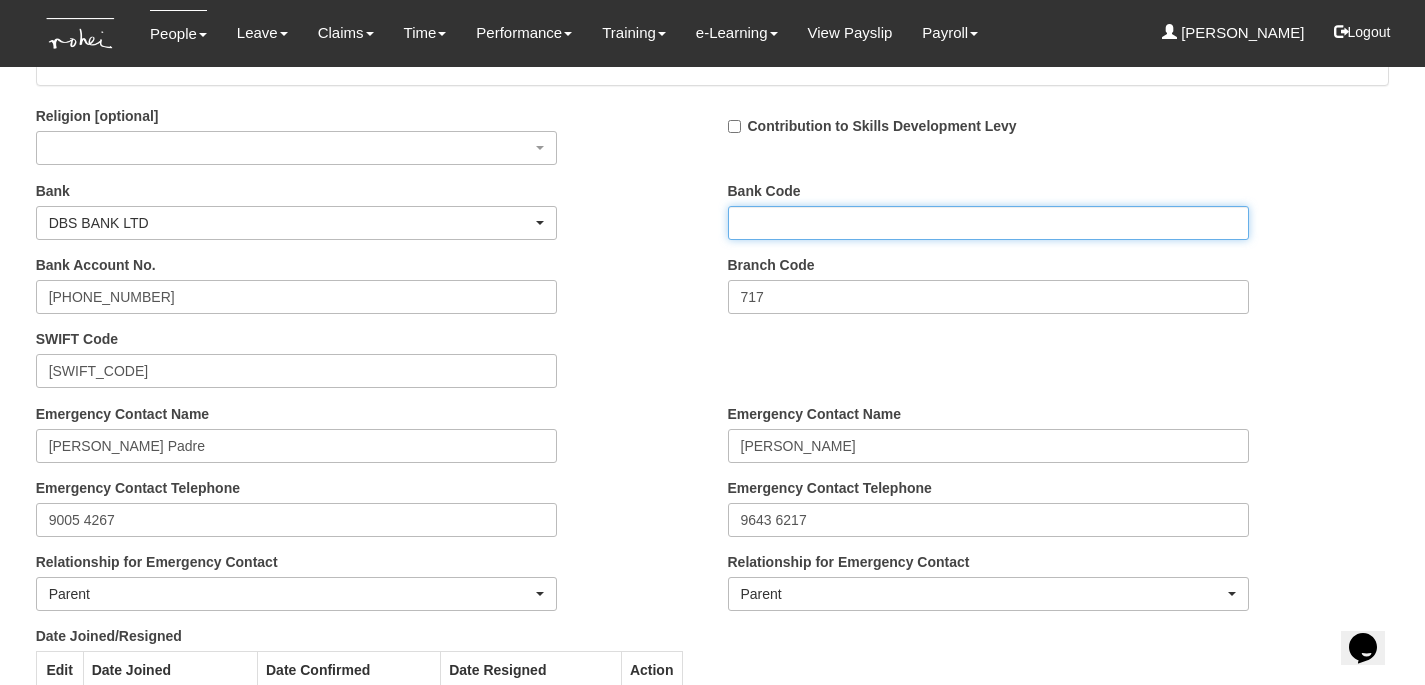 type 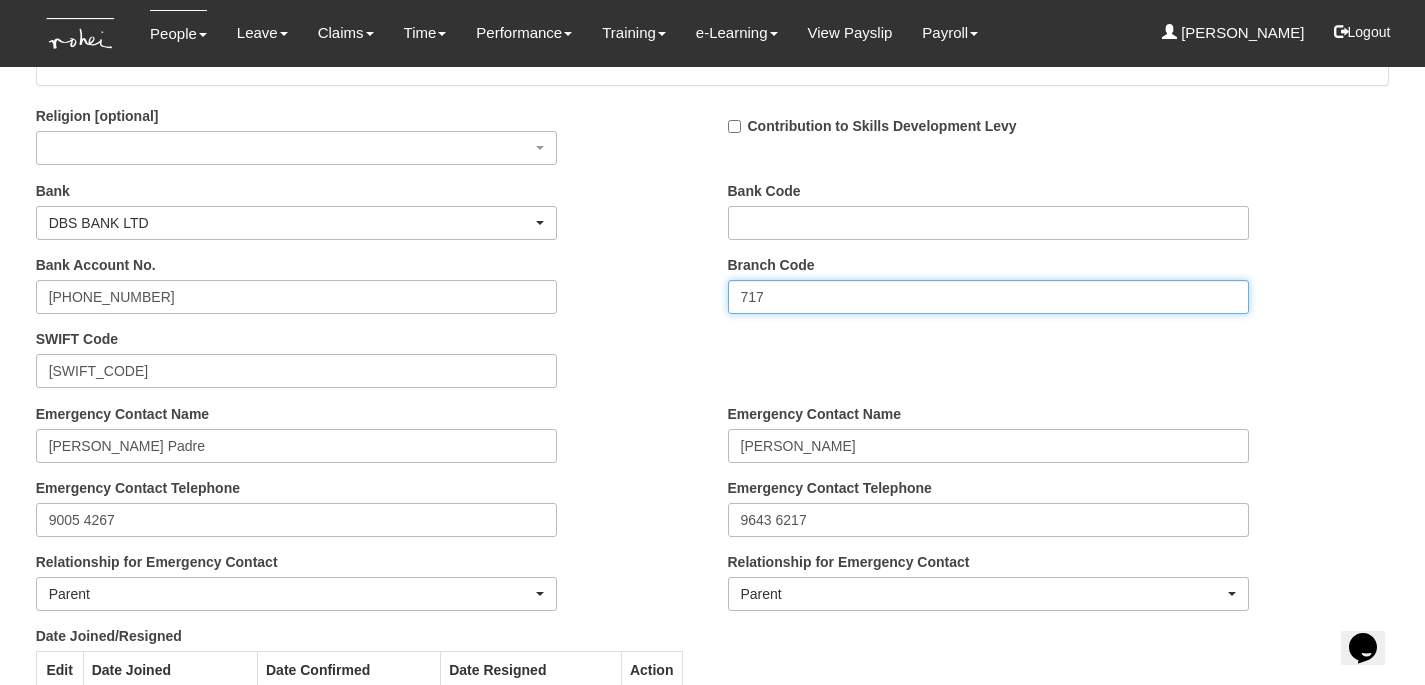 drag, startPoint x: 796, startPoint y: 302, endPoint x: 646, endPoint y: 292, distance: 150.33296 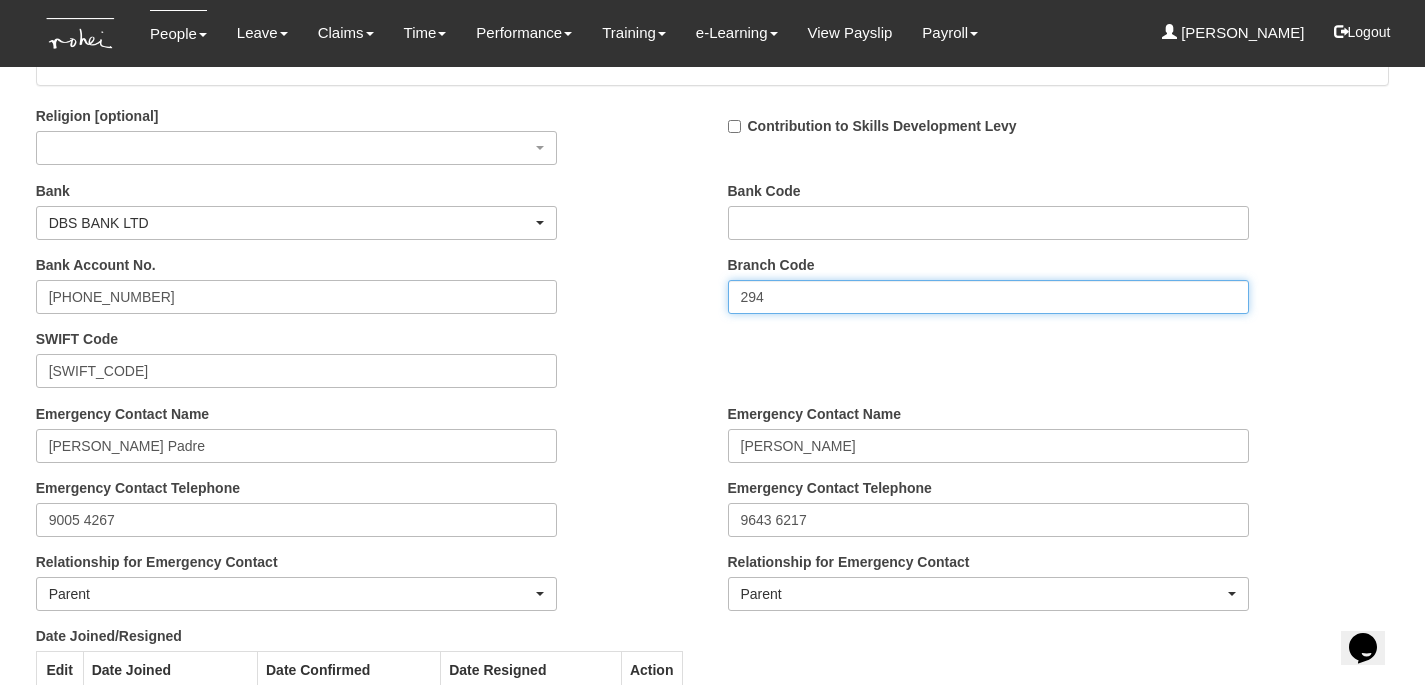 type on "294" 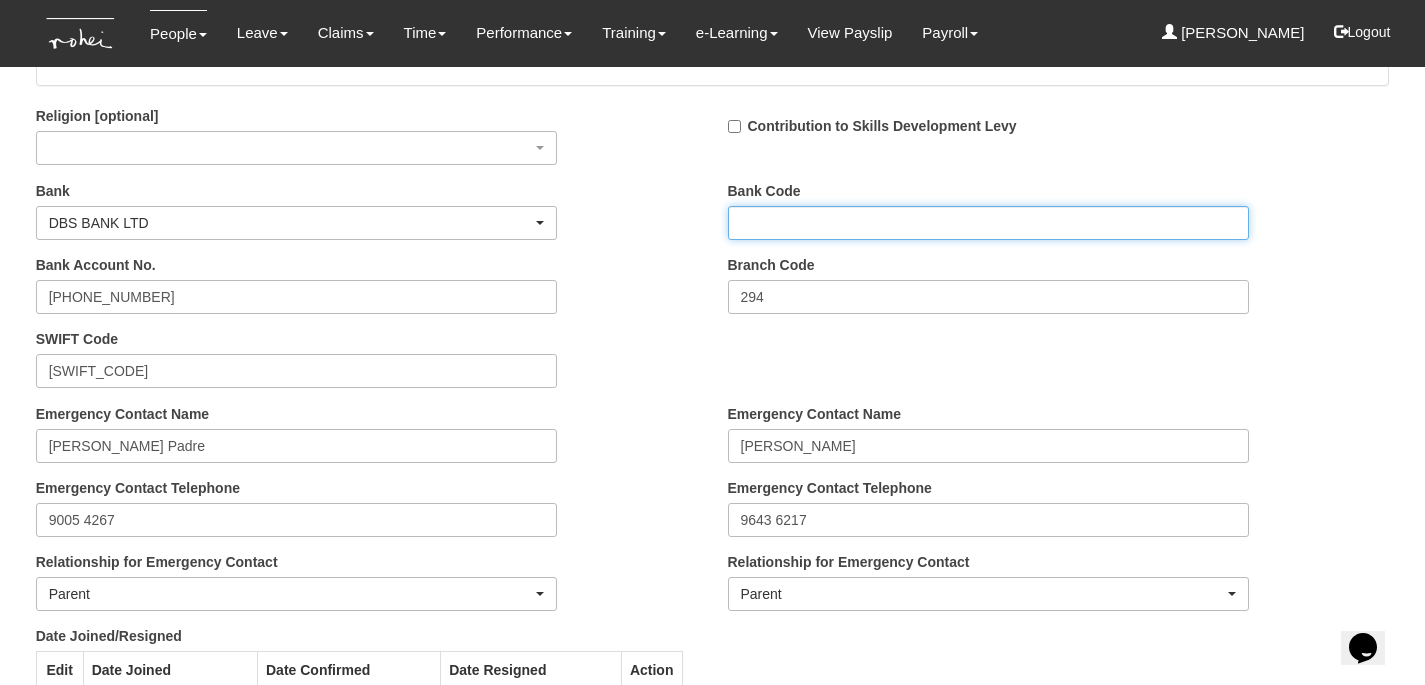 click on "Bank Code" at bounding box center (989, 223) 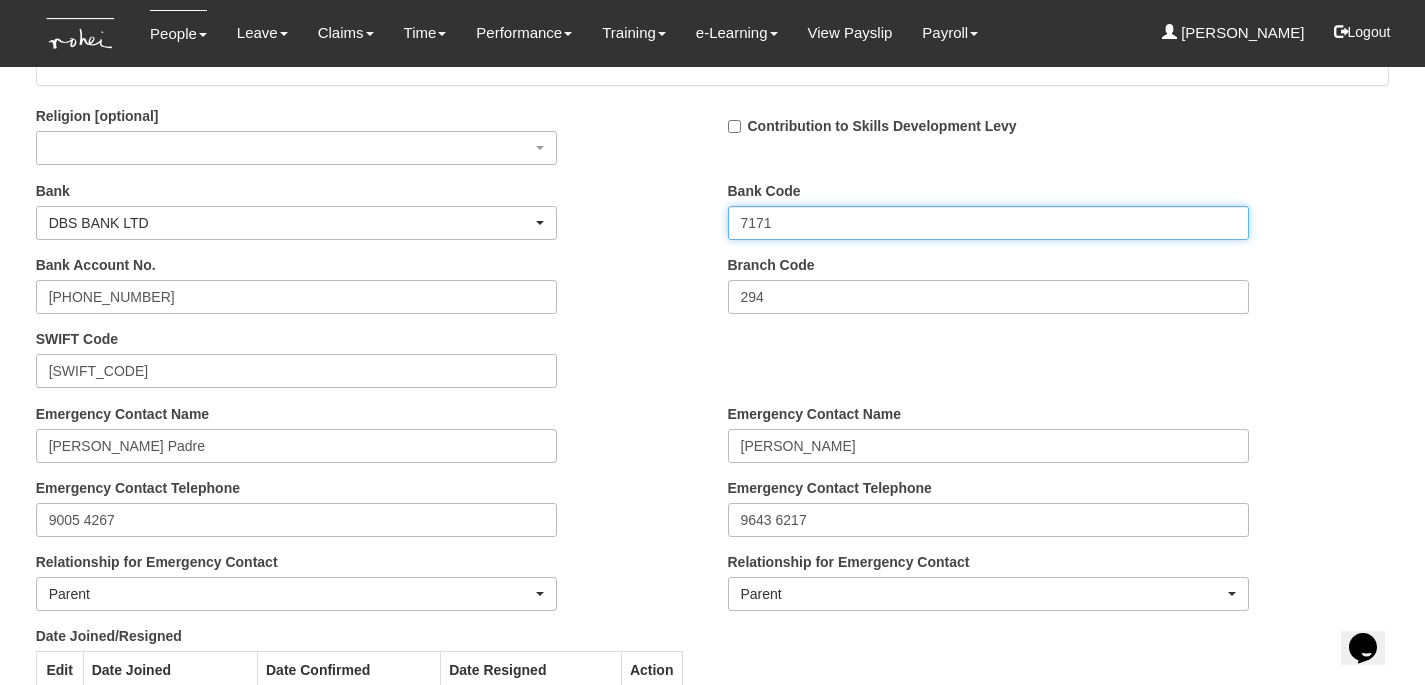 type on "7171" 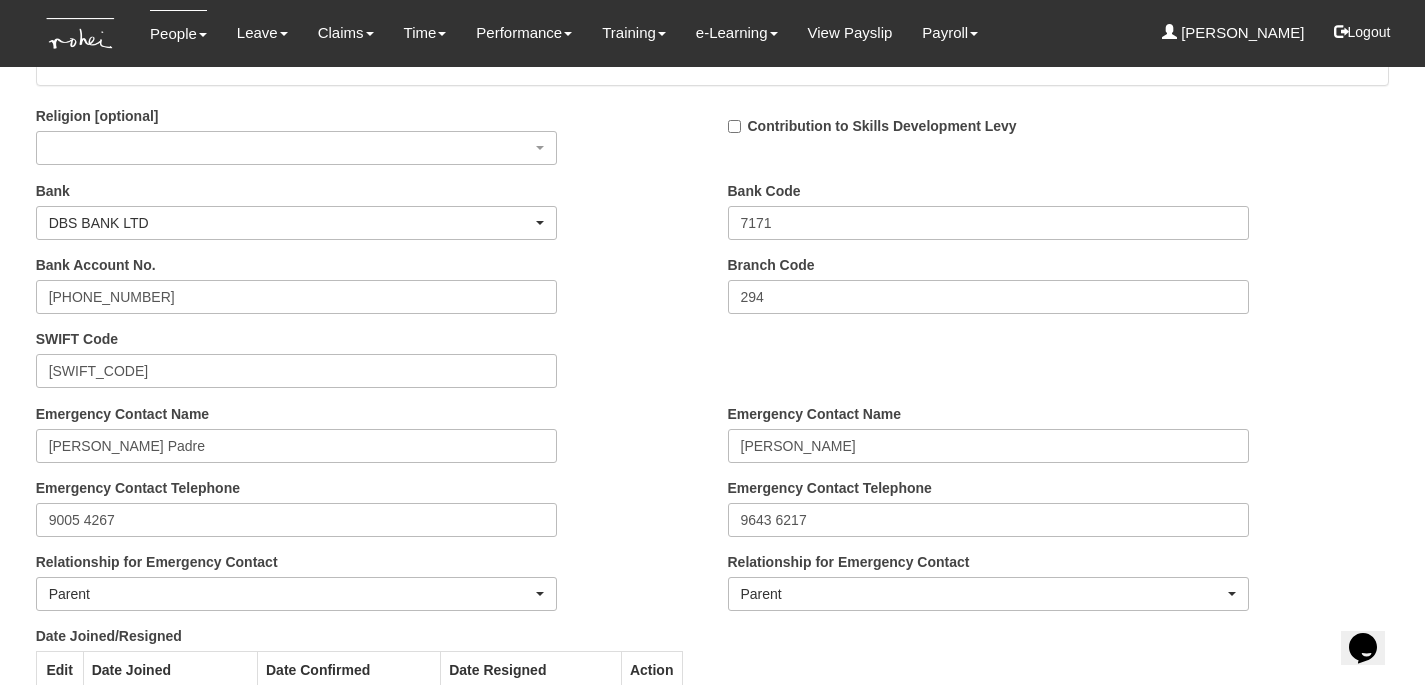 click on "SWIFT Code
DBSSSGSG" at bounding box center [367, 366] 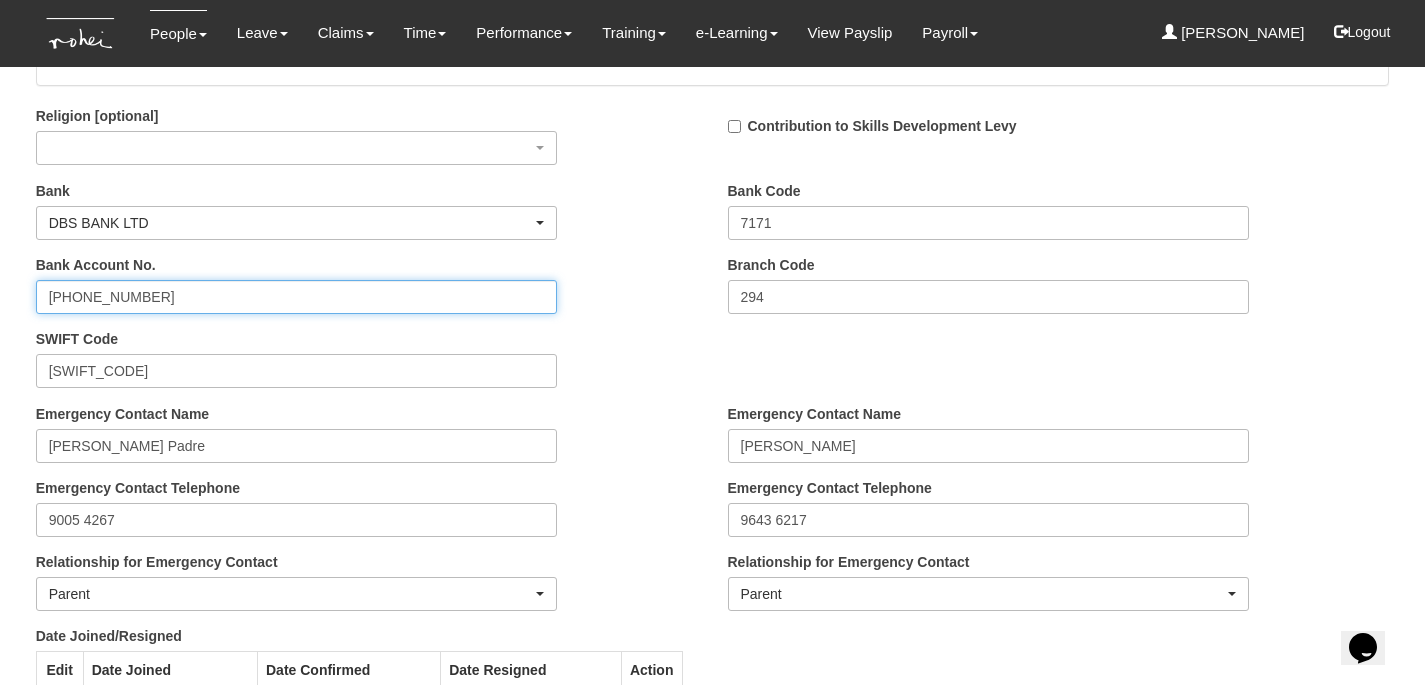 click on "294-05913-0" at bounding box center [297, 297] 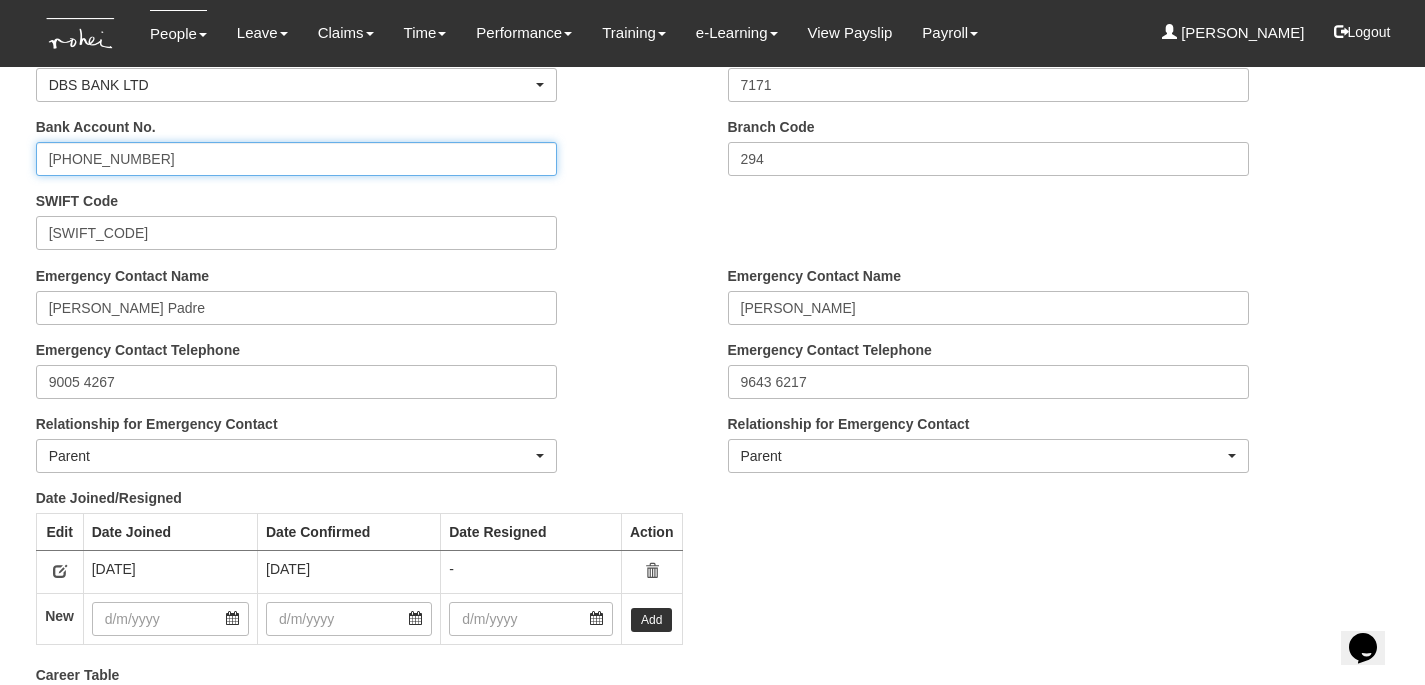 scroll, scrollTop: 2199, scrollLeft: 0, axis: vertical 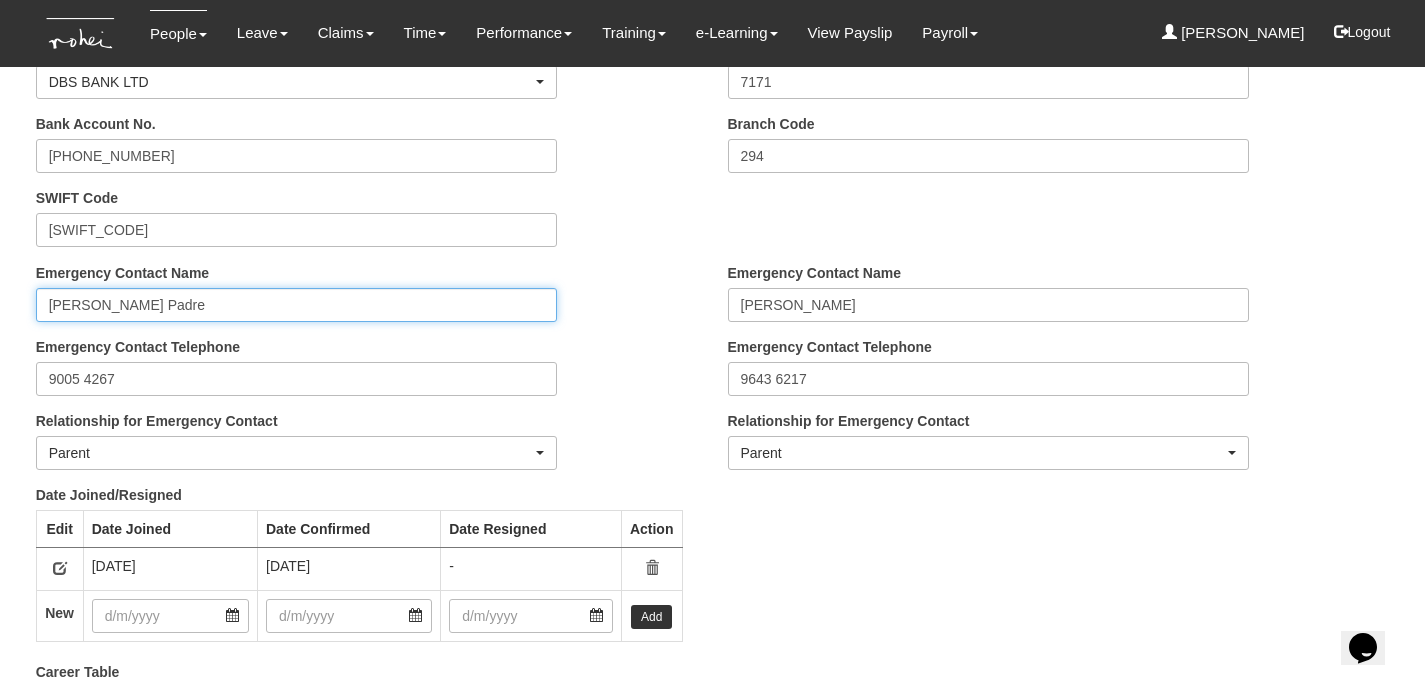 click on "Hennie Grace Padre" at bounding box center (297, 305) 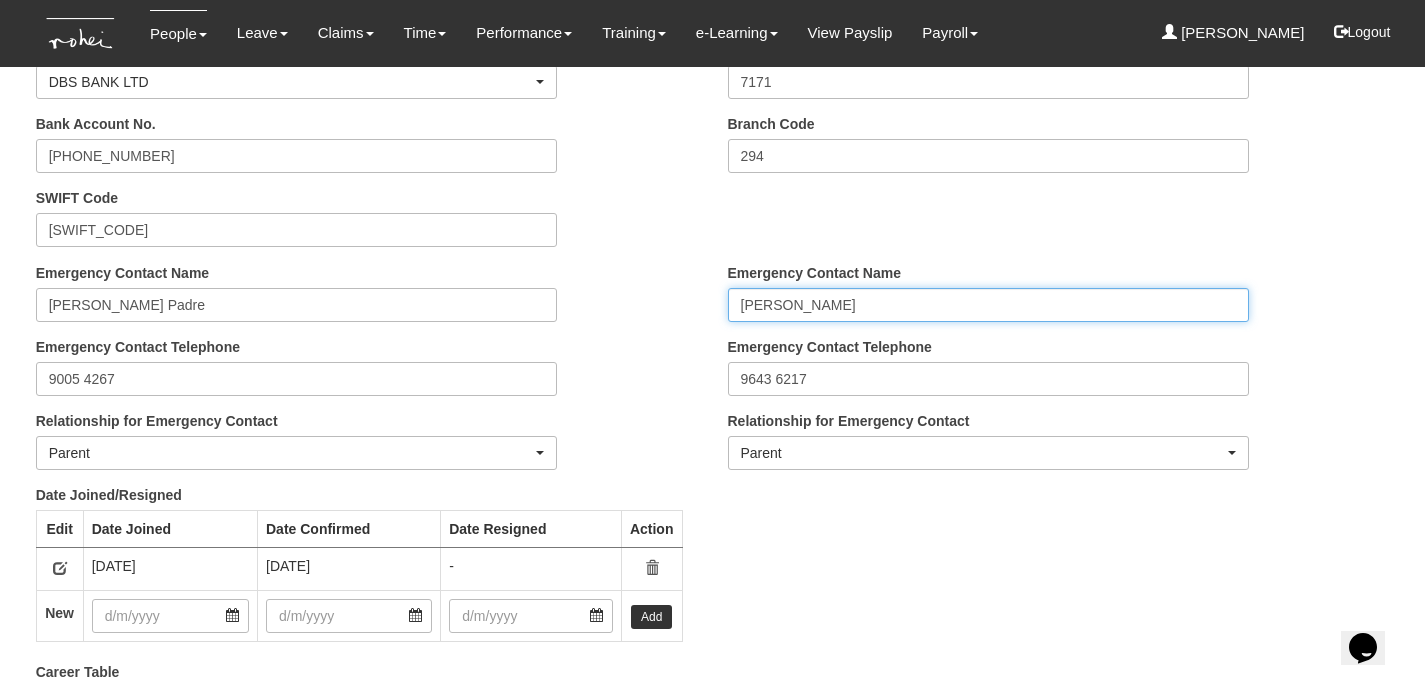 click on "Benjamin Padre" at bounding box center (989, 305) 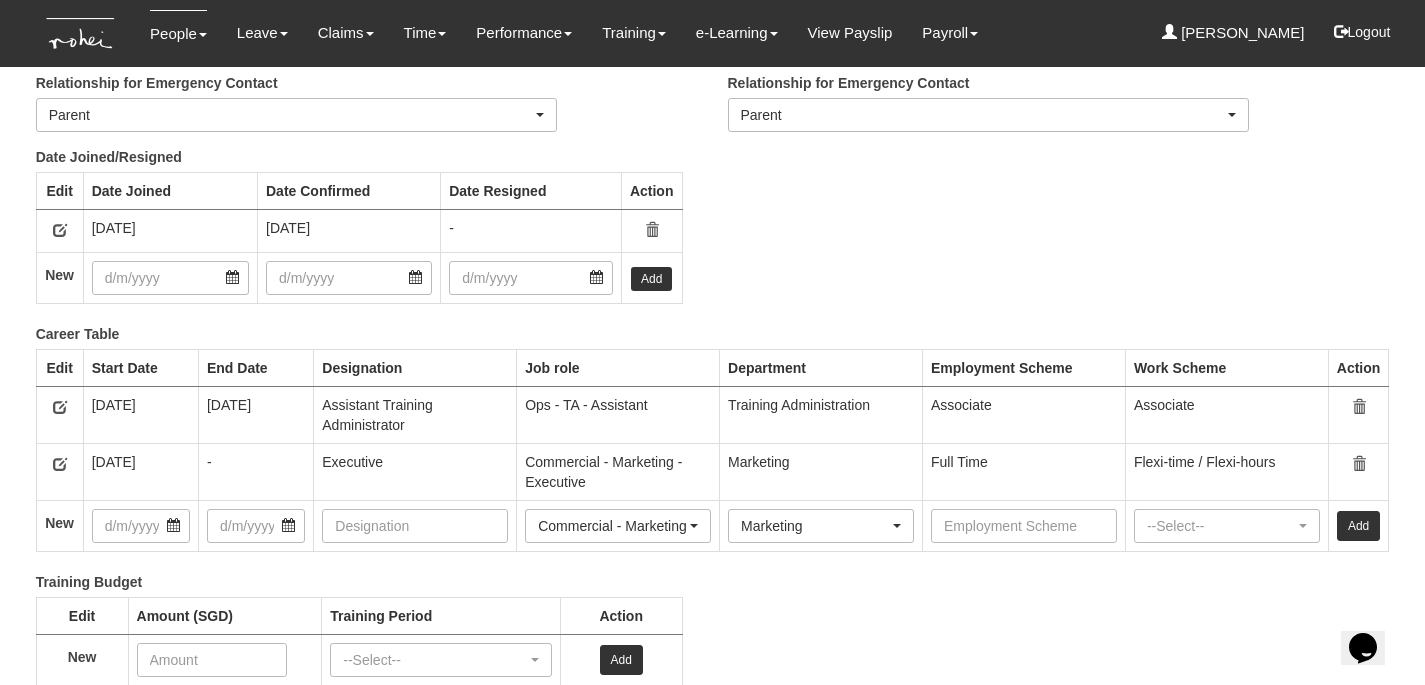 scroll, scrollTop: 2541, scrollLeft: 0, axis: vertical 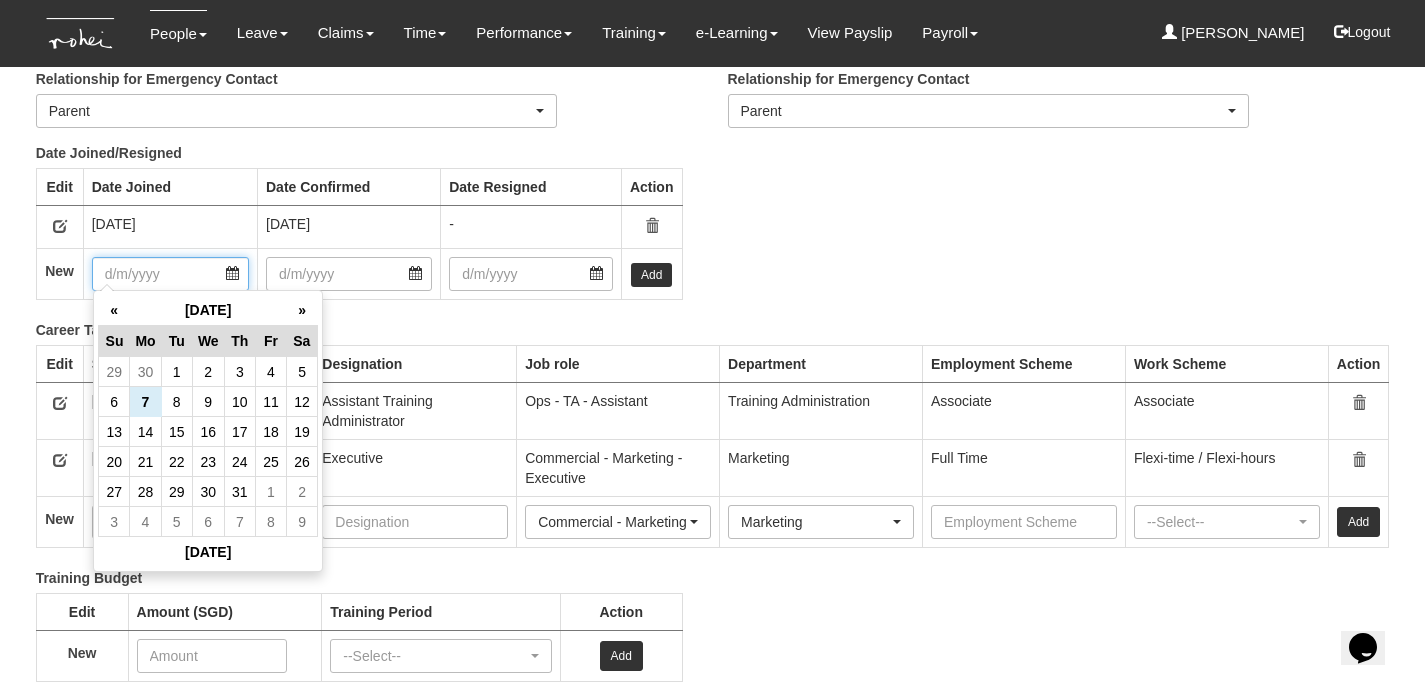 click at bounding box center (170, 274) 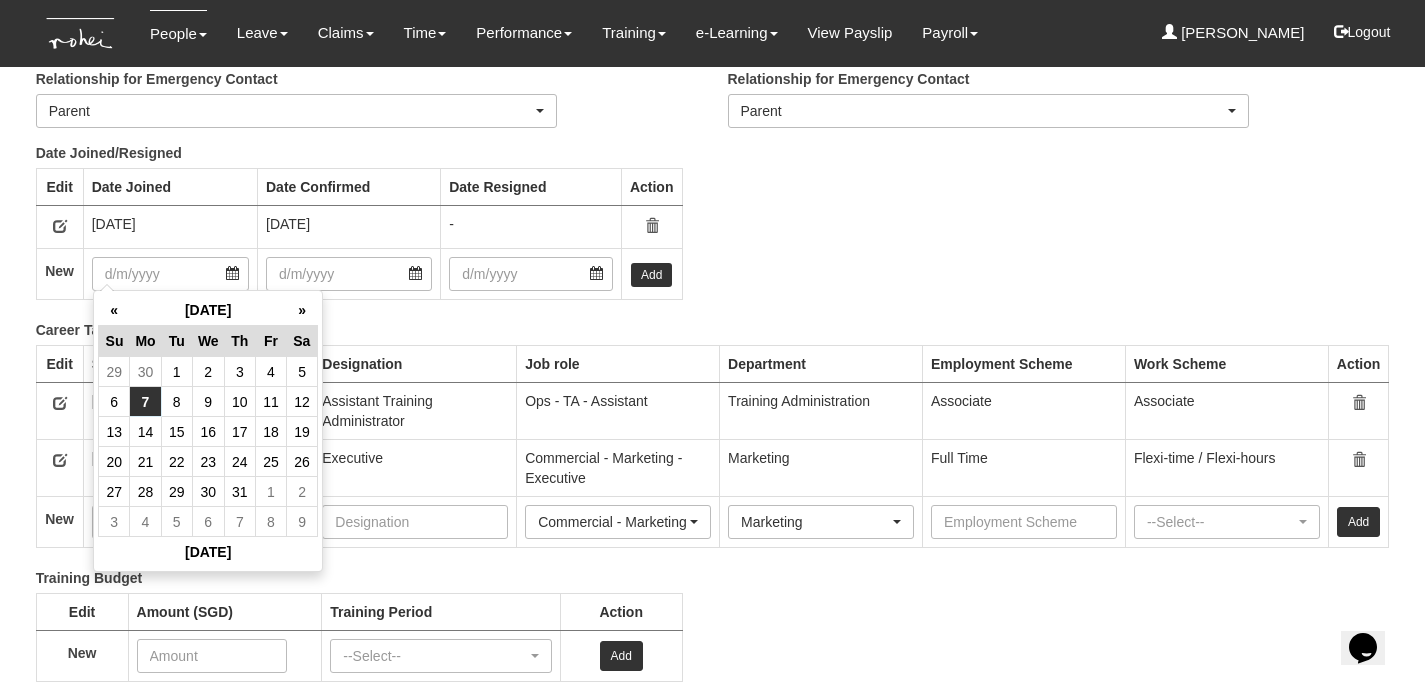 click on "7" at bounding box center (145, 402) 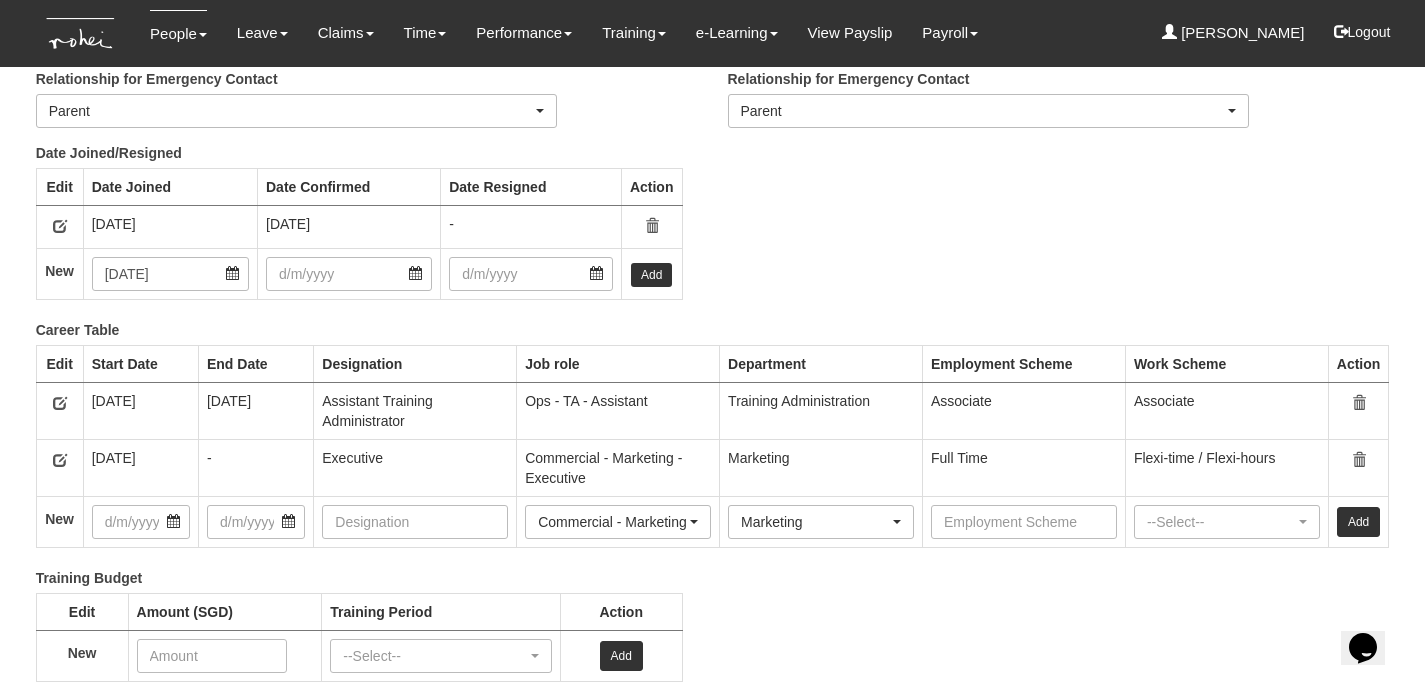 click on "Add" at bounding box center (651, 275) 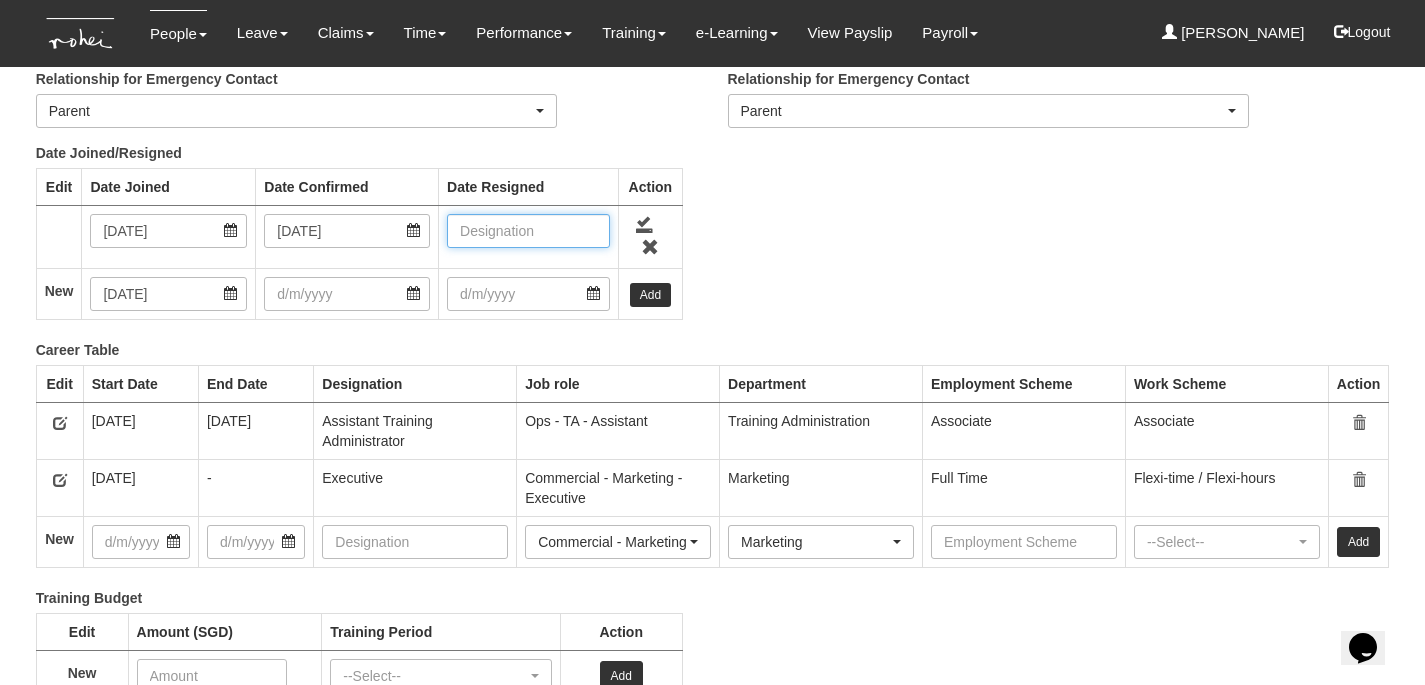 click at bounding box center [528, 231] 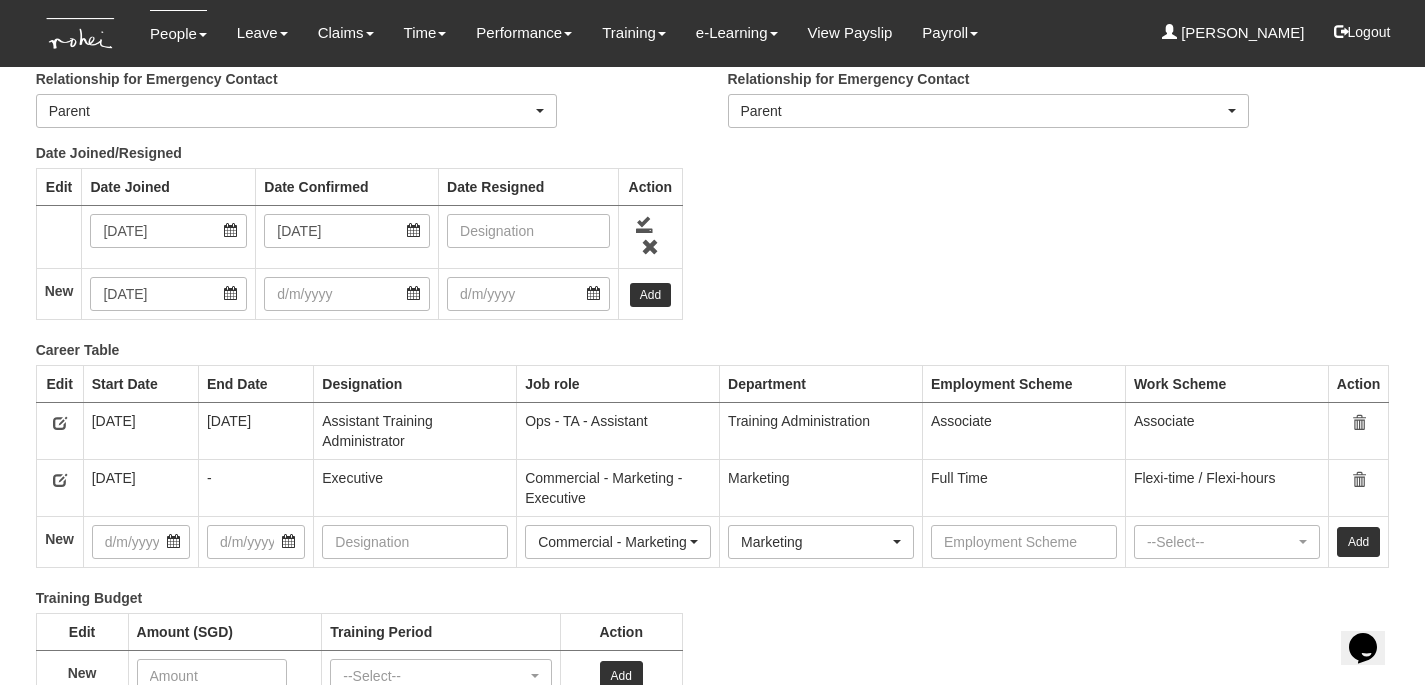 drag, startPoint x: 277, startPoint y: 413, endPoint x: 177, endPoint y: 415, distance: 100.02 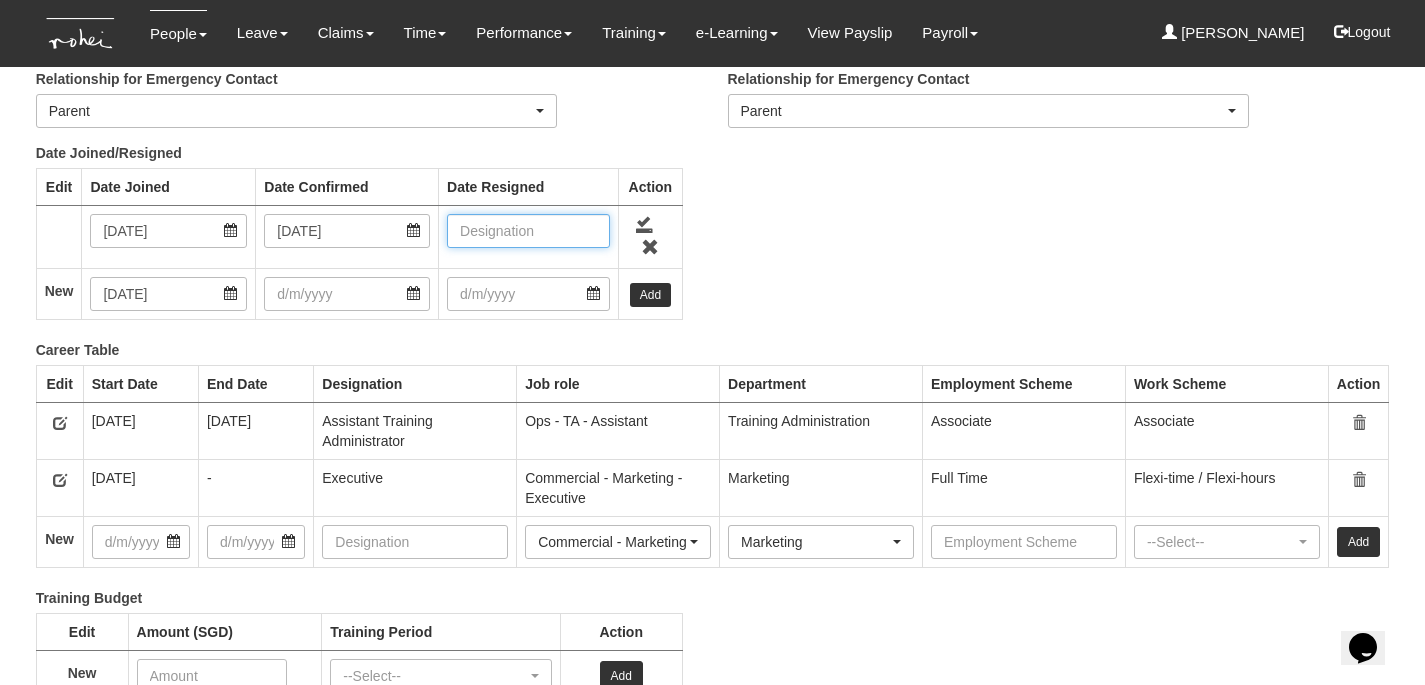 click at bounding box center (528, 231) 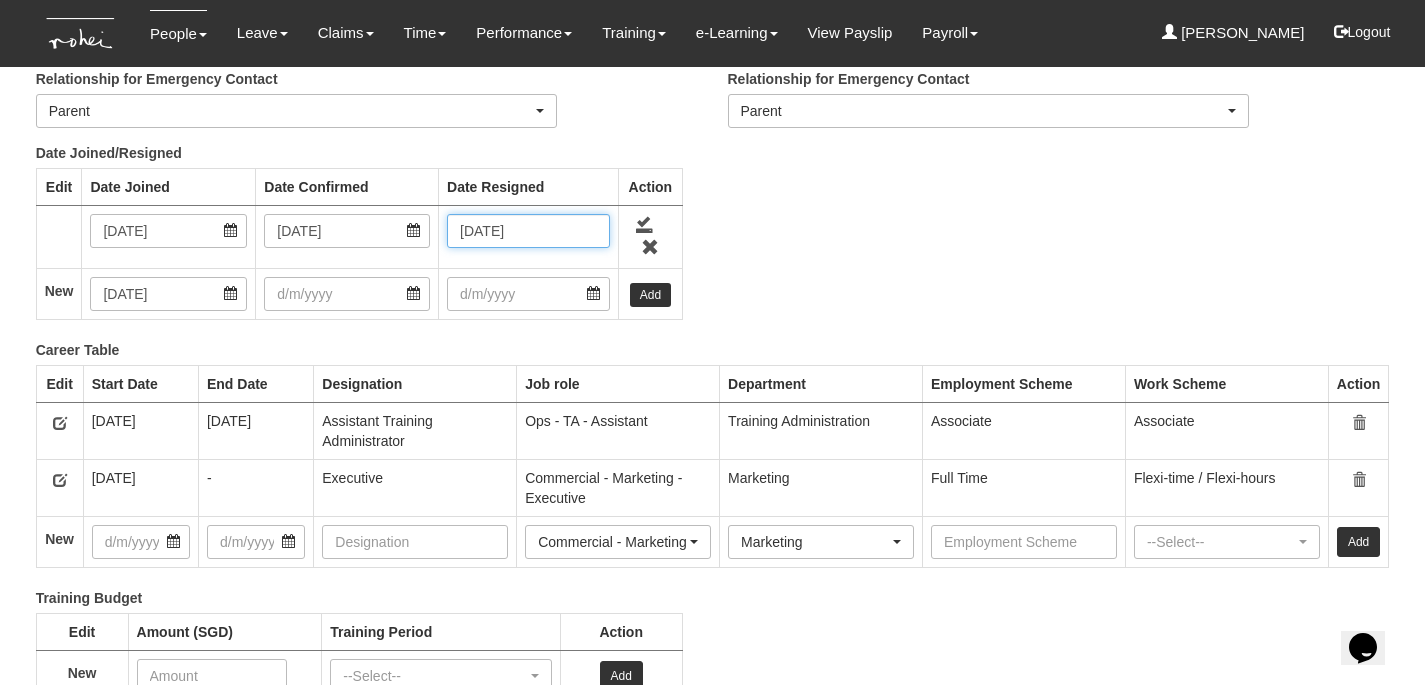 type on "30/9/2022" 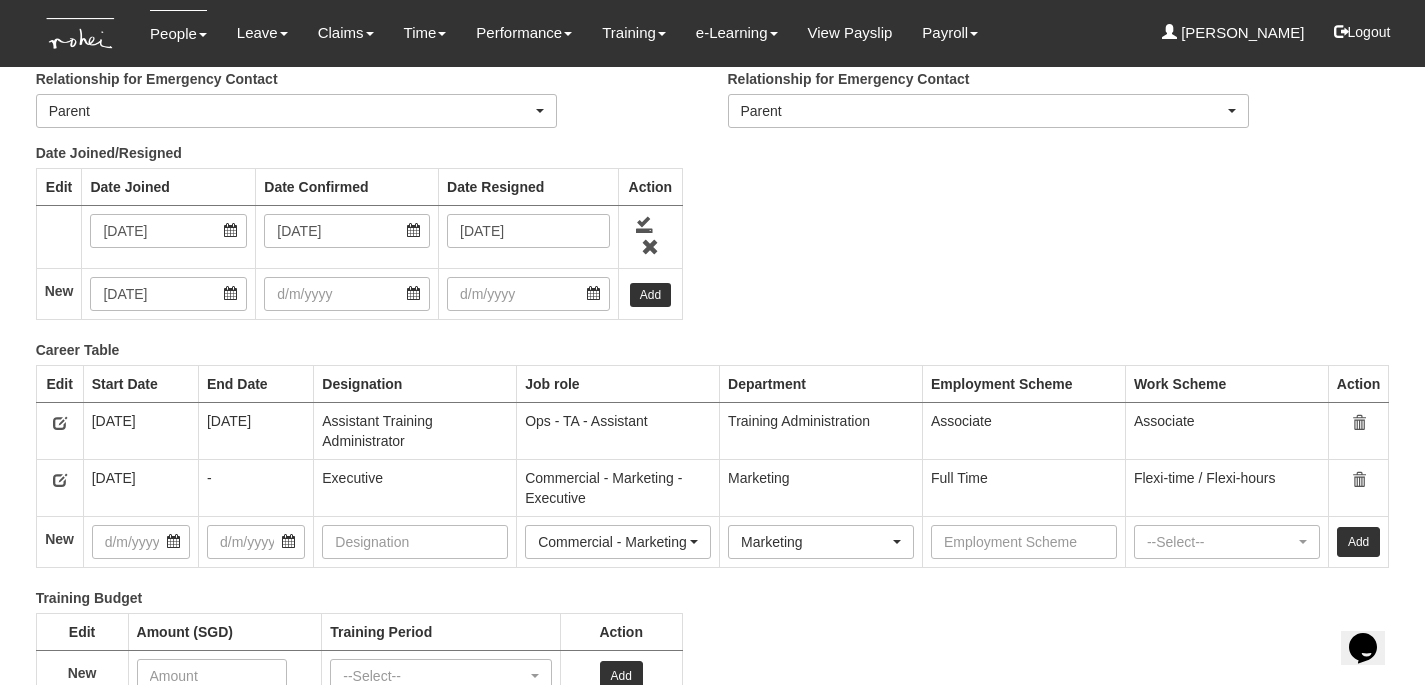 click at bounding box center [645, 224] 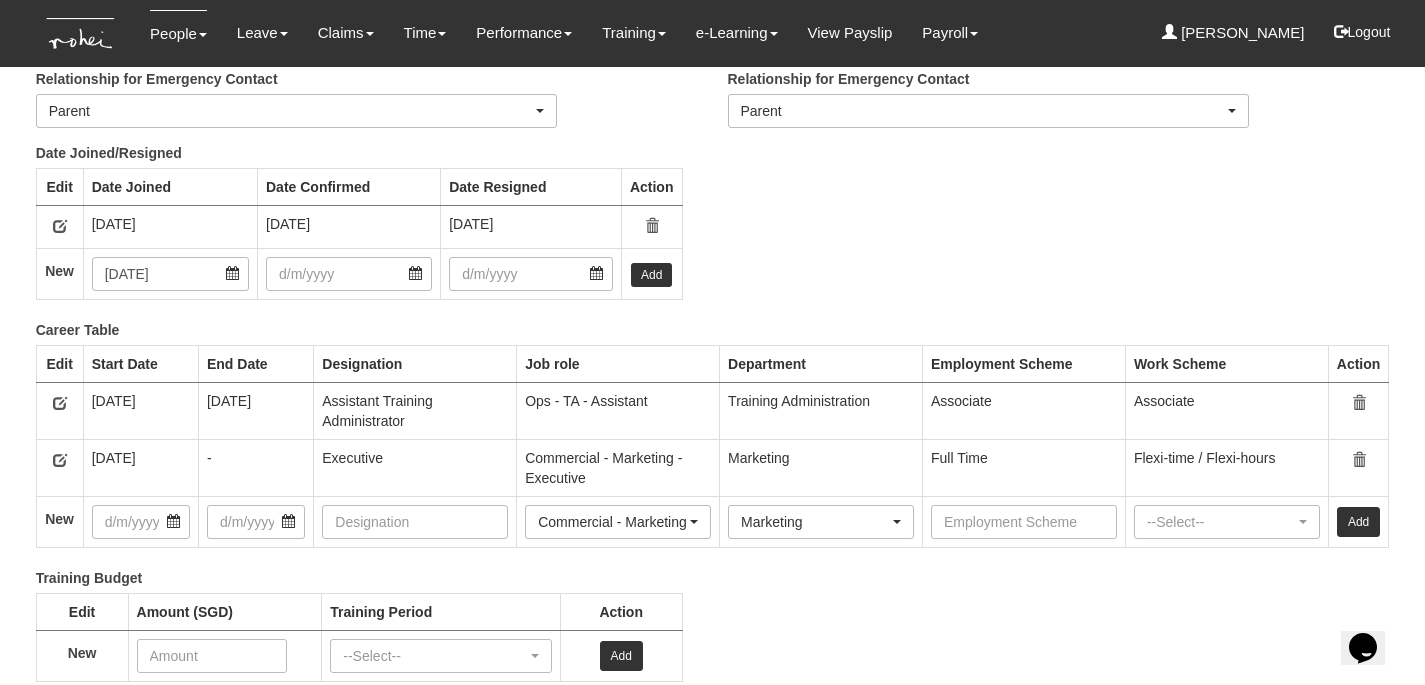 click on "Add" at bounding box center (651, 275) 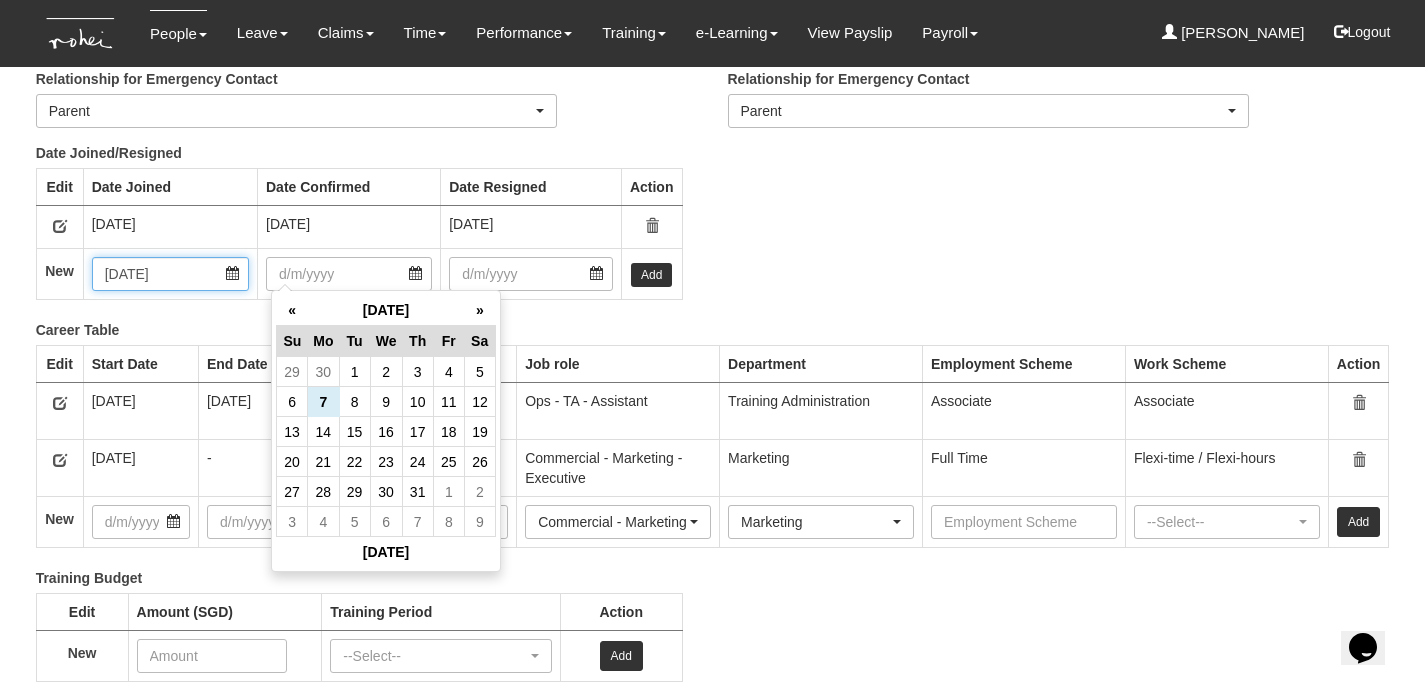 click on "7/7/2025" at bounding box center [170, 274] 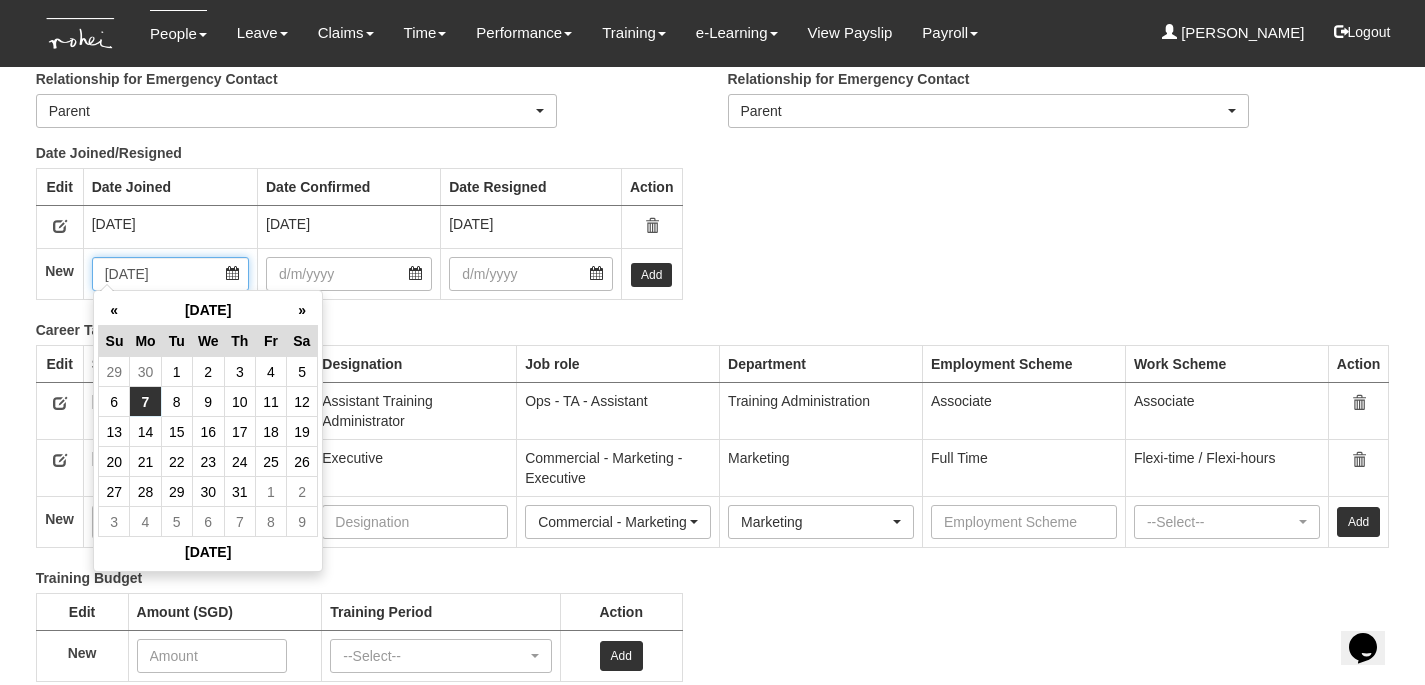 drag, startPoint x: 197, startPoint y: 275, endPoint x: 52, endPoint y: 274, distance: 145.00345 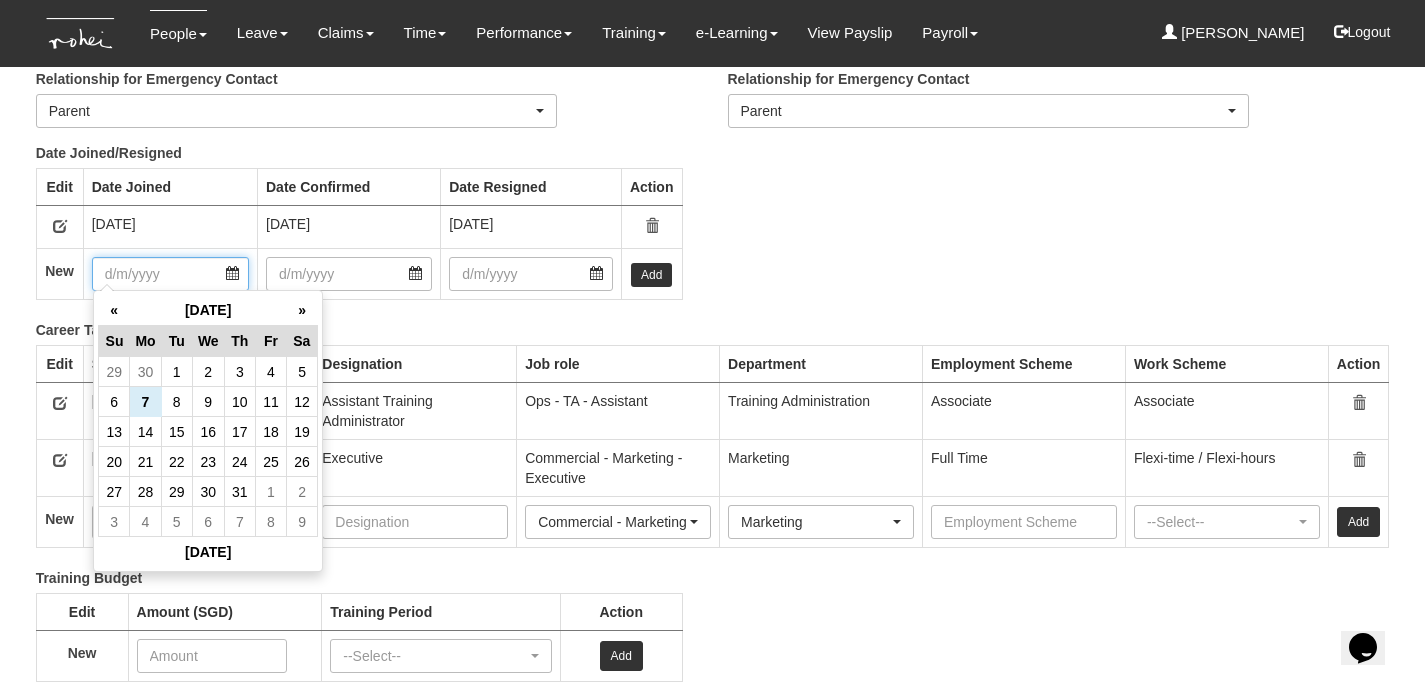 type 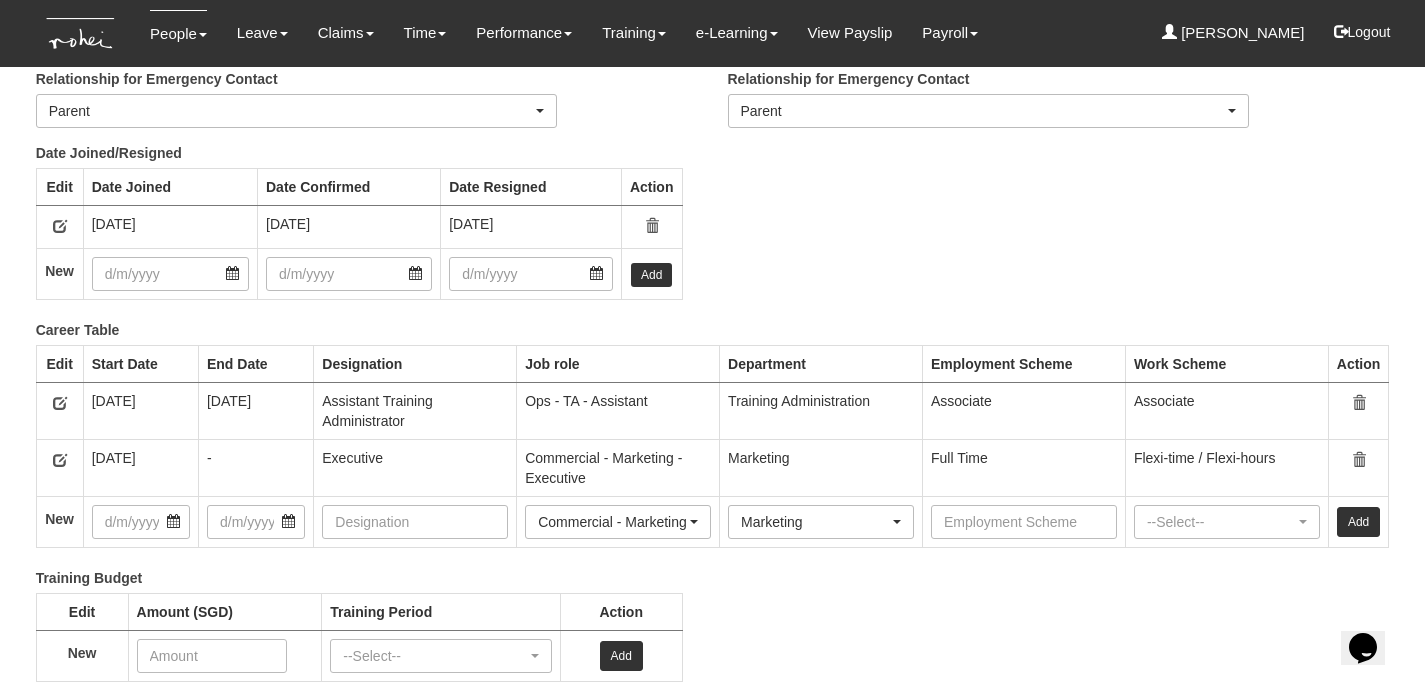 click on "Date Joined/Resigned
Edit
Date Joined
Date Confirmed
Date Resigned
Action
16/8/2021 16/8/2021 	 30/9/2022
New
Add" at bounding box center (698, 231) 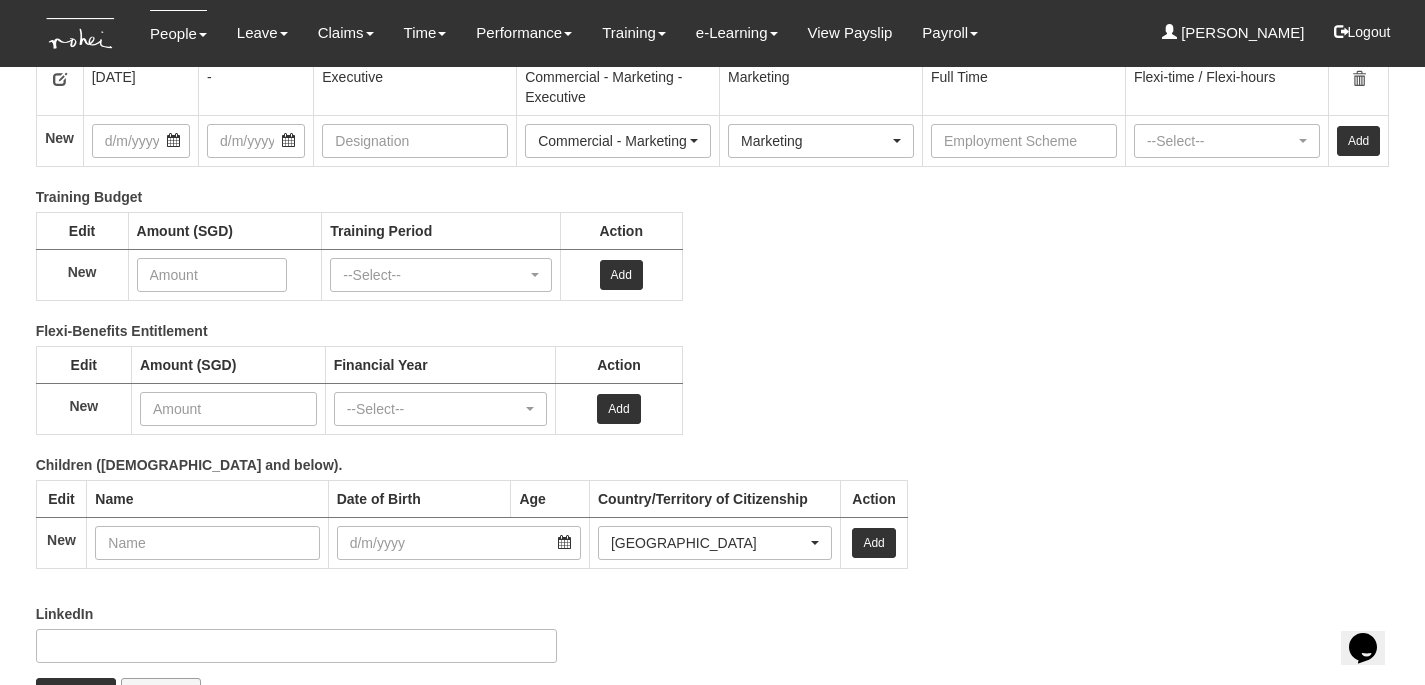 scroll, scrollTop: 2979, scrollLeft: 0, axis: vertical 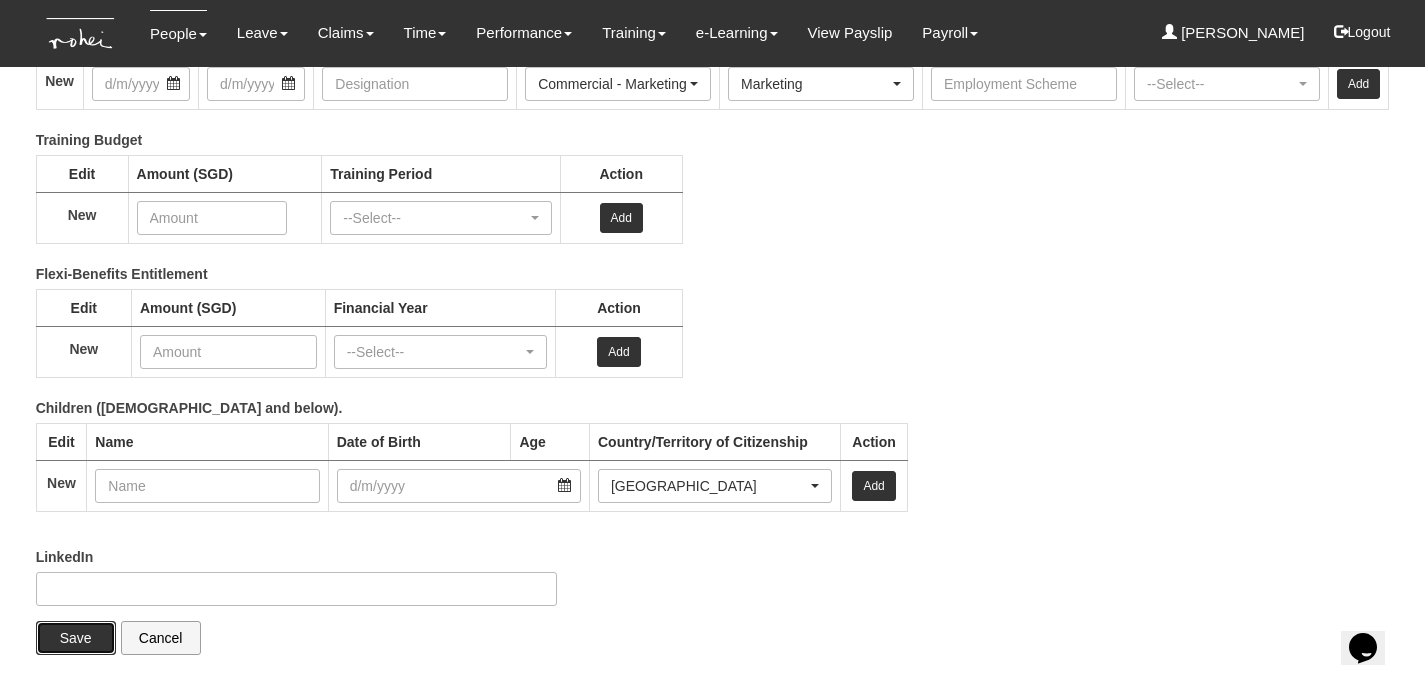 click on "Save" at bounding box center (76, 638) 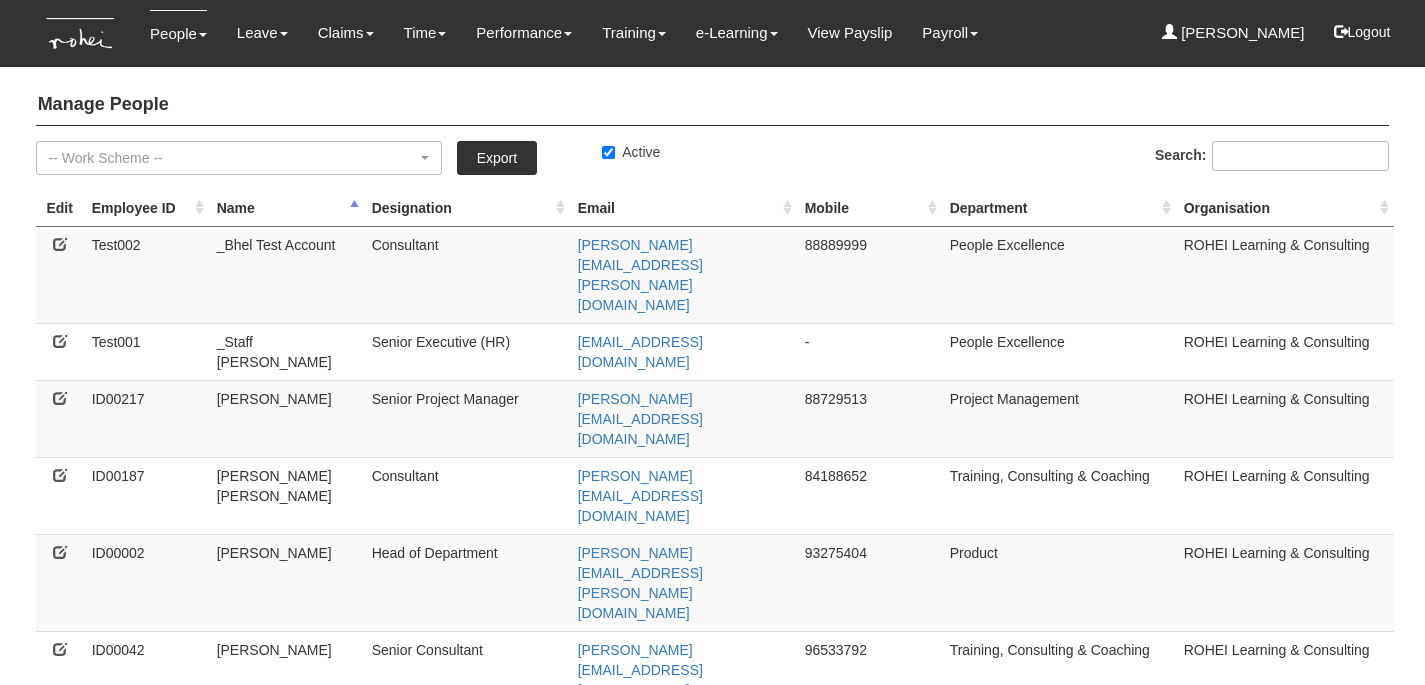 select on "50" 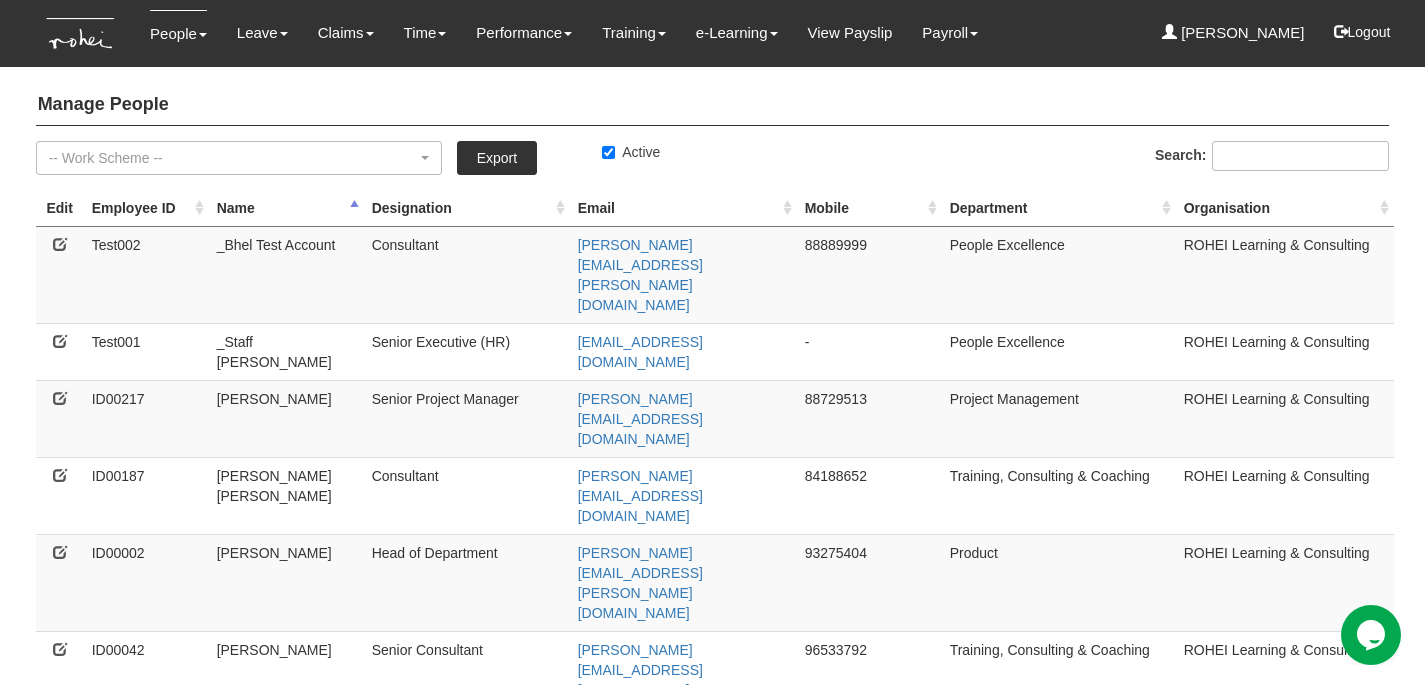 scroll, scrollTop: 0, scrollLeft: 0, axis: both 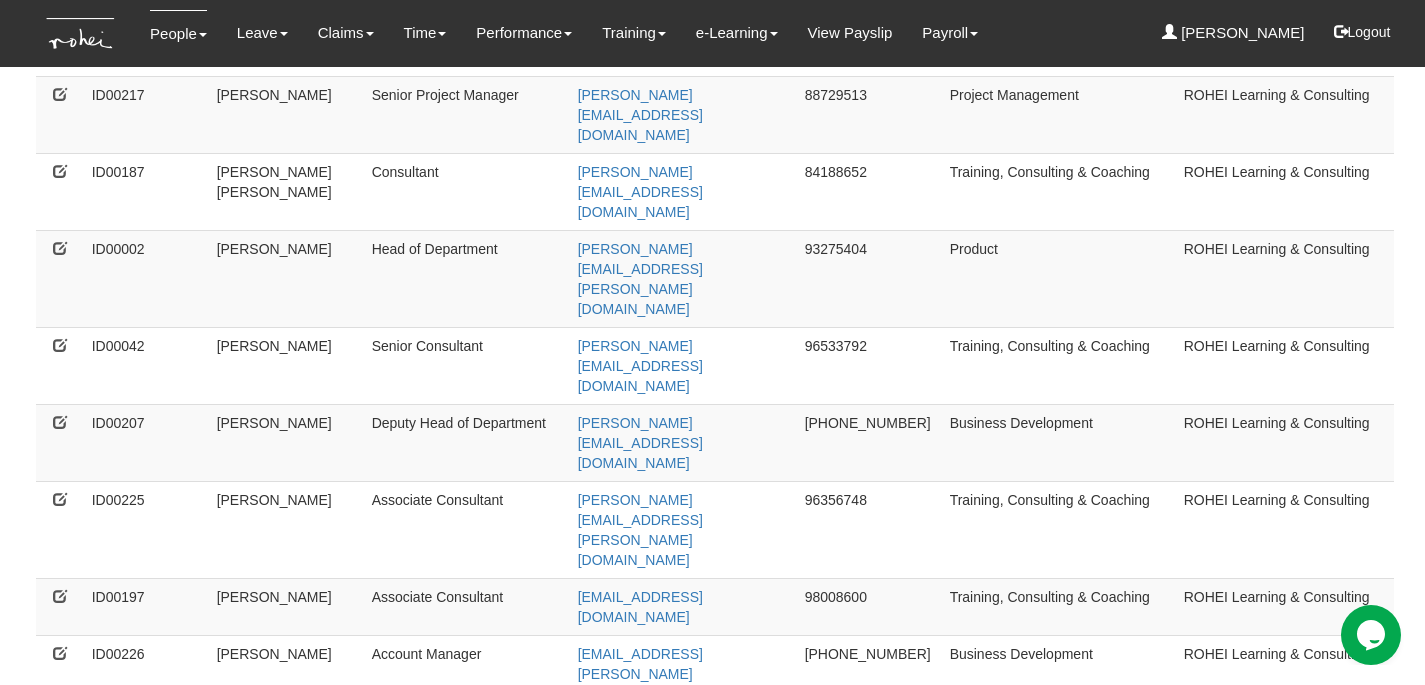 click at bounding box center (60, 1095) 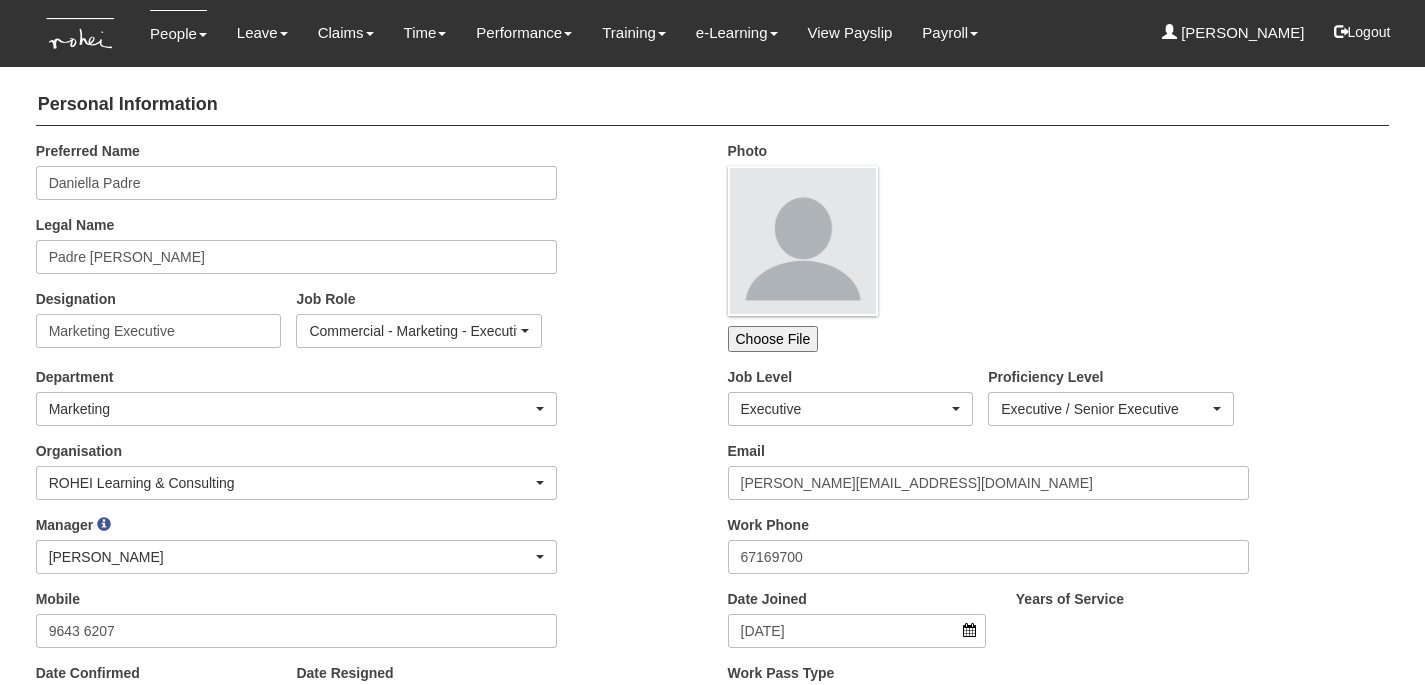scroll, scrollTop: 0, scrollLeft: 0, axis: both 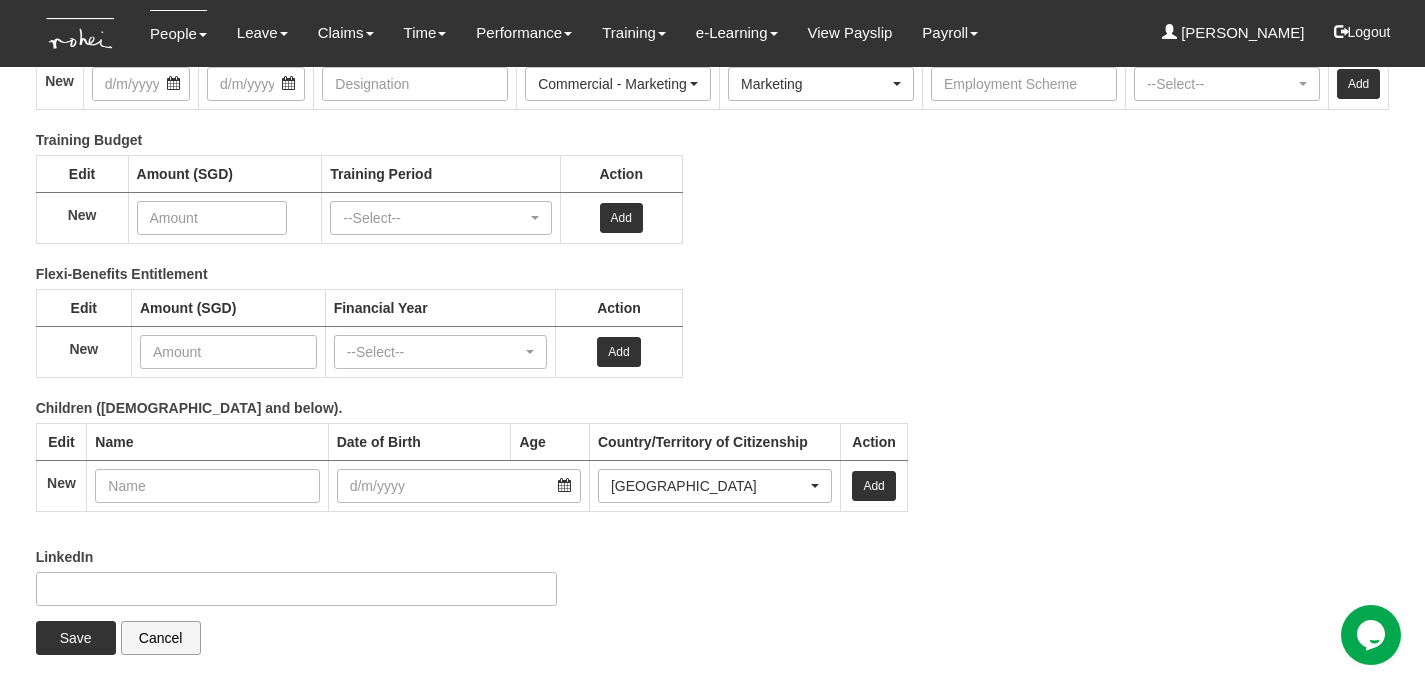 click on "Flexi-Benefits Entitlement
Edit
Amount (SGD)
Financial Year
Action
New
--Select-- FY25/26 (1/4/2025 - 31/3/2026) FY24/25 (1/4/2024 - 31/3/2025) FY23/24 (1/4/2023 - 31/3/2024) FY22/23 (1/4/2022 - 31/3/2023) FY21/22 (1/4/2021 - 31/3/2022) FY20/21 (1/4/2020 - 31/3/2021) FY19/20 (1/4/2019 - 31/3/2020) FY18/19 (1/4/2018 - 31/3/2019) --Select--   Add" at bounding box center (698, 331) 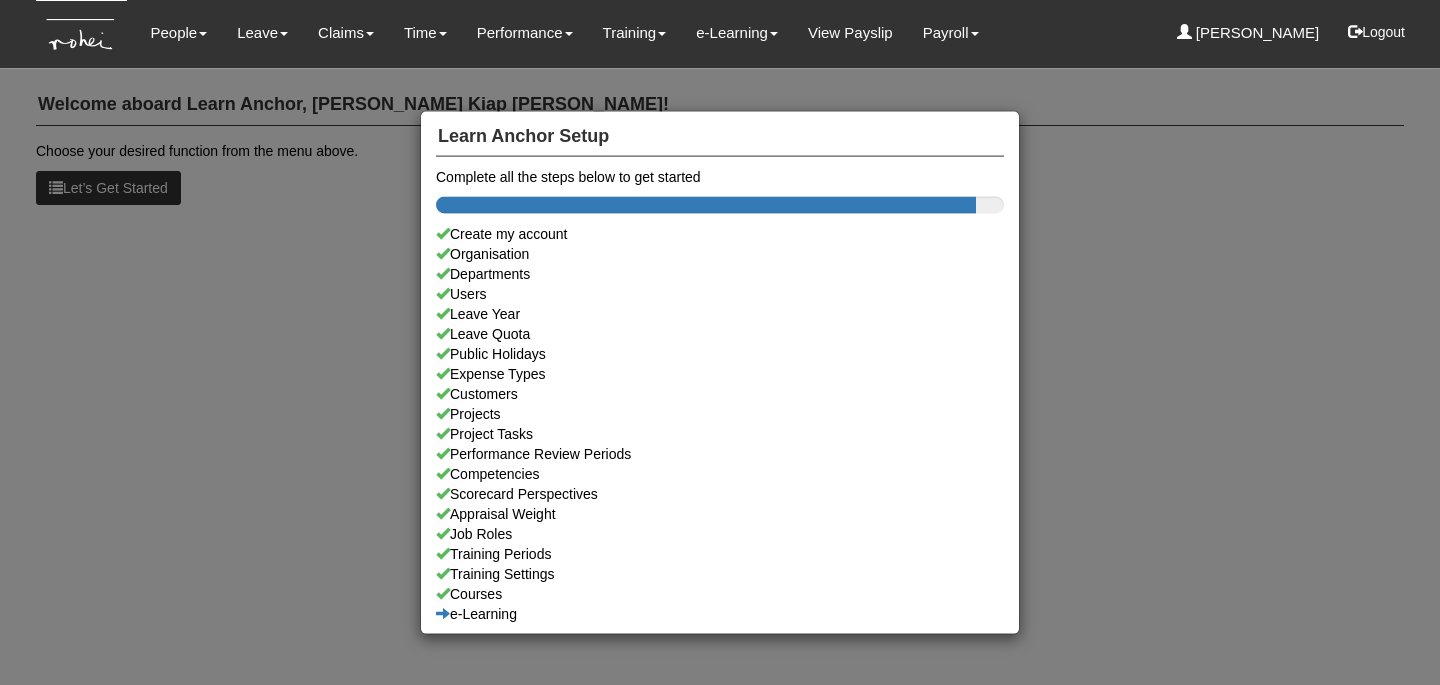 scroll, scrollTop: 0, scrollLeft: 0, axis: both 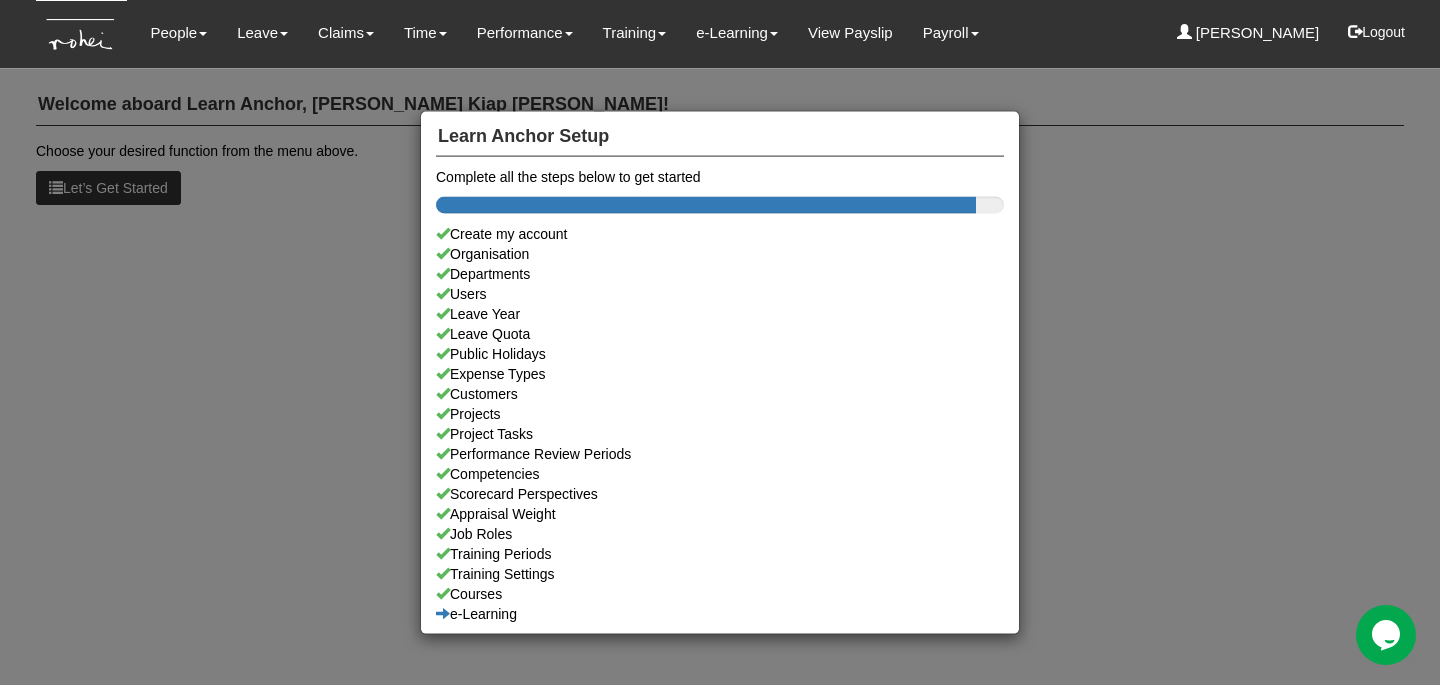 click on "Learn Anchor Setup
Complete all the steps below to get started
Create my account
Organisation
Departments
Users
Leave Year
Leave Quota
Public Holidays
Expense Types
Customers
Projects
Project Tasks
Performance Review Periods
Competencies
Scorecard Perspectives
Appraisal Weight
Job Roles
Training Periods
Training Settings
Courses
e-Learning" at bounding box center (720, 342) 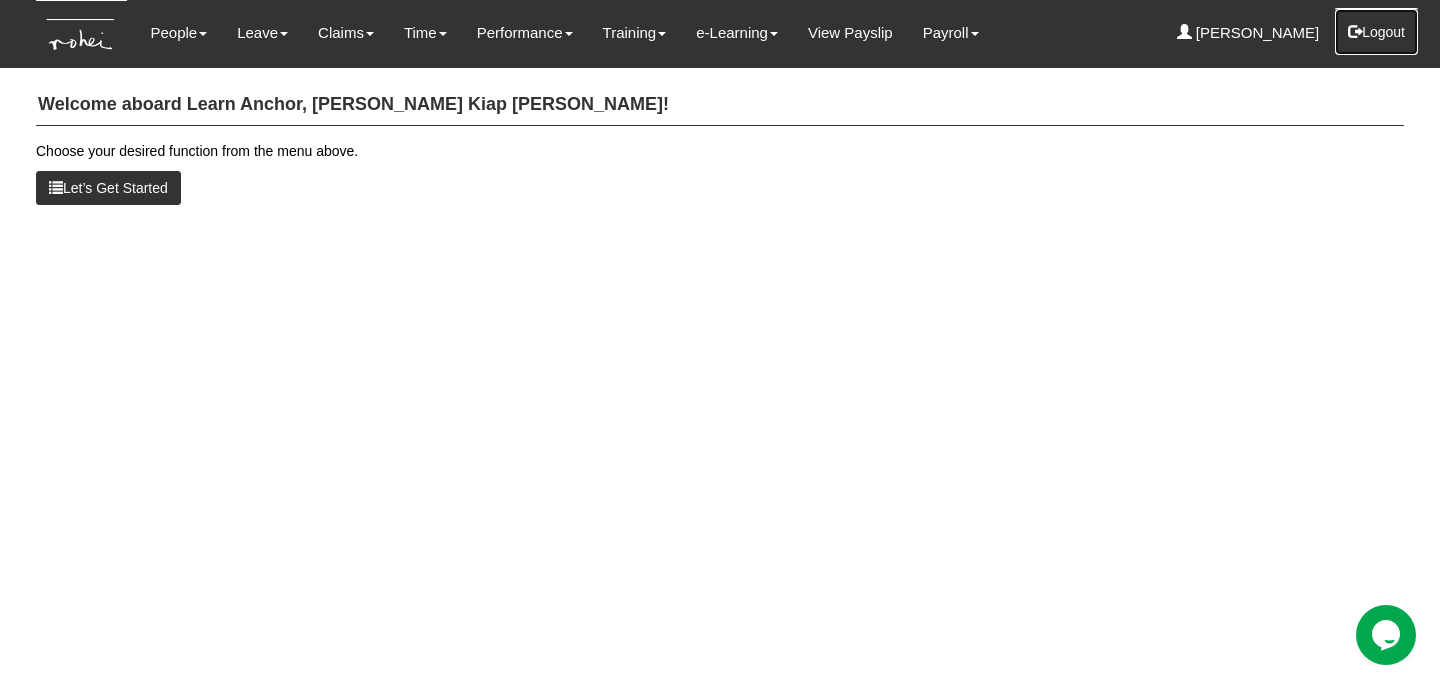 click on "Logout" at bounding box center (1376, 32) 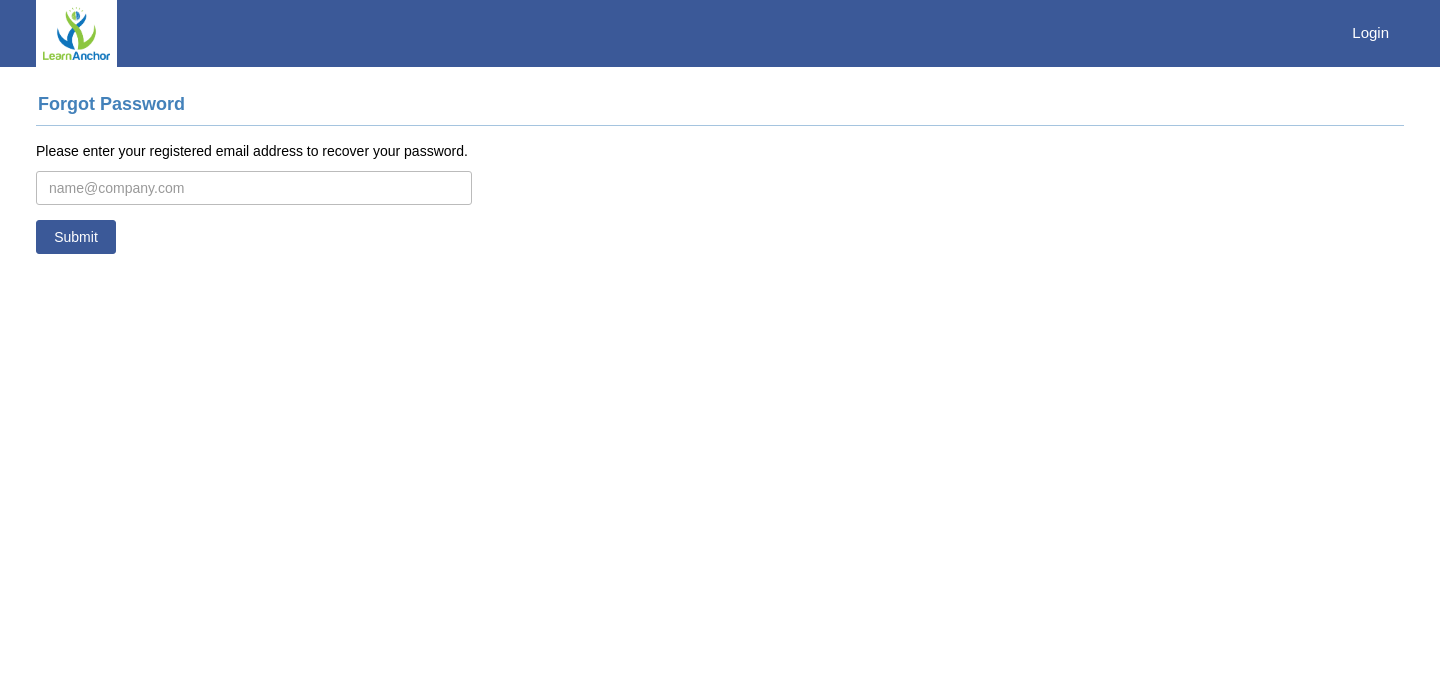 scroll, scrollTop: 0, scrollLeft: 0, axis: both 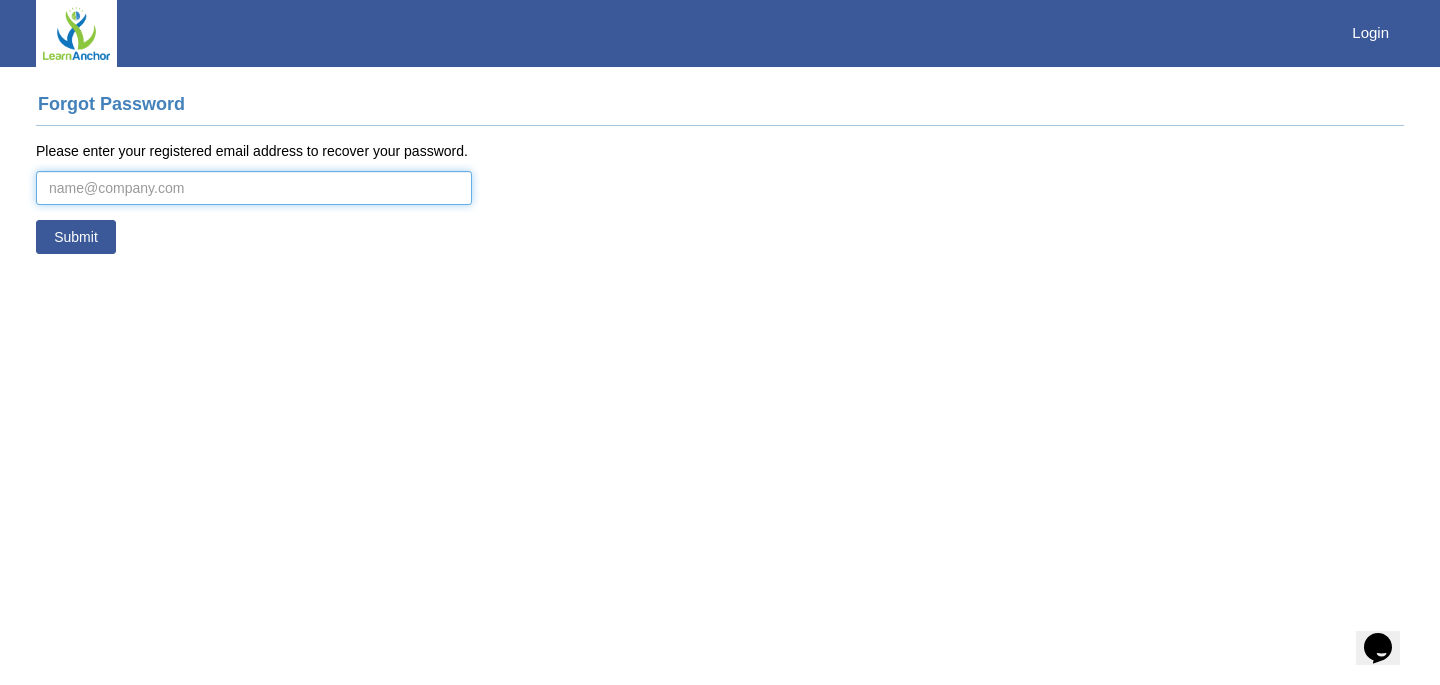 click at bounding box center [254, 188] 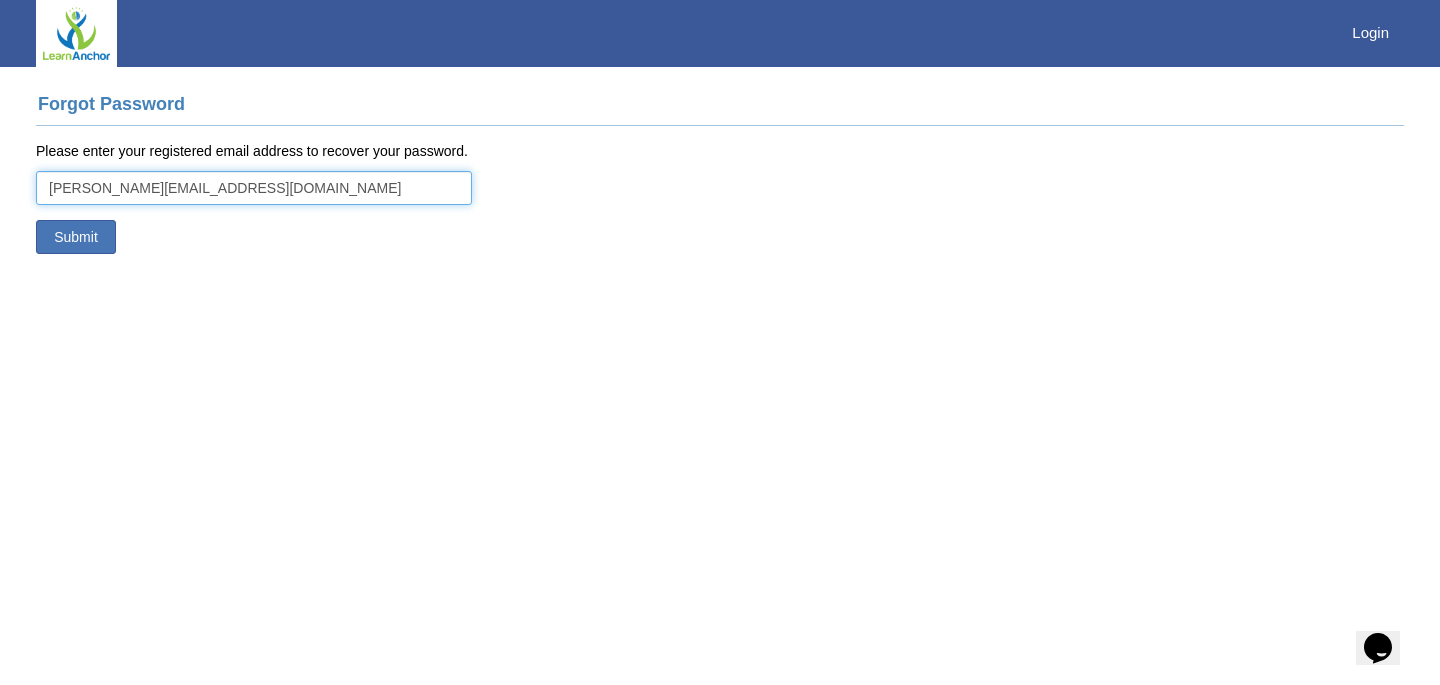 type on "daniella.padre@rohei.com" 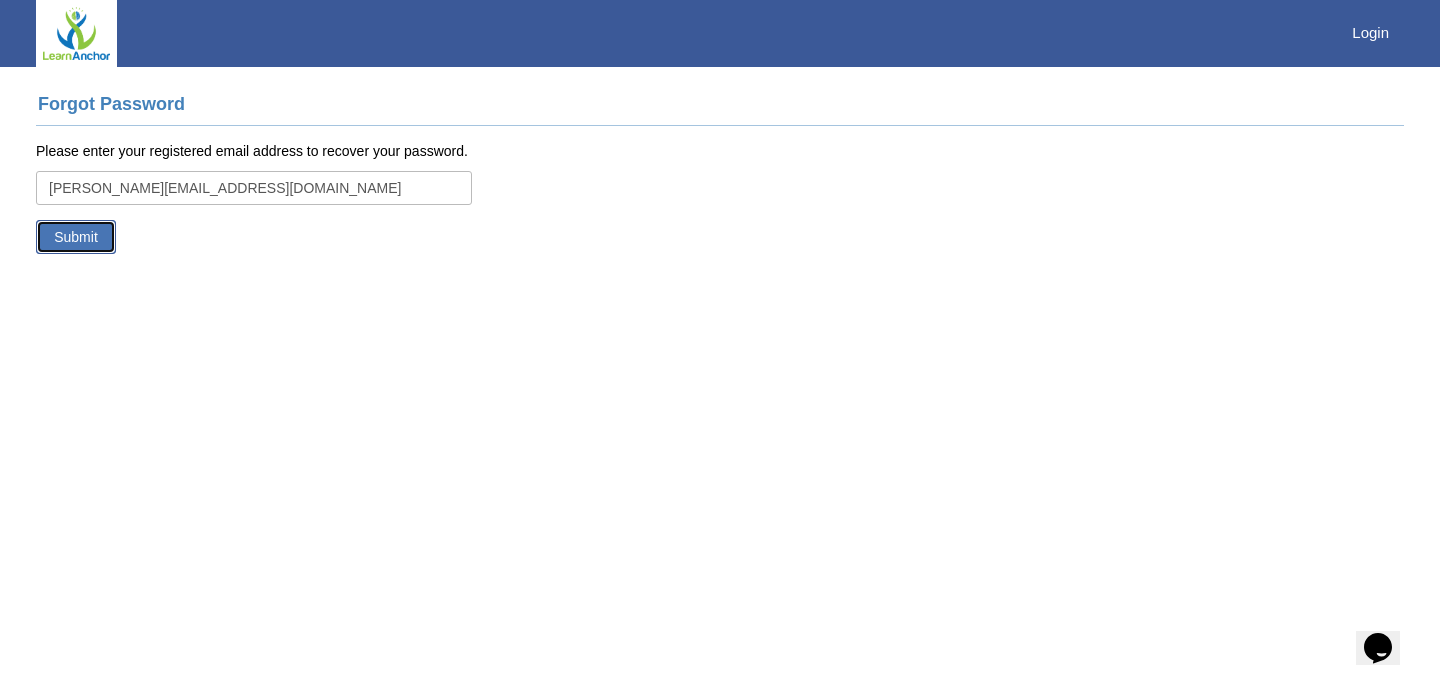 click on "Submit" at bounding box center [76, 237] 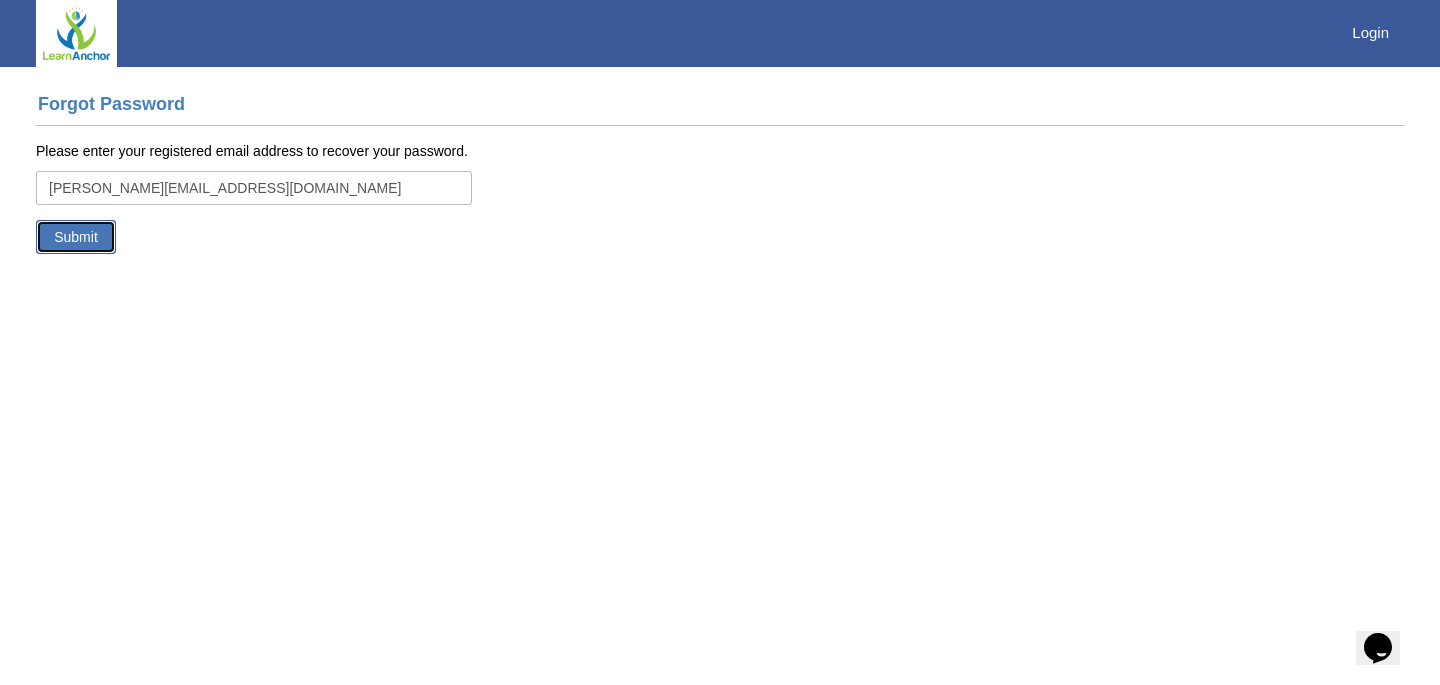 click on "Submit" at bounding box center (76, 237) 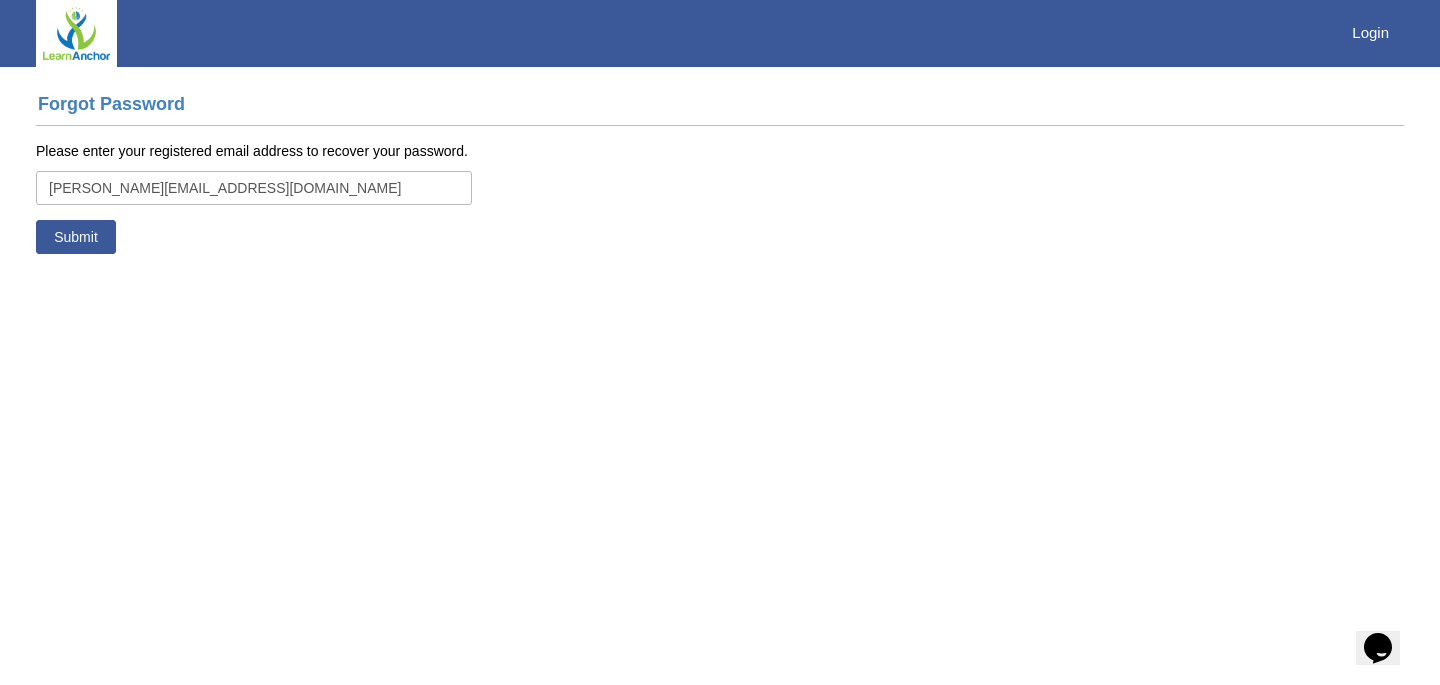click on "Toggle navigation
Login
Forgot Password
Please enter your registered email address to recover your password.
[PERSON_NAME][EMAIL_ADDRESS][DOMAIN_NAME]
Submit" at bounding box center (720, 137) 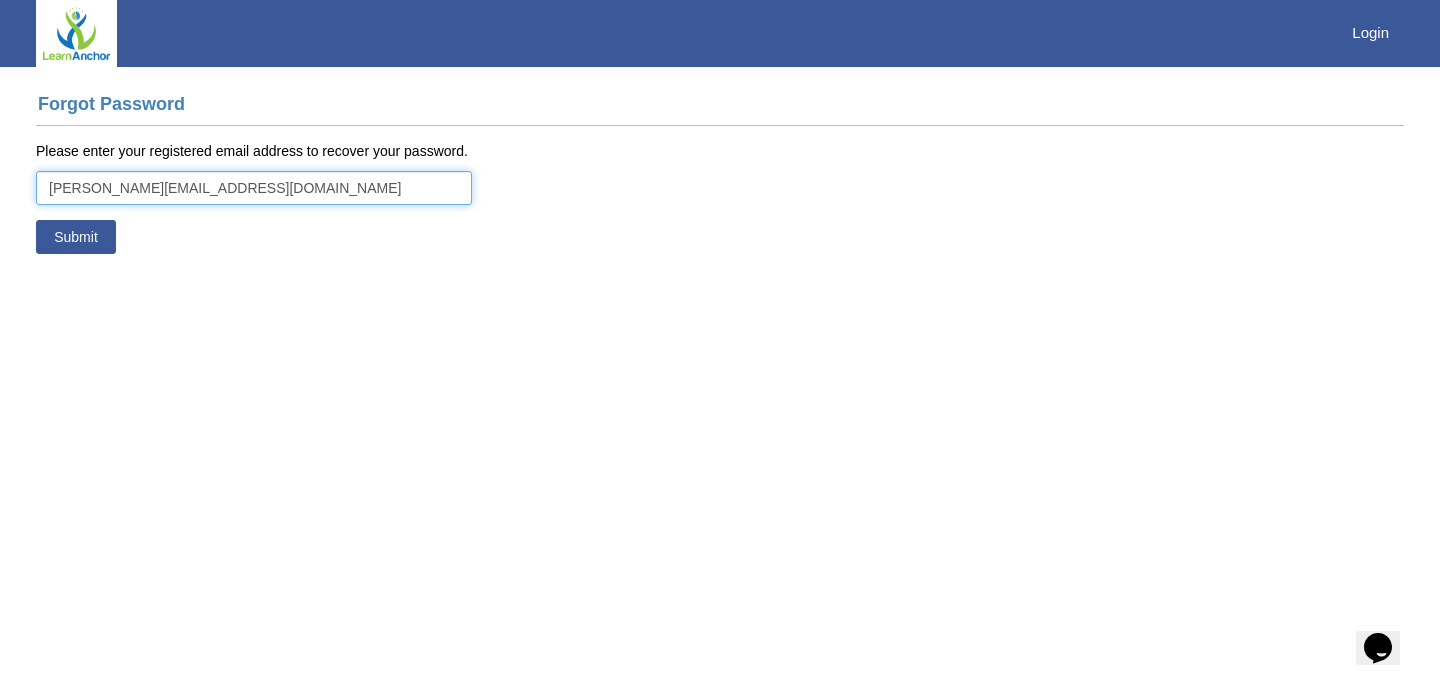 click on "[PERSON_NAME][EMAIL_ADDRESS][DOMAIN_NAME]" at bounding box center (254, 188) 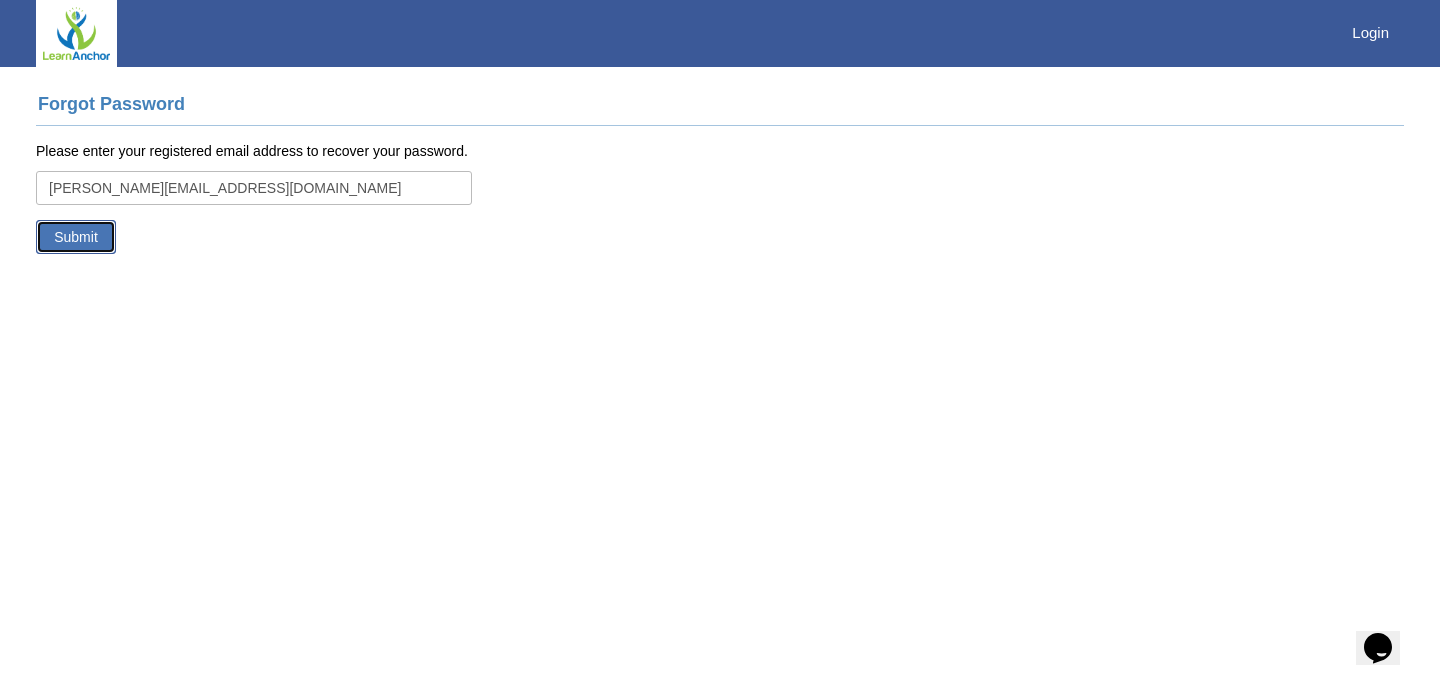 click on "Submit" at bounding box center [76, 237] 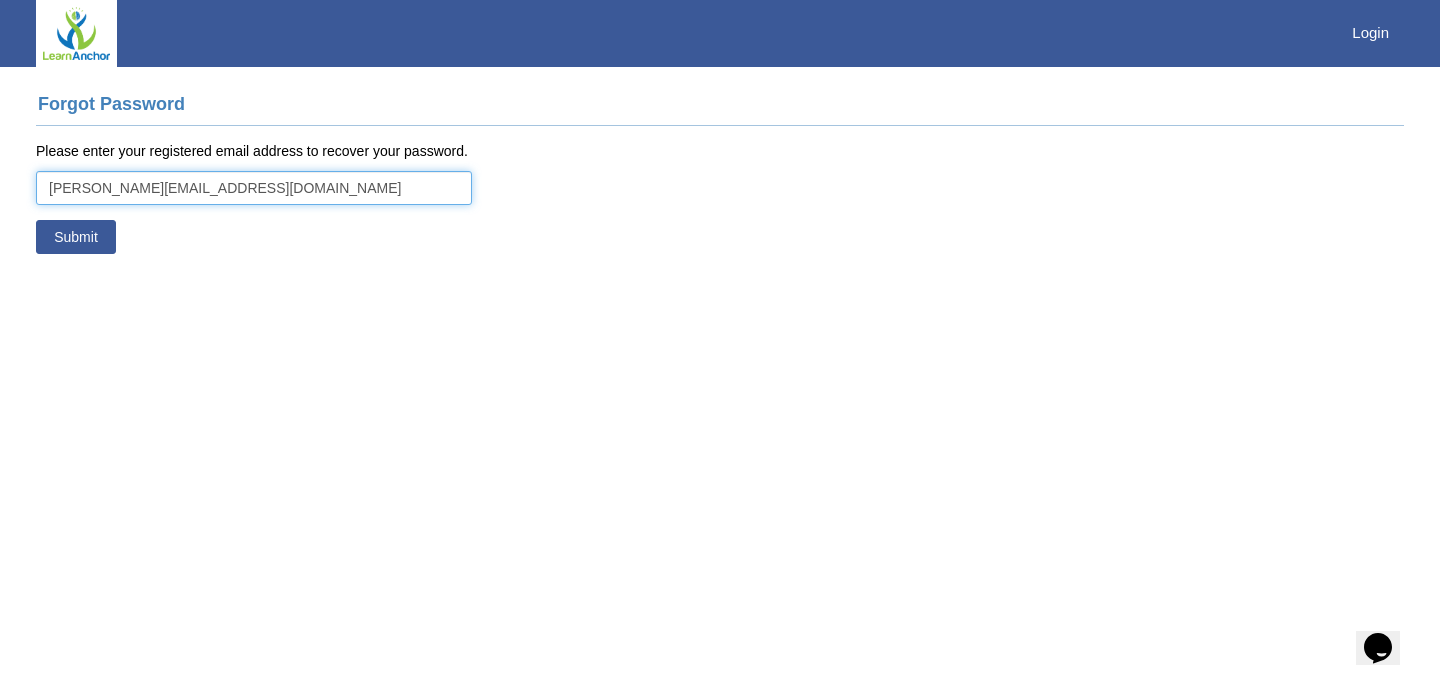 click on "[PERSON_NAME][EMAIL_ADDRESS][DOMAIN_NAME]" at bounding box center [254, 188] 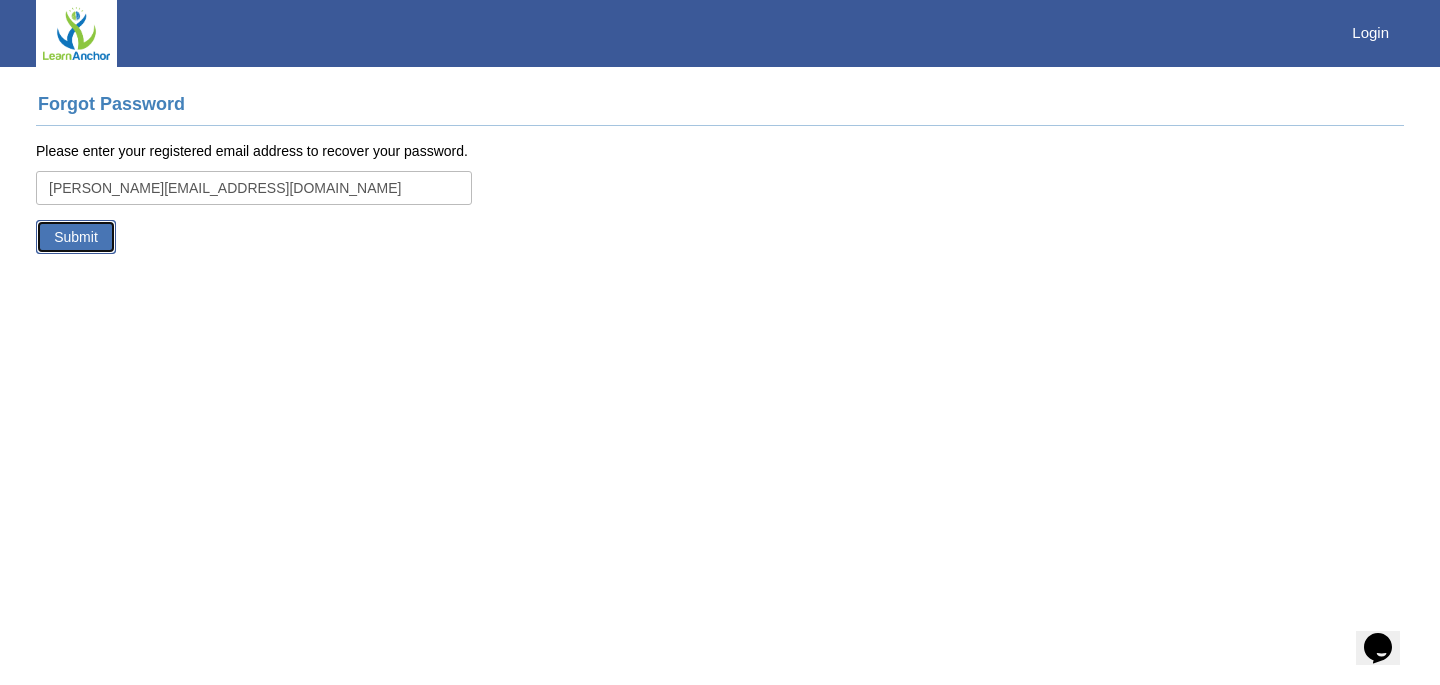 click on "Submit" at bounding box center [76, 237] 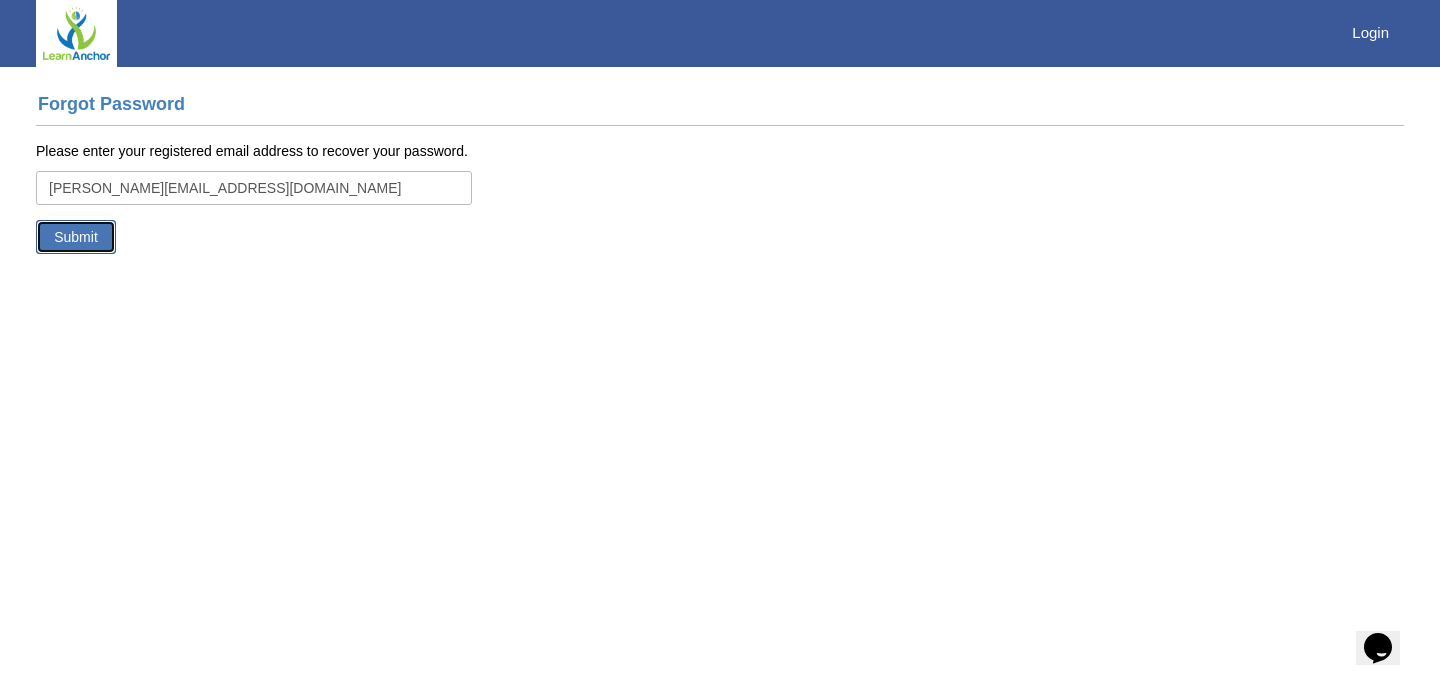 click on "Submit" at bounding box center [76, 237] 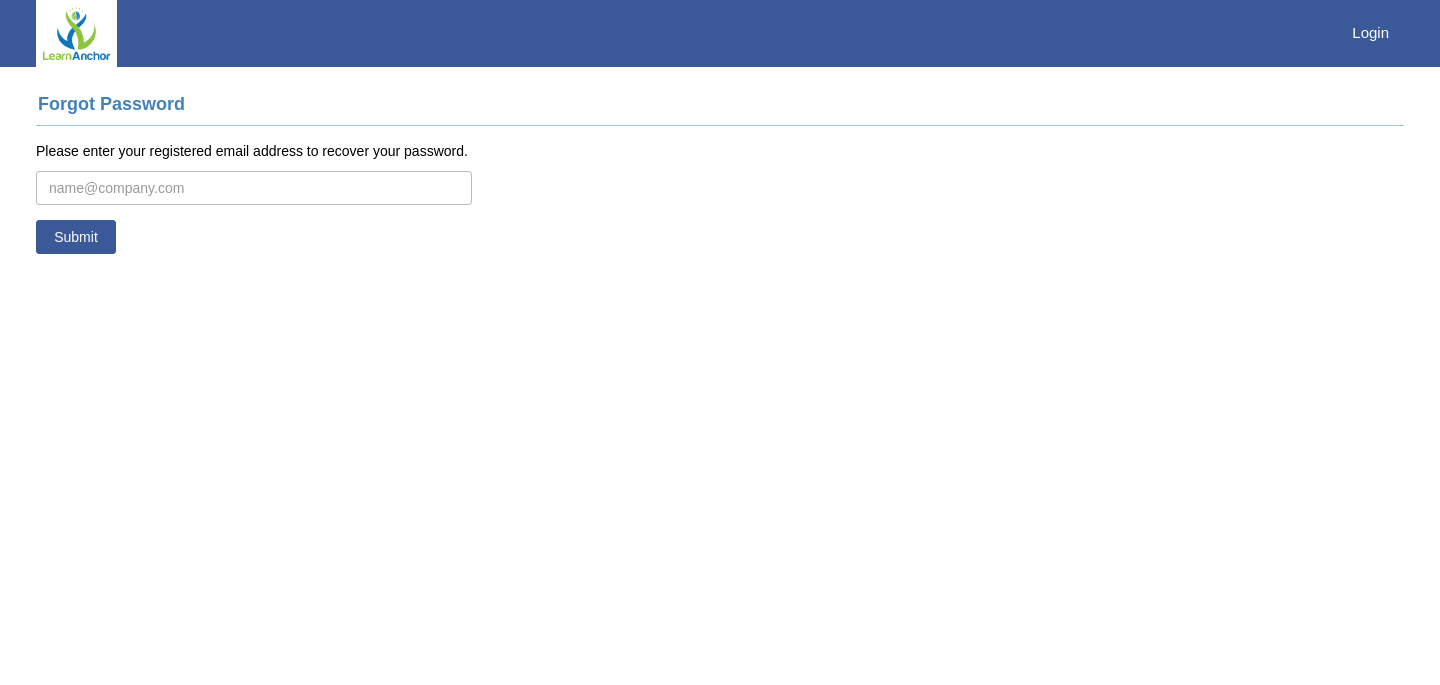 scroll, scrollTop: 0, scrollLeft: 0, axis: both 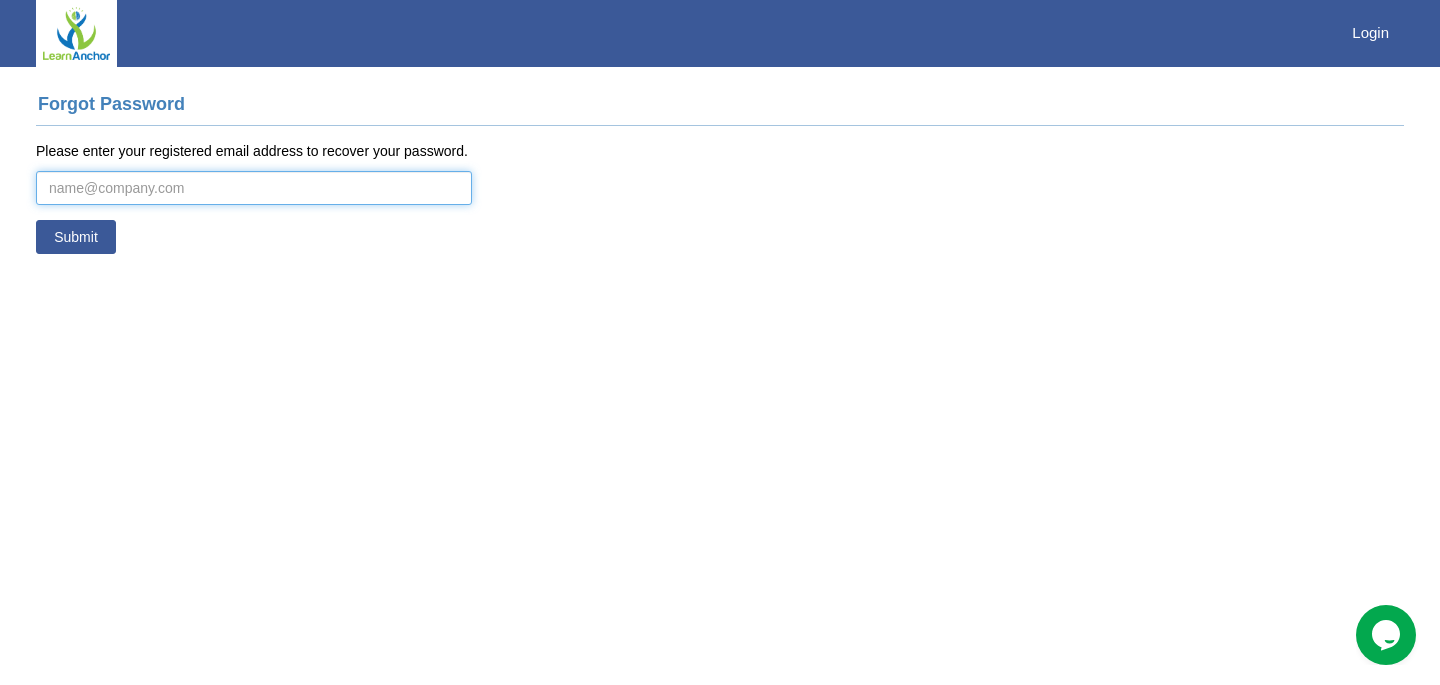 click at bounding box center (254, 188) 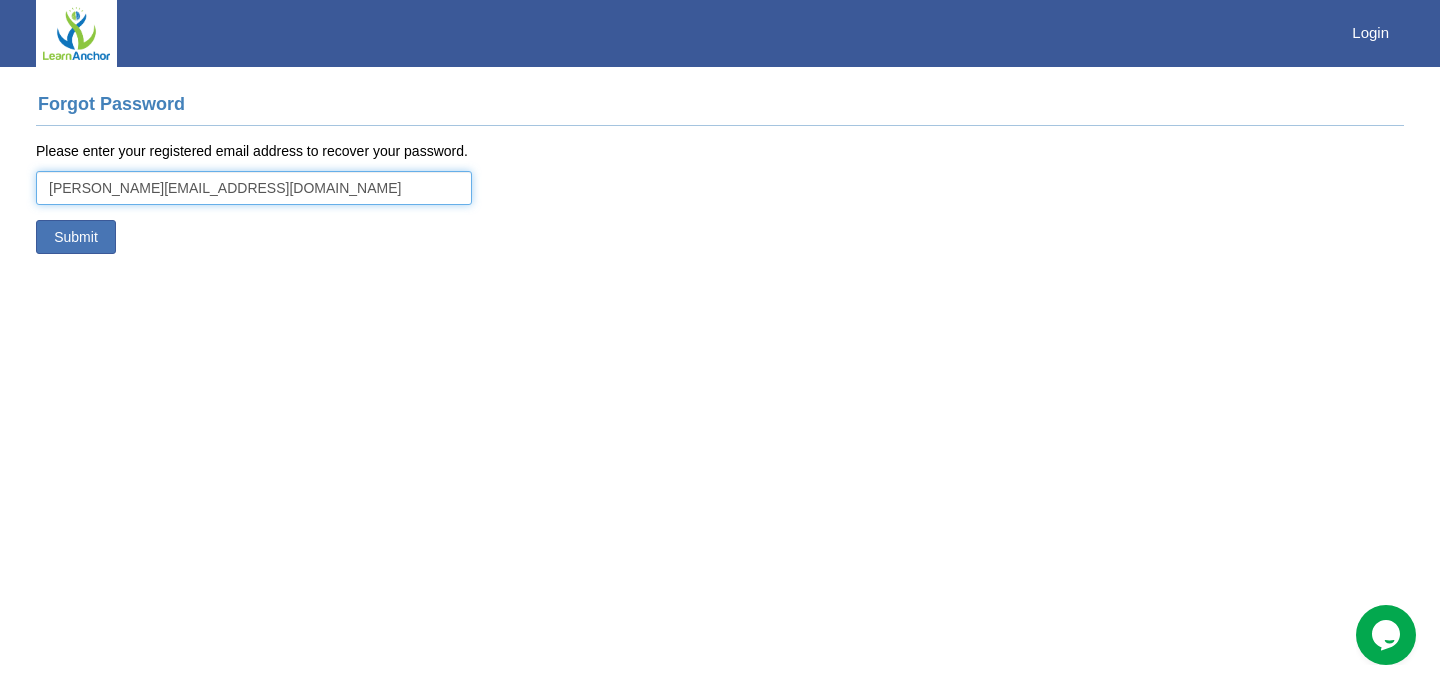 type on "[PERSON_NAME][EMAIL_ADDRESS][DOMAIN_NAME]" 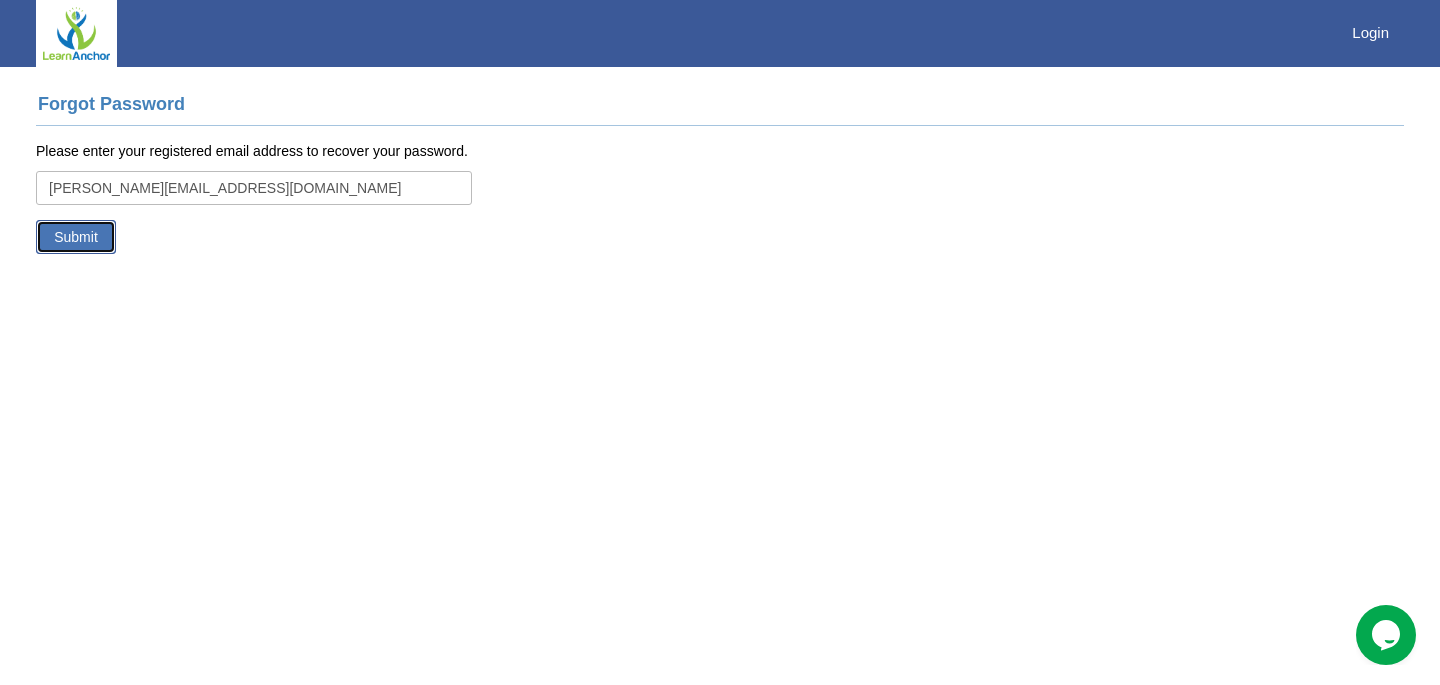 click on "Submit" at bounding box center [76, 237] 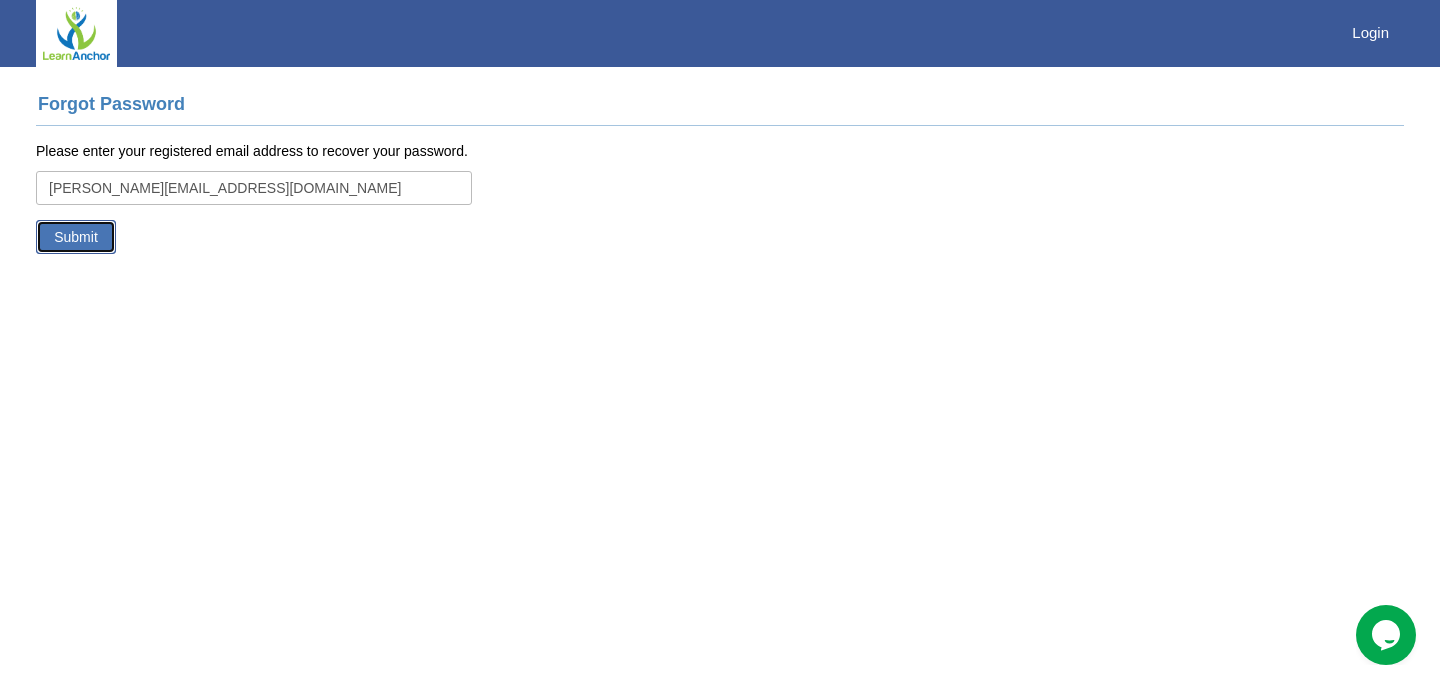 click on "Submit" at bounding box center [76, 237] 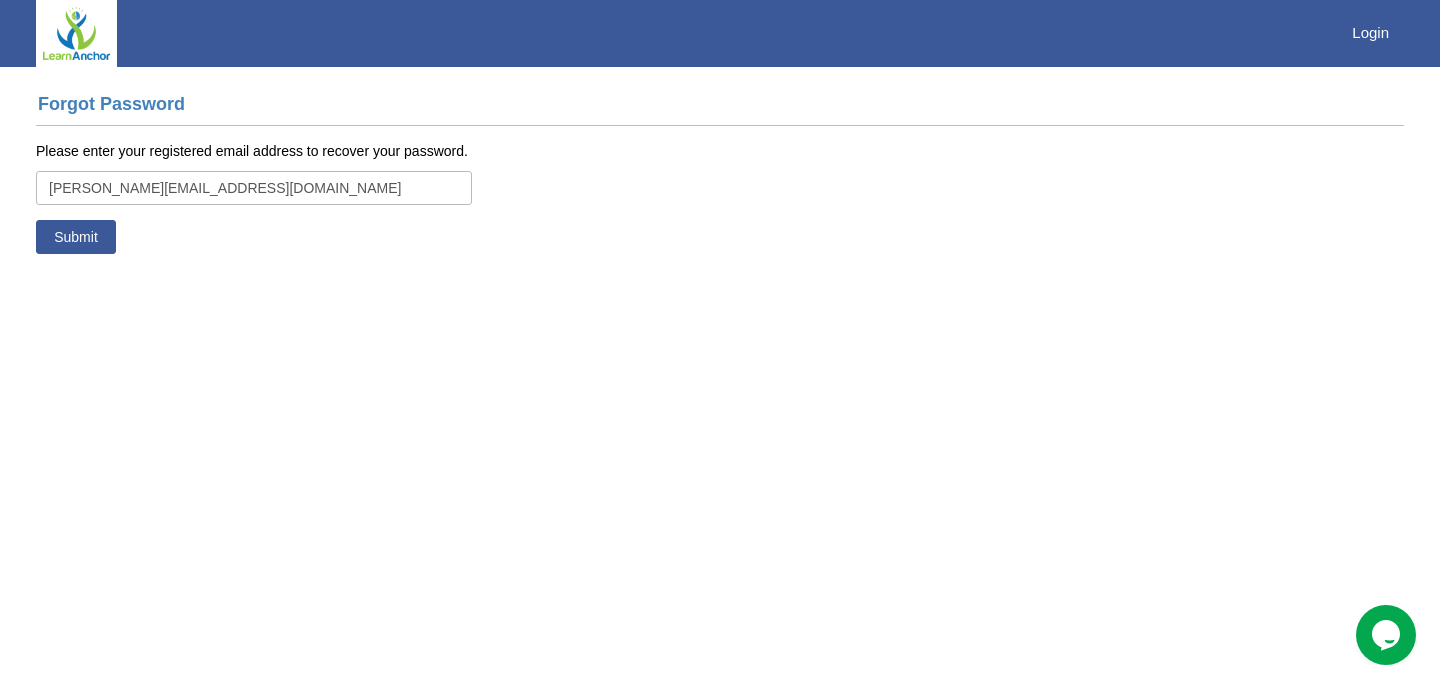 click on "Toggle navigation
Login
Forgot Password
Please enter your registered email address to recover your password.
daniella.padre@rohei.com
Submit" at bounding box center (720, 137) 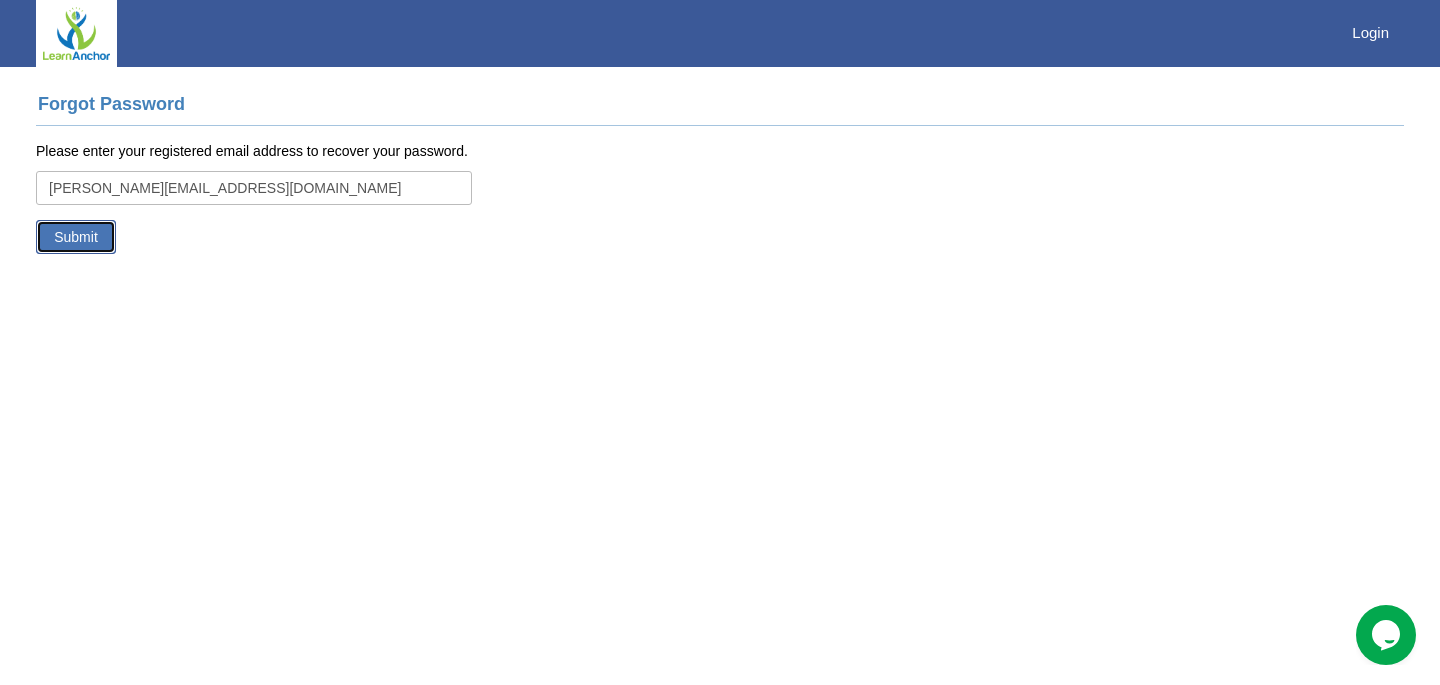 click on "Submit" at bounding box center (76, 237) 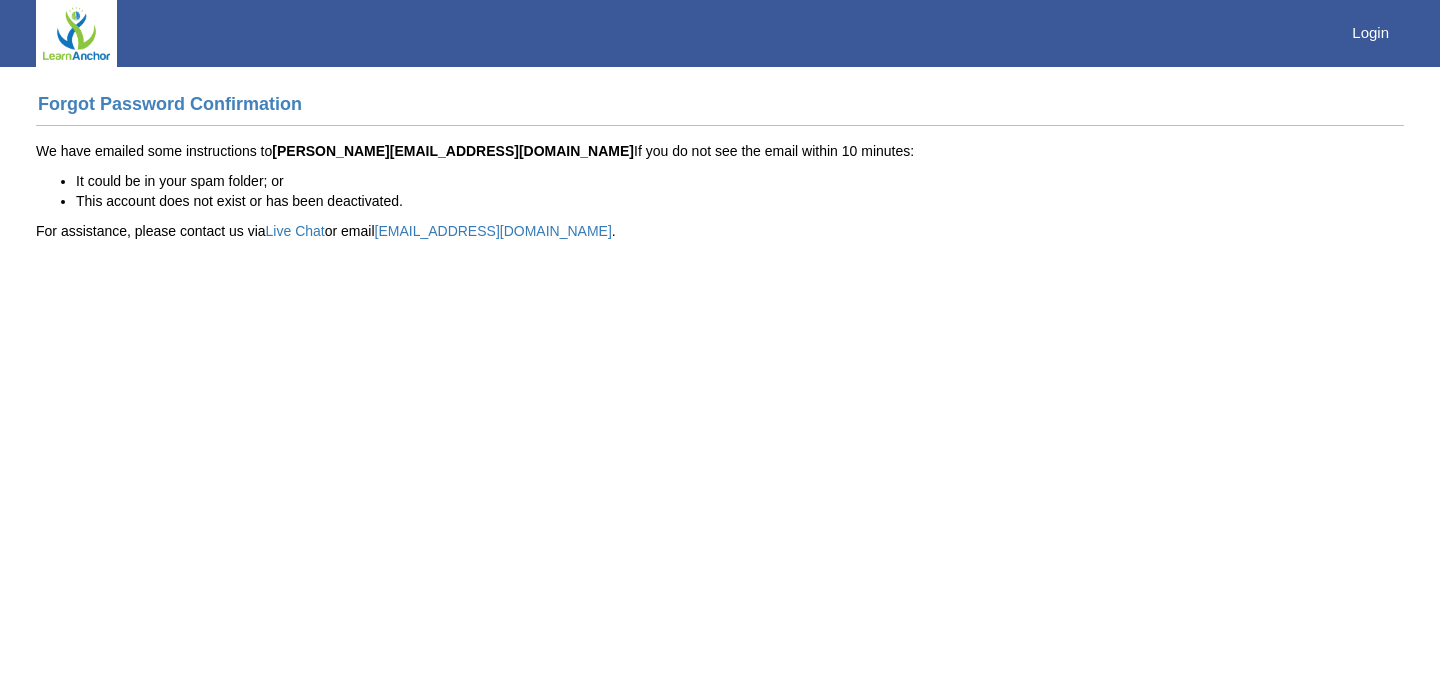scroll, scrollTop: 0, scrollLeft: 0, axis: both 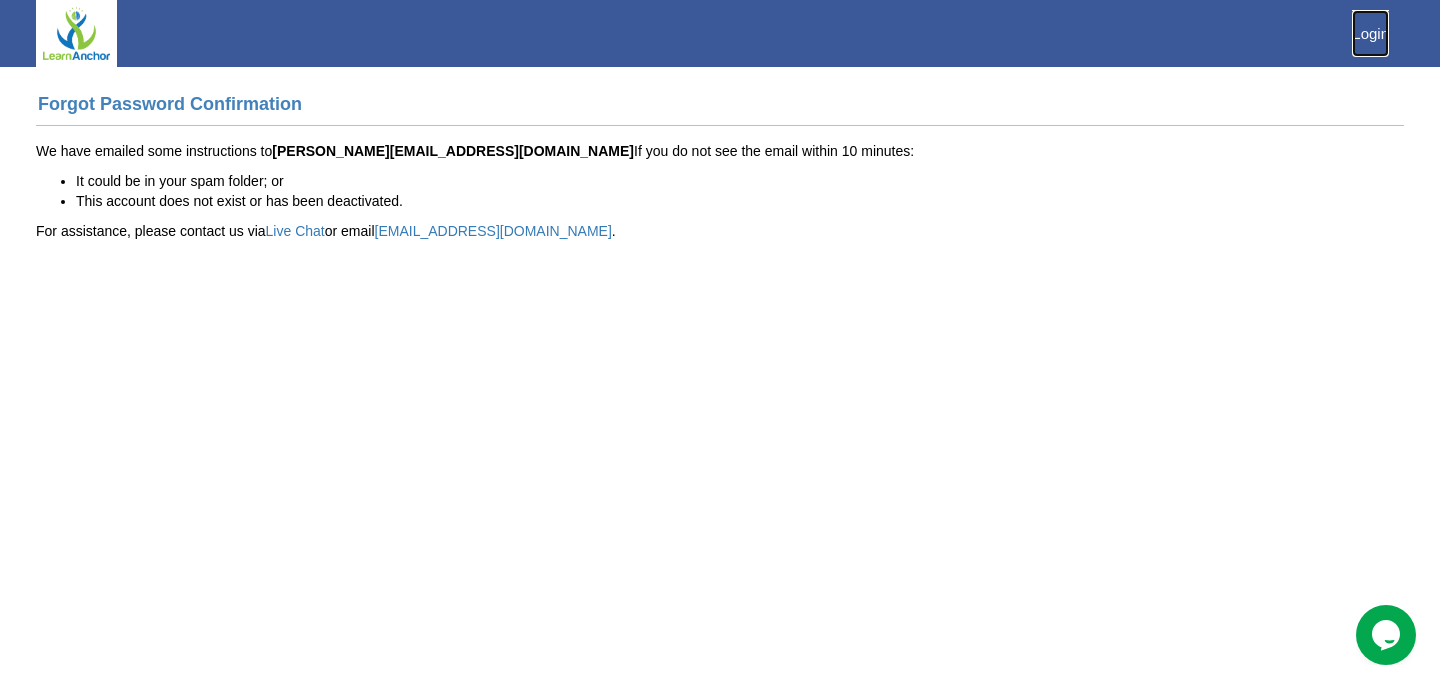 click on "Login" at bounding box center [1370, 33] 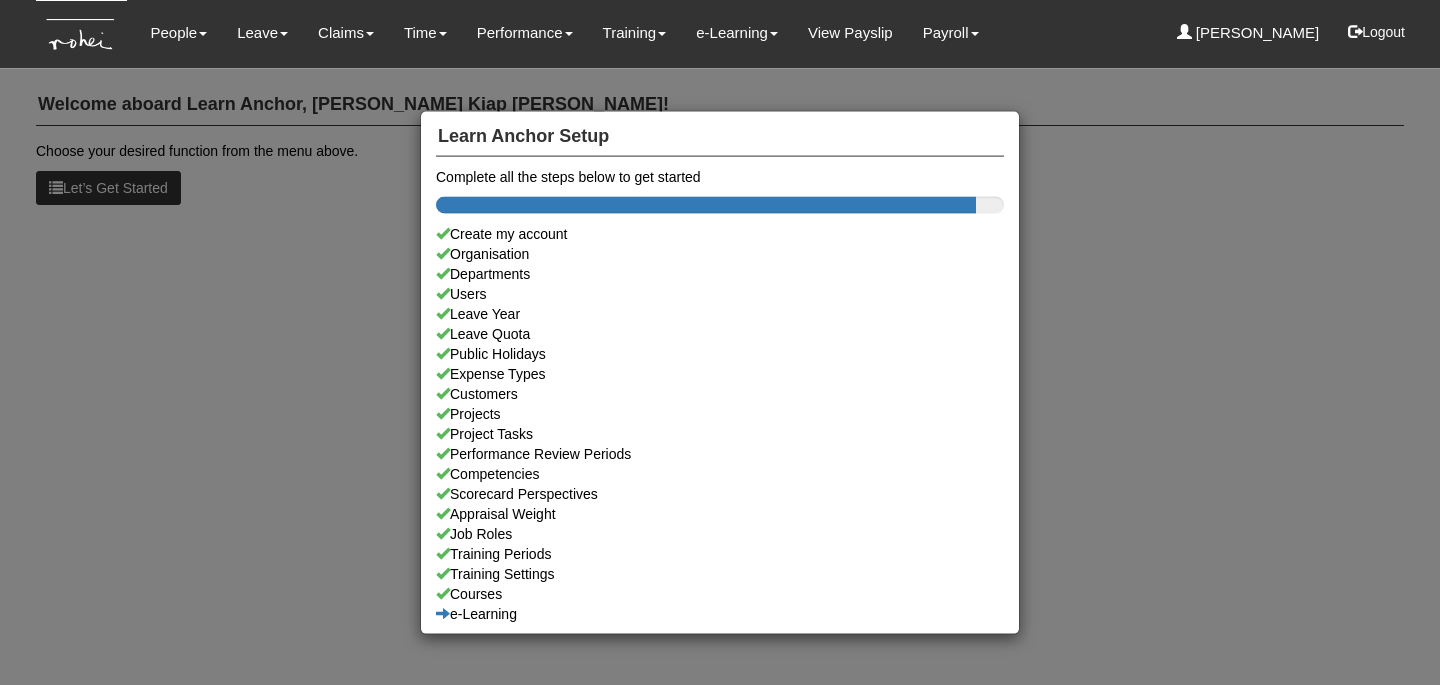 scroll, scrollTop: 0, scrollLeft: 0, axis: both 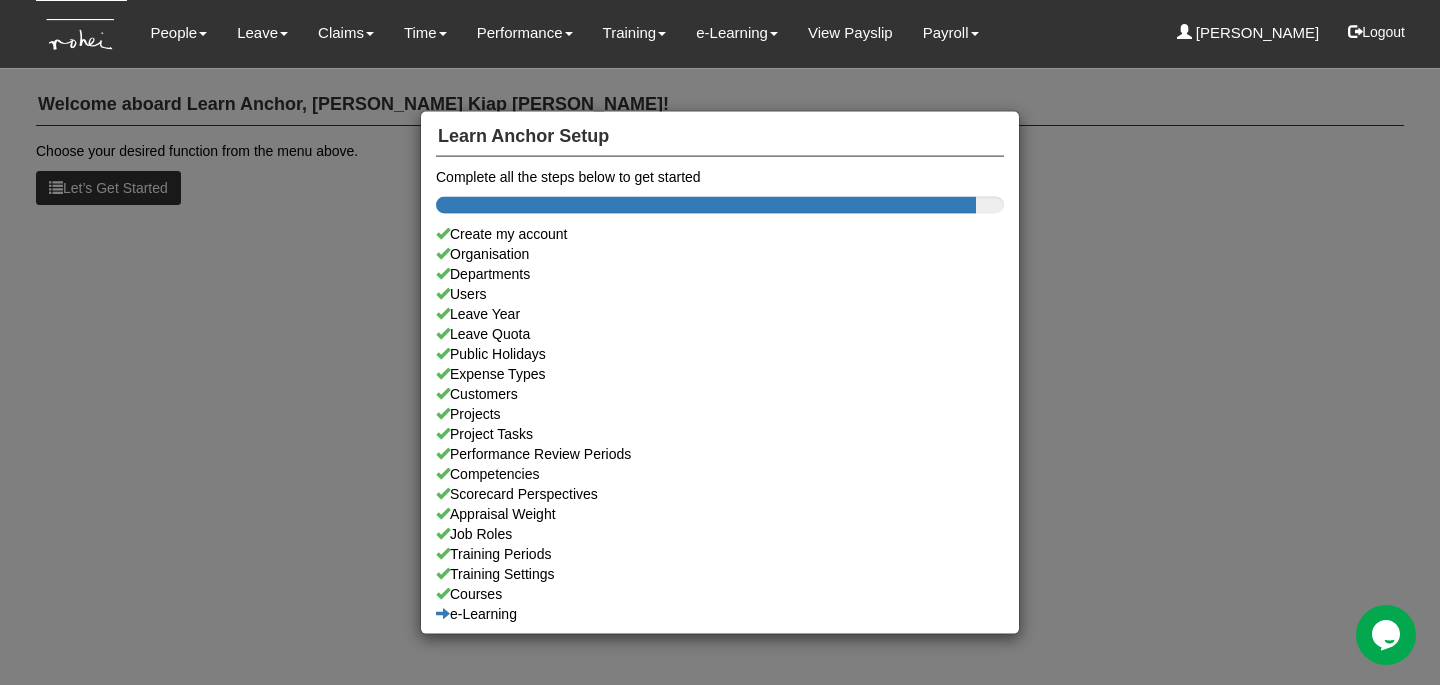 click on "Learn Anchor Setup
Complete all the steps below to get started
Create my account
Organisation
Departments
Users
Leave Year
Leave Quota
Public Holidays
Expense Types
Customers
Projects
Project Tasks
Performance Review Periods
Competencies
Scorecard Perspectives
Appraisal Weight
Job Roles
Training Periods
Training Settings
Courses
e-Learning" at bounding box center [720, 342] 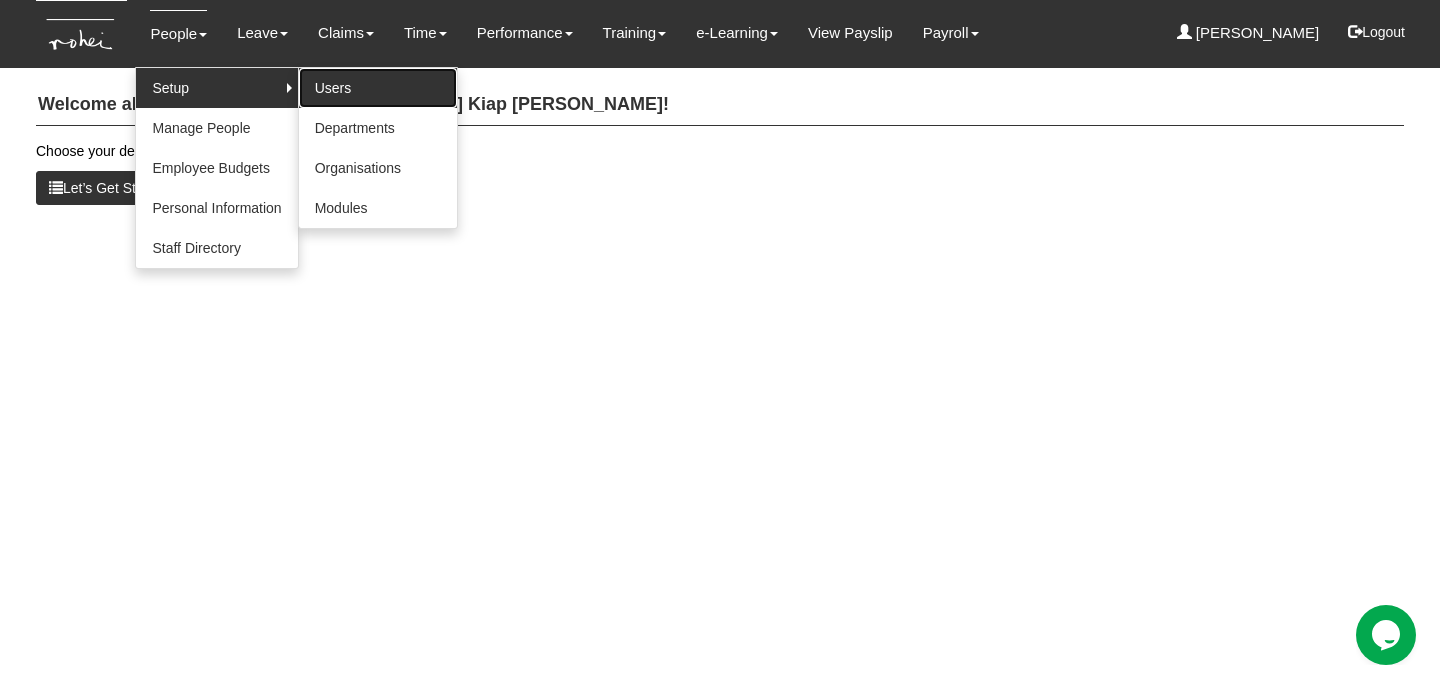 click on "Users" at bounding box center (378, 88) 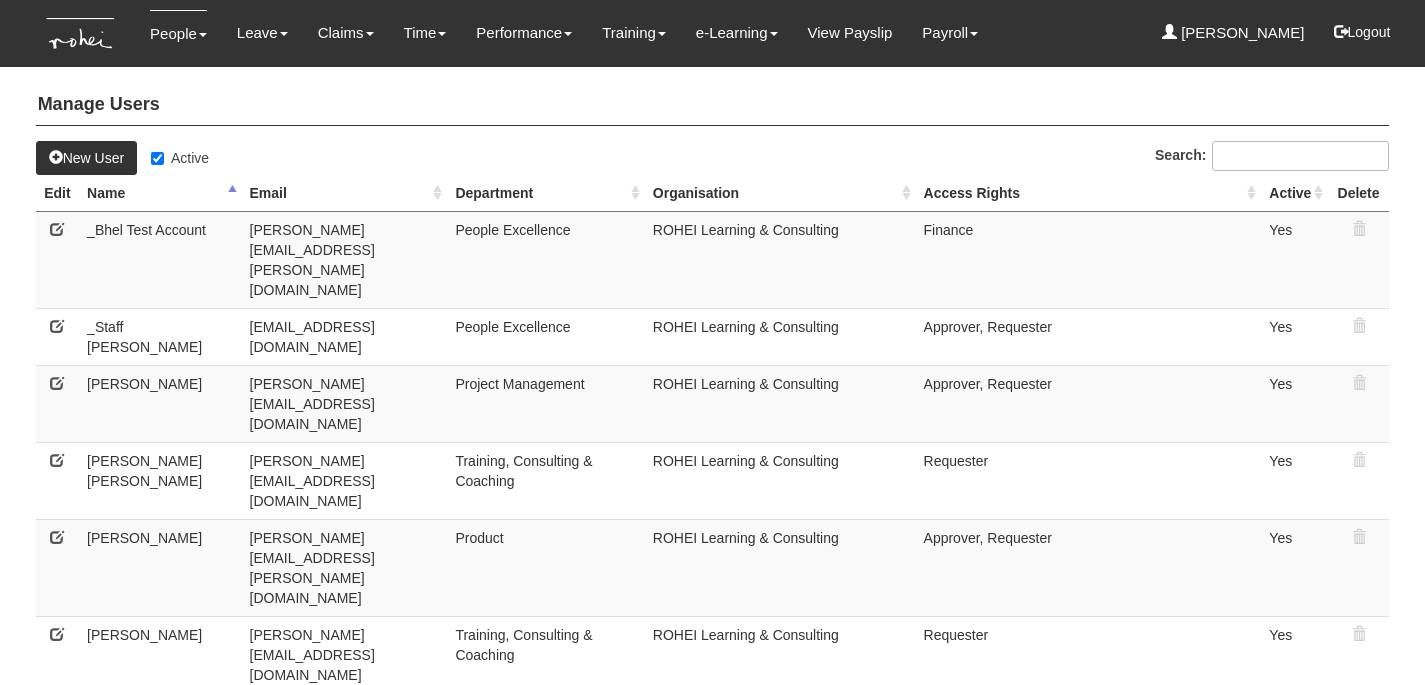 select on "50" 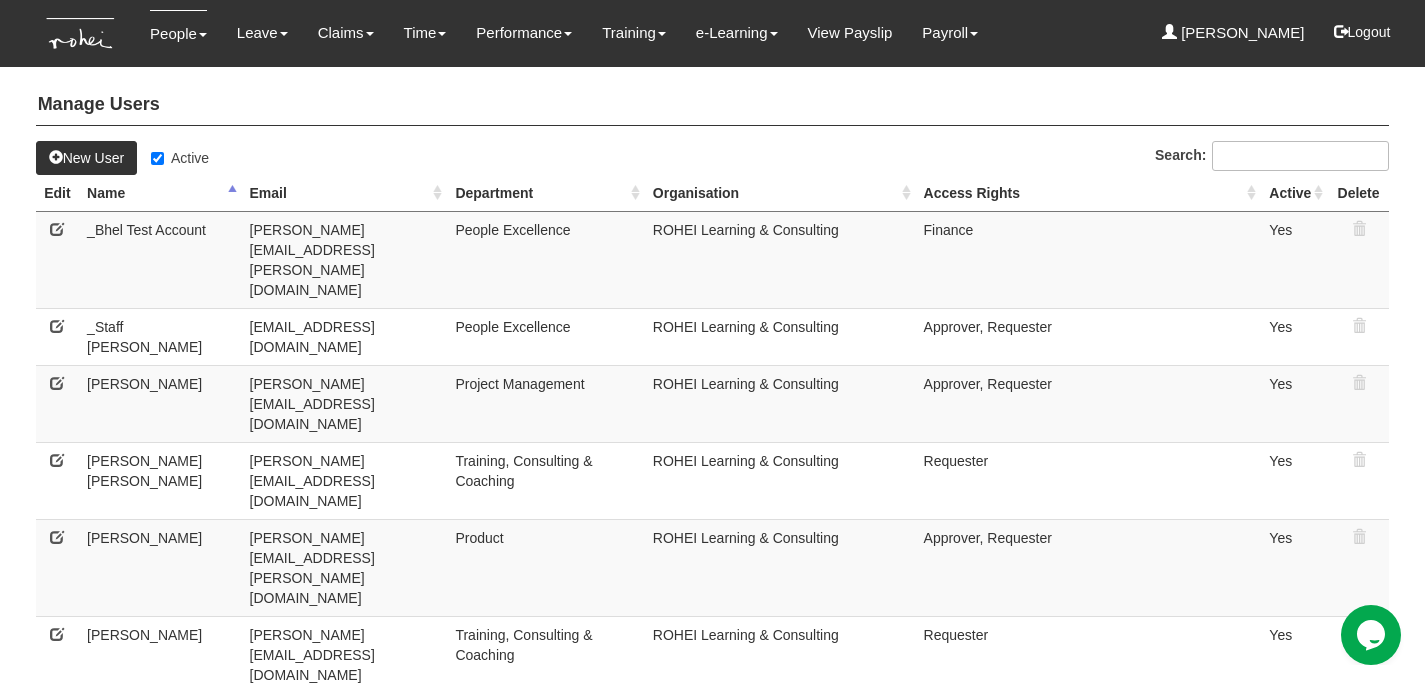 scroll, scrollTop: 0, scrollLeft: 0, axis: both 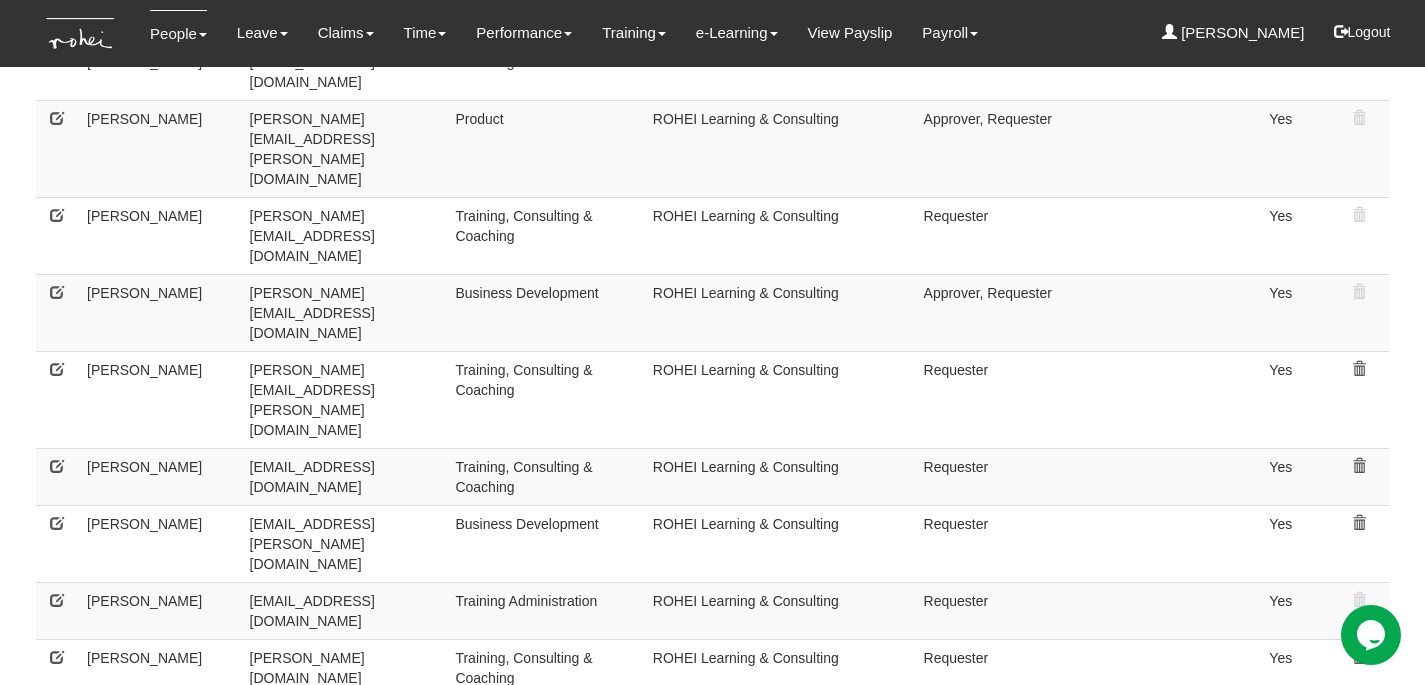 click at bounding box center (57, 965) 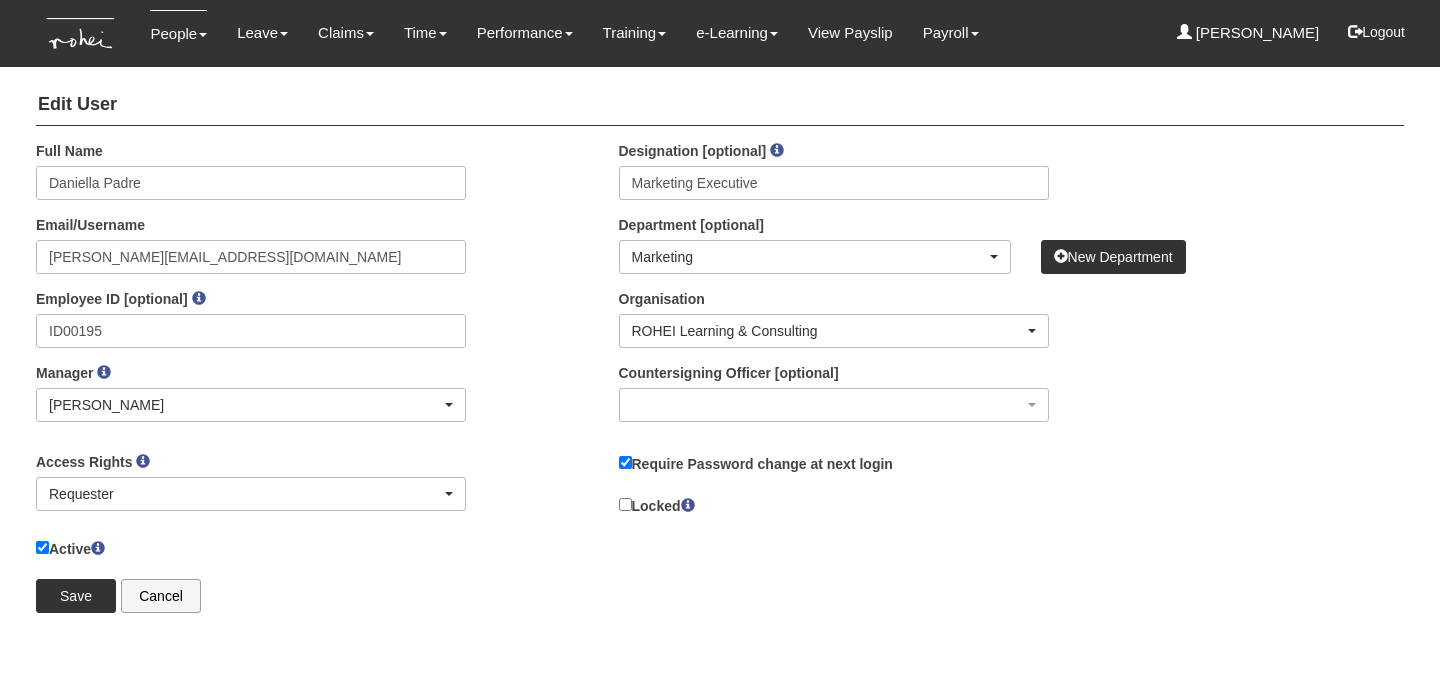 scroll, scrollTop: 0, scrollLeft: 0, axis: both 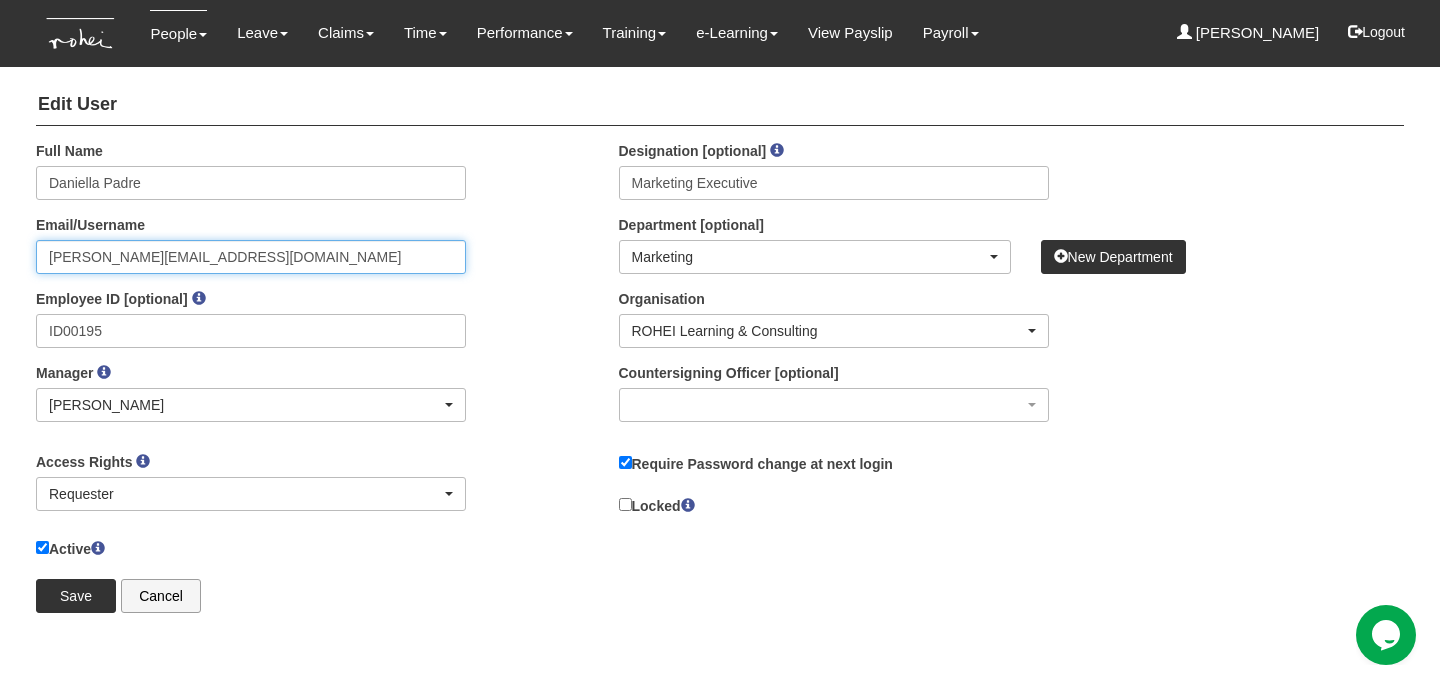 drag, startPoint x: 135, startPoint y: 254, endPoint x: 0, endPoint y: 252, distance: 135.01482 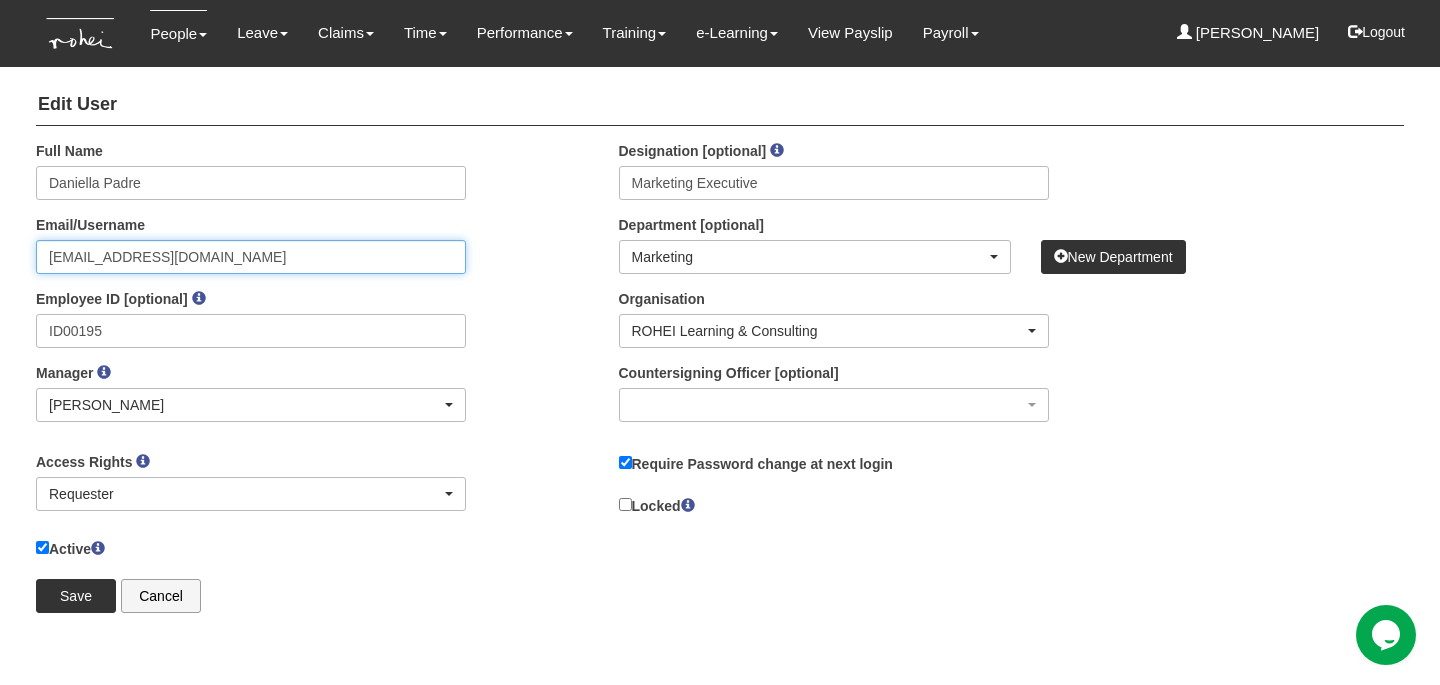 type on "grace2@rohei.com" 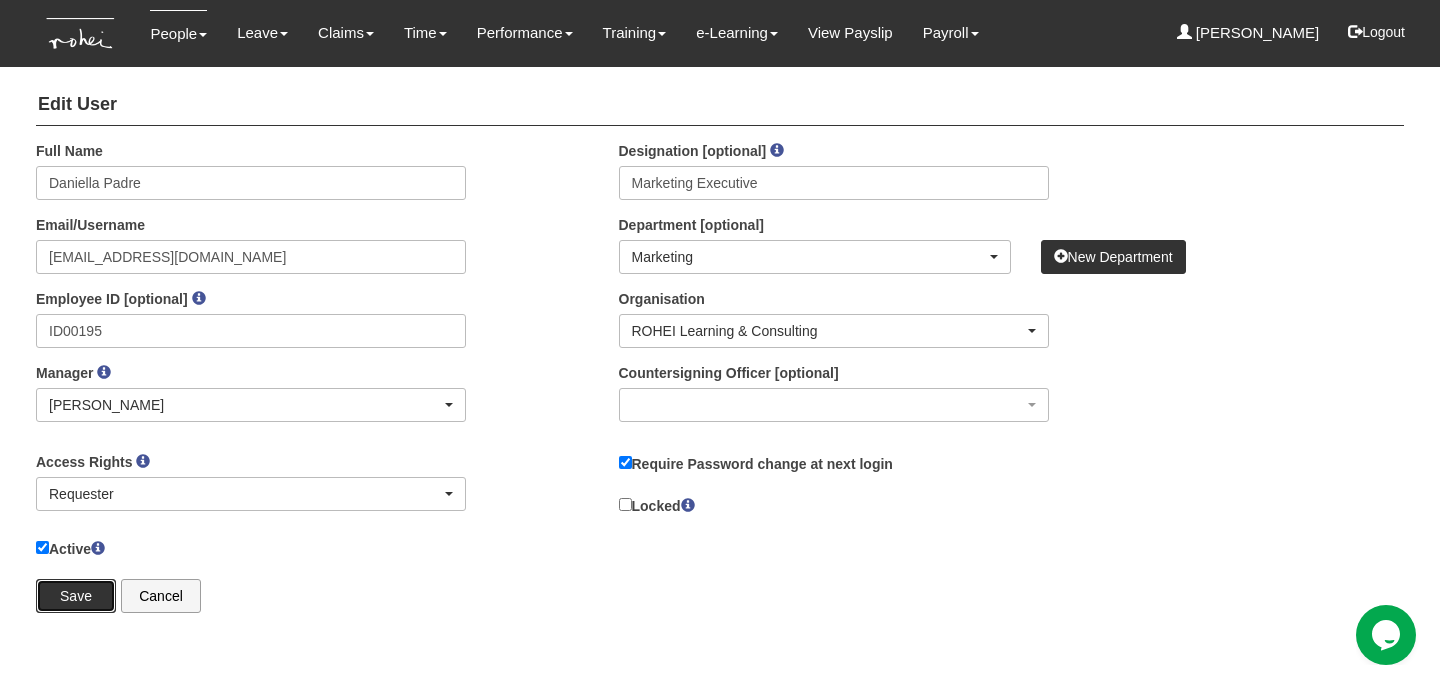 click on "Save" at bounding box center (76, 596) 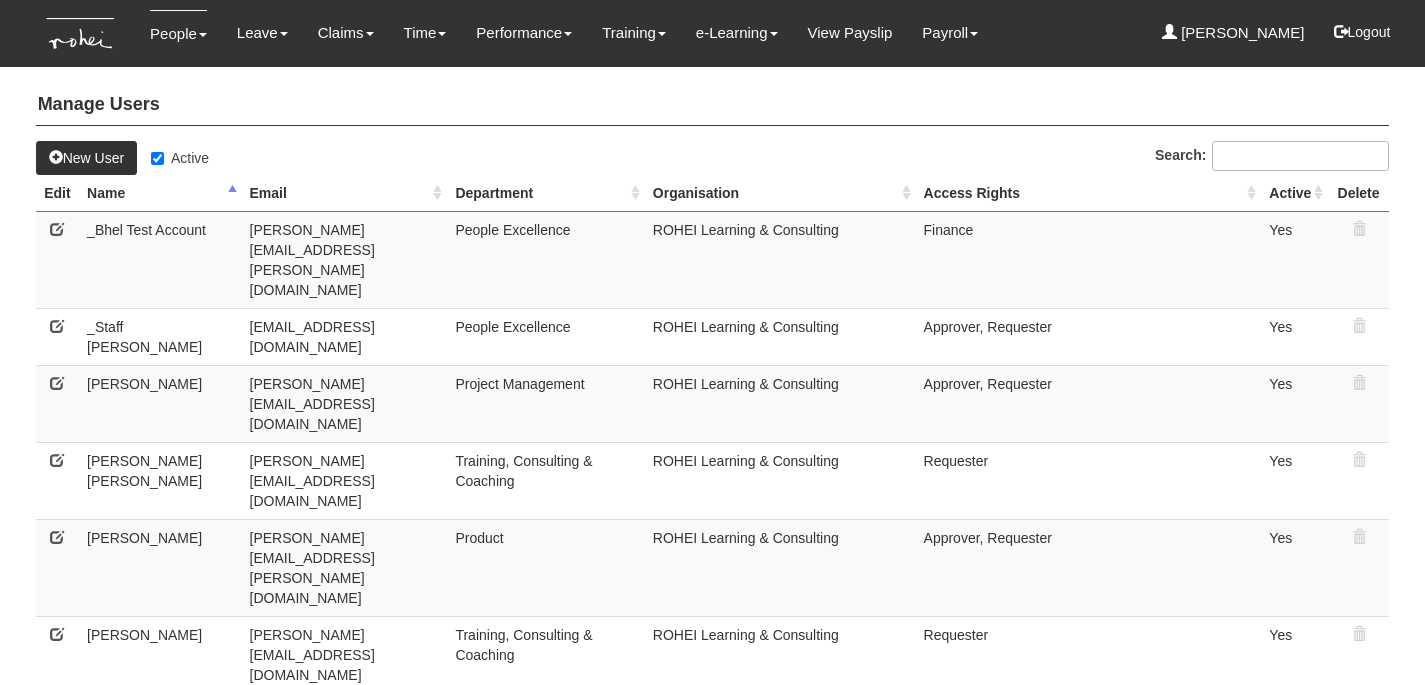 select on "50" 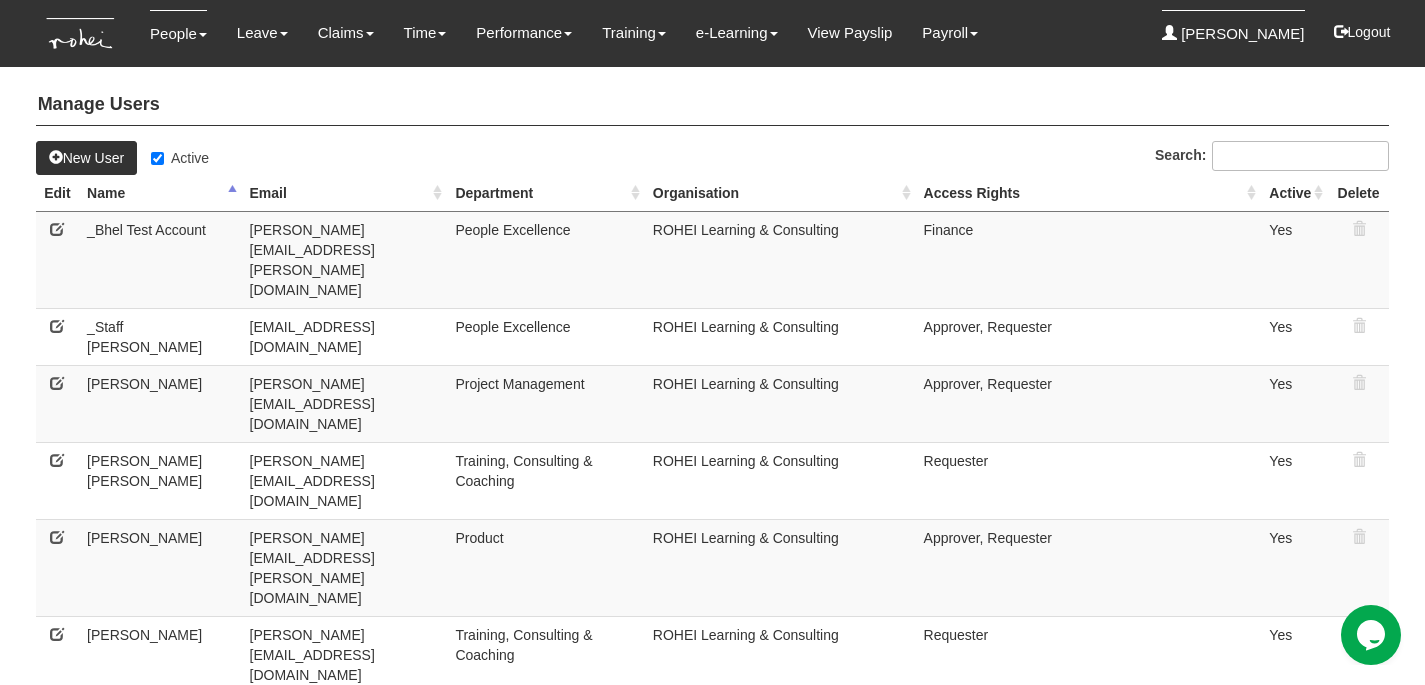 scroll, scrollTop: 0, scrollLeft: 0, axis: both 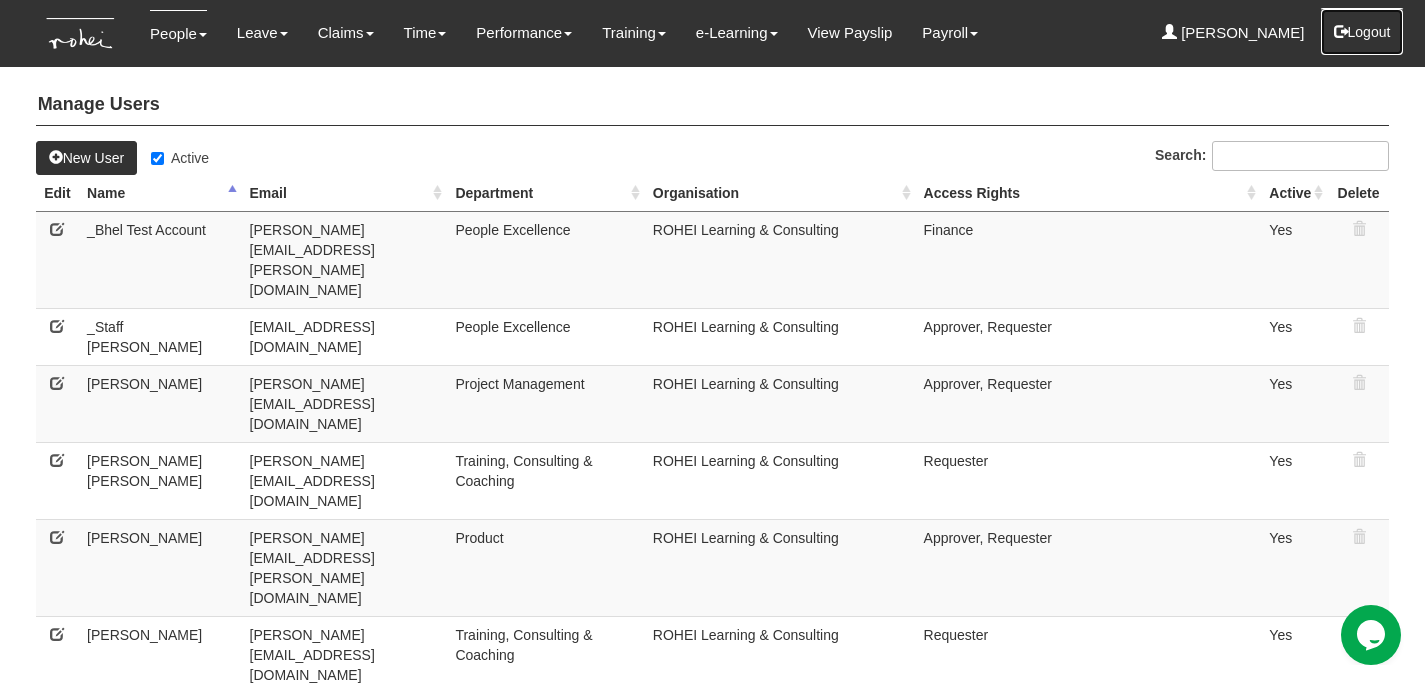 click on "Logout" at bounding box center (1362, 32) 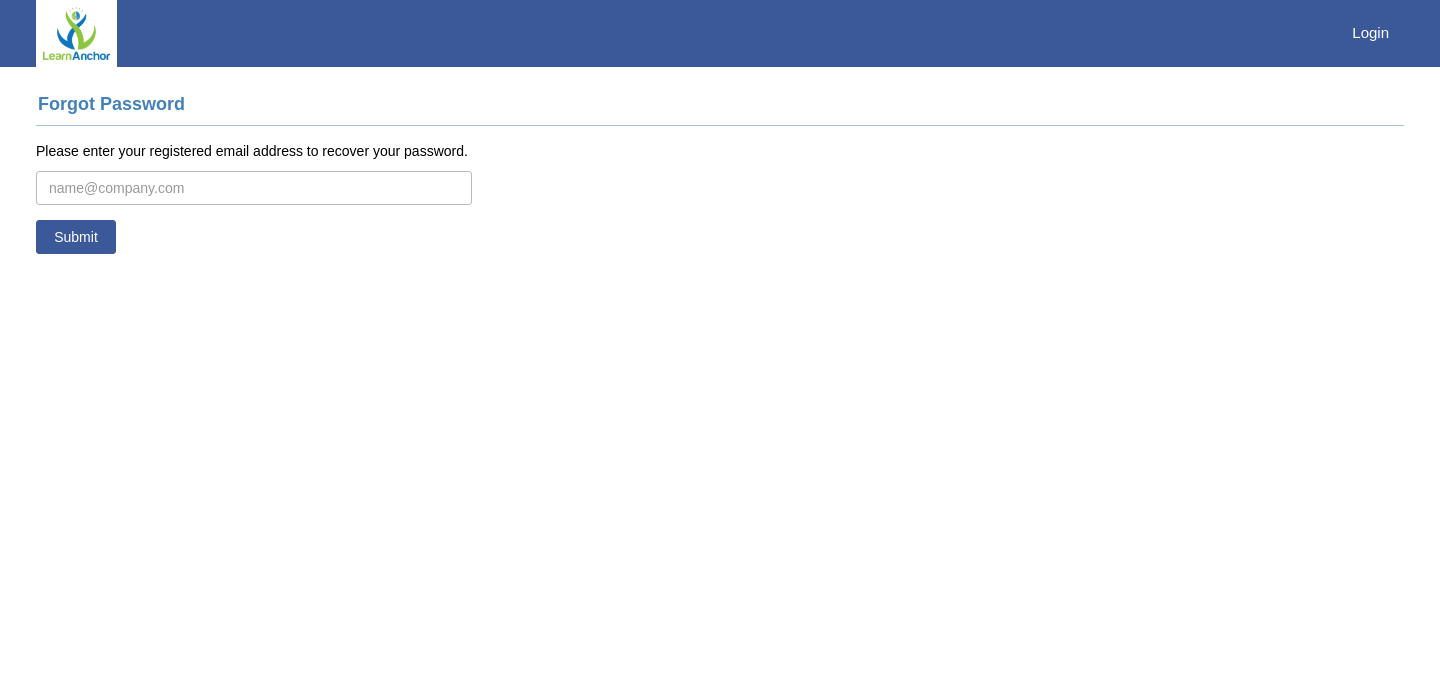 scroll, scrollTop: 0, scrollLeft: 0, axis: both 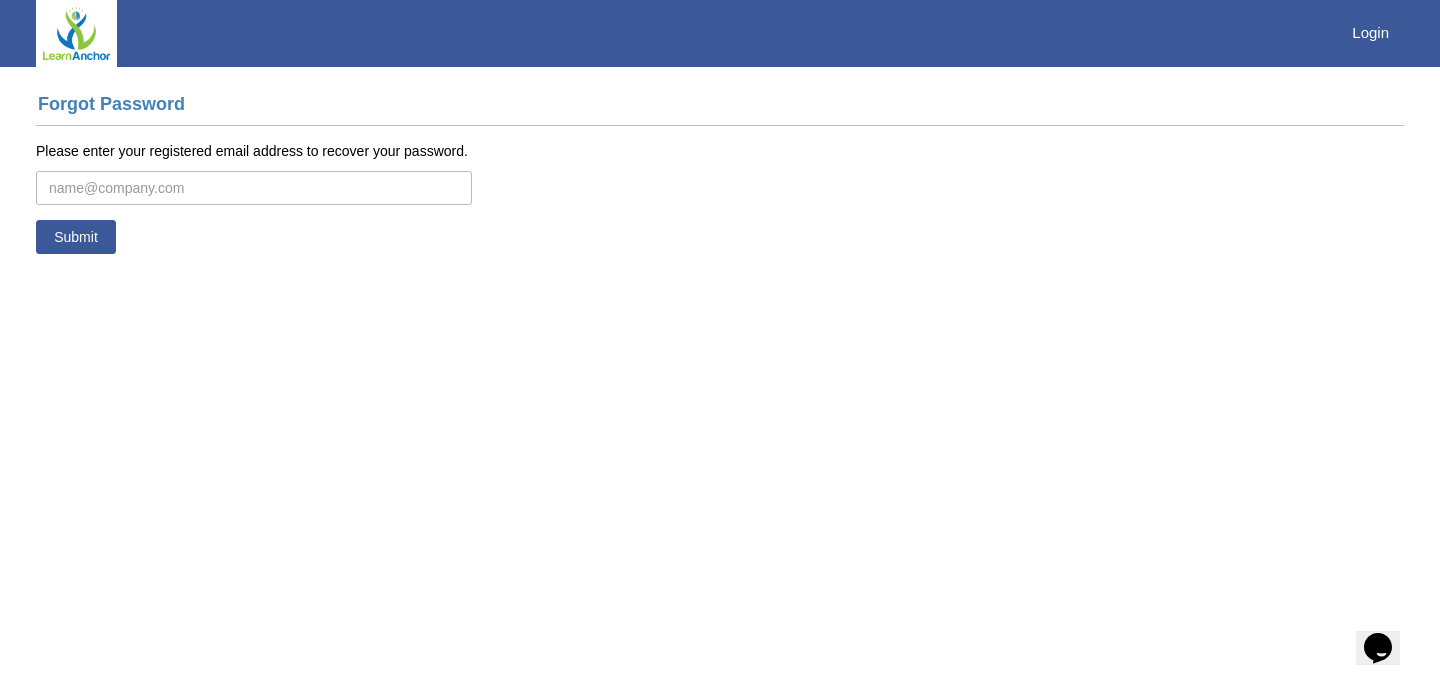 click on "Submit" at bounding box center [254, 212] 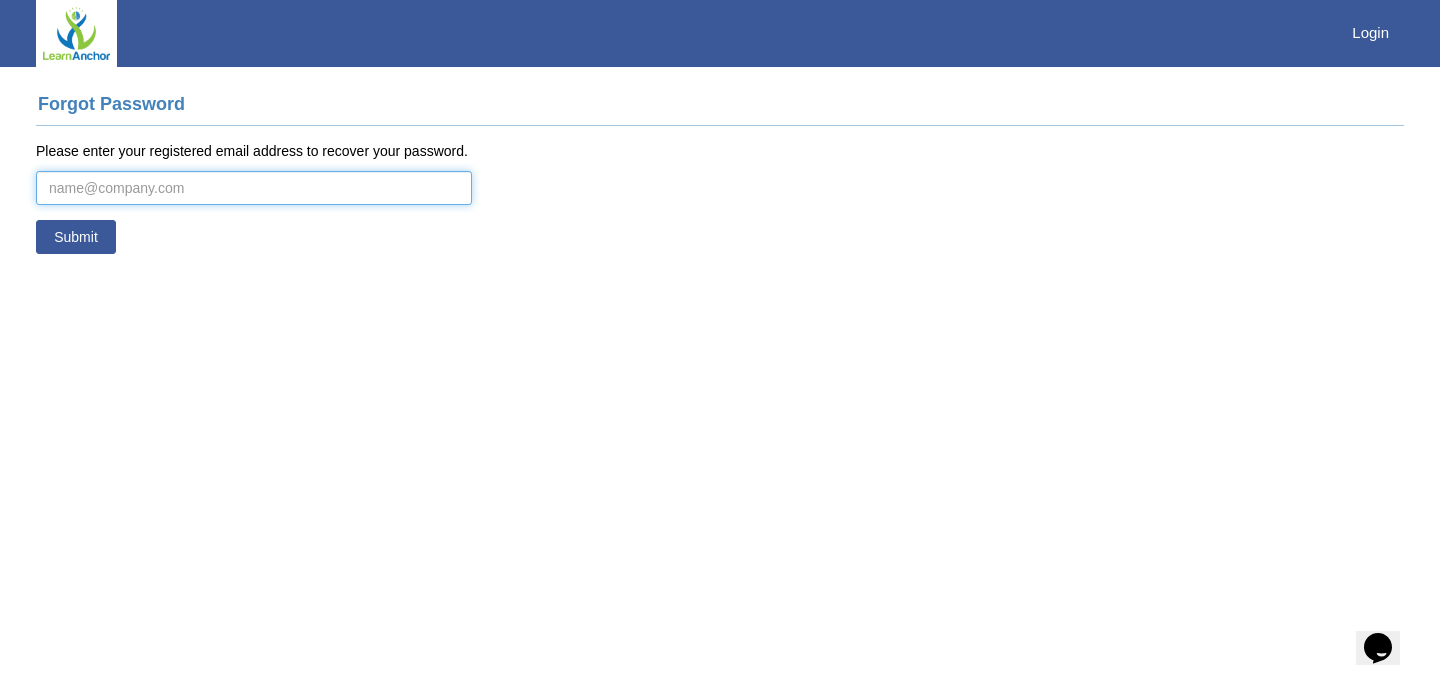click at bounding box center (254, 188) 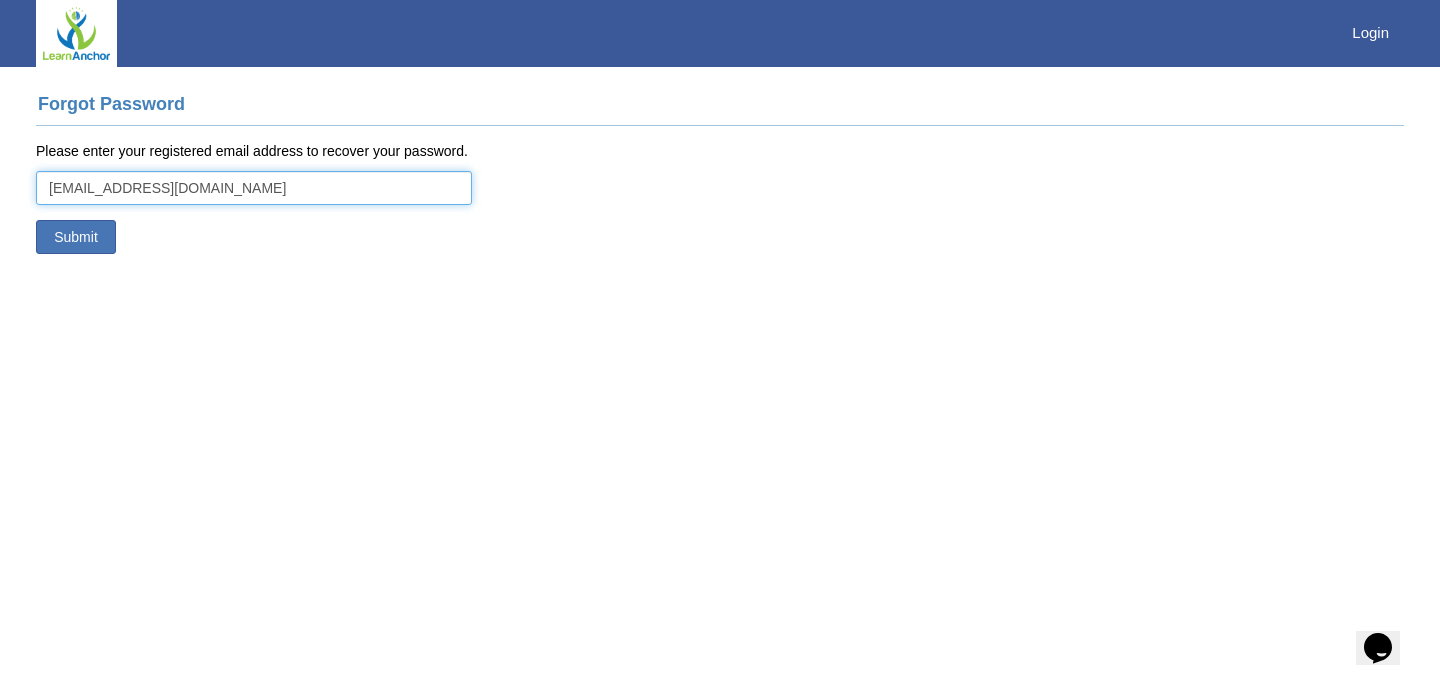 type on "[EMAIL_ADDRESS][DOMAIN_NAME]" 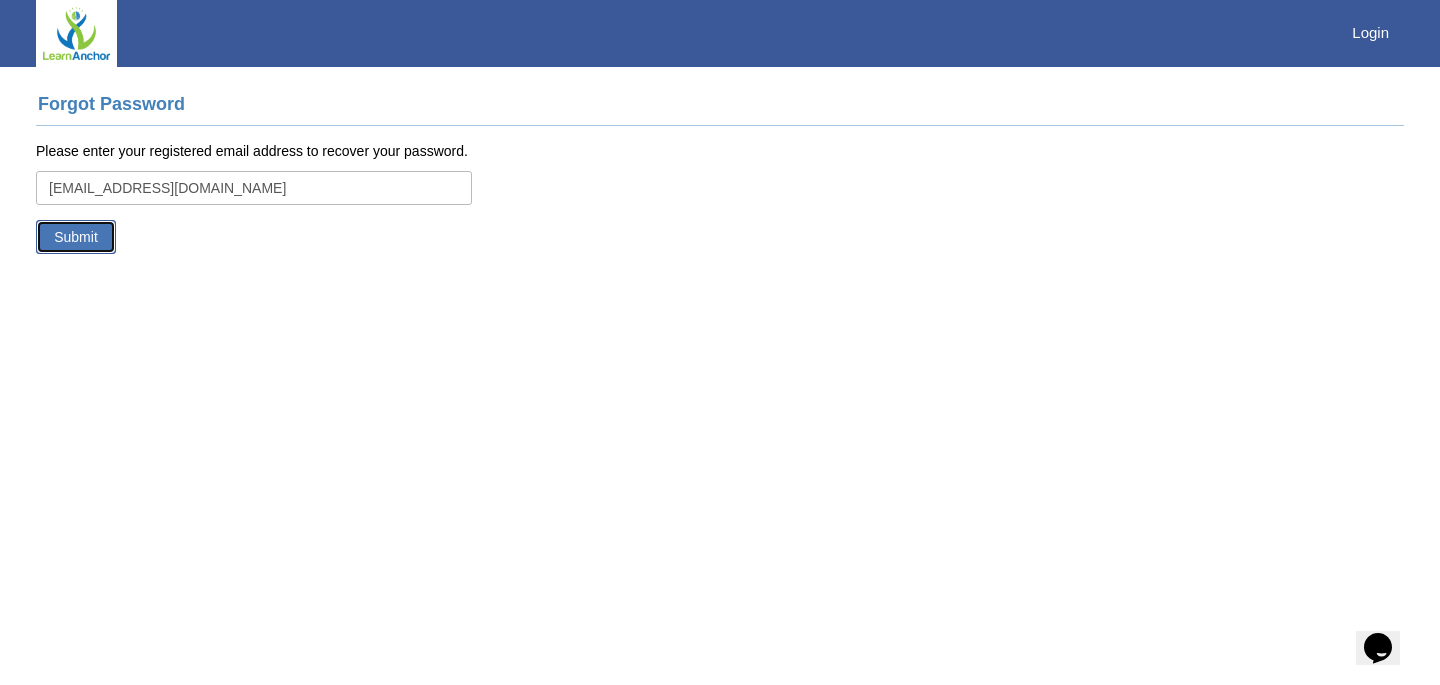 click on "Submit" at bounding box center (76, 237) 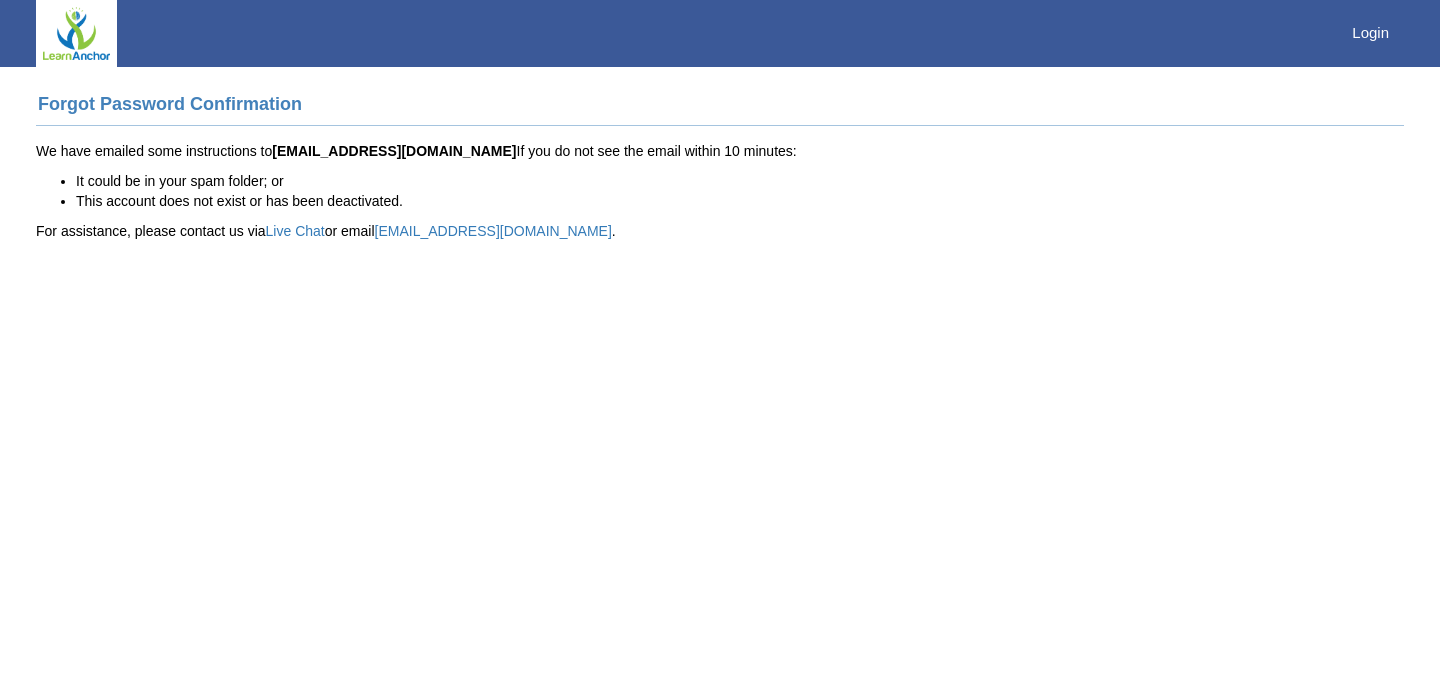 scroll, scrollTop: 0, scrollLeft: 0, axis: both 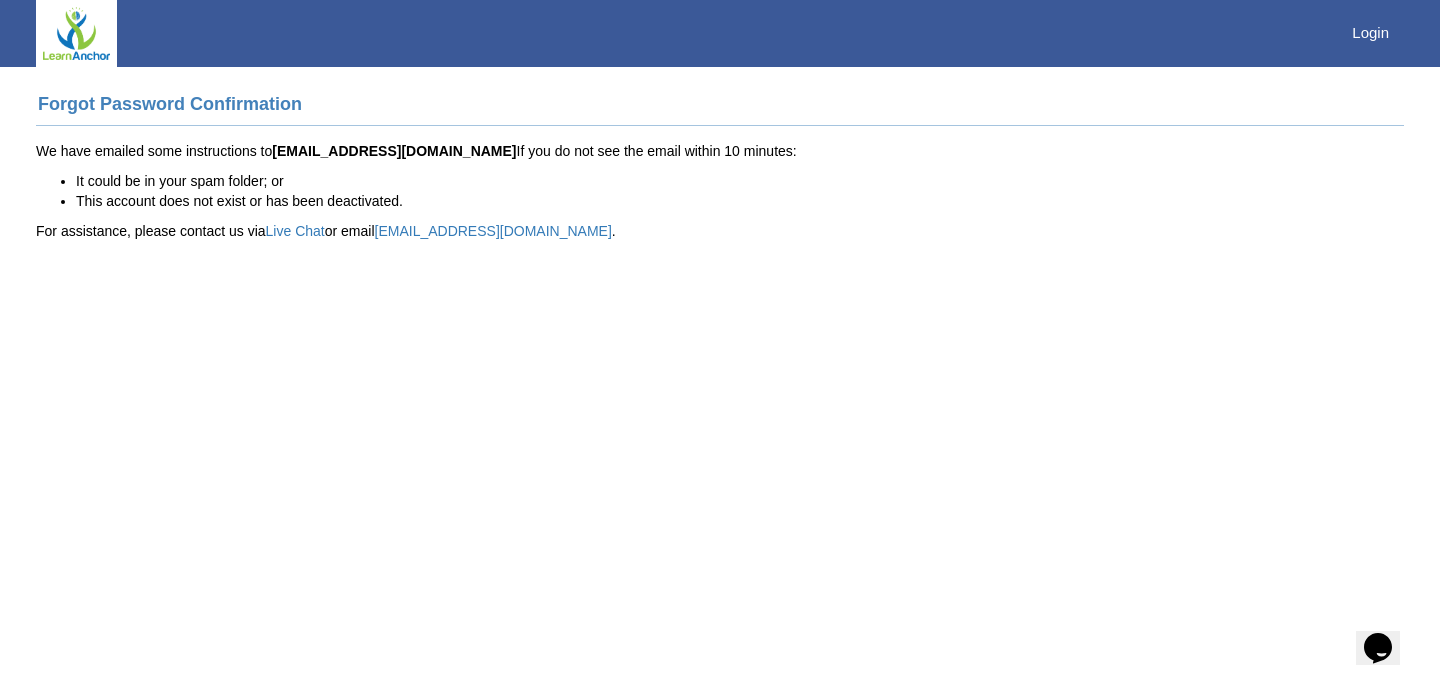 click on "Login" at bounding box center [720, 33] 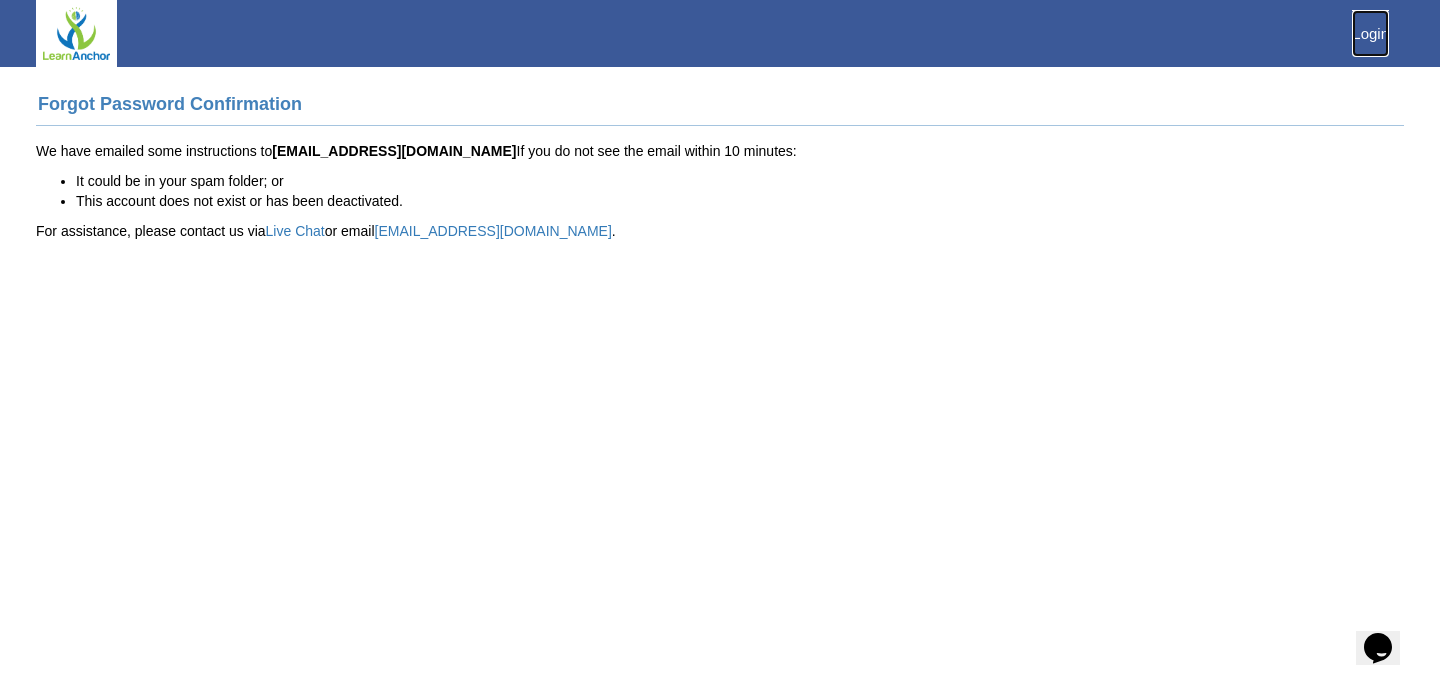 click on "Login" at bounding box center (1370, 33) 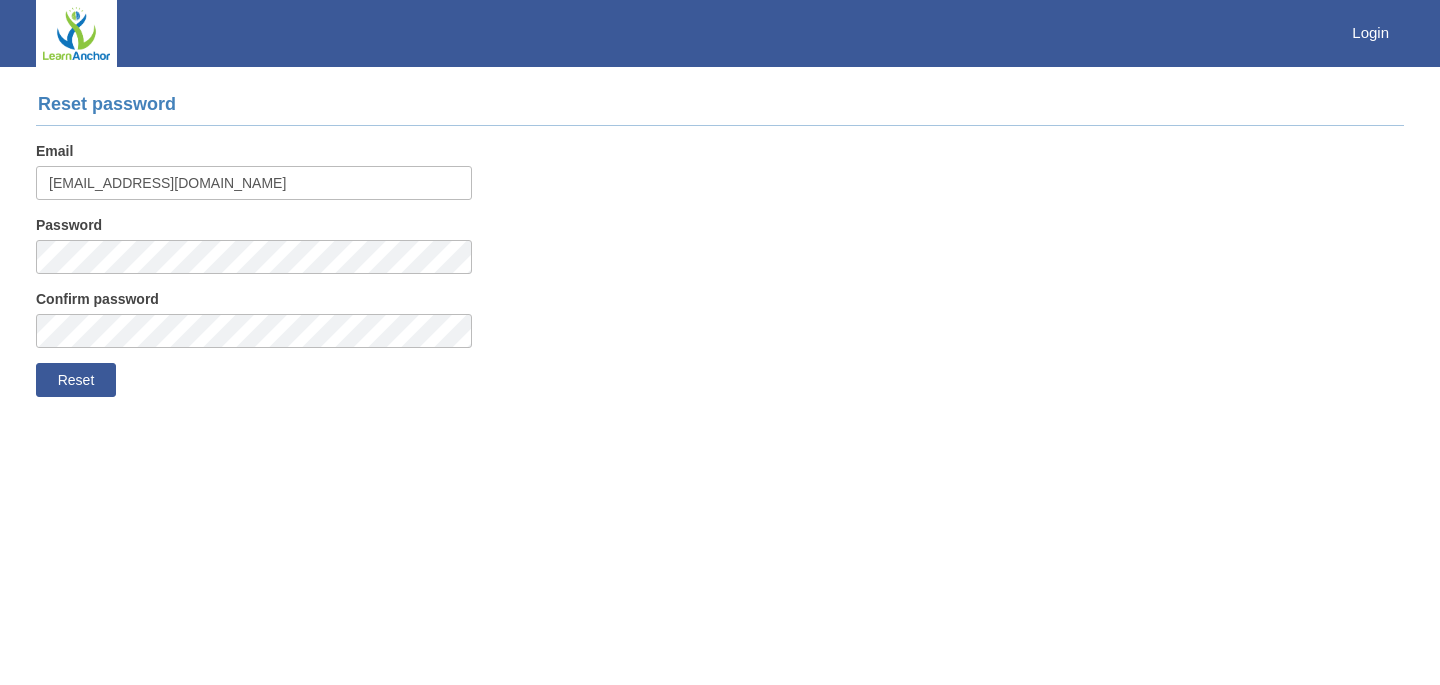 scroll, scrollTop: 0, scrollLeft: 0, axis: both 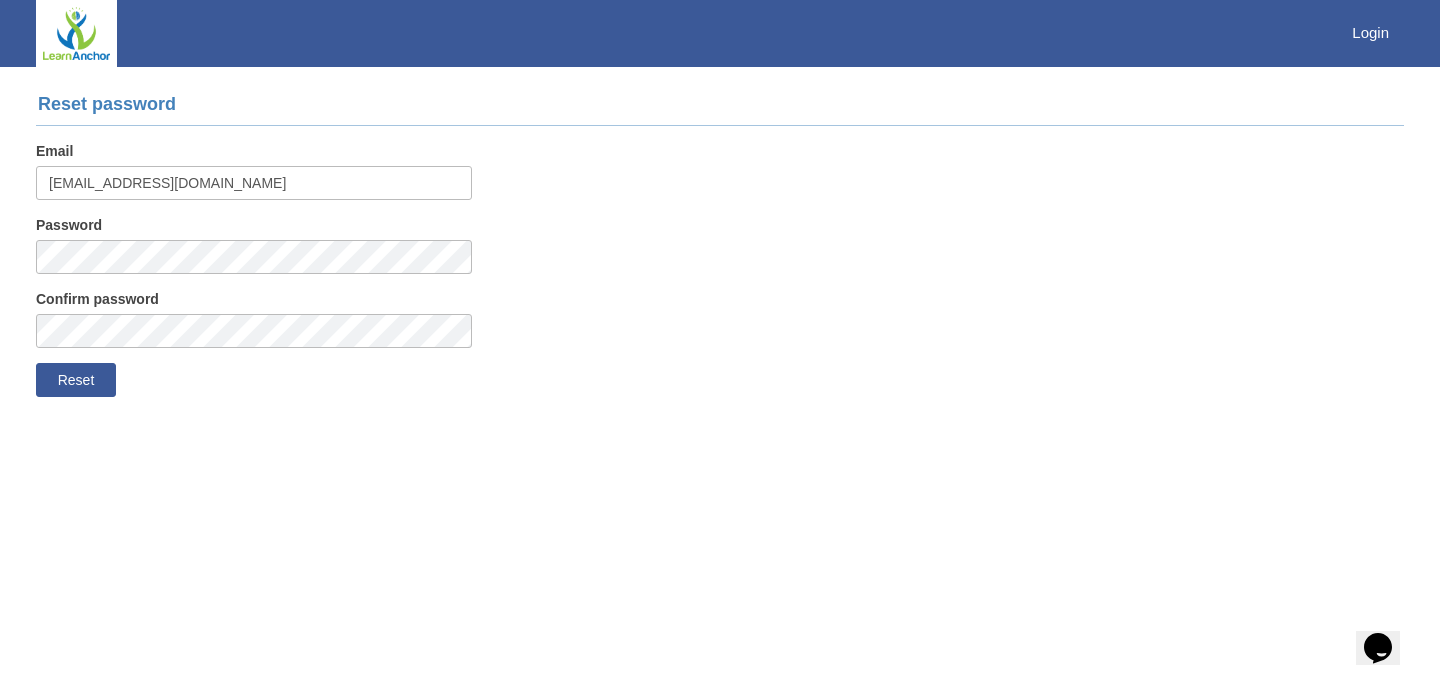 click on "[EMAIL_ADDRESS][DOMAIN_NAME]" at bounding box center [254, 183] 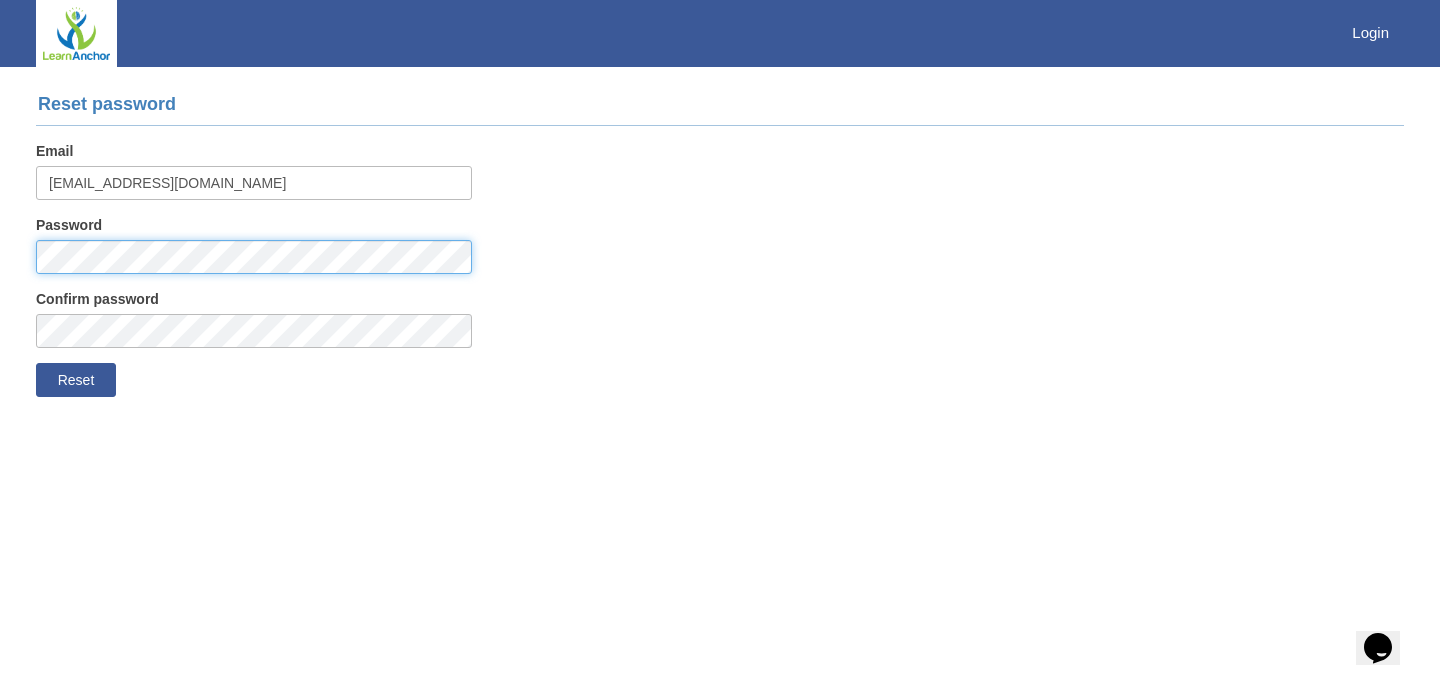 click on "Reset" at bounding box center [76, 380] 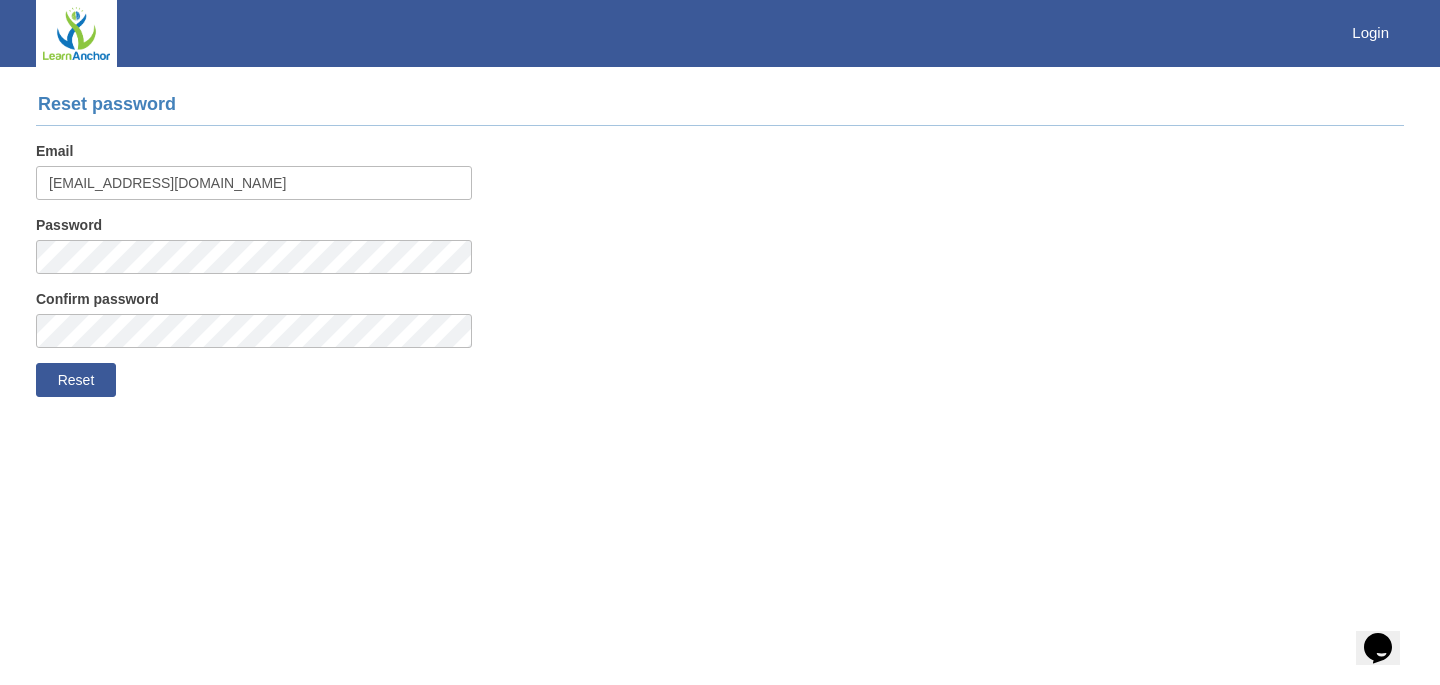 click on "Toggle navigation
Login
Reset password
Email
grace2@rohei.com
Password
Confirm password
Reset" at bounding box center (720, 208) 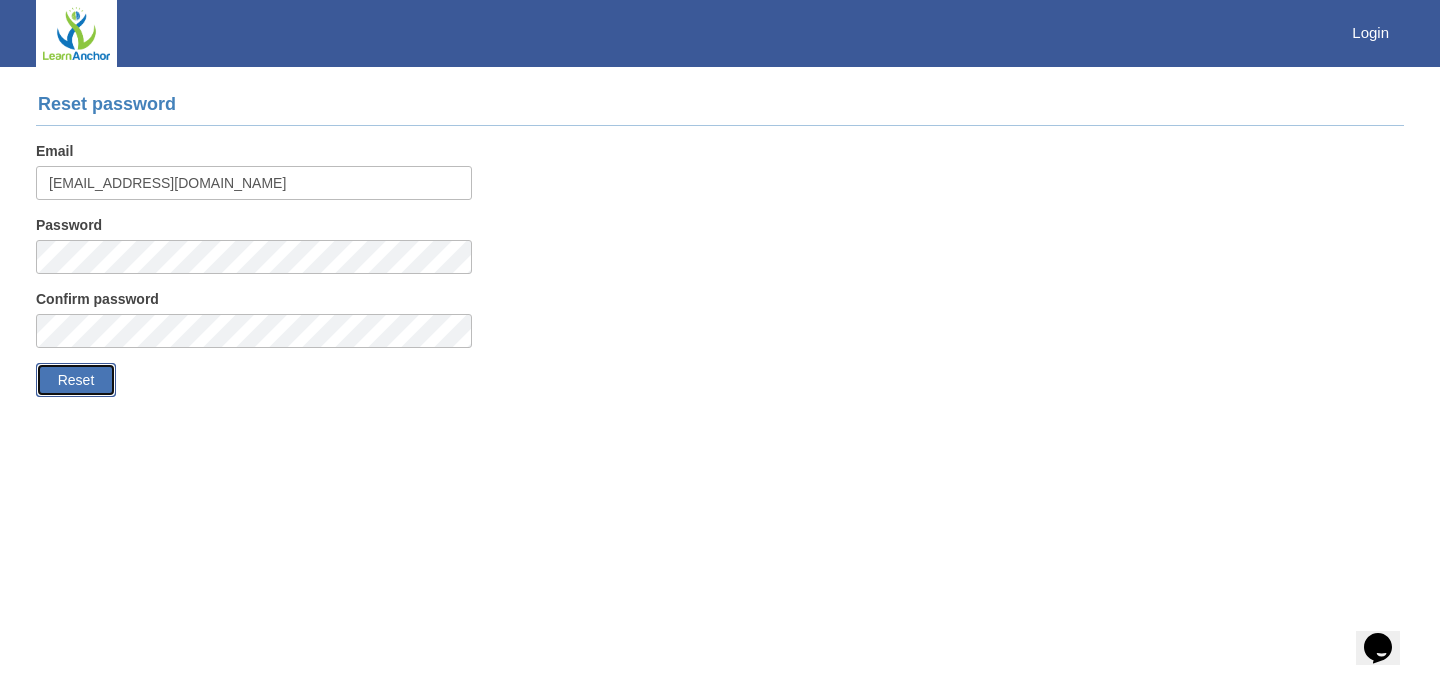 click on "Reset" at bounding box center (76, 380) 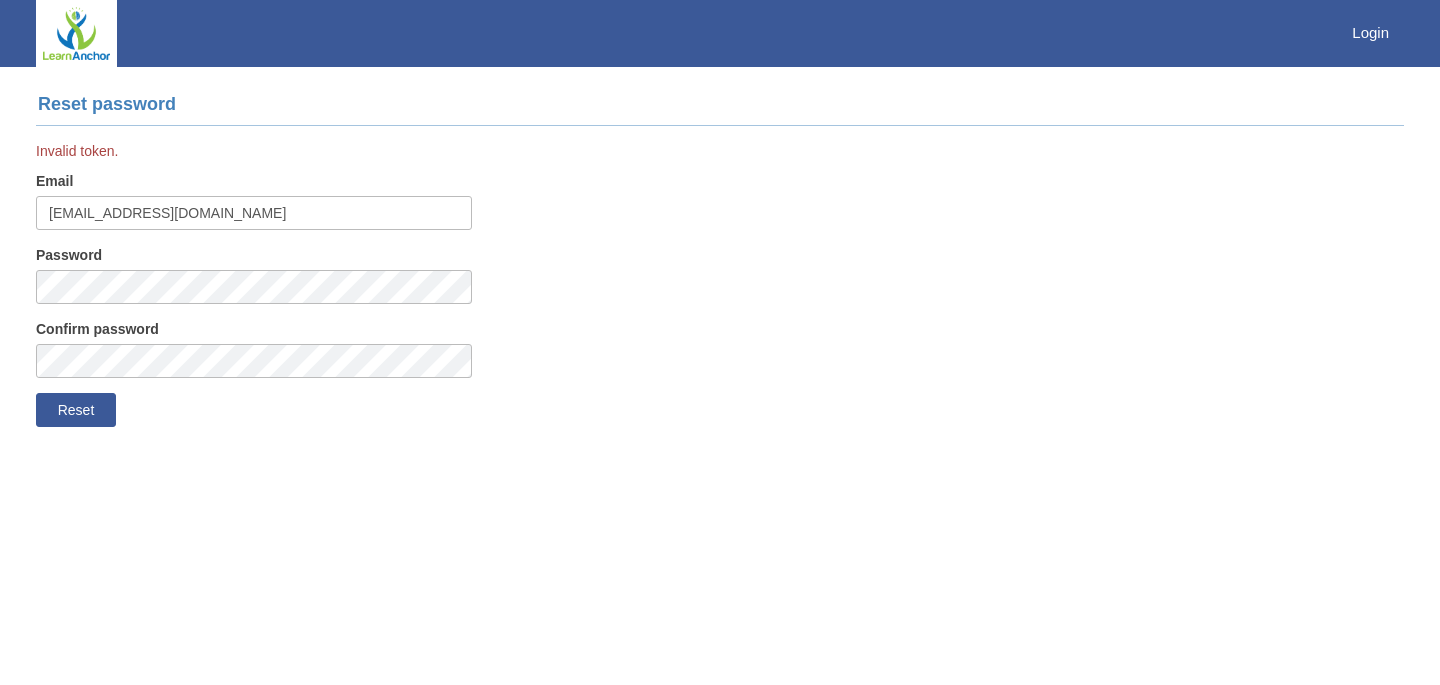 scroll, scrollTop: 0, scrollLeft: 0, axis: both 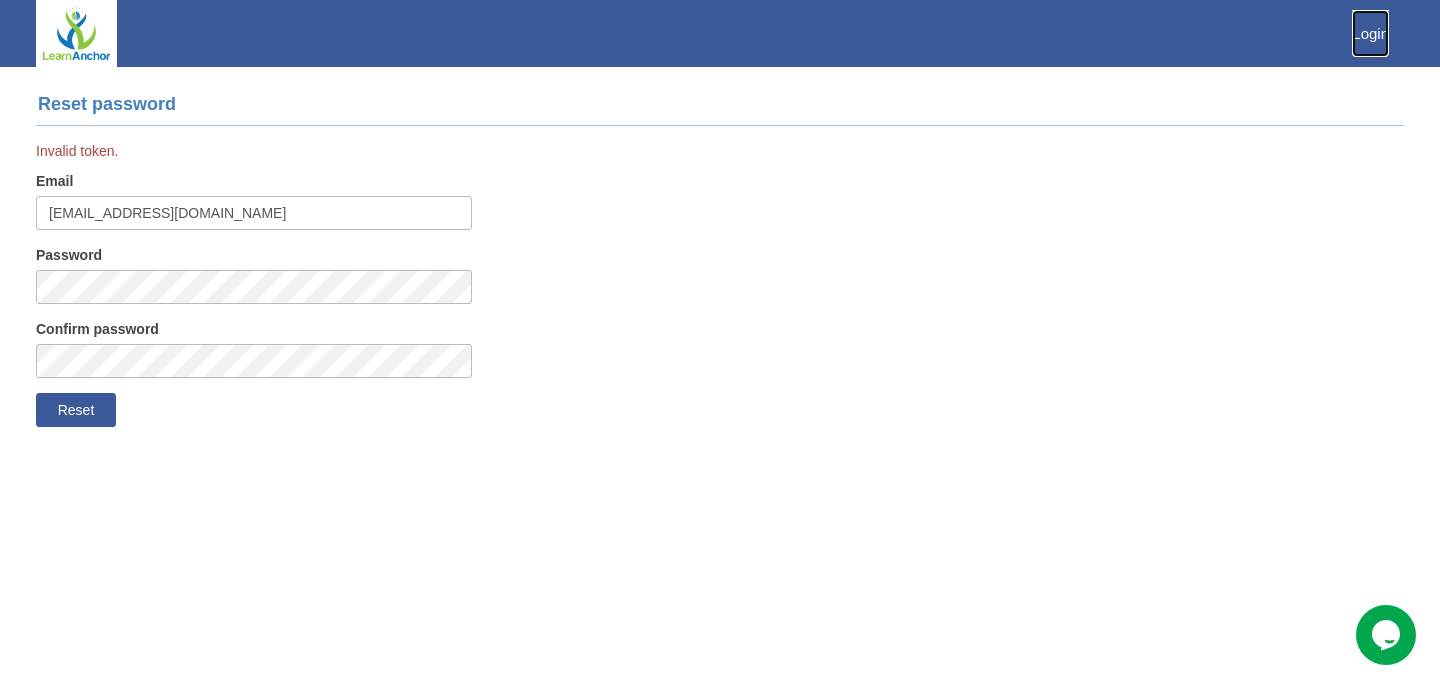 click on "Login" at bounding box center [1370, 33] 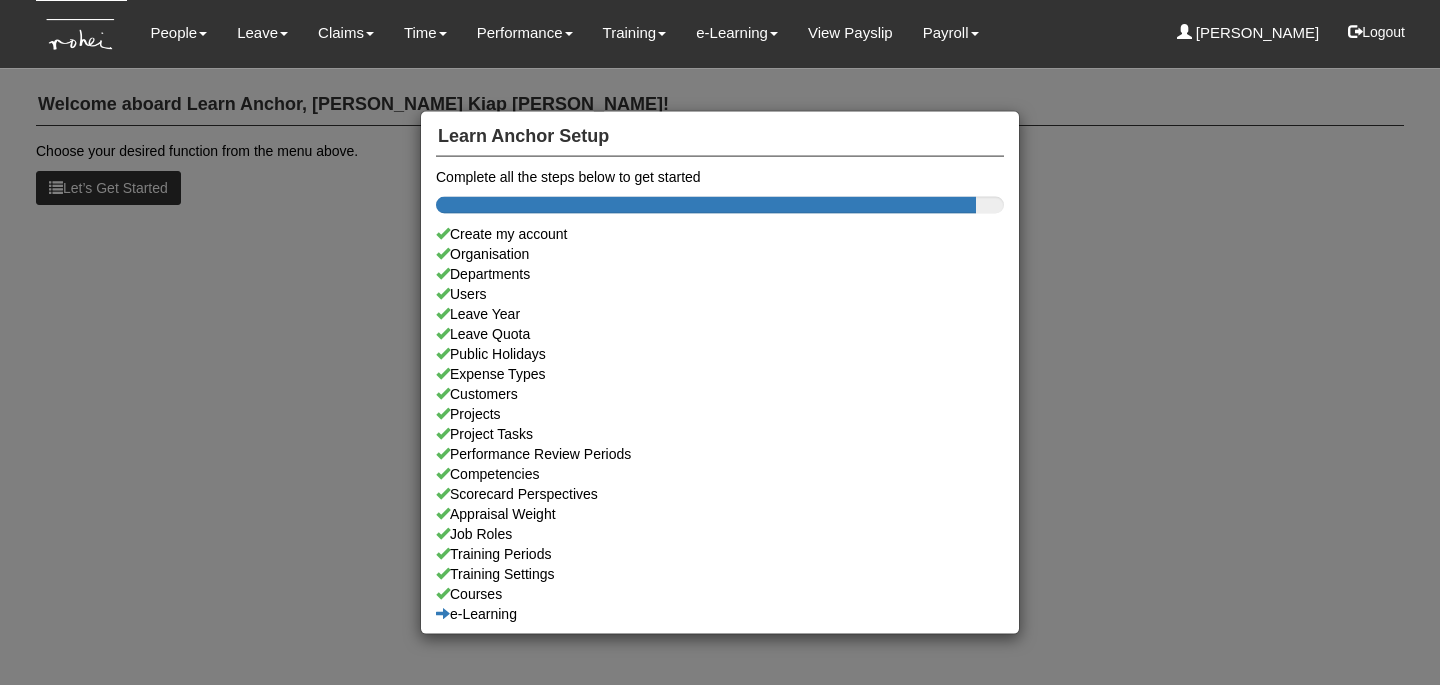 scroll, scrollTop: 0, scrollLeft: 0, axis: both 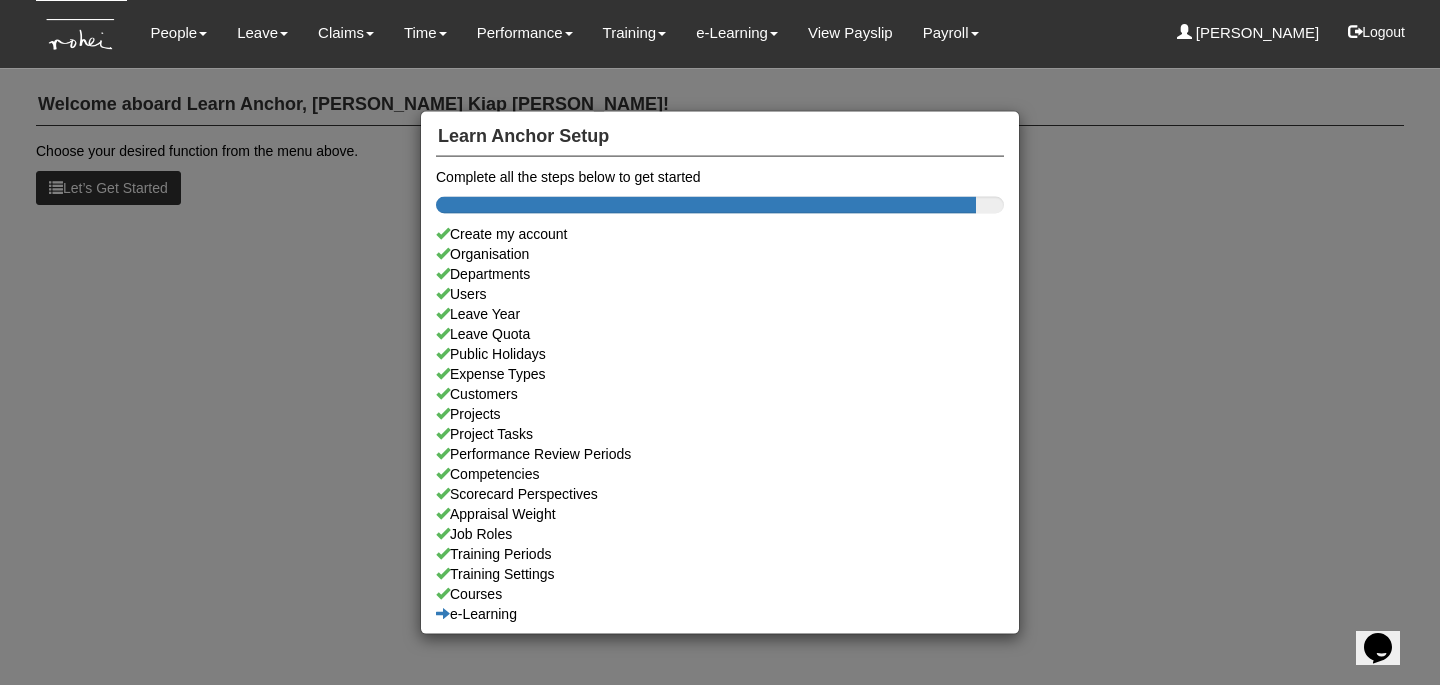 click on "Learn Anchor Setup
Complete all the steps below to get started
Create my account
Organisation
Departments
Users
Leave Year
Leave Quota
Public Holidays
Expense Types
Customers
Projects
Project Tasks
Performance Review Periods
Competencies
Scorecard Perspectives
Appraisal Weight
Job Roles
Training Periods
Training Settings
Courses
e-Learning" at bounding box center [720, 342] 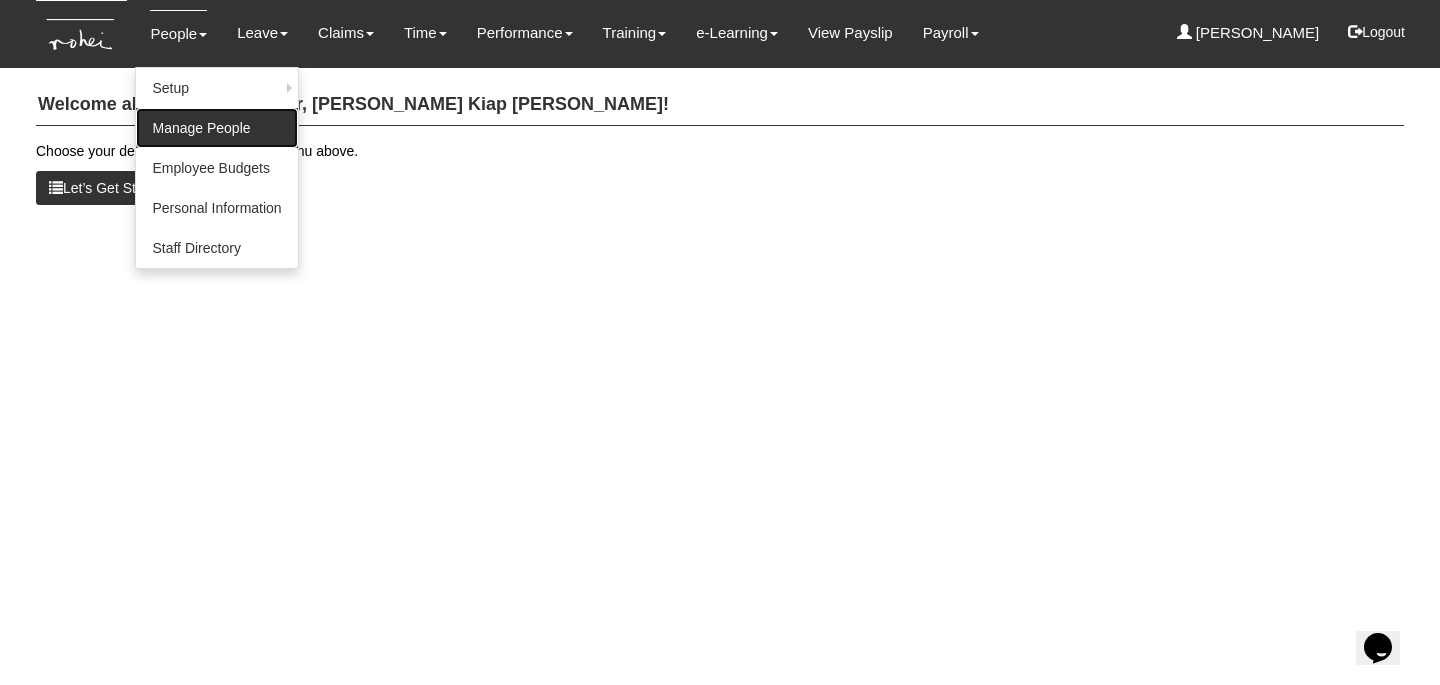 click on "Manage People" at bounding box center [216, 128] 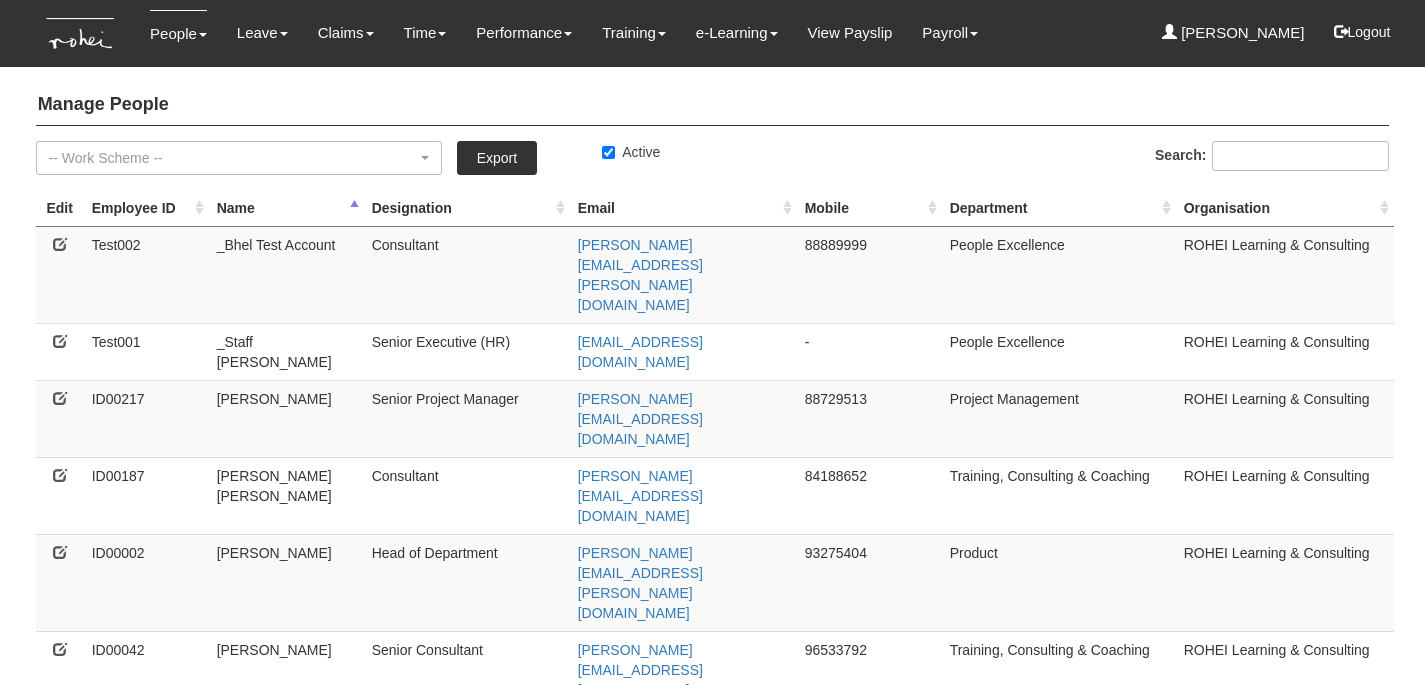 select on "50" 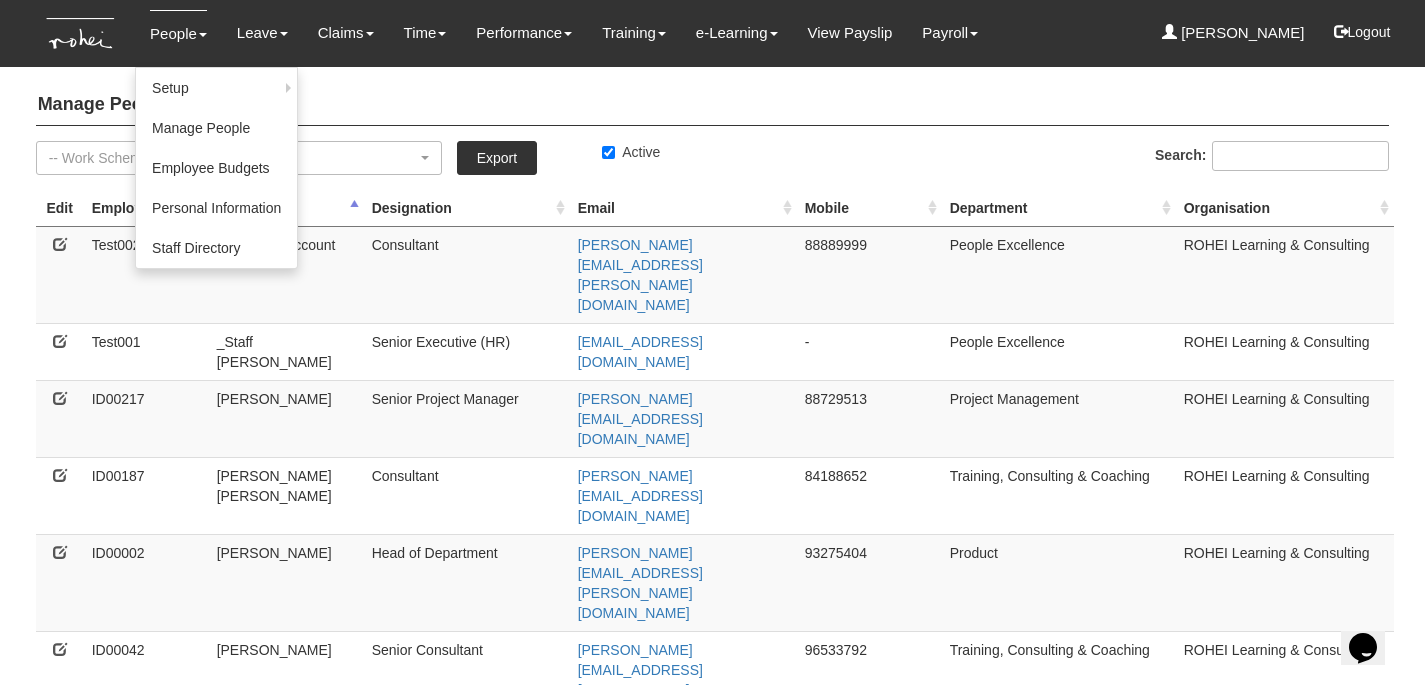 scroll, scrollTop: 0, scrollLeft: 0, axis: both 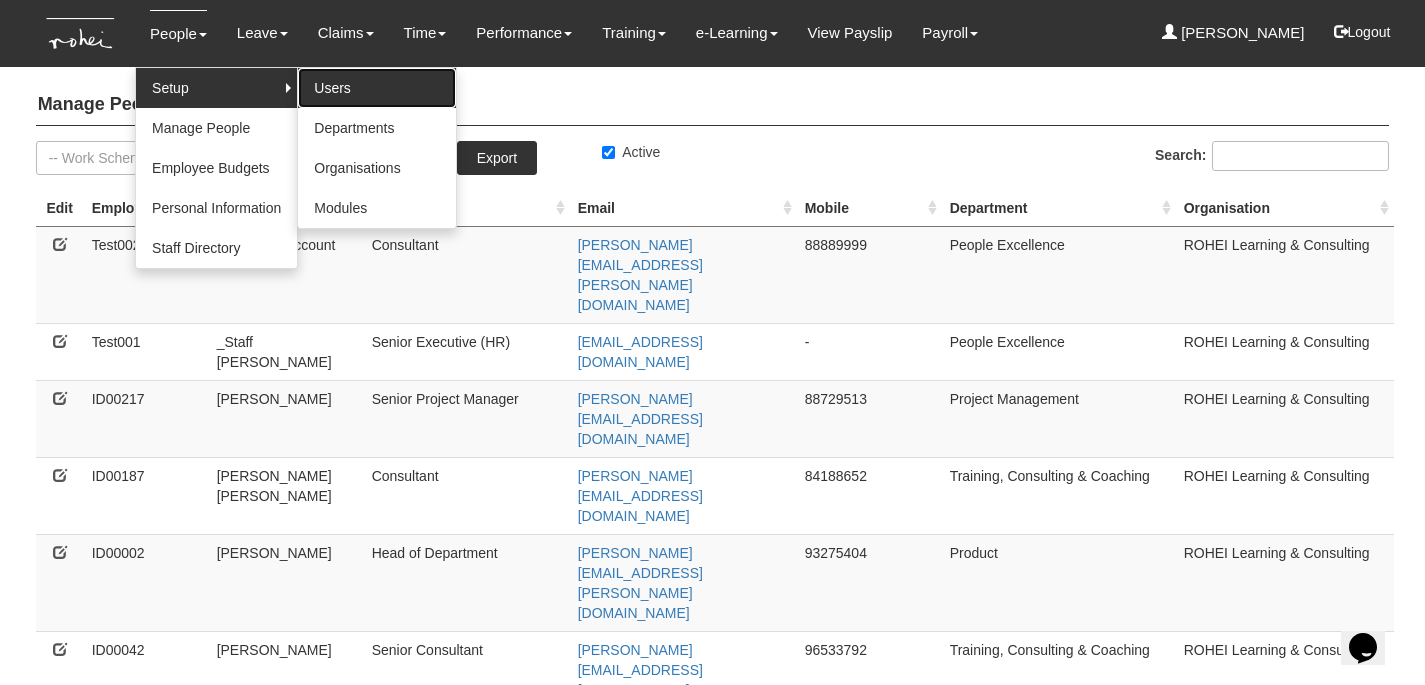 click on "Users" at bounding box center (377, 88) 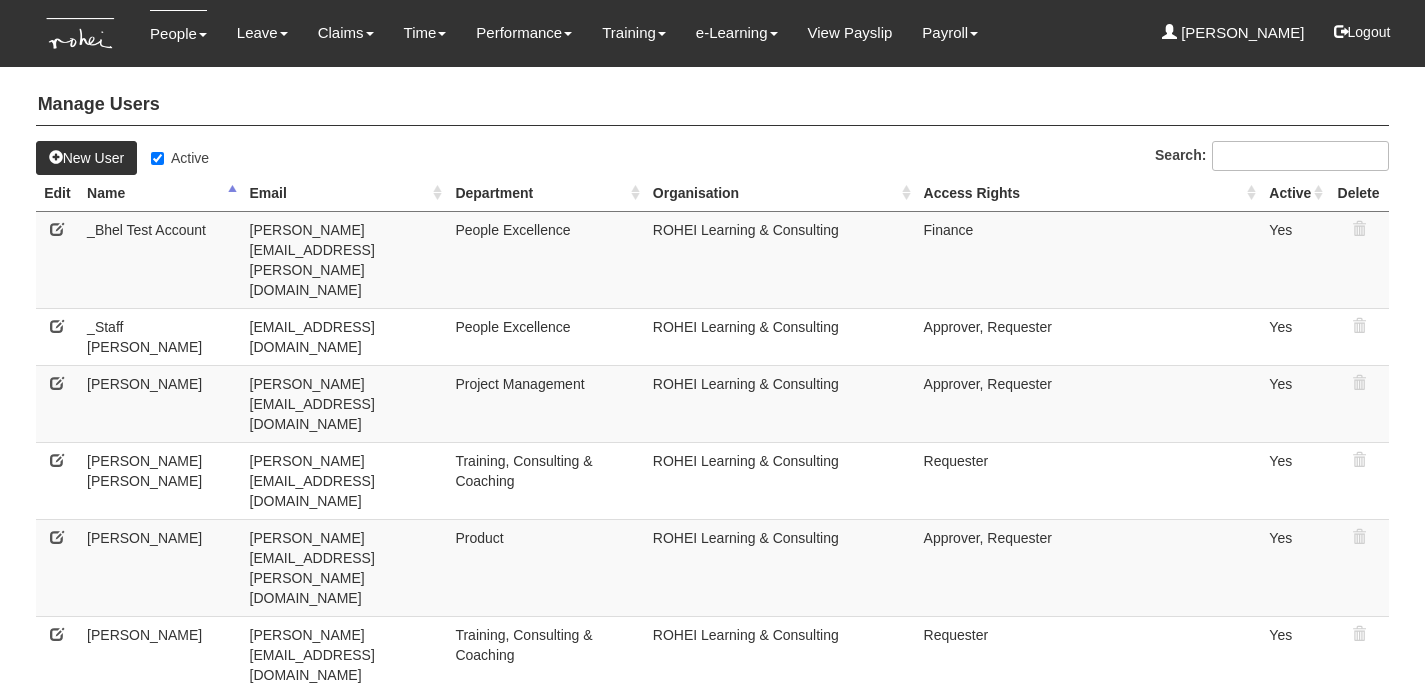 select on "50" 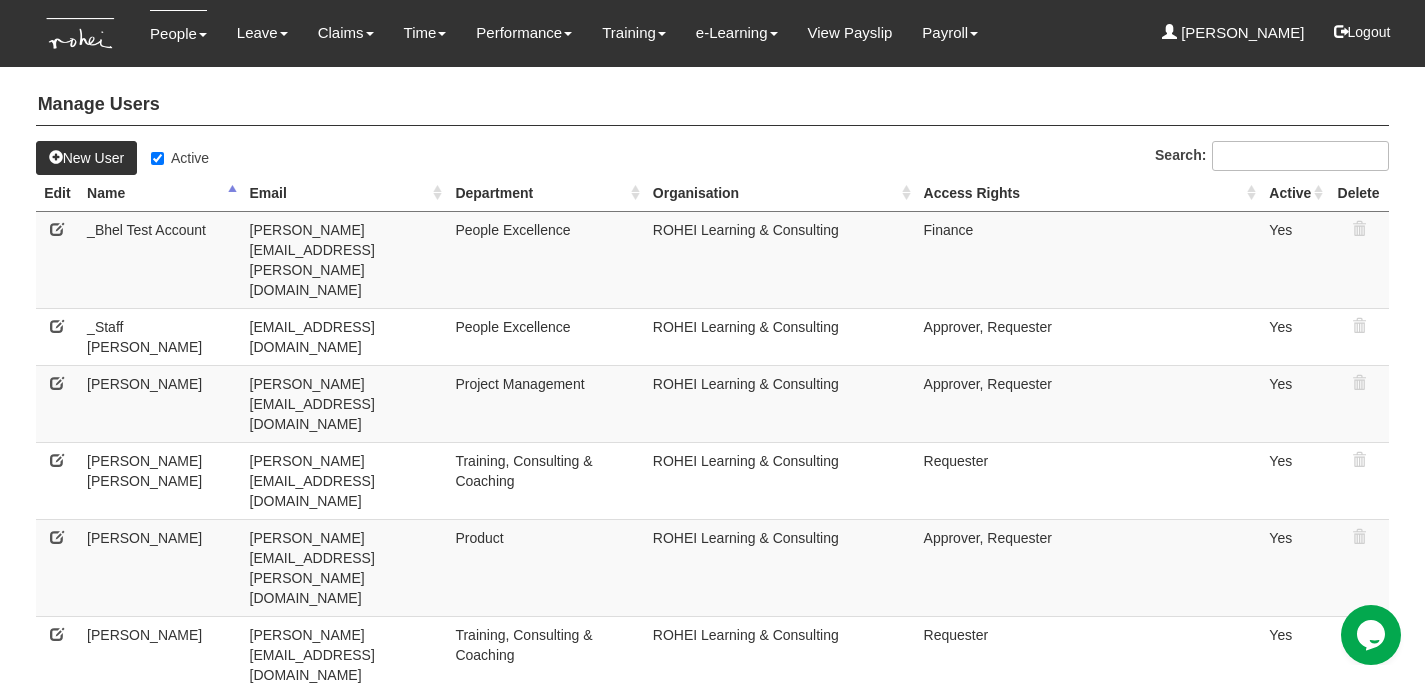 scroll, scrollTop: 0, scrollLeft: 0, axis: both 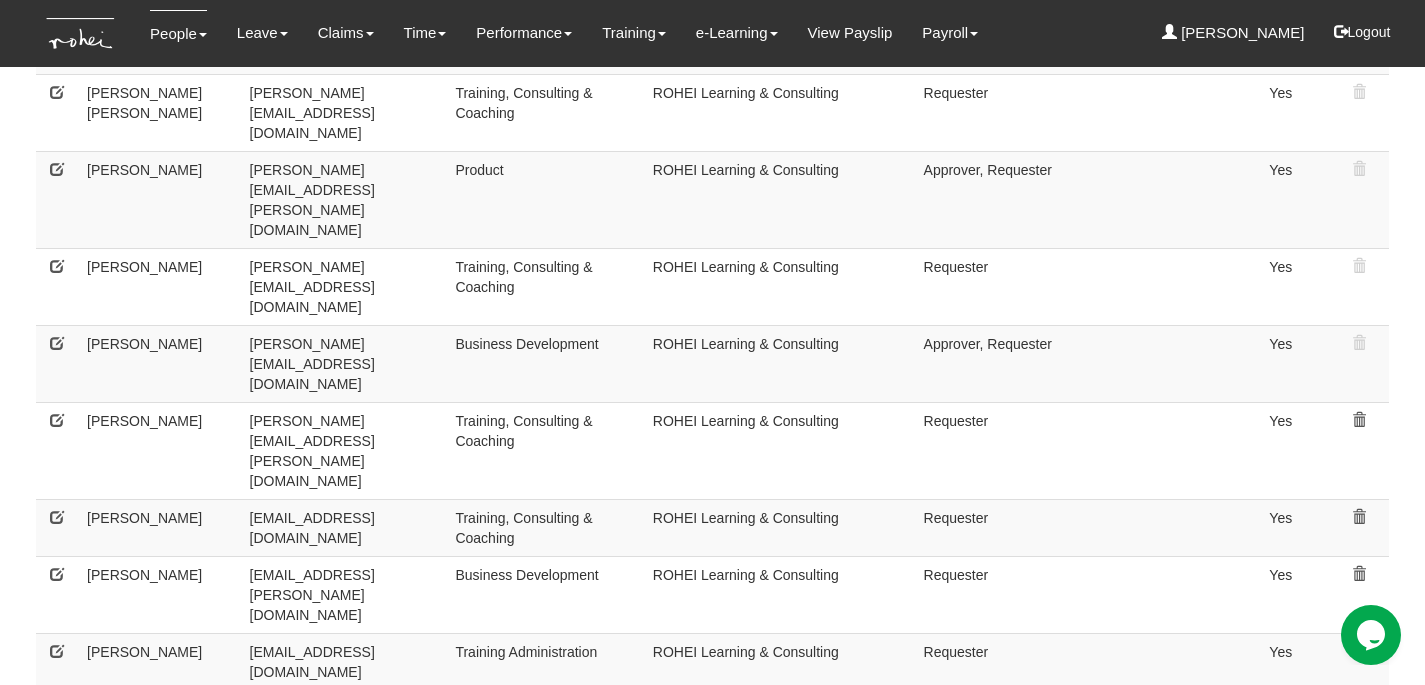 click at bounding box center (57, 1016) 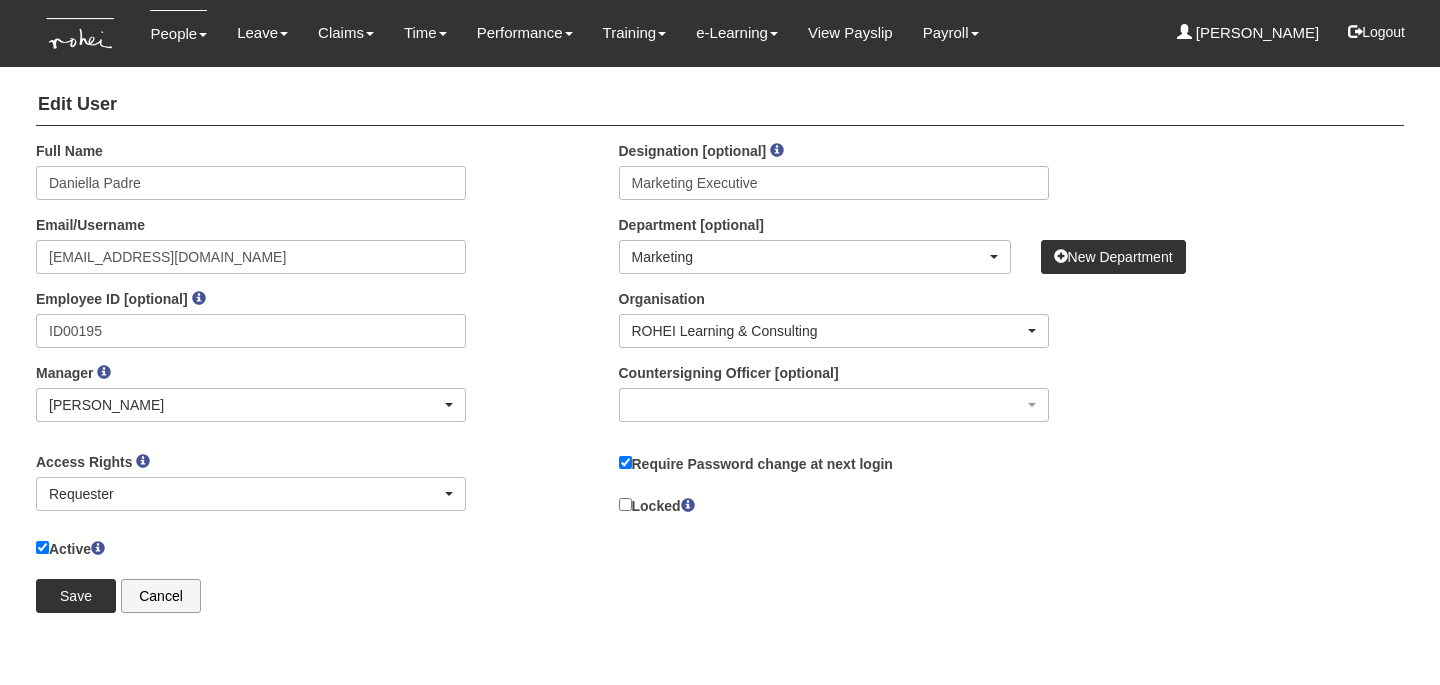 scroll, scrollTop: 0, scrollLeft: 0, axis: both 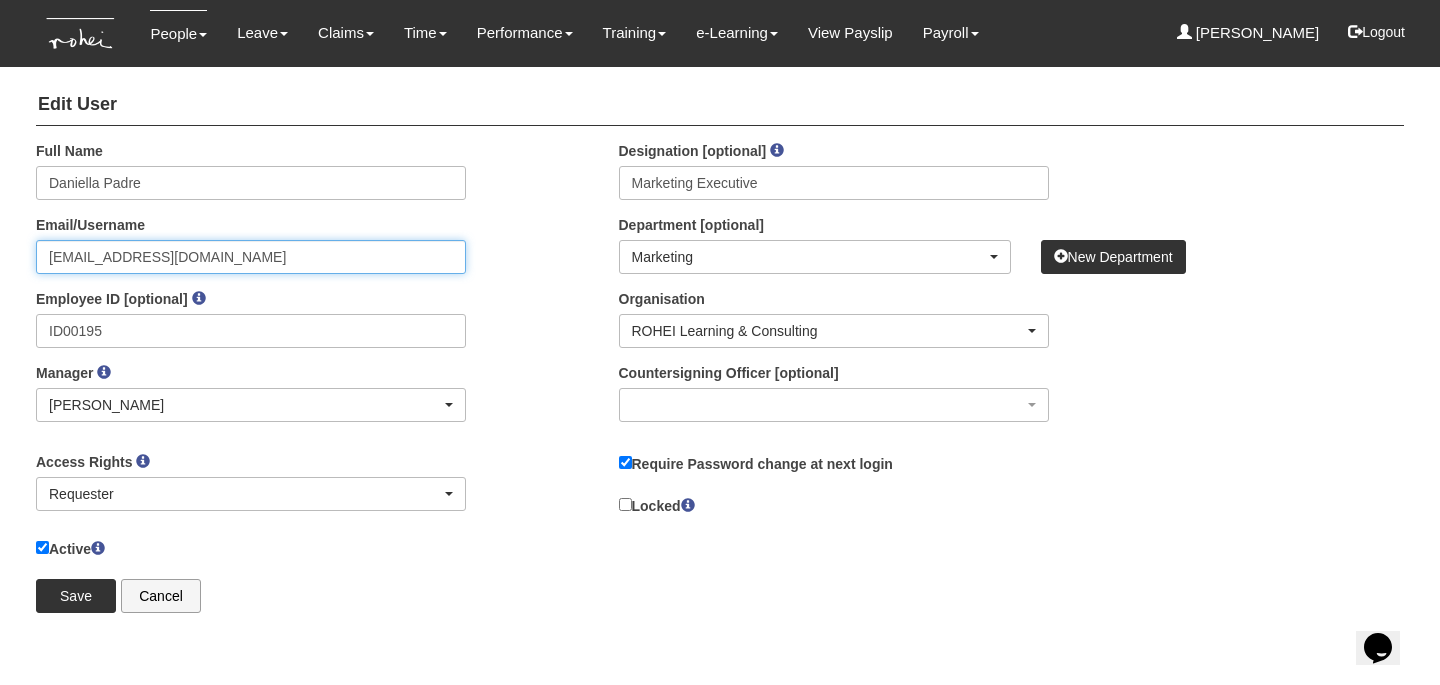click on "grace2@rohei.com" at bounding box center [251, 257] 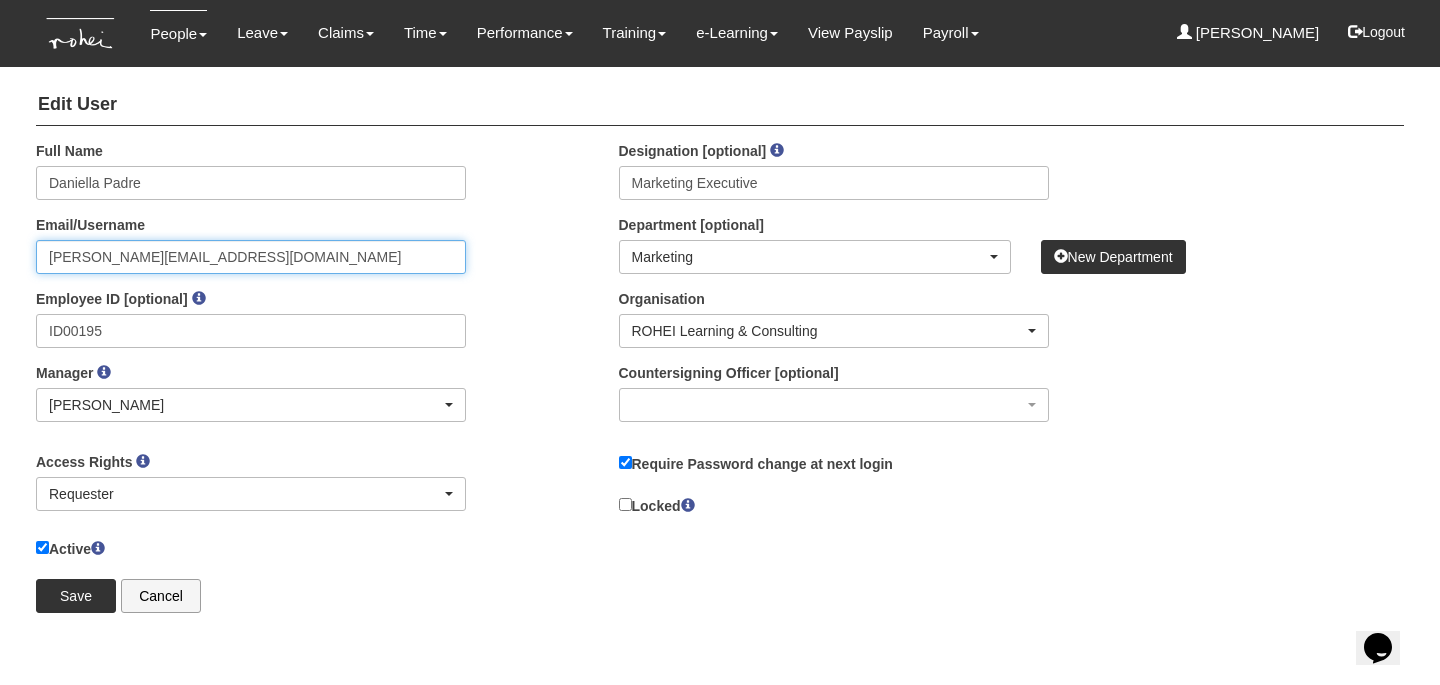 type on "[PERSON_NAME][EMAIL_ADDRESS][DOMAIN_NAME]" 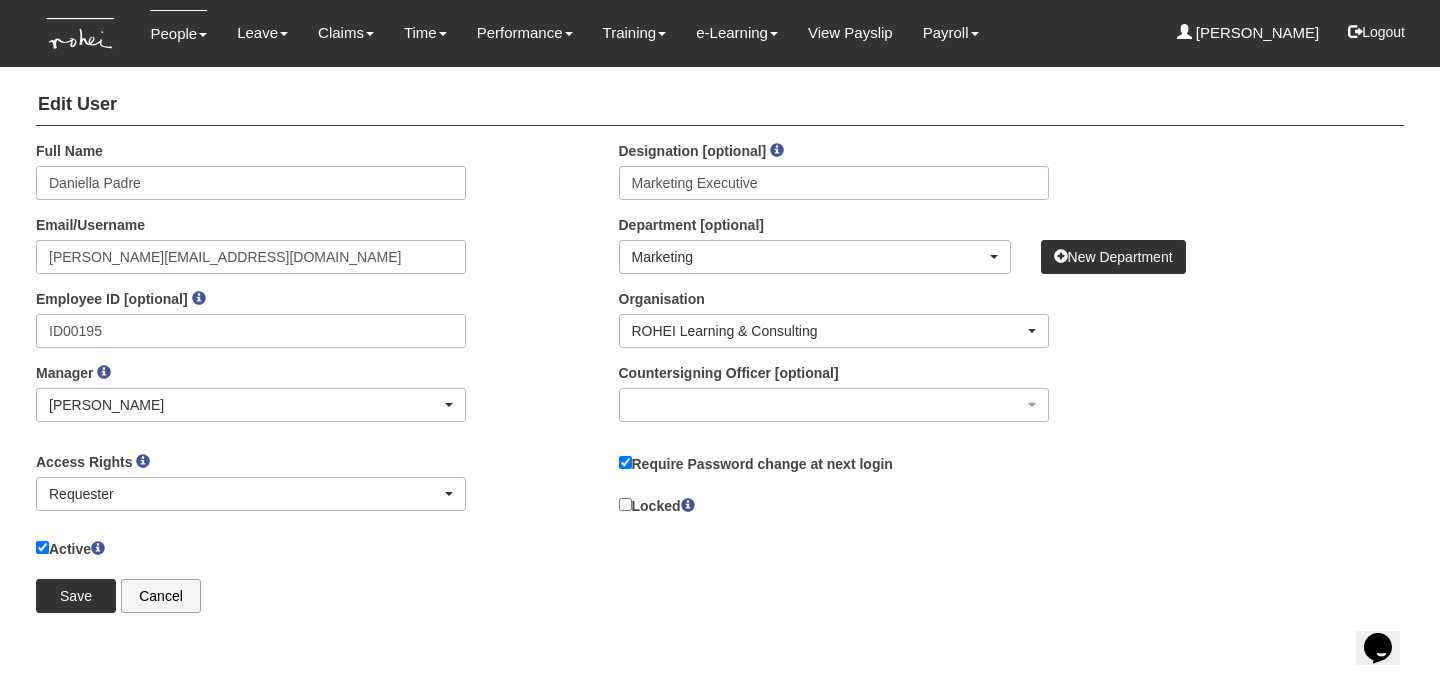 click on "Toggle navigation
People
Setup
Users
Departments
Organisations
Modules
Manage People" at bounding box center (720, 324) 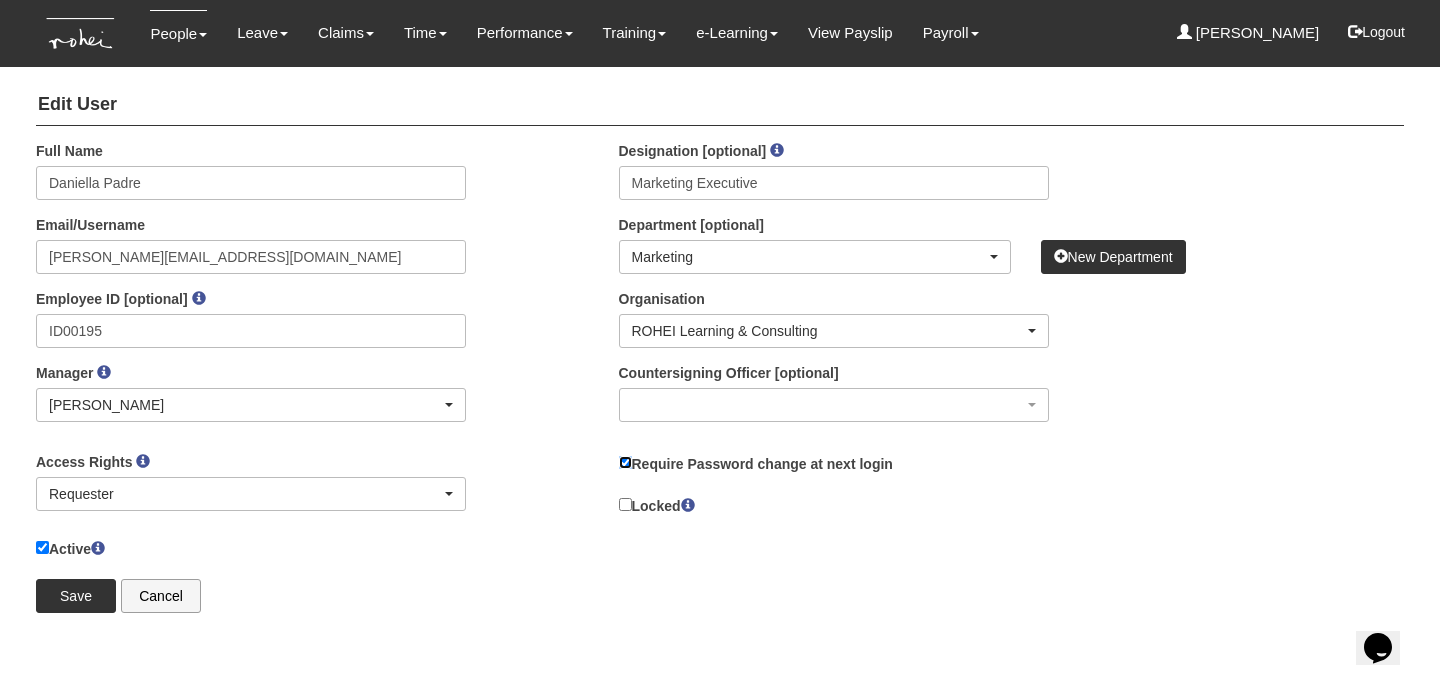 click on "Require Password change at next login" at bounding box center [625, 462] 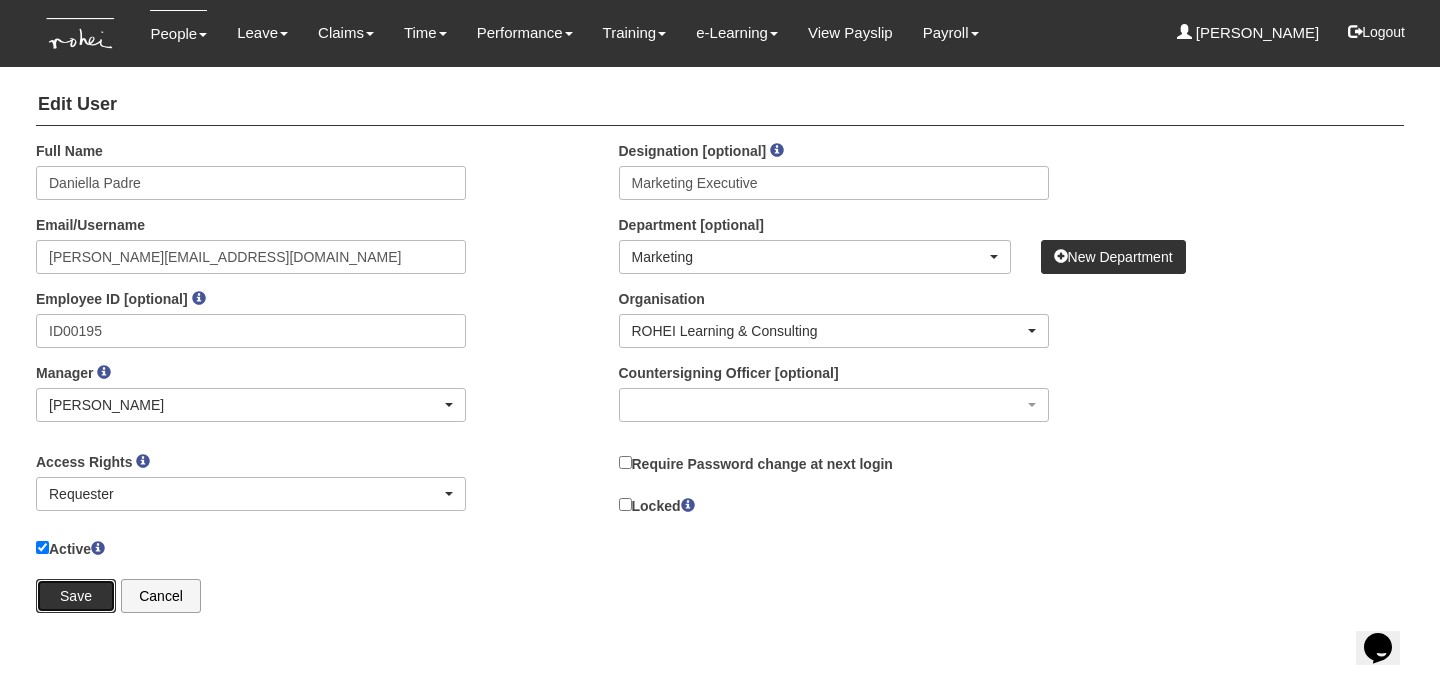 click on "Save" at bounding box center [76, 596] 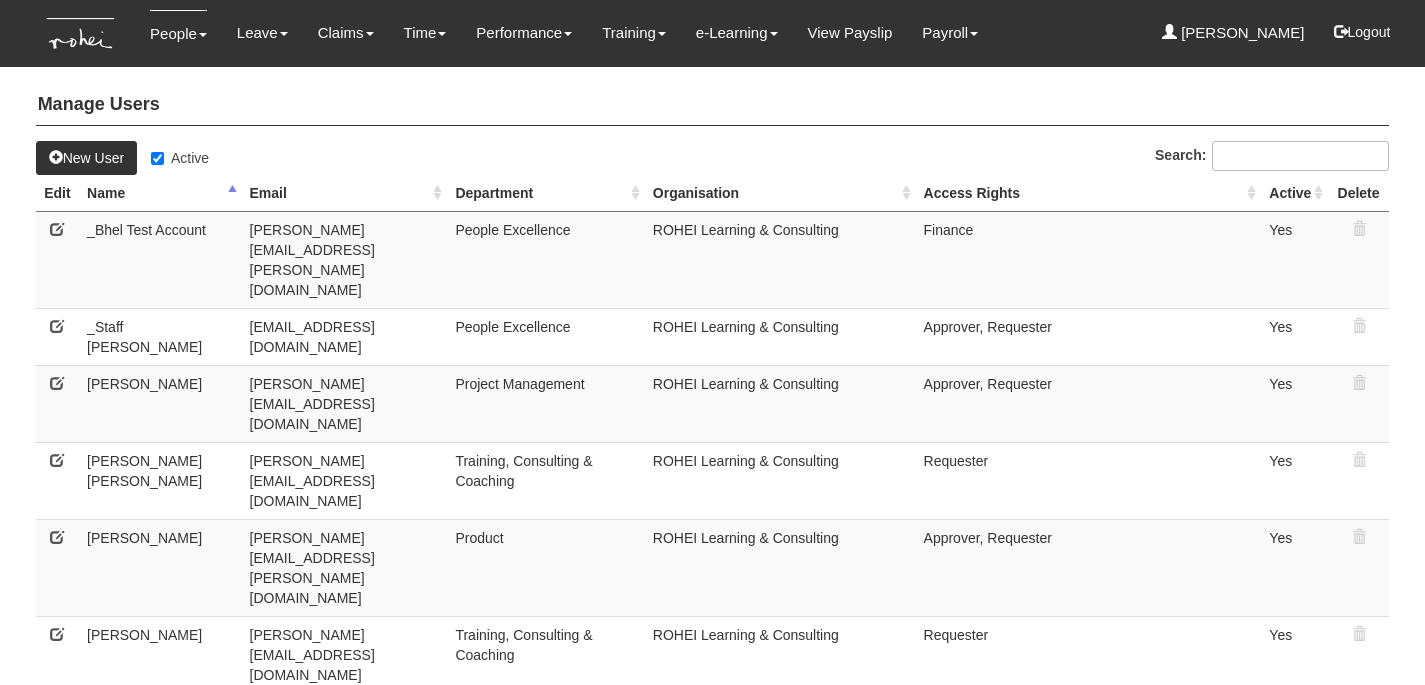 select on "50" 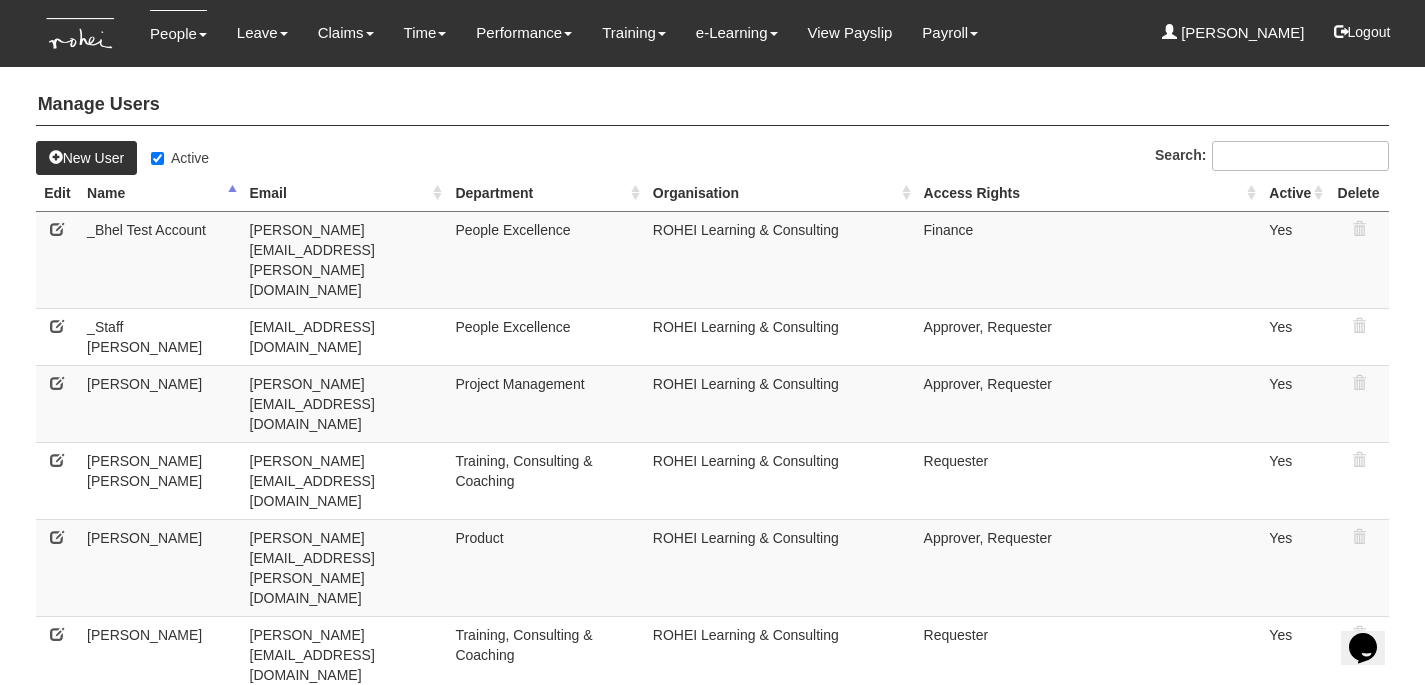 scroll, scrollTop: 0, scrollLeft: 0, axis: both 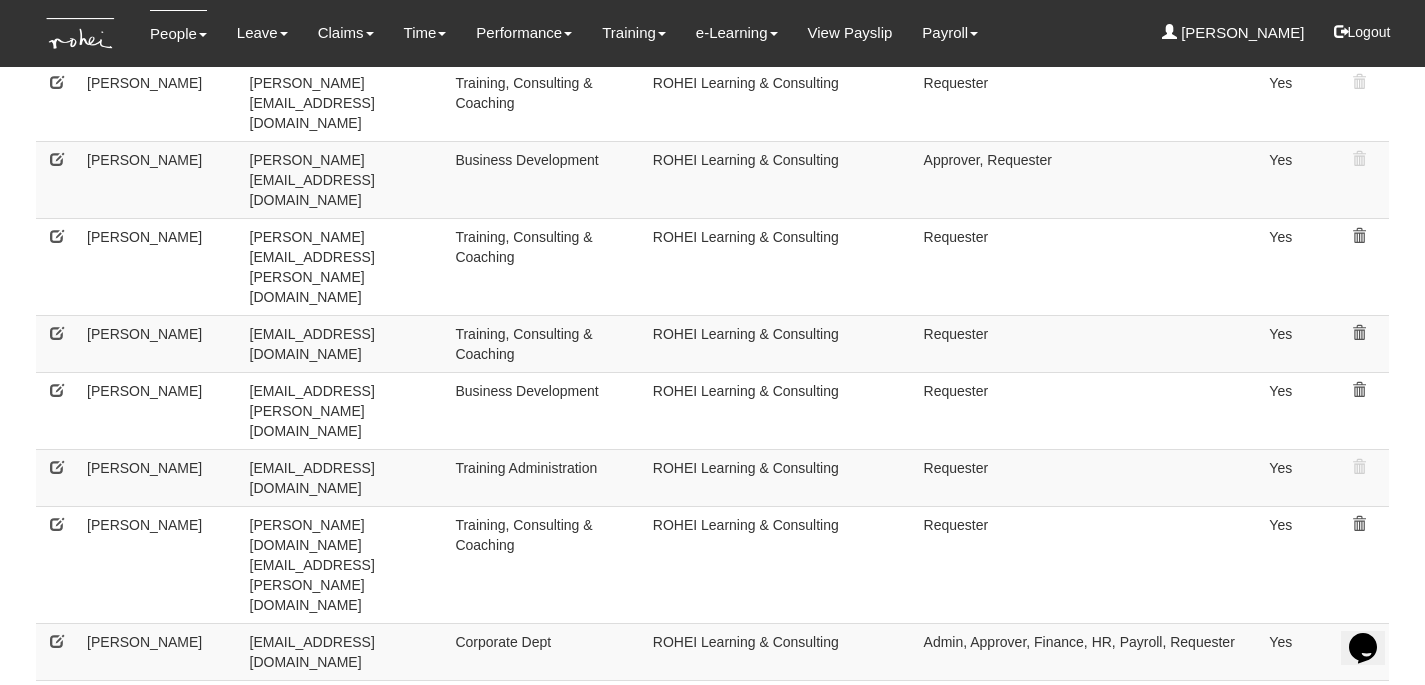 click at bounding box center [57, 832] 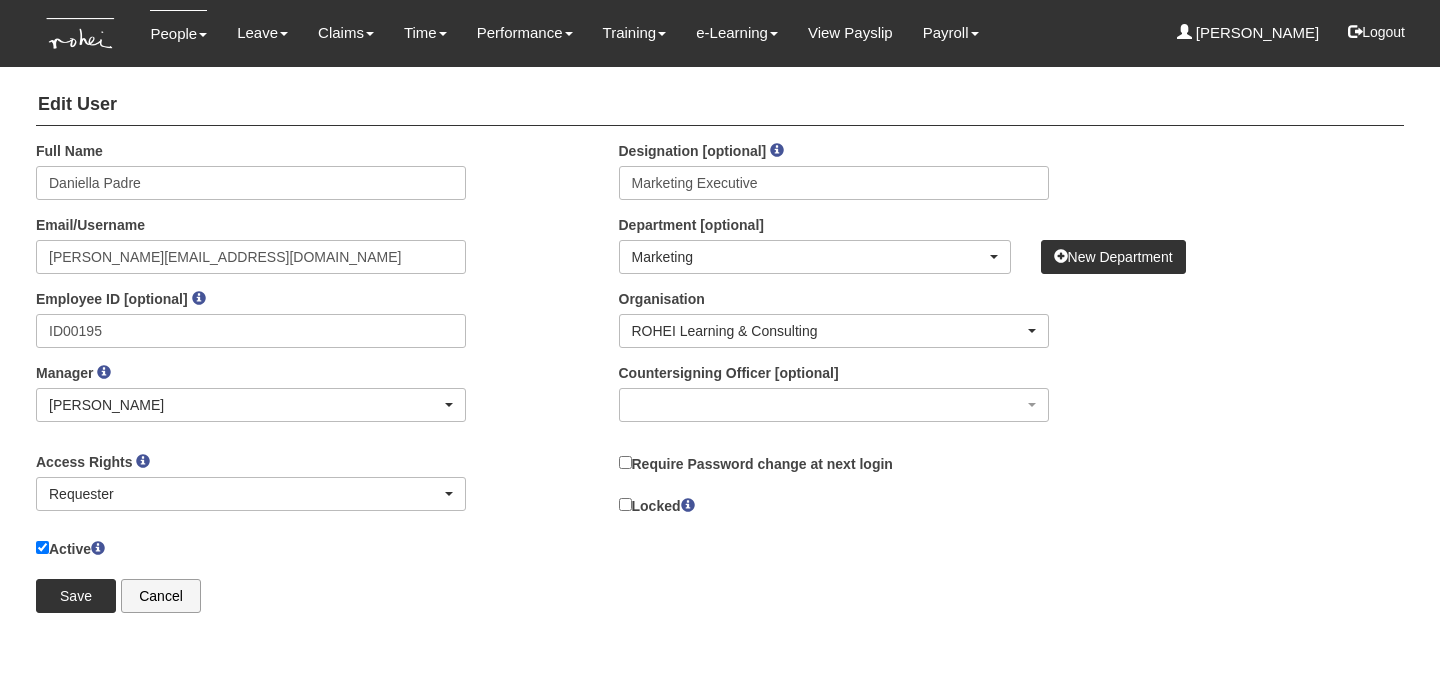 scroll, scrollTop: 0, scrollLeft: 0, axis: both 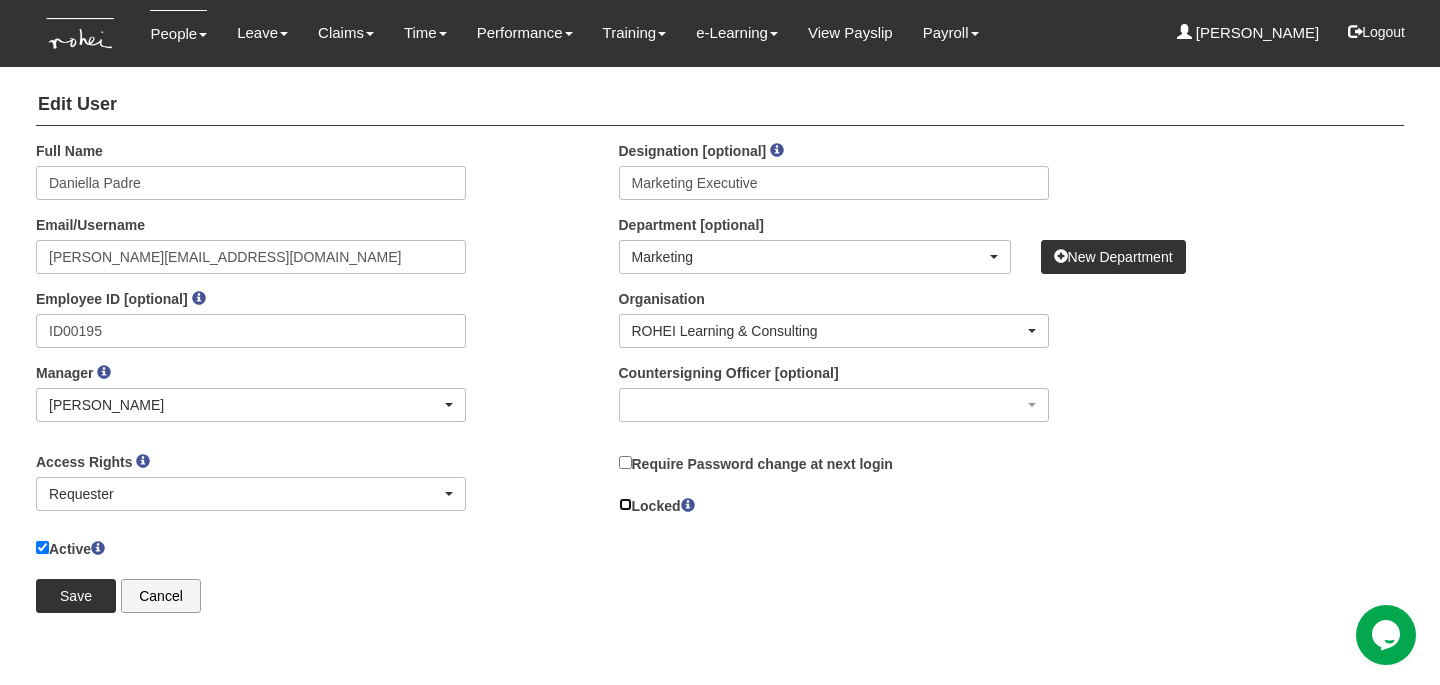 click on "Locked" at bounding box center (625, 504) 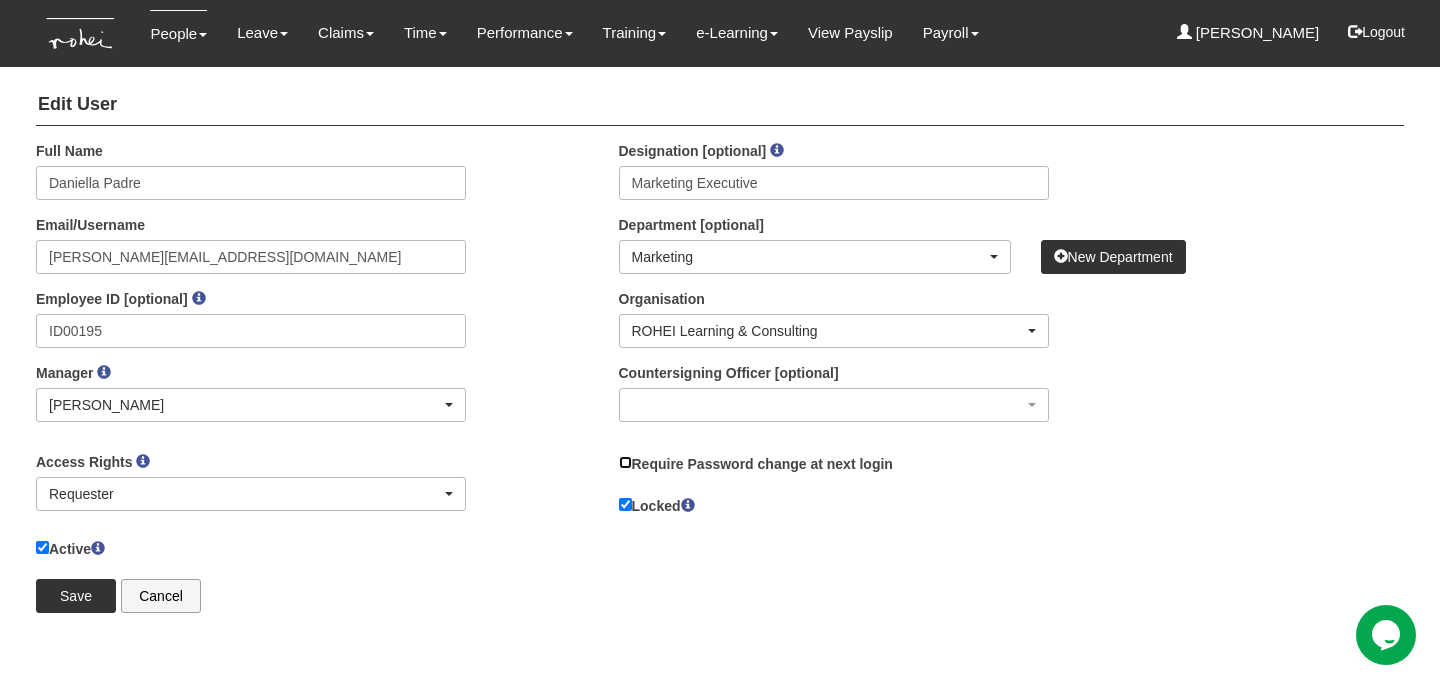 click on "Require Password change at next login" at bounding box center [625, 462] 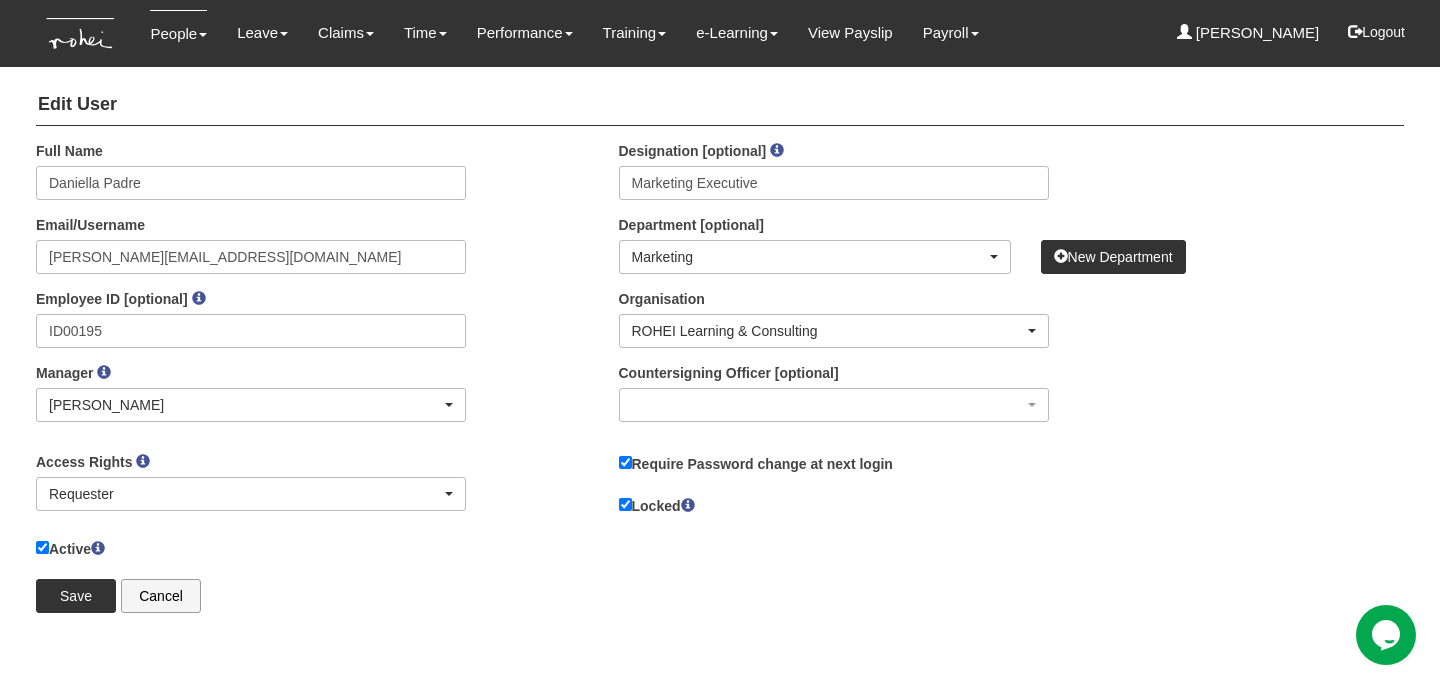 click on "Locked" at bounding box center (657, 505) 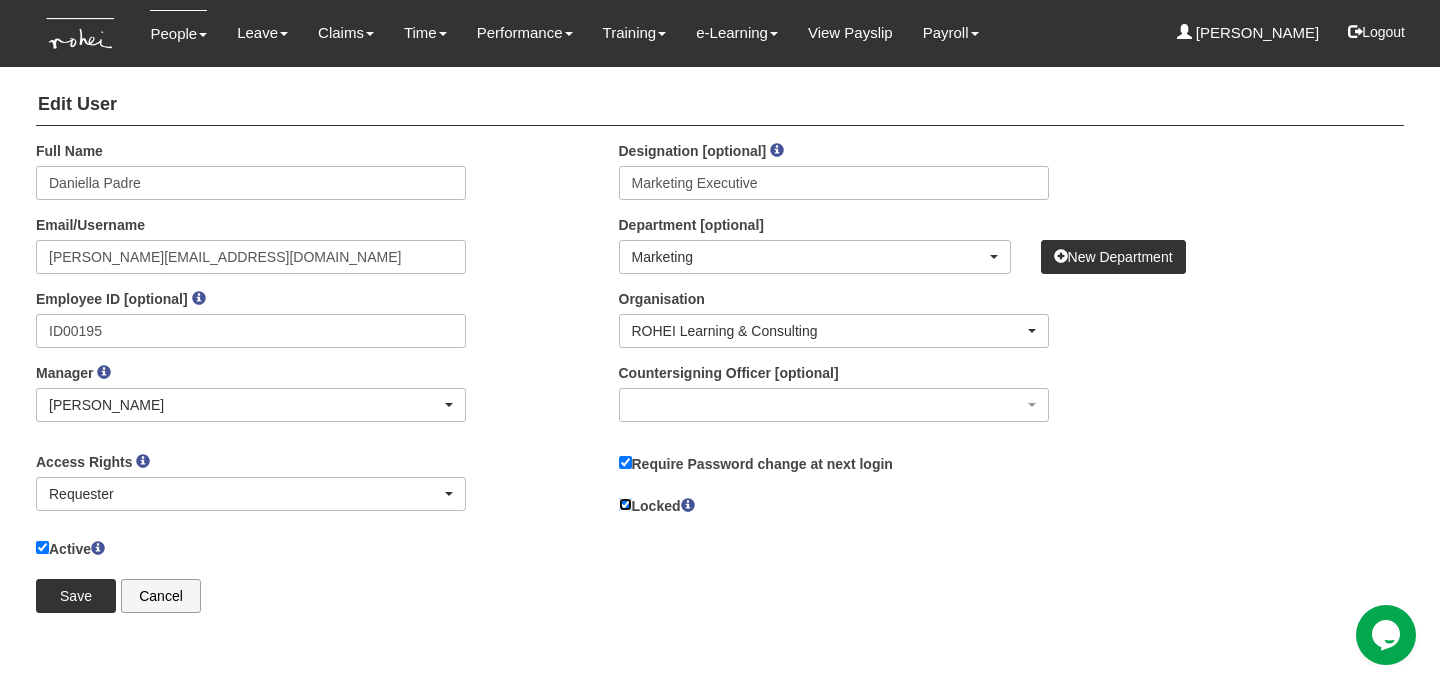 click on "Locked" at bounding box center (625, 504) 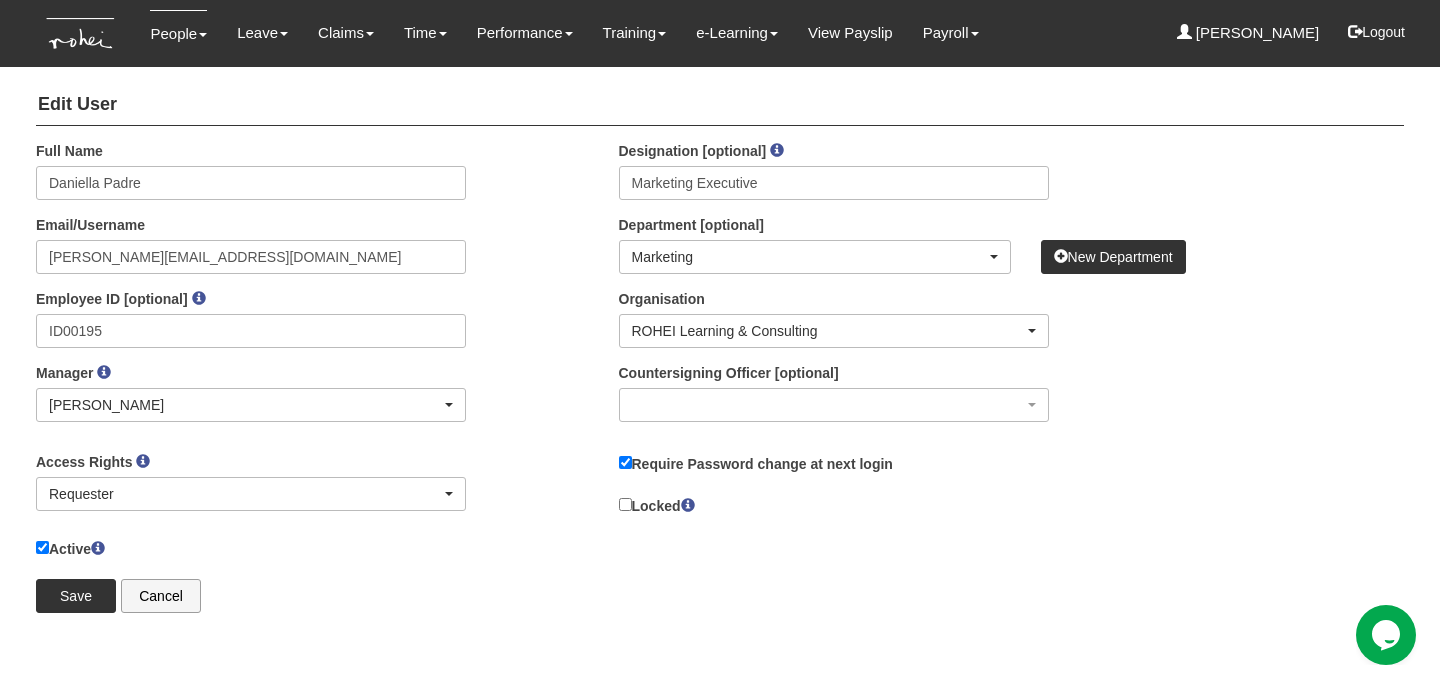 click on "Require Password change at next login" at bounding box center (756, 463) 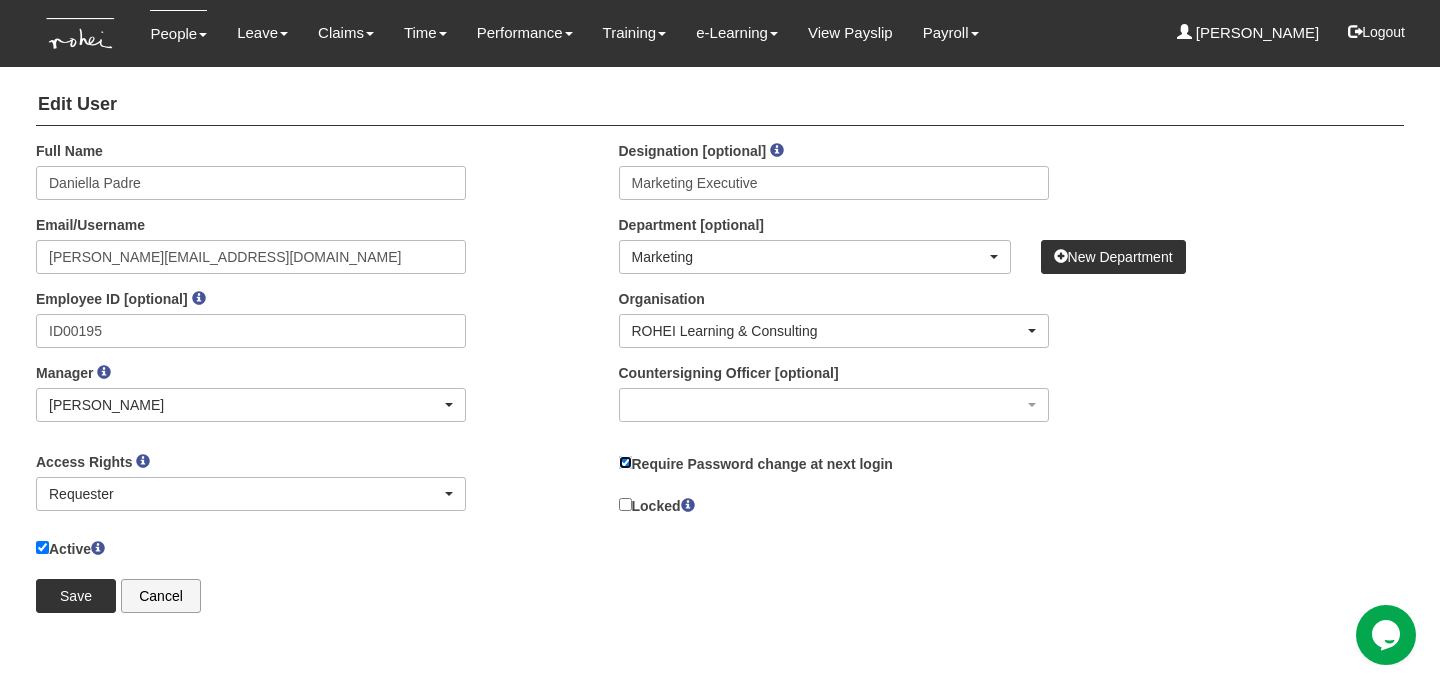 click on "Require Password change at next login" at bounding box center (625, 462) 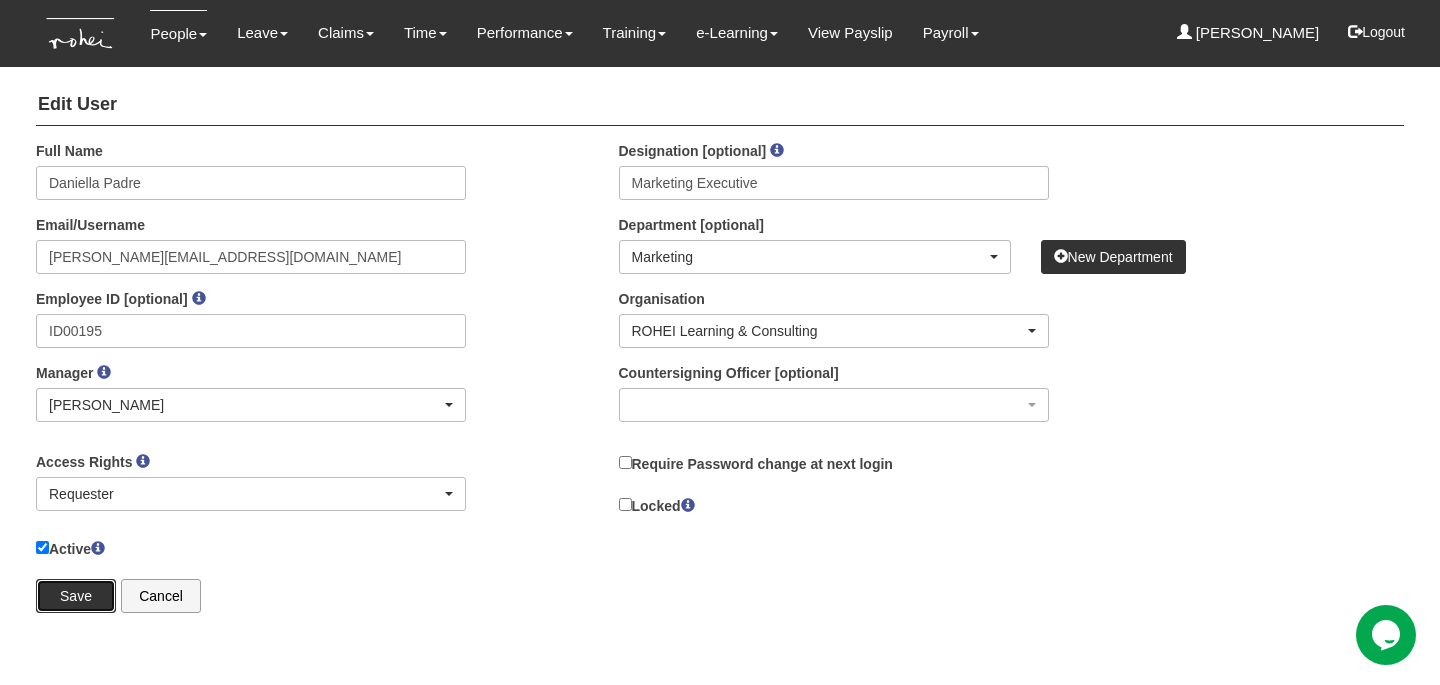 click on "Save" at bounding box center (76, 596) 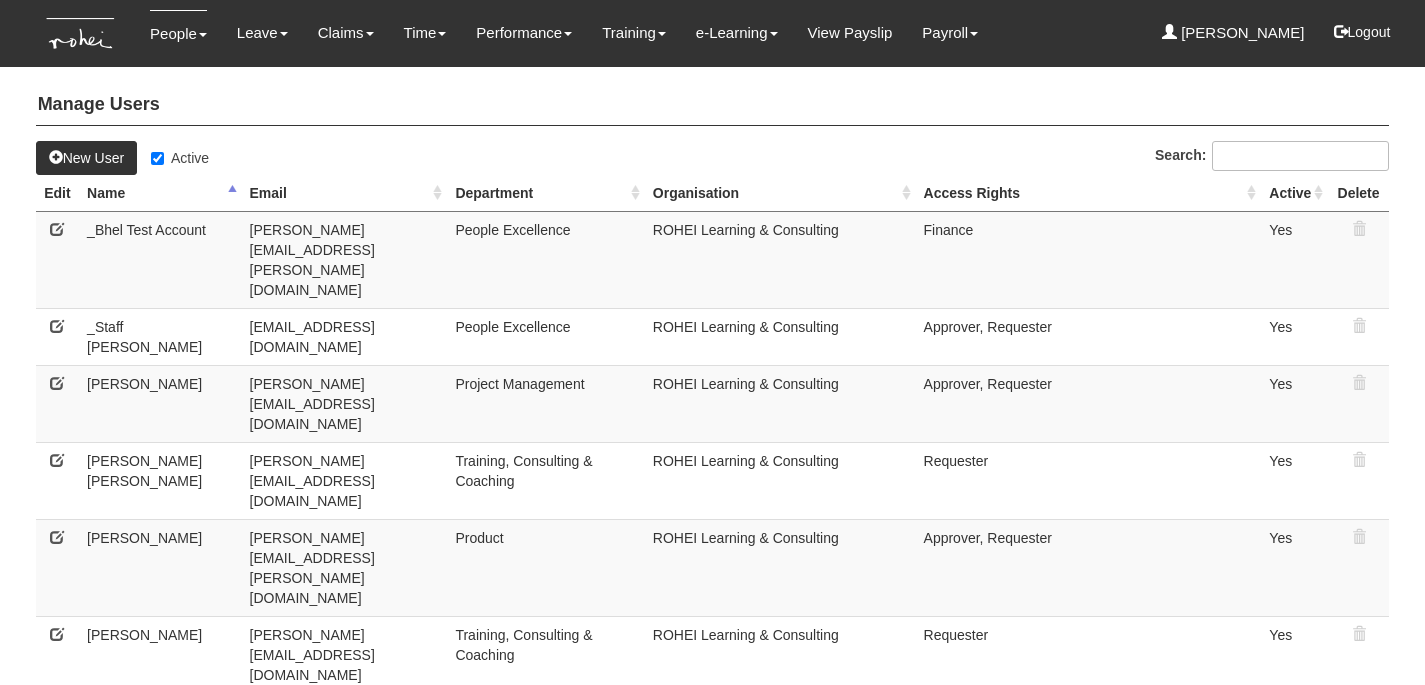 select on "50" 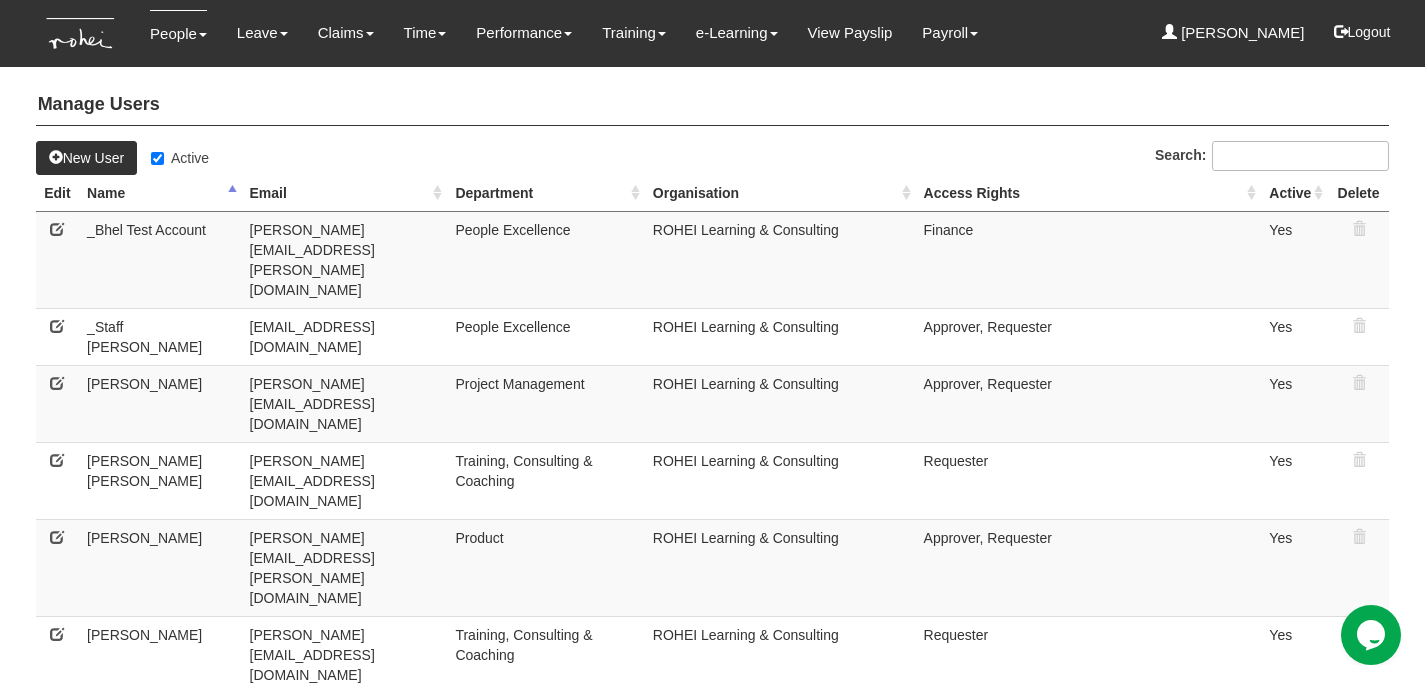 scroll, scrollTop: 0, scrollLeft: 0, axis: both 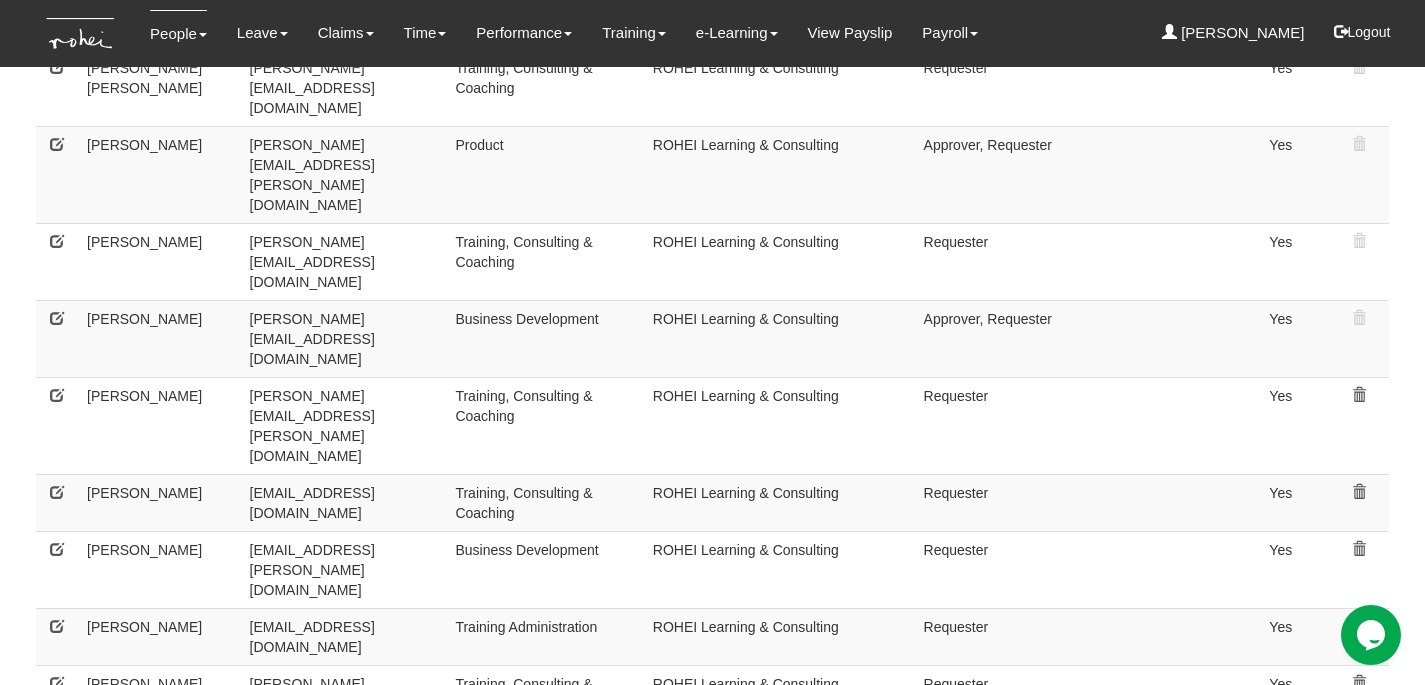 click at bounding box center [57, 991] 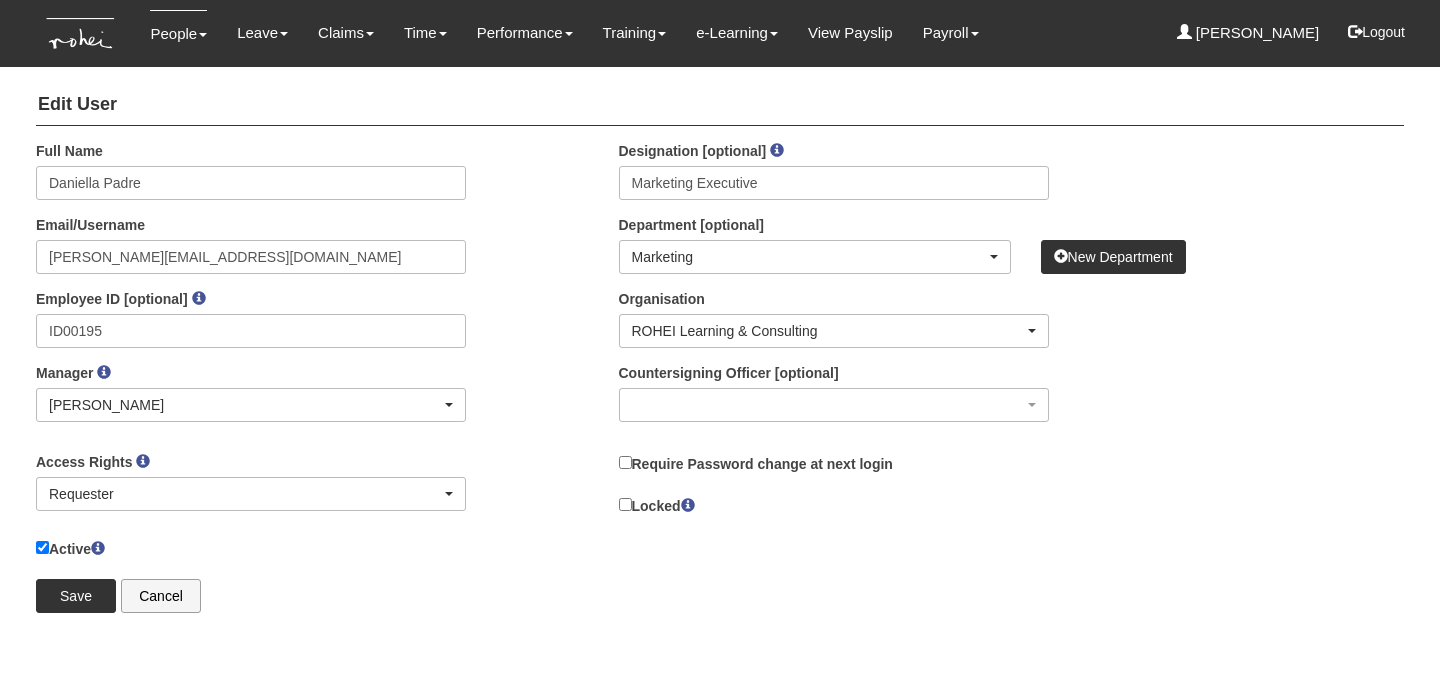 scroll, scrollTop: 0, scrollLeft: 0, axis: both 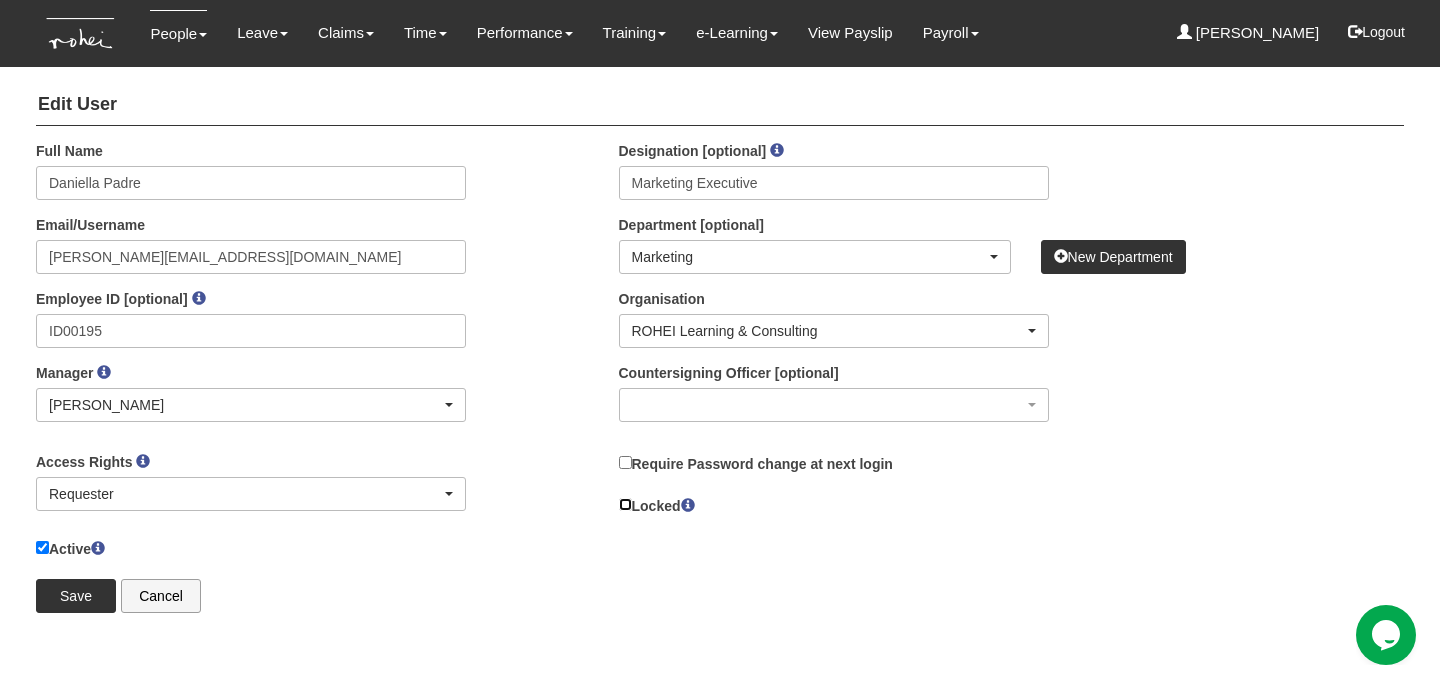 click on "Locked" at bounding box center (625, 504) 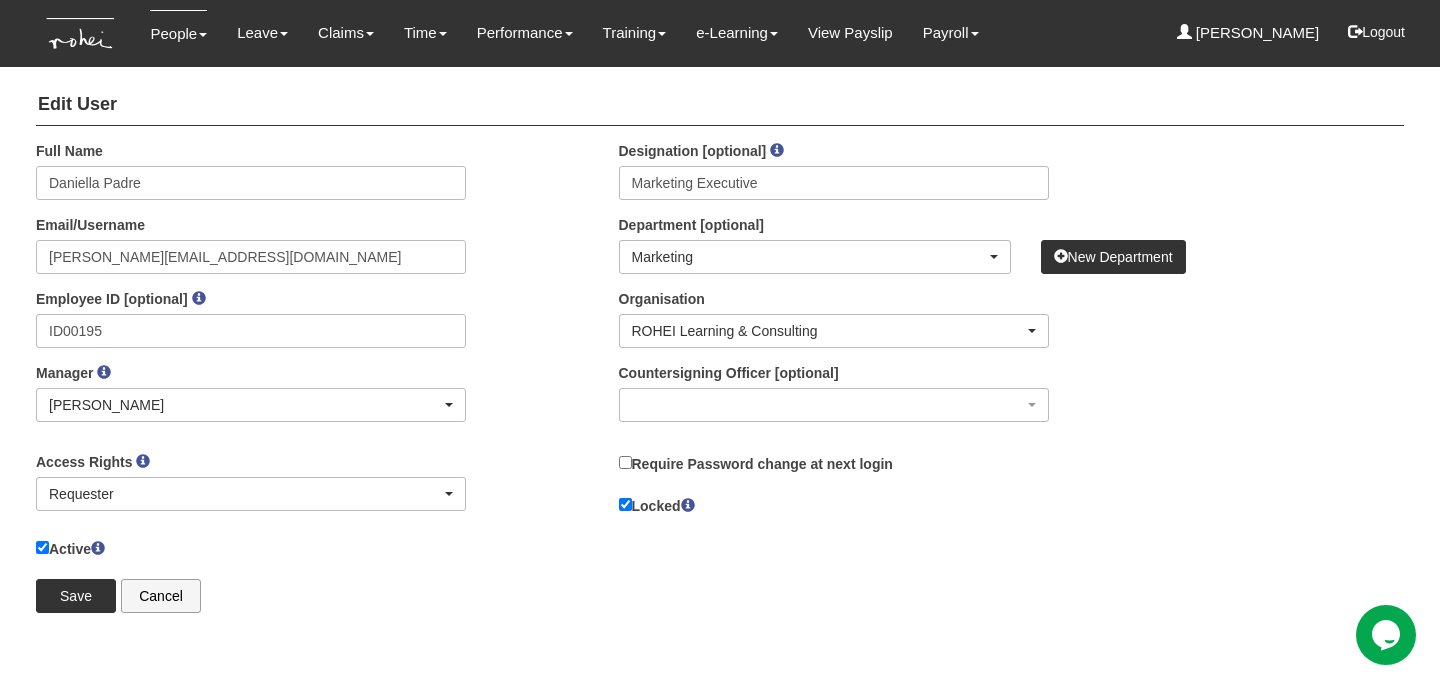 click on "Require Password change at next login" at bounding box center [756, 463] 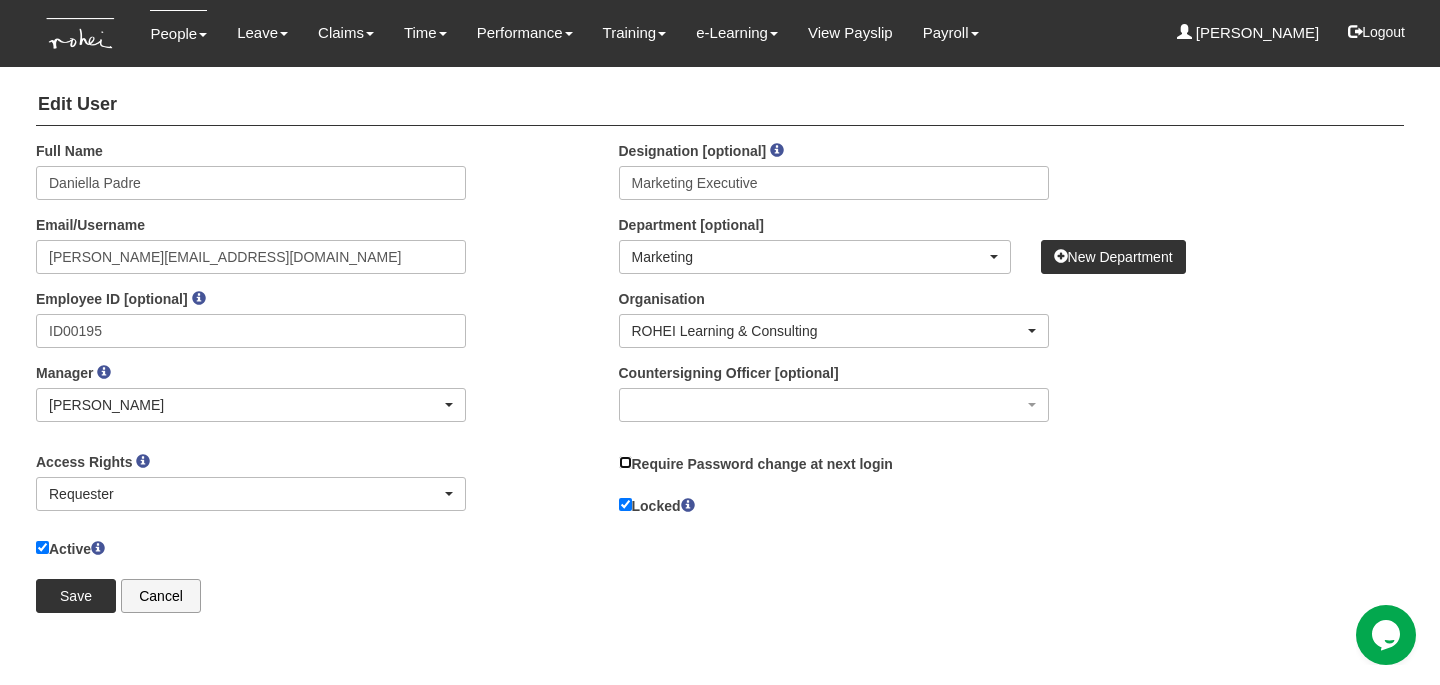 click on "Require Password change at next login" at bounding box center (625, 462) 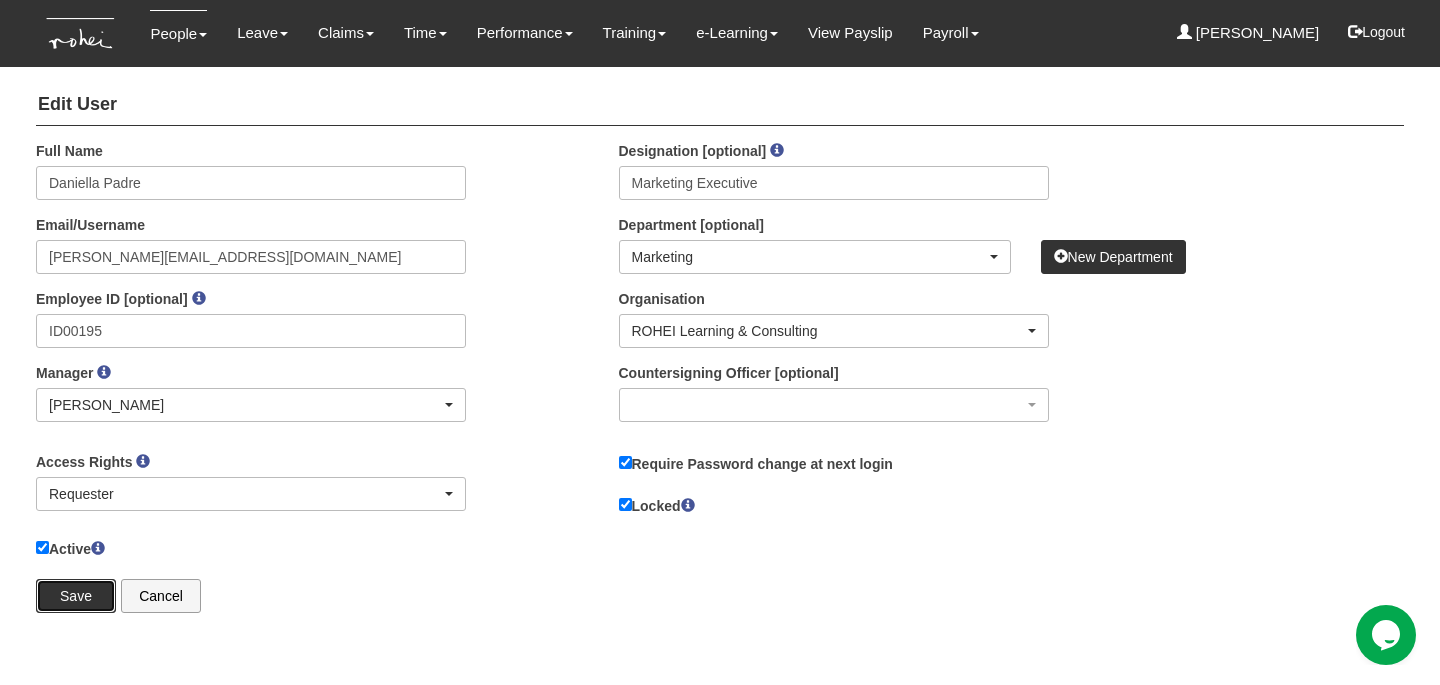 click on "Save" at bounding box center [76, 596] 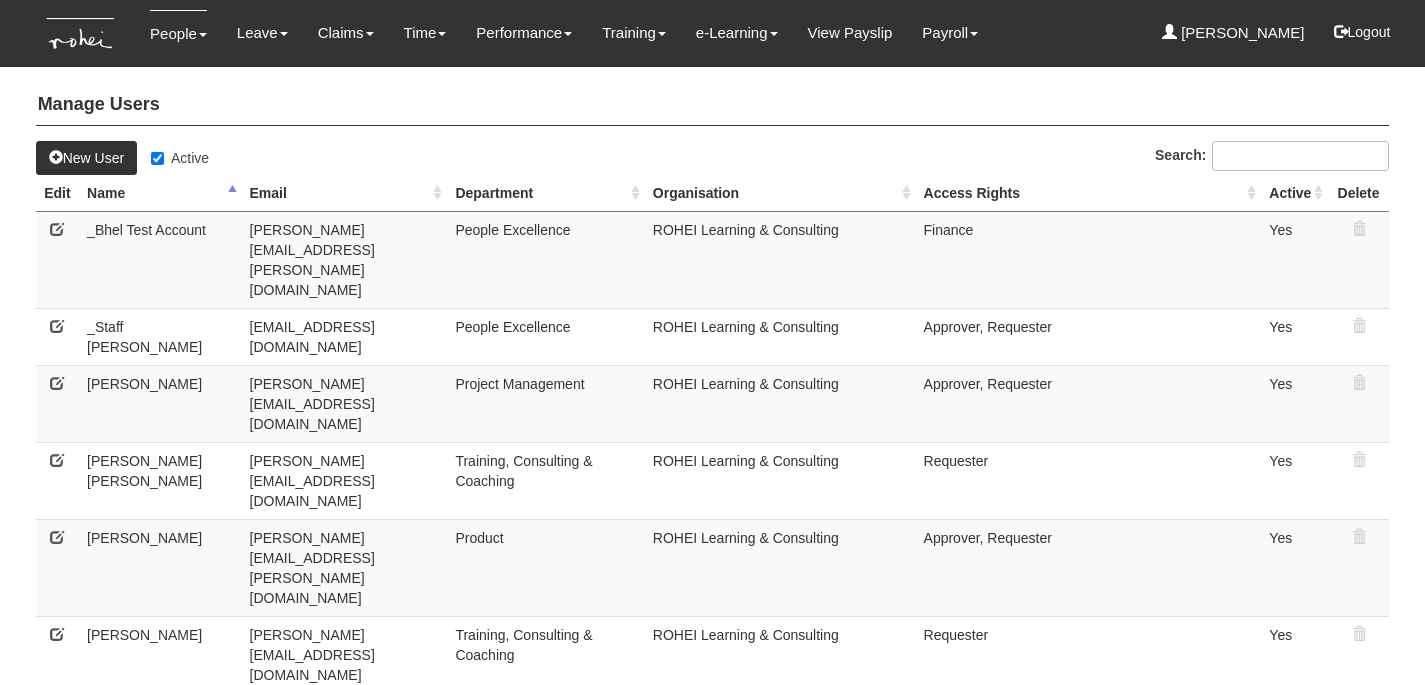 select on "50" 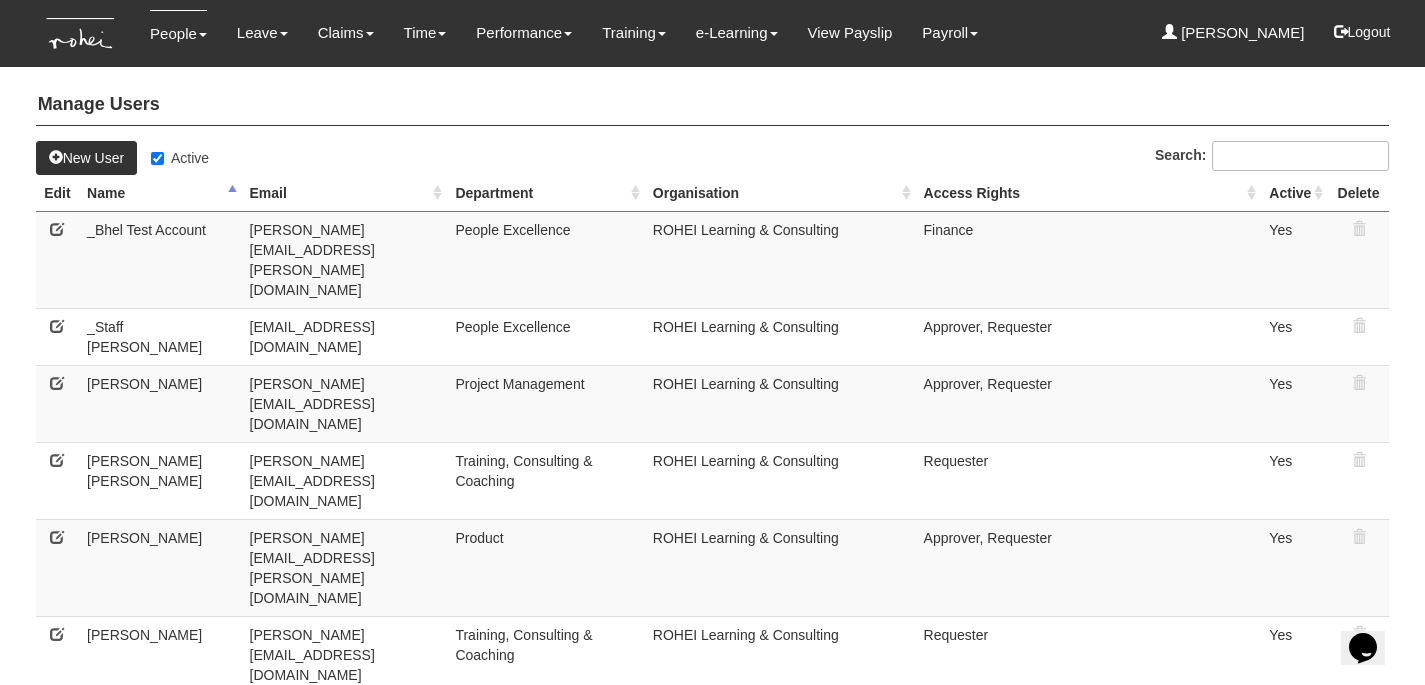scroll, scrollTop: 0, scrollLeft: 0, axis: both 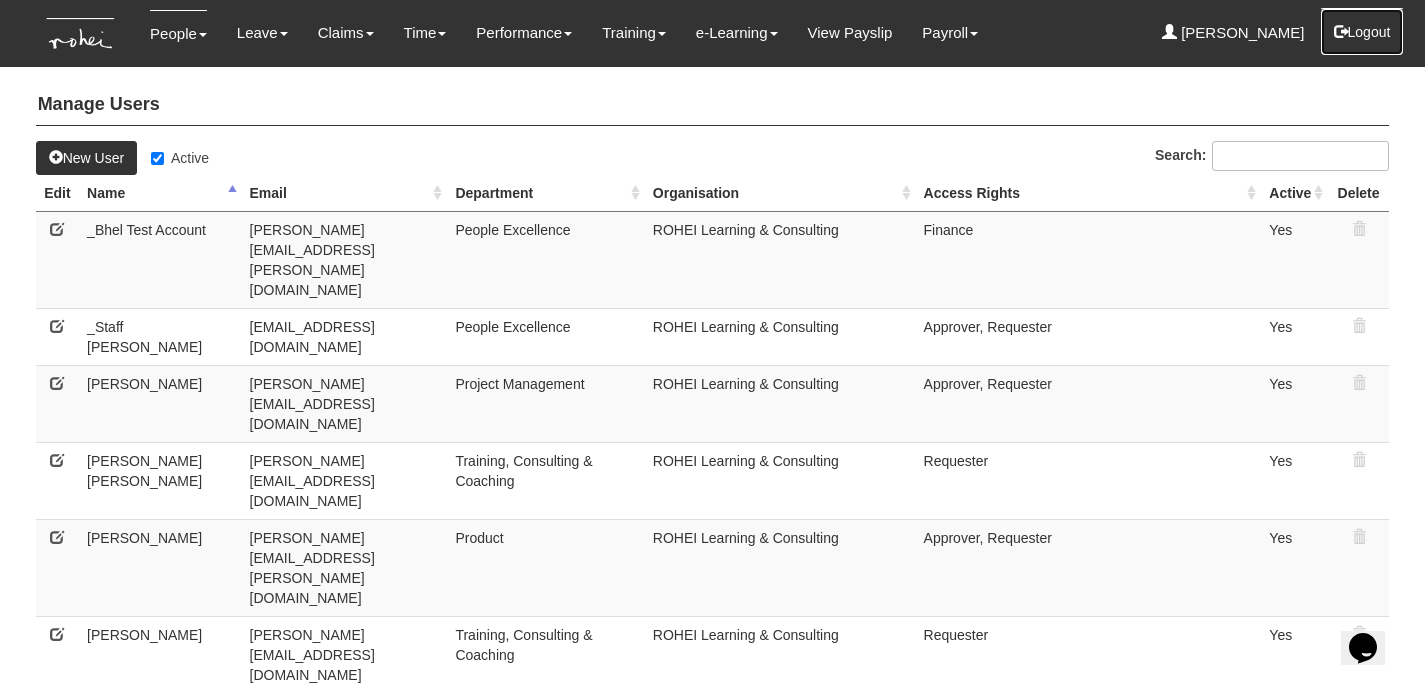 click on "Logout" at bounding box center (1362, 32) 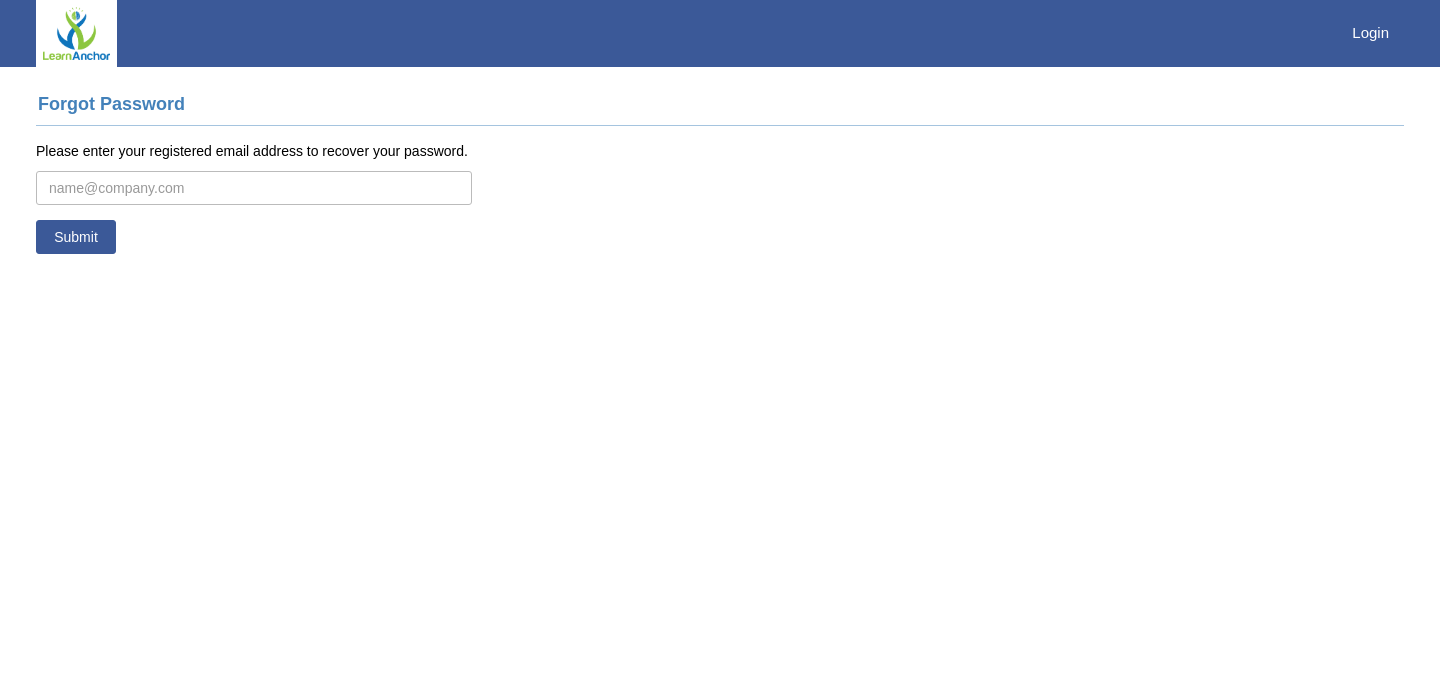 scroll, scrollTop: 0, scrollLeft: 0, axis: both 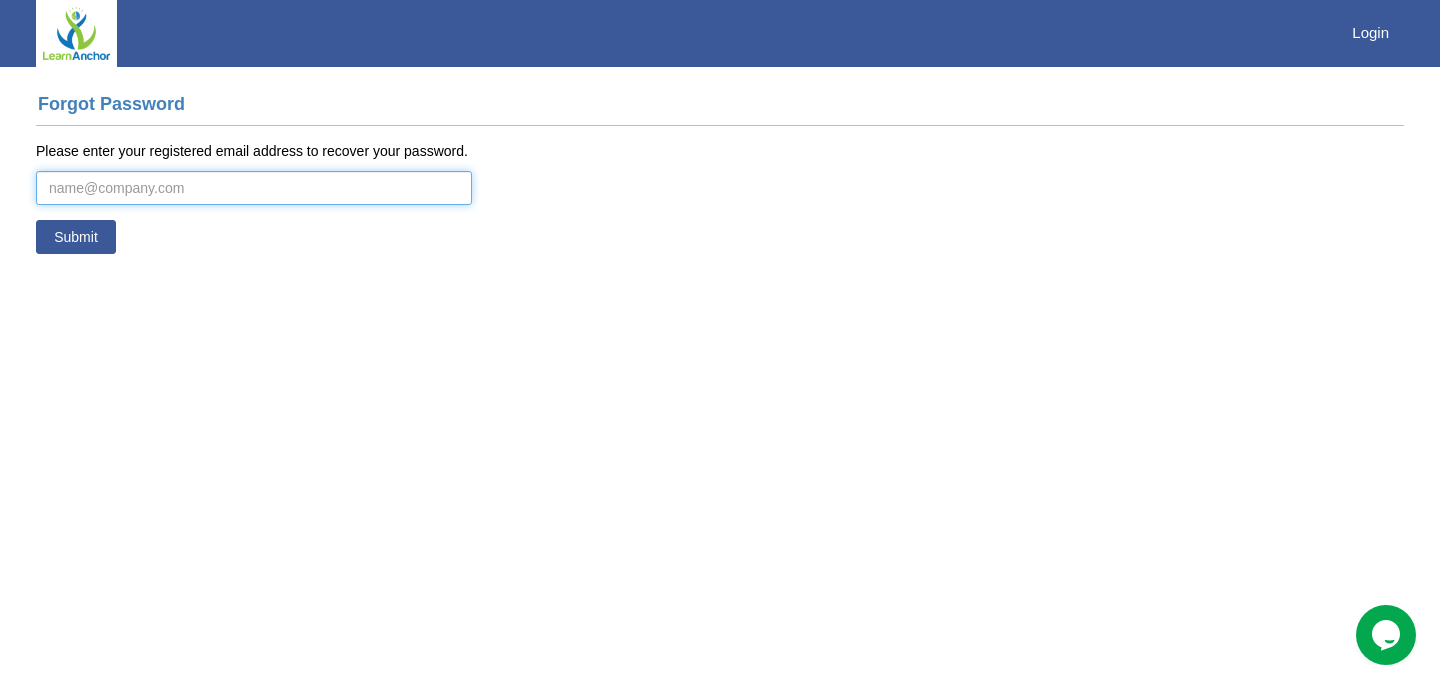 click at bounding box center (254, 188) 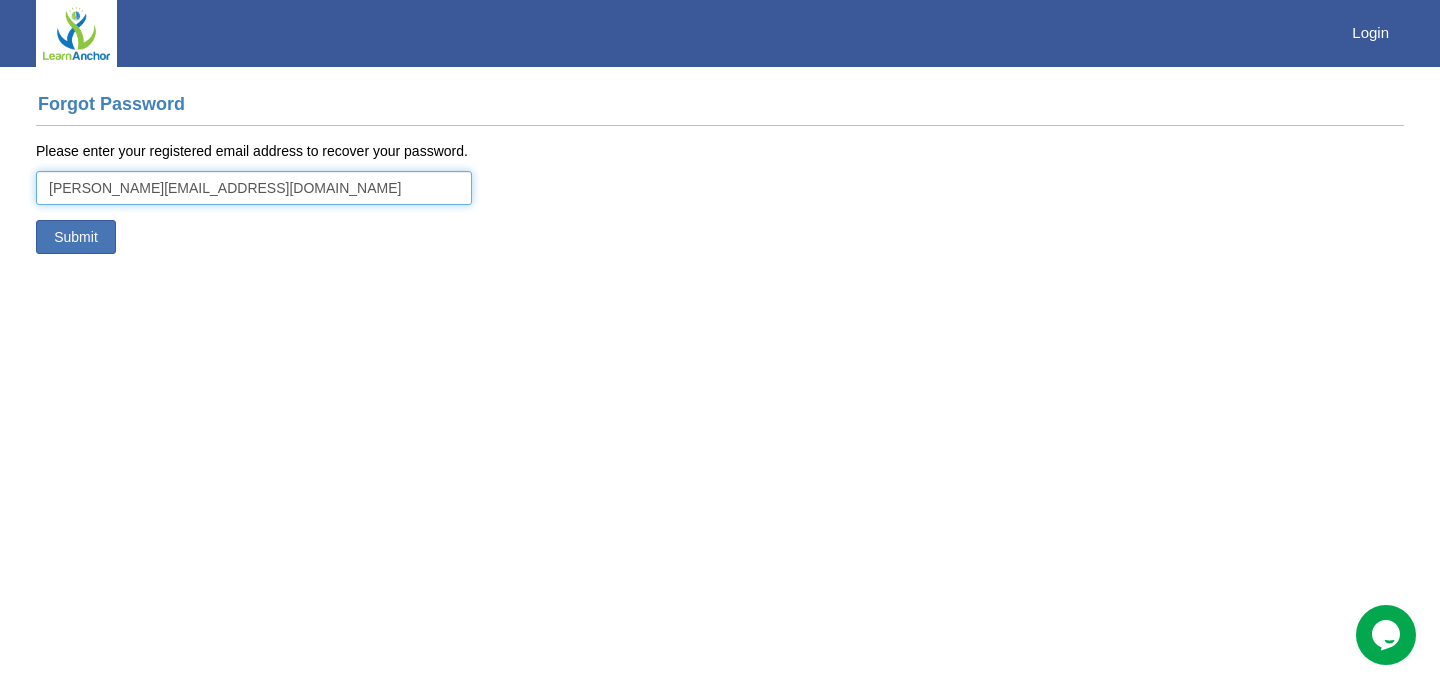 type on "[PERSON_NAME][EMAIL_ADDRESS][DOMAIN_NAME]" 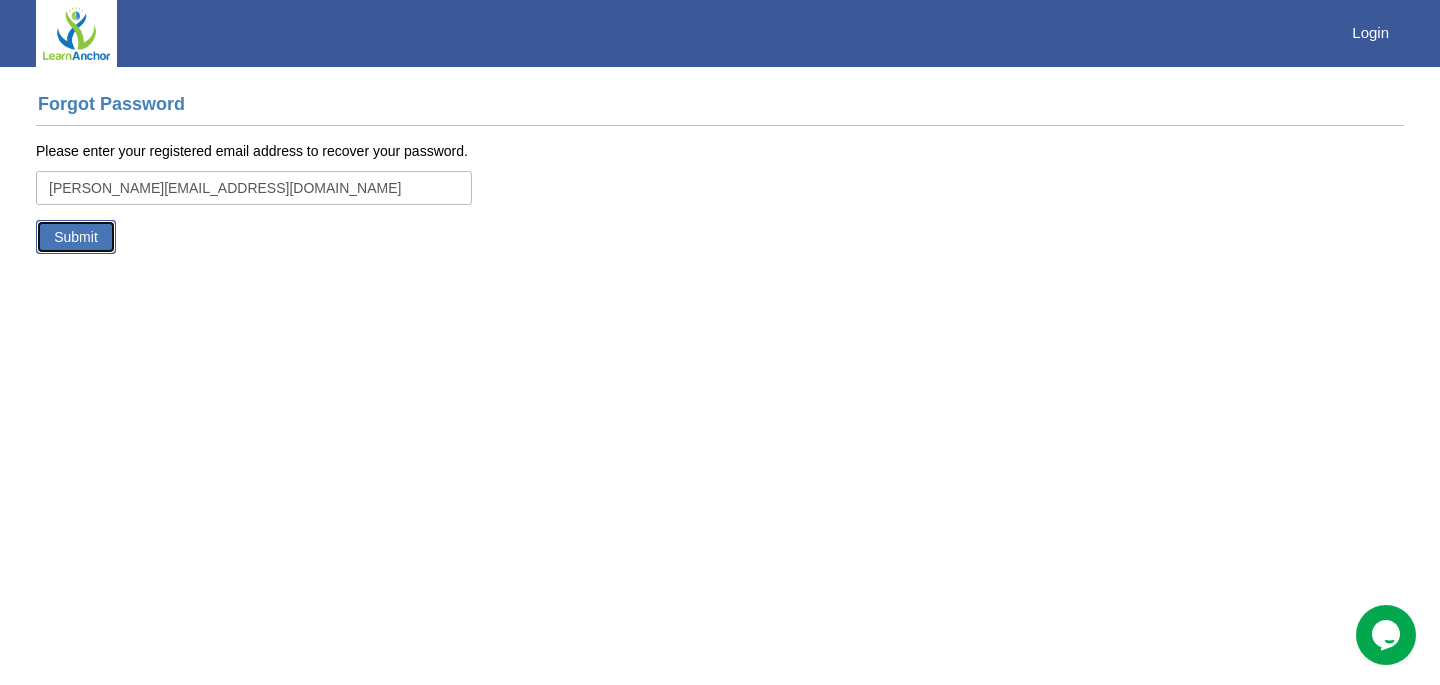 click on "Submit" at bounding box center [76, 237] 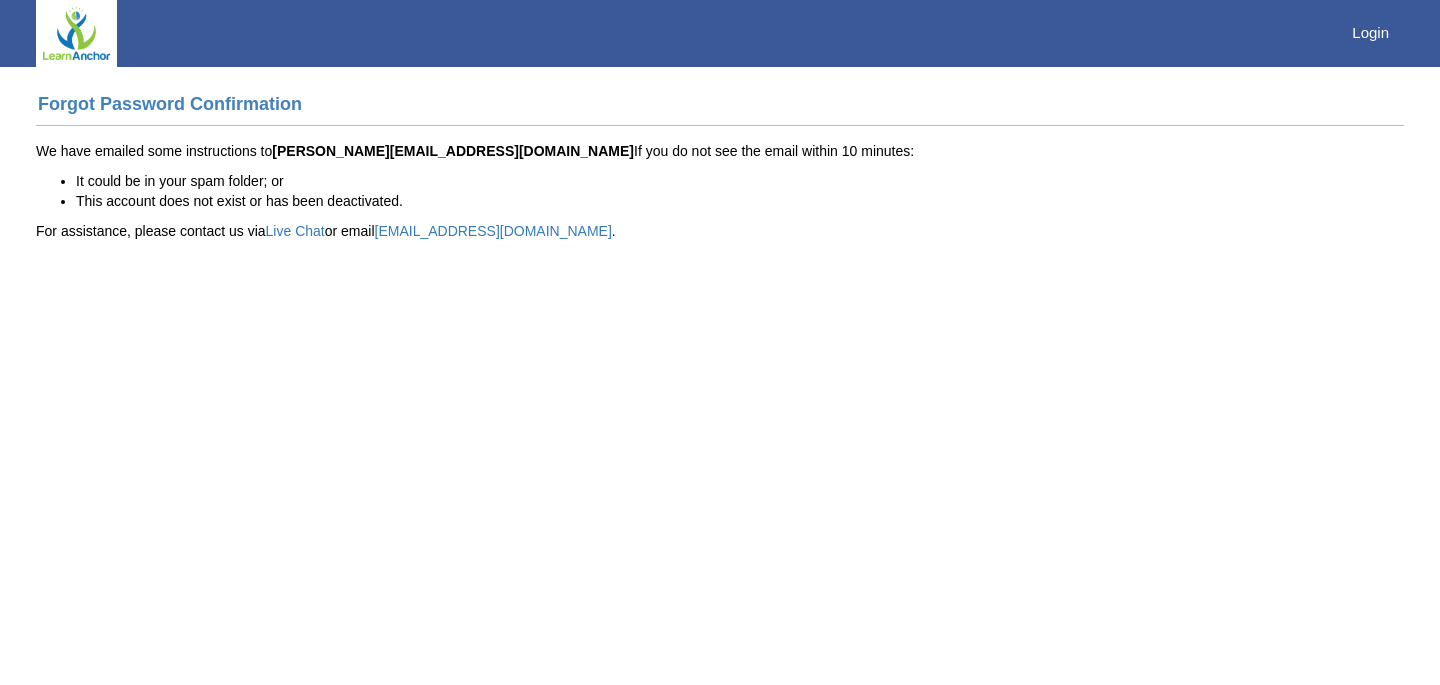 scroll, scrollTop: 0, scrollLeft: 0, axis: both 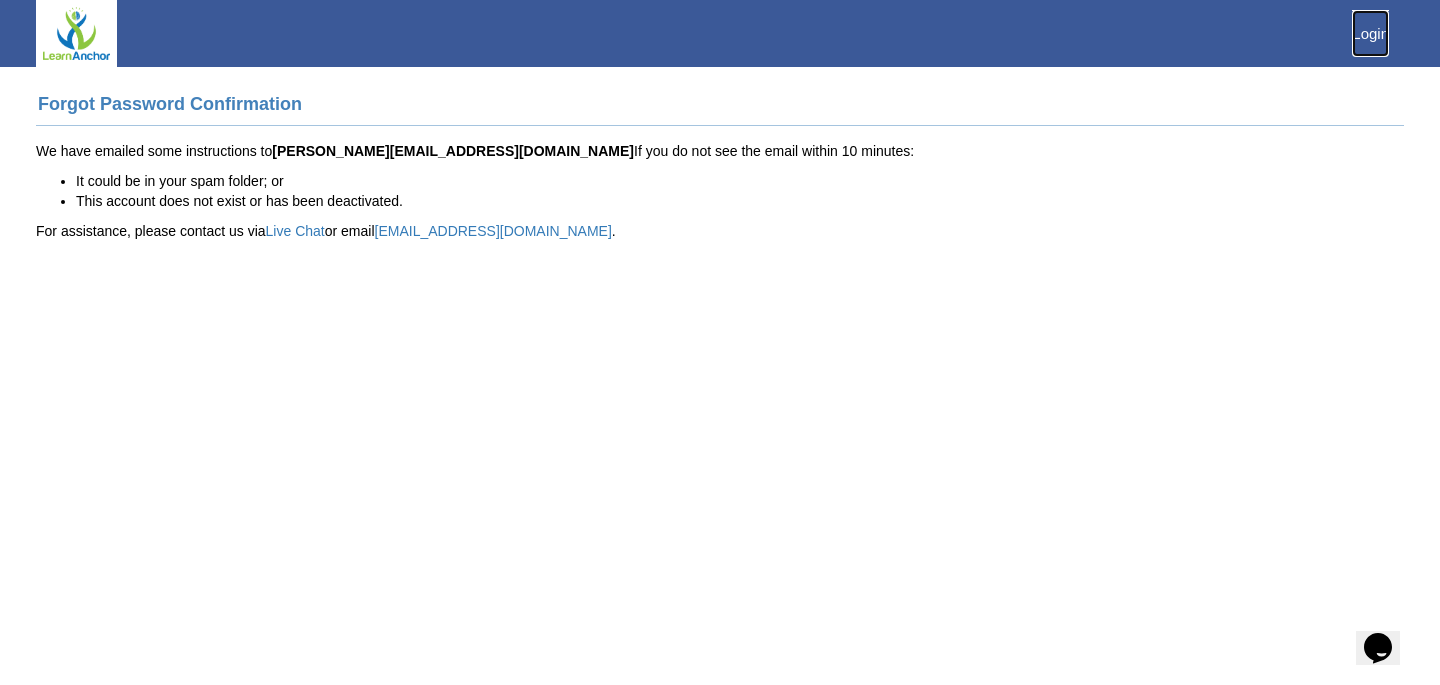 click on "Login" at bounding box center [1370, 33] 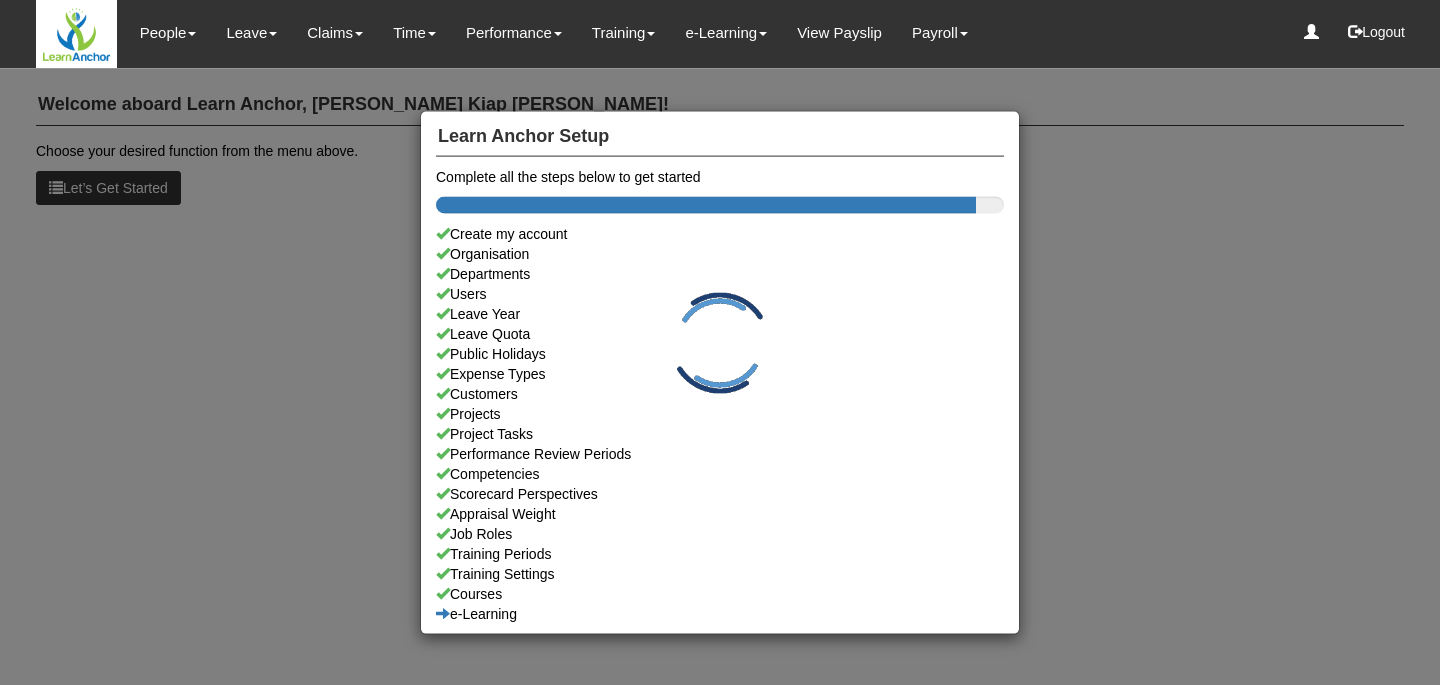 scroll, scrollTop: 0, scrollLeft: 0, axis: both 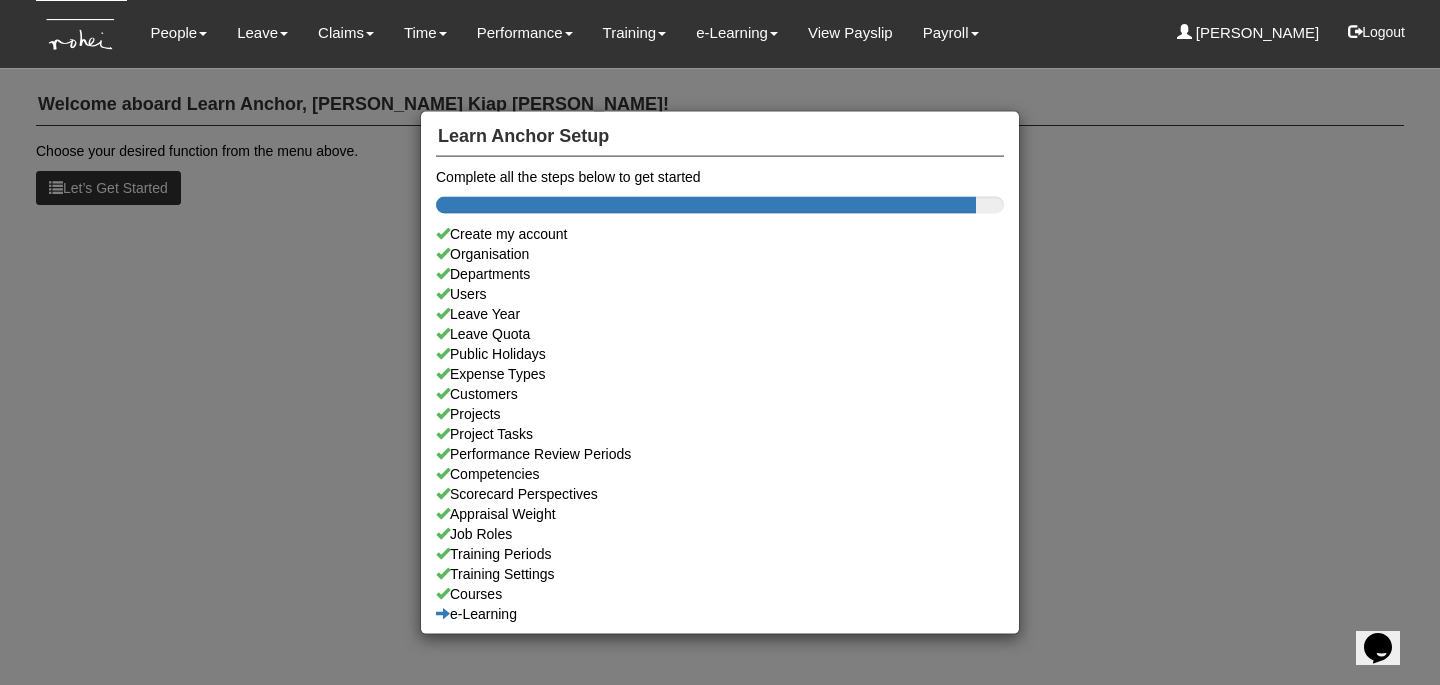 click on "Learn Anchor Setup
Complete all the steps below to get started
Create my account
Organisation
Departments
Users
Leave Year
Leave Quota
Public Holidays
Expense Types
Customers
Projects
Project Tasks
Performance Review Periods
Competencies
Scorecard Perspectives
Appraisal Weight
Job Roles
Training Periods
Training Settings
Courses
e-Learning" at bounding box center (720, 342) 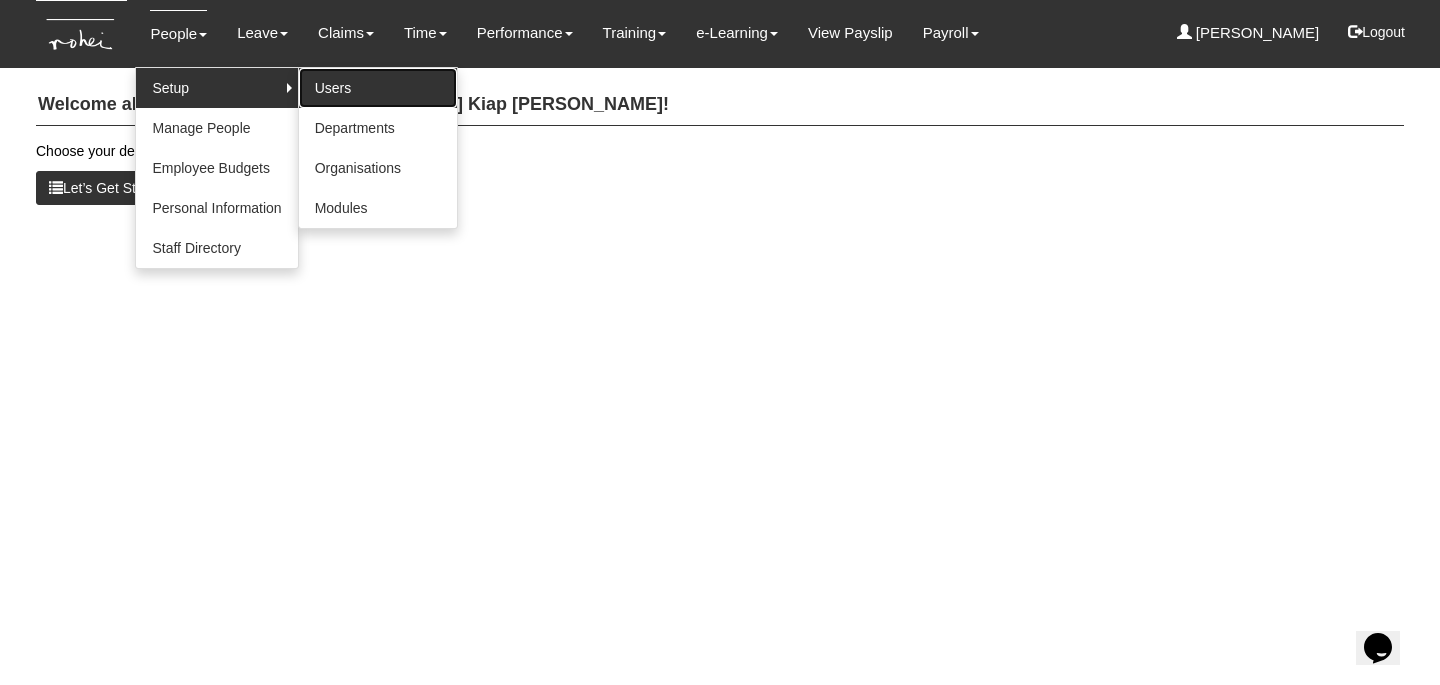 click on "Users" at bounding box center (378, 88) 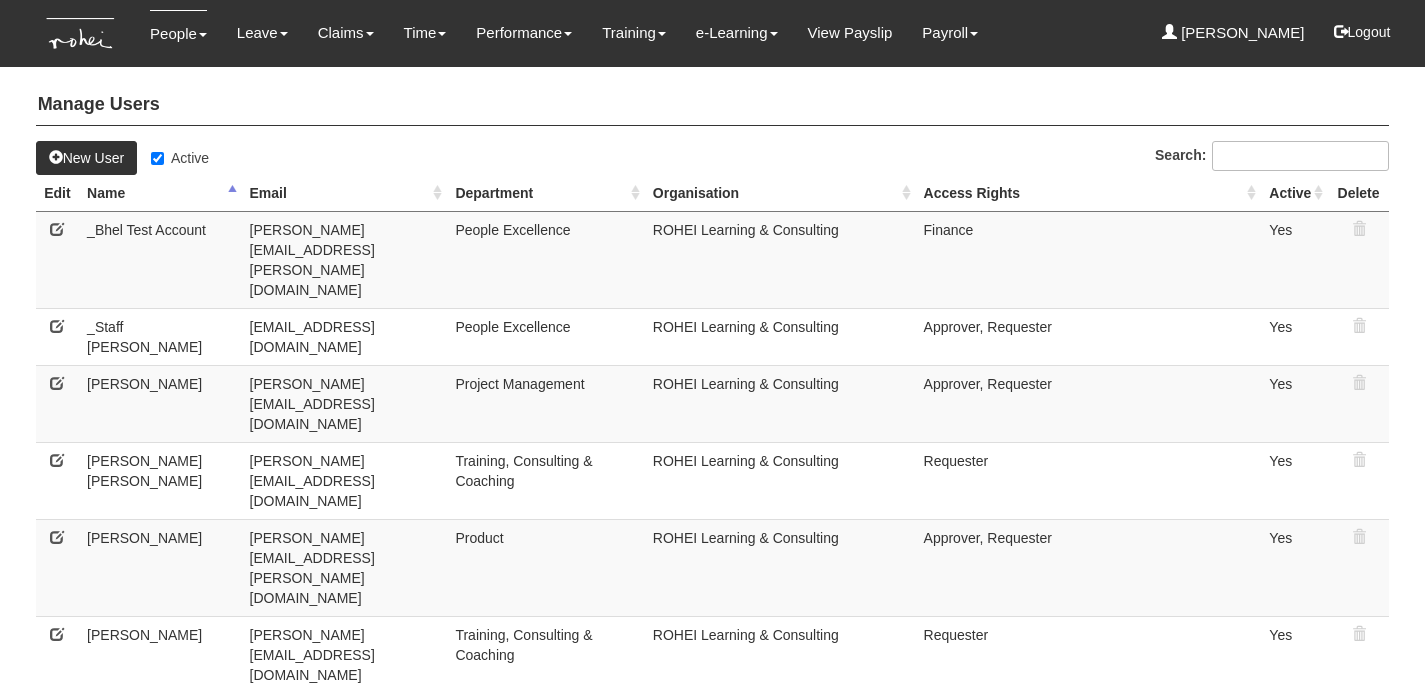 select on "50" 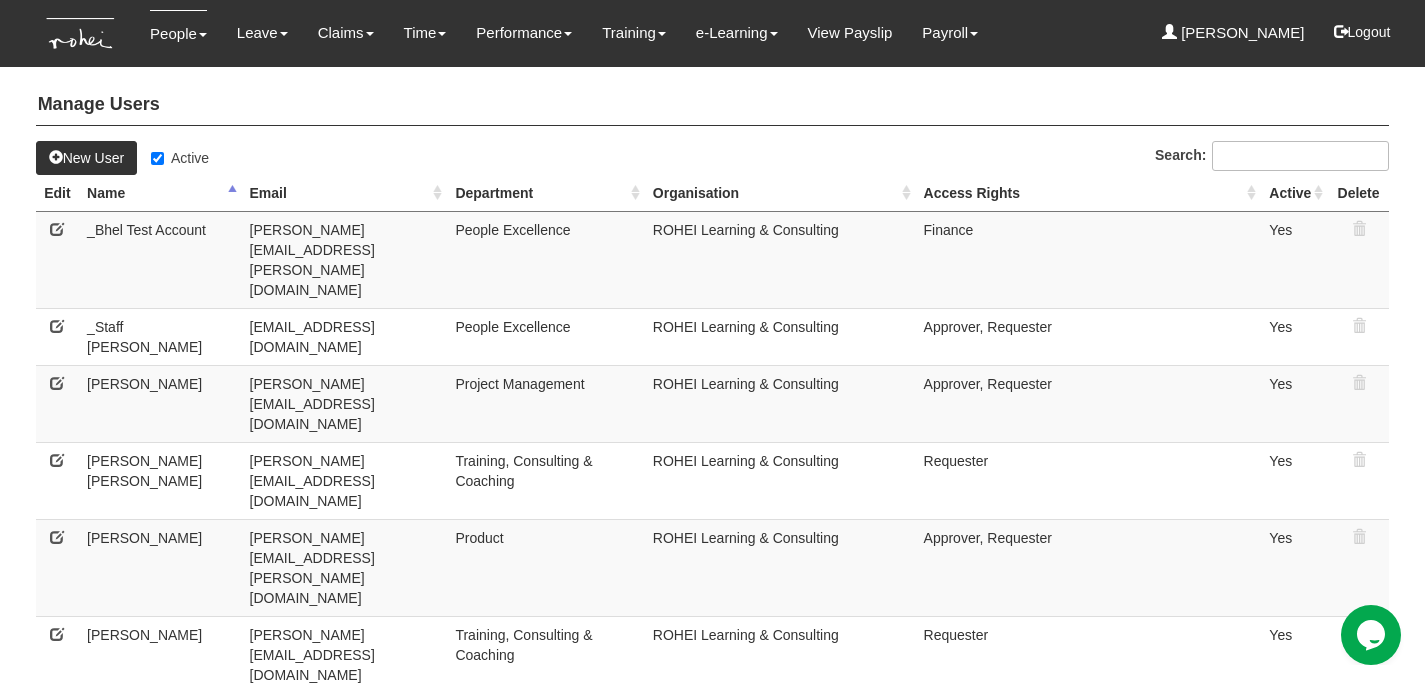 scroll, scrollTop: 0, scrollLeft: 0, axis: both 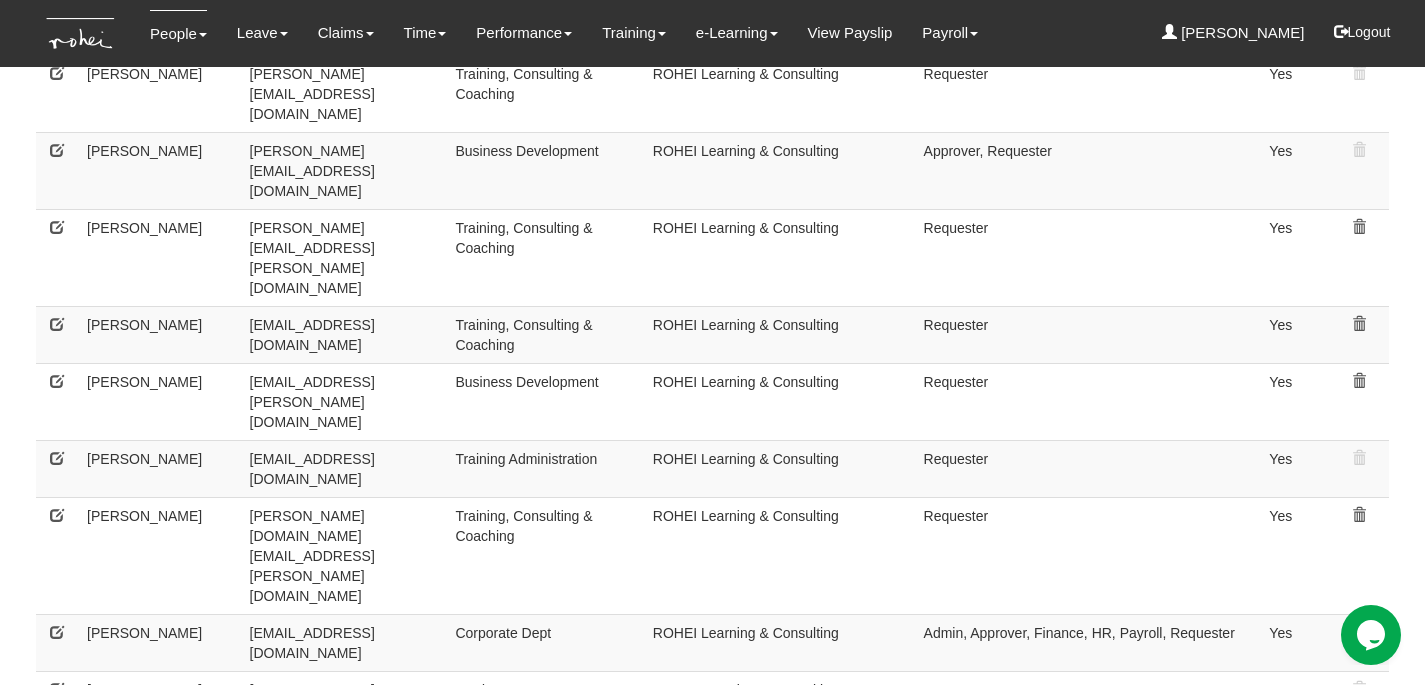 click at bounding box center (57, 823) 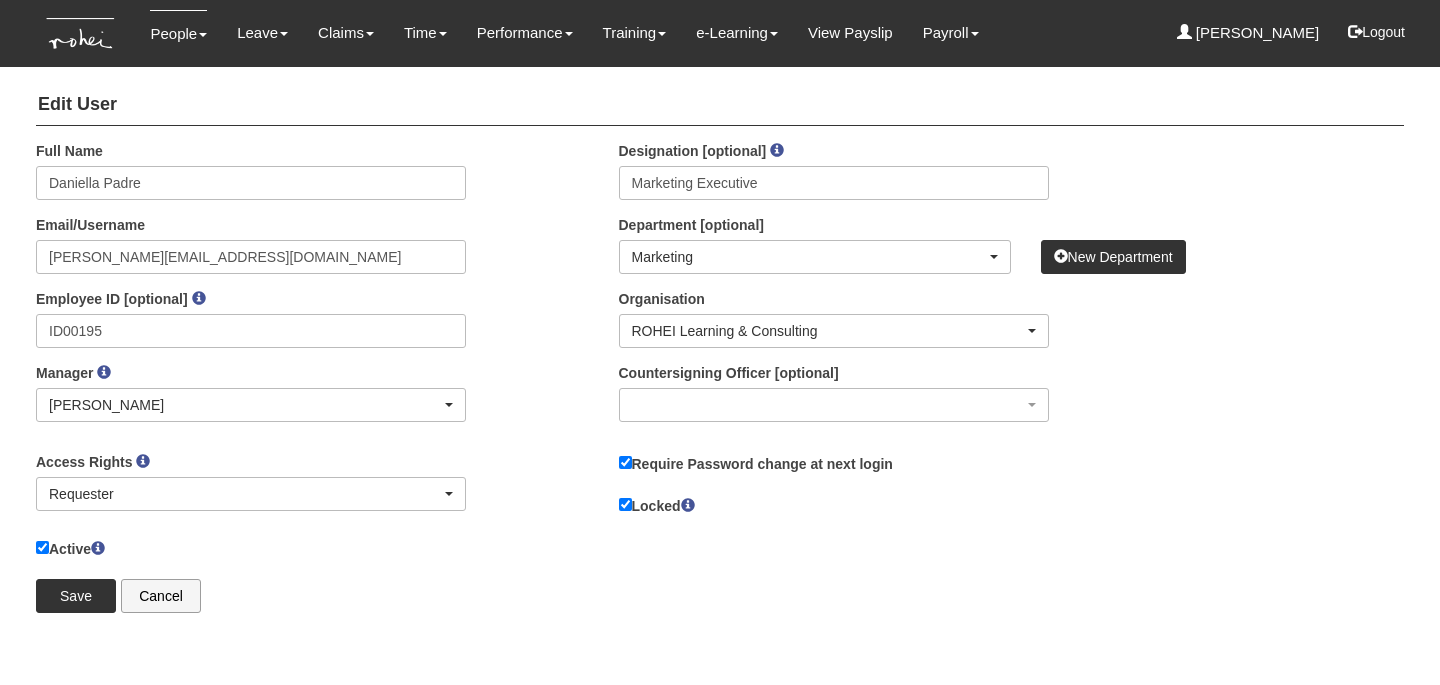 scroll, scrollTop: 0, scrollLeft: 0, axis: both 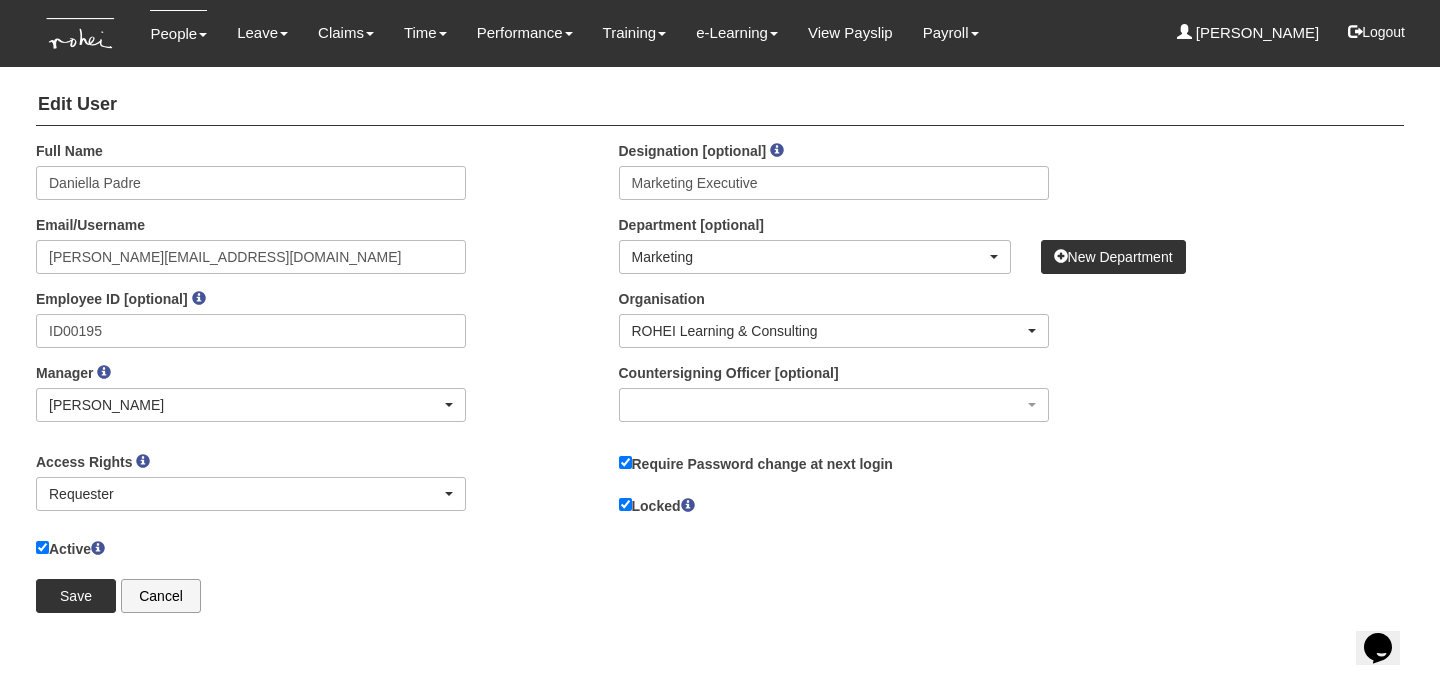 click on "Locked" at bounding box center (657, 505) 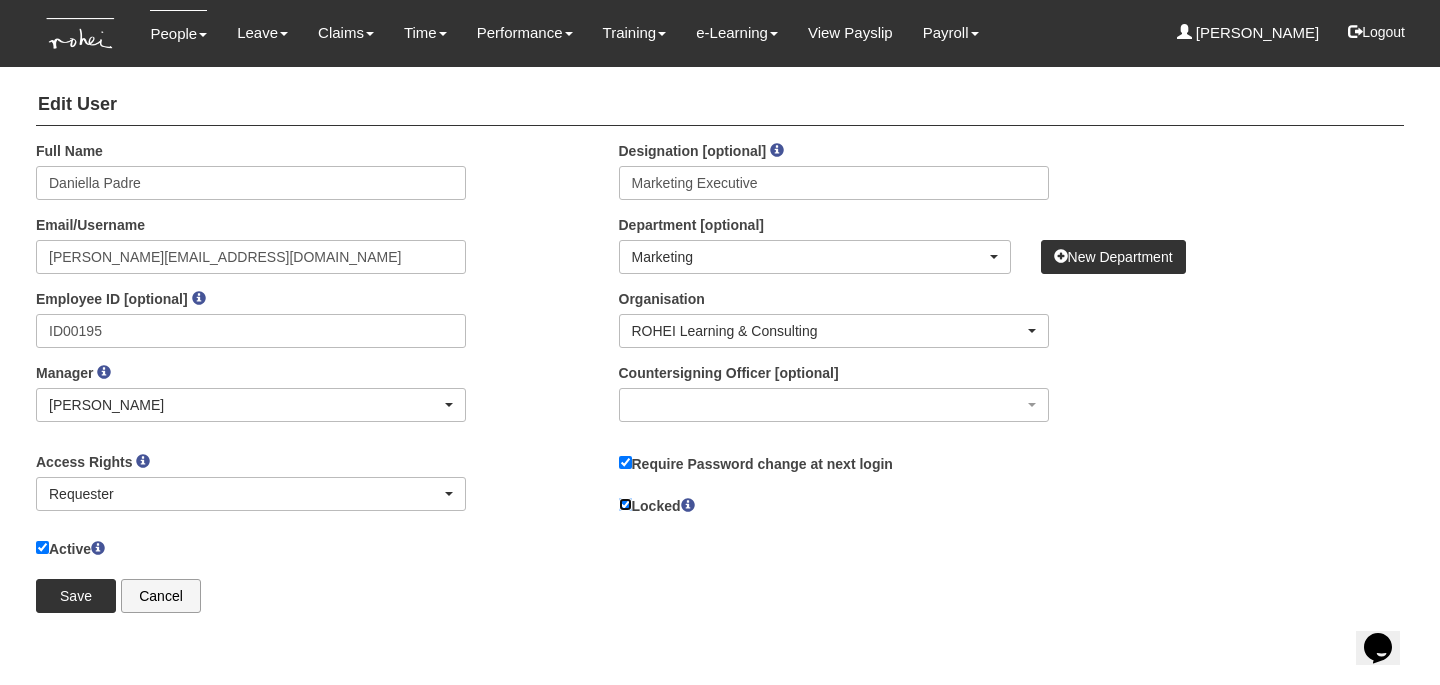 click on "Locked" at bounding box center [625, 504] 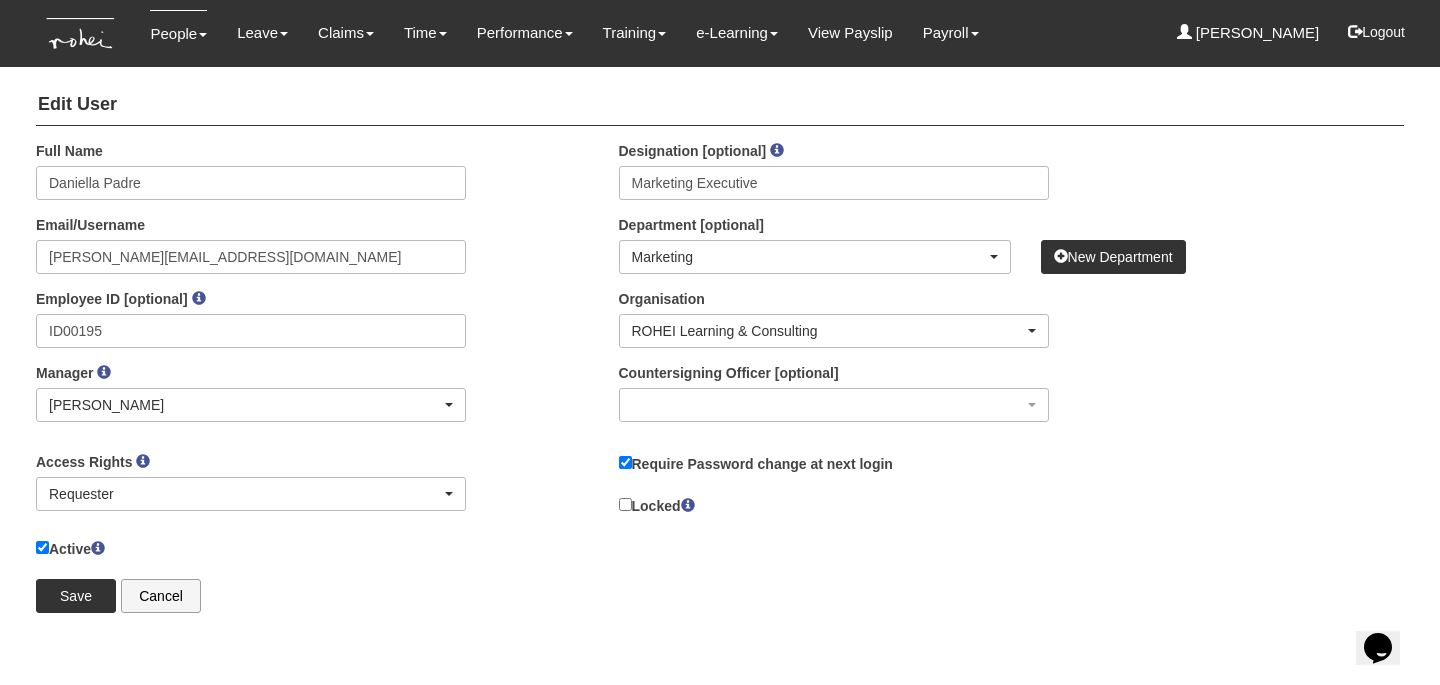 click on "Require Password change at next login" at bounding box center (756, 463) 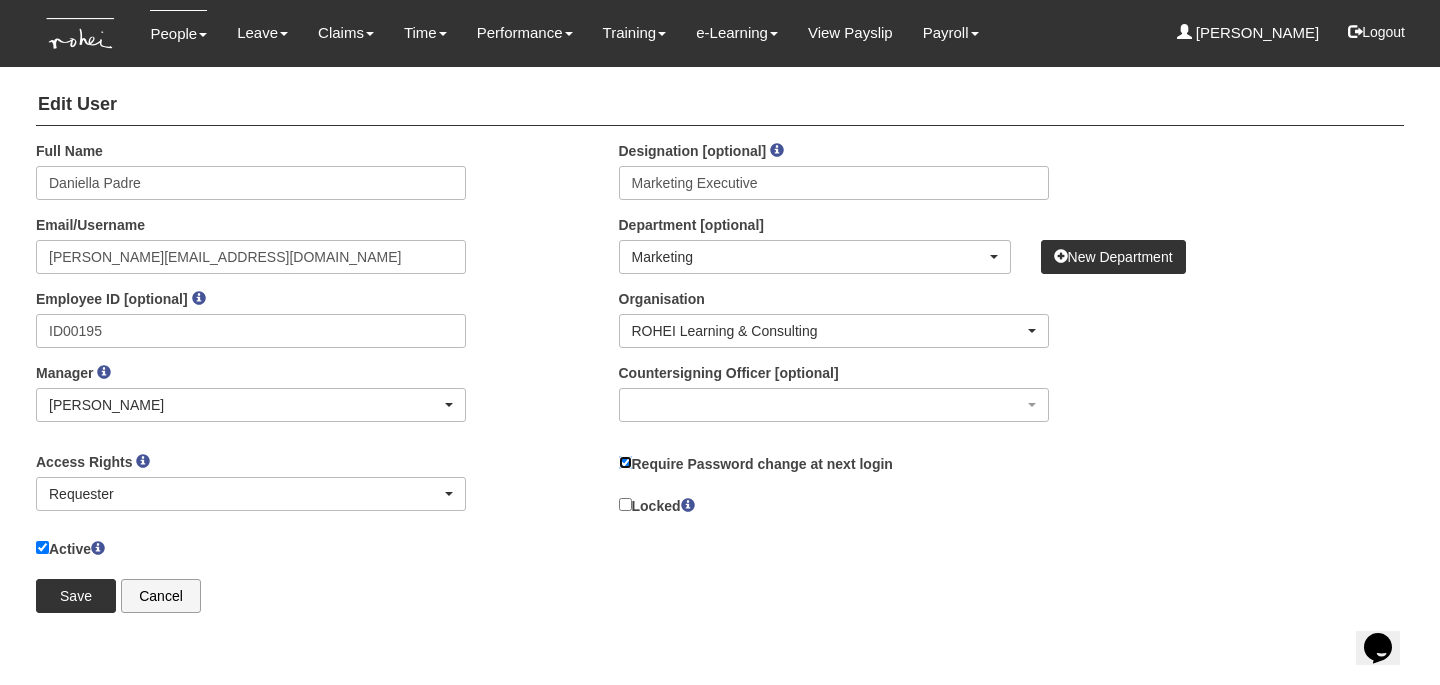 click on "Require Password change at next login" at bounding box center [625, 462] 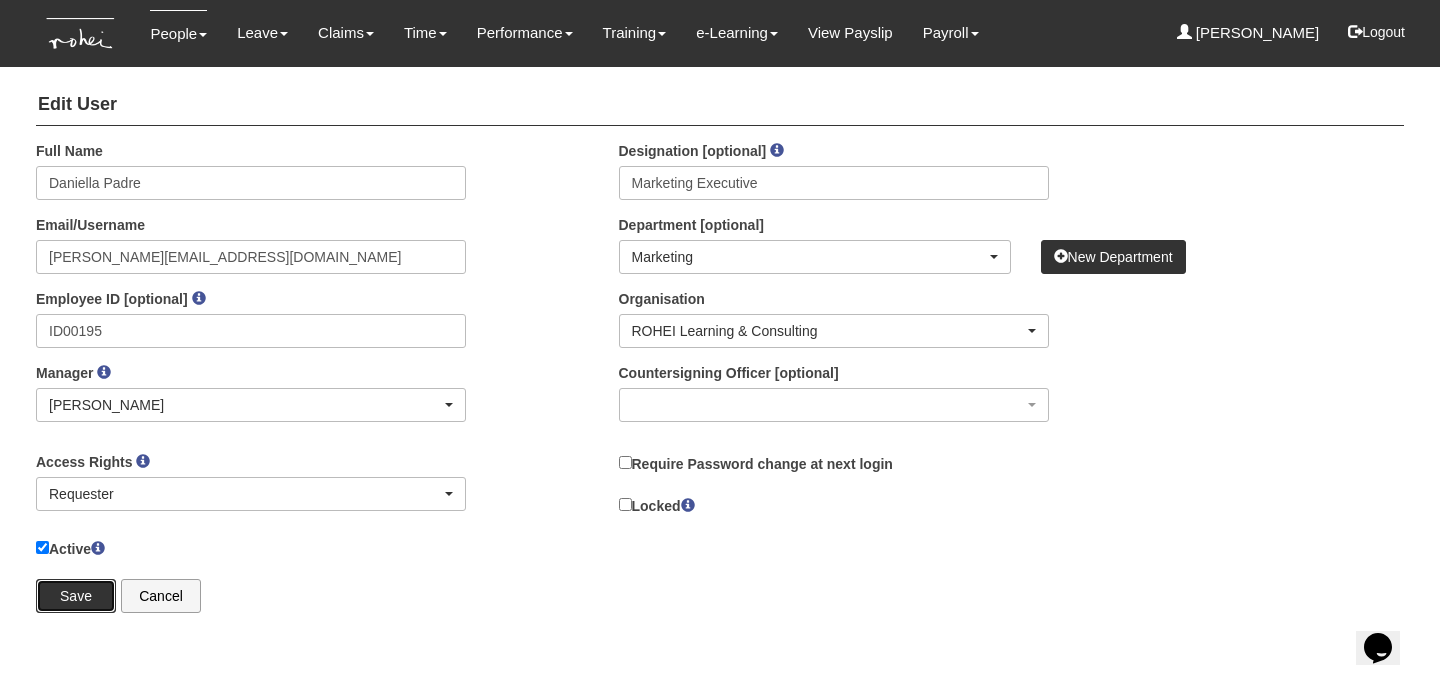 click on "Save" at bounding box center [76, 596] 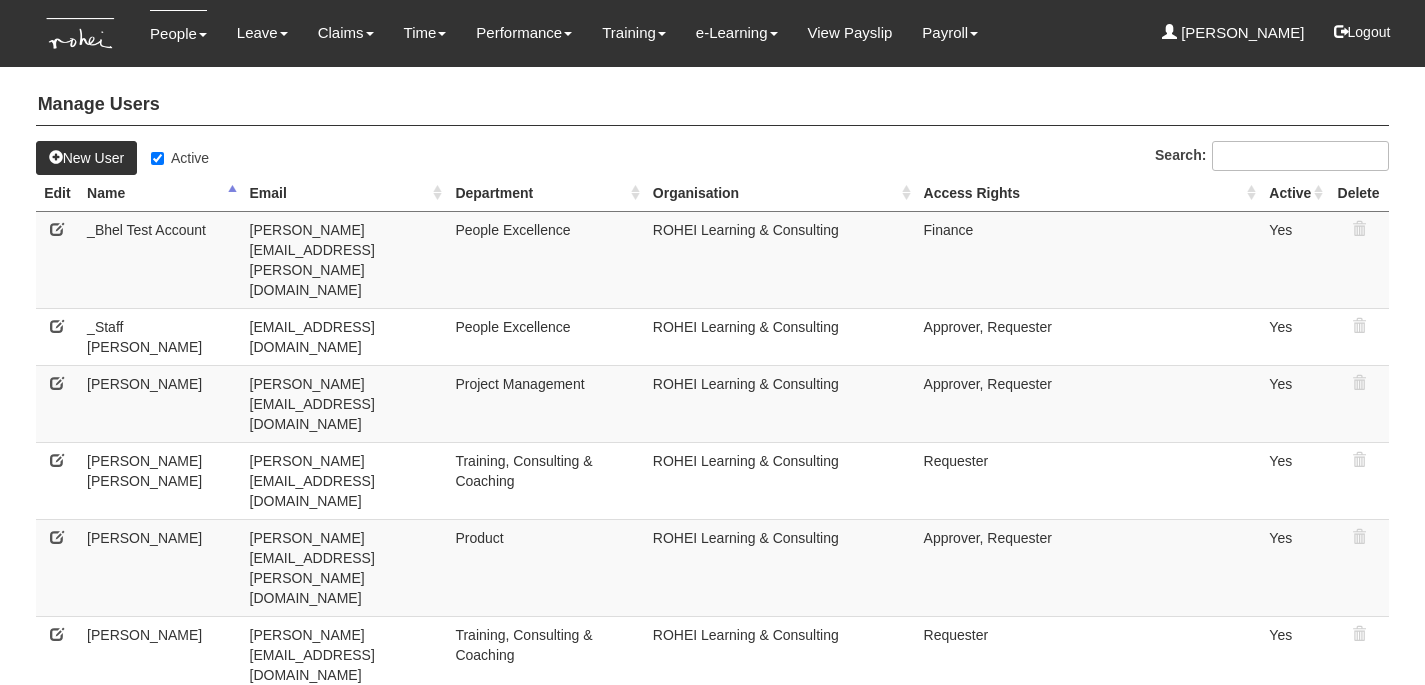 select on "50" 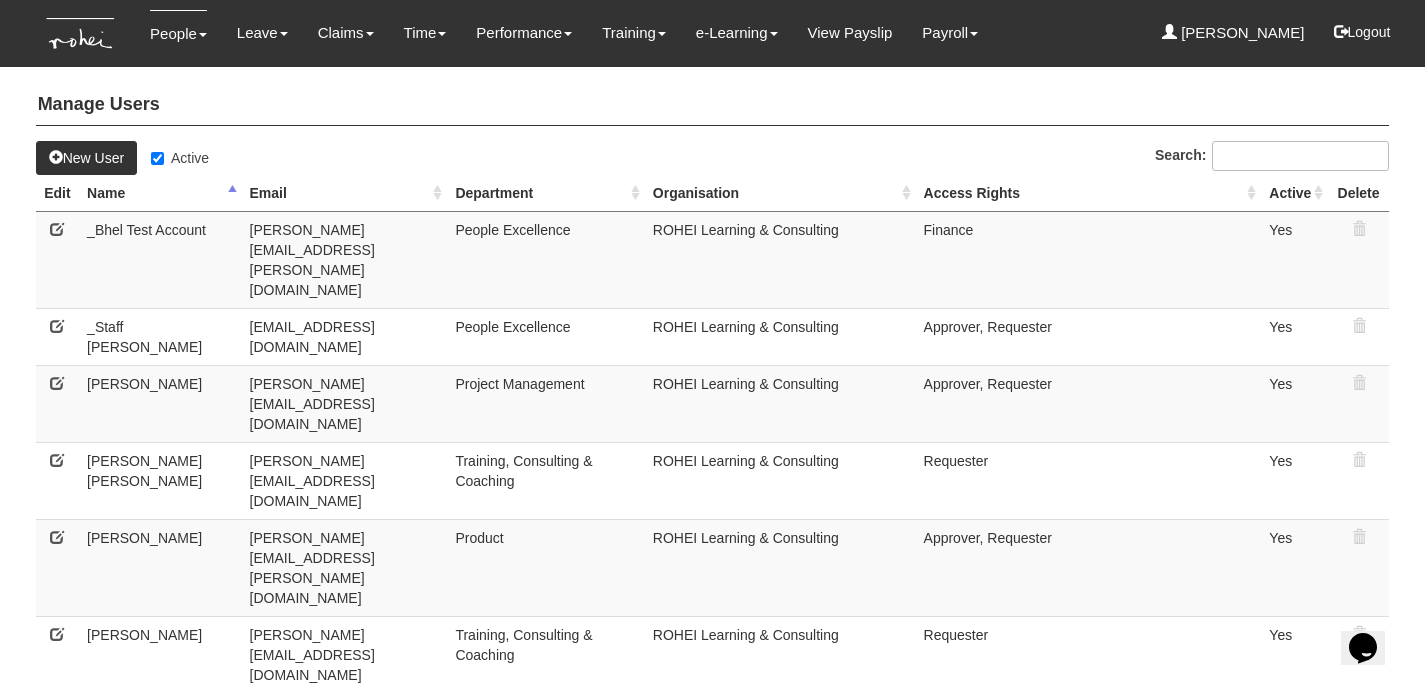 scroll, scrollTop: 0, scrollLeft: 0, axis: both 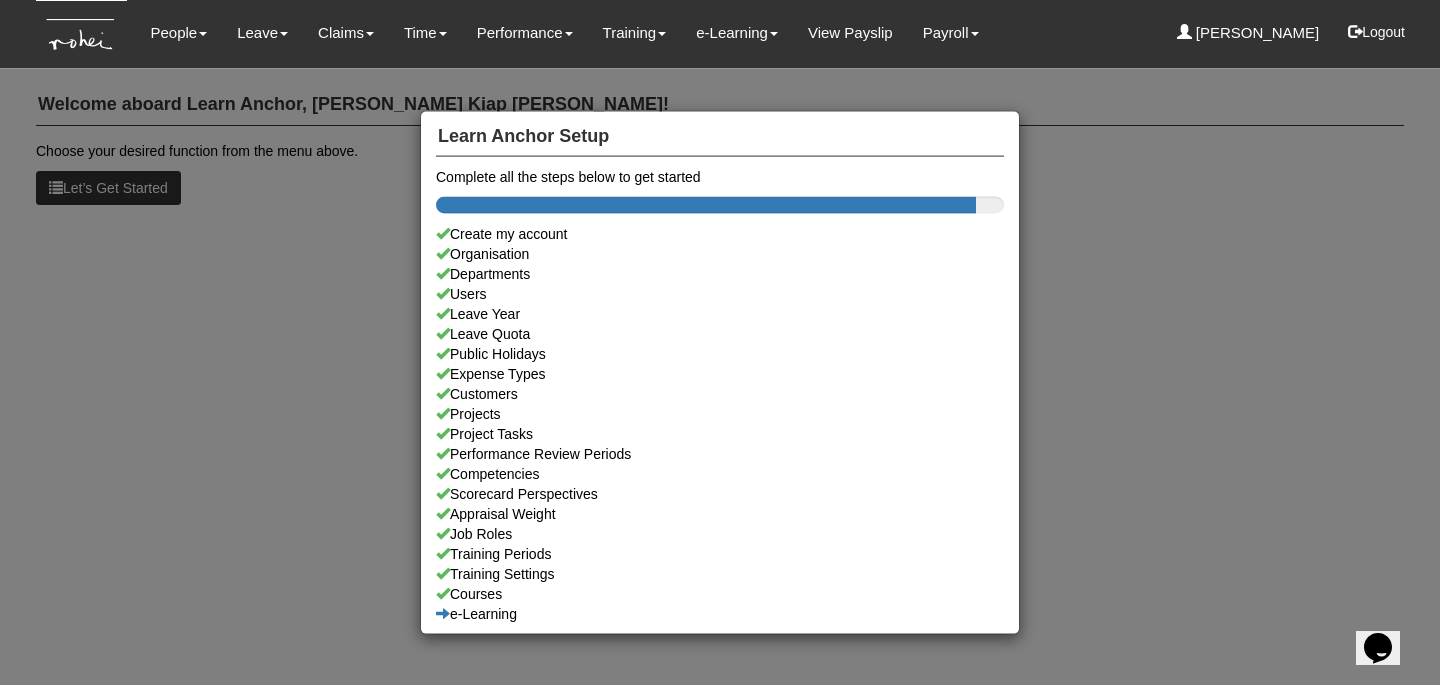 click on "Learn Anchor Setup
Complete all the steps below to get started
Create my account
Organisation
Departments
Users
Leave Year
Leave Quota
Public Holidays
Expense Types
Customers
Projects
Project Tasks
Performance Review Periods
Competencies
Scorecard Perspectives
Appraisal Weight
Job Roles
Training Periods
Training Settings
Courses
e-Learning" at bounding box center [720, 342] 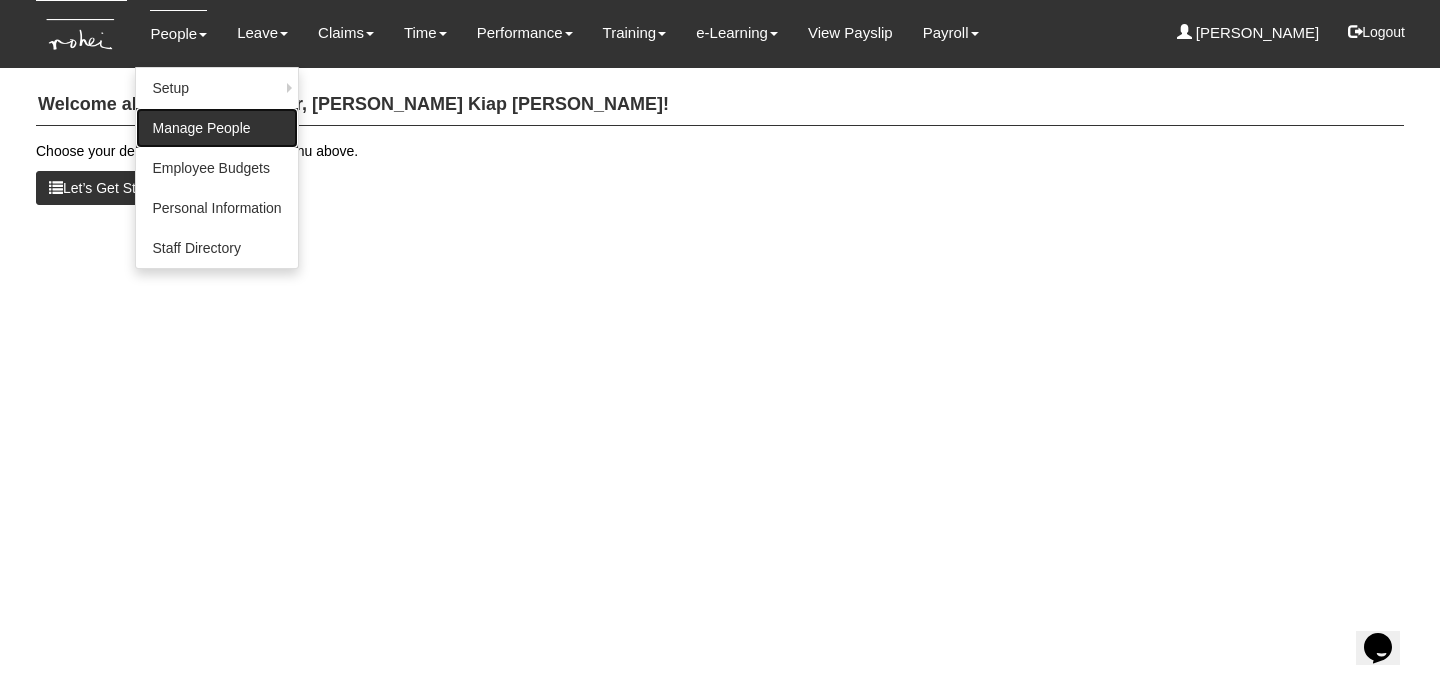 click on "Manage People" at bounding box center (216, 128) 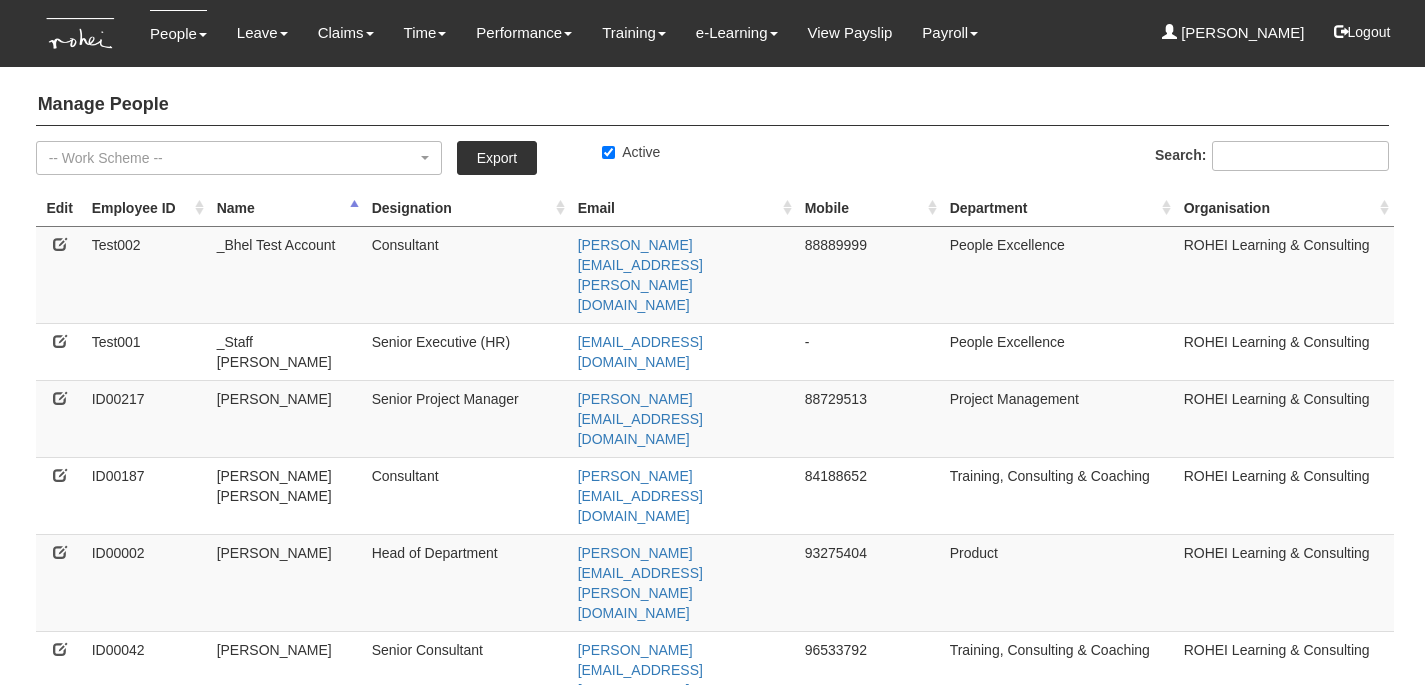 select on "50" 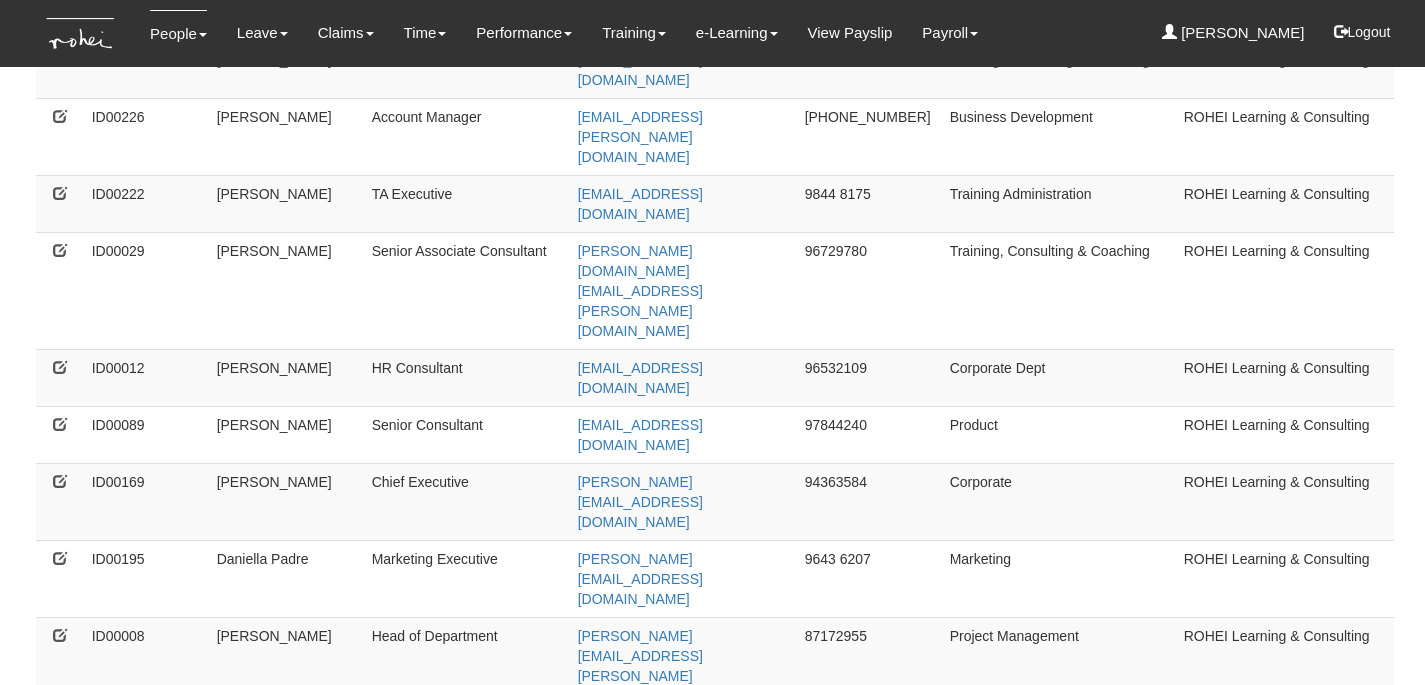 scroll, scrollTop: 1470, scrollLeft: 0, axis: vertical 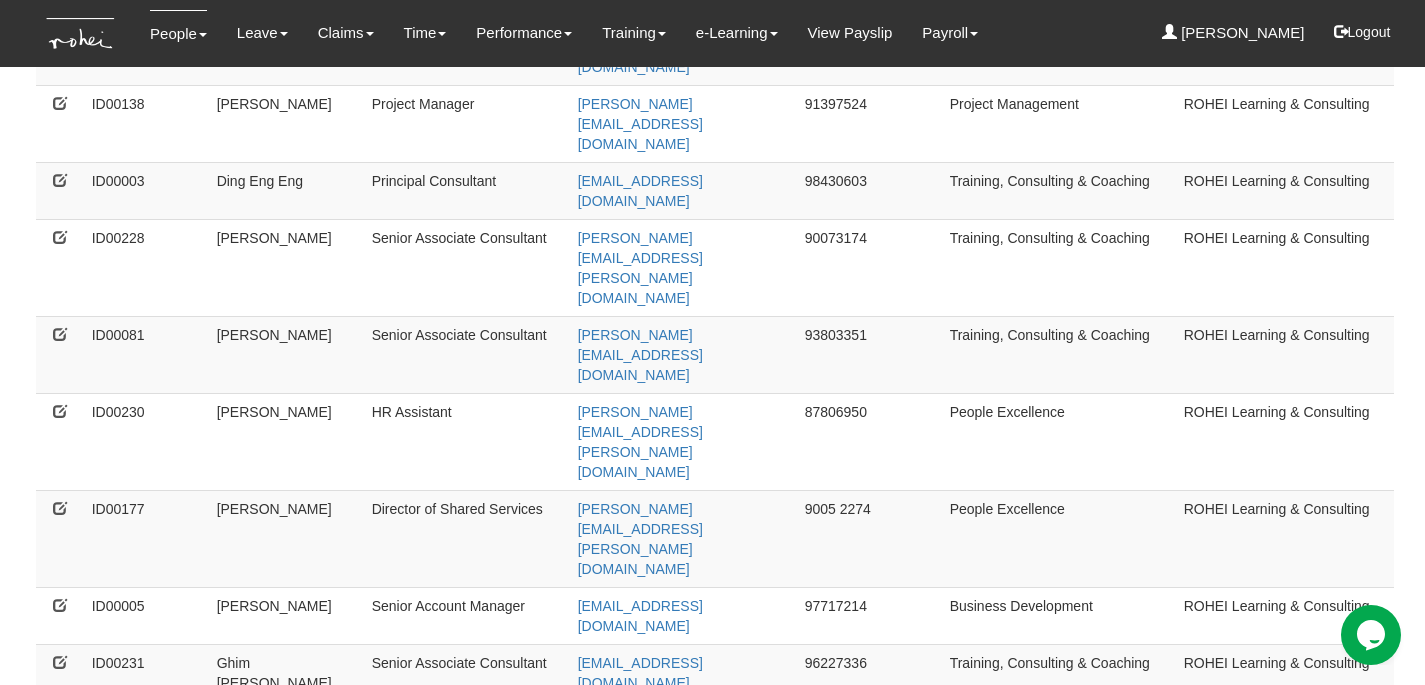 click on "2" at bounding box center [118, 2741] 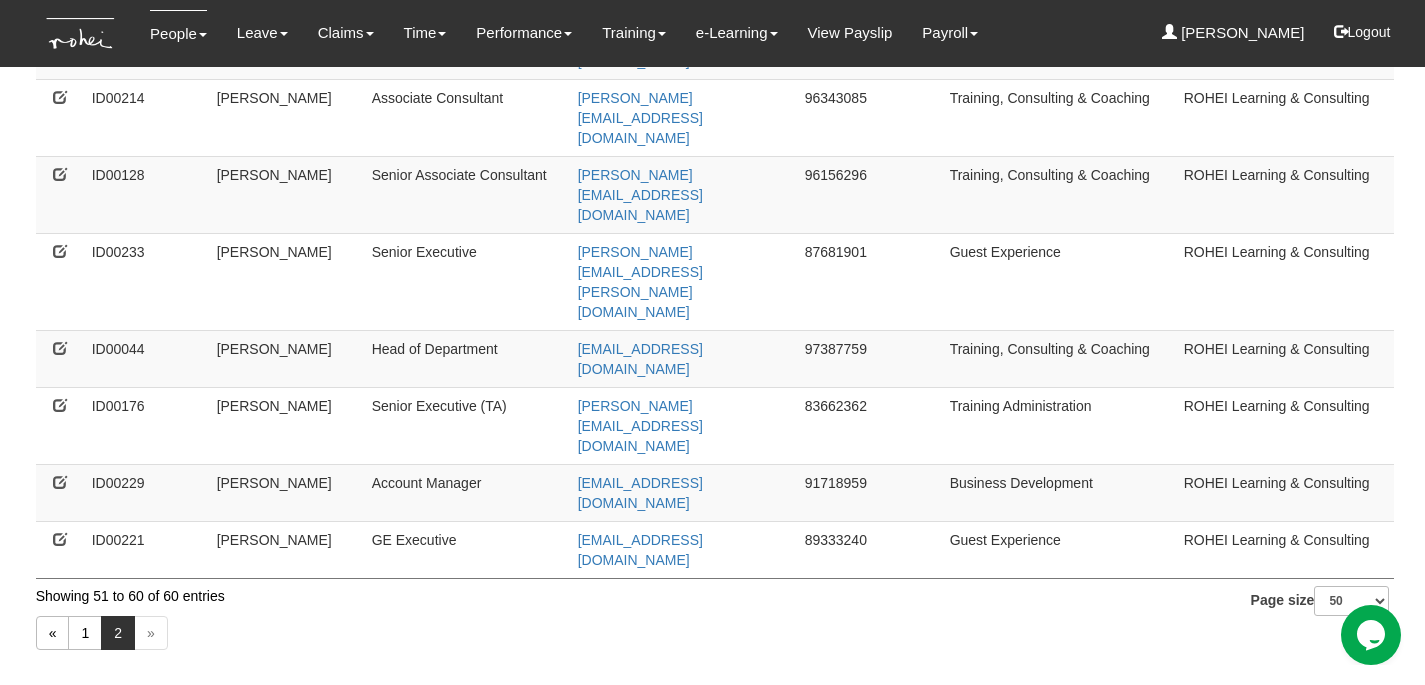 scroll, scrollTop: 10, scrollLeft: 0, axis: vertical 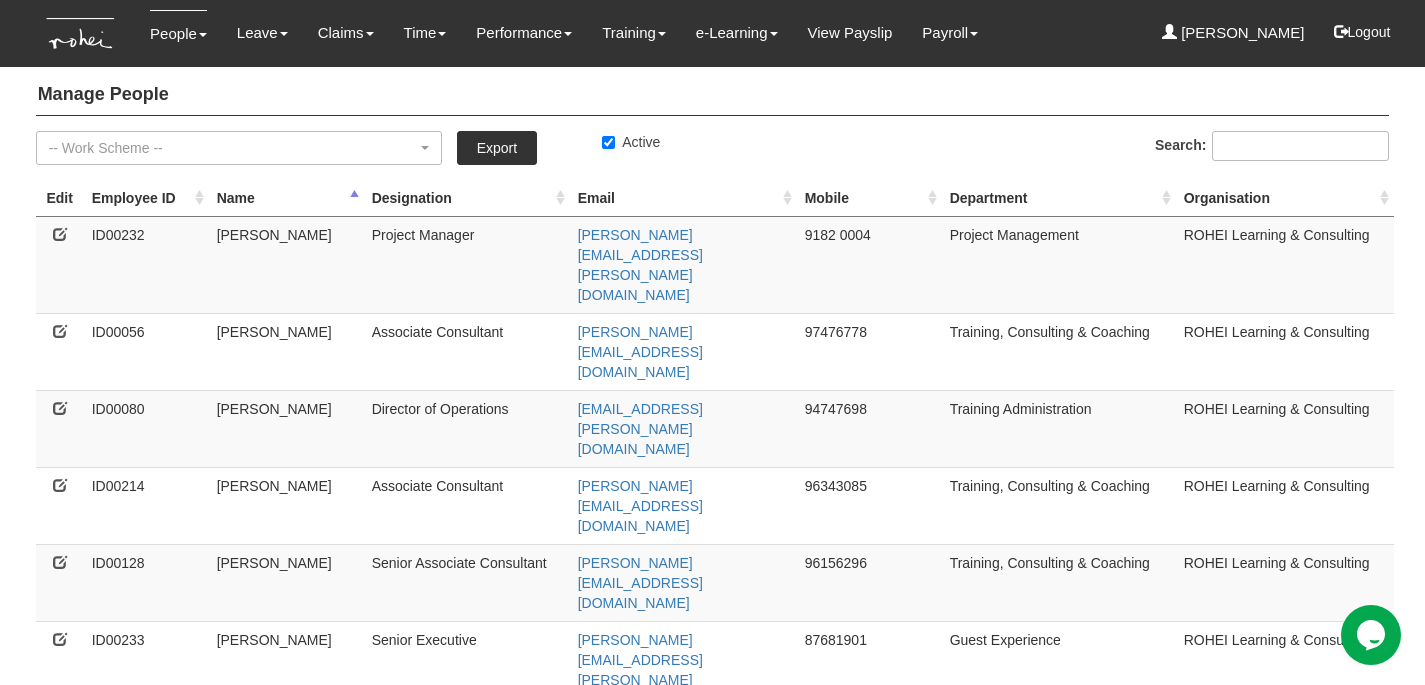 copy on "Sanjiv Ashley" 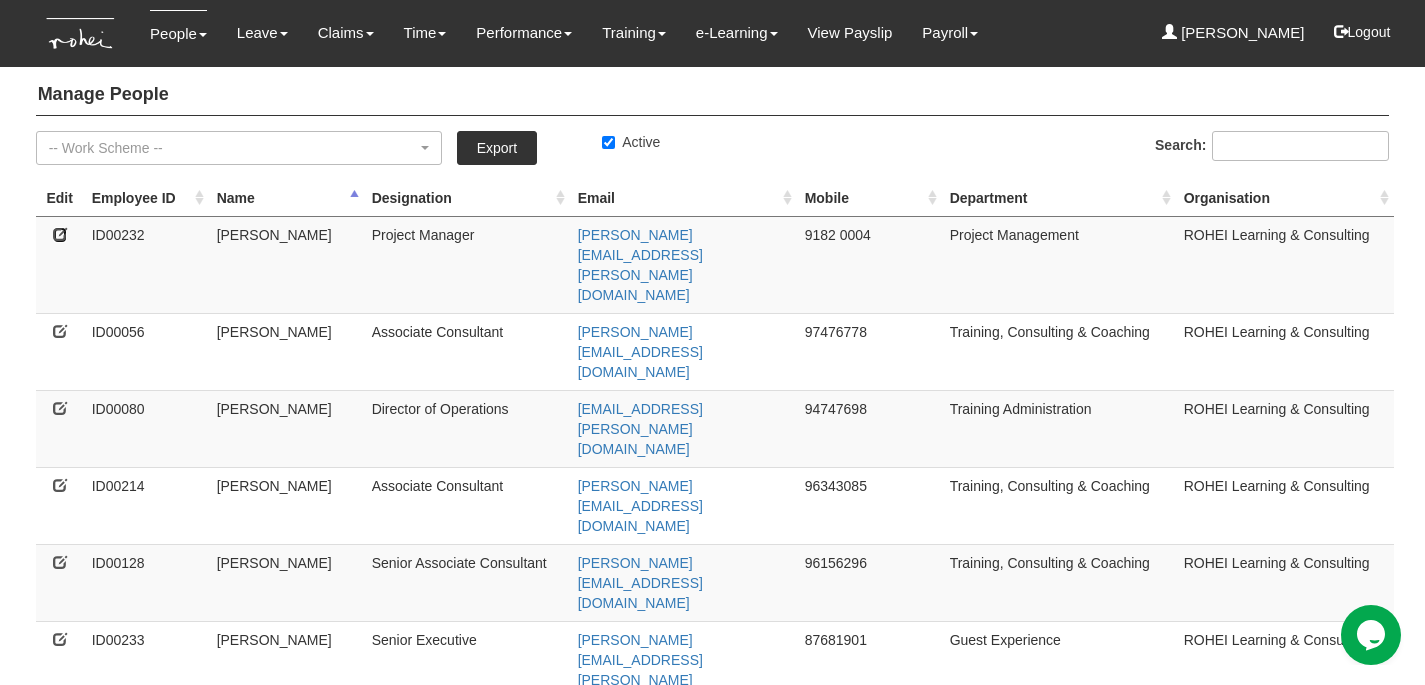 click at bounding box center (60, 234) 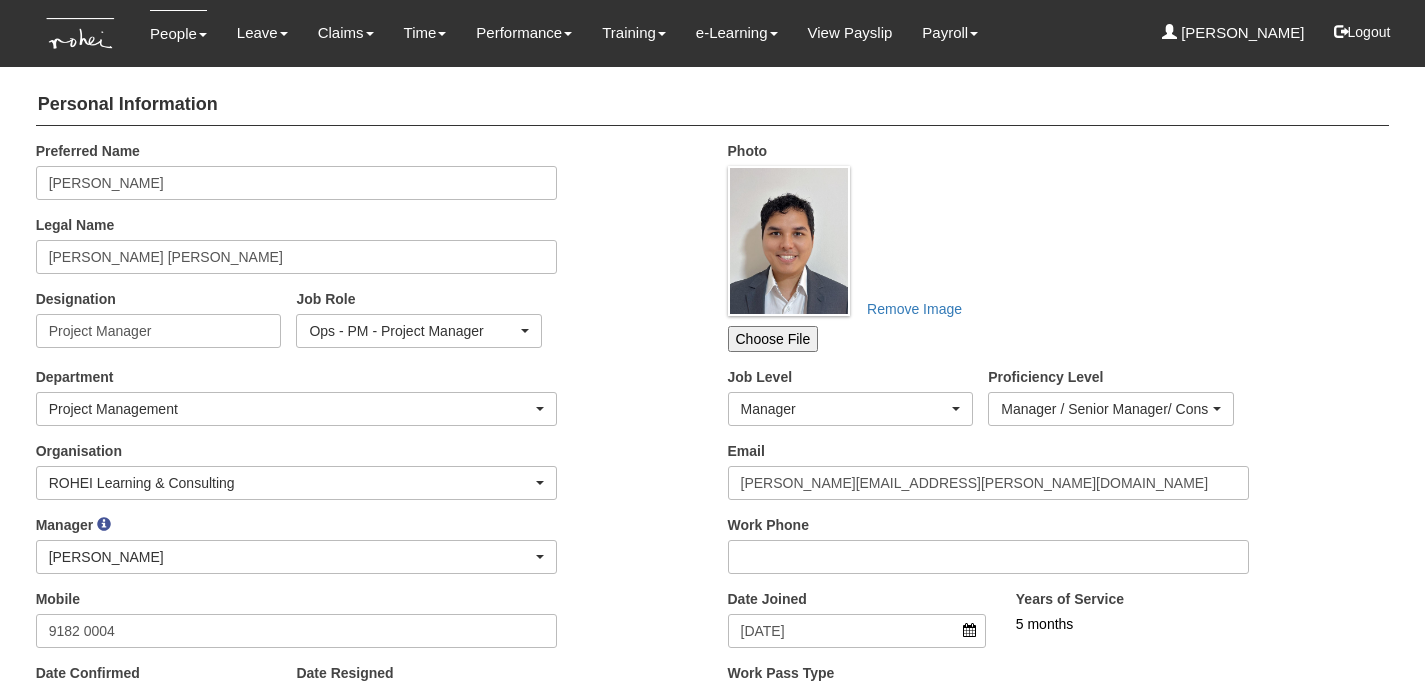 scroll, scrollTop: 0, scrollLeft: 0, axis: both 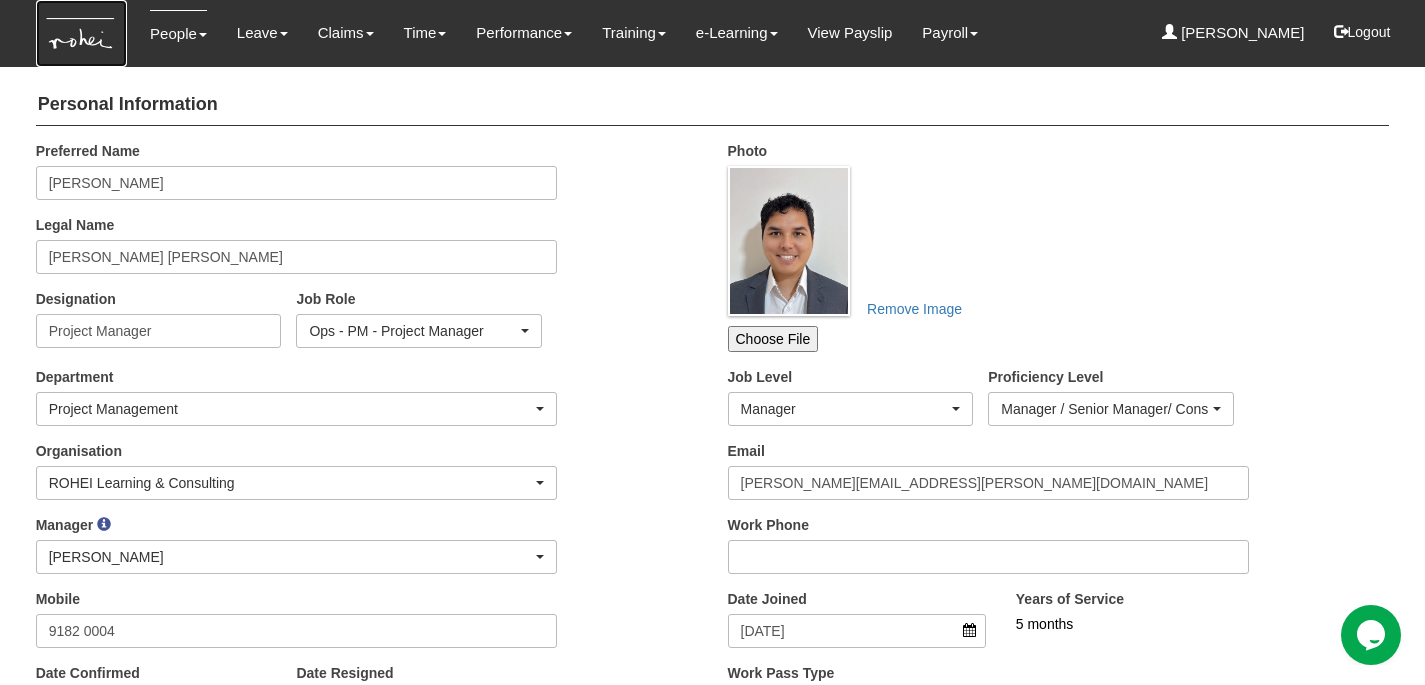click at bounding box center [81, 33] 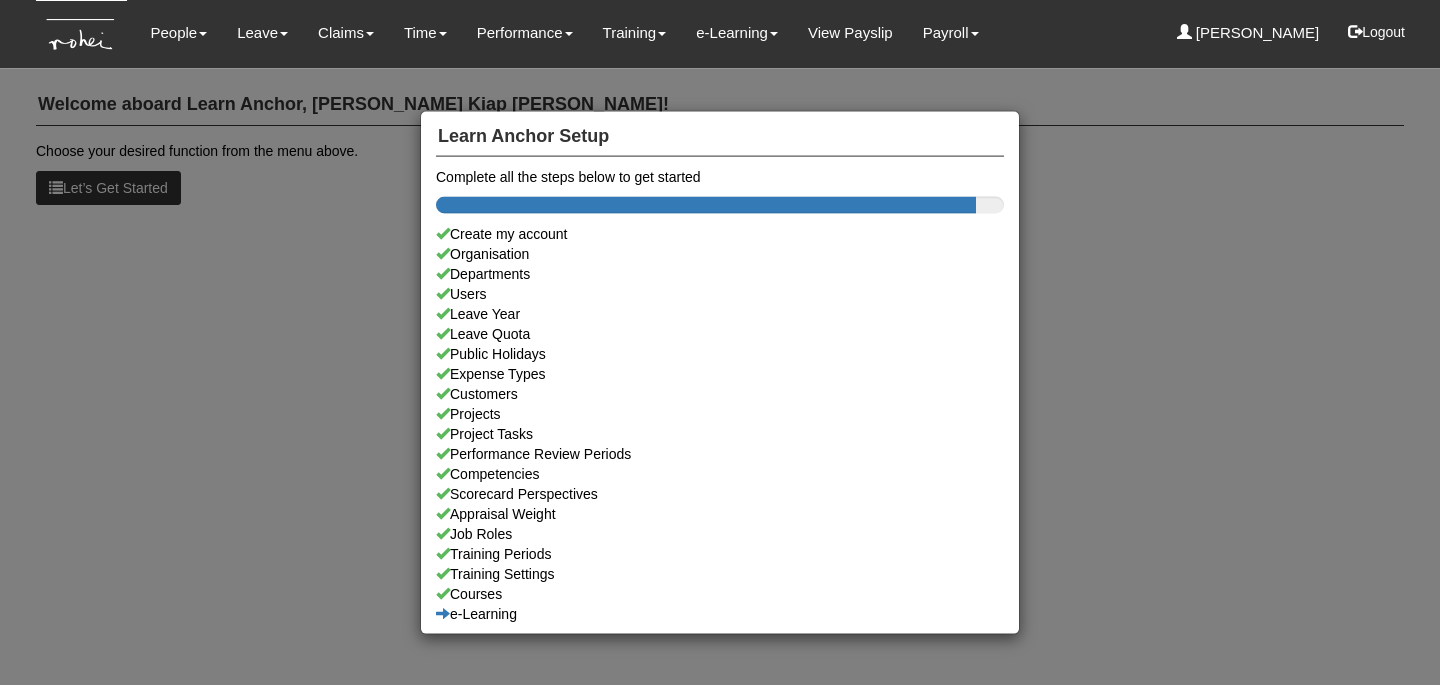 scroll, scrollTop: 0, scrollLeft: 0, axis: both 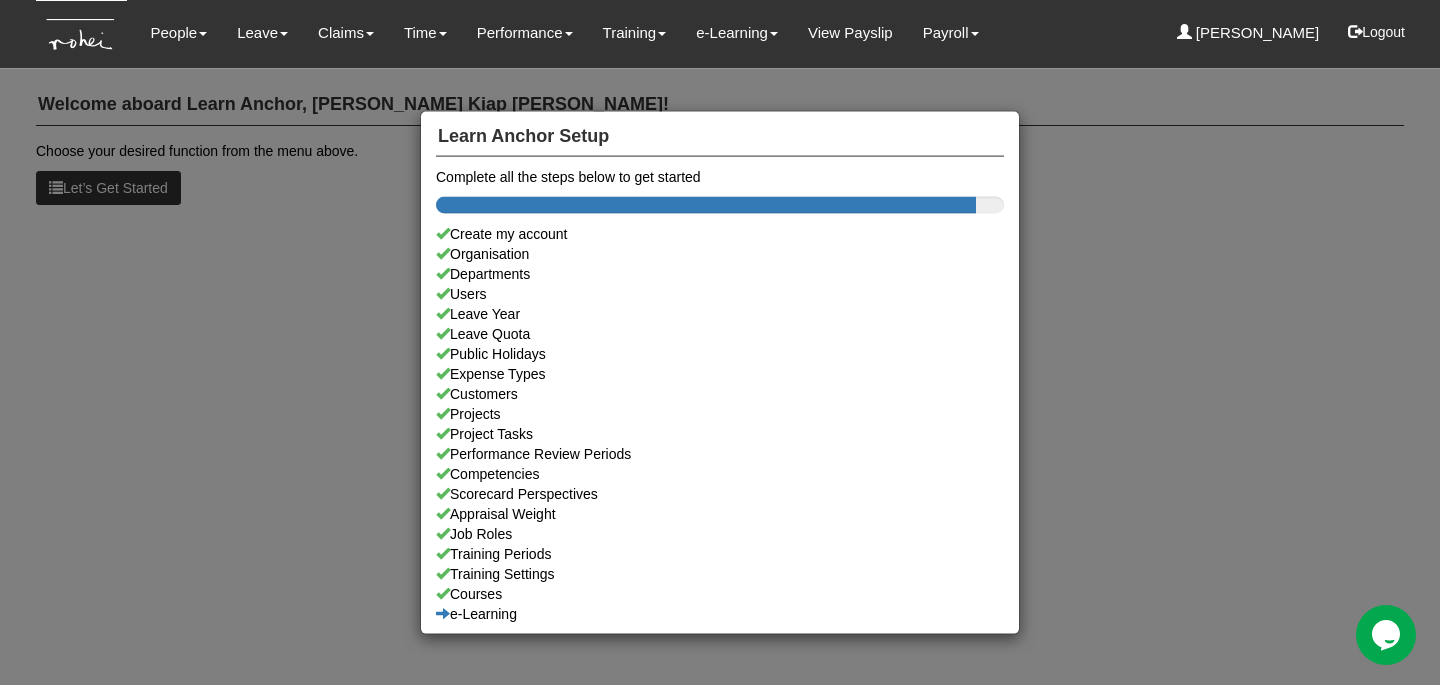 click on "Learn Anchor Setup
Complete all the steps below to get started
Create my account
Organisation
Departments
Users
Leave Year
Leave Quota
Public Holidays
Expense Types
Customers
Projects
Project Tasks
Performance Review Periods
Competencies
Scorecard Perspectives
Appraisal Weight
Job Roles
Training Periods
Training Settings
Courses
e-Learning" at bounding box center [720, 342] 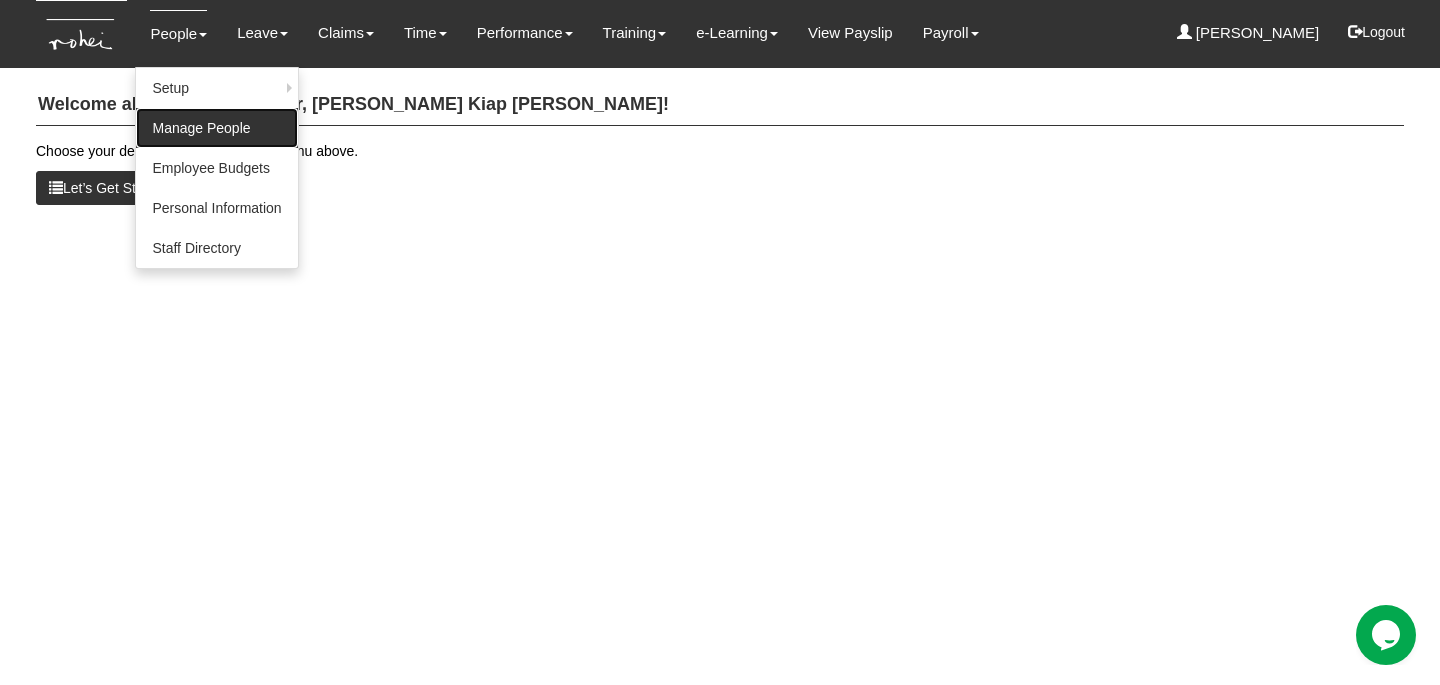 click on "Manage People" at bounding box center [216, 128] 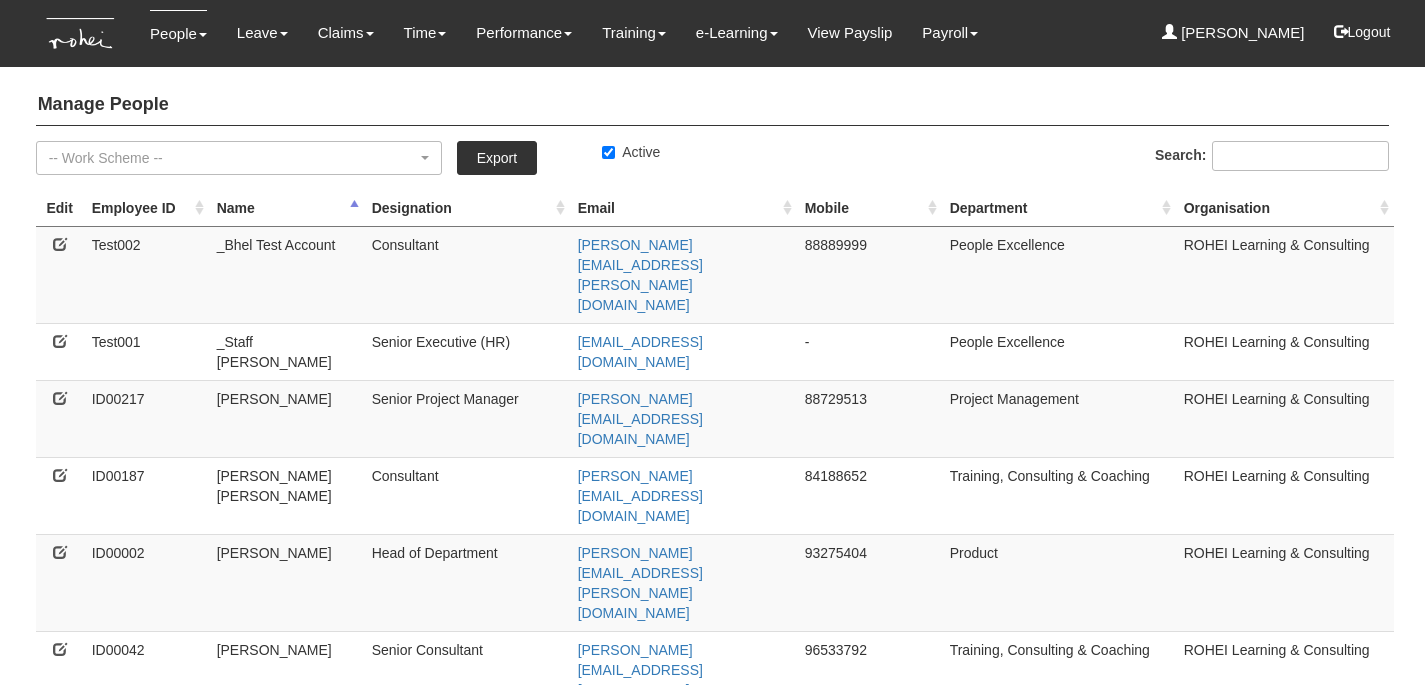 select on "50" 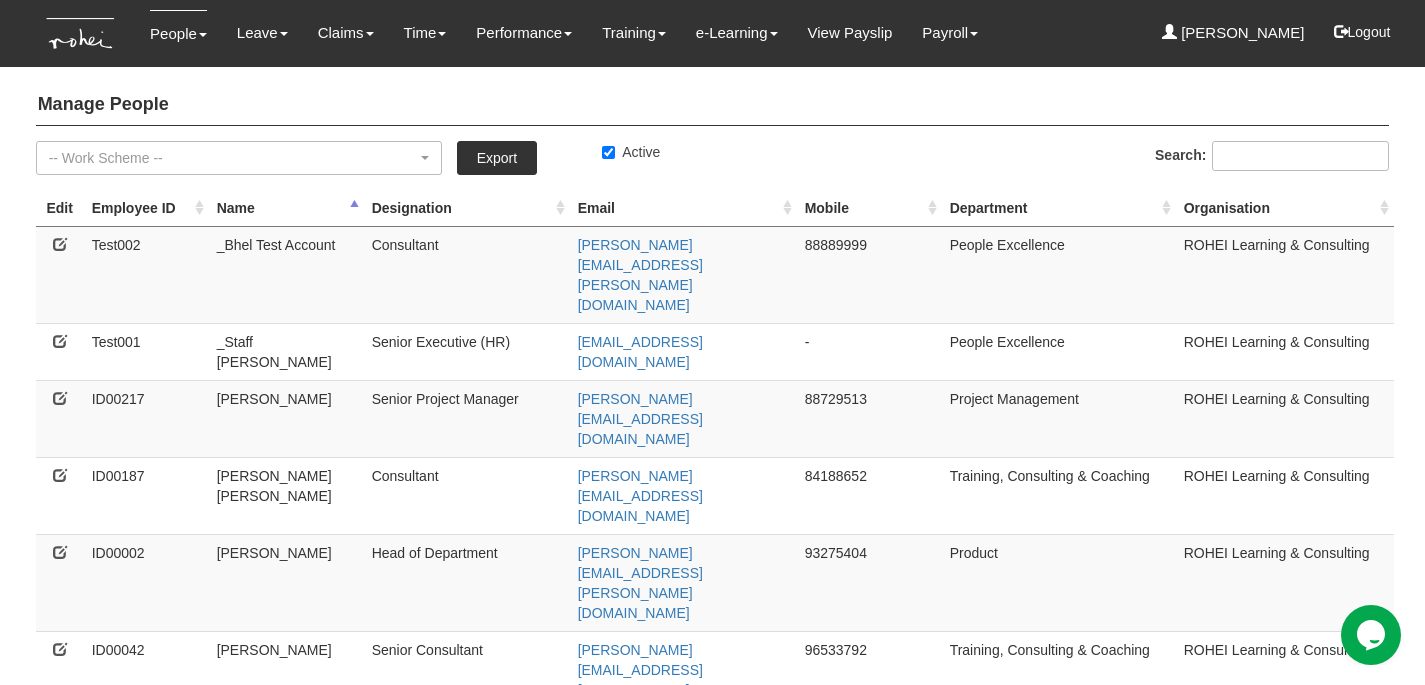 scroll, scrollTop: 0, scrollLeft: 0, axis: both 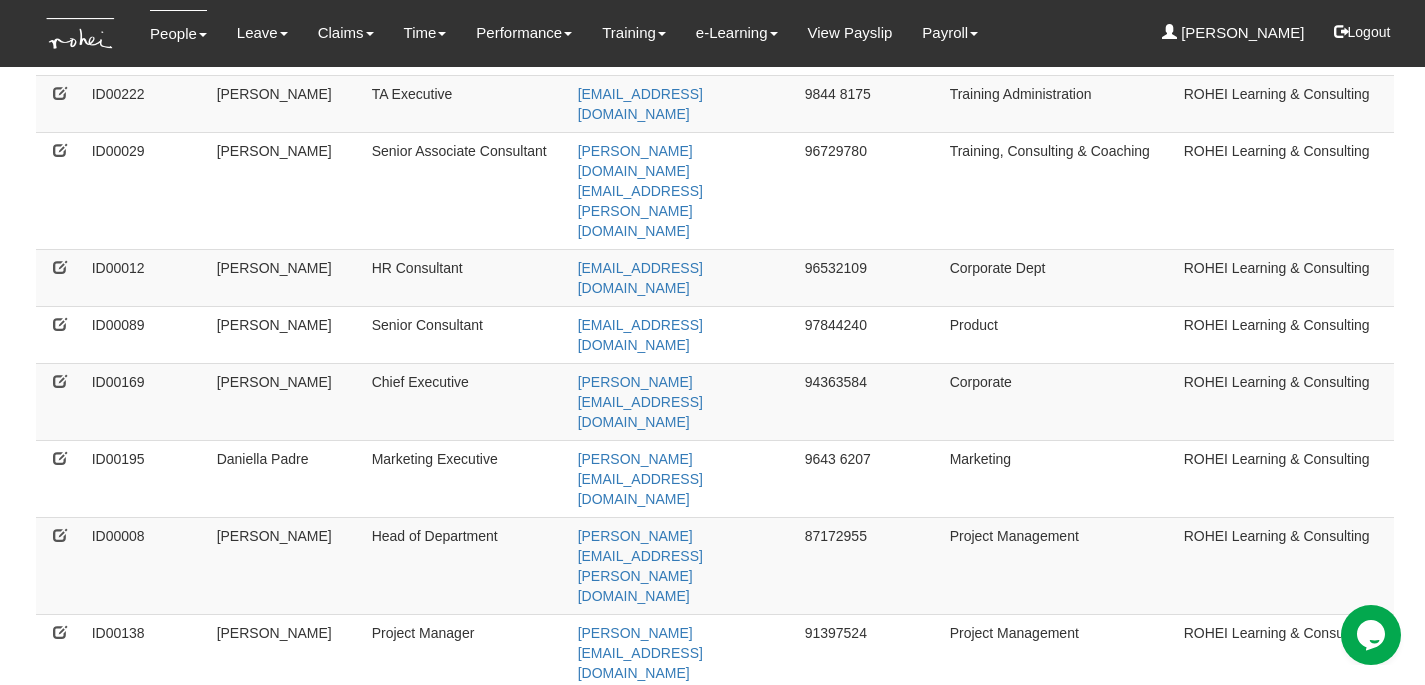 click at bounding box center [60, 1516] 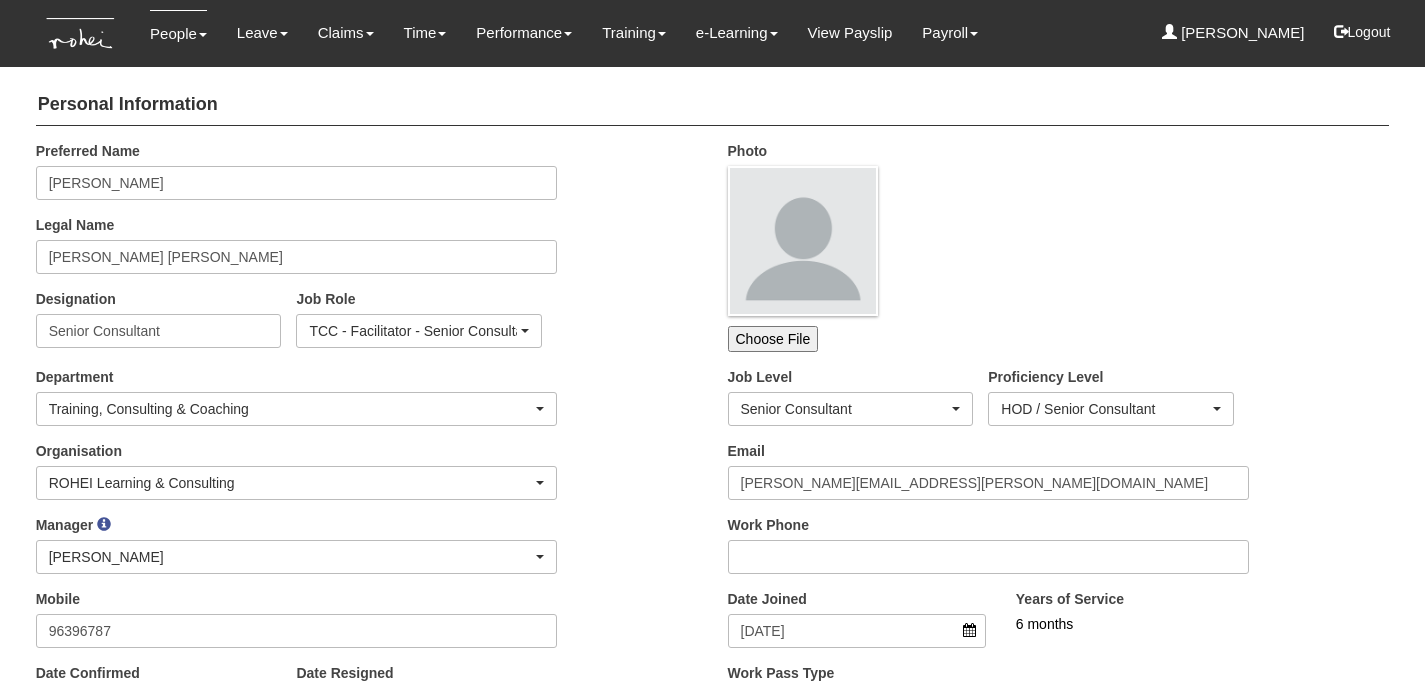 scroll, scrollTop: 0, scrollLeft: 0, axis: both 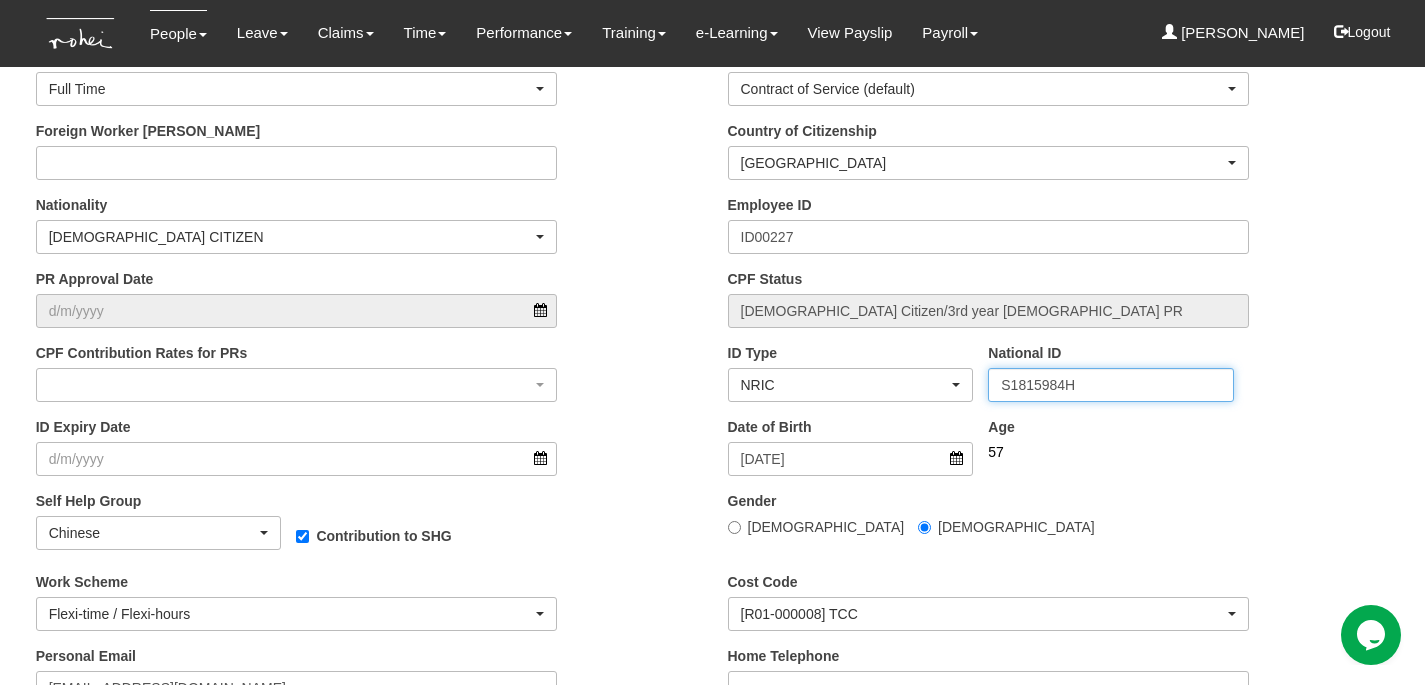 click on "S1815984H" at bounding box center (1111, 385) 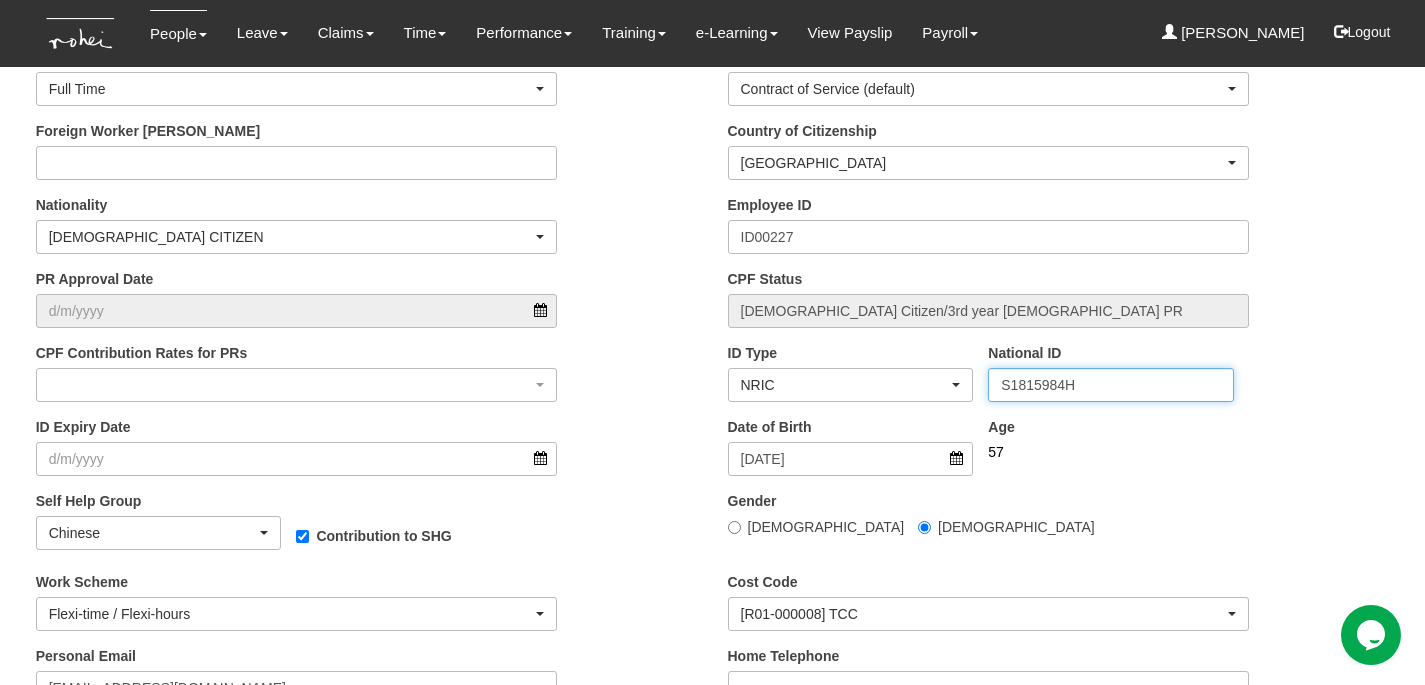 drag, startPoint x: 1043, startPoint y: 384, endPoint x: 1087, endPoint y: 384, distance: 44 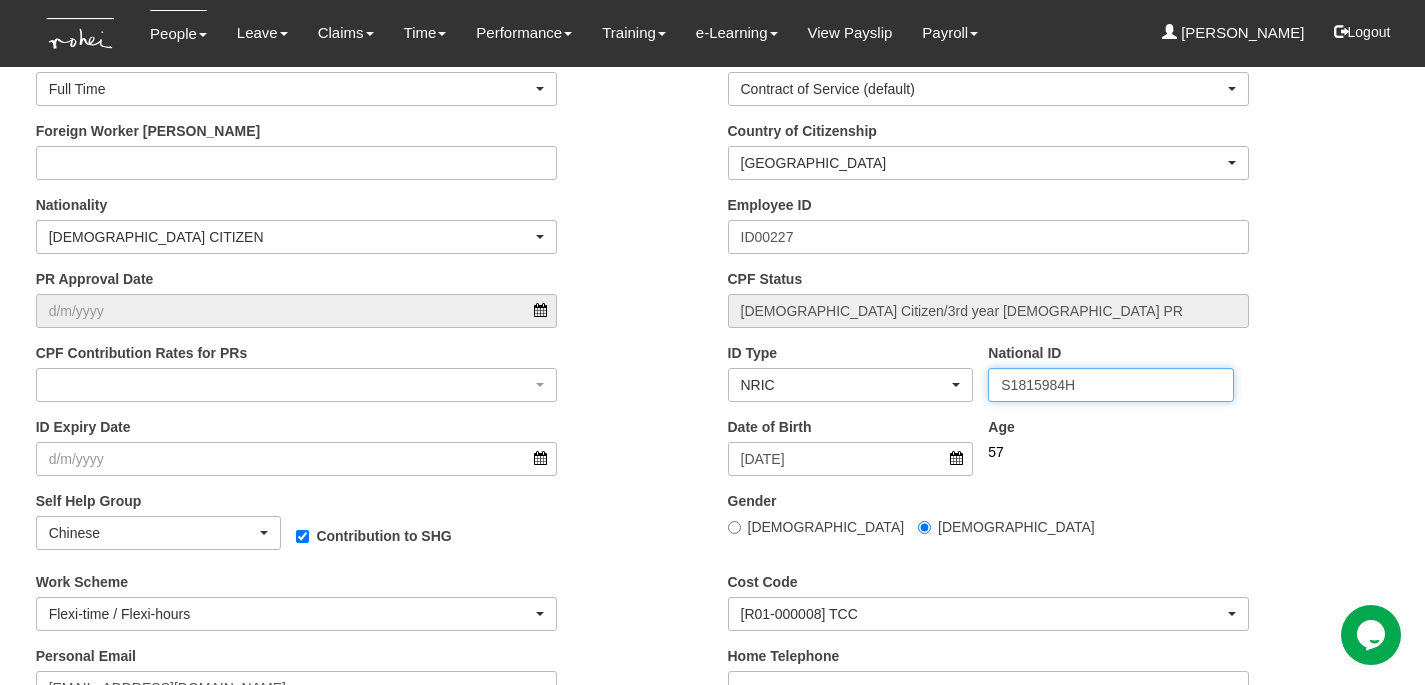 click on "S1815984H" at bounding box center [1111, 385] 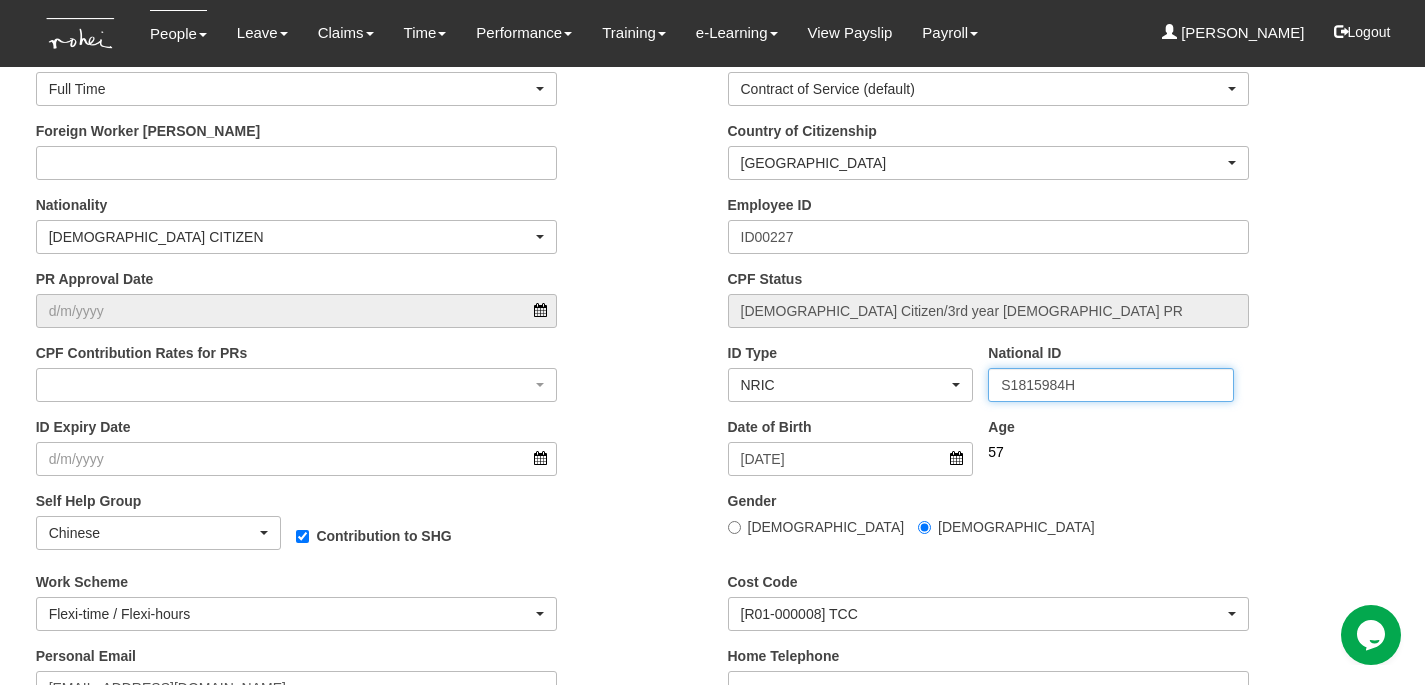 drag, startPoint x: 1098, startPoint y: 385, endPoint x: 995, endPoint y: 379, distance: 103.17461 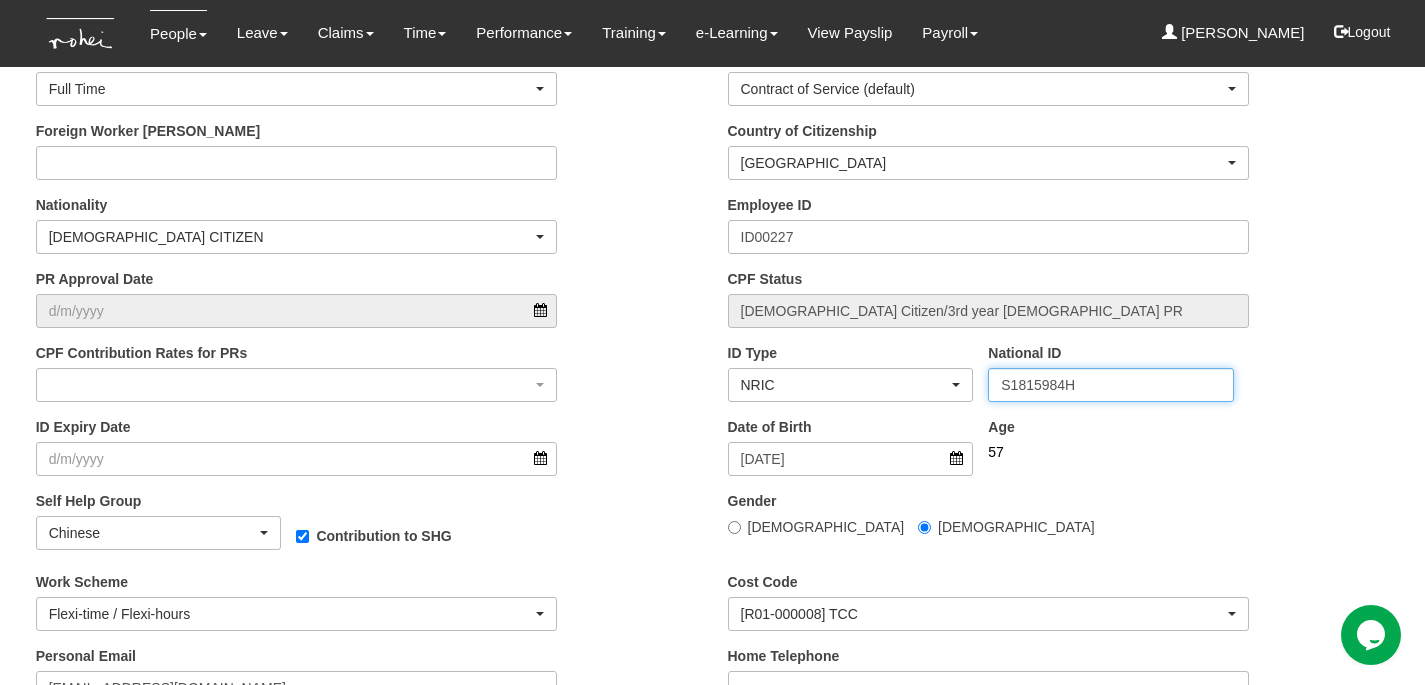 click on "S1815984H" at bounding box center [1111, 385] 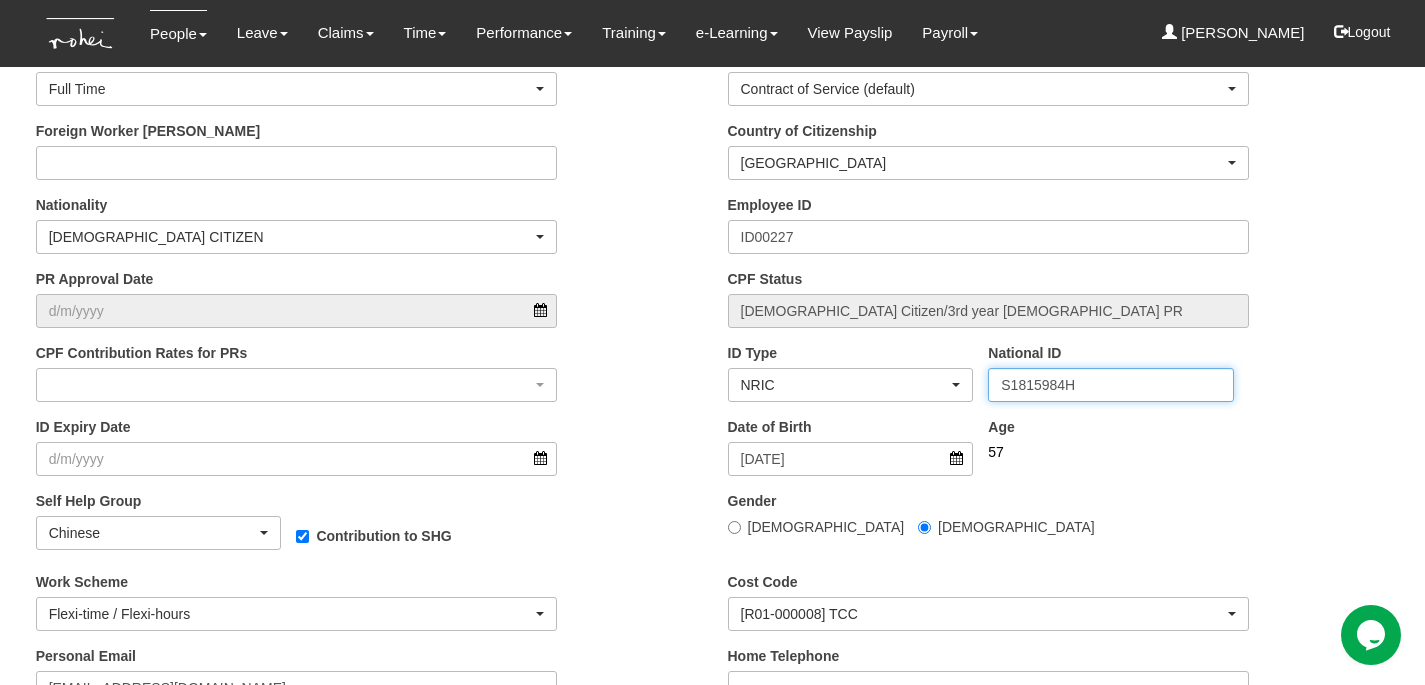 click on "S1815984H" at bounding box center (1111, 385) 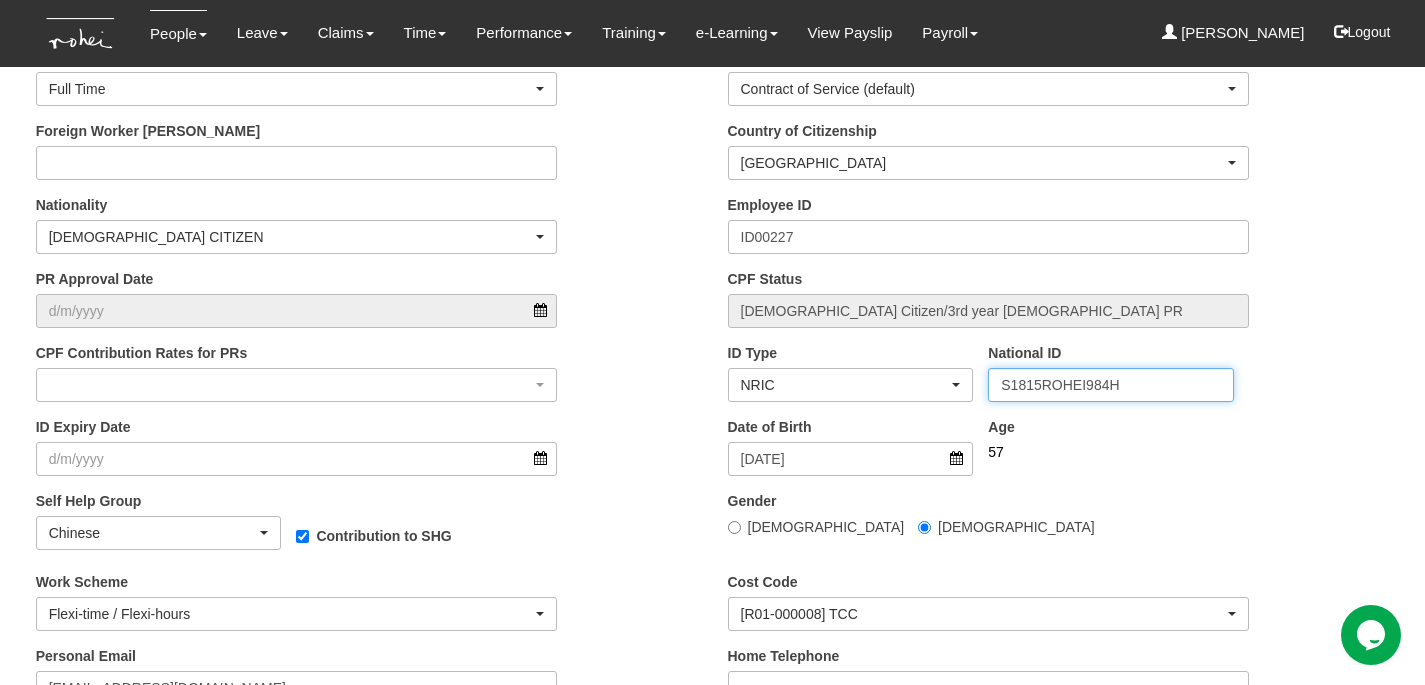 click on "S1815ROHEI984H" at bounding box center [1111, 385] 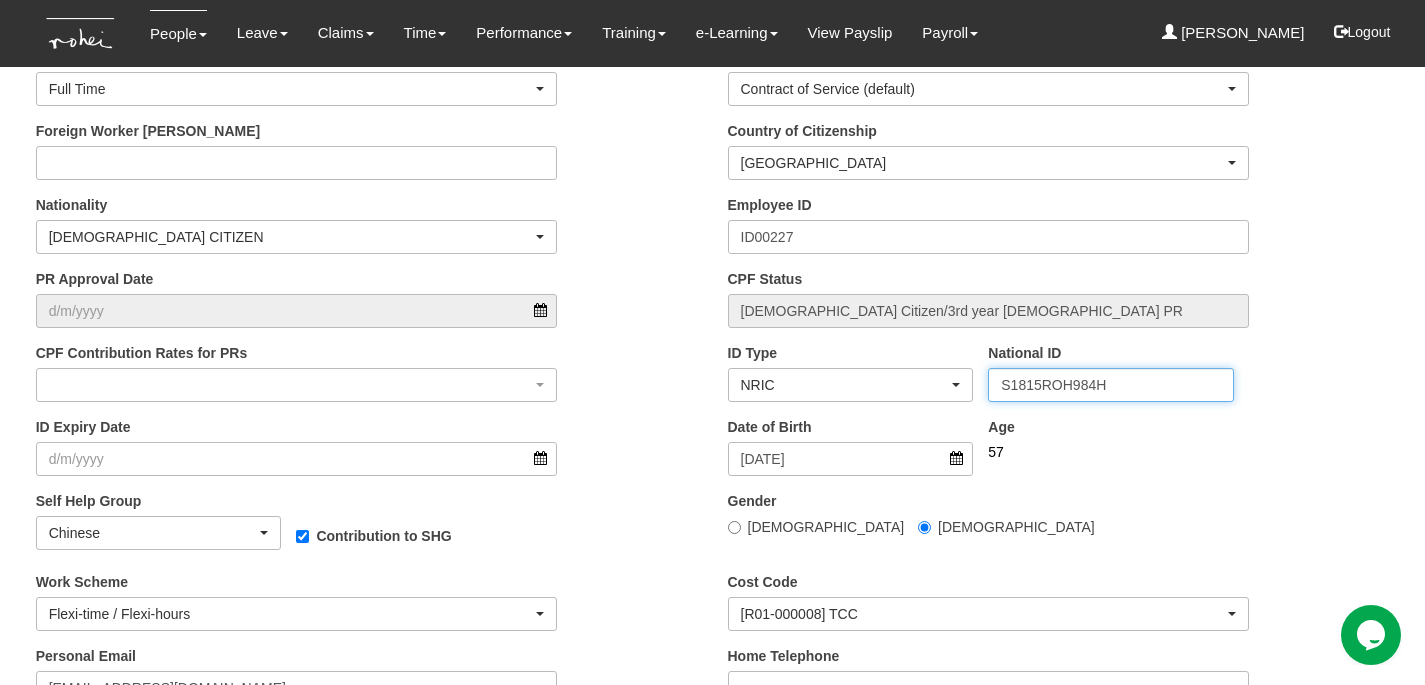 type on "S1815ROH984H" 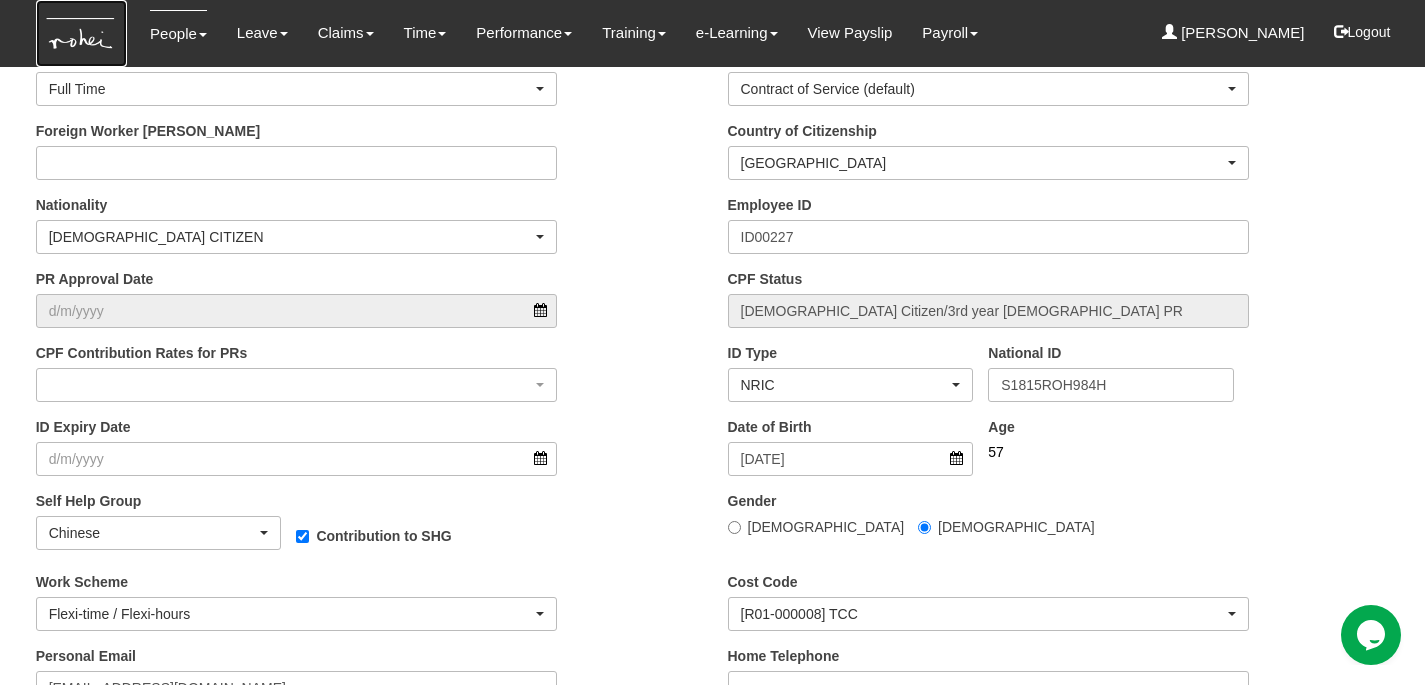click at bounding box center [81, 33] 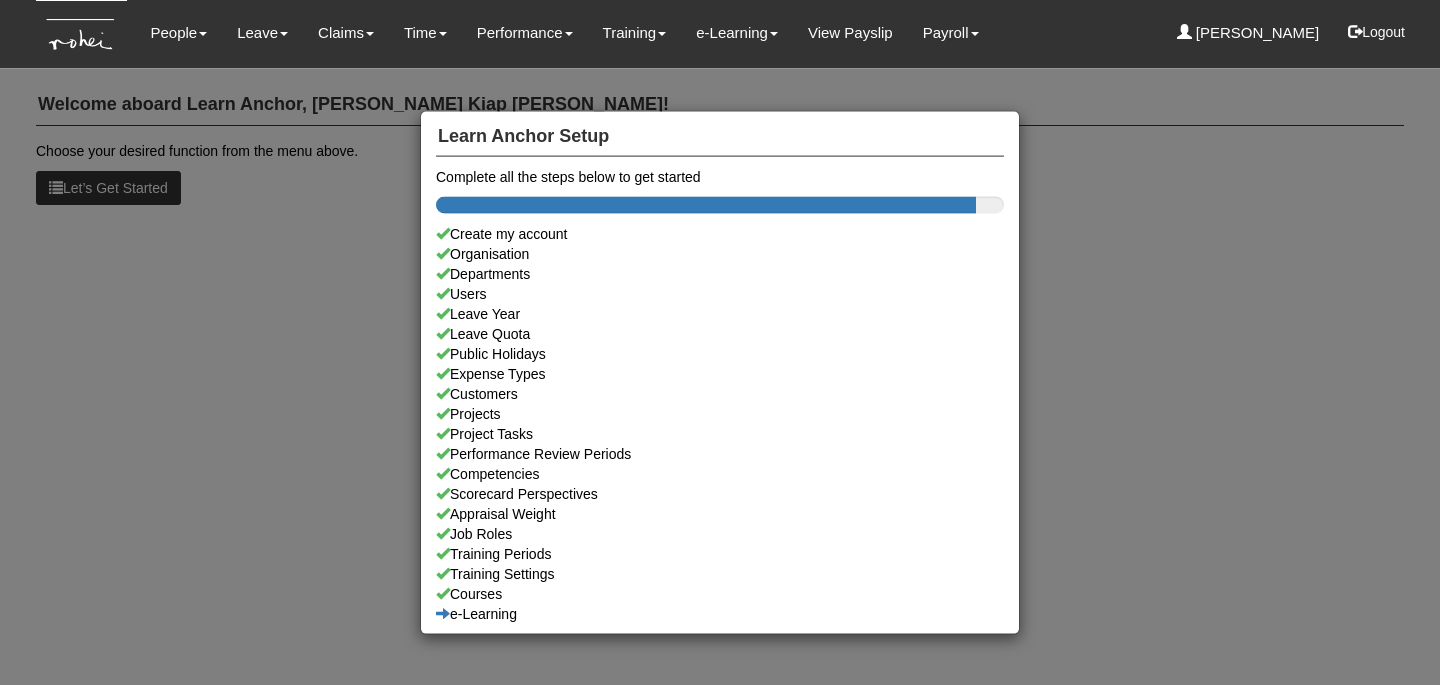 scroll, scrollTop: 0, scrollLeft: 0, axis: both 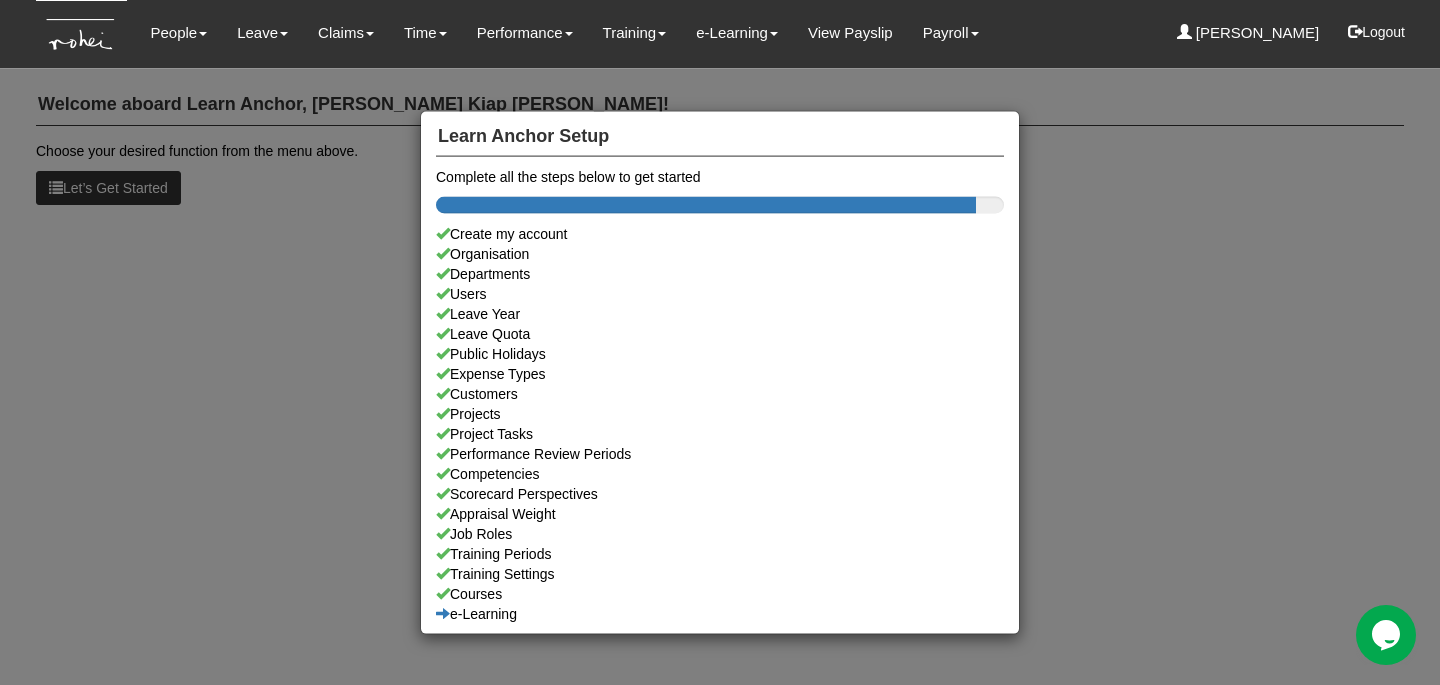 click on "Learn Anchor Setup
Complete all the steps below to get started
Create my account
Organisation
Departments
Users
Leave Year
Leave Quota
Public Holidays
Expense Types
Customers
Projects
Project Tasks
Performance Review Periods
Competencies
Scorecard Perspectives
Appraisal Weight
Job Roles
Training Periods
Training Settings
Courses
e-Learning" at bounding box center [720, 342] 